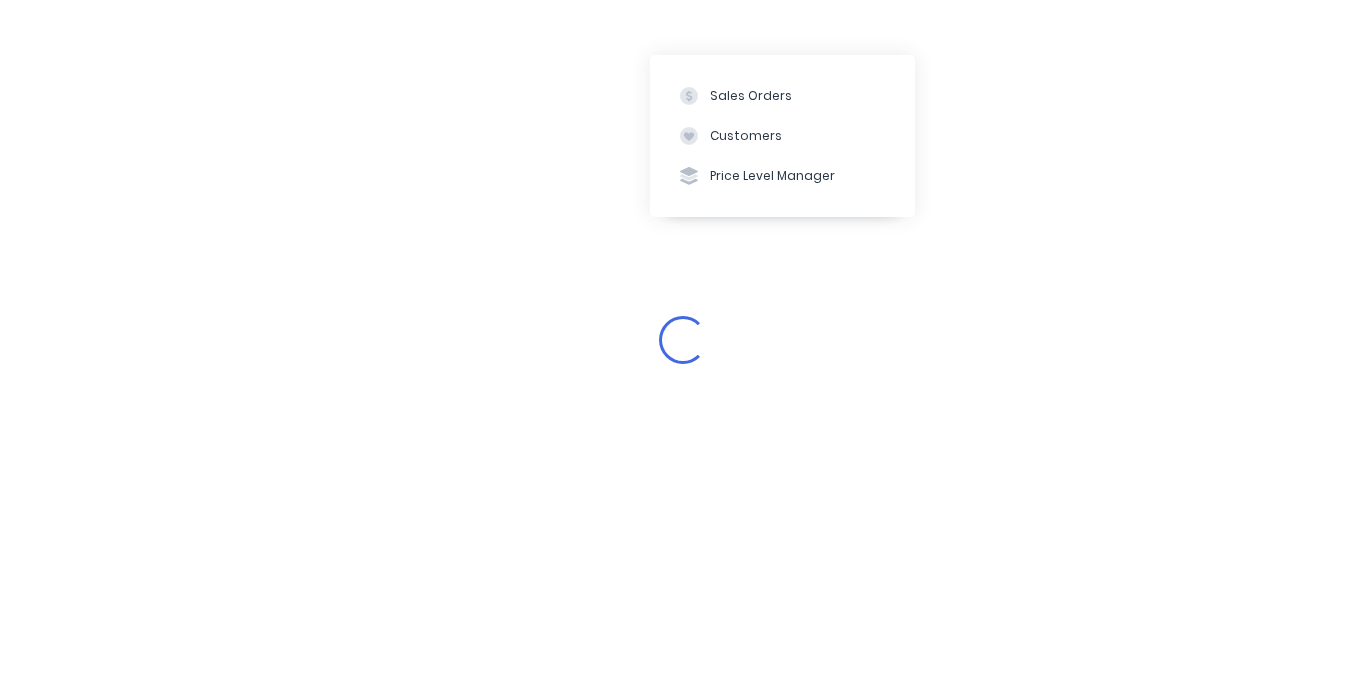 scroll, scrollTop: 0, scrollLeft: 0, axis: both 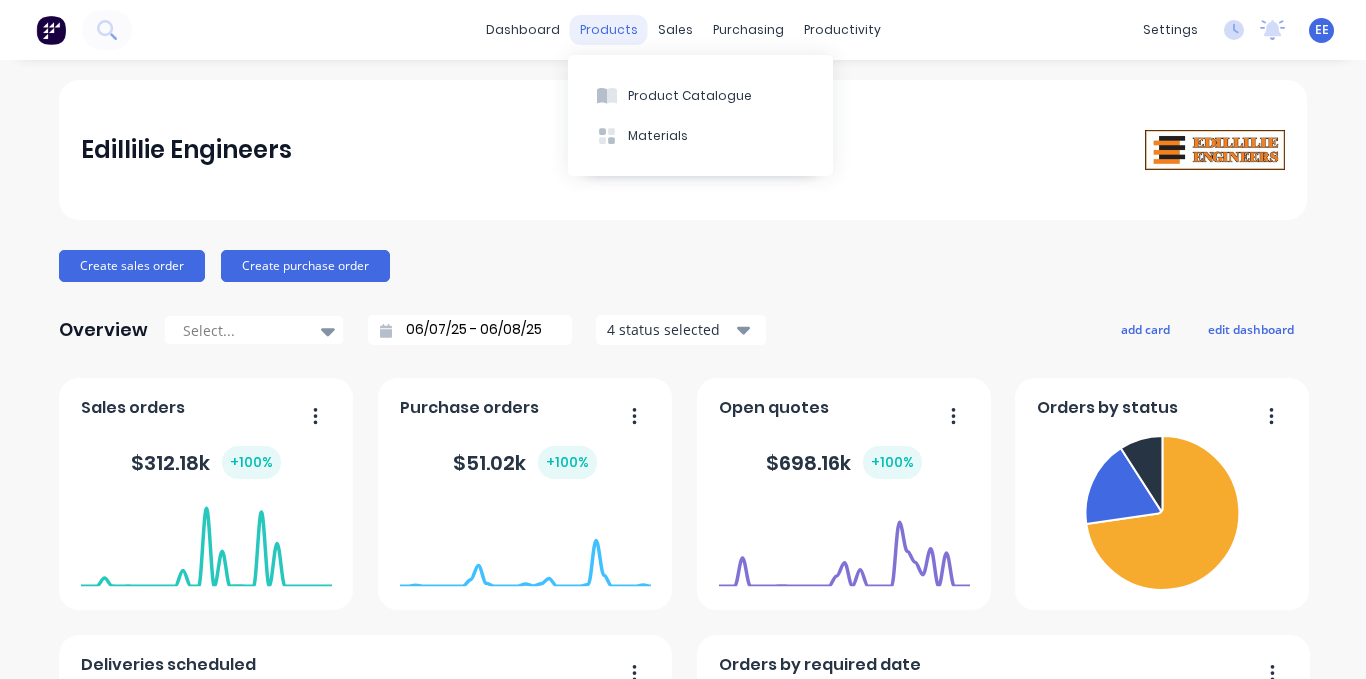 click on "products" at bounding box center (609, 30) 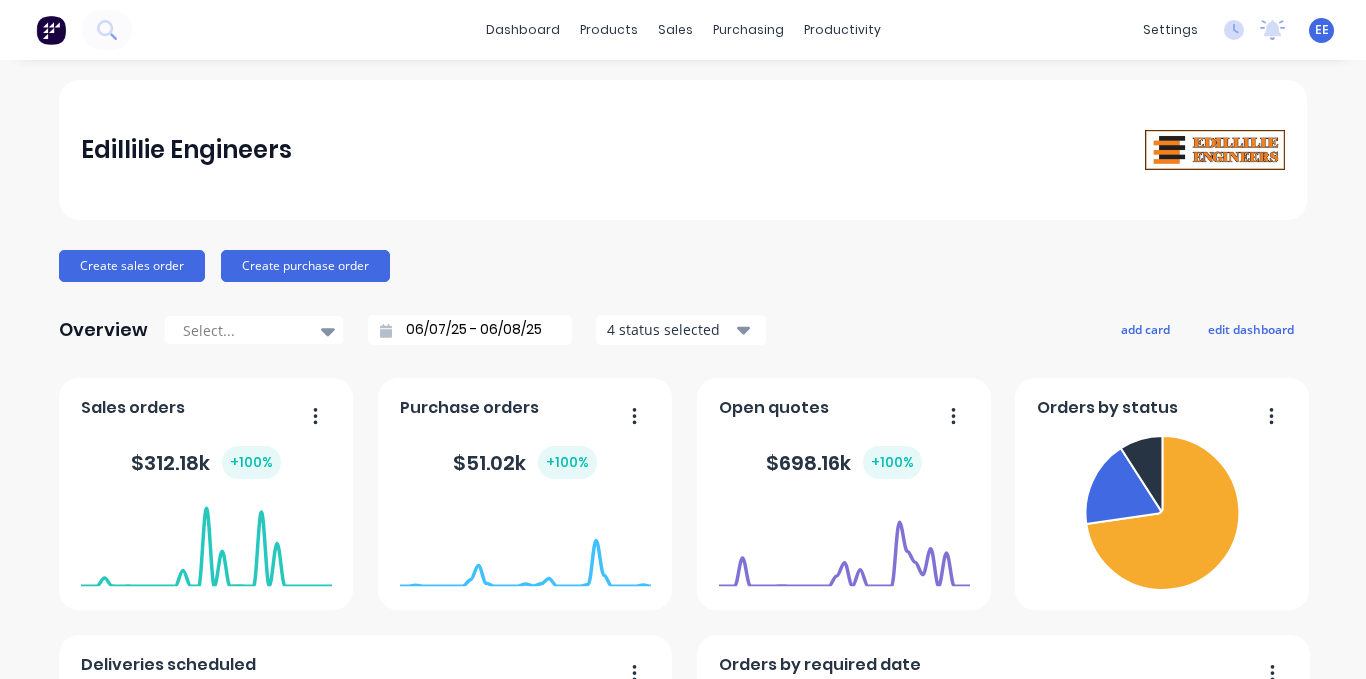 drag, startPoint x: 834, startPoint y: 114, endPoint x: 1146, endPoint y: 83, distance: 313.5363 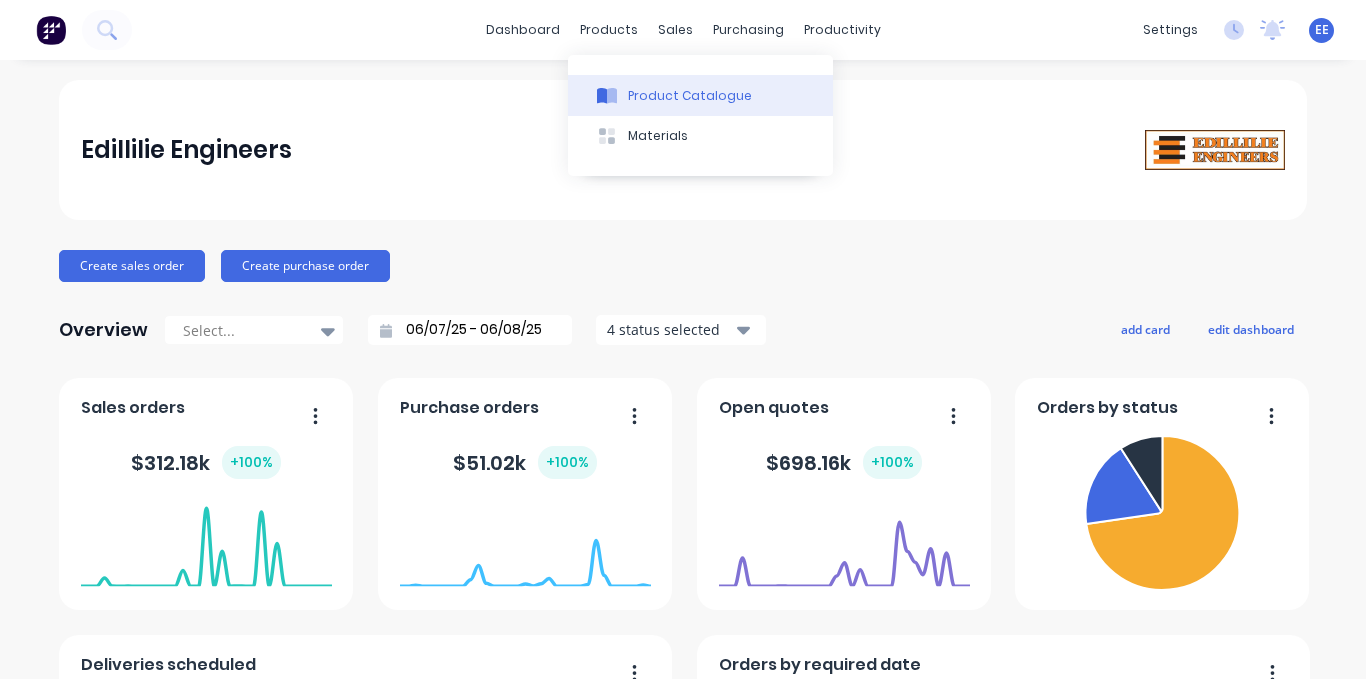 click on "Product Catalogue" at bounding box center [690, 96] 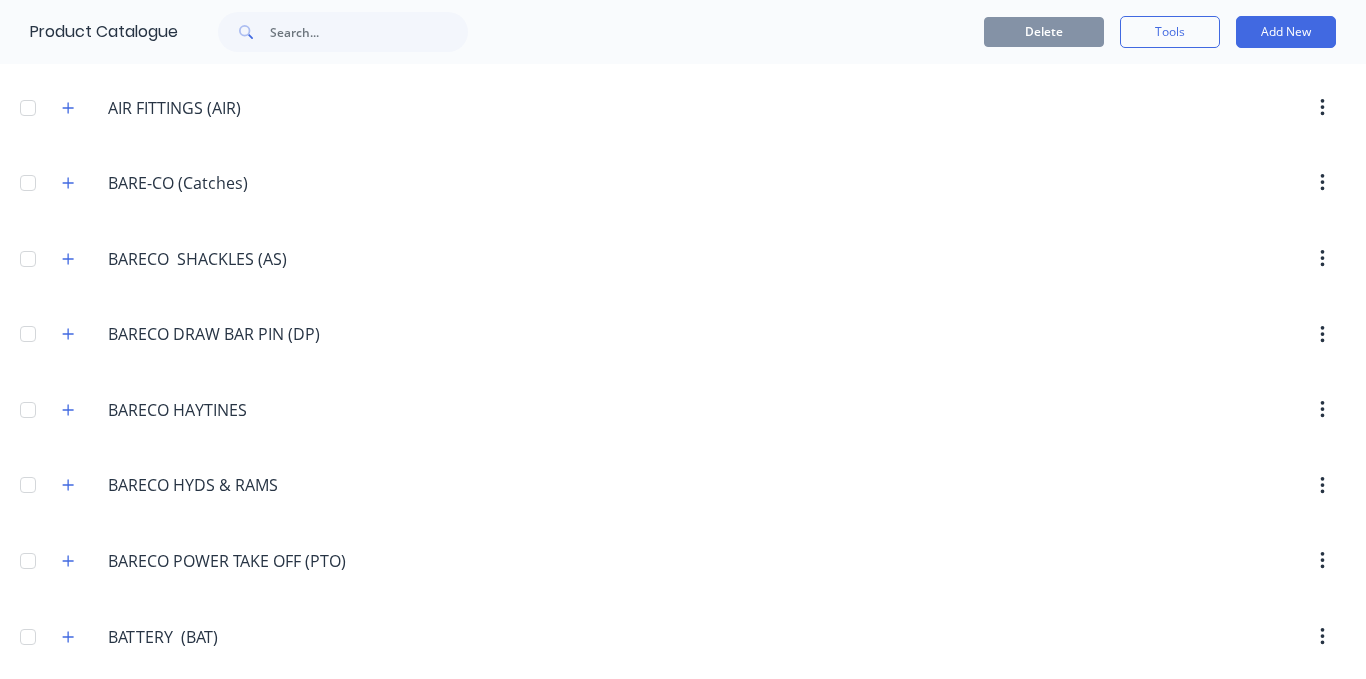 scroll, scrollTop: 1100, scrollLeft: 0, axis: vertical 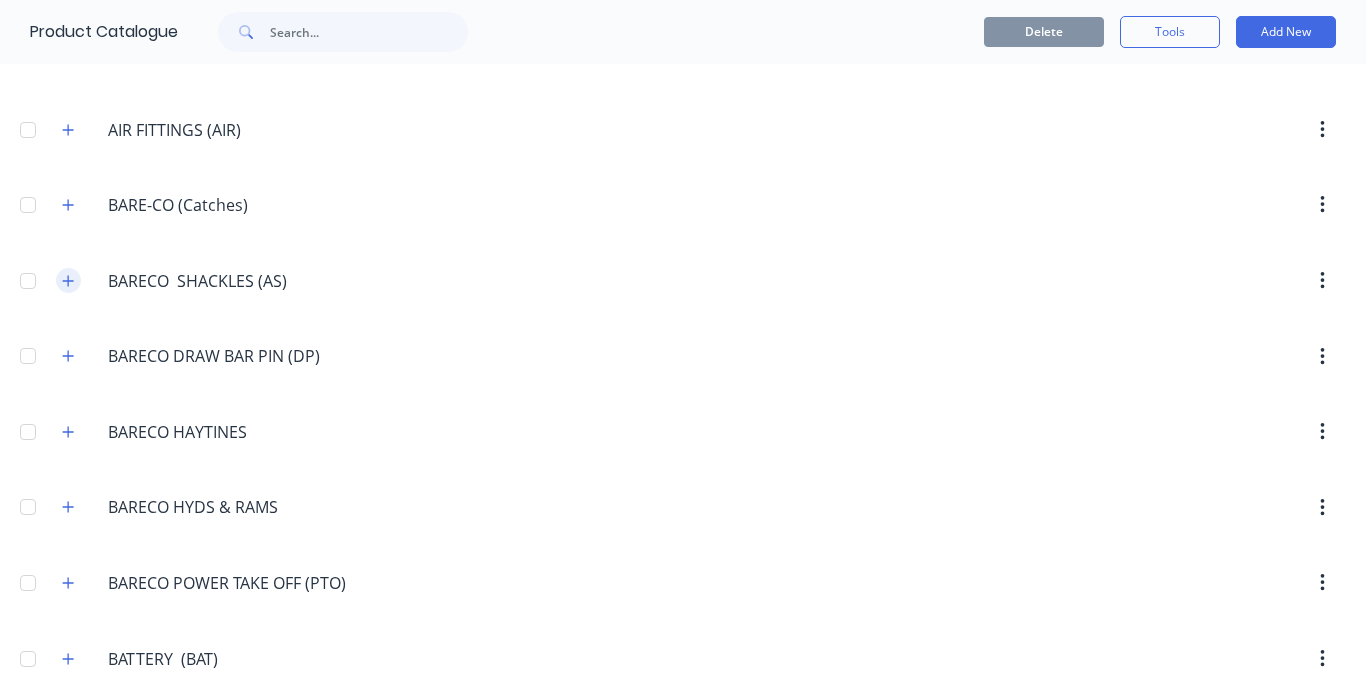 click 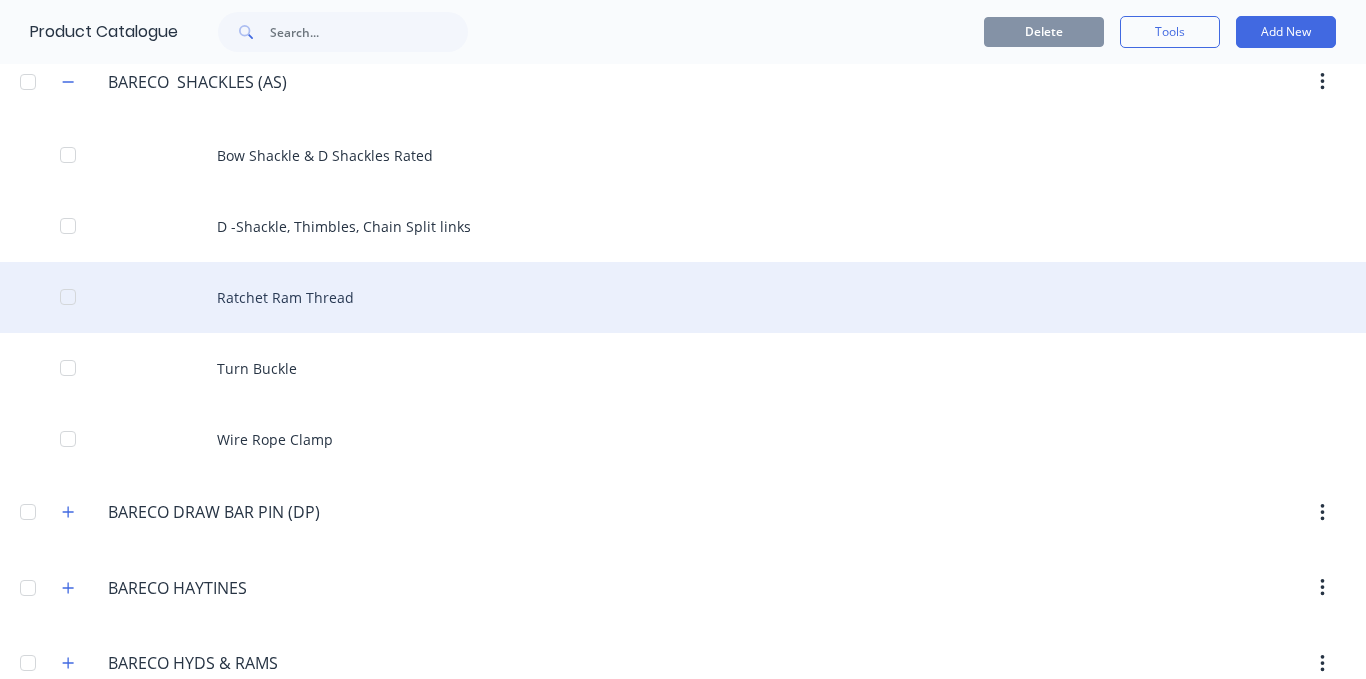 scroll, scrollTop: 1300, scrollLeft: 0, axis: vertical 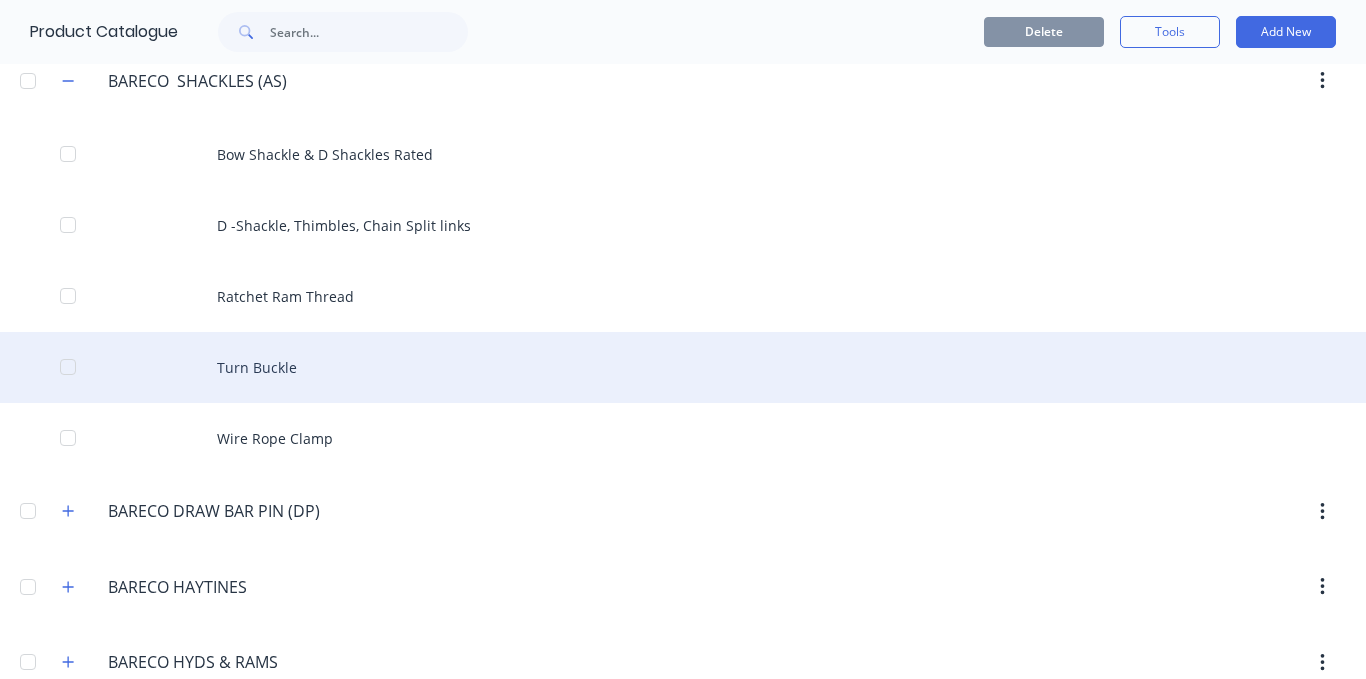 click on "Turn Buckle" at bounding box center (683, 367) 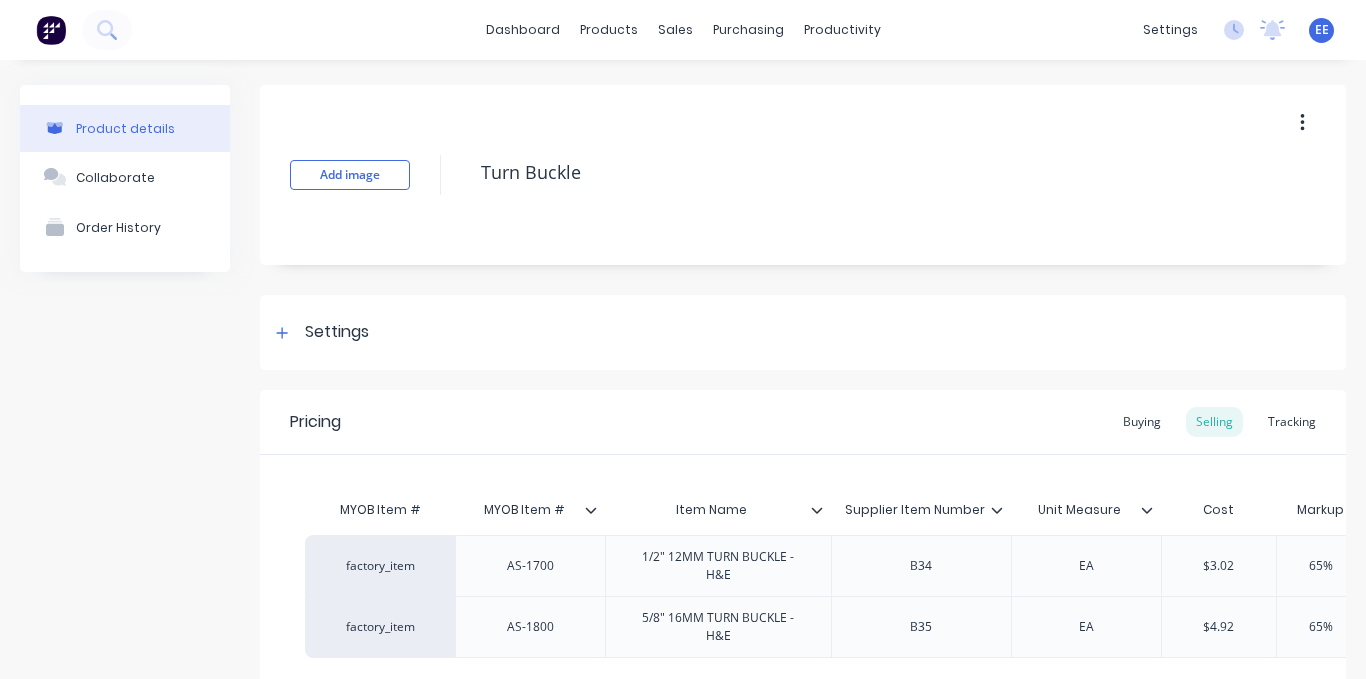 scroll, scrollTop: 192, scrollLeft: 0, axis: vertical 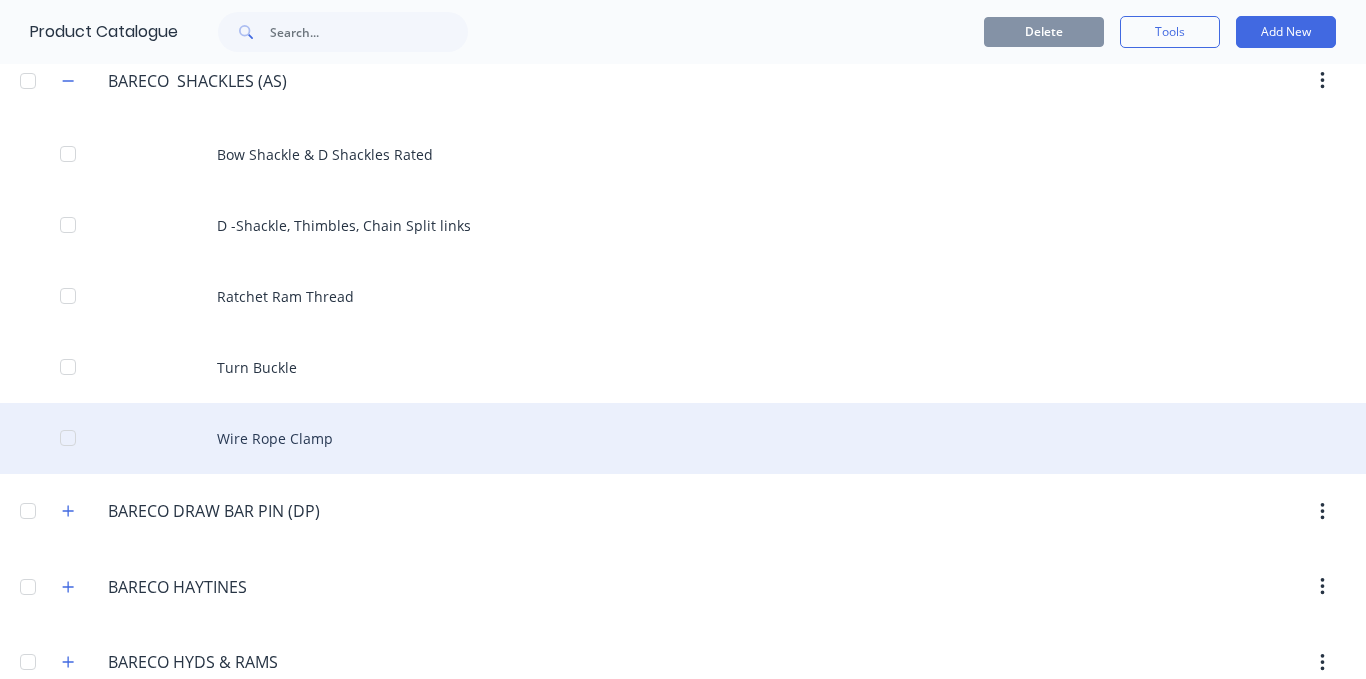click on "Wire Rope Clamp" at bounding box center (683, 438) 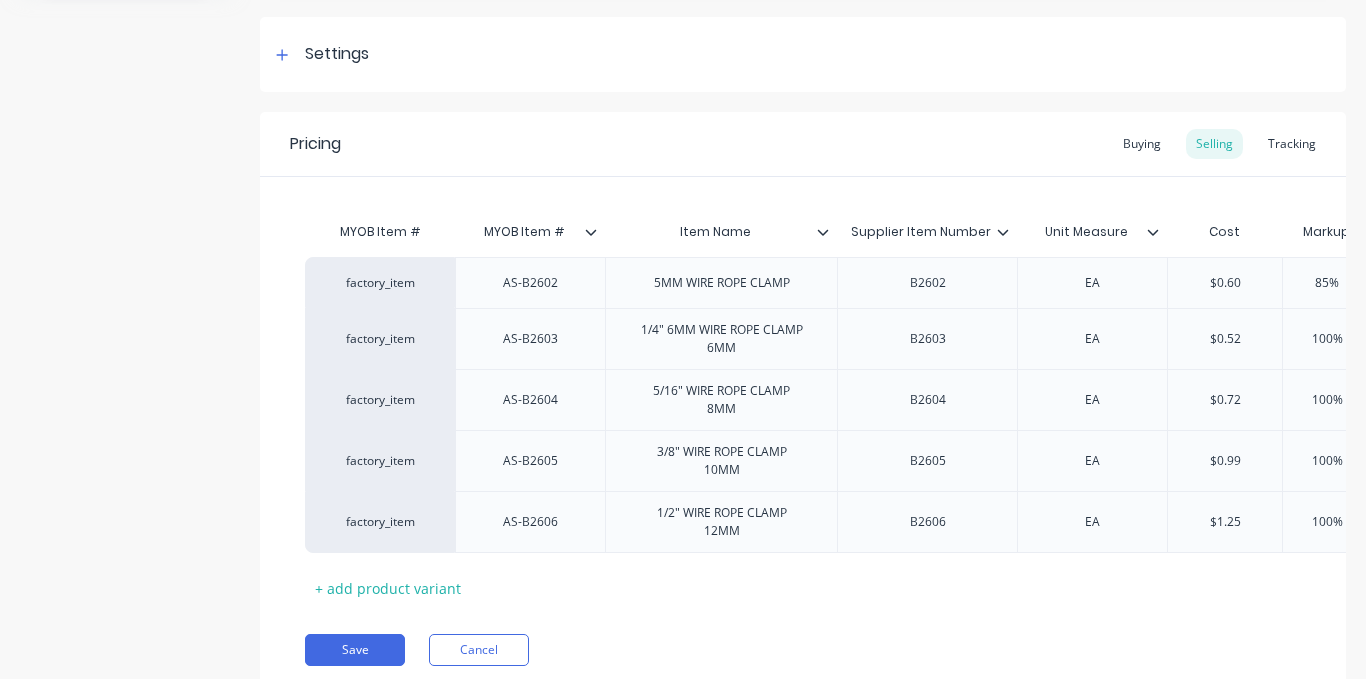 scroll, scrollTop: 300, scrollLeft: 0, axis: vertical 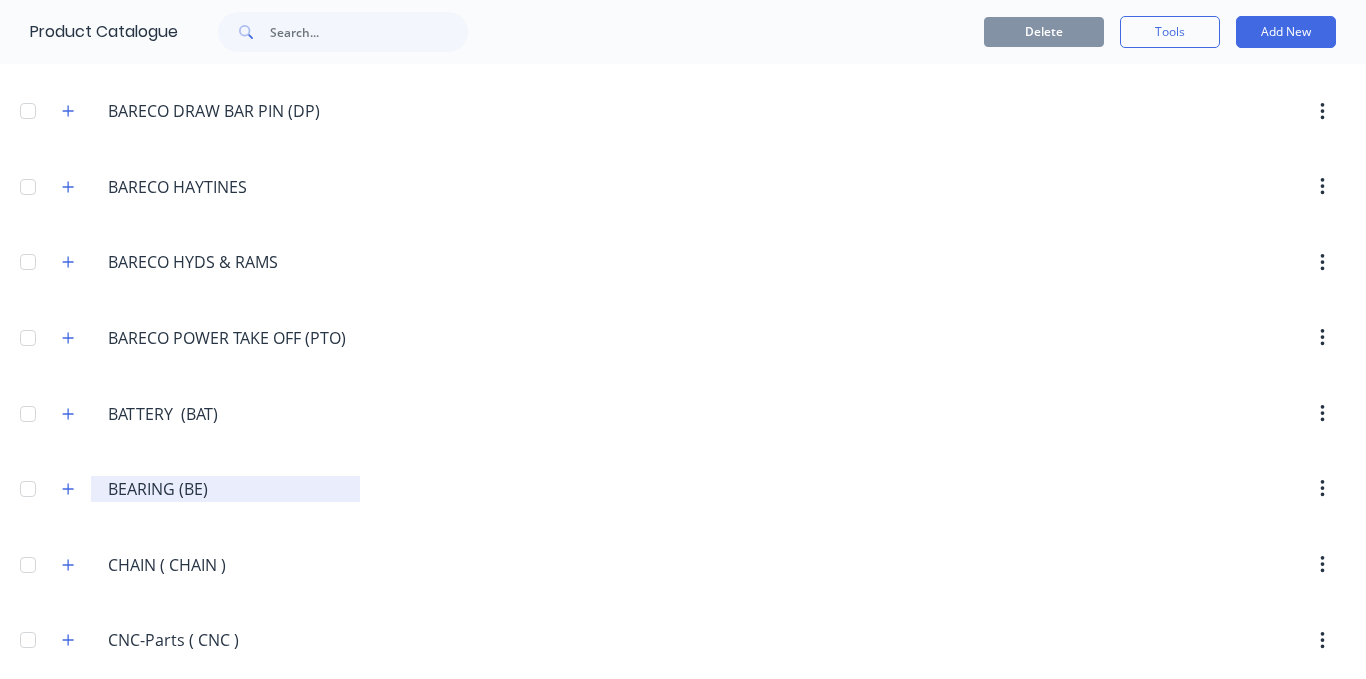 click on "BEARING (BE)" at bounding box center [226, 489] 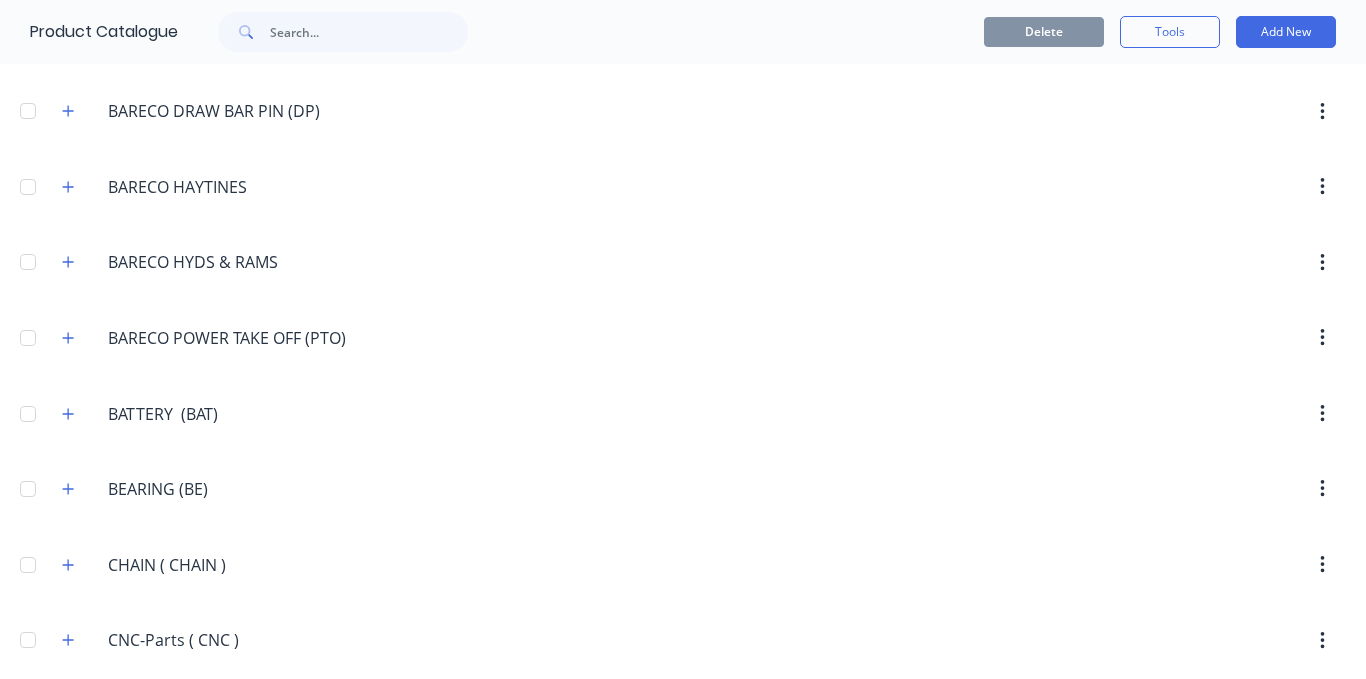 click on "BEARING.(BE) BEARING (BE)" at bounding box center (203, 489) 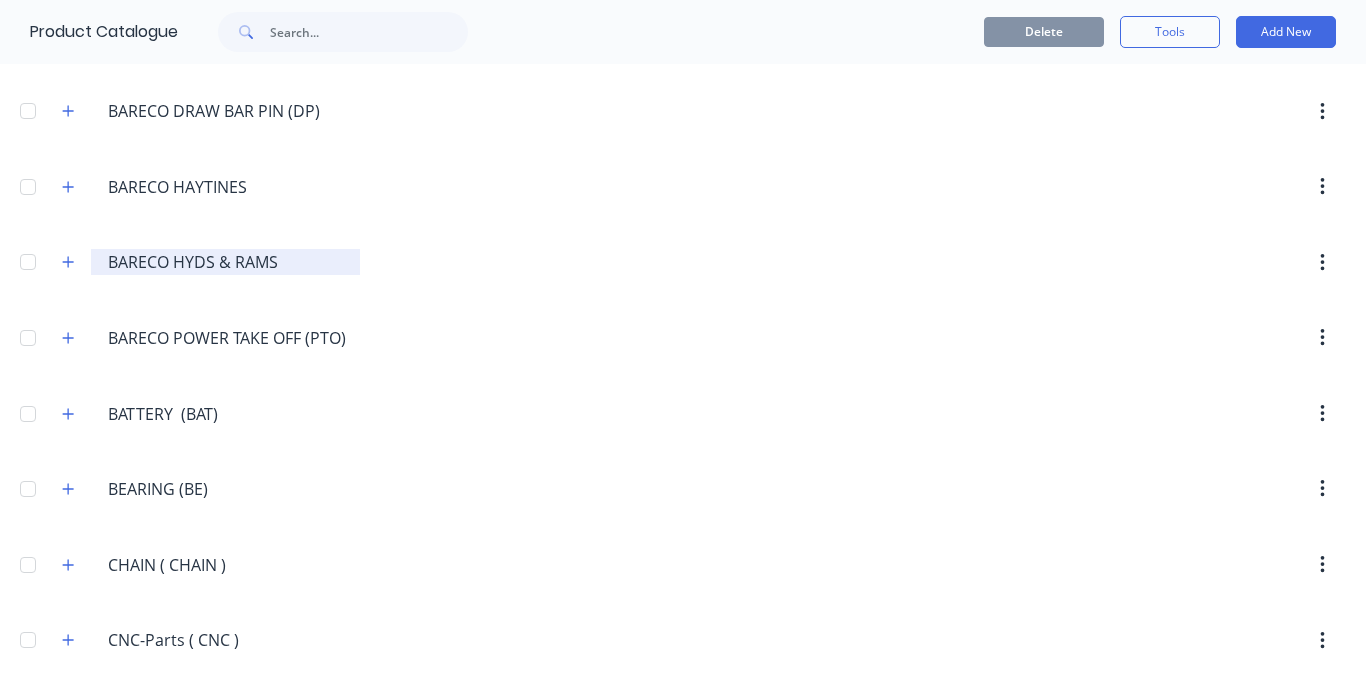 click at bounding box center [68, 489] 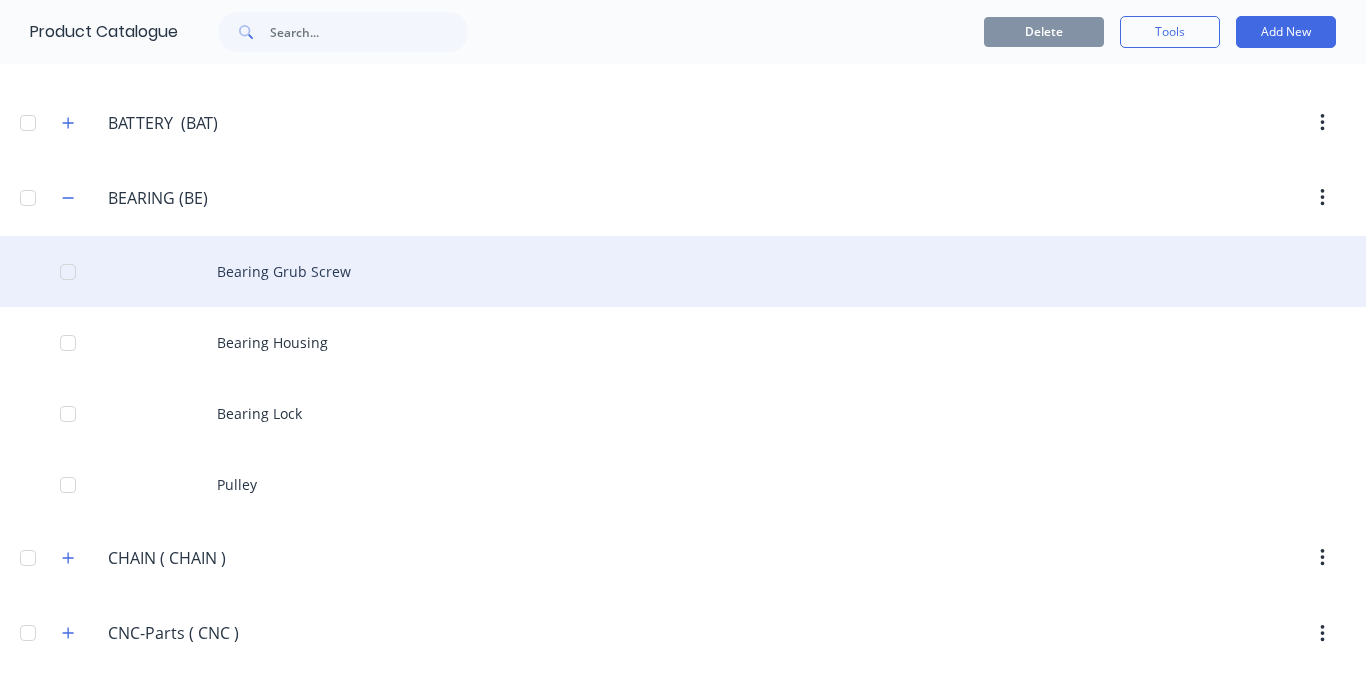 scroll, scrollTop: 2000, scrollLeft: 0, axis: vertical 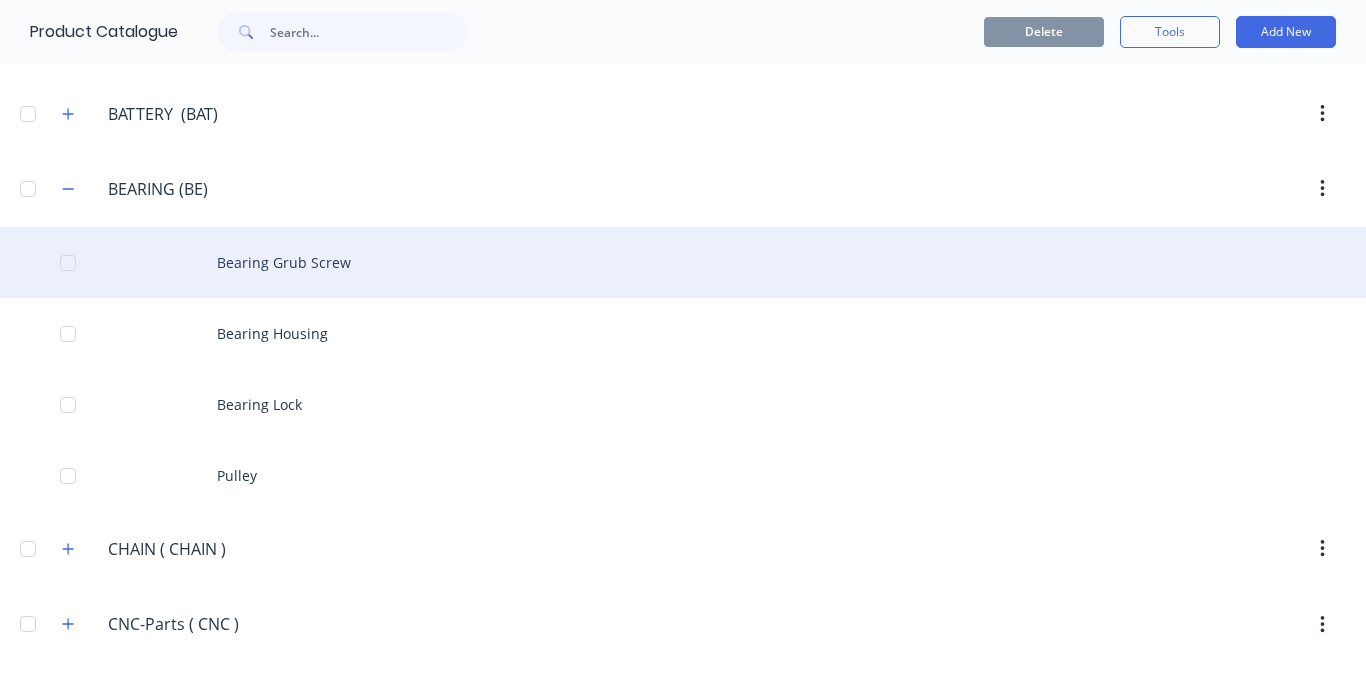 click on "Bearing Grub Screw" at bounding box center (683, 262) 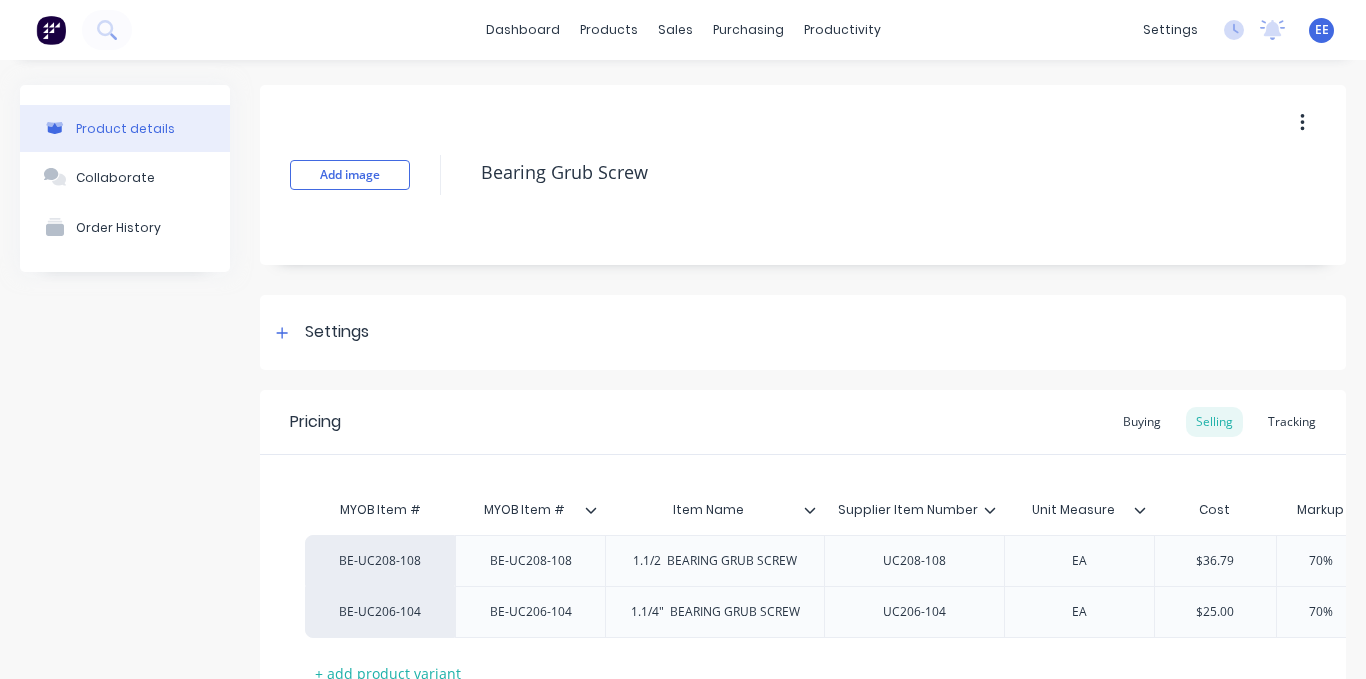 type on "x" 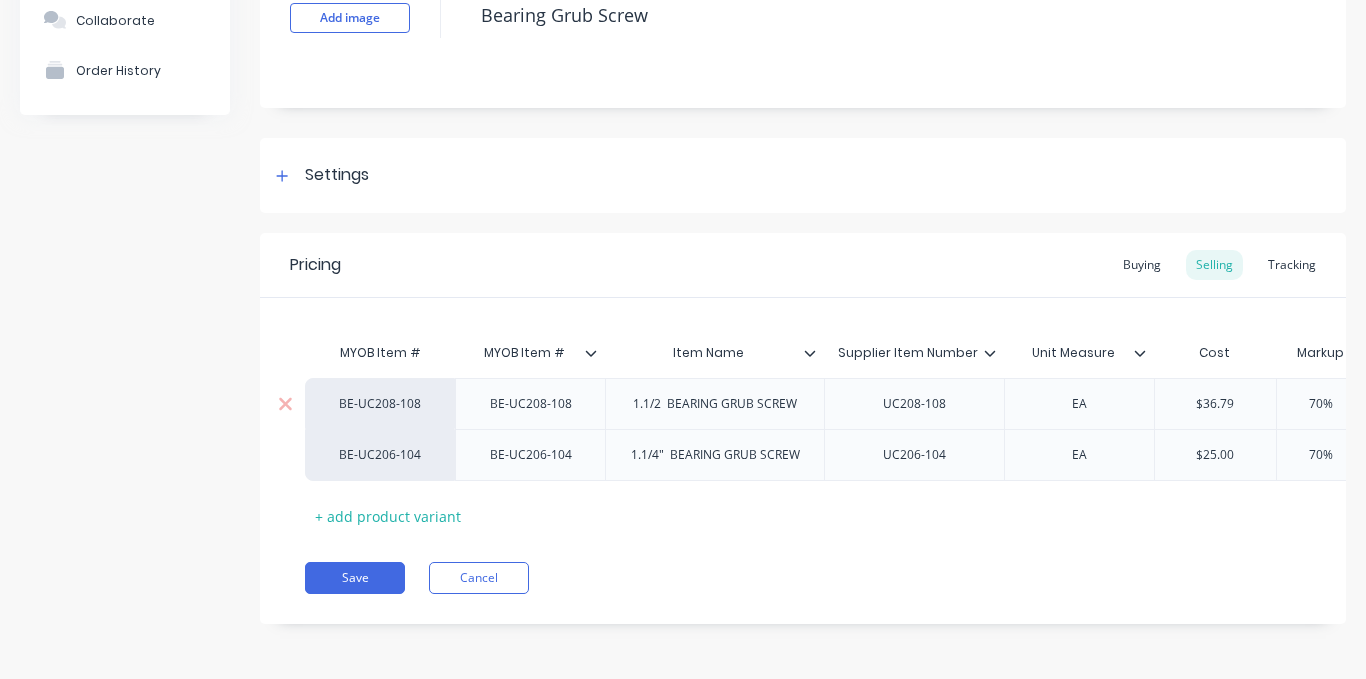 click on "BE-UC208-108" at bounding box center [380, 404] 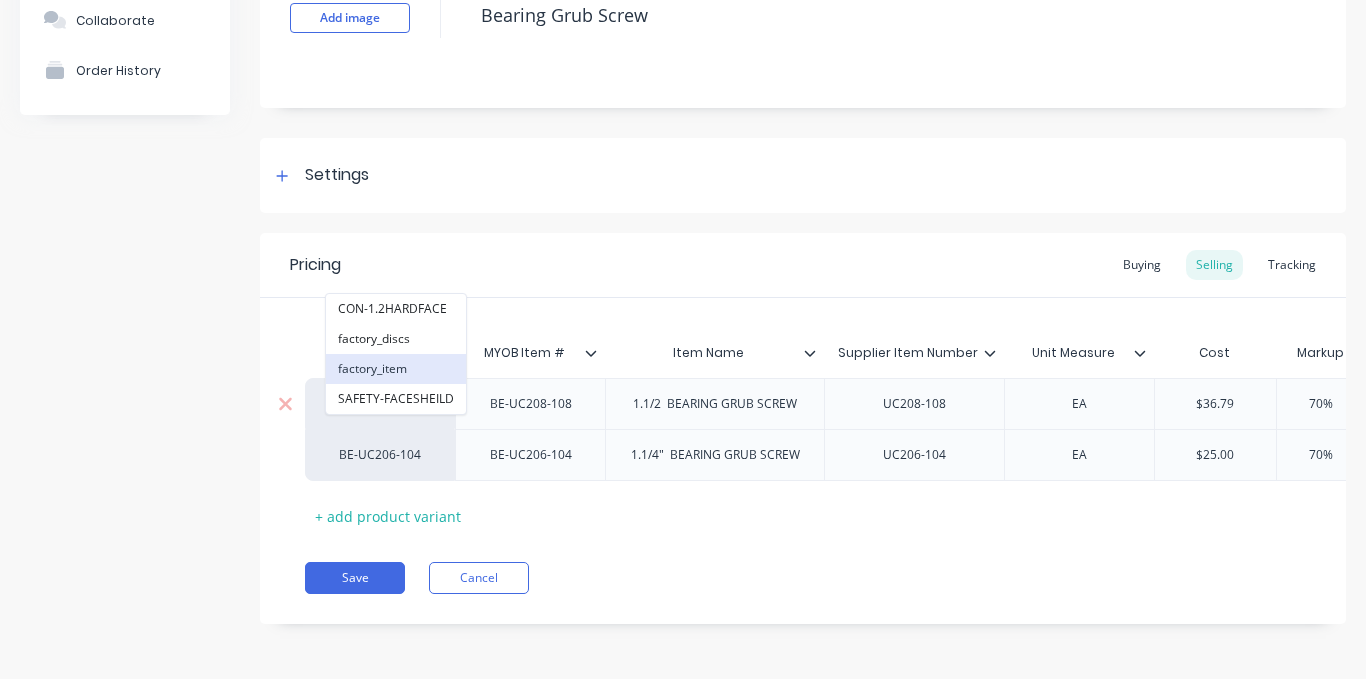 type on "fac" 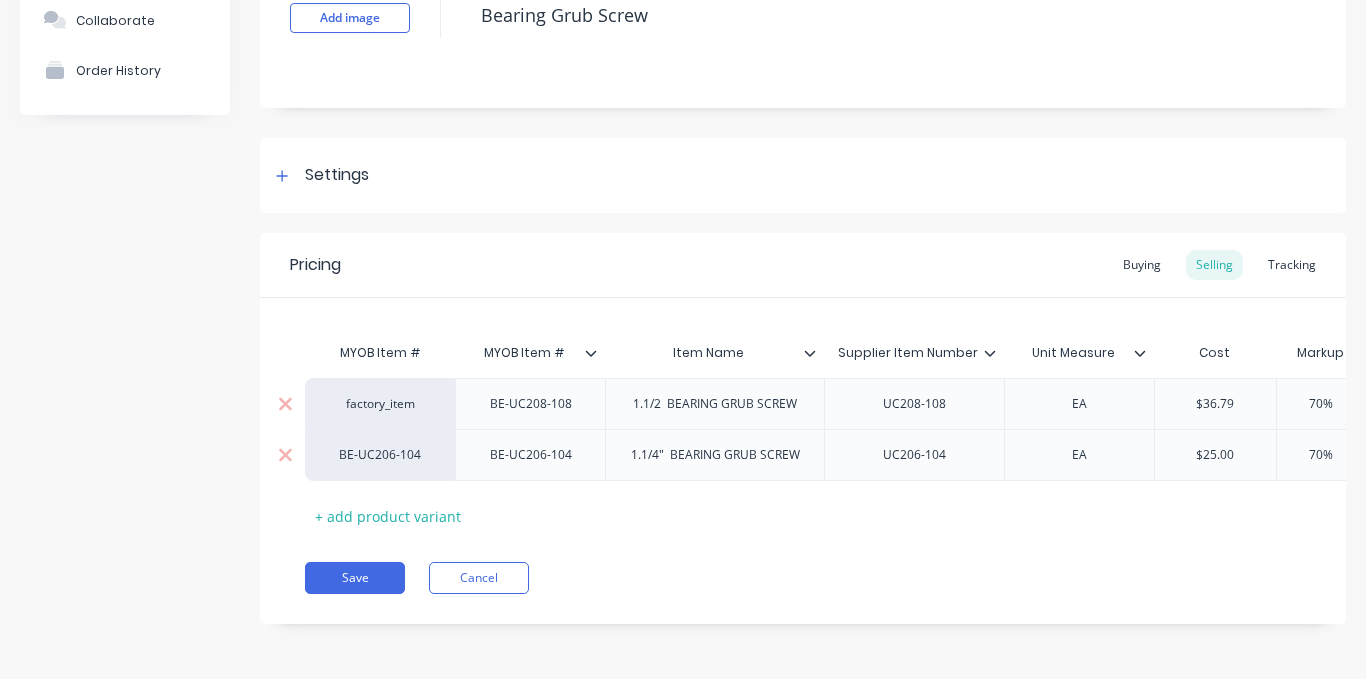 click on "BE-UC206-104" at bounding box center [380, 455] 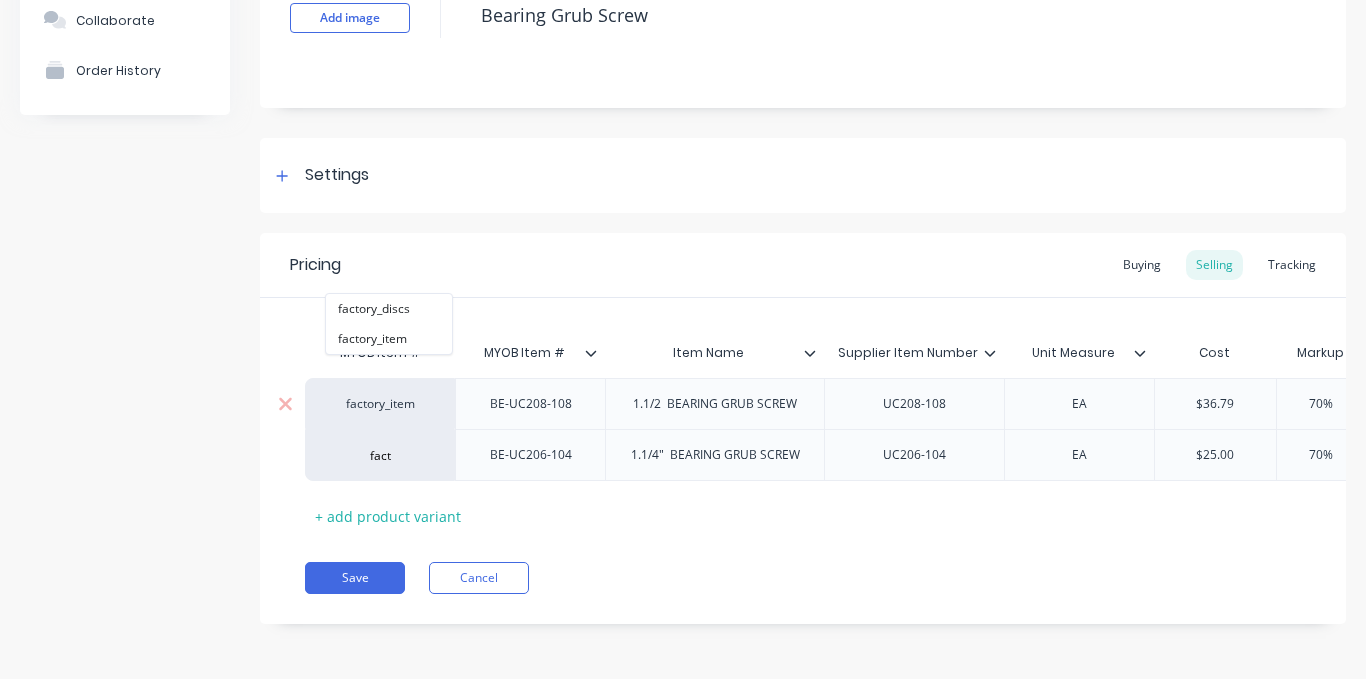 type on "fact" 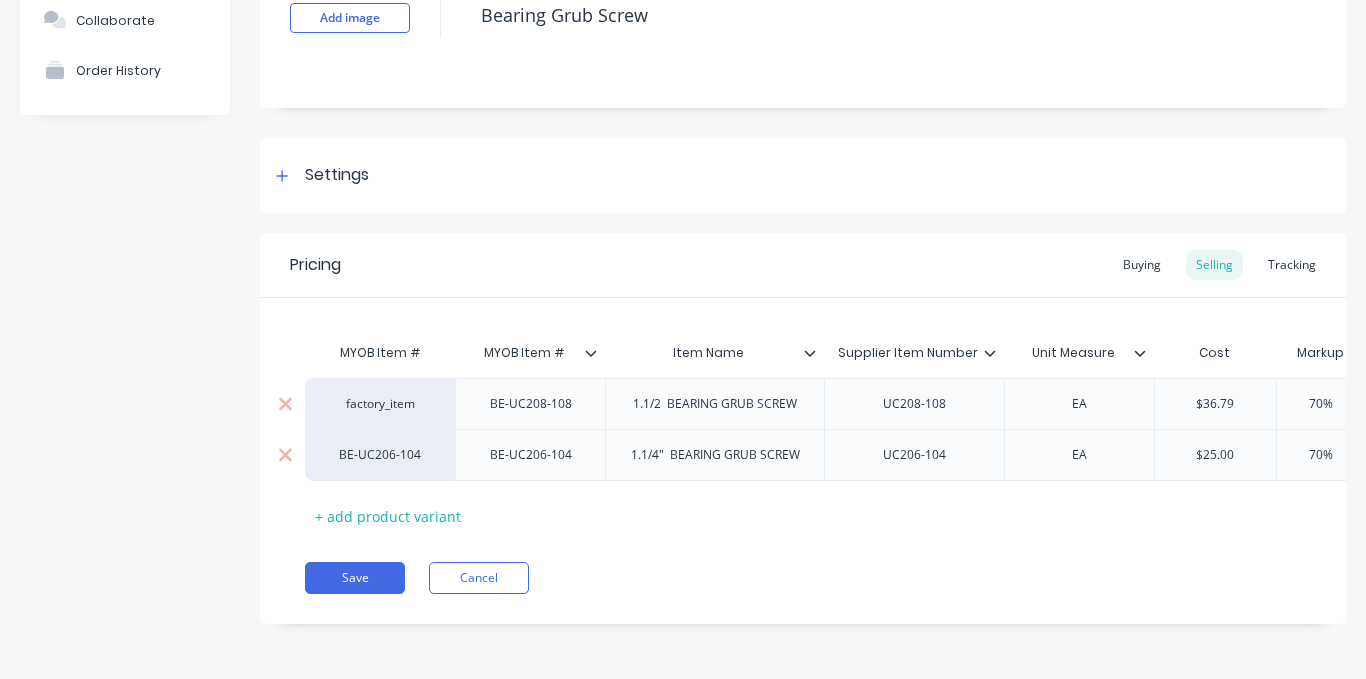 click on "BE-UC206-104" at bounding box center (380, 455) 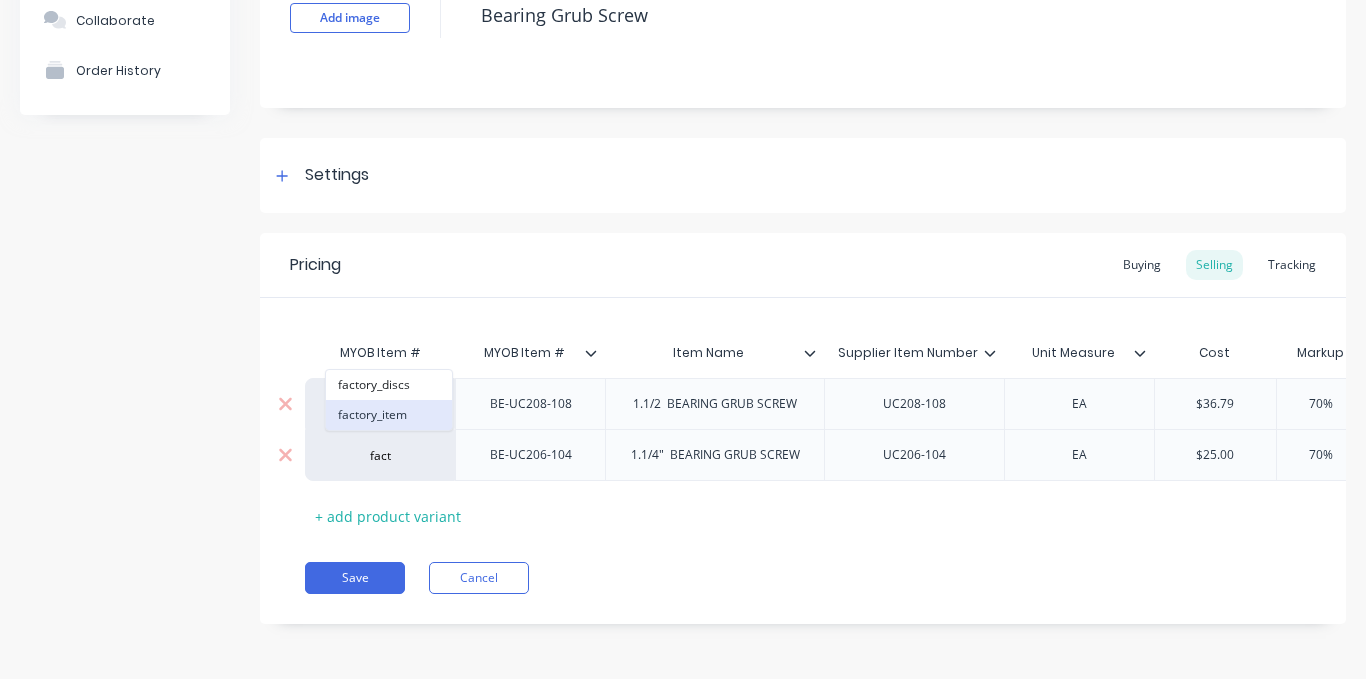 click on "factory_item" at bounding box center (389, 415) 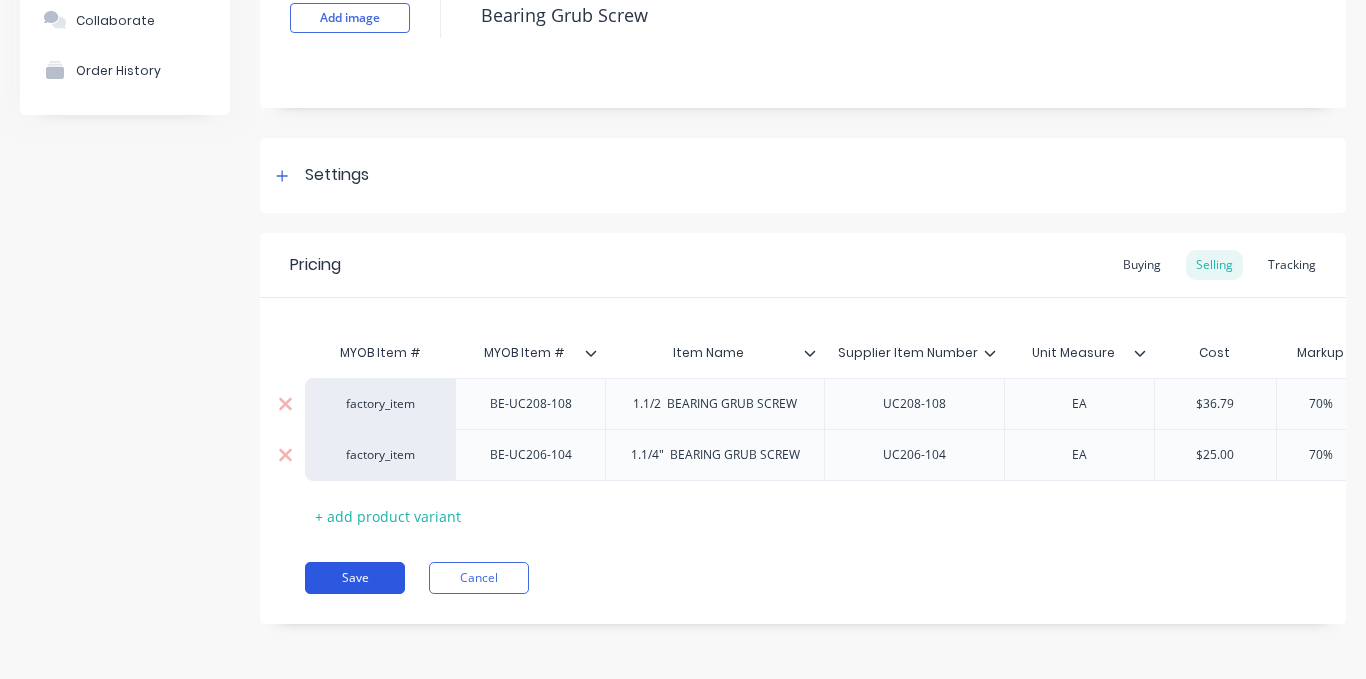 drag, startPoint x: 376, startPoint y: 583, endPoint x: 360, endPoint y: 572, distance: 19.416489 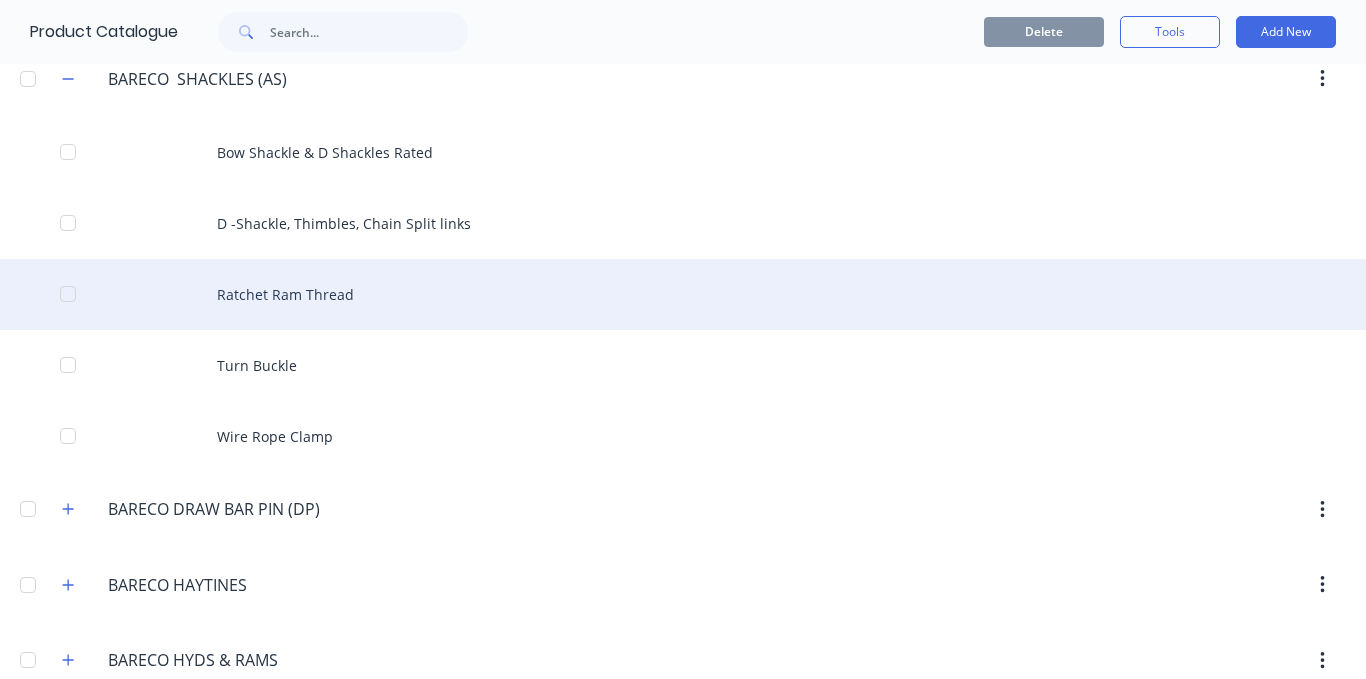 scroll, scrollTop: 1200, scrollLeft: 0, axis: vertical 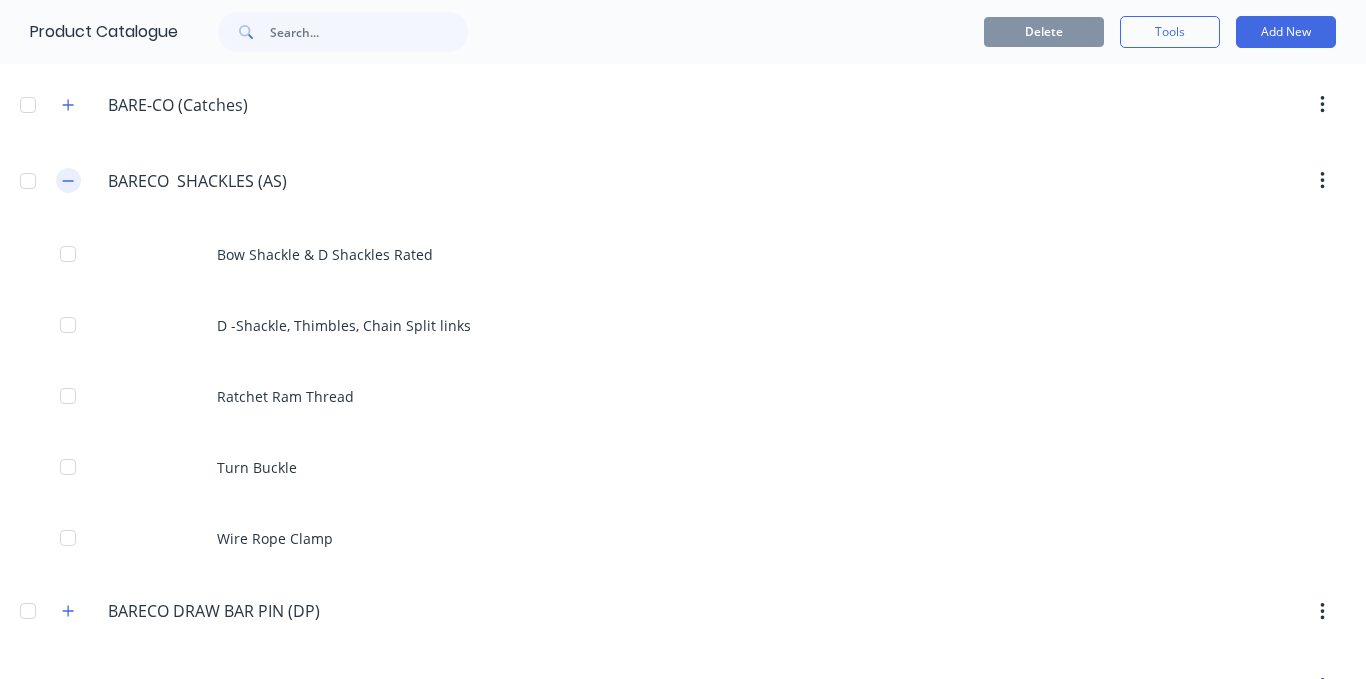 click 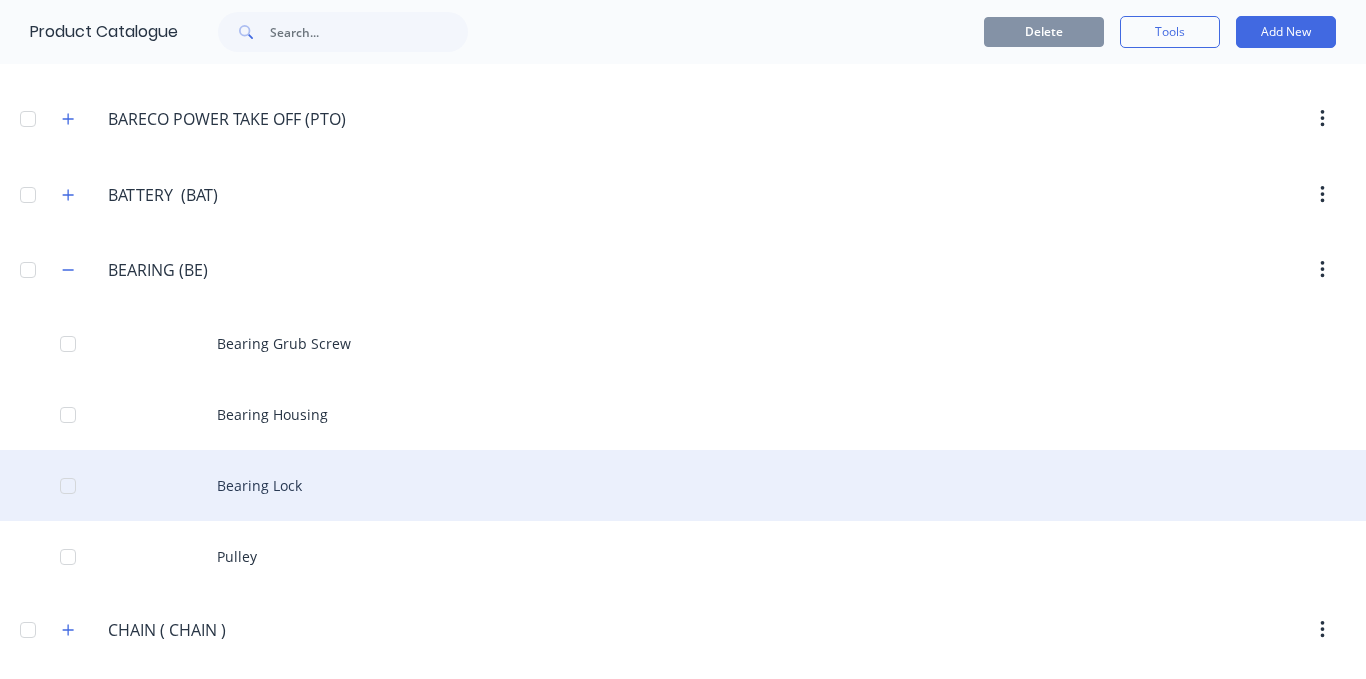 scroll, scrollTop: 1700, scrollLeft: 0, axis: vertical 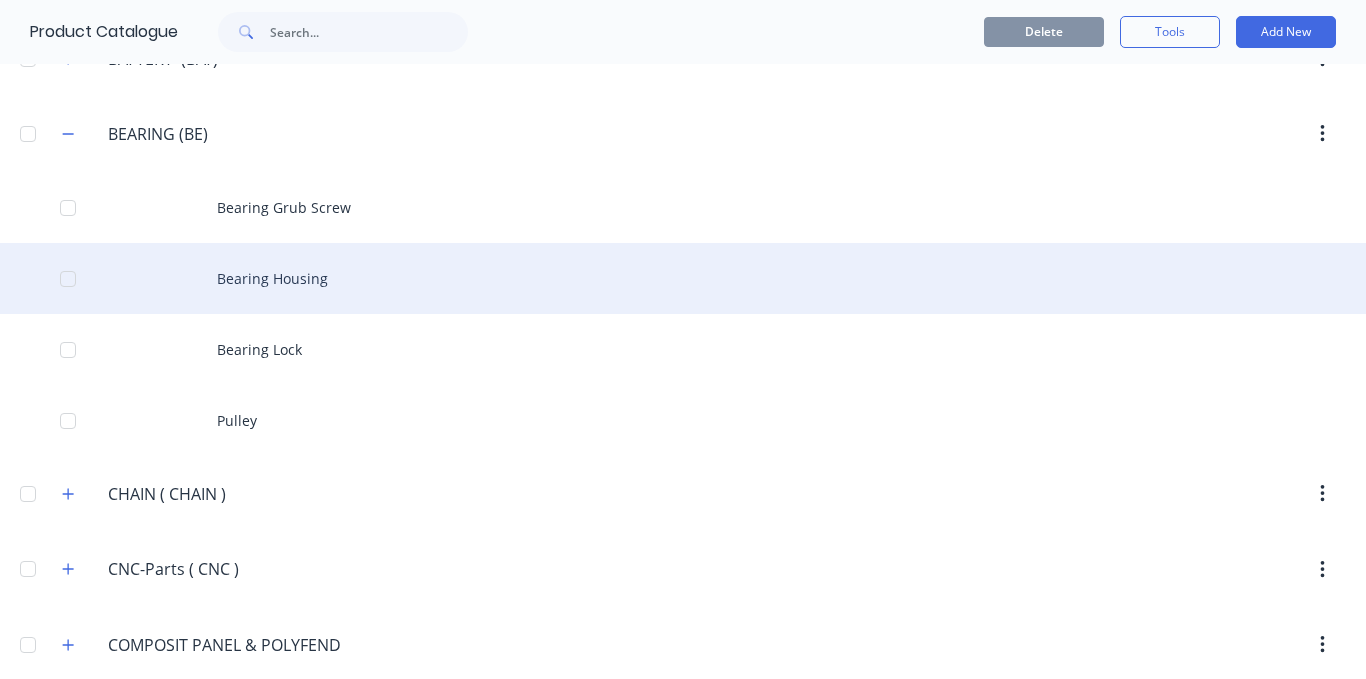 click on "Bearing Housing" at bounding box center [683, 278] 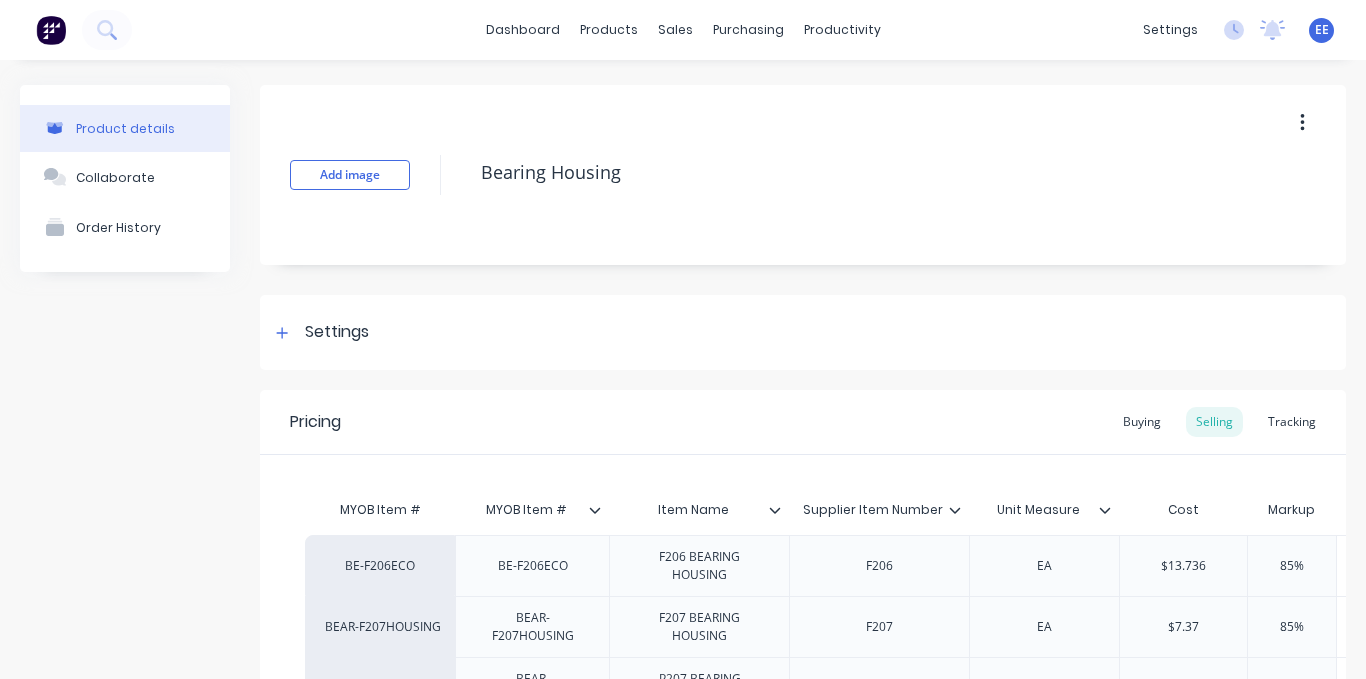 type on "x" 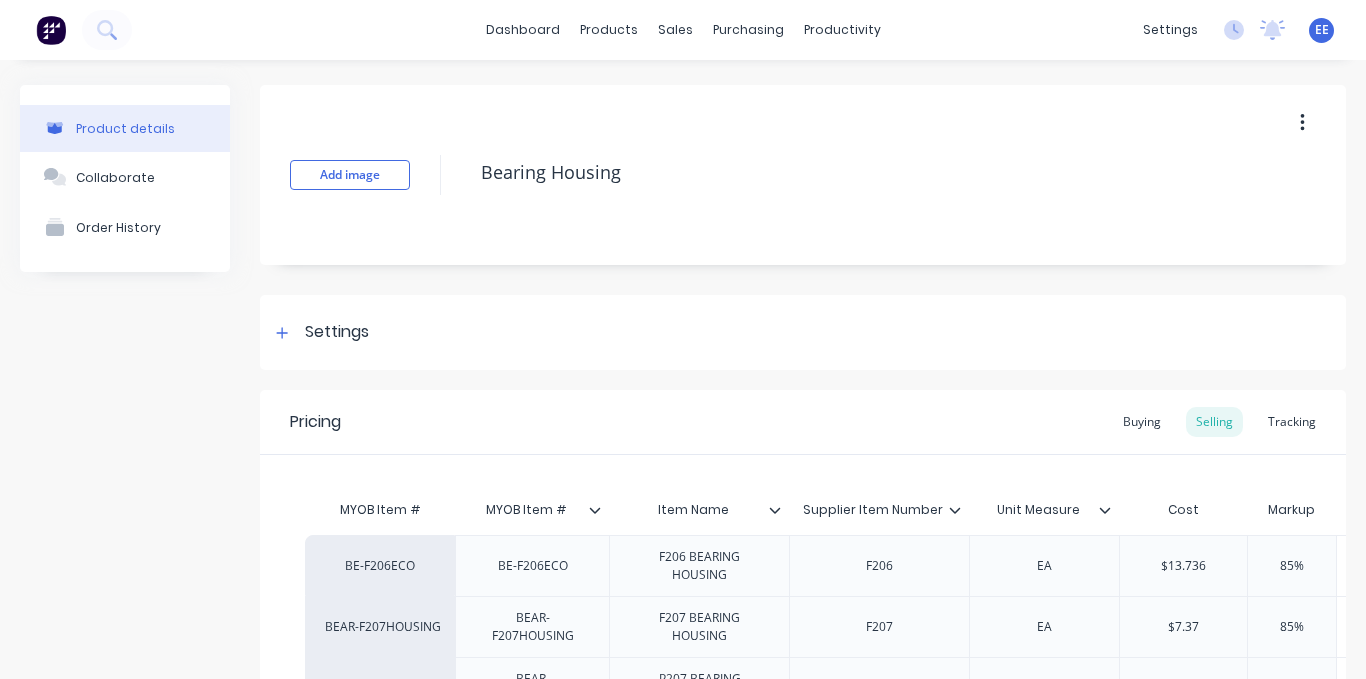 scroll, scrollTop: 300, scrollLeft: 0, axis: vertical 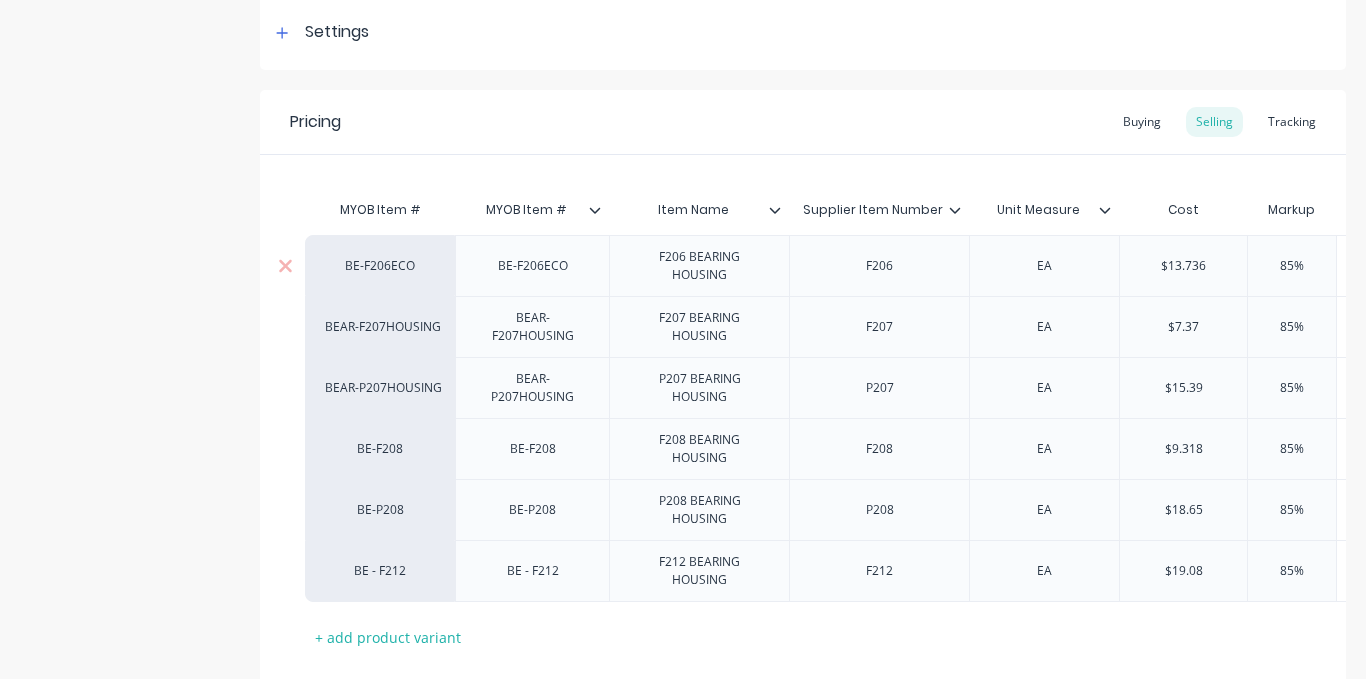 click on "BE-F206ECO" at bounding box center (380, 266) 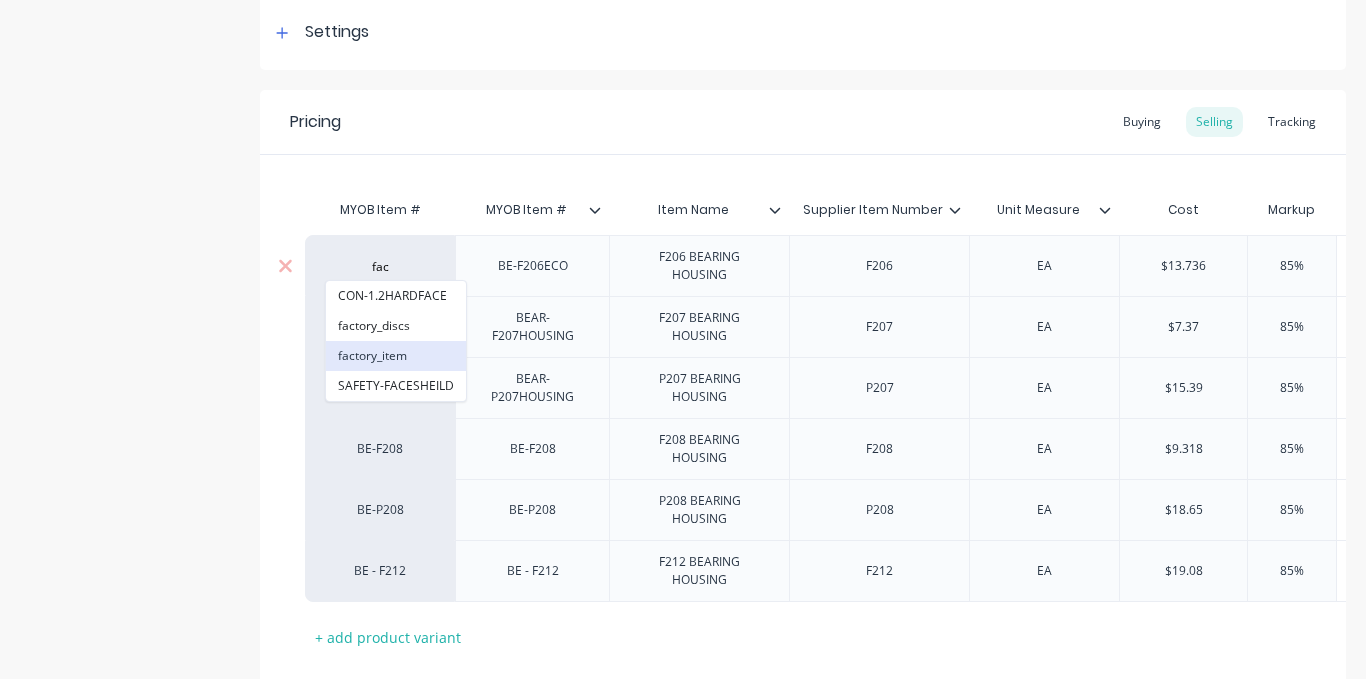type on "fac" 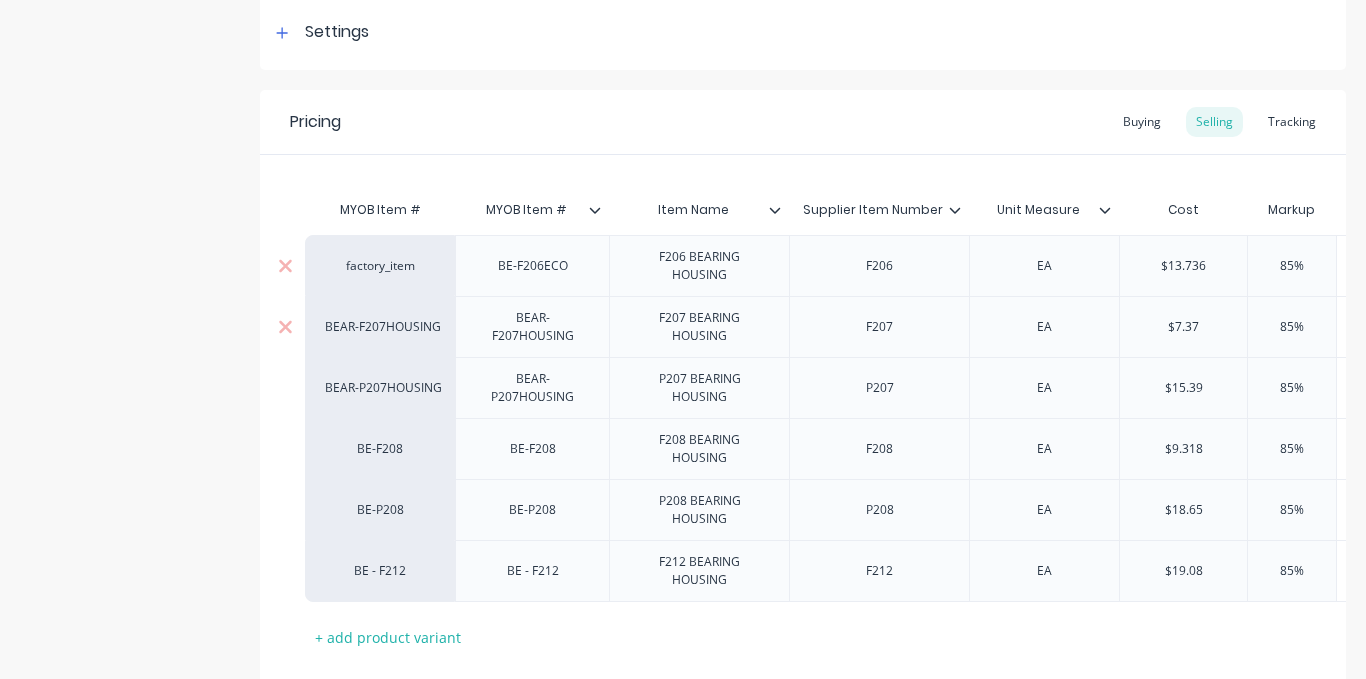 click on "BEAR-F207HOUSING" at bounding box center (380, 327) 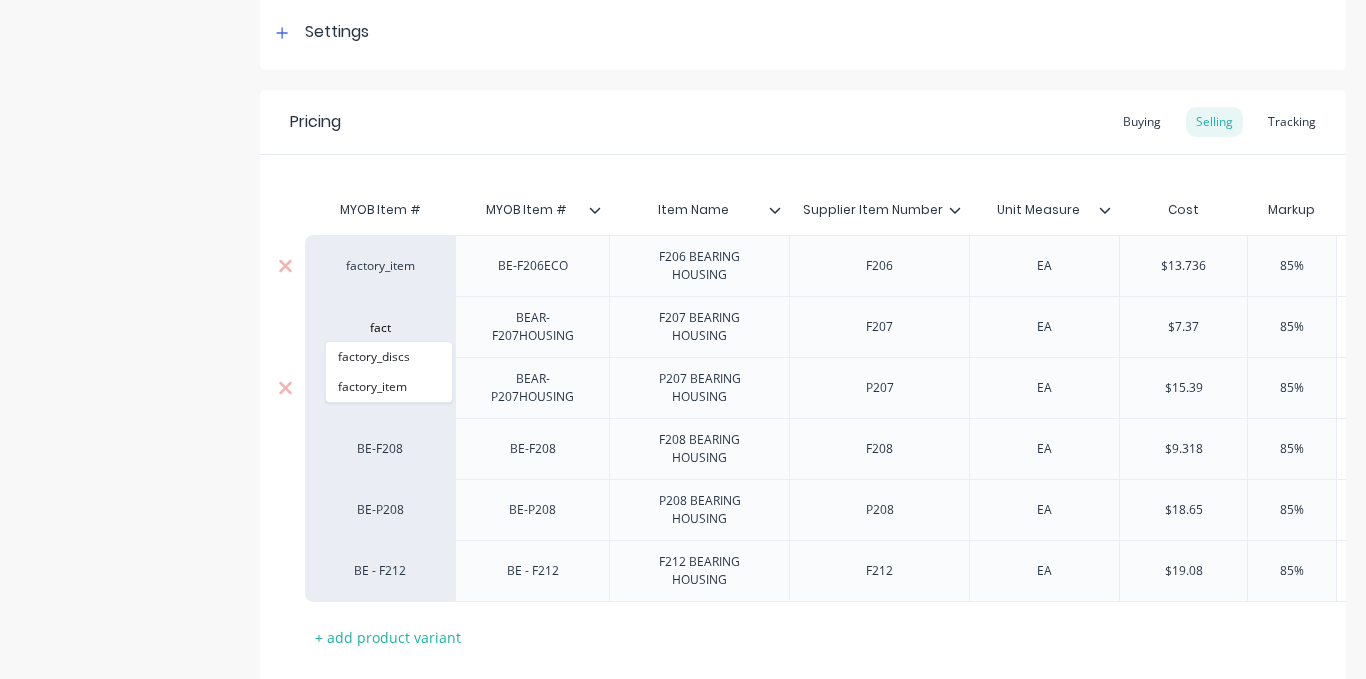 click on "BEAR-P207HOUSING" at bounding box center [380, 387] 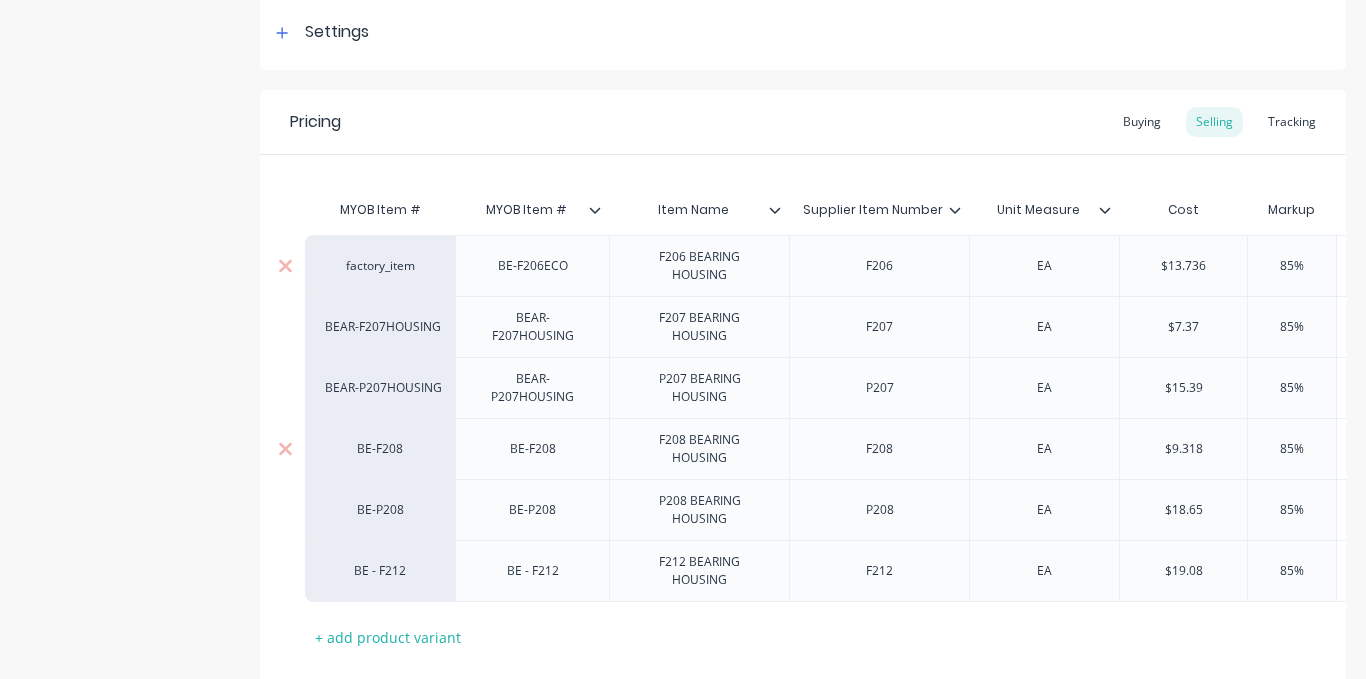 click on "BE-F208" at bounding box center [380, 448] 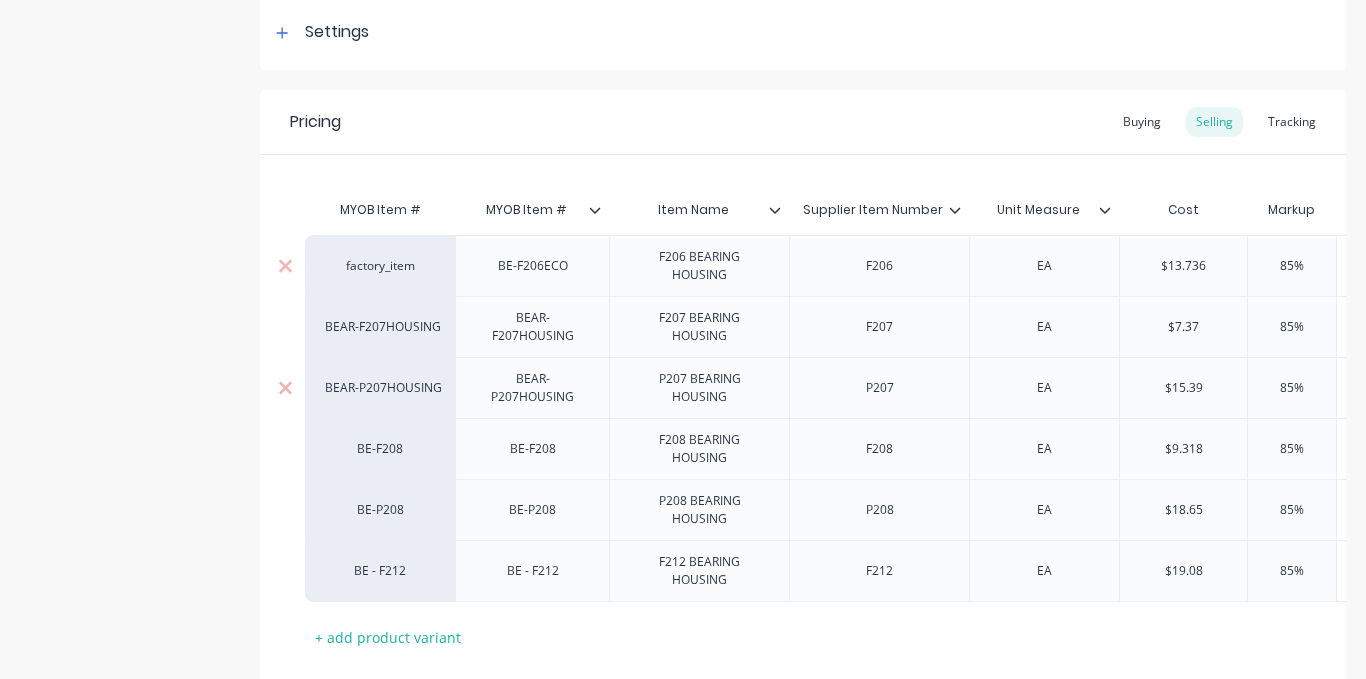 drag, startPoint x: 394, startPoint y: 454, endPoint x: 391, endPoint y: 394, distance: 60.074955 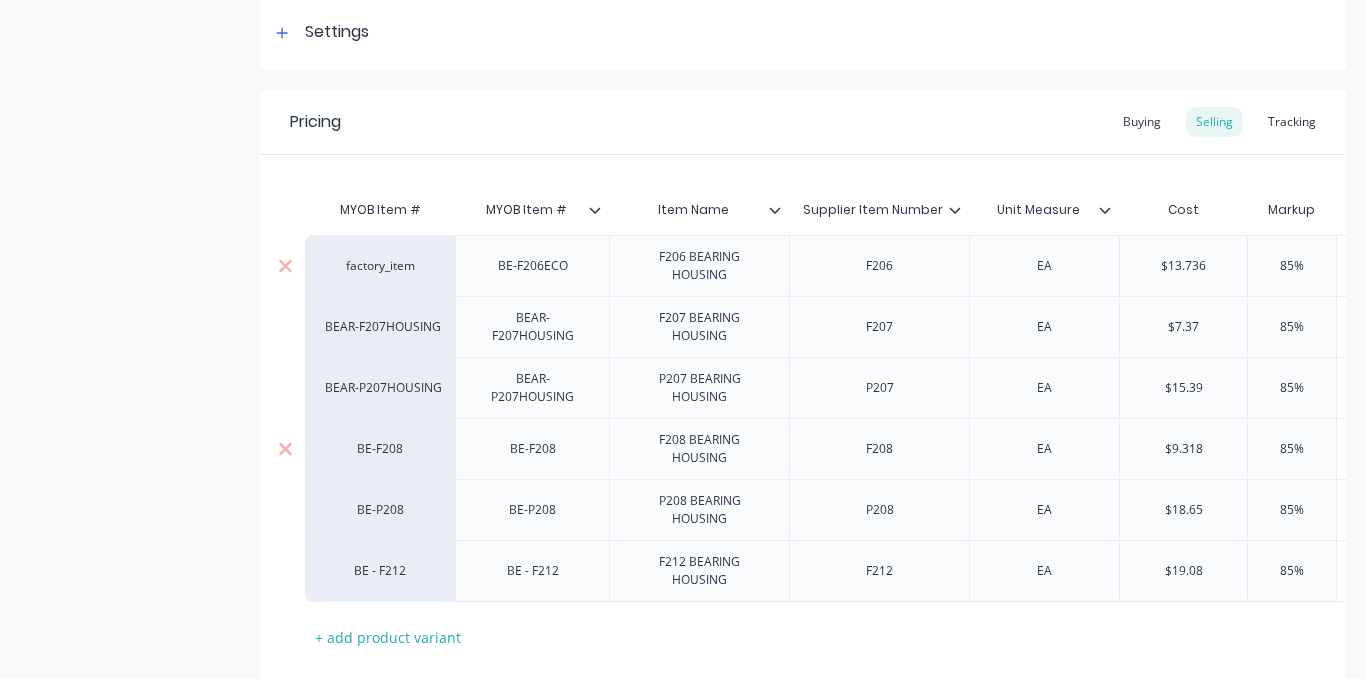 click on "BE-F208" at bounding box center (380, 449) 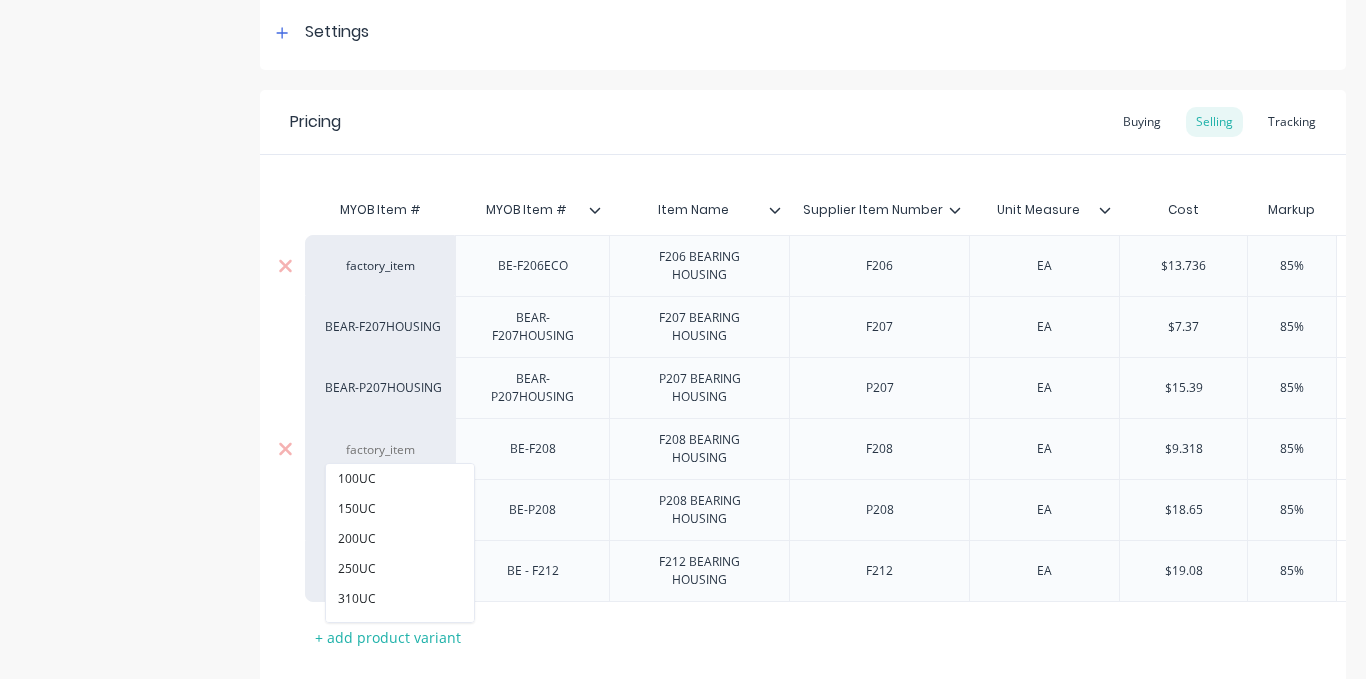 click at bounding box center [380, 450] 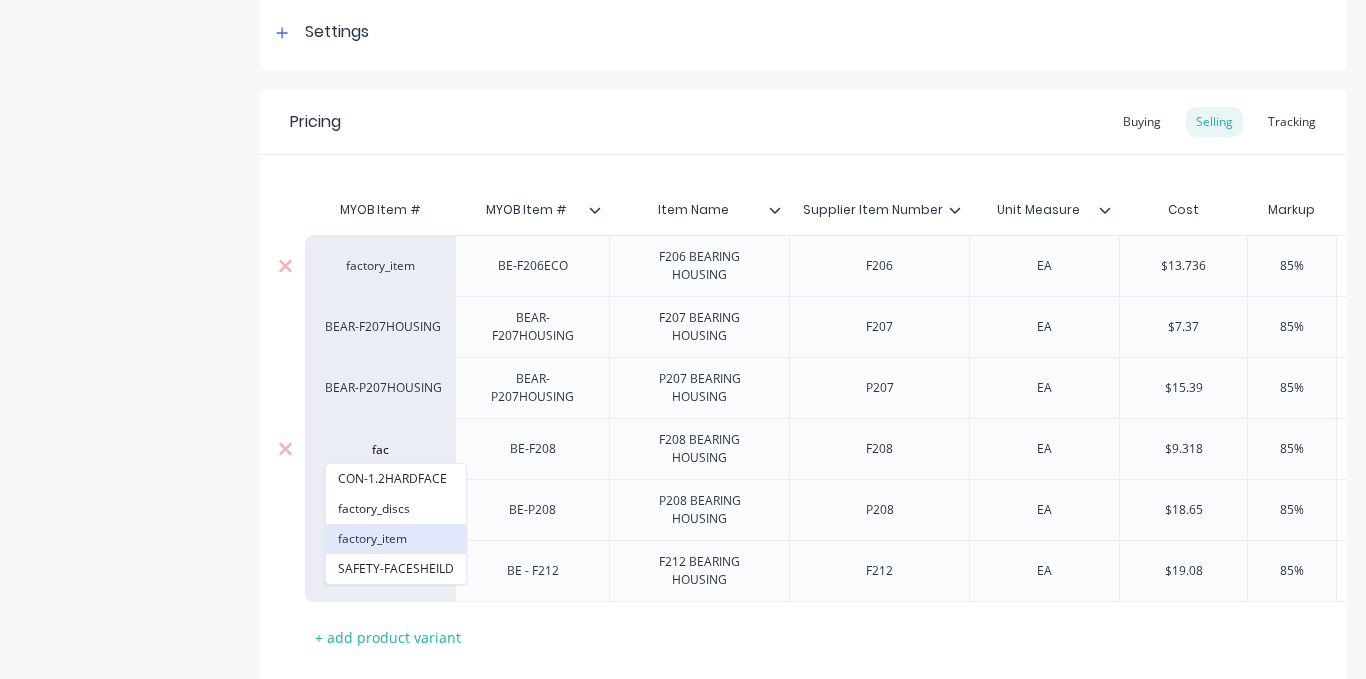 type on "fac" 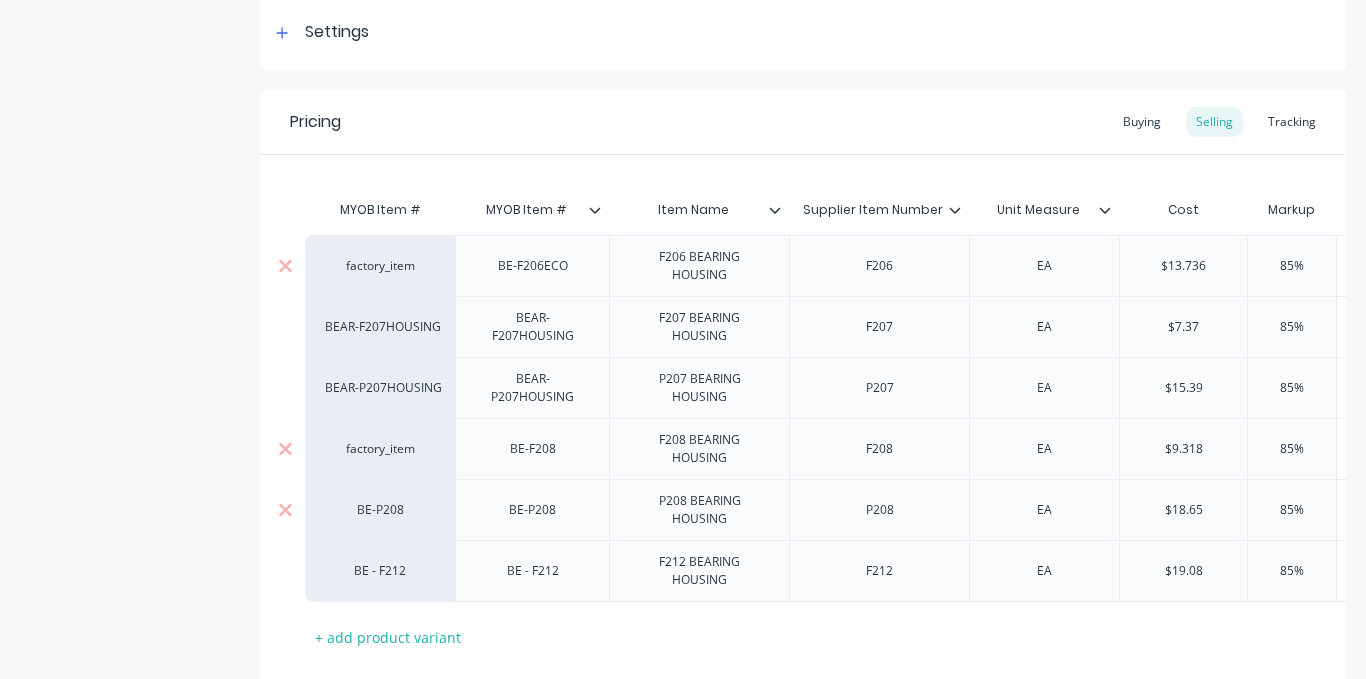 click on "BE-P208" at bounding box center [380, 510] 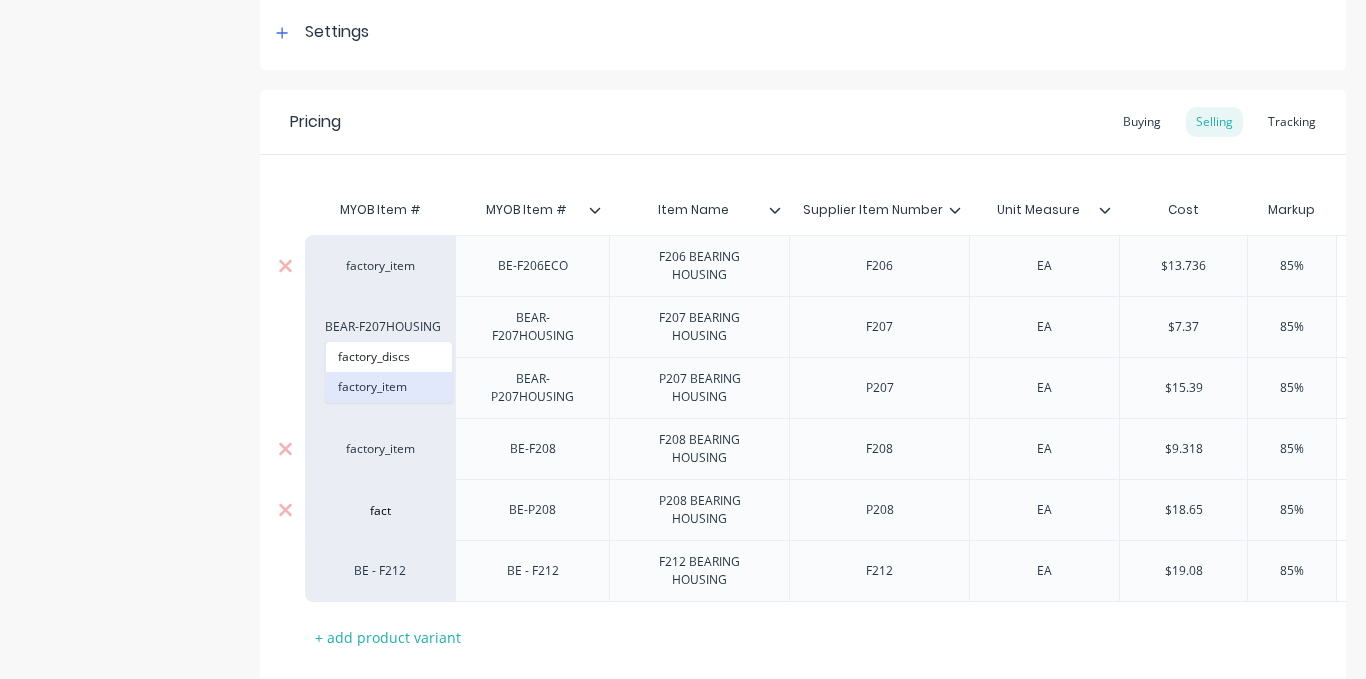 type on "fact" 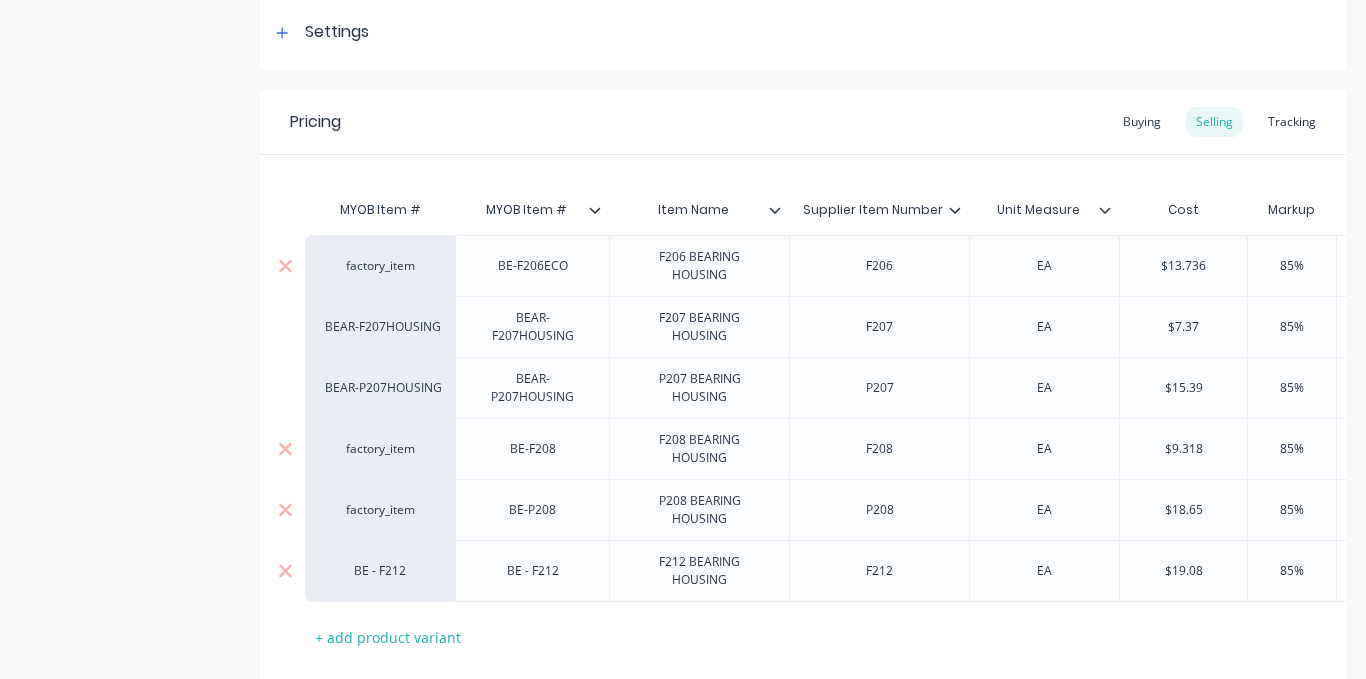 click on "BE - F212" at bounding box center [380, 571] 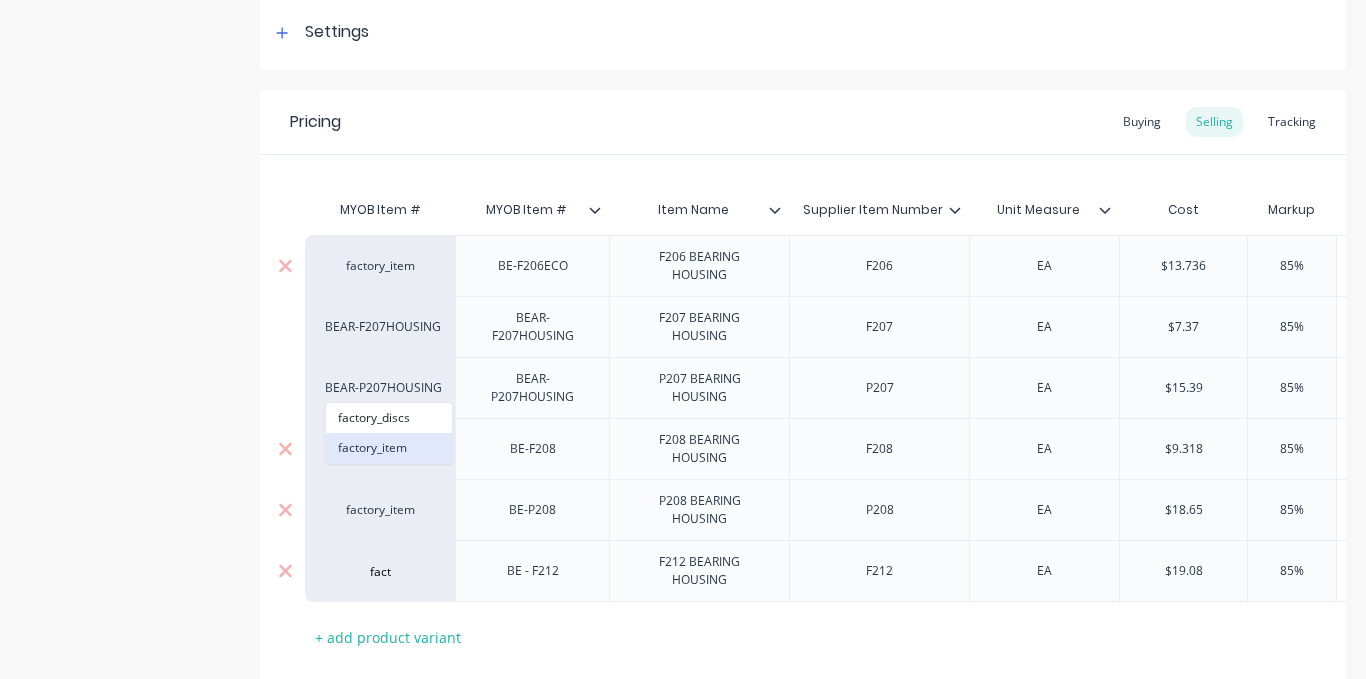type on "fact" 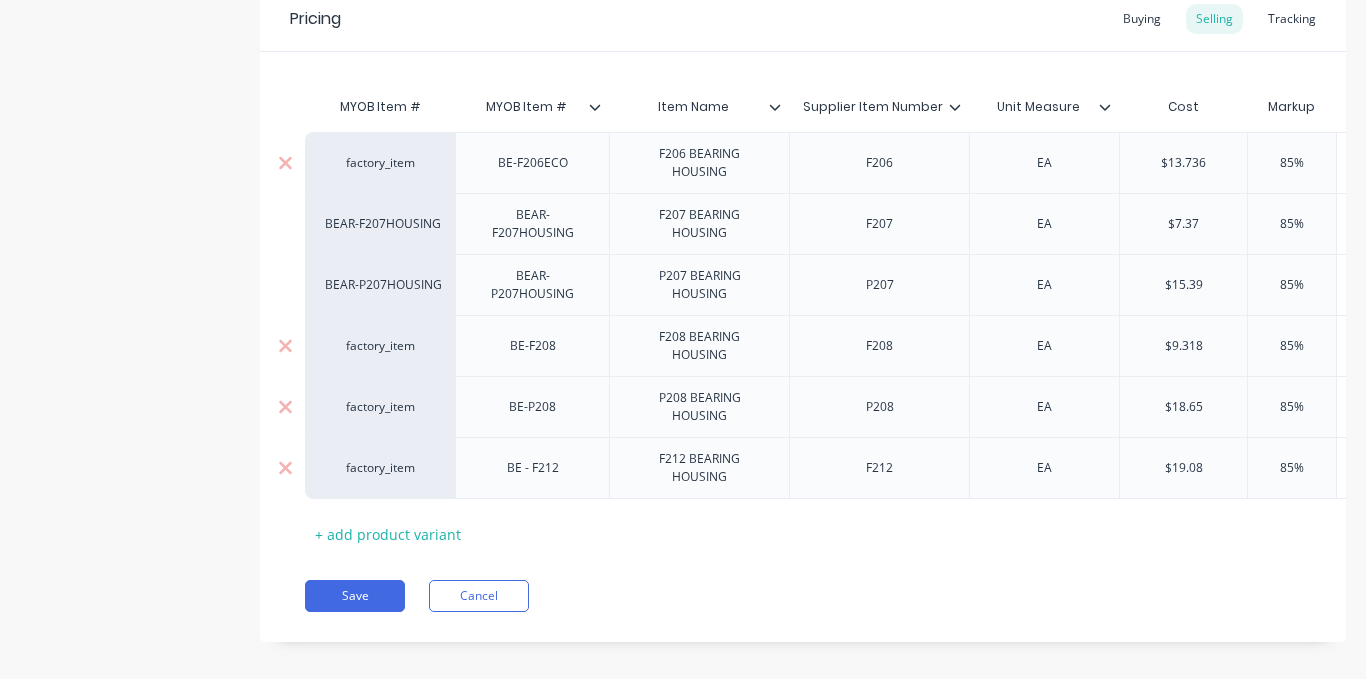 scroll, scrollTop: 436, scrollLeft: 0, axis: vertical 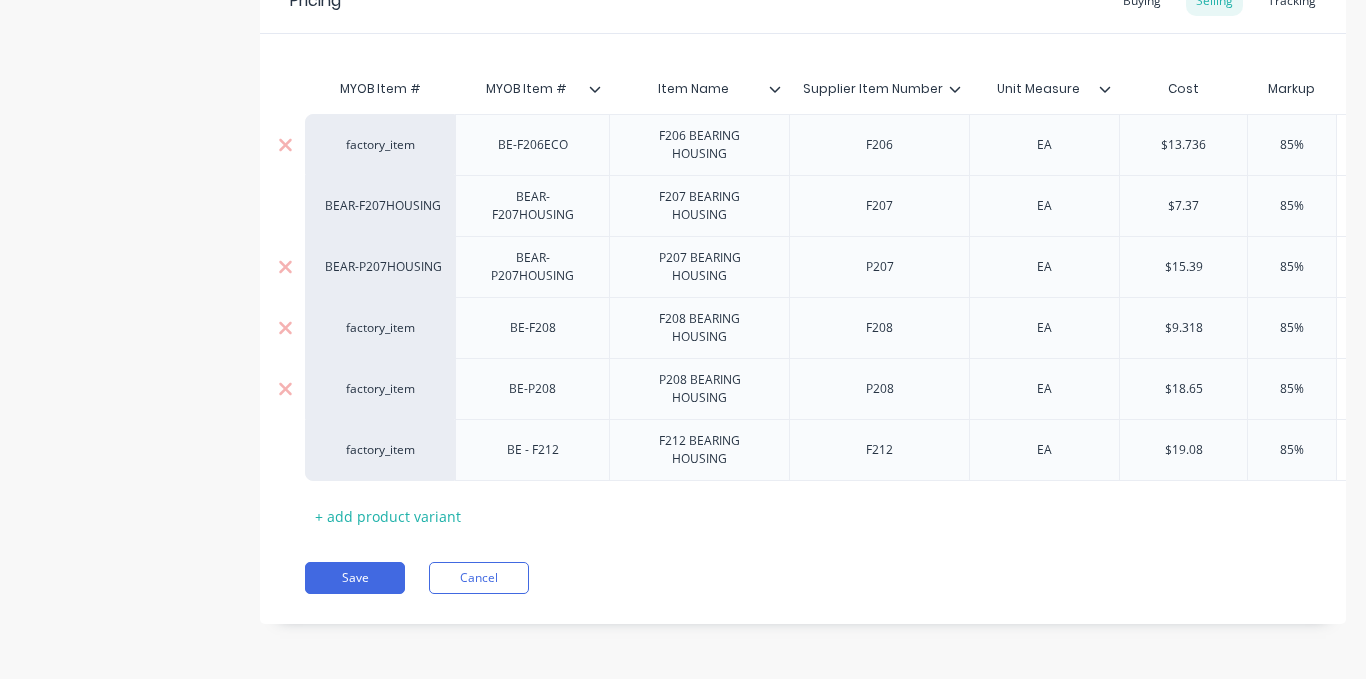 click on "BEAR-P207HOUSING" at bounding box center [380, 267] 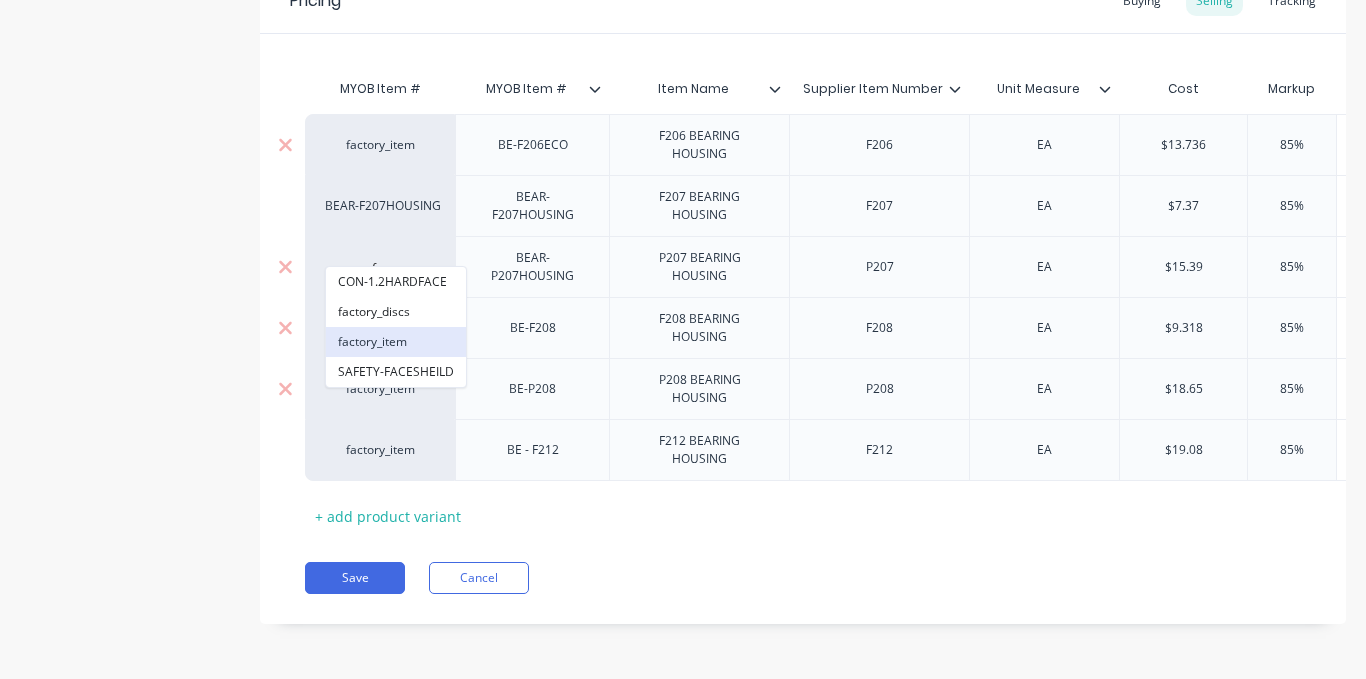 type on "fac" 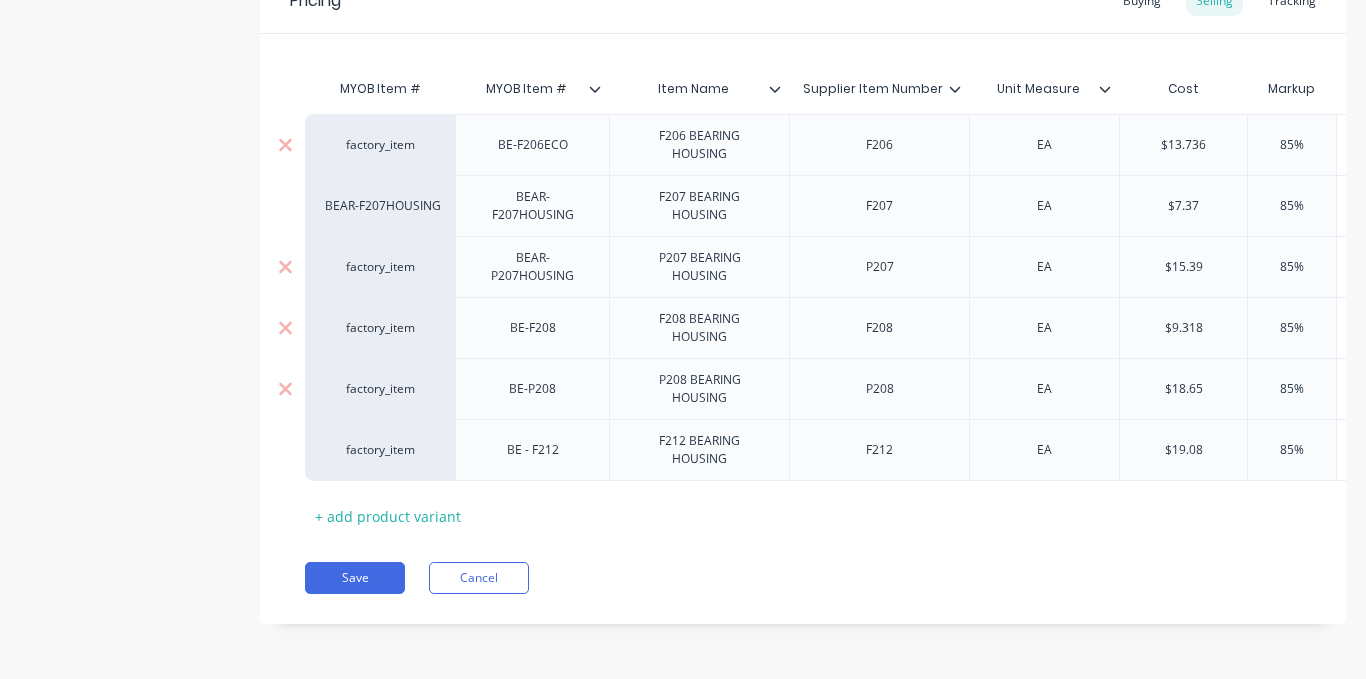 type on "x" 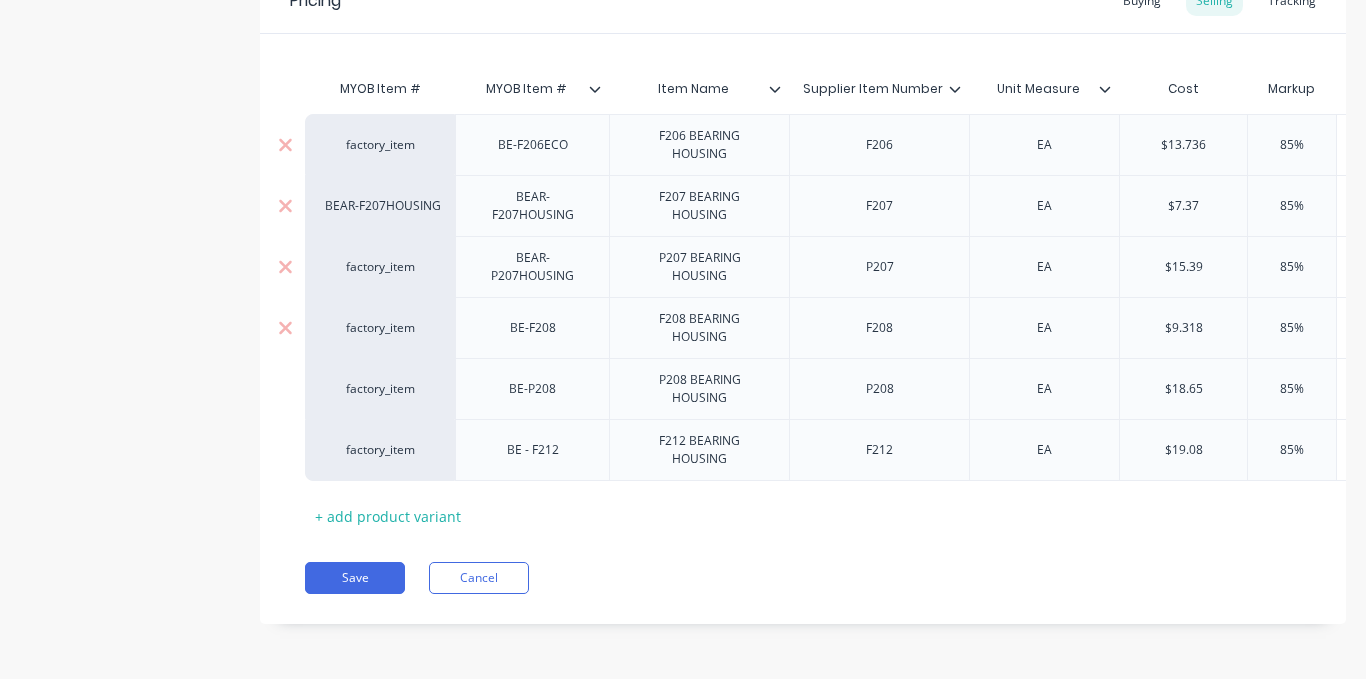 click on "BEAR-F207HOUSING" at bounding box center (380, 206) 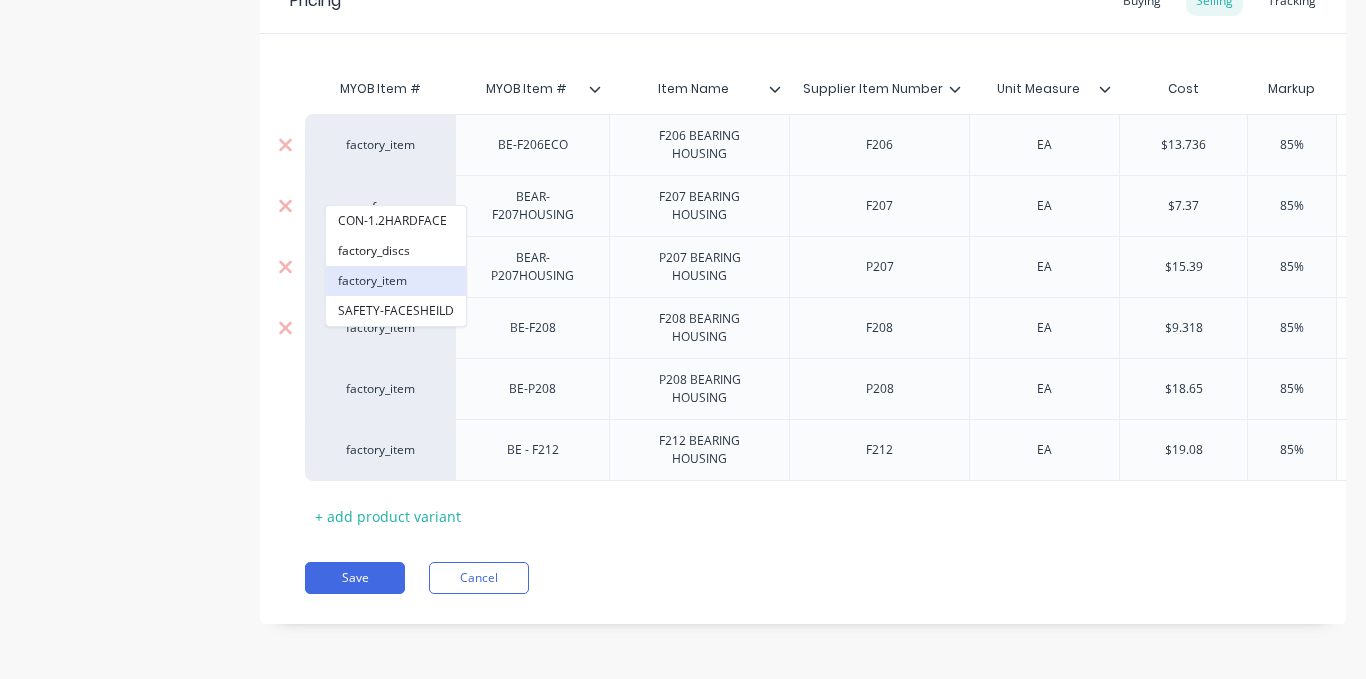 type on "fac" 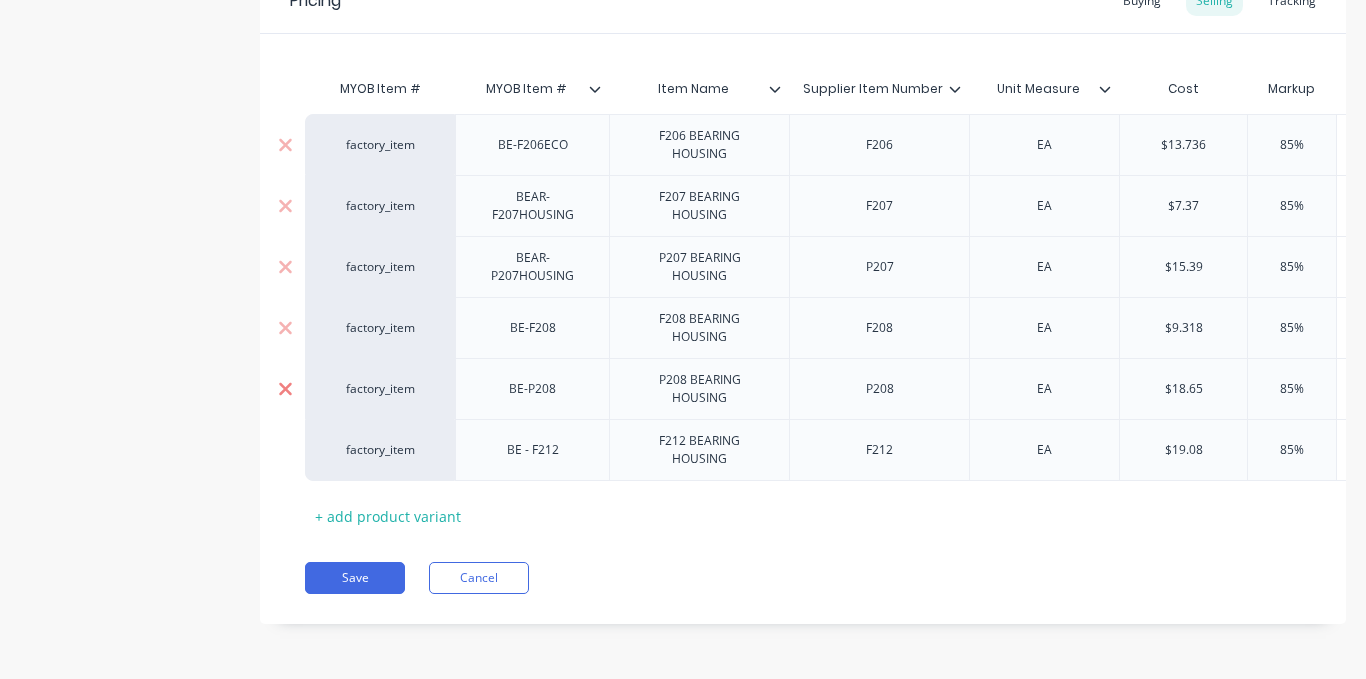 click at bounding box center [285, 389] 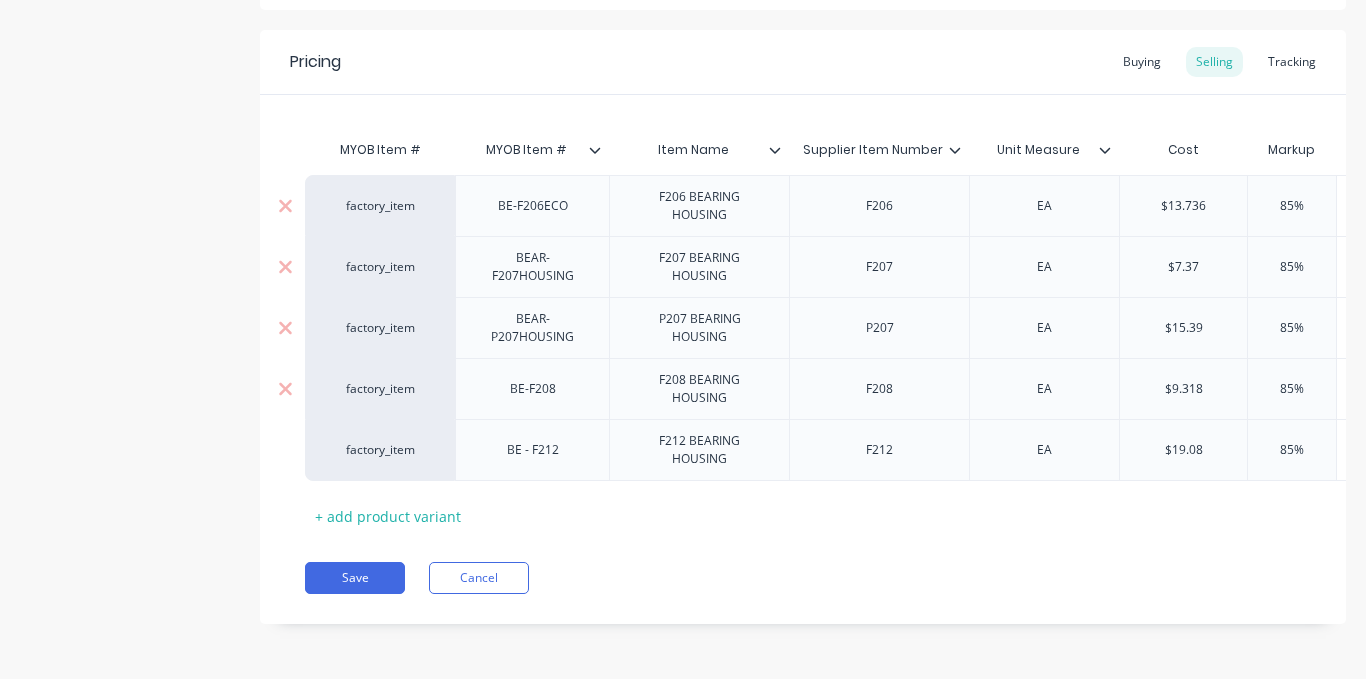 scroll, scrollTop: 375, scrollLeft: 0, axis: vertical 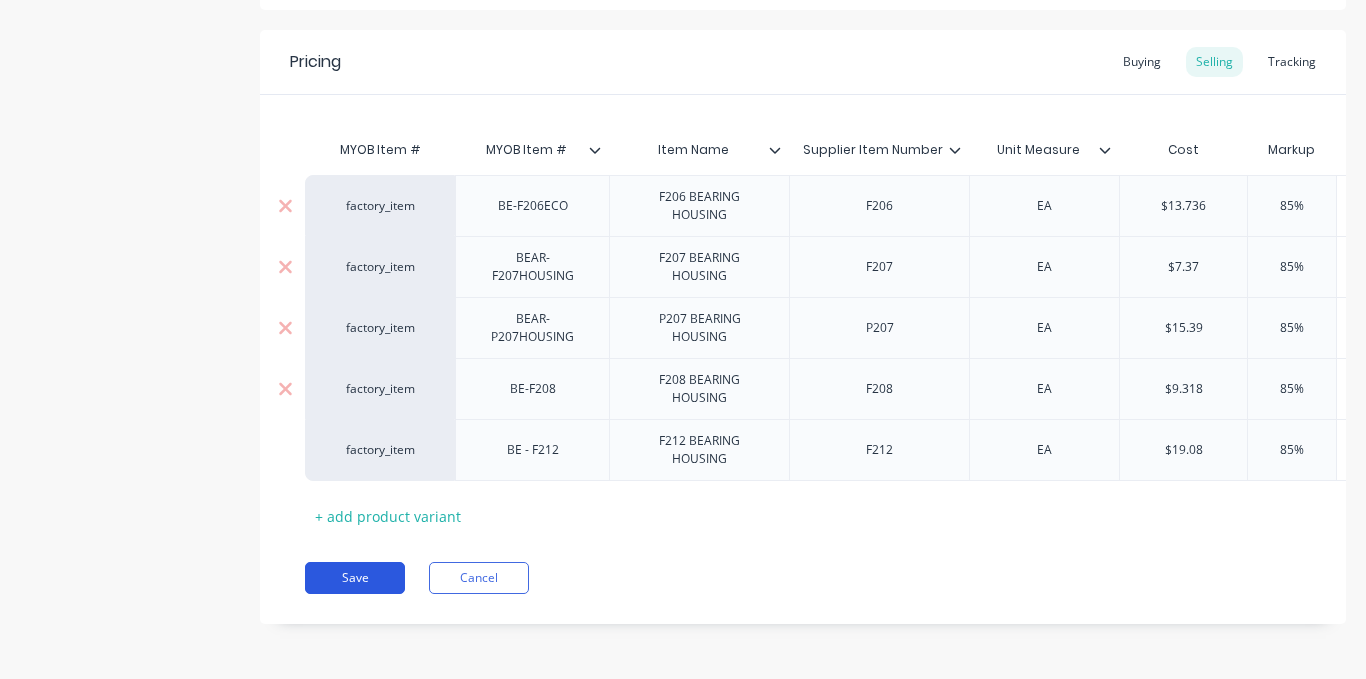 click on "Save" at bounding box center (355, 578) 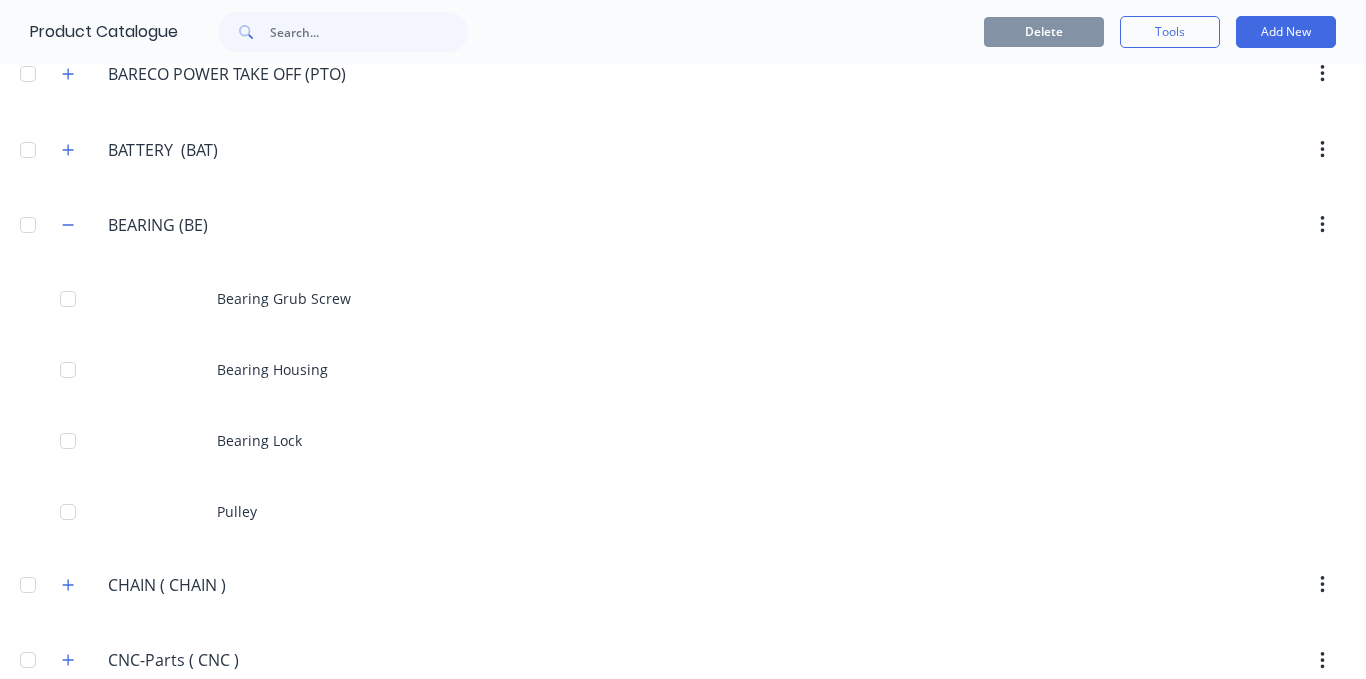 scroll, scrollTop: 1600, scrollLeft: 0, axis: vertical 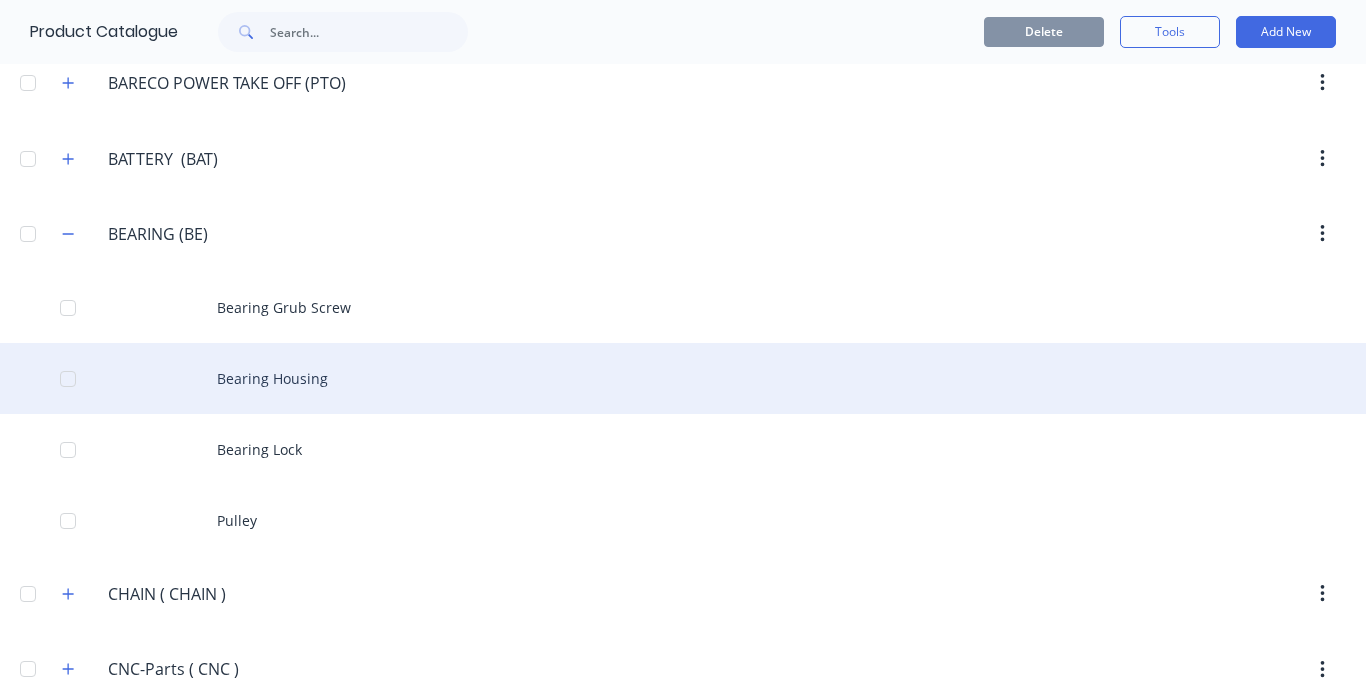 click on "Bearing Housing" at bounding box center [683, 378] 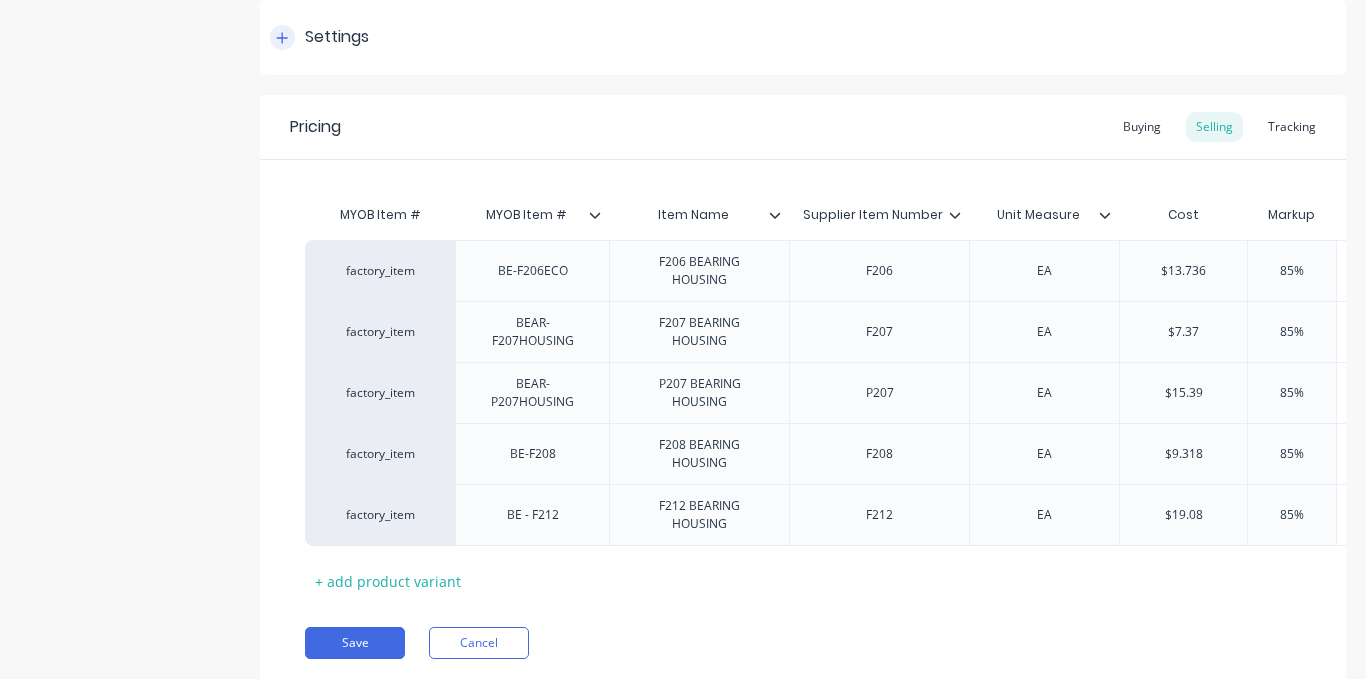 scroll, scrollTop: 300, scrollLeft: 0, axis: vertical 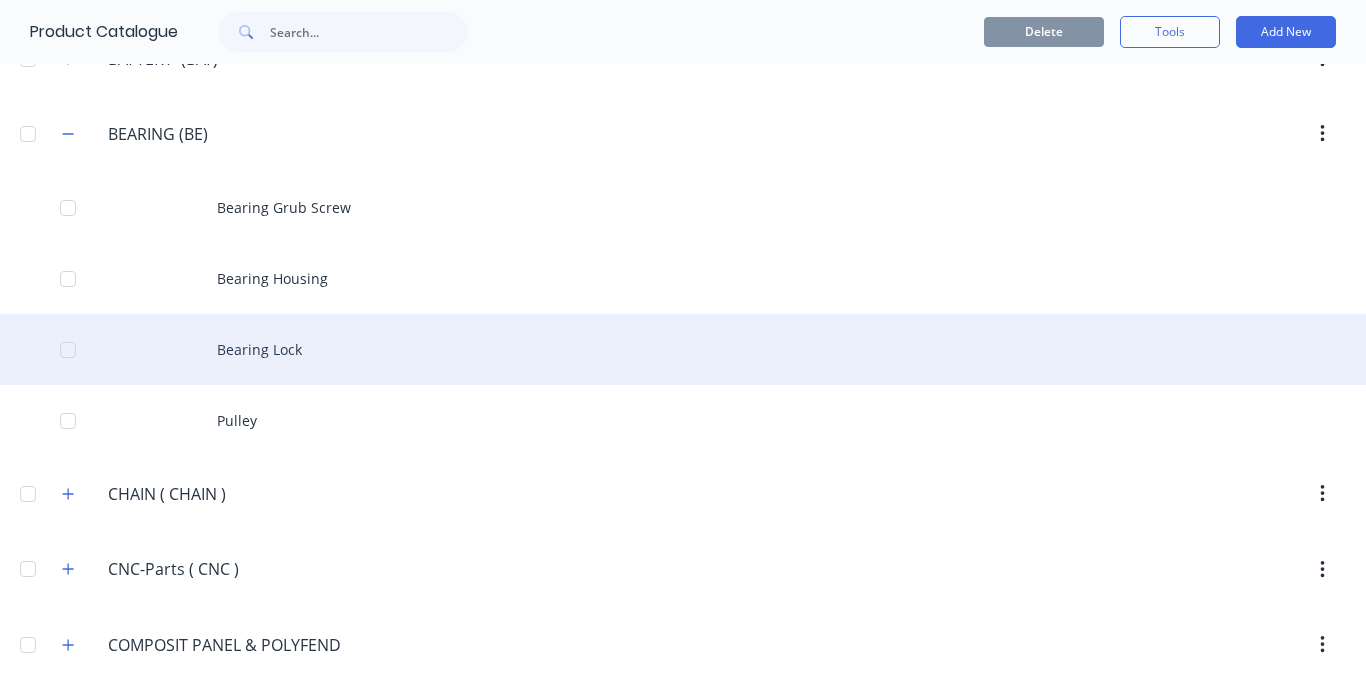 click on "Bearing Lock" at bounding box center [683, 349] 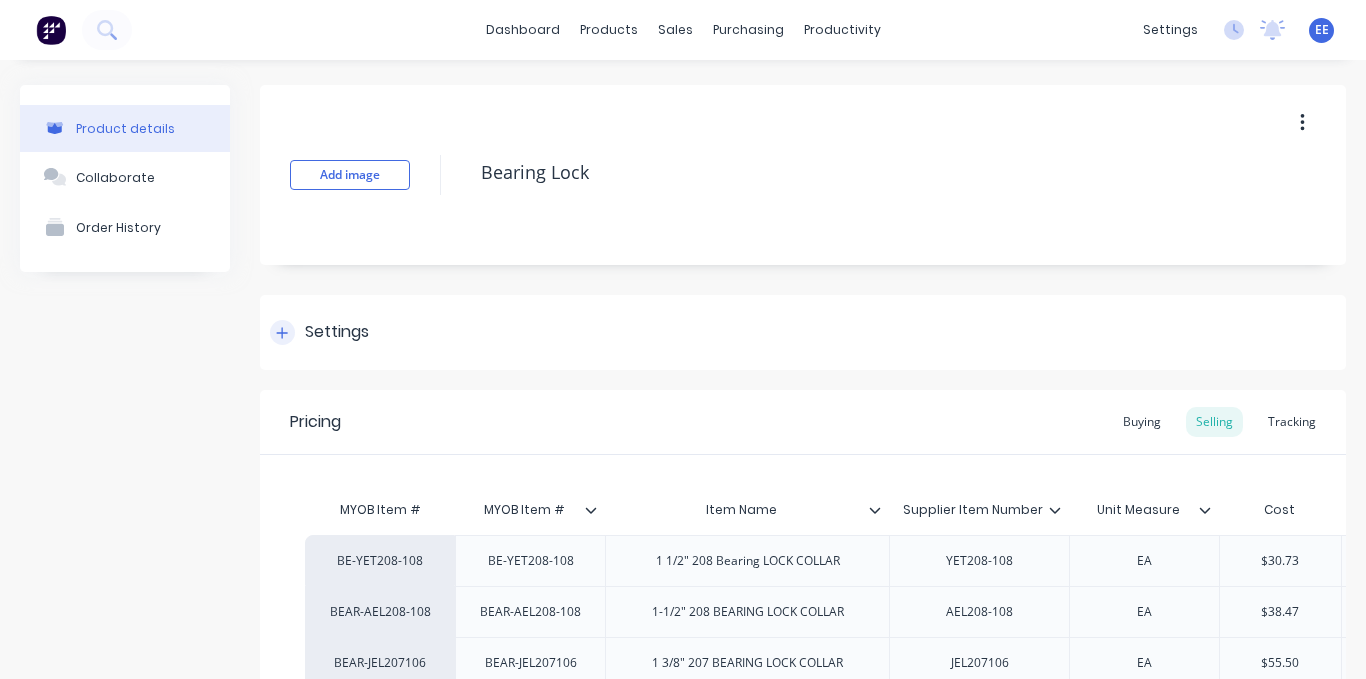 type on "x" 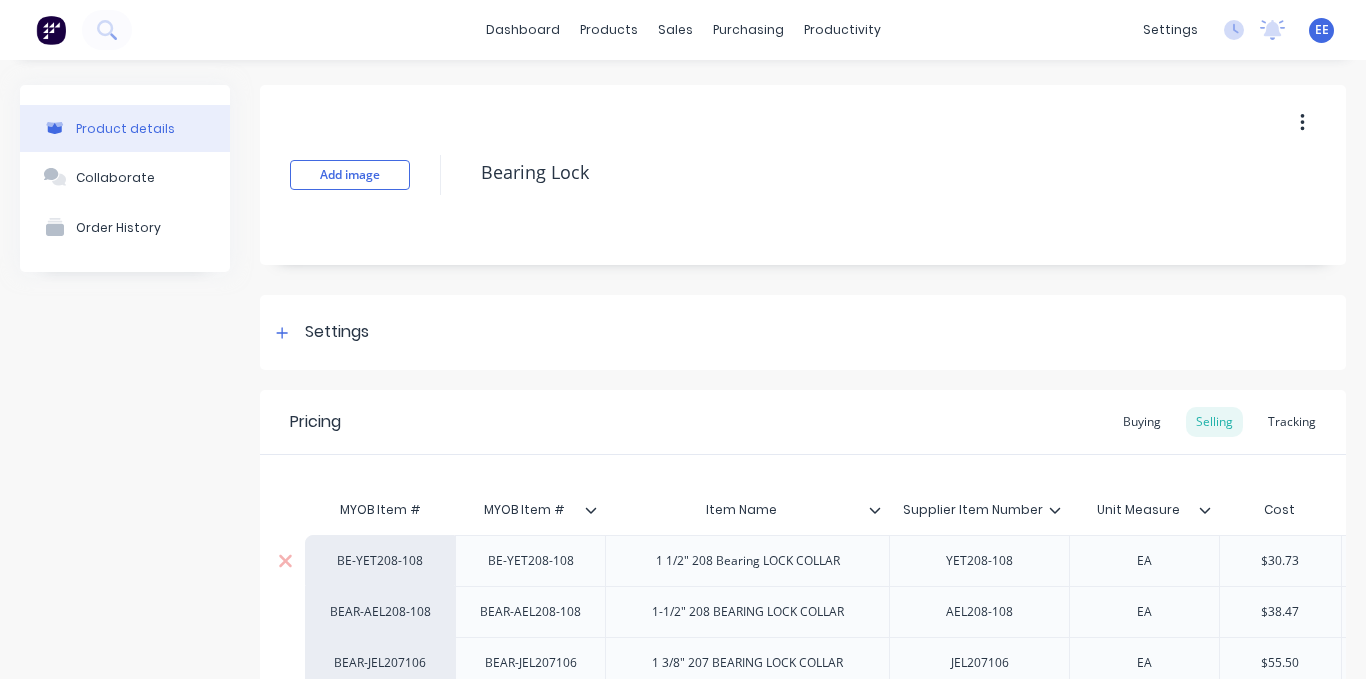 scroll, scrollTop: 300, scrollLeft: 0, axis: vertical 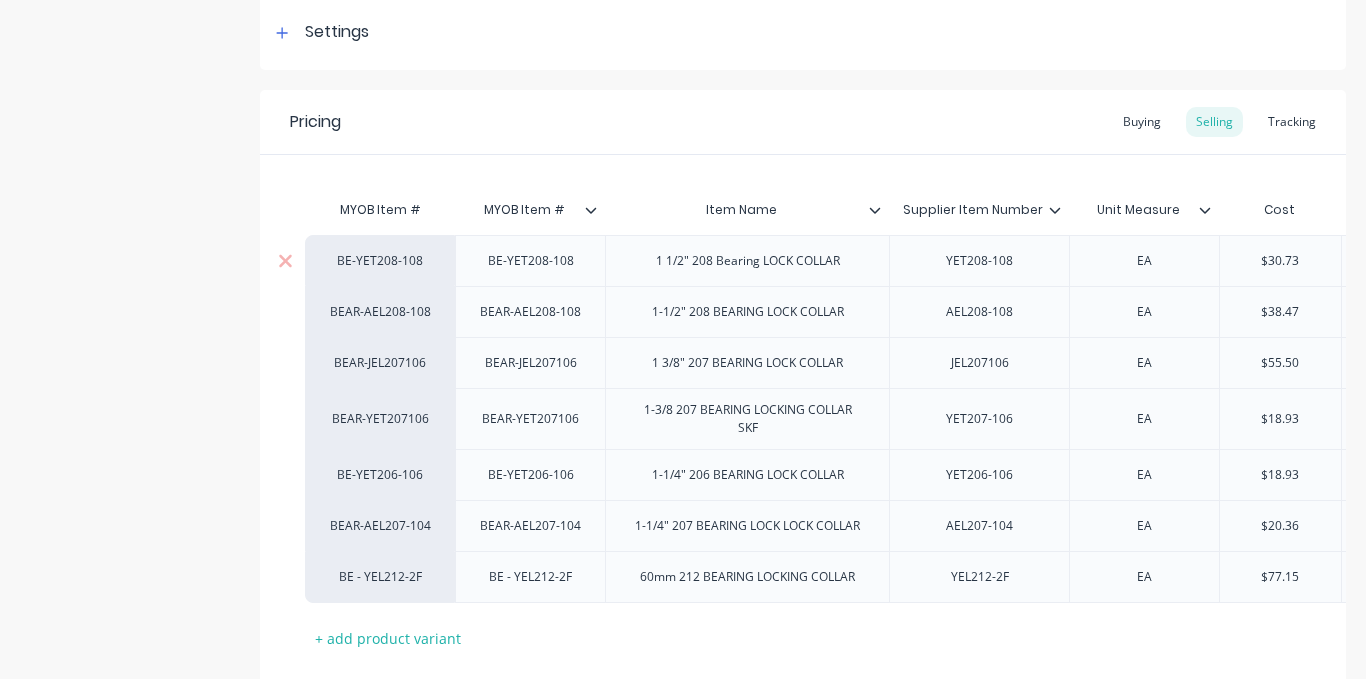 click on "BE-YET208-108" at bounding box center [380, 261] 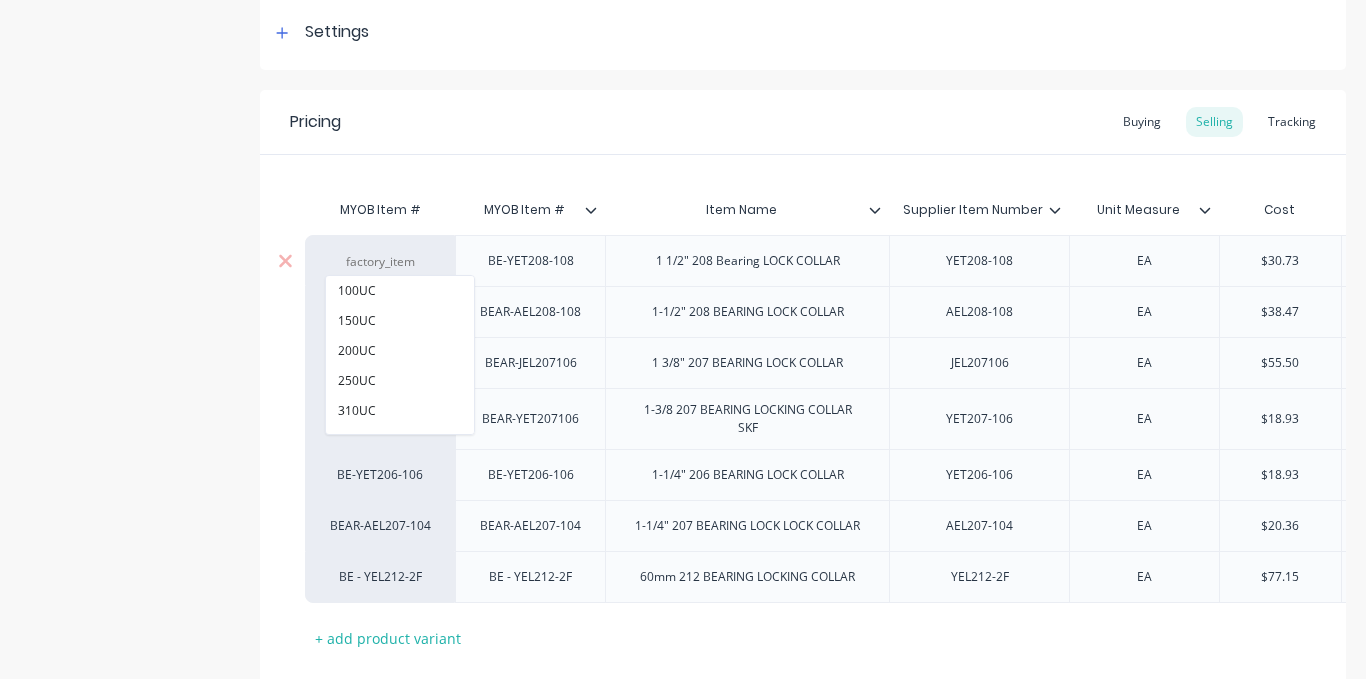 click at bounding box center (380, 262) 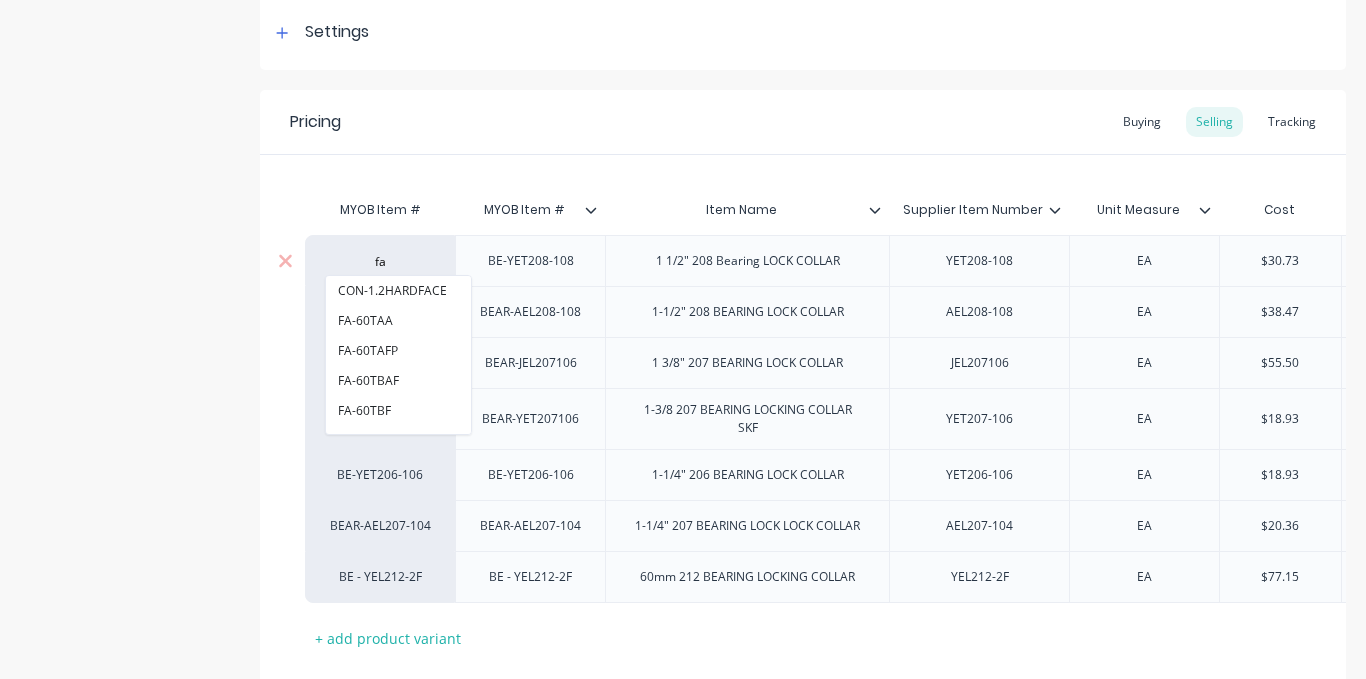 type on "fac" 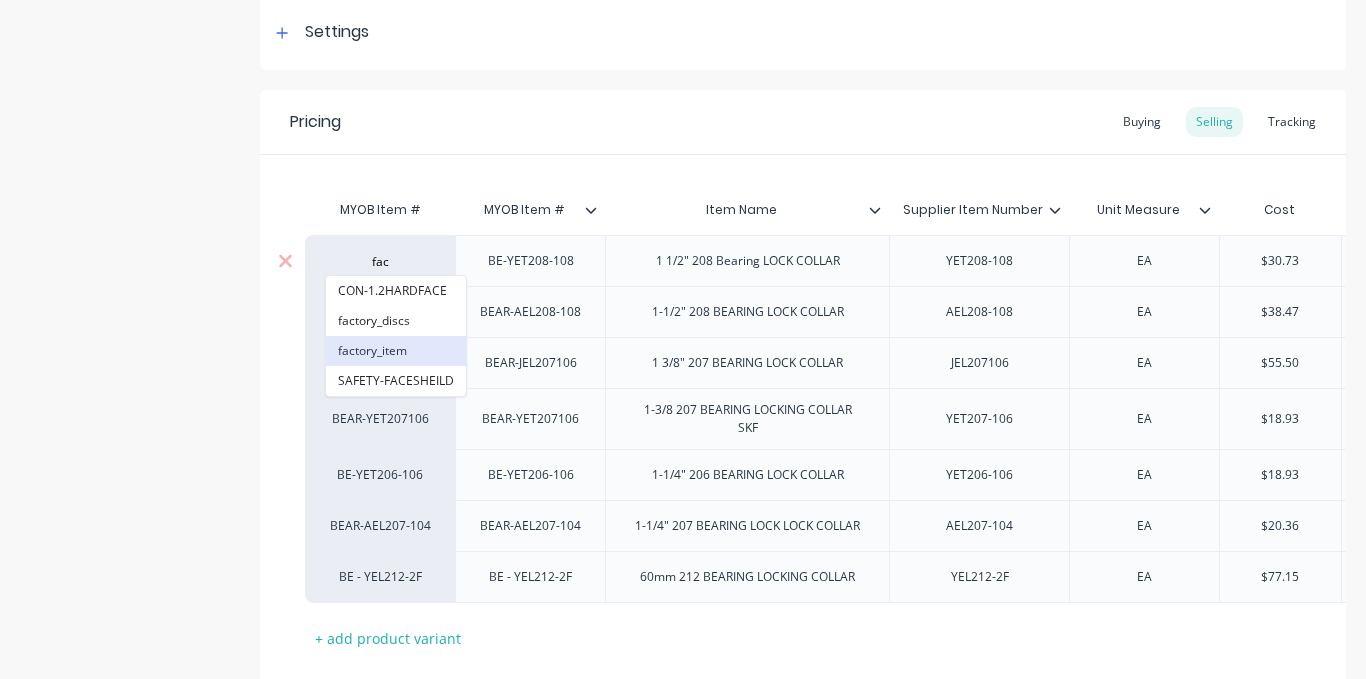 click on "factory_item" at bounding box center (396, 351) 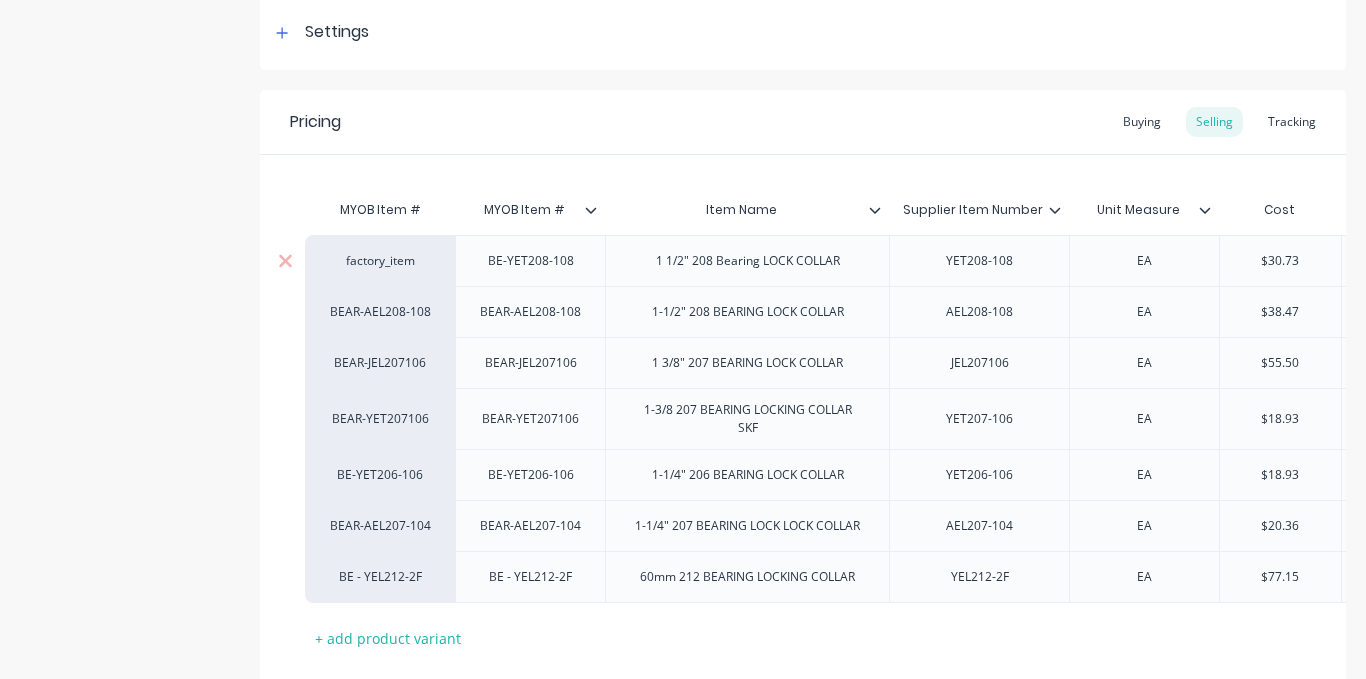click on "BEAR-AEL208-108" at bounding box center (380, 312) 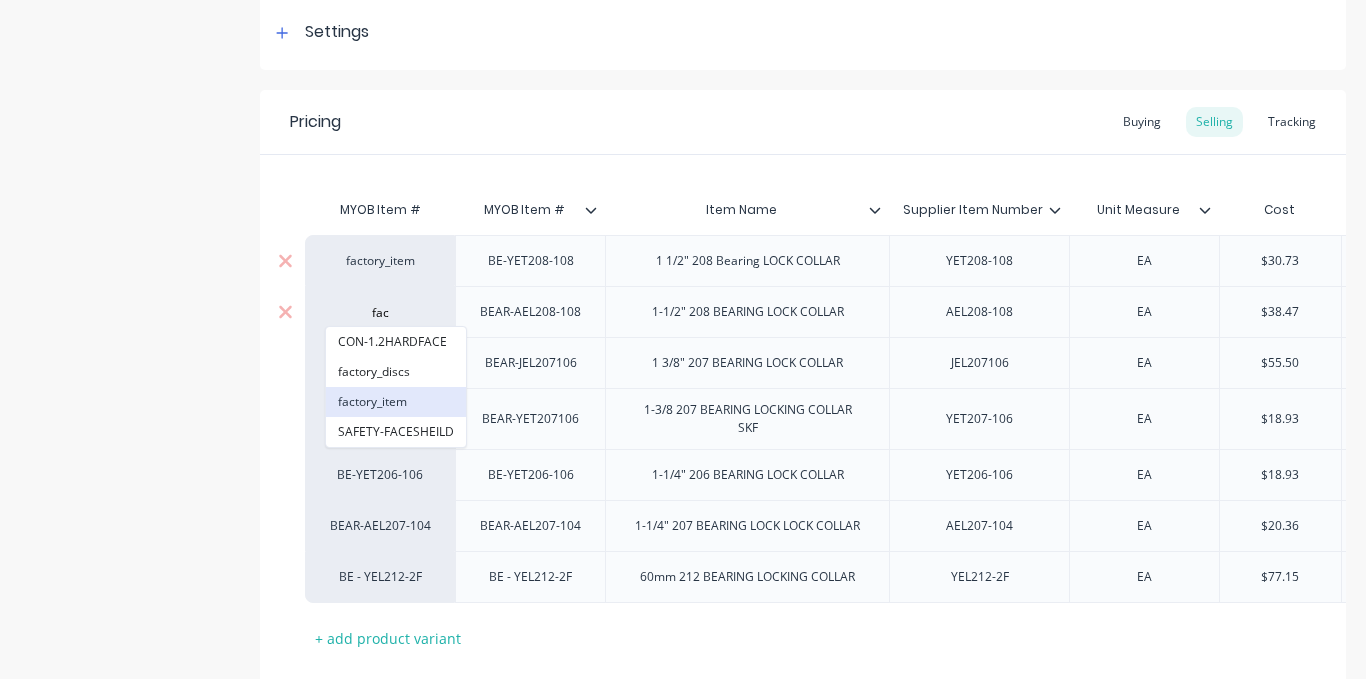 type on "fac" 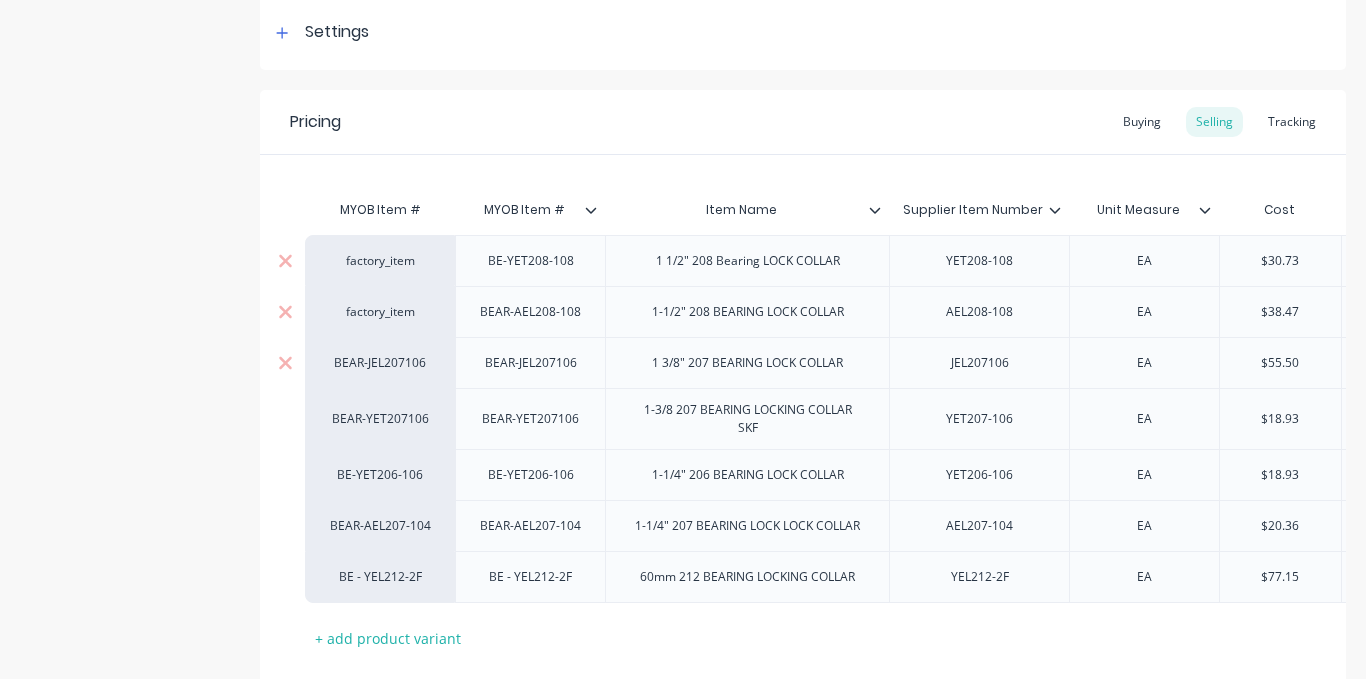 click on "BEAR-JEL207106" at bounding box center [380, 363] 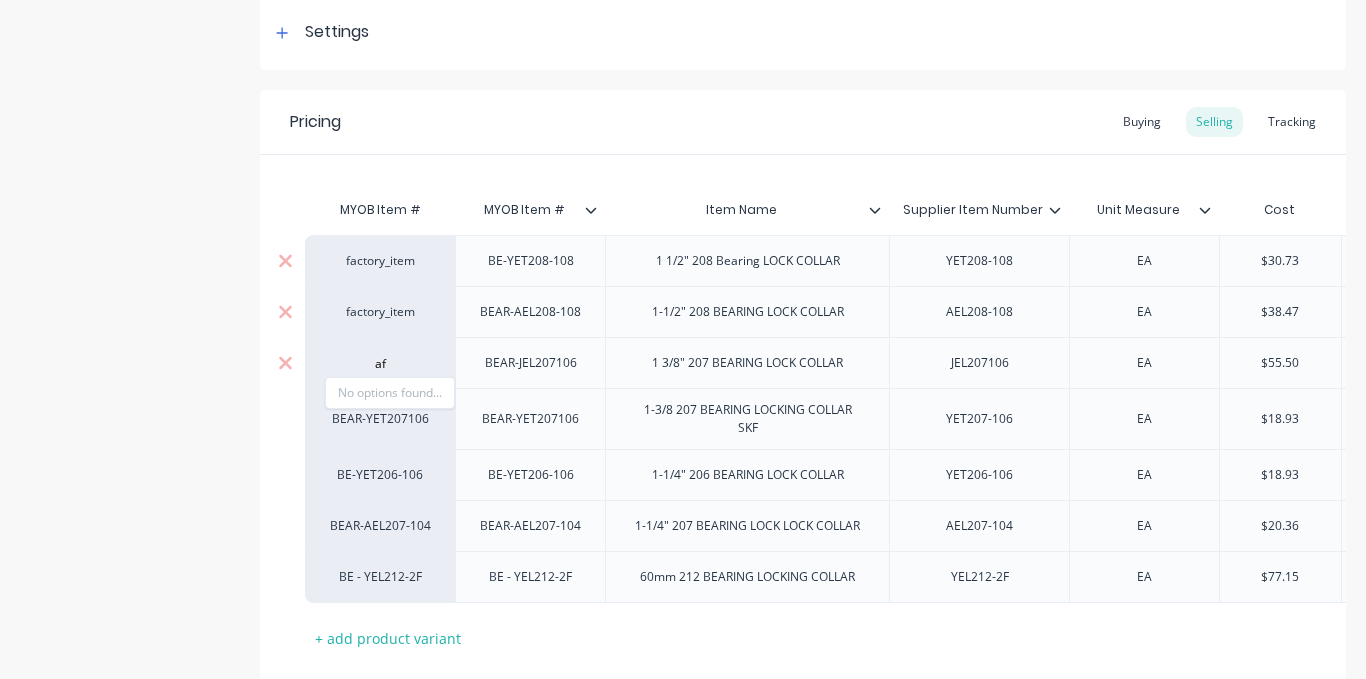 type on "a" 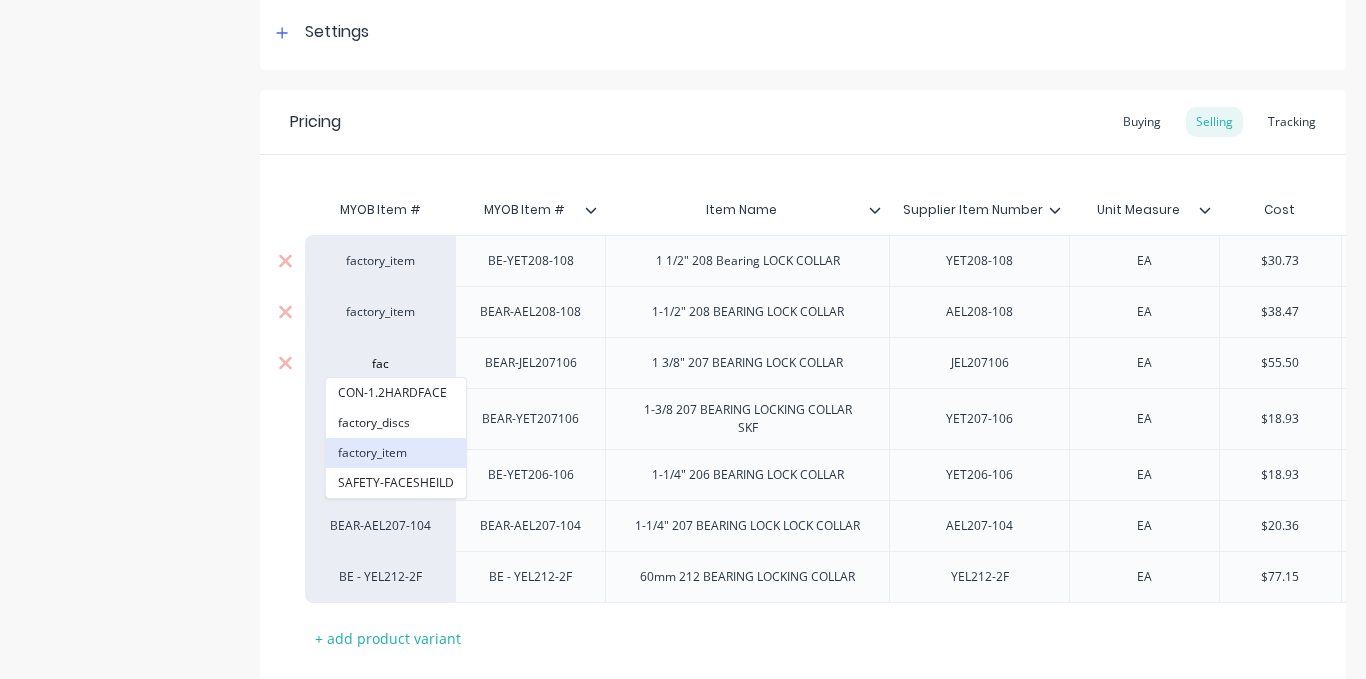 type on "fac" 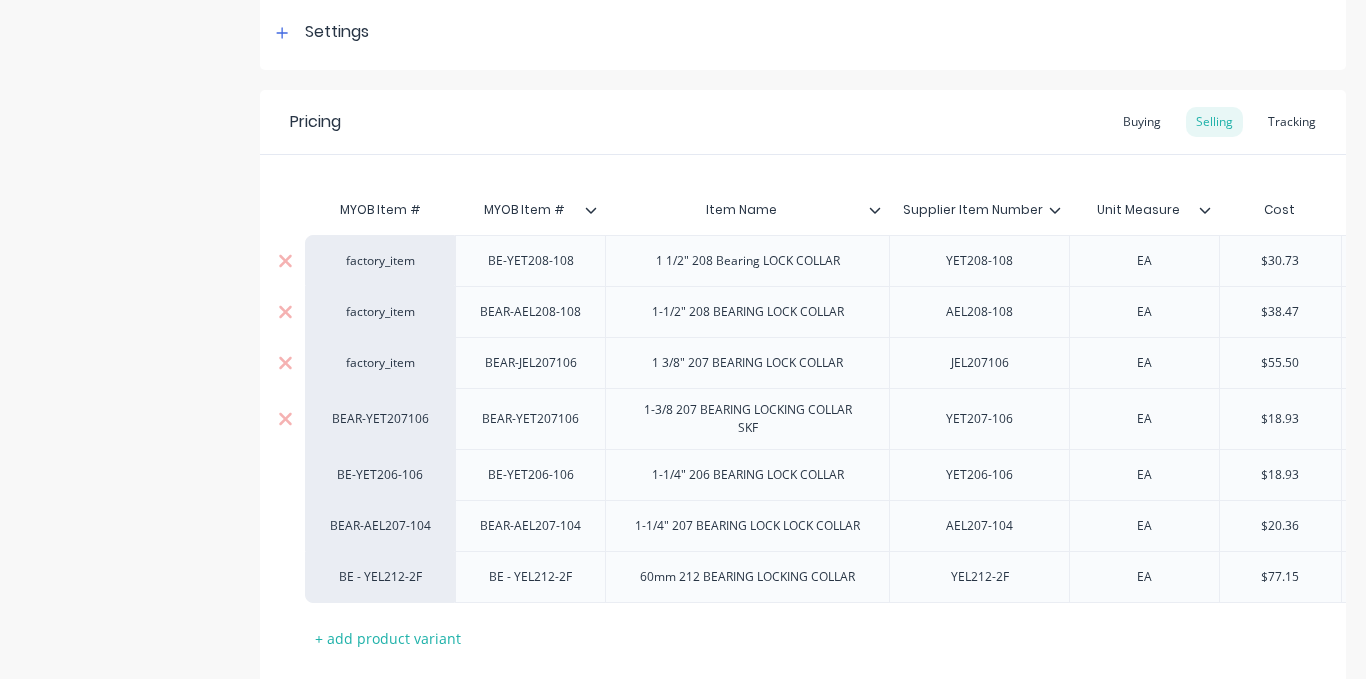 click on "BEAR-YET207106" at bounding box center [380, 419] 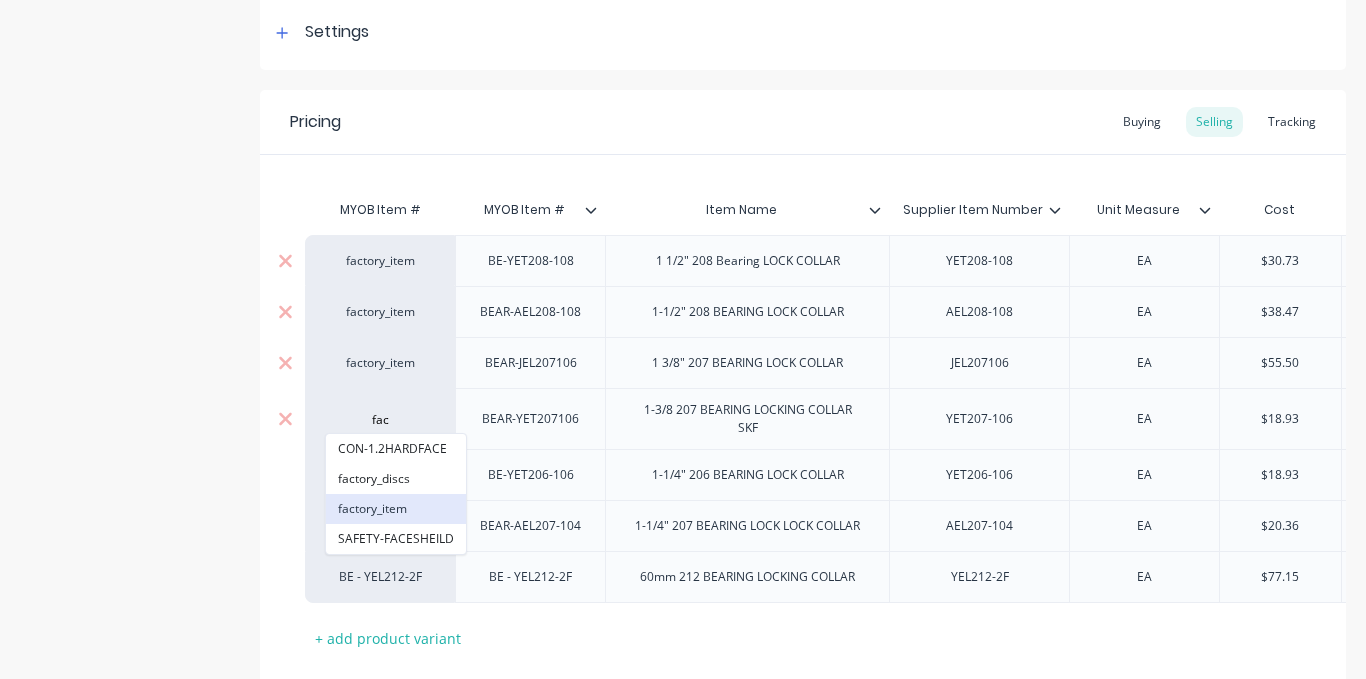 type on "fac" 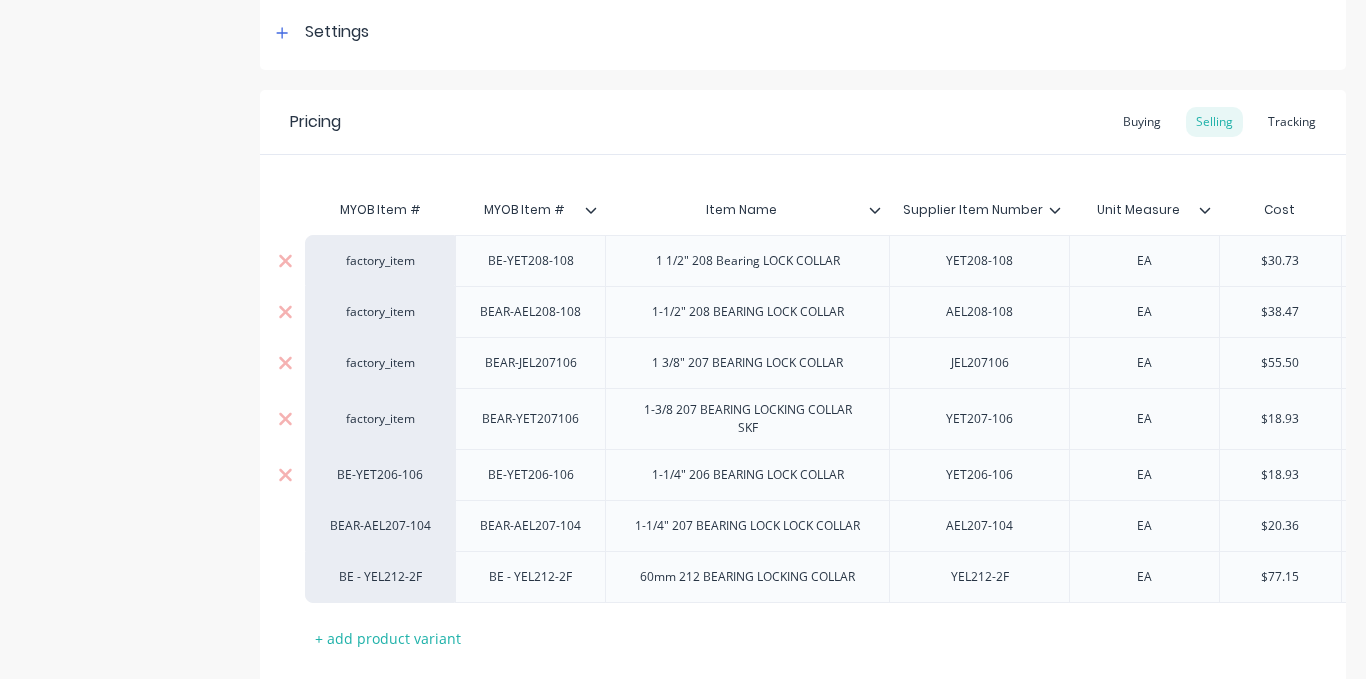 click on "BE-YET206-106" at bounding box center (380, 474) 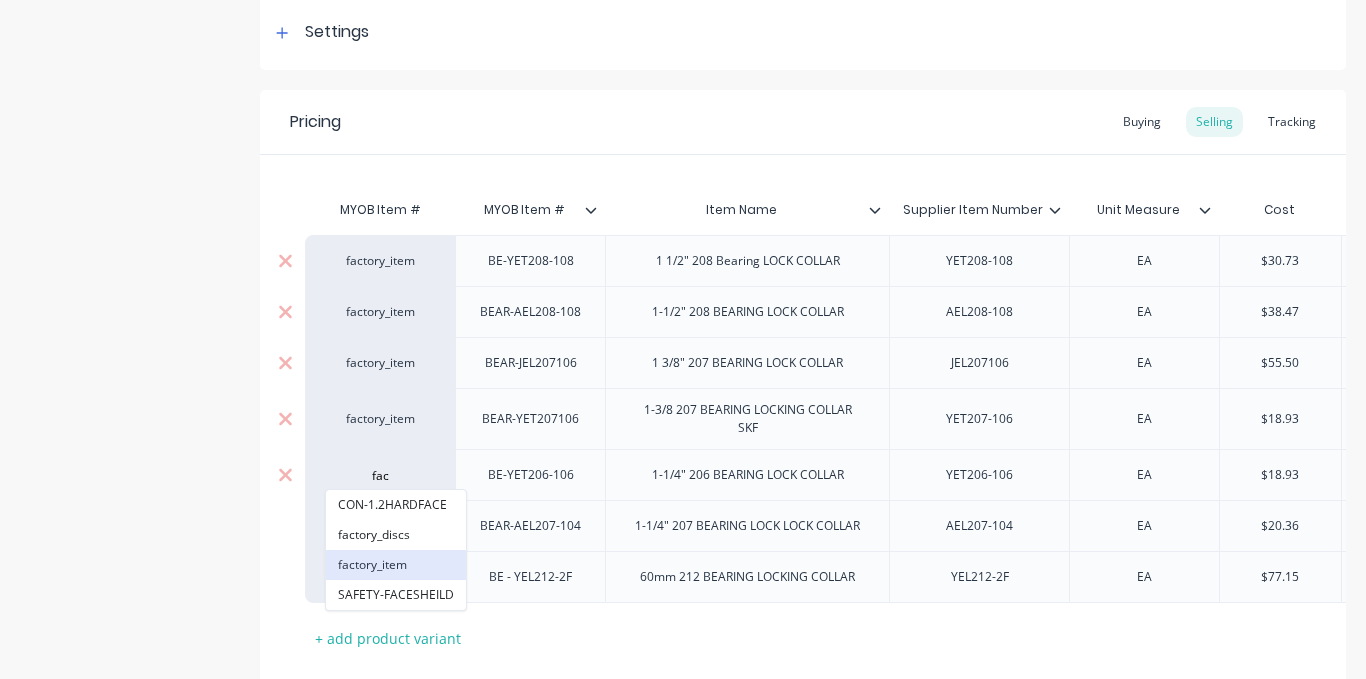 type on "fac" 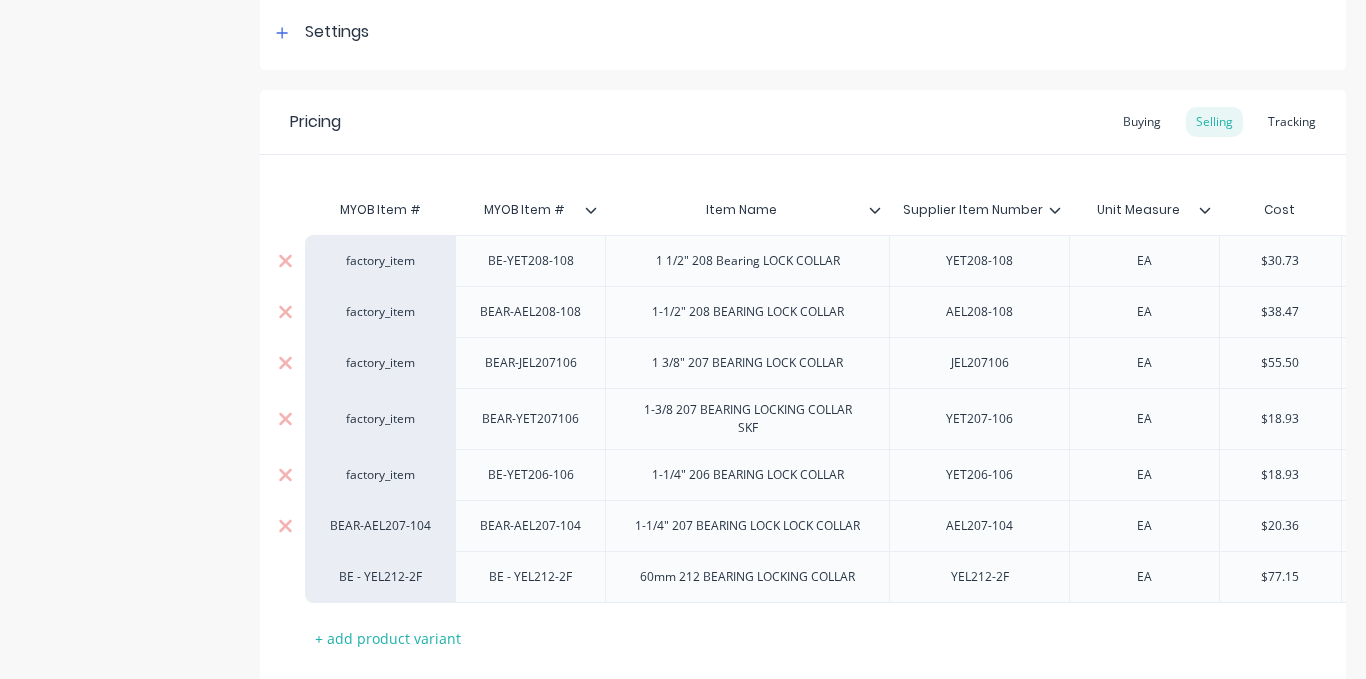 click on "BEAR-AEL207-104" at bounding box center (380, 526) 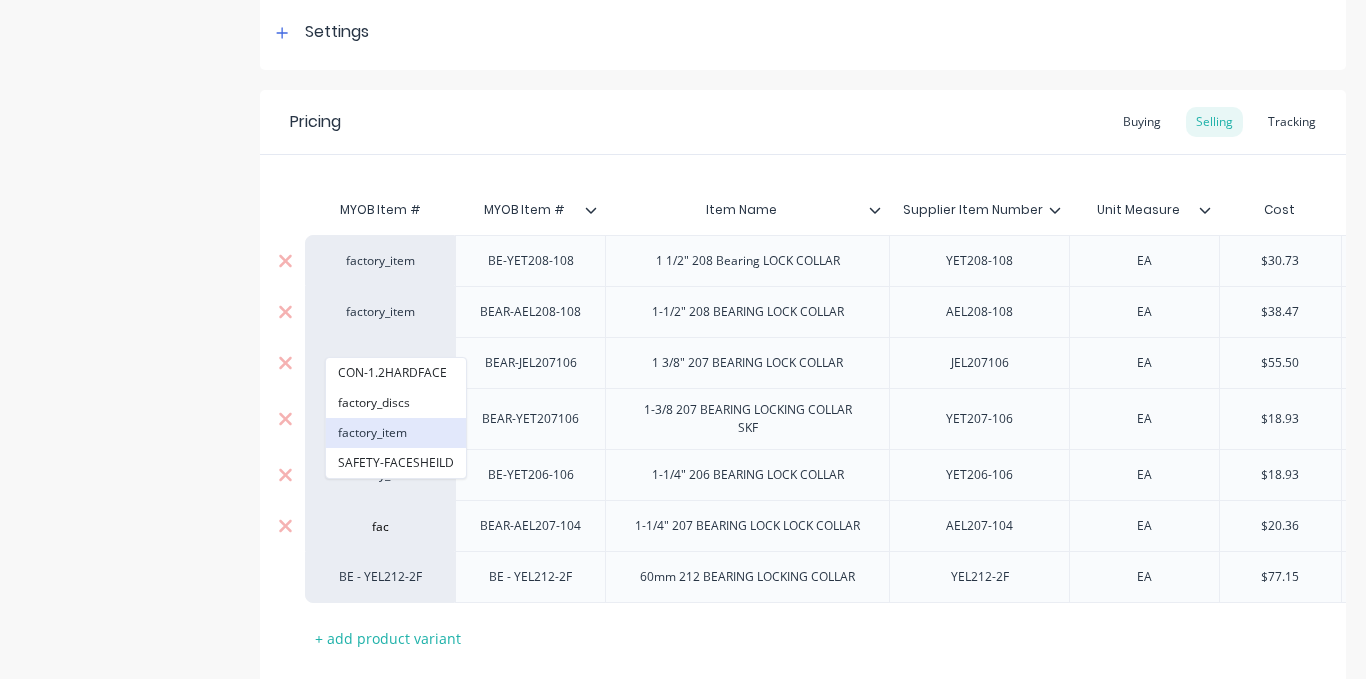 type on "fac" 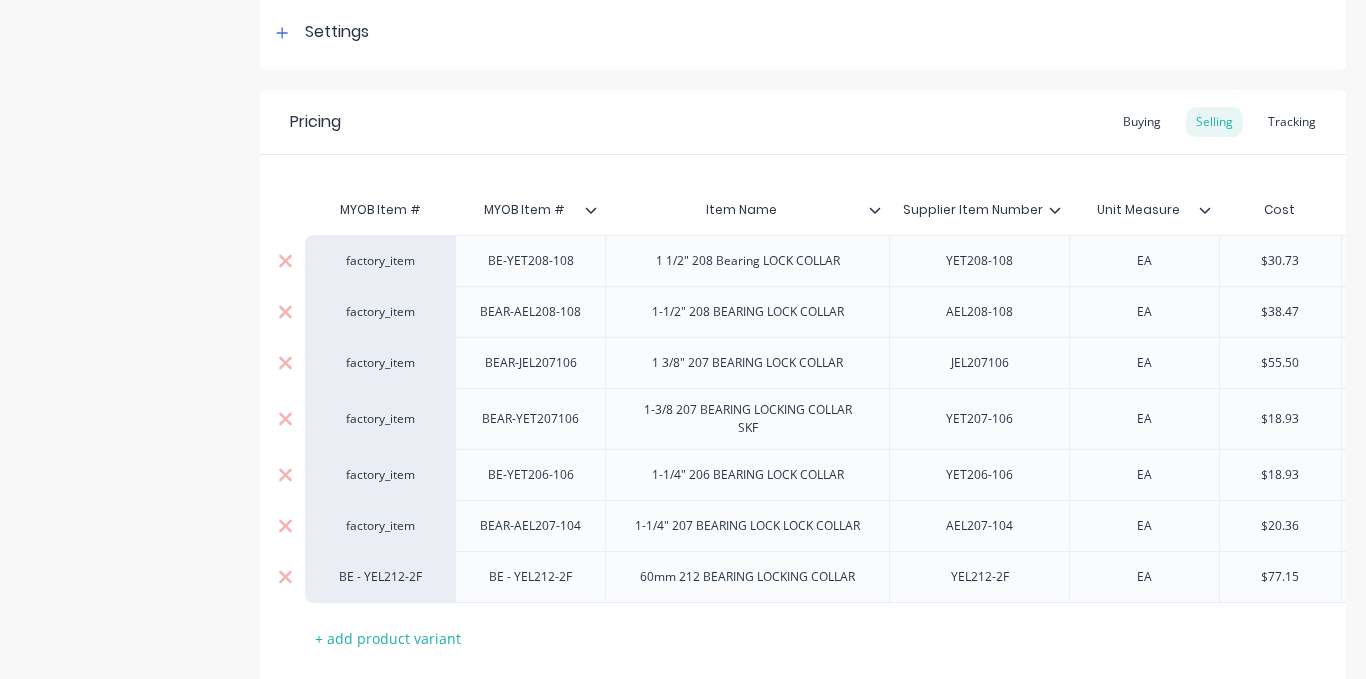 click on "BE - YEL212-2F" at bounding box center (380, 577) 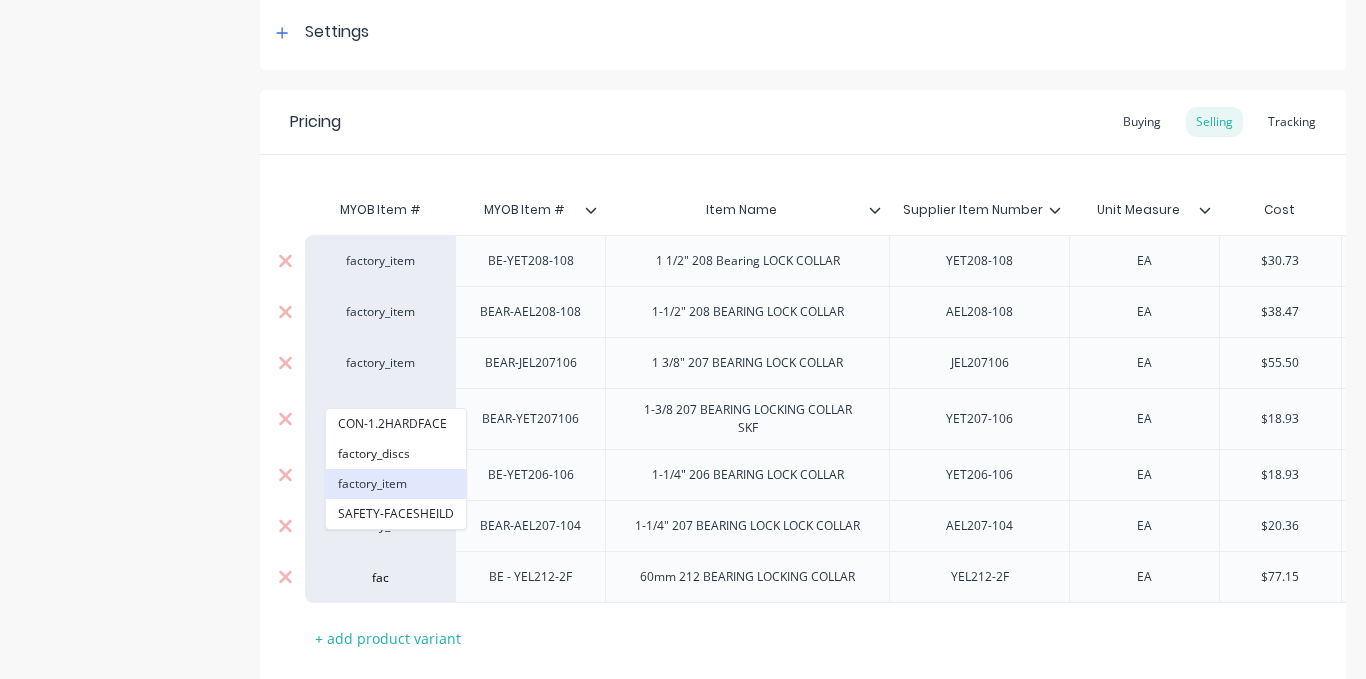 type on "fac" 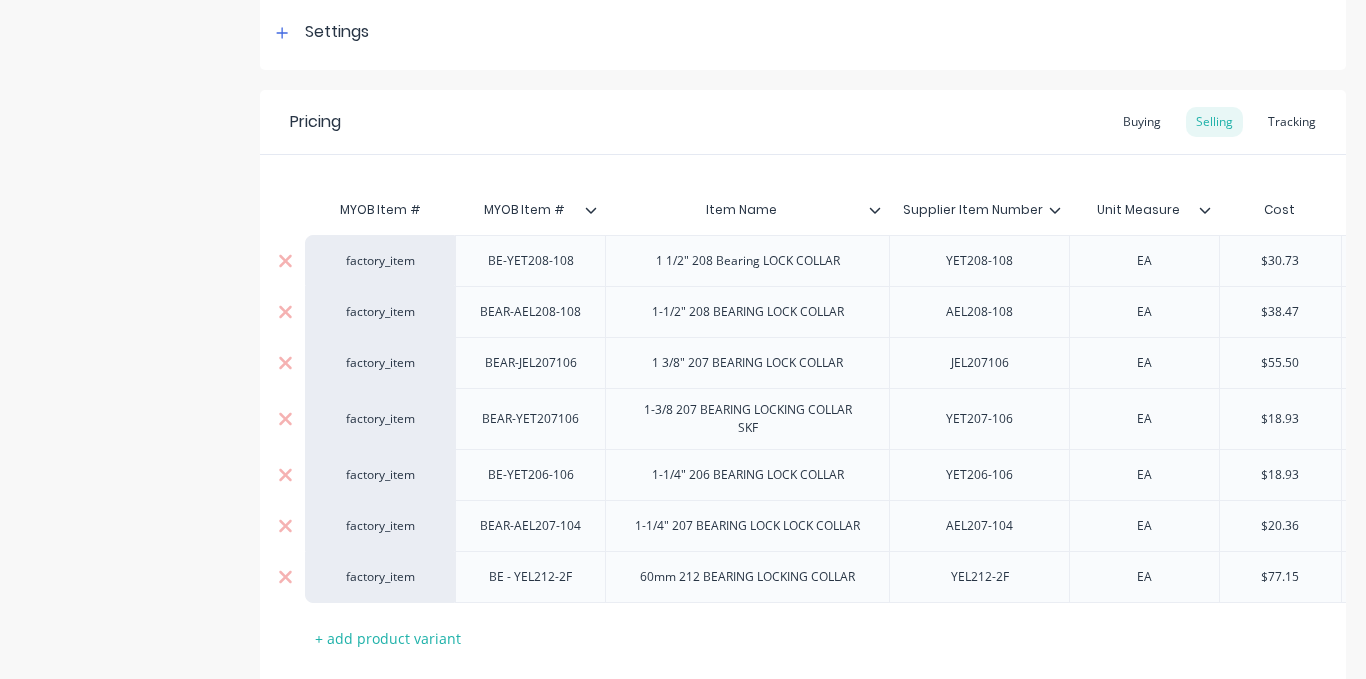 click on "MYOB Item # MYOB Item # Item Name Supplier Item Number Unit Measure Cost Markup Price Standard factory_item BE-YET208-108 1 1/2" 208 Bearing LOCK COLLAR YET208-108 EA $30.73 85% $56.8505 $52.00 factory_item BEAR-AEL208-108 1-1/2" 208 BEARING LOCK COLLAR AEL208-108 EA $38.47 85% $71.1695 $65.00 factory_item BEAR-JEL207106 1 3/8" 207 BEARING LOCK COLLAR JEL207106 EA $55.50 85% $102.675 $93.50 factory_item BEAR-YET207106 1-3/8 207 BEARING LOCKING COLLAR
SKF YET207-106 EA $18.93 85% $35.0205 $35.0205 factory_item BE-YET206-106 1-1/4" 206 BEARING LOCK COLLAR YET206-106 EA $18.93 85% $35.0205 $35.00 factory_item BEAR-AEL207-104 1-1/4" 207 BEARING LOCK LOCK COLLAR  AEL207-104 EA $20.36 85% $37.666 $34.00 factory_item BE - YEL212-2F 60mm 212 BEARING LOCKING COLLAR YEL212-2F EA $77.15 85% $142.7275 $130.00 + add product variant" at bounding box center [803, 422] 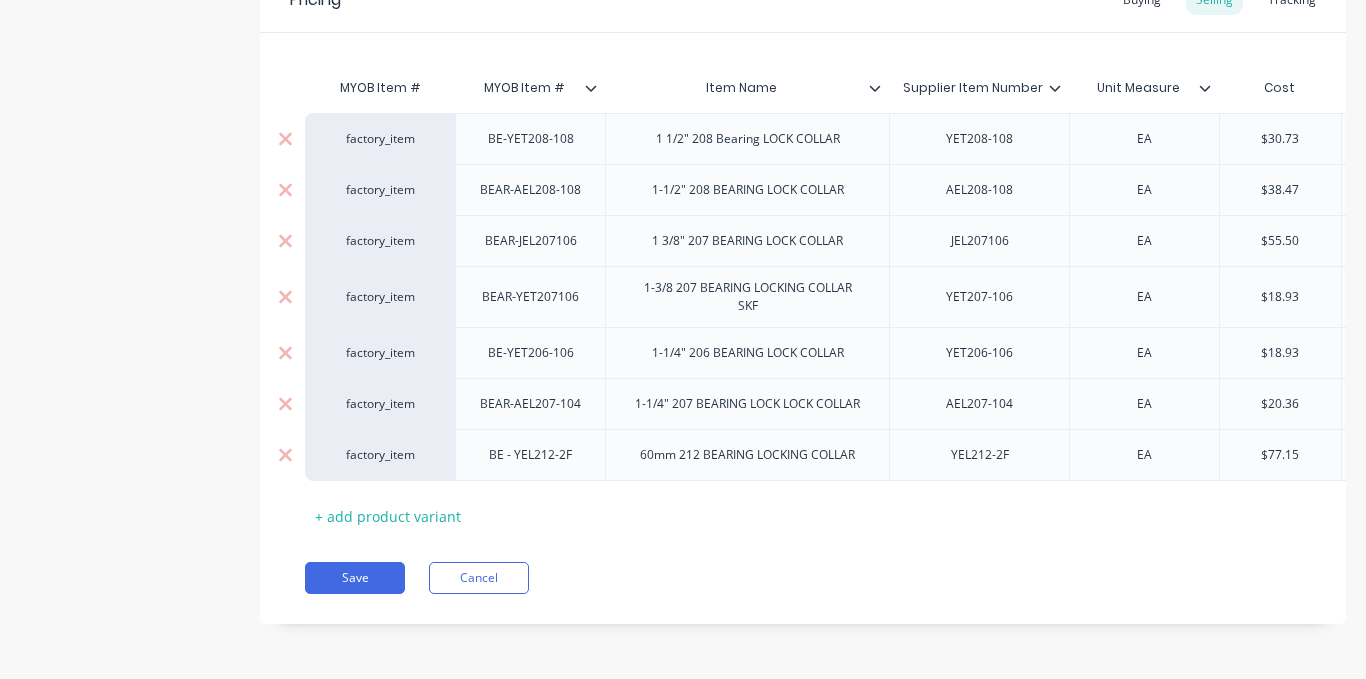 scroll, scrollTop: 437, scrollLeft: 0, axis: vertical 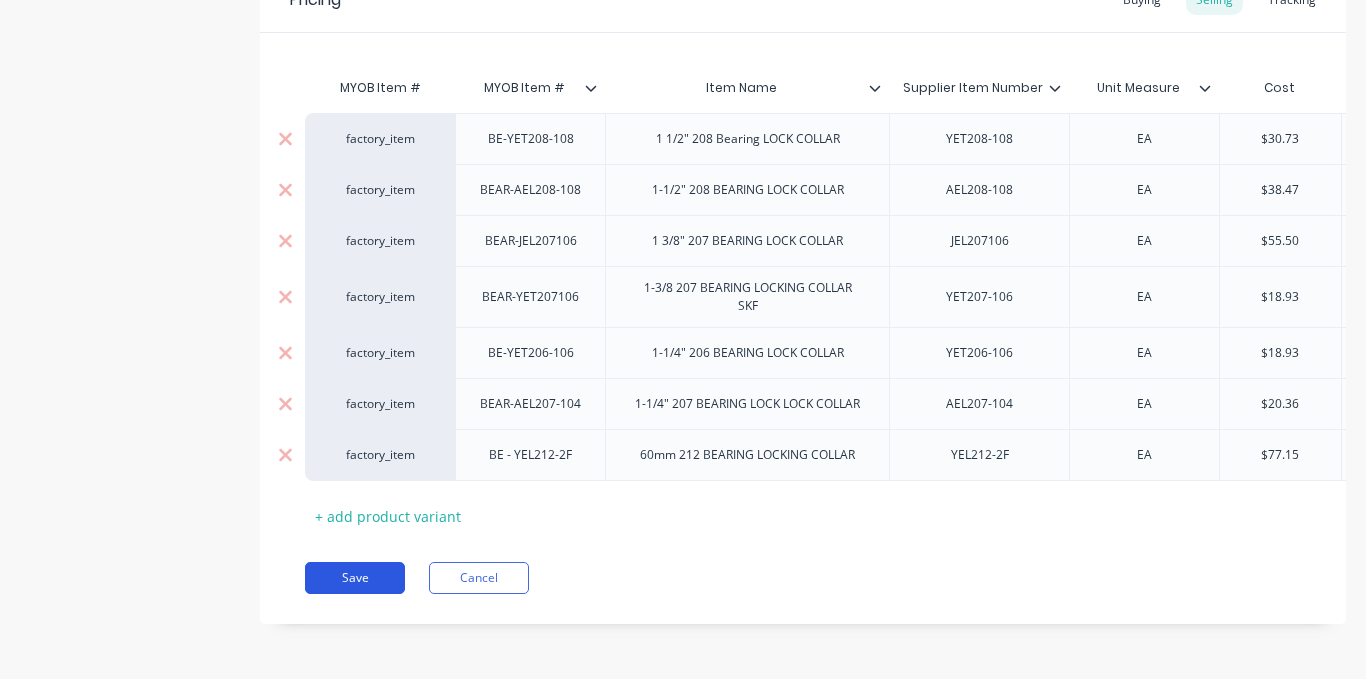 click on "Save" at bounding box center [355, 578] 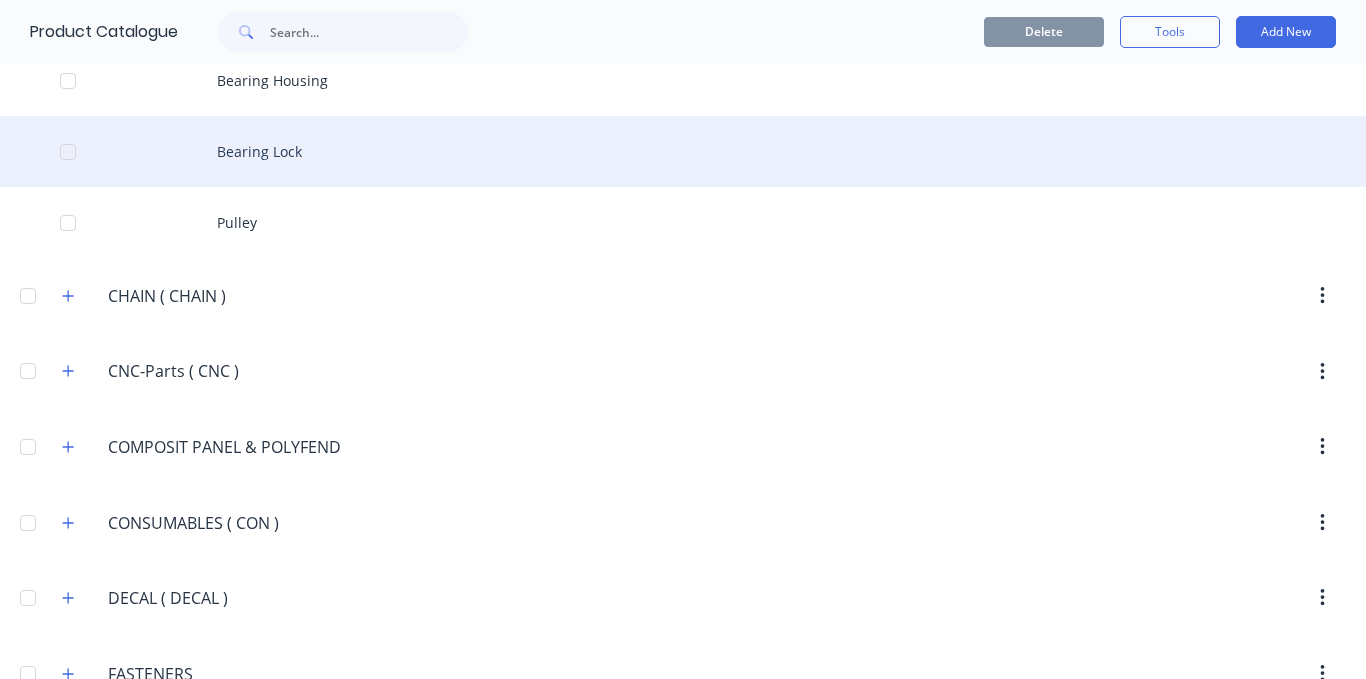 scroll, scrollTop: 1900, scrollLeft: 0, axis: vertical 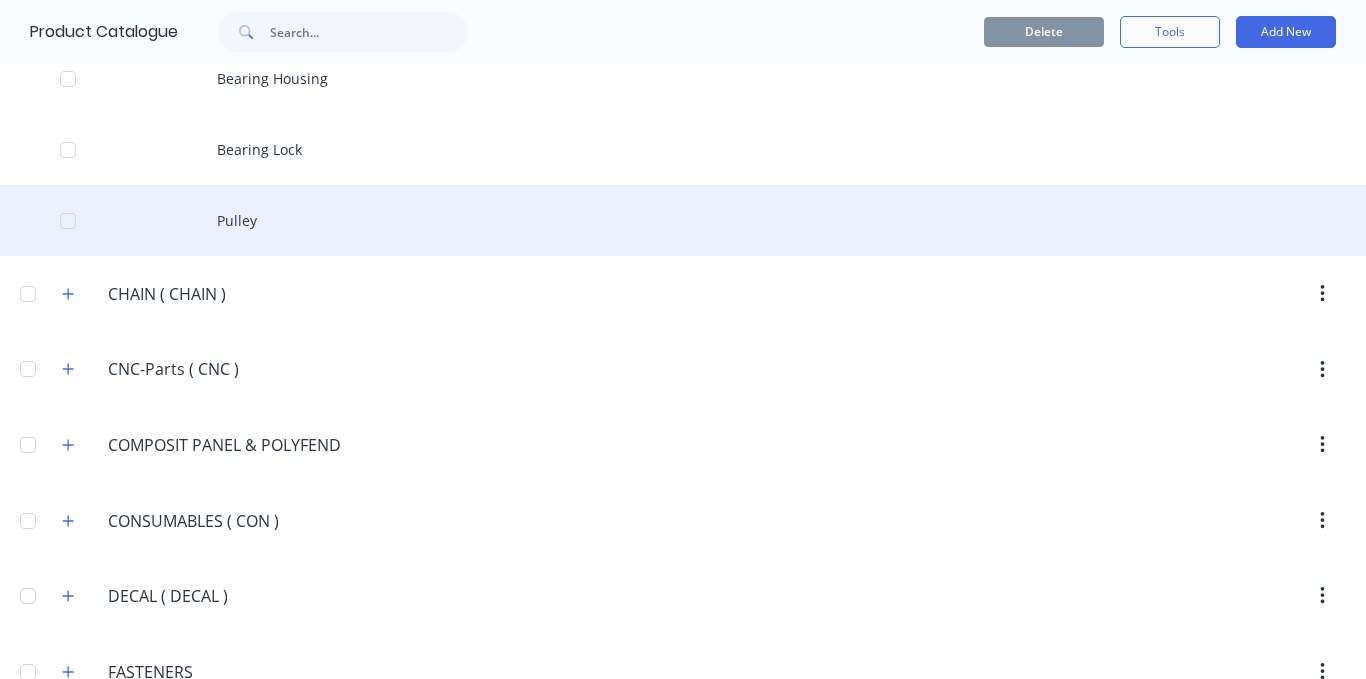 click on "Pulley" at bounding box center (683, 220) 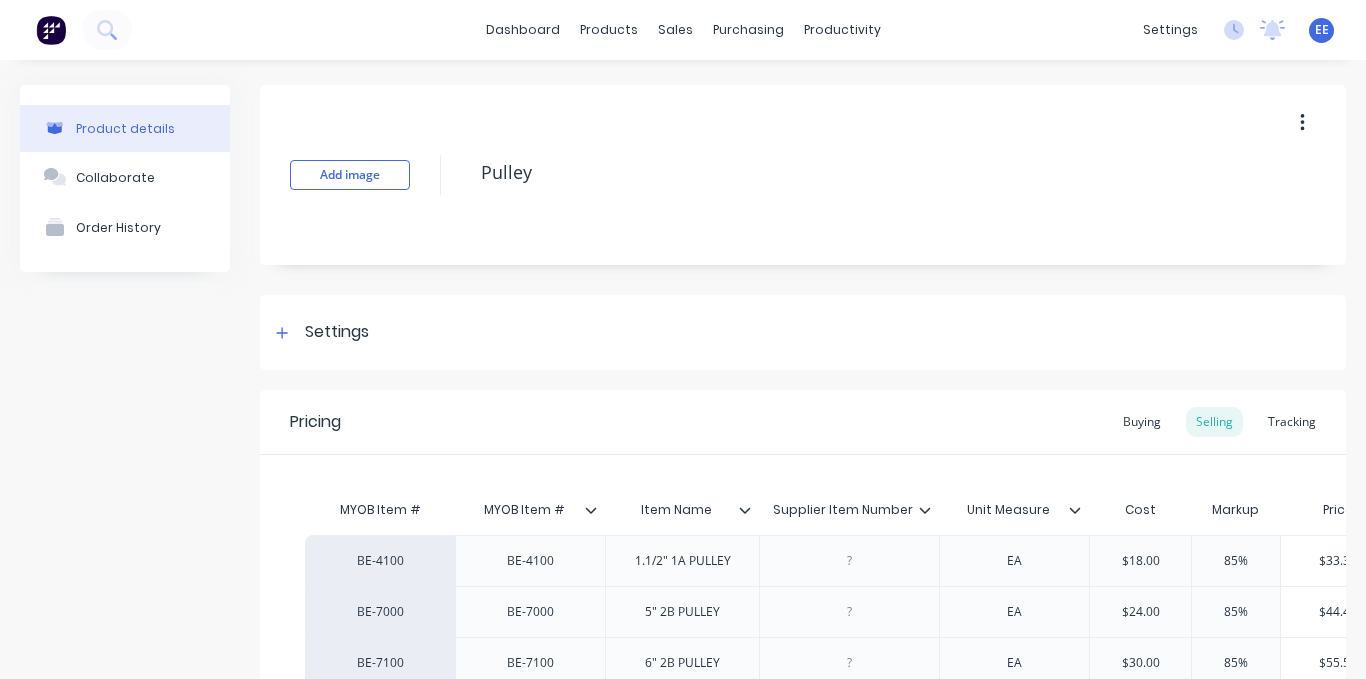 scroll, scrollTop: 223, scrollLeft: 0, axis: vertical 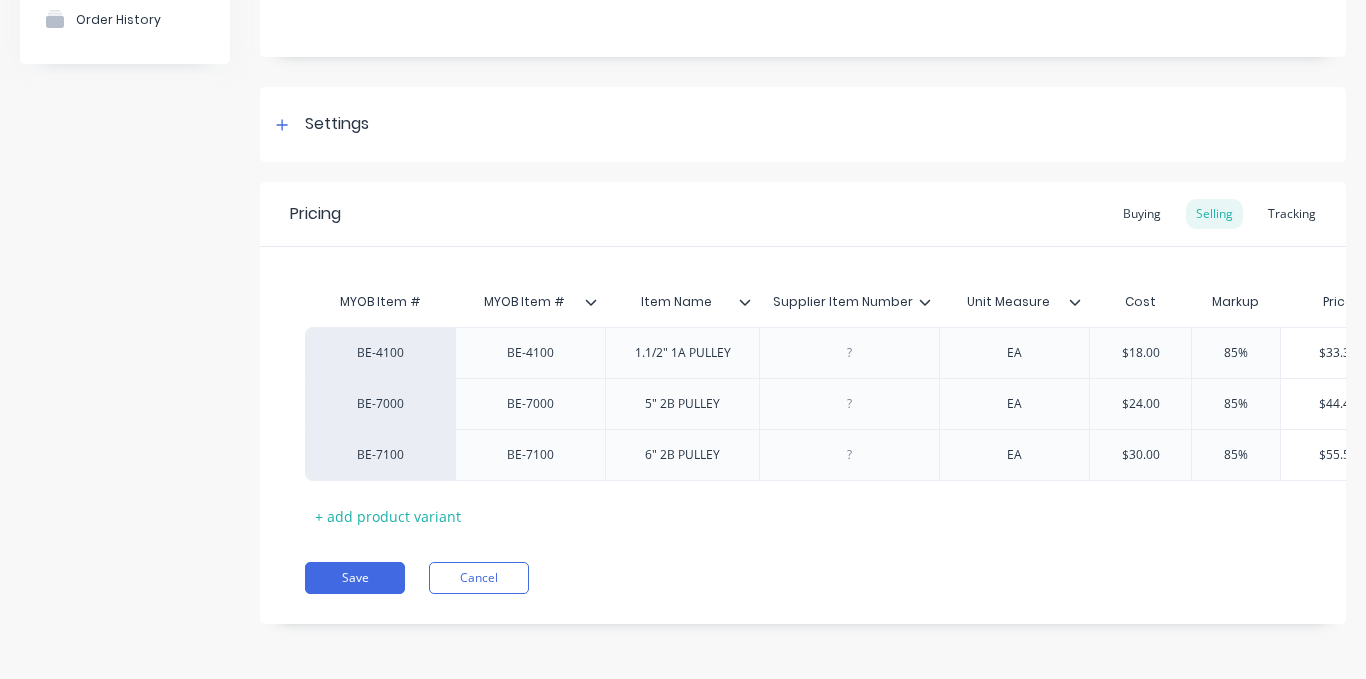 type on "x" 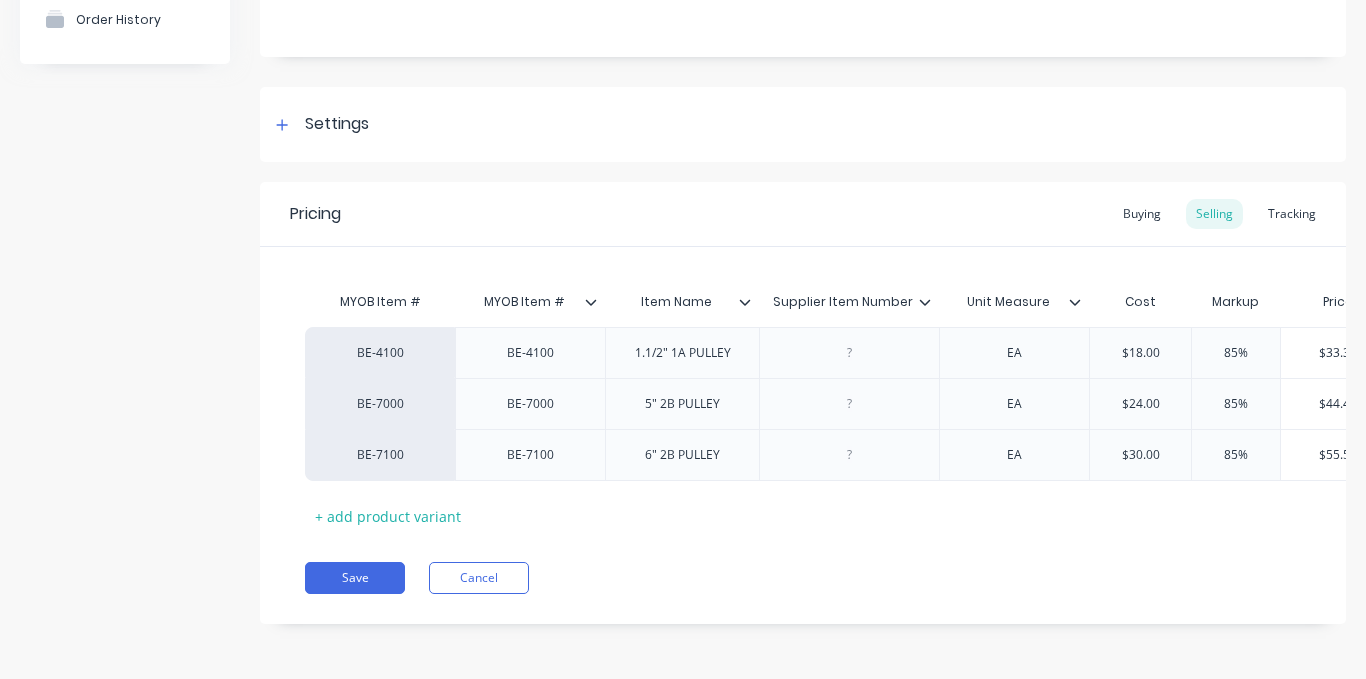 click on "BE-4100" at bounding box center [380, 353] 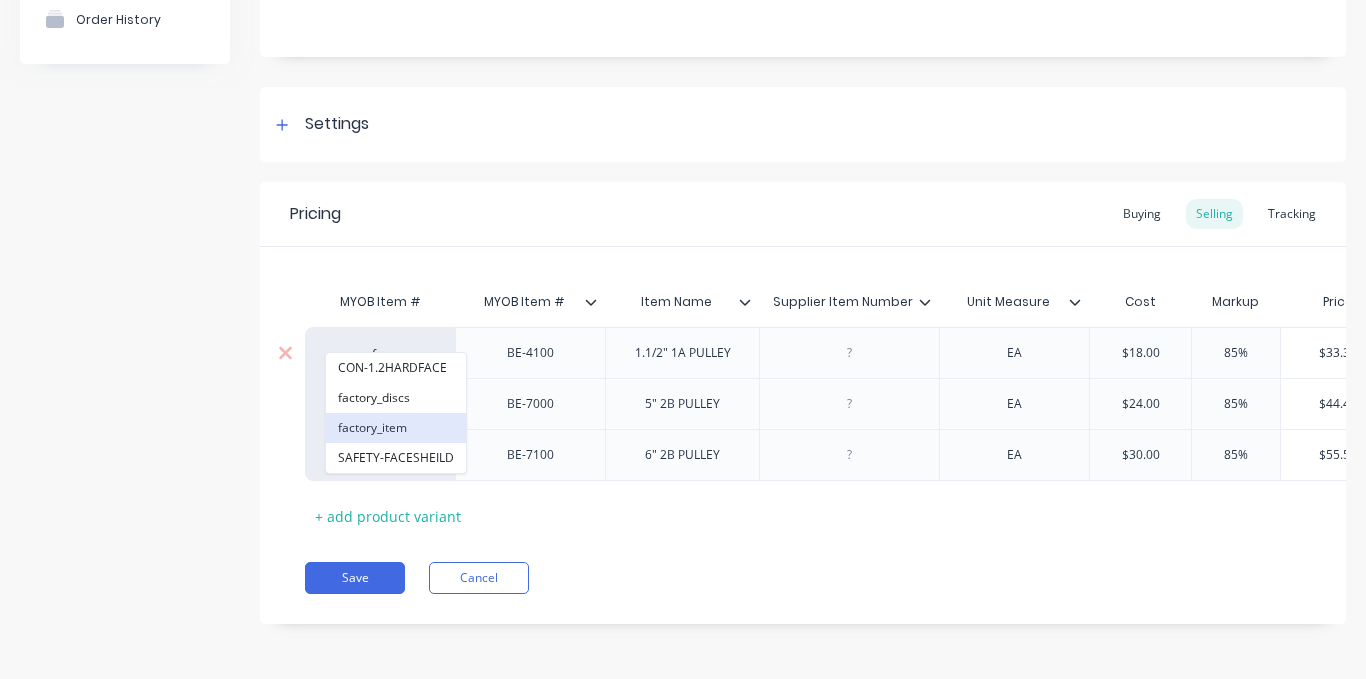 type on "fac" 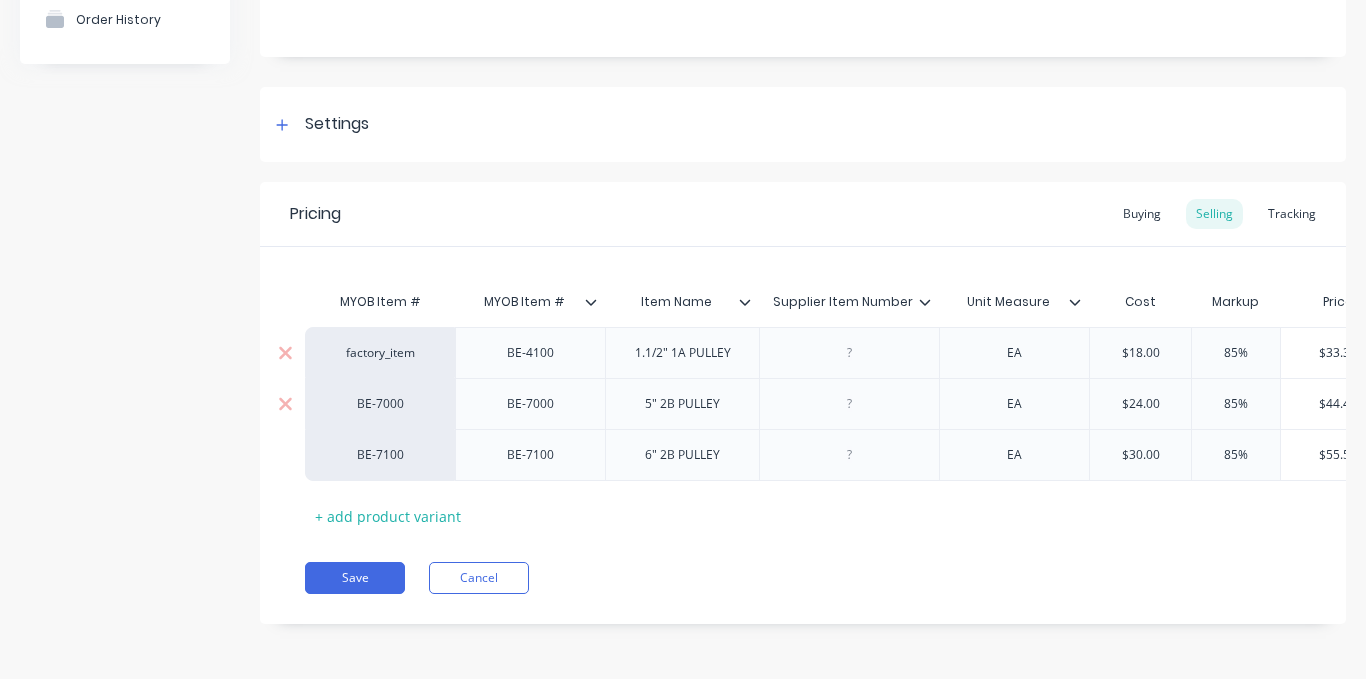 click on "BE-7000" at bounding box center (380, 404) 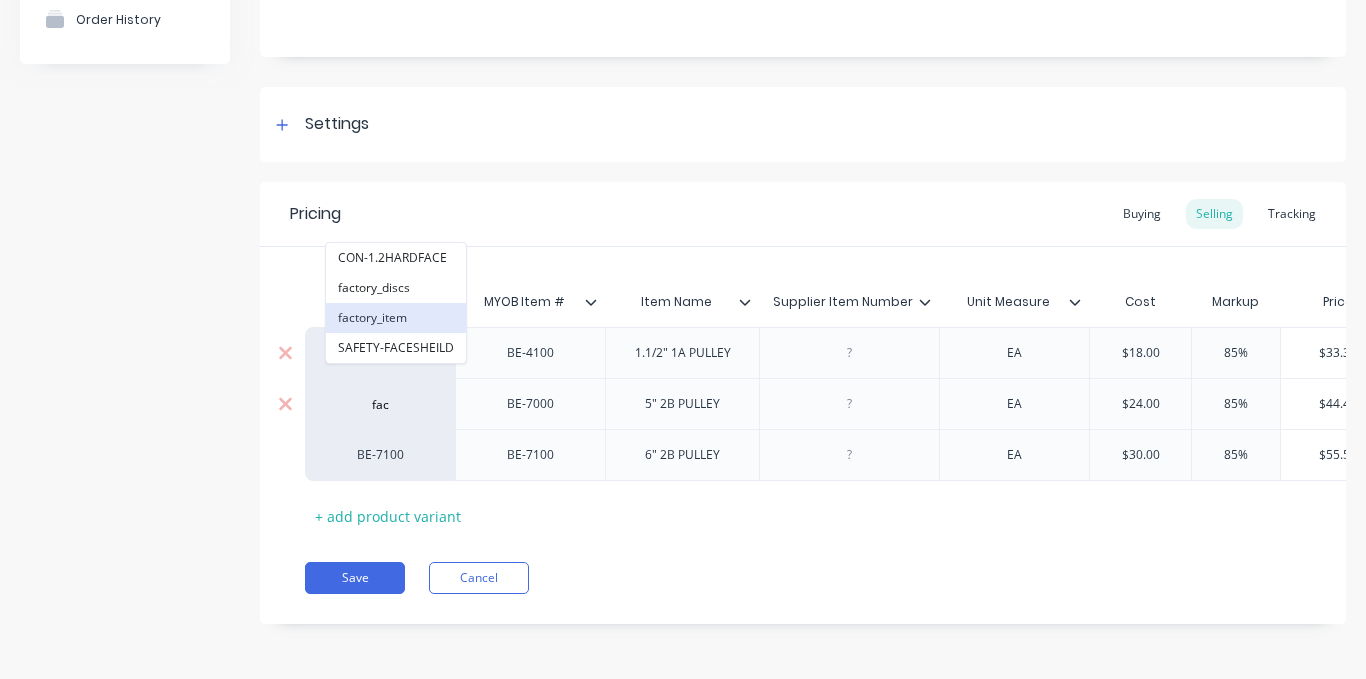 type on "fac" 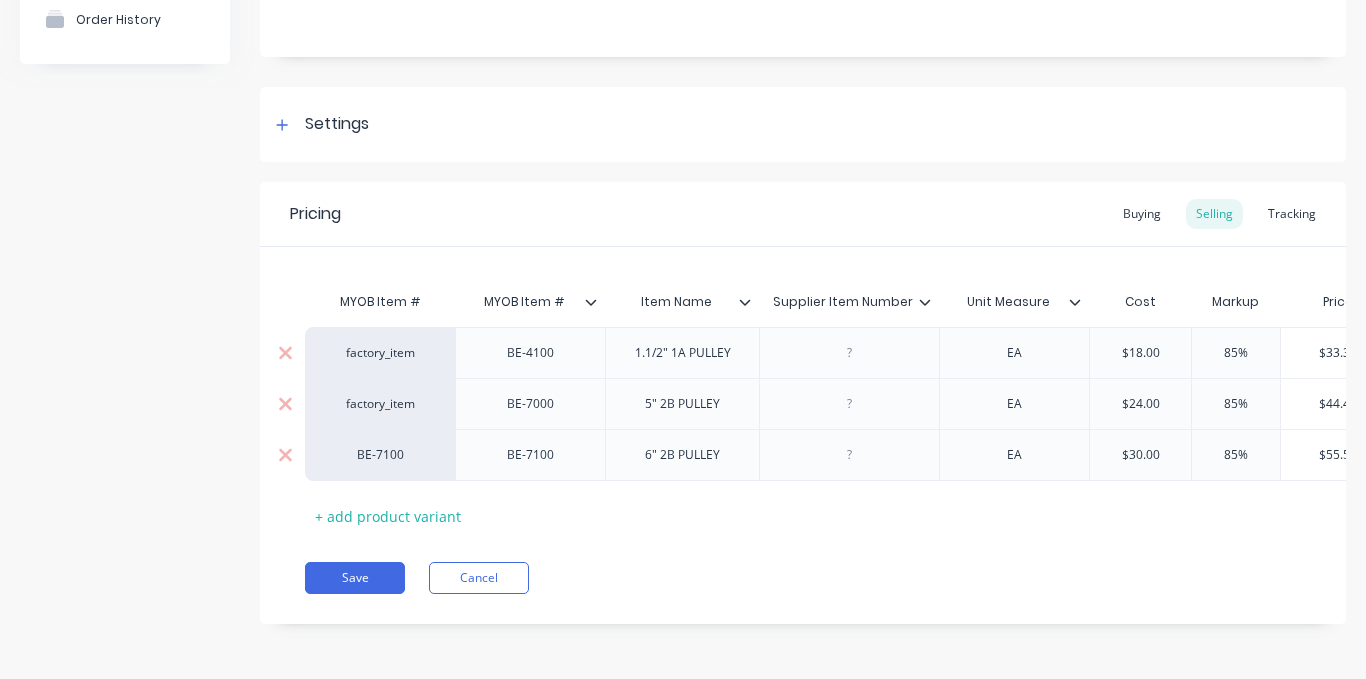 click on "BE-7100" at bounding box center [380, 455] 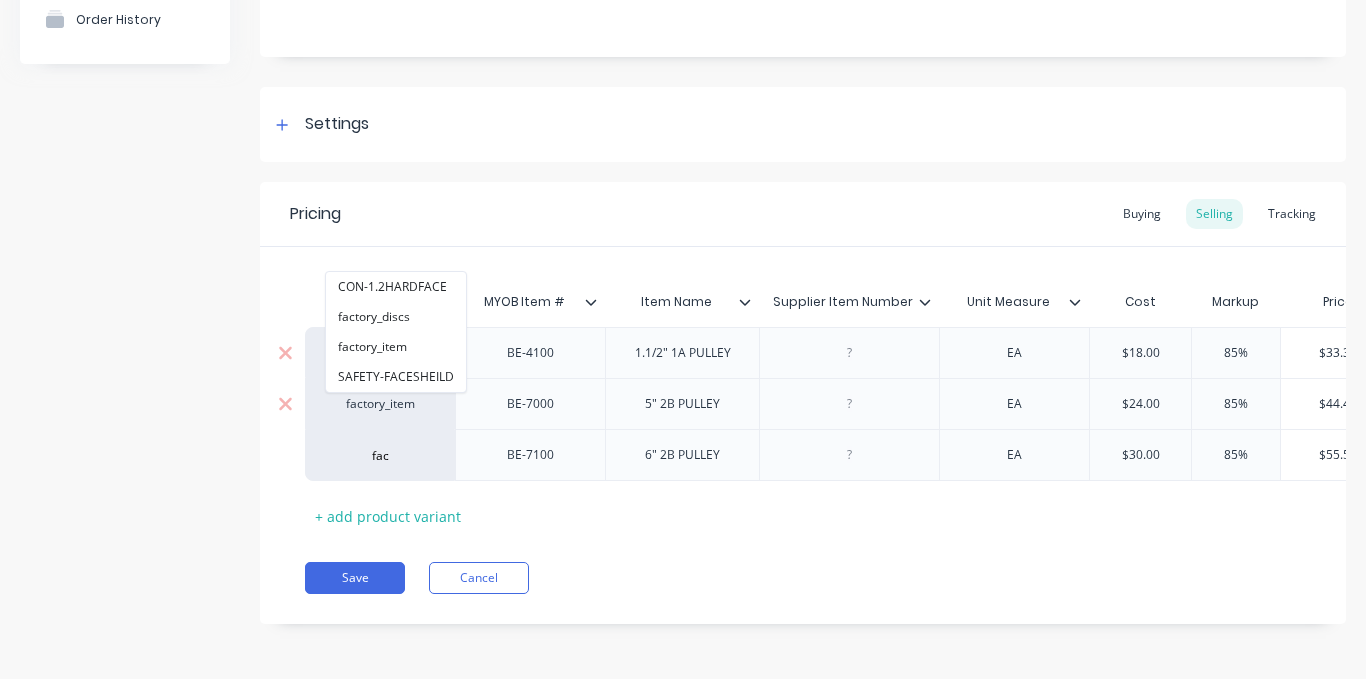 type on "fac" 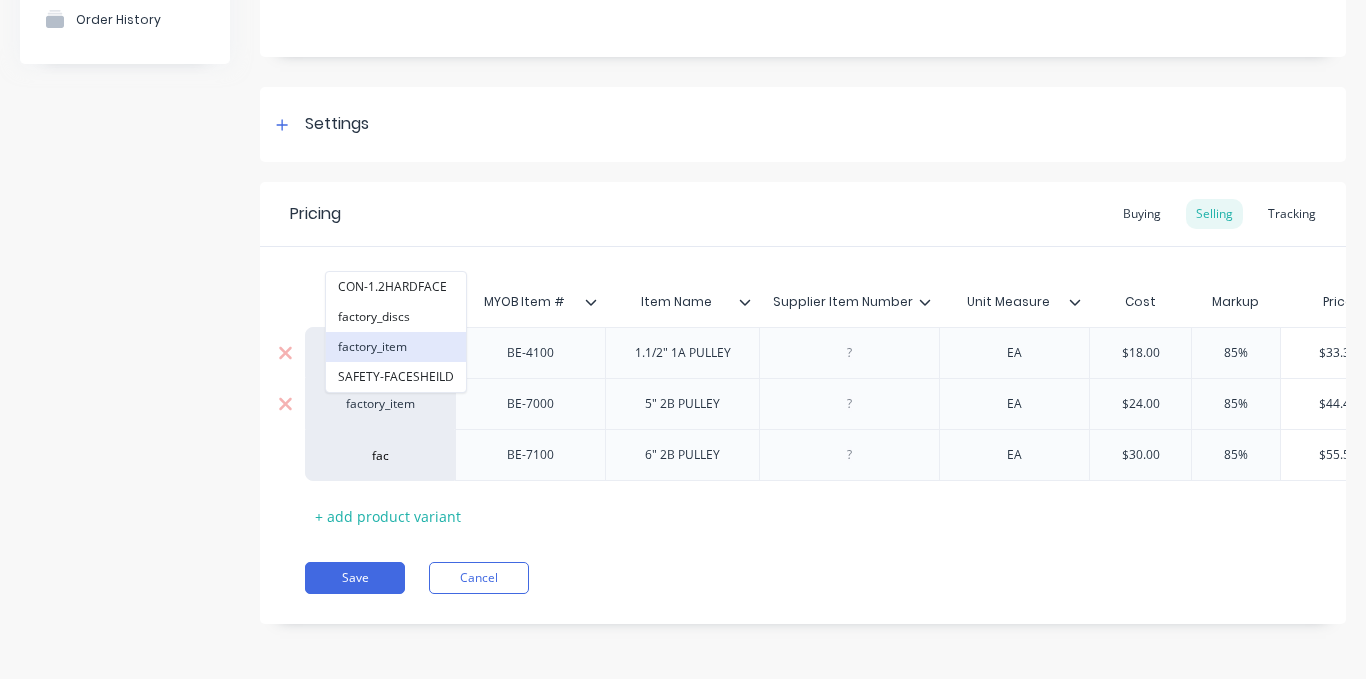 click on "factory_item" at bounding box center (396, 347) 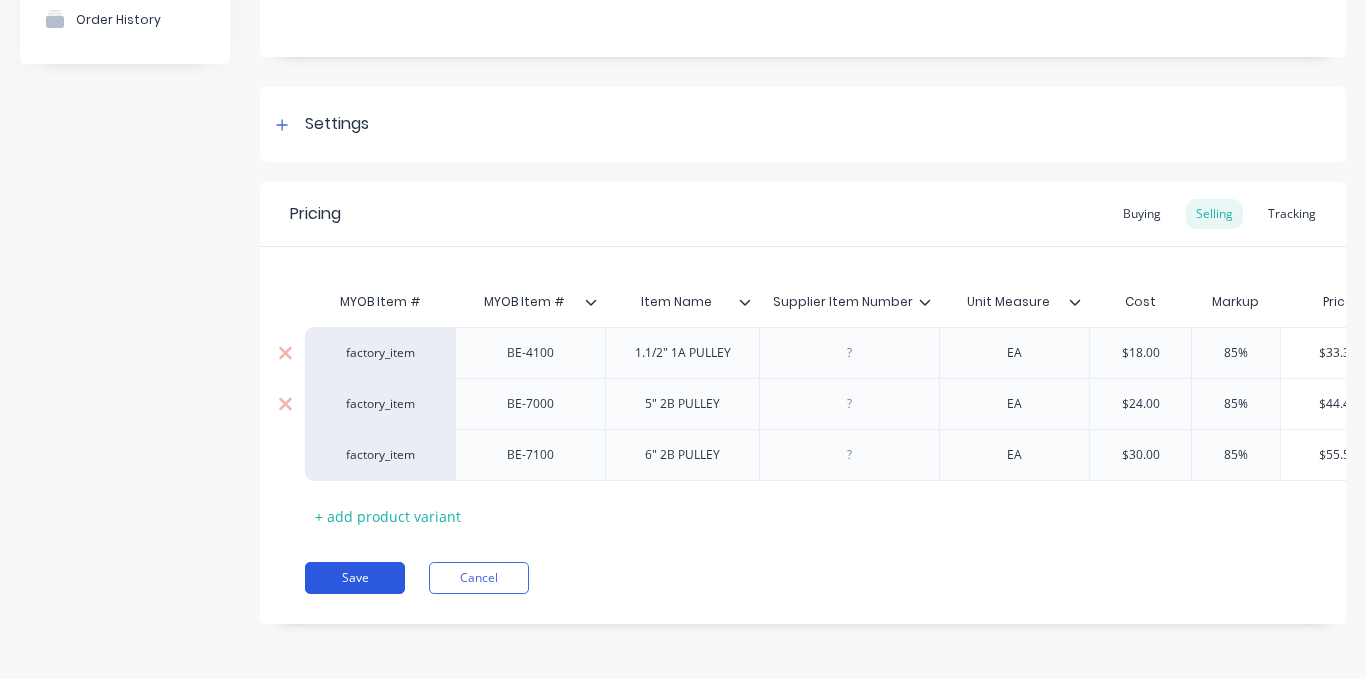 click on "Save" at bounding box center (355, 578) 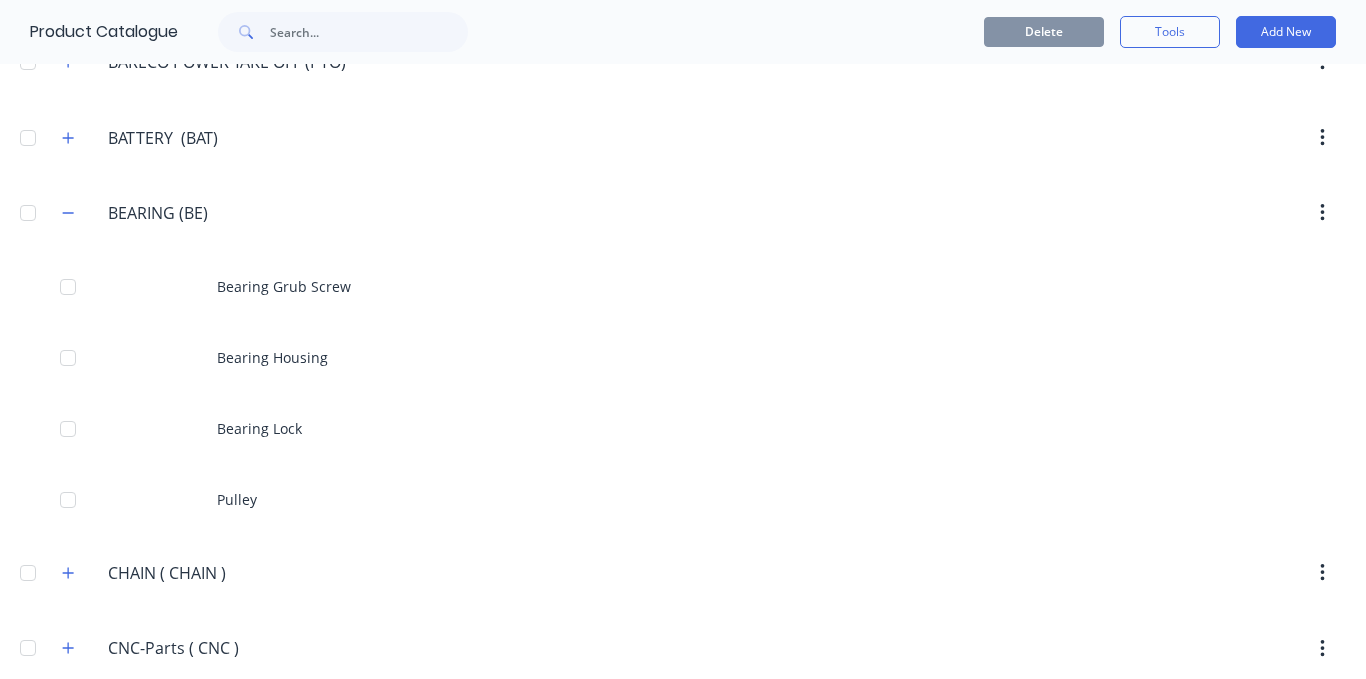 scroll, scrollTop: 1900, scrollLeft: 0, axis: vertical 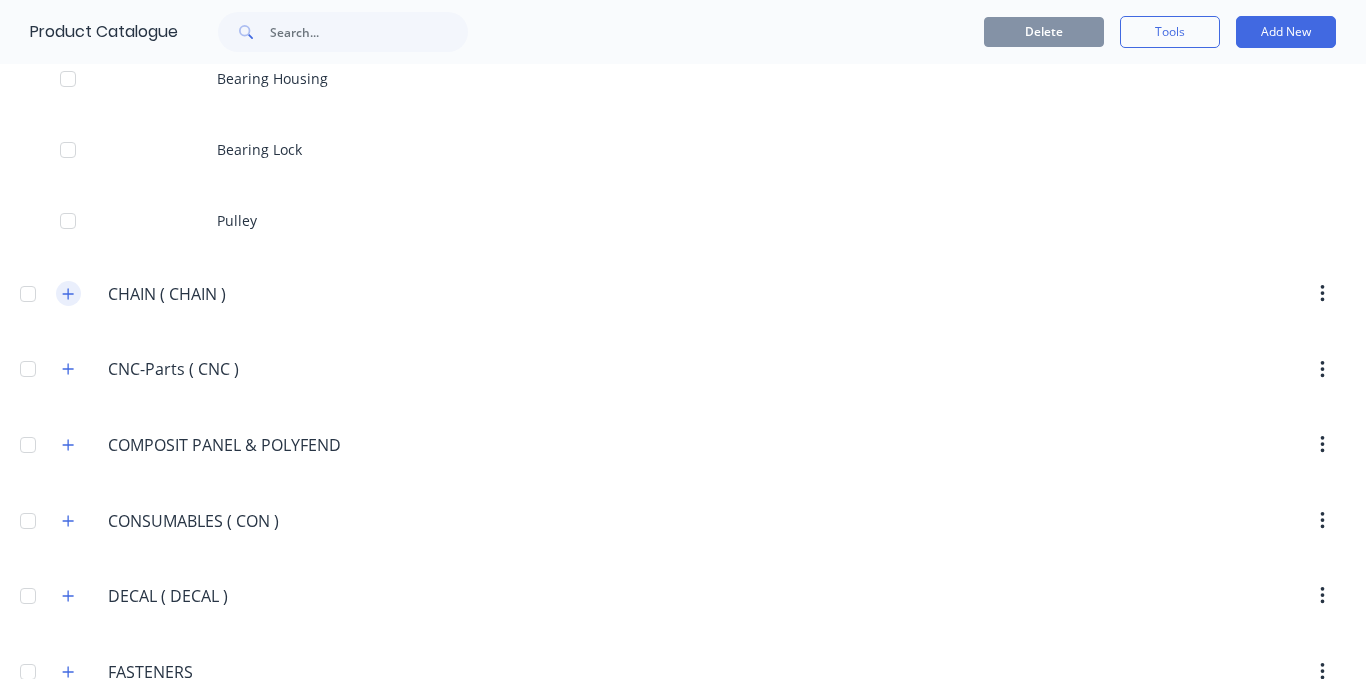 click 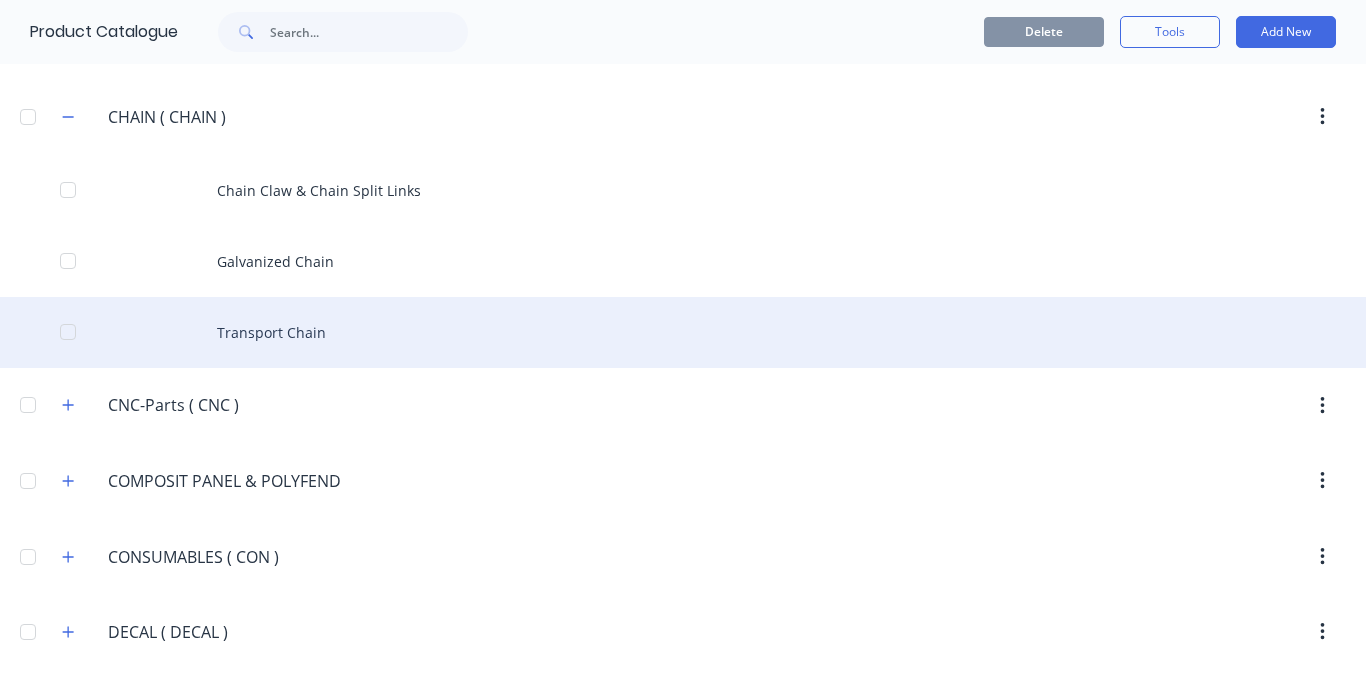 scroll, scrollTop: 2100, scrollLeft: 0, axis: vertical 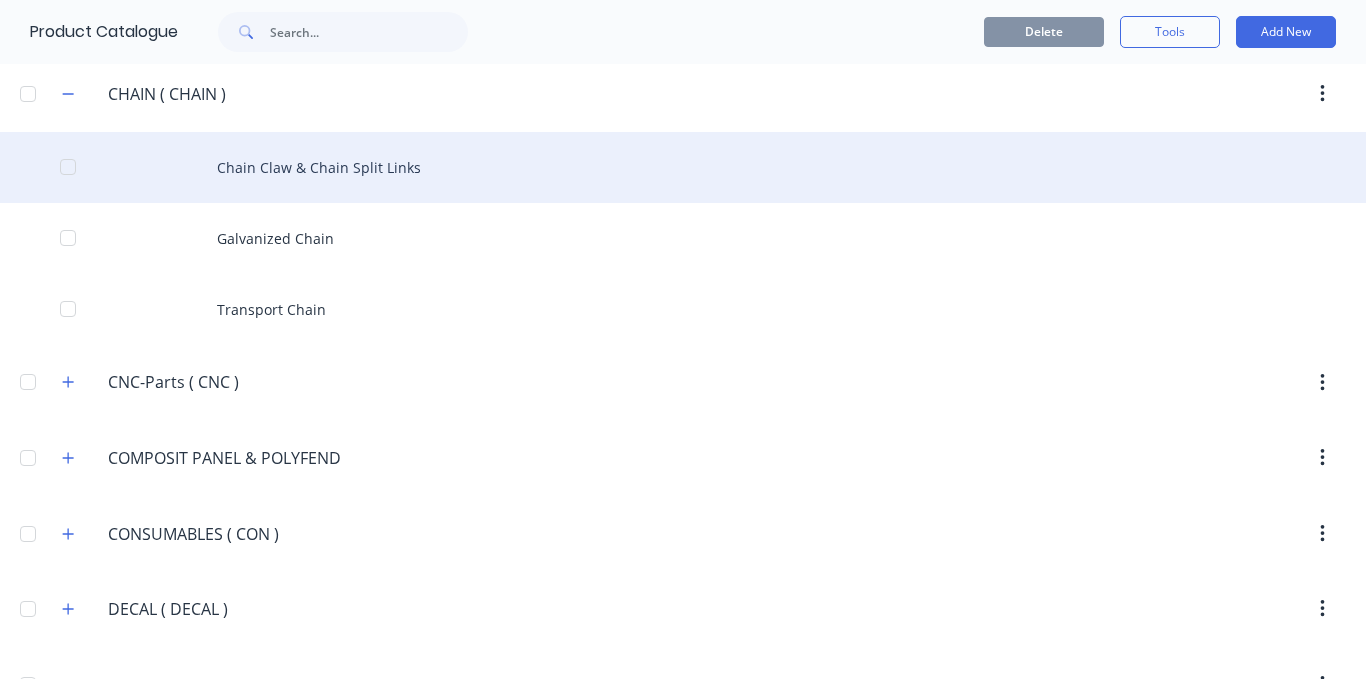 click on "Chain Claw & Chain Split Links" at bounding box center (683, 167) 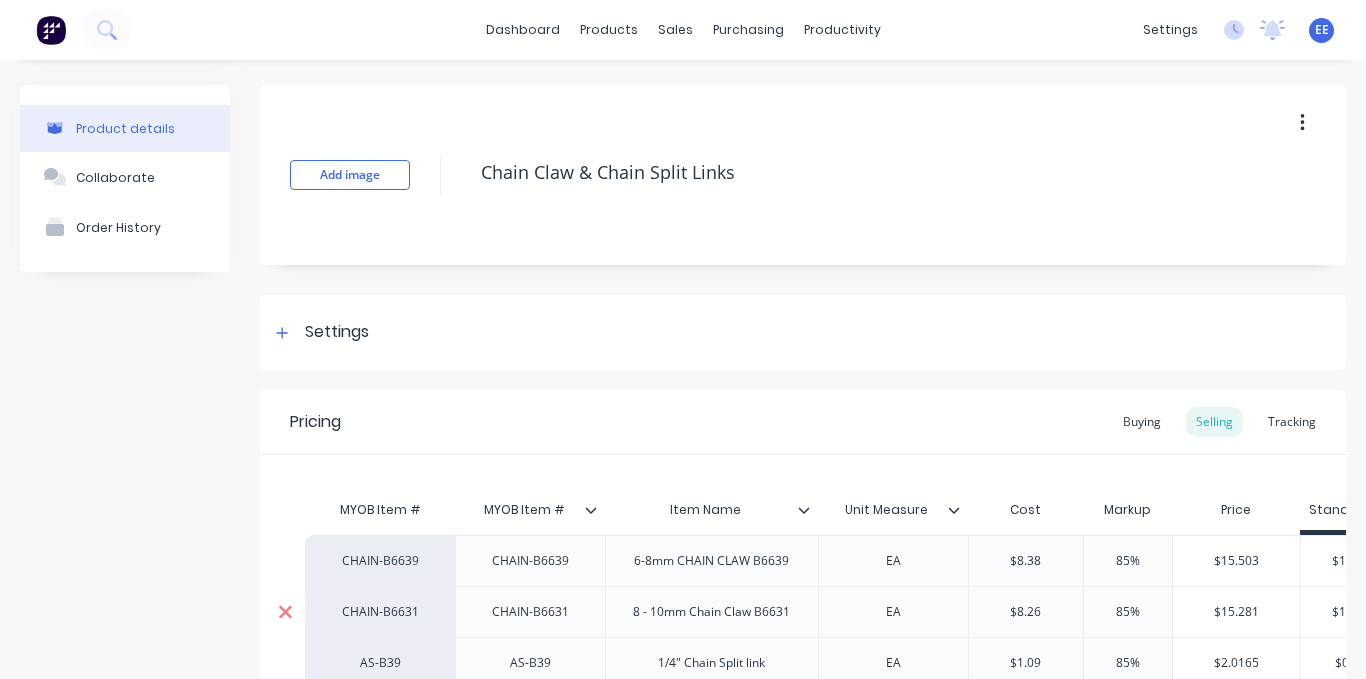 type on "x" 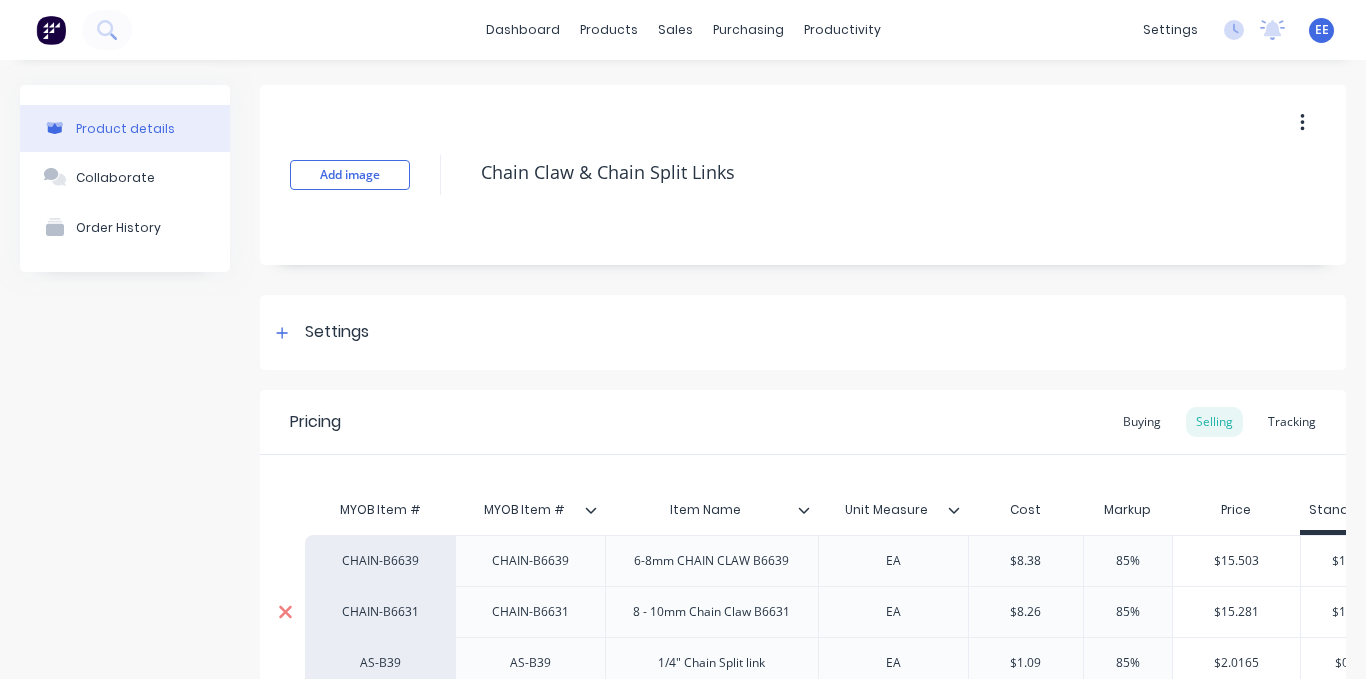 scroll, scrollTop: 325, scrollLeft: 0, axis: vertical 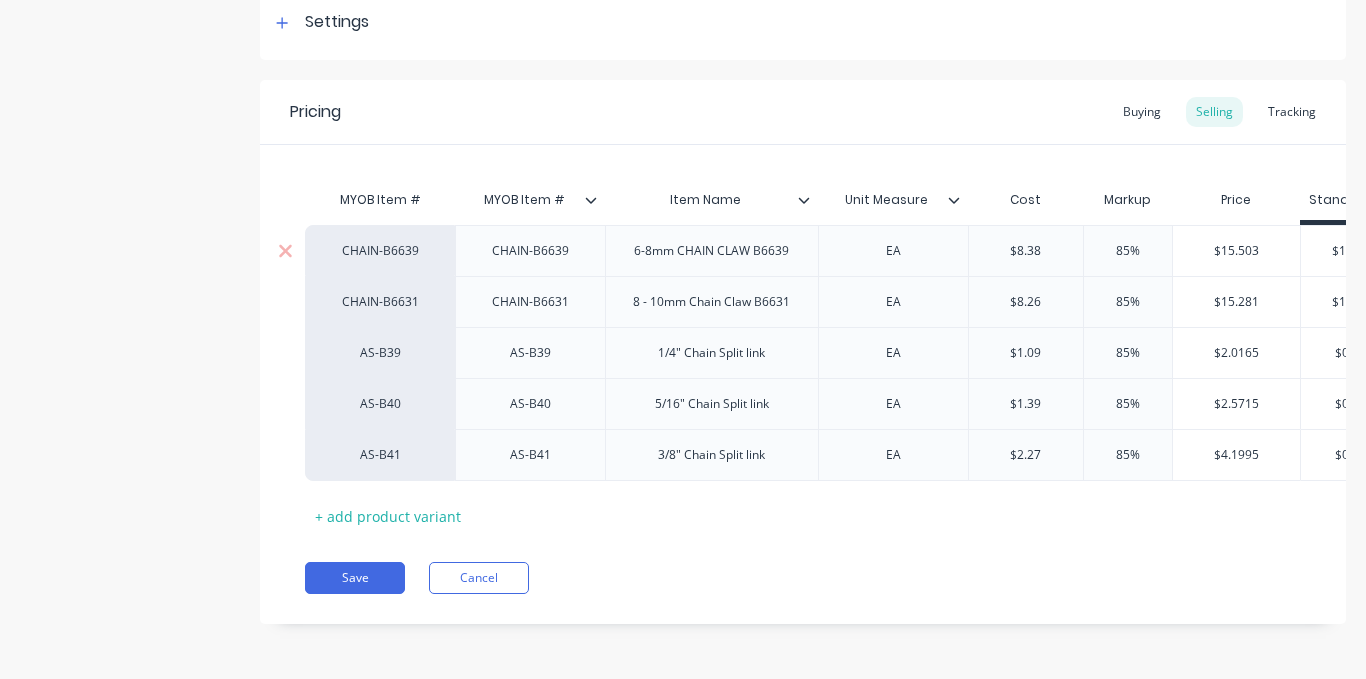 click on "CHAIN-B6639" at bounding box center (380, 251) 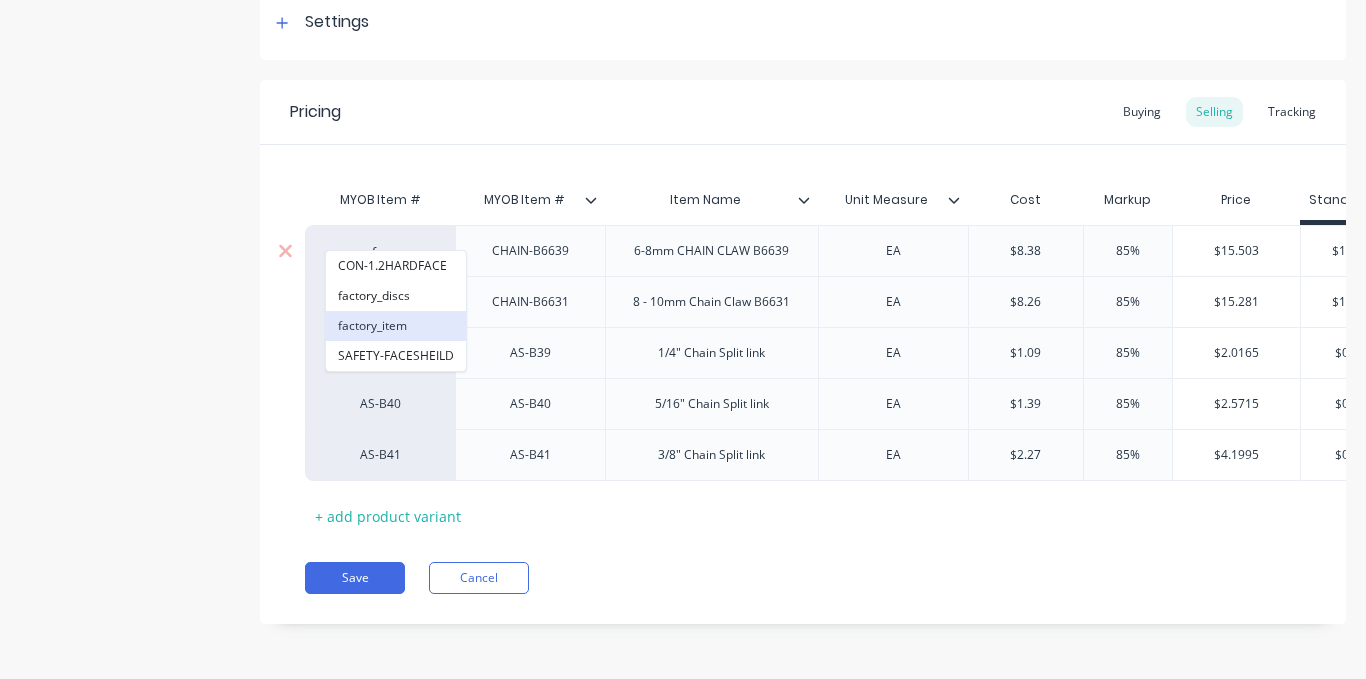 type on "fac" 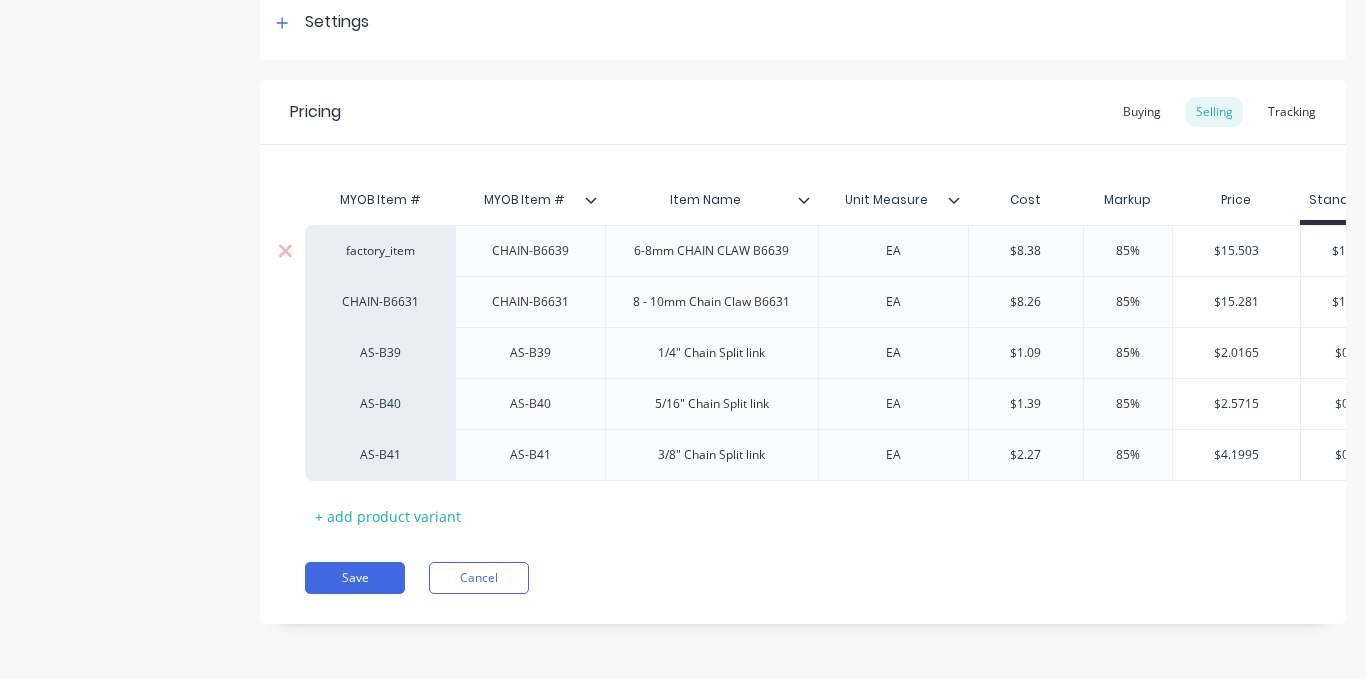 click on "CHAIN-B6631" at bounding box center (380, 302) 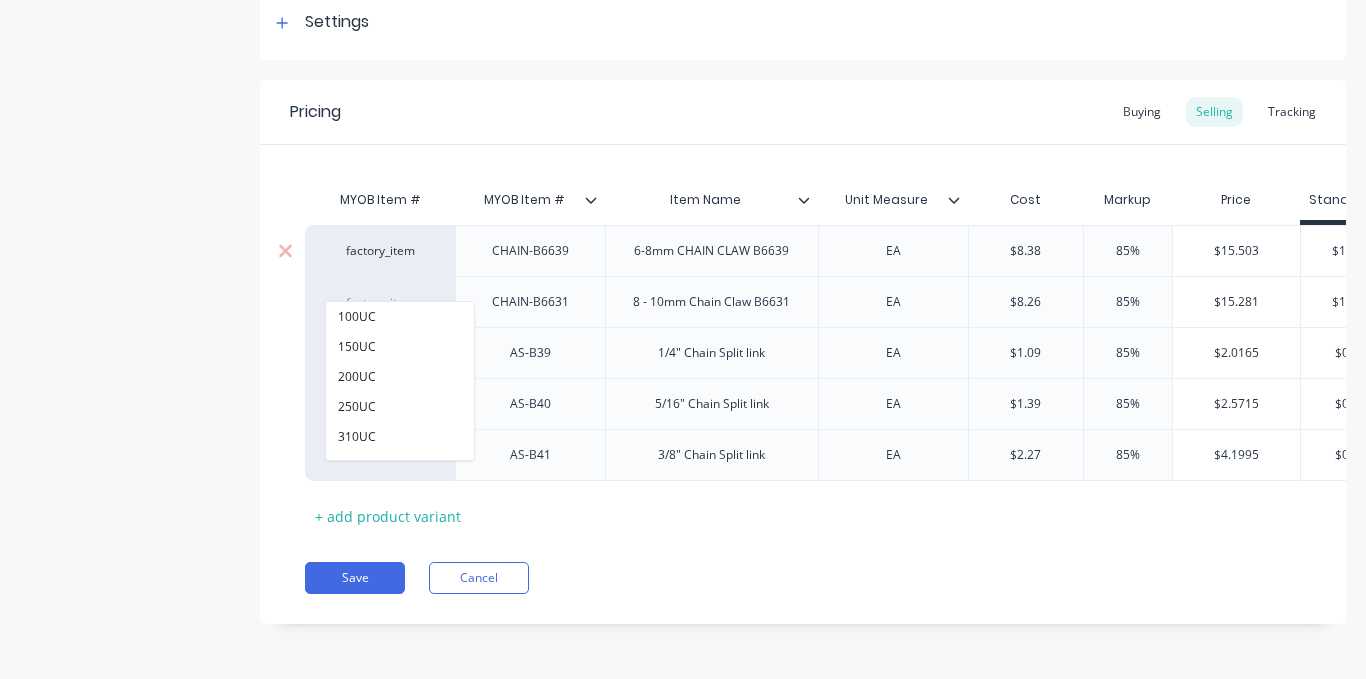 type on "a" 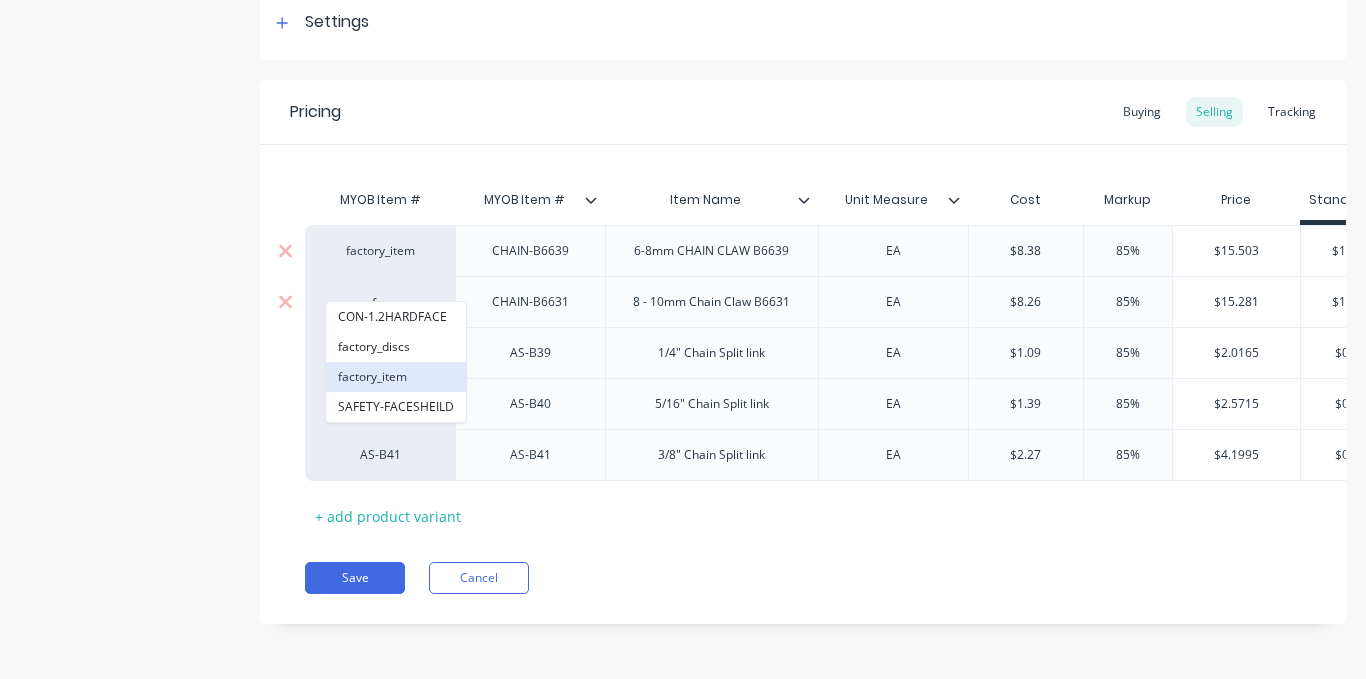 type on "fac" 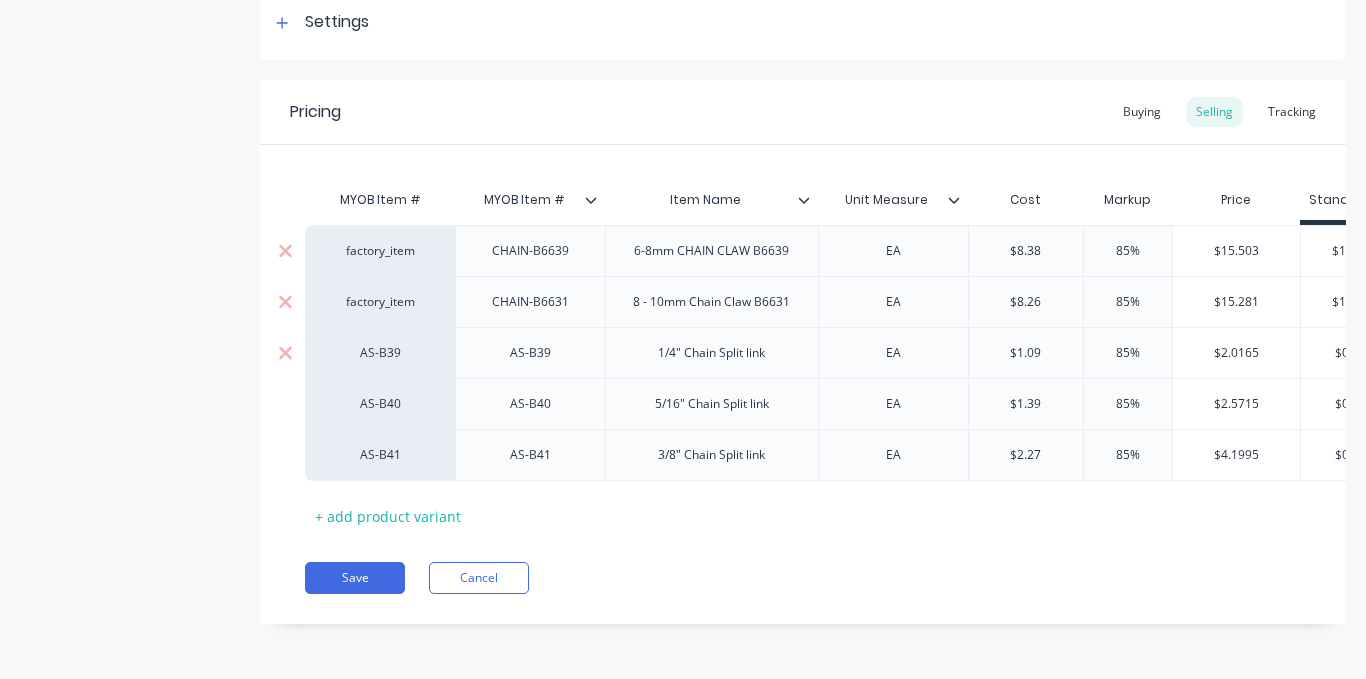 click on "AS-B39" at bounding box center [380, 353] 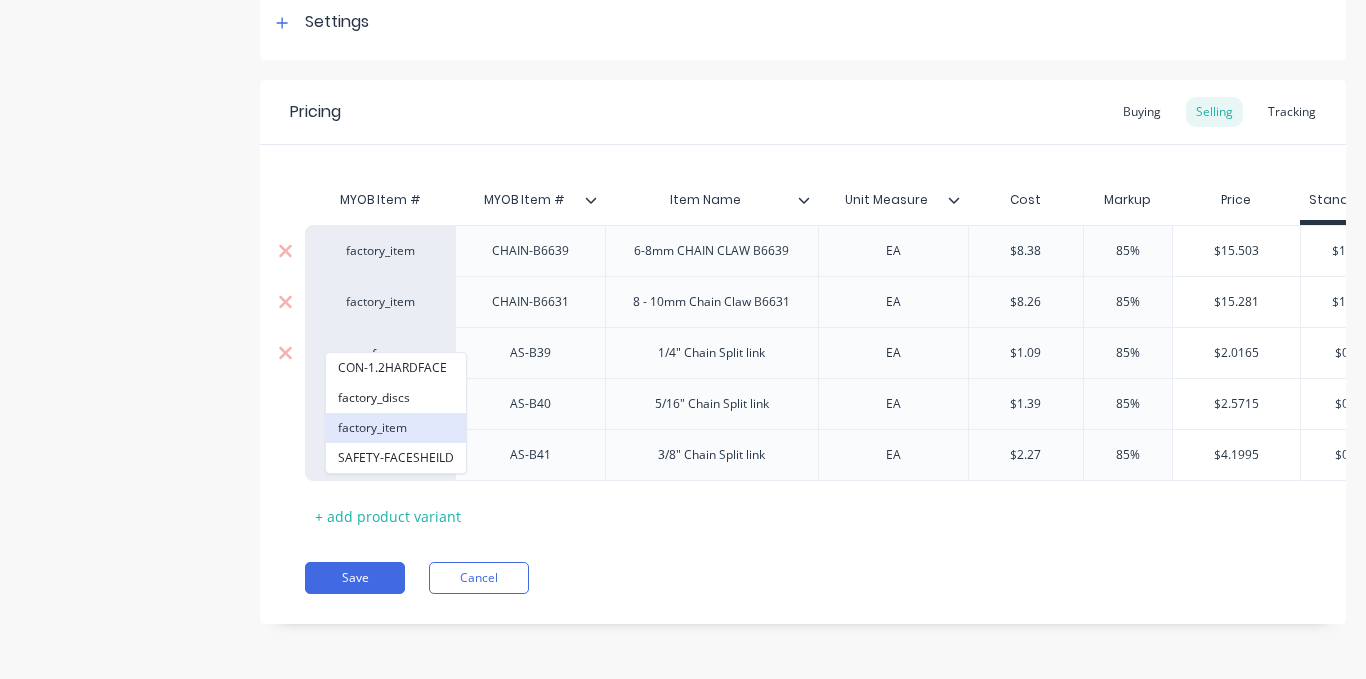 type on "fac" 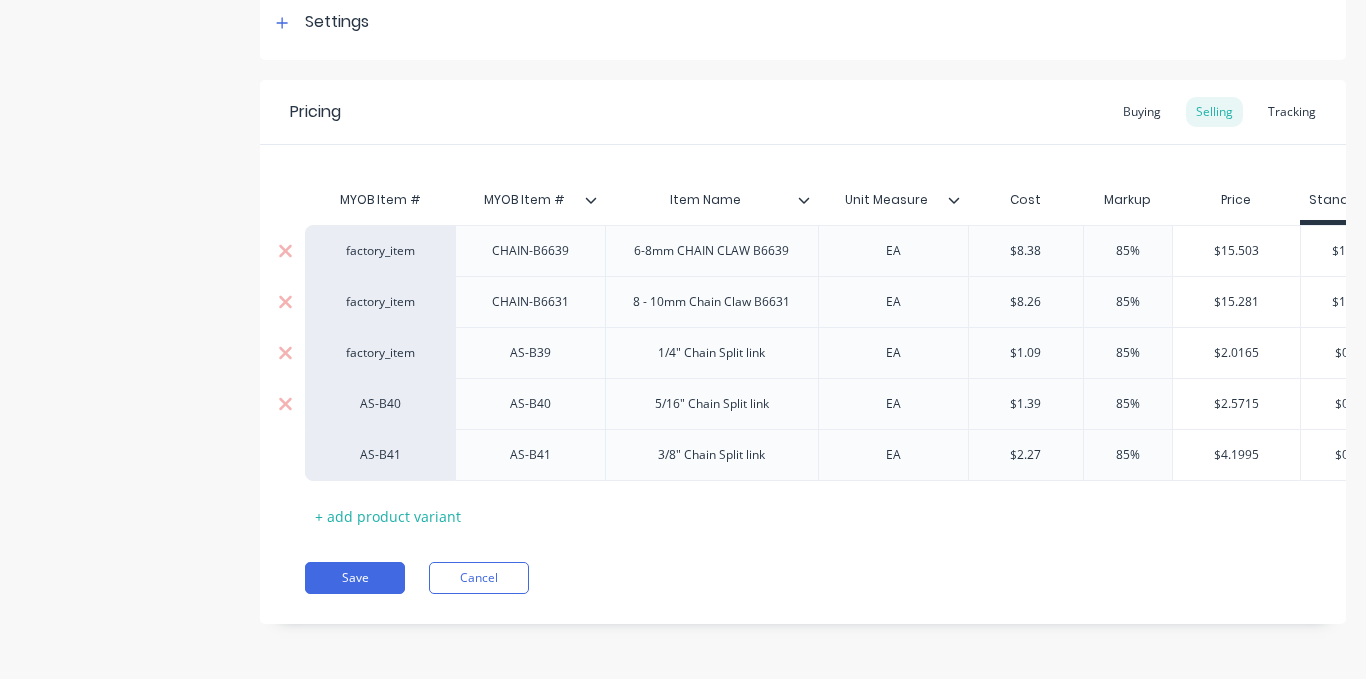 click on "AS-B40" at bounding box center [380, 404] 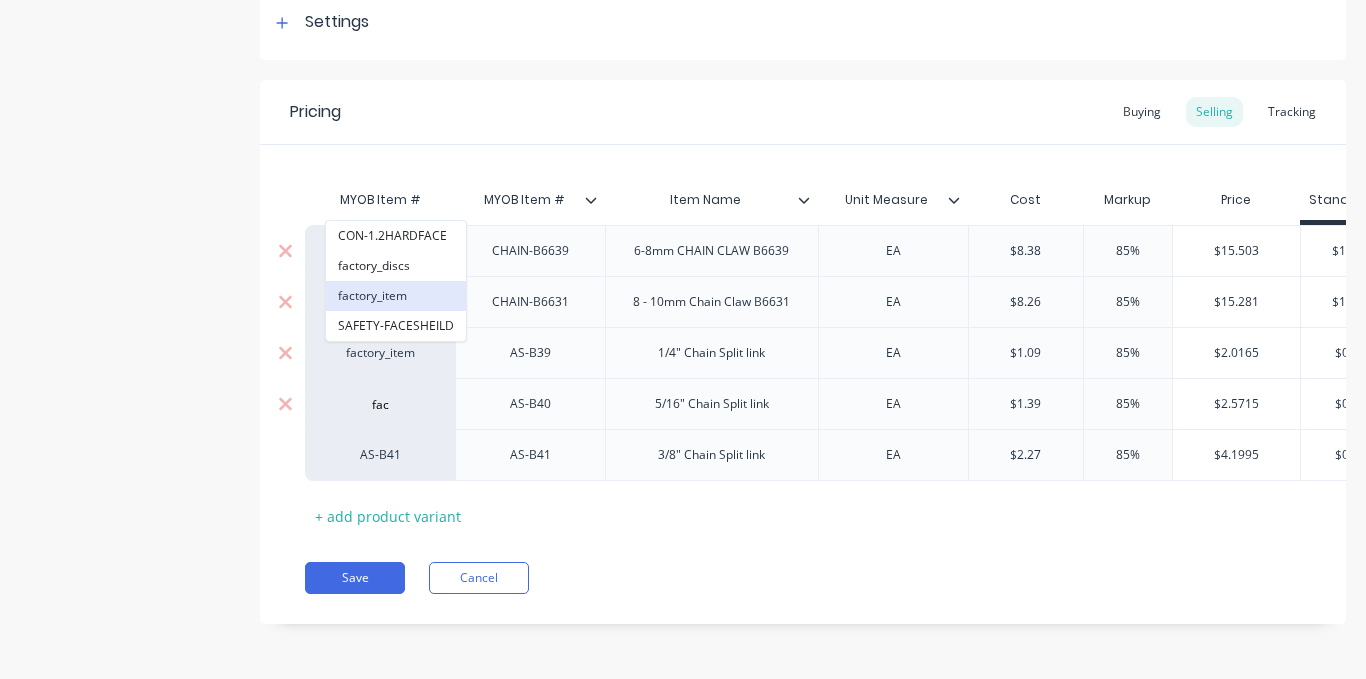 type on "fac" 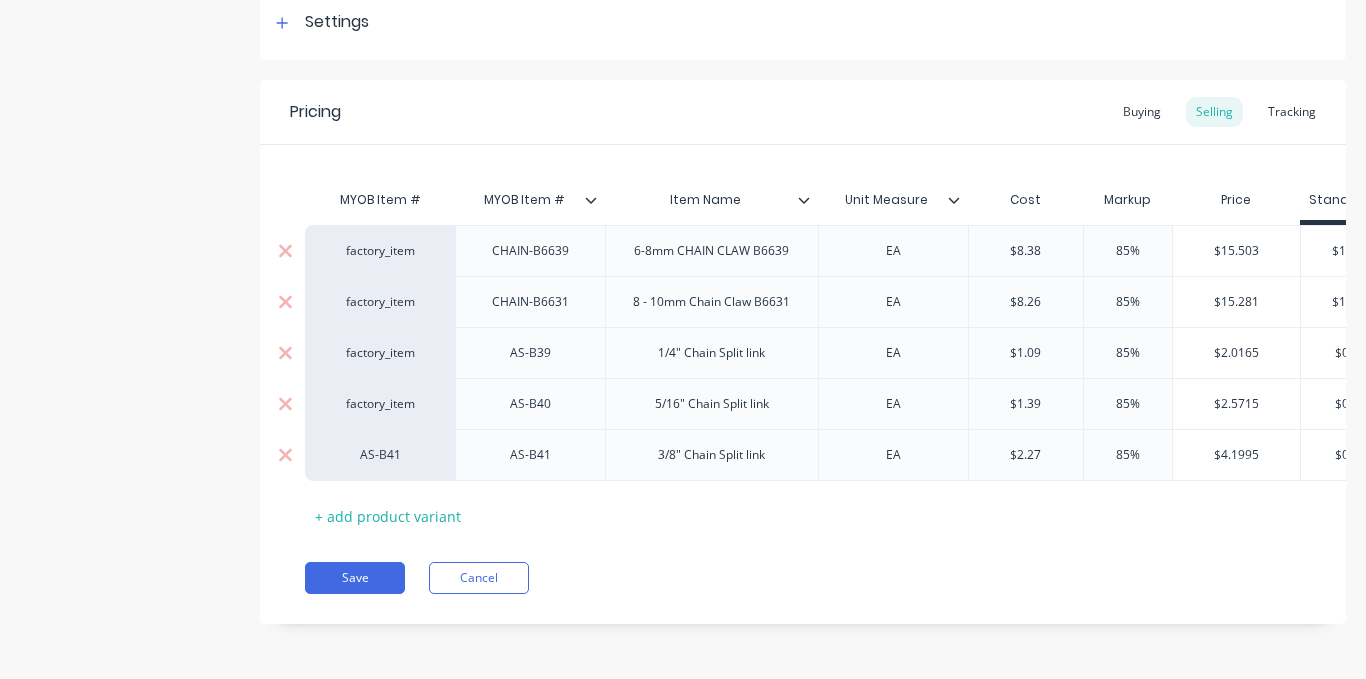 click on "AS-B41" at bounding box center (380, 455) 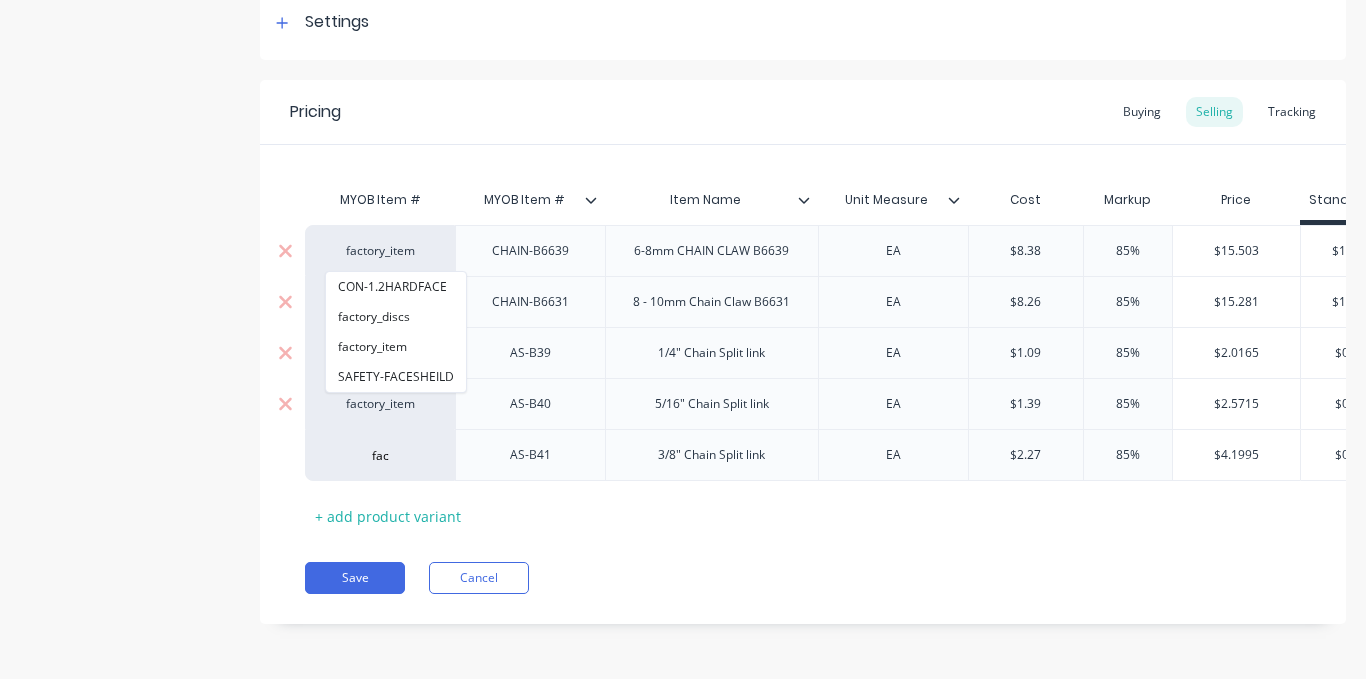 type on "fac" 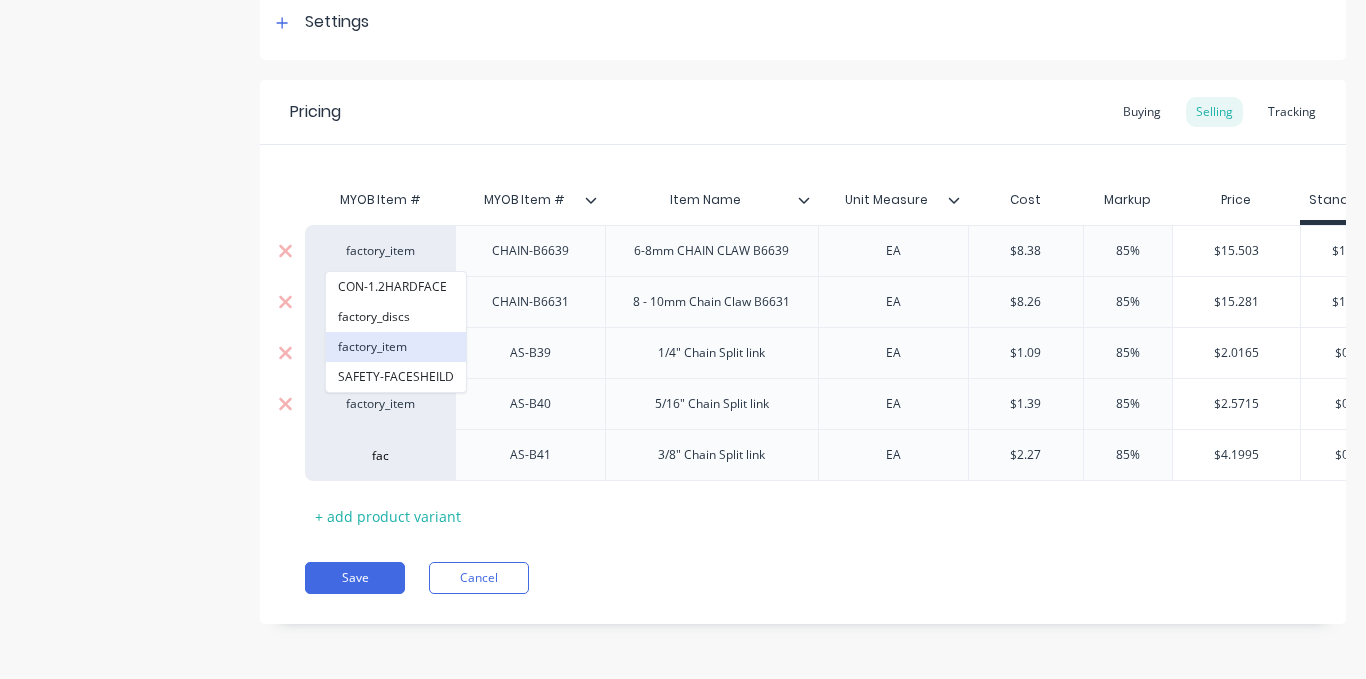 click on "factory_item" at bounding box center (396, 347) 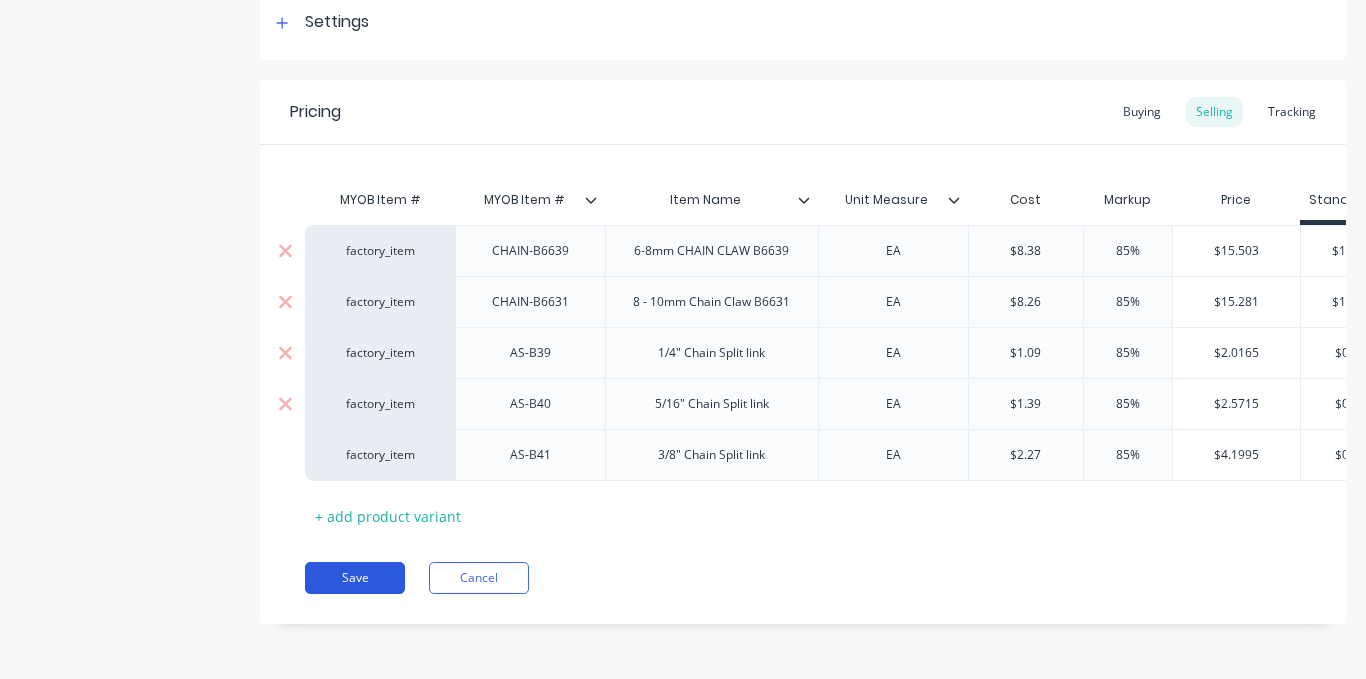 click on "Save" at bounding box center (355, 578) 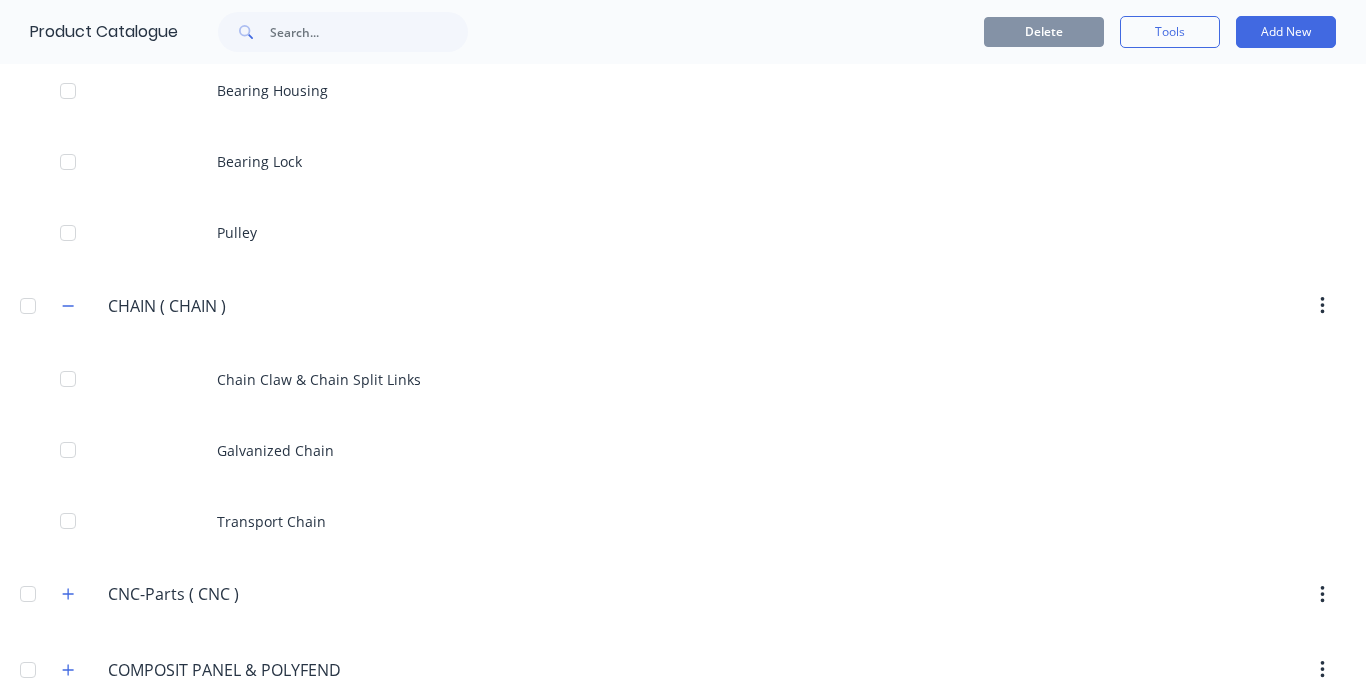 scroll, scrollTop: 1900, scrollLeft: 0, axis: vertical 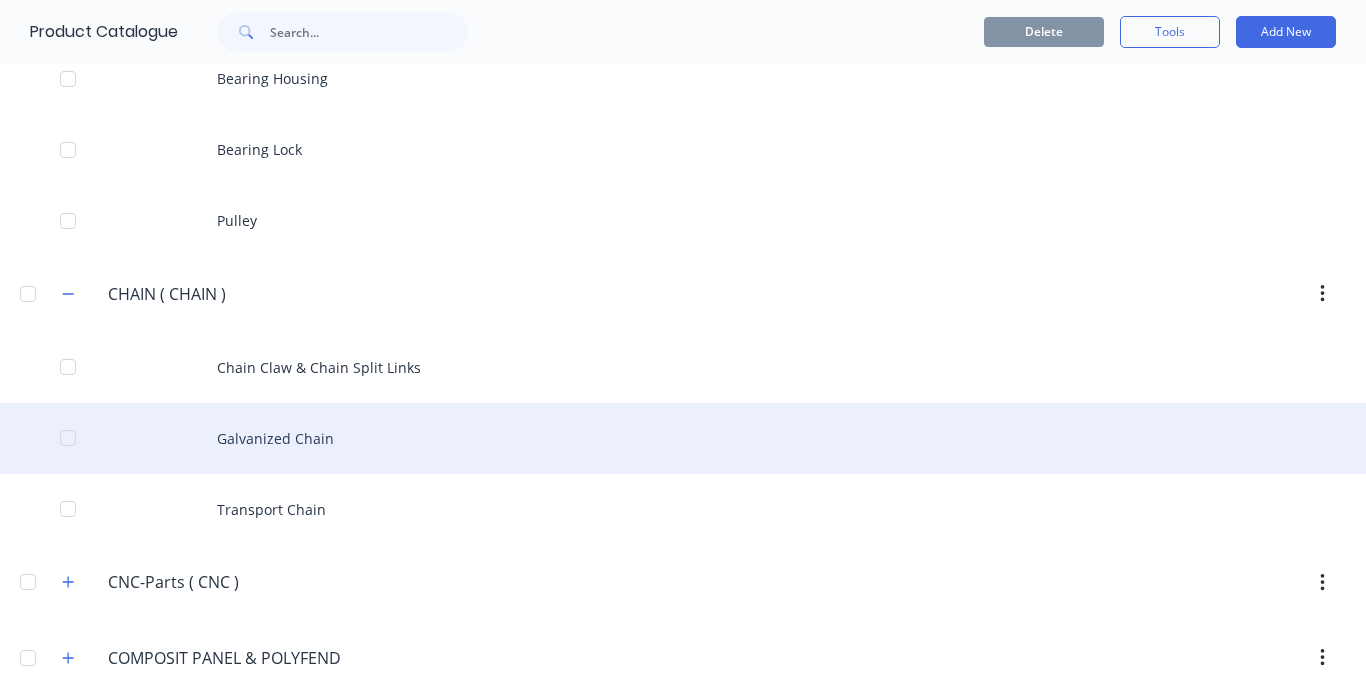 click on "Galvanized Chain" at bounding box center [683, 438] 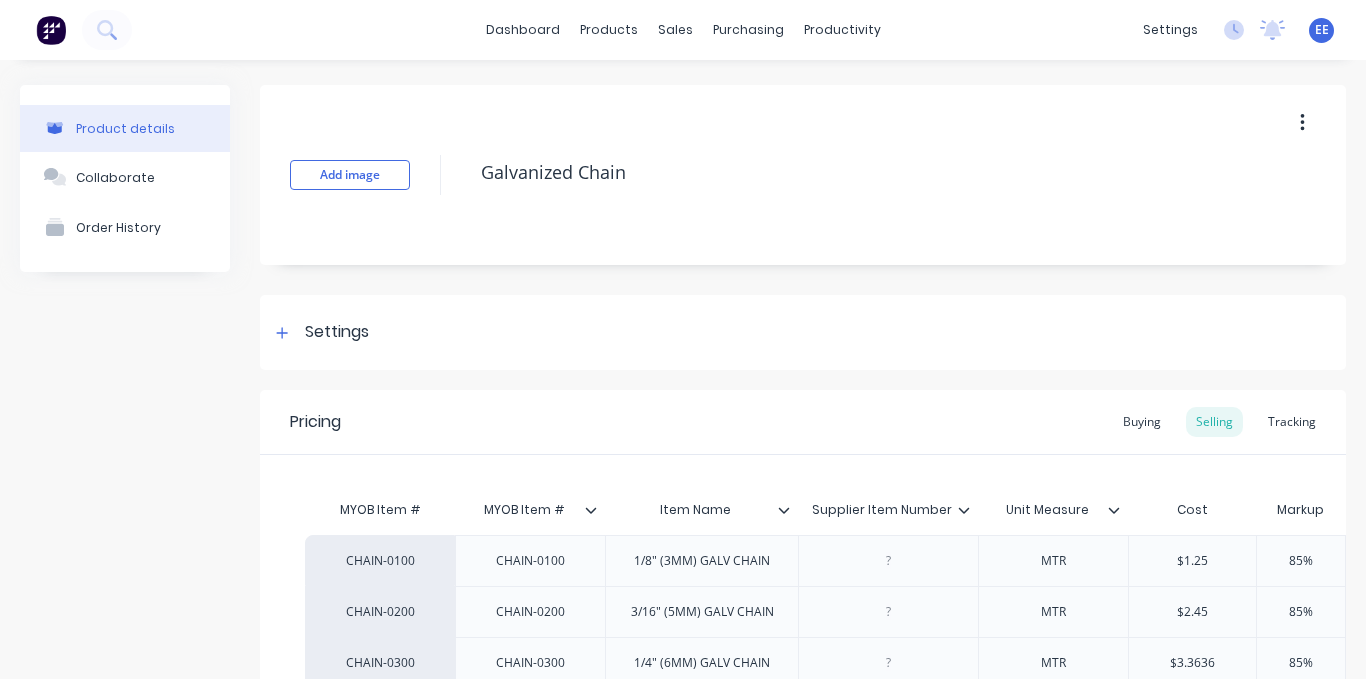 type on "x" 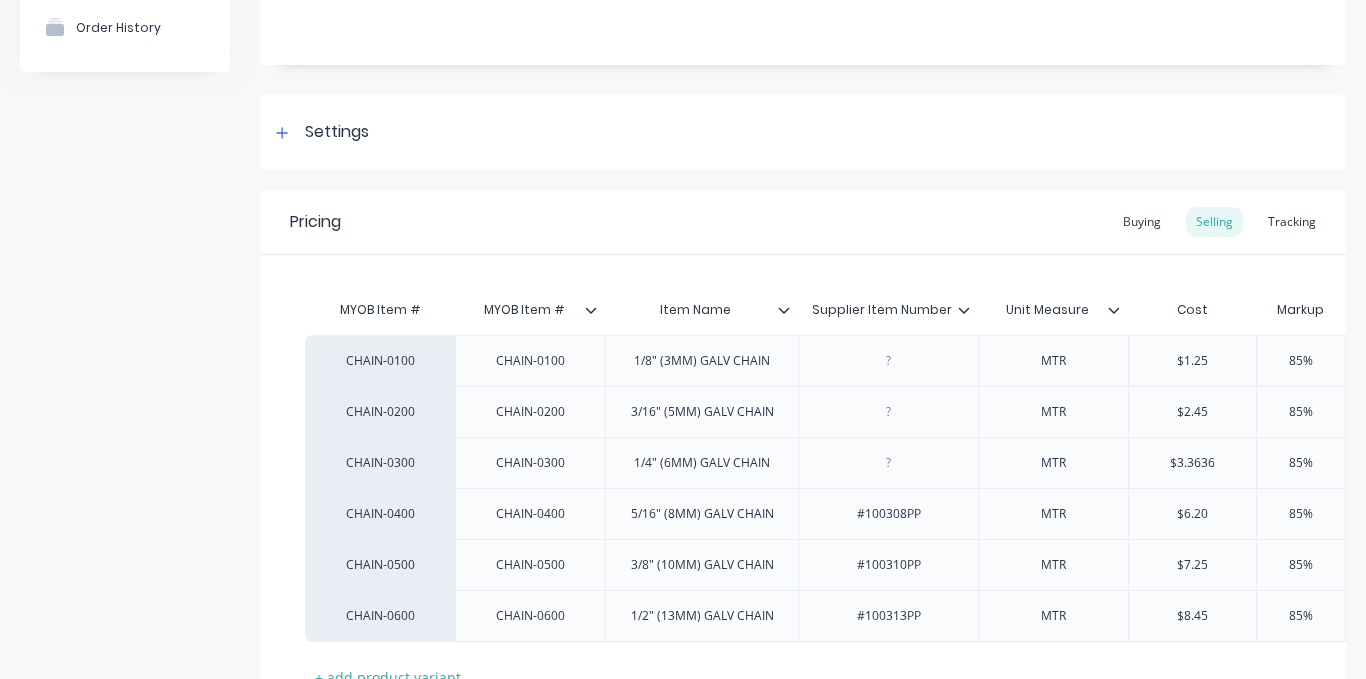 scroll, scrollTop: 376, scrollLeft: 0, axis: vertical 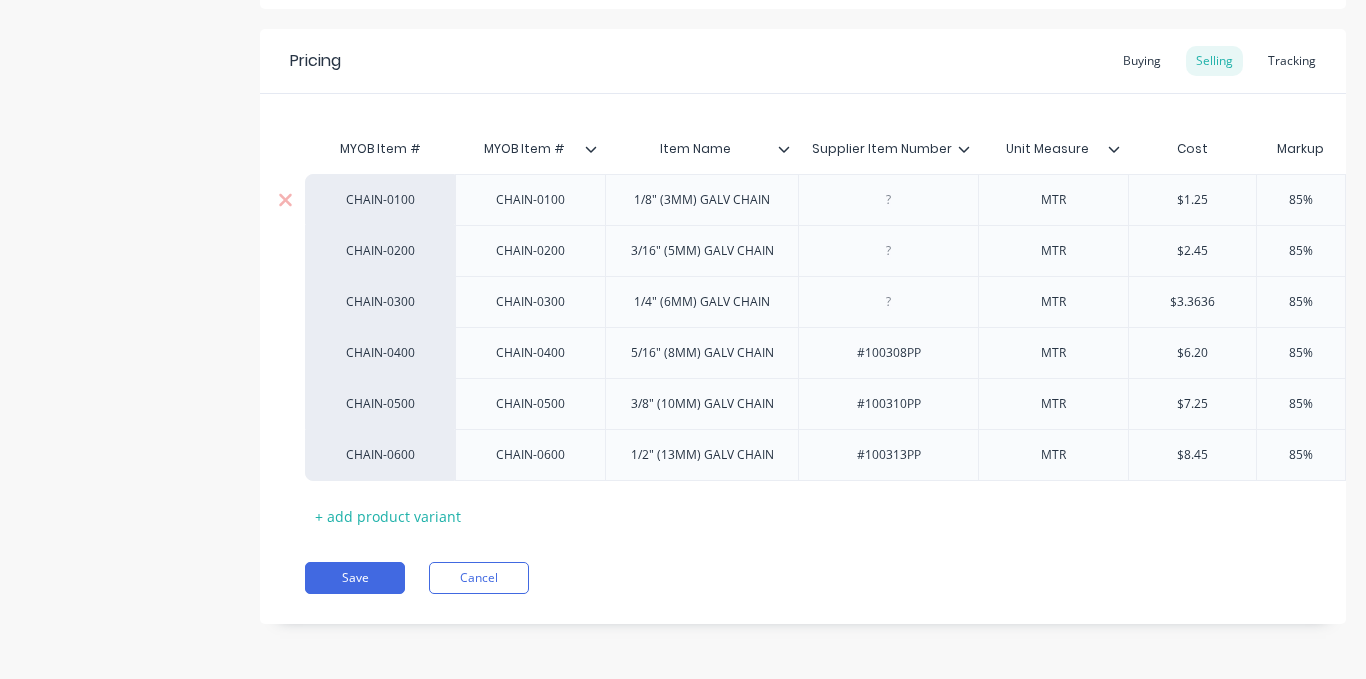 click on "CHAIN-0100" at bounding box center (380, 200) 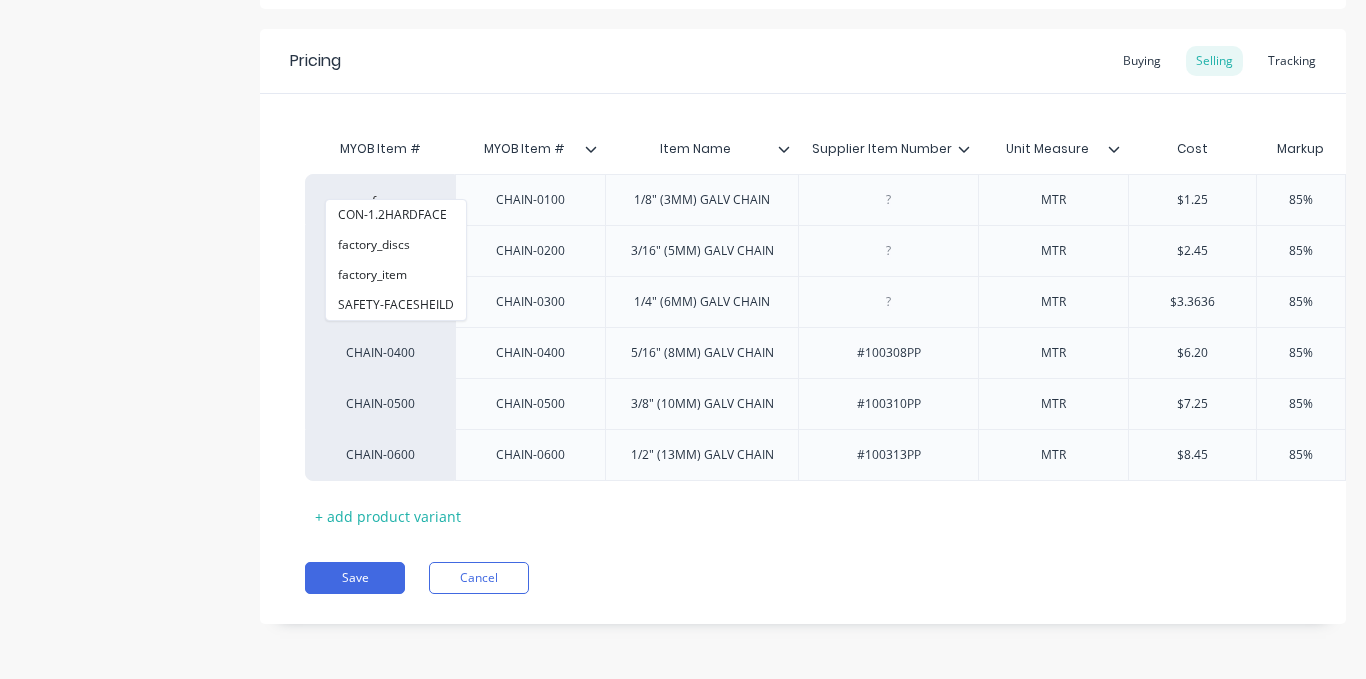 type on "fac" 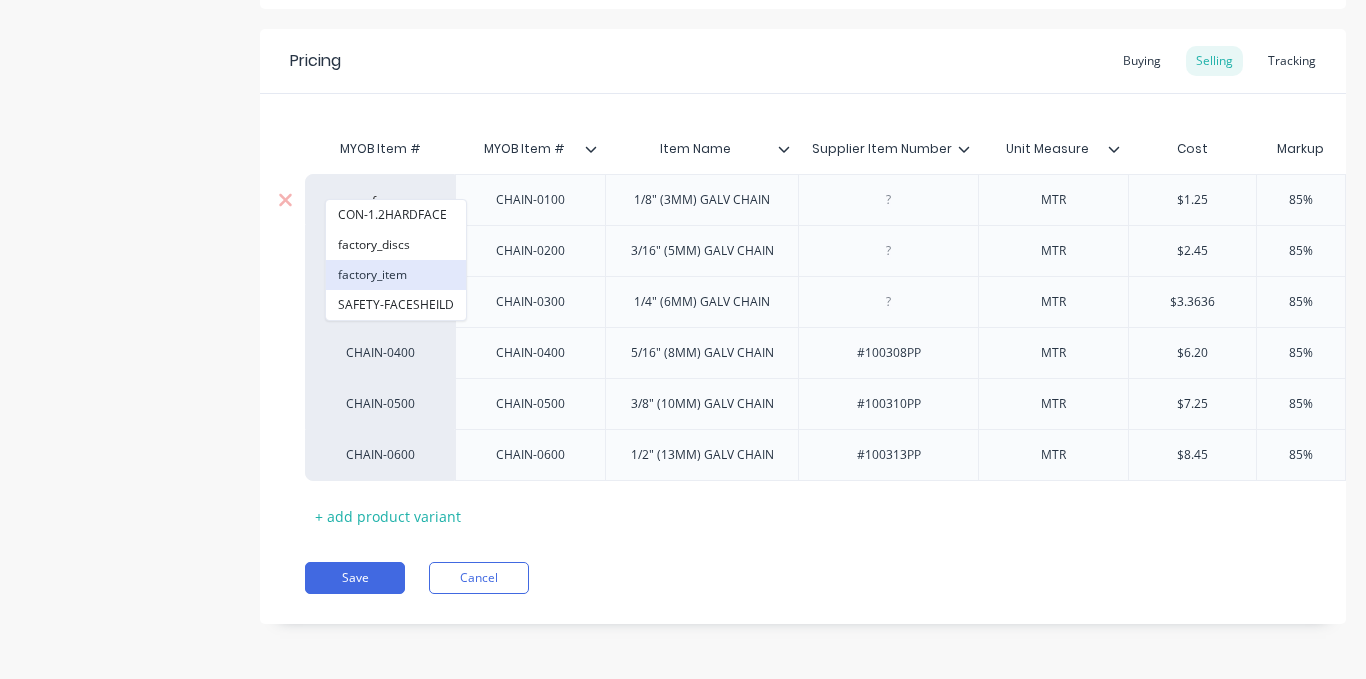 click on "factory_item" at bounding box center (396, 275) 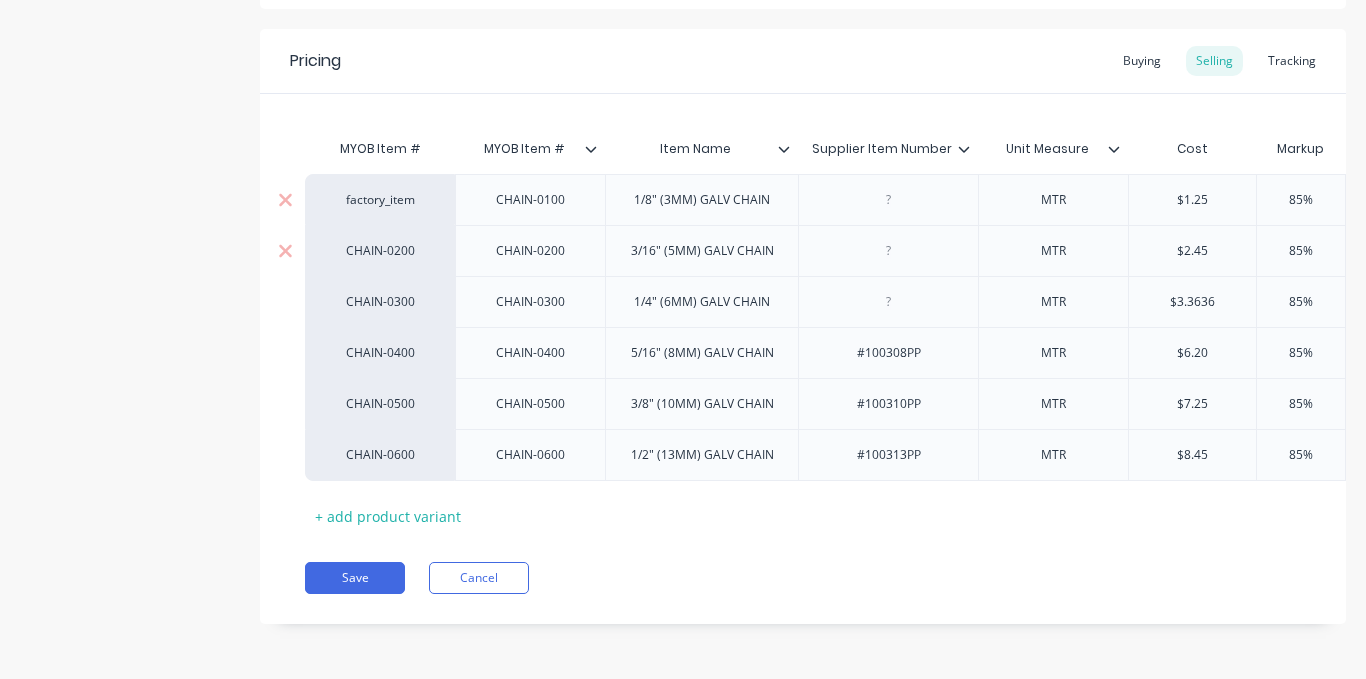 click on "CHAIN-0200" at bounding box center (380, 251) 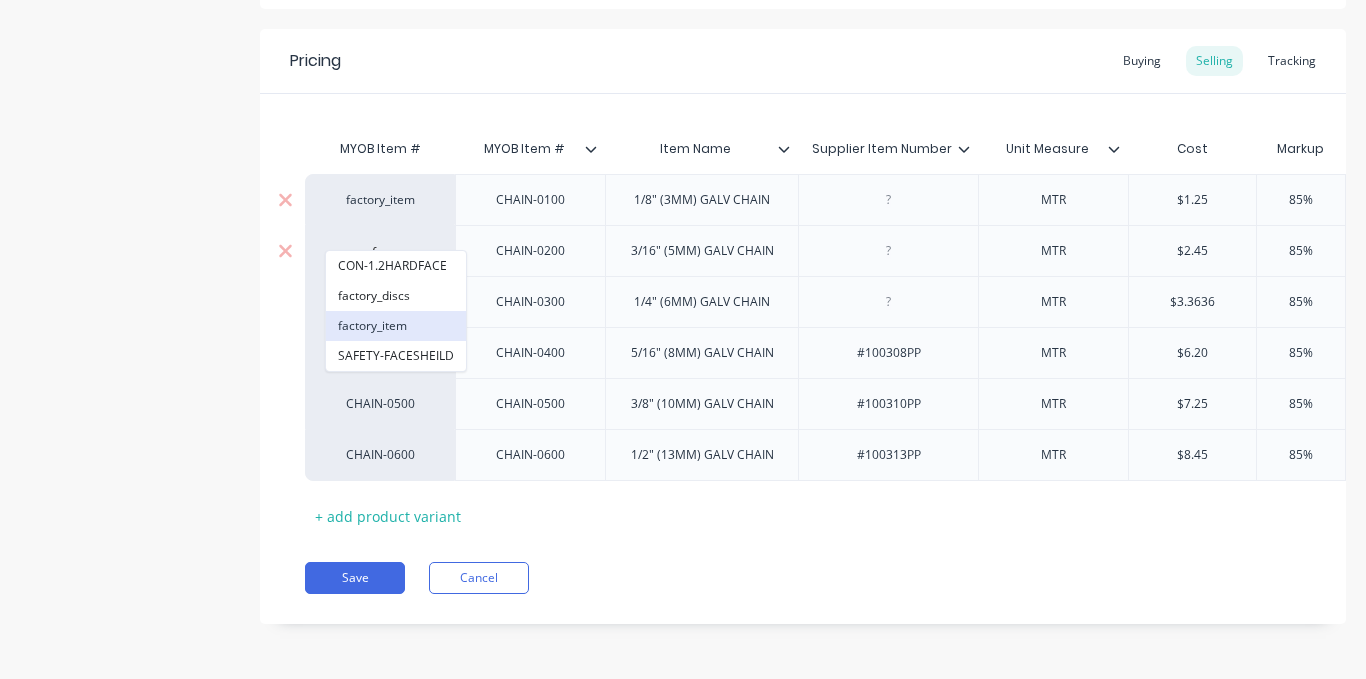 type on "fac" 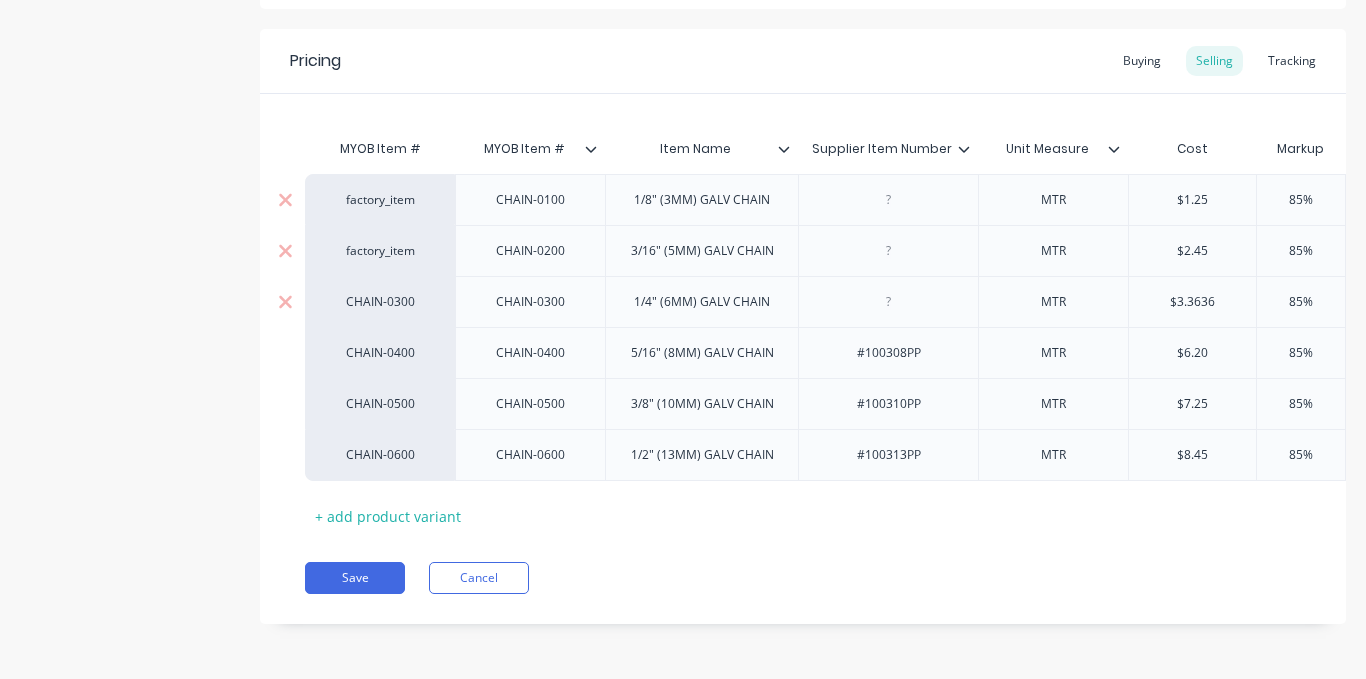 click on "CHAIN-0300" at bounding box center [380, 302] 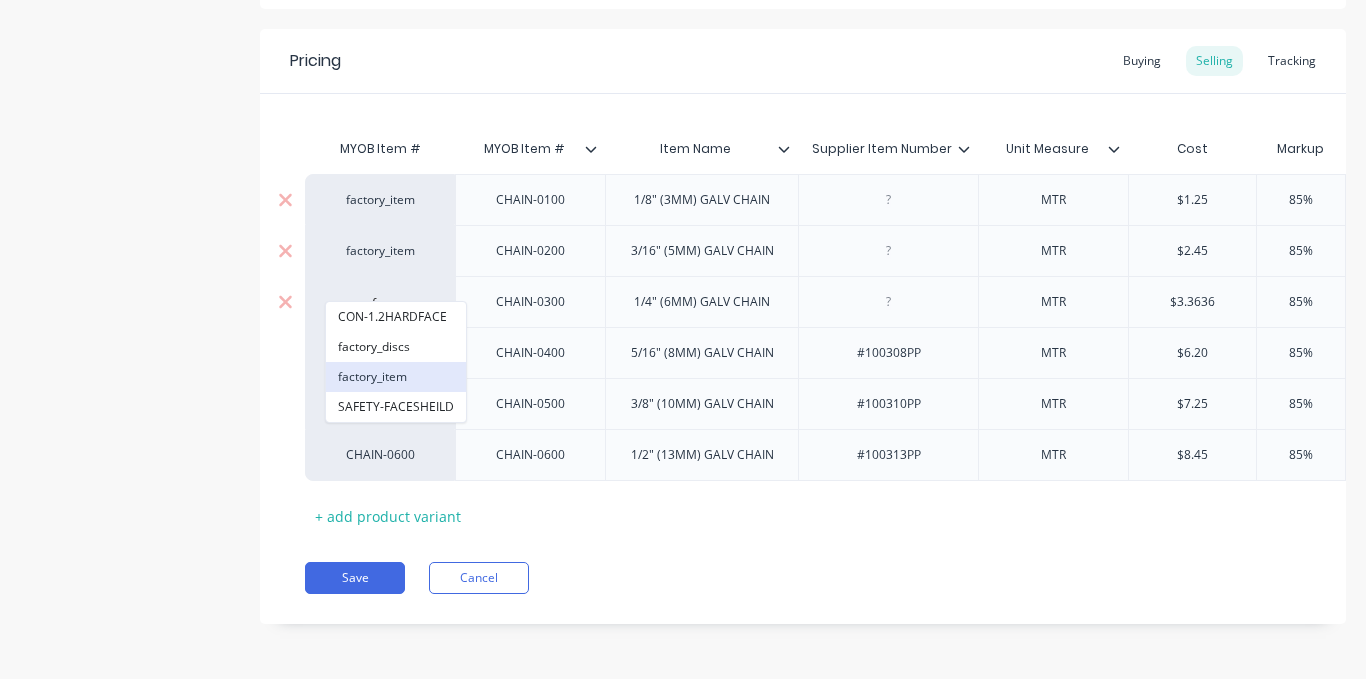 type on "fac" 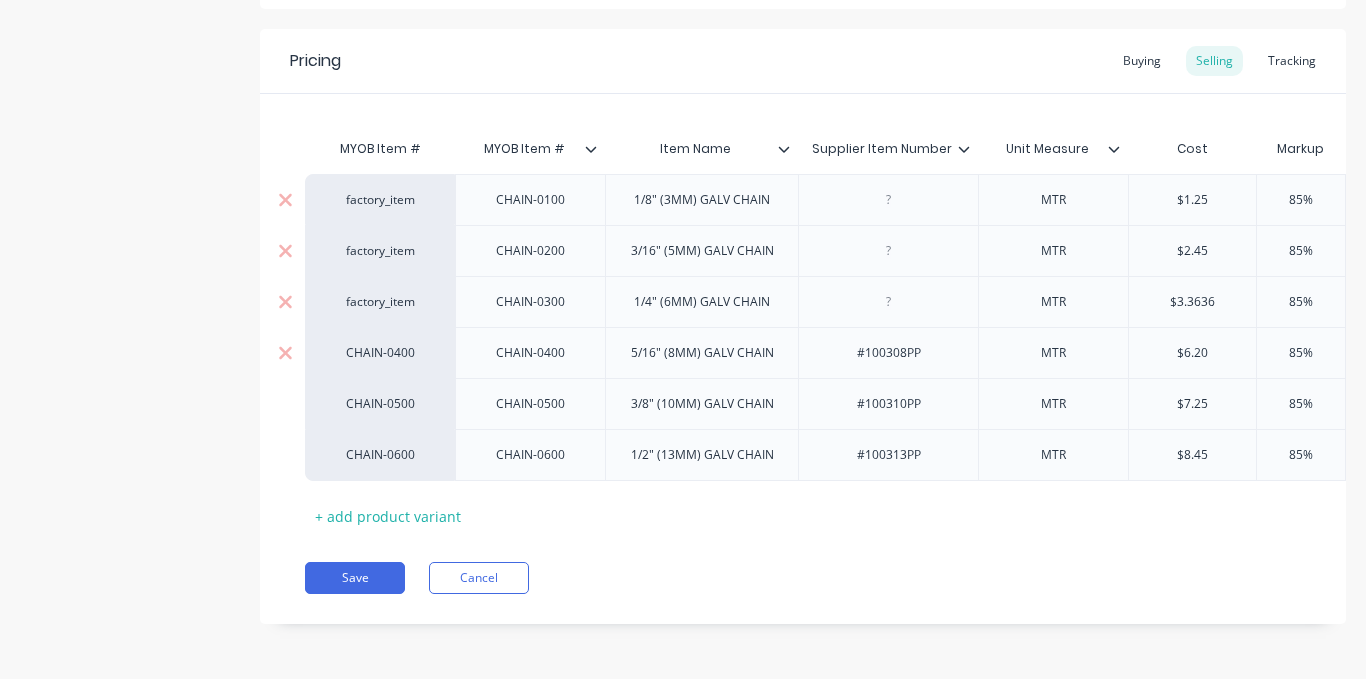 click on "CHAIN-0400" at bounding box center [380, 352] 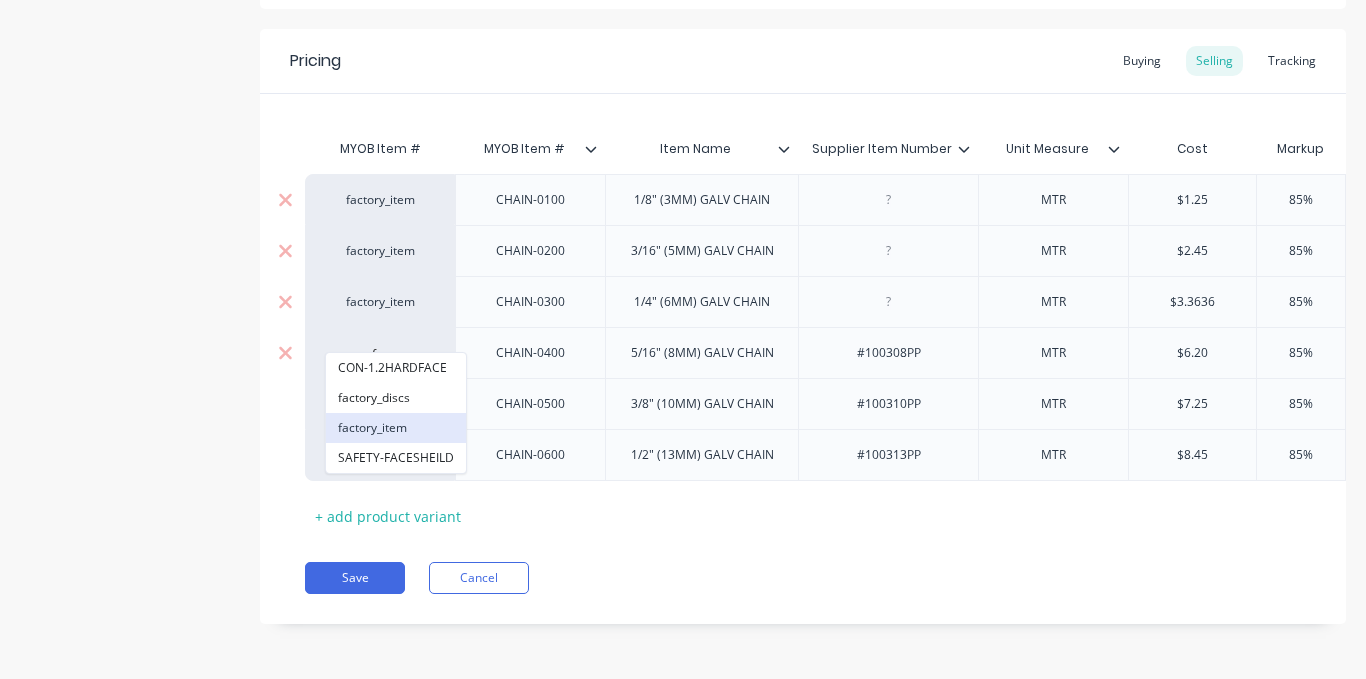 type on "fac" 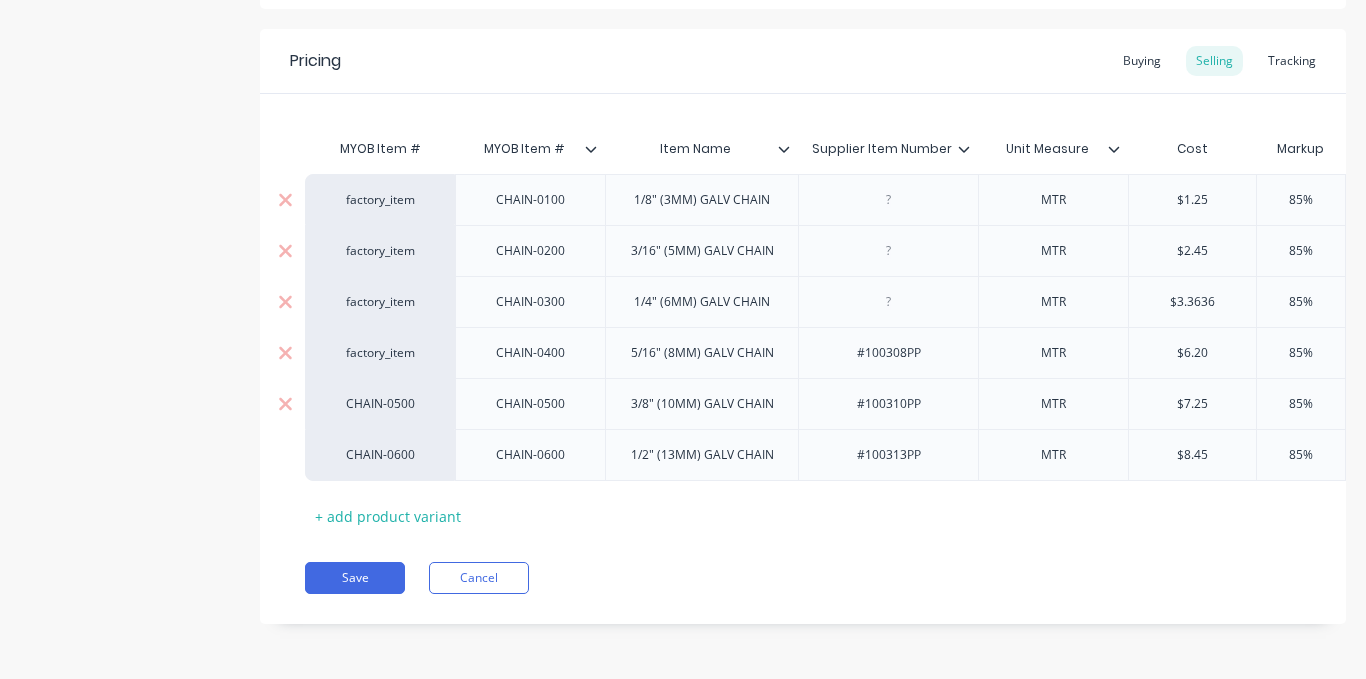click on "CHAIN-0500" at bounding box center (380, 404) 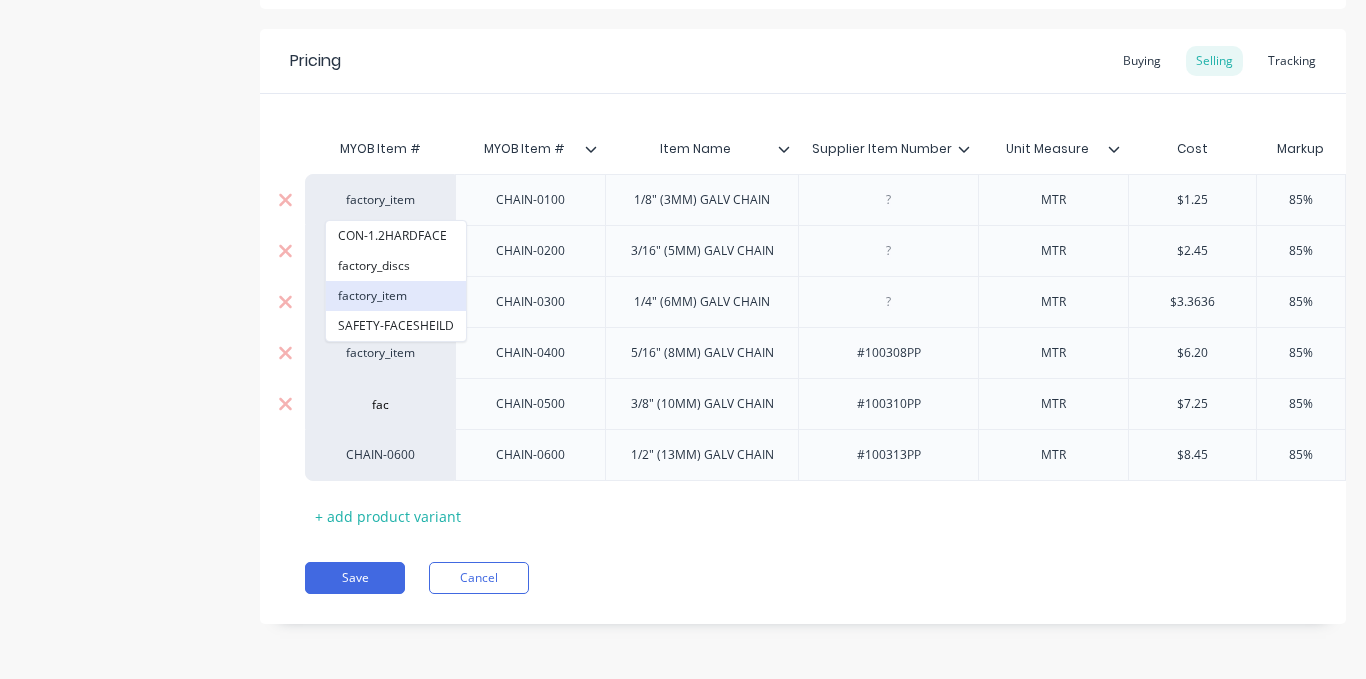type on "fac" 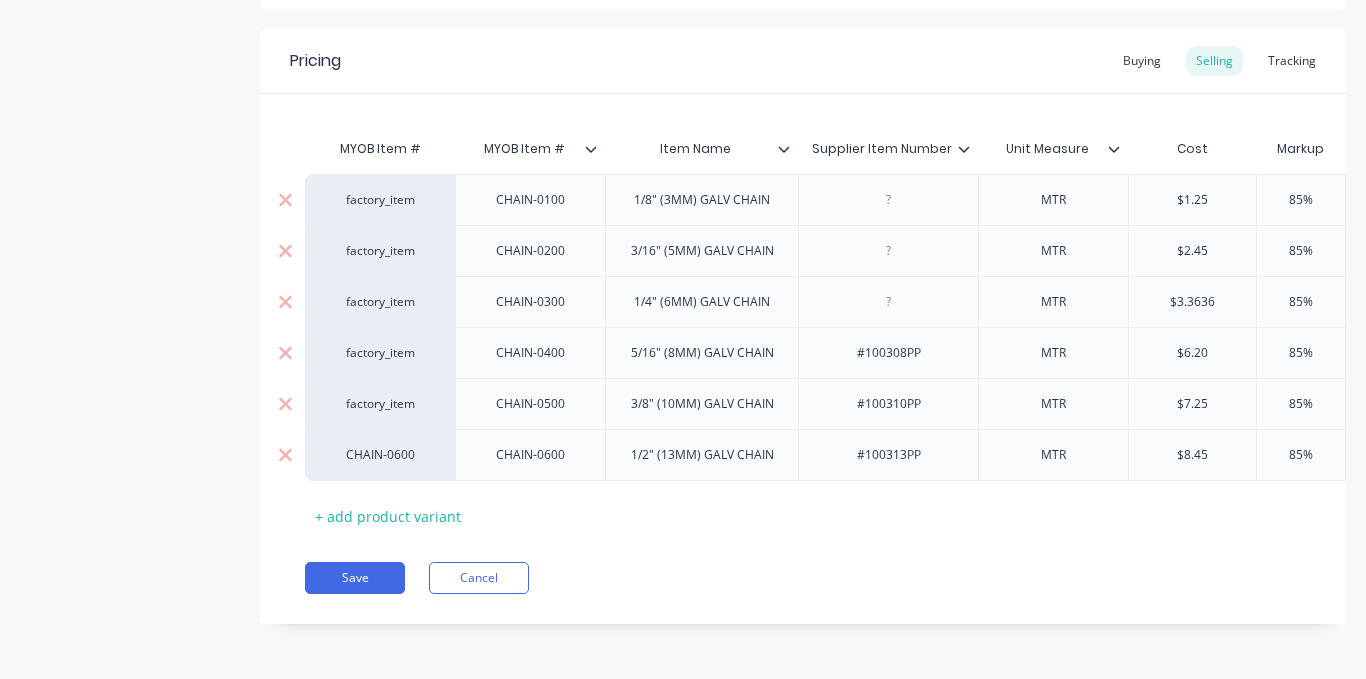 click on "CHAIN-0600" at bounding box center (380, 455) 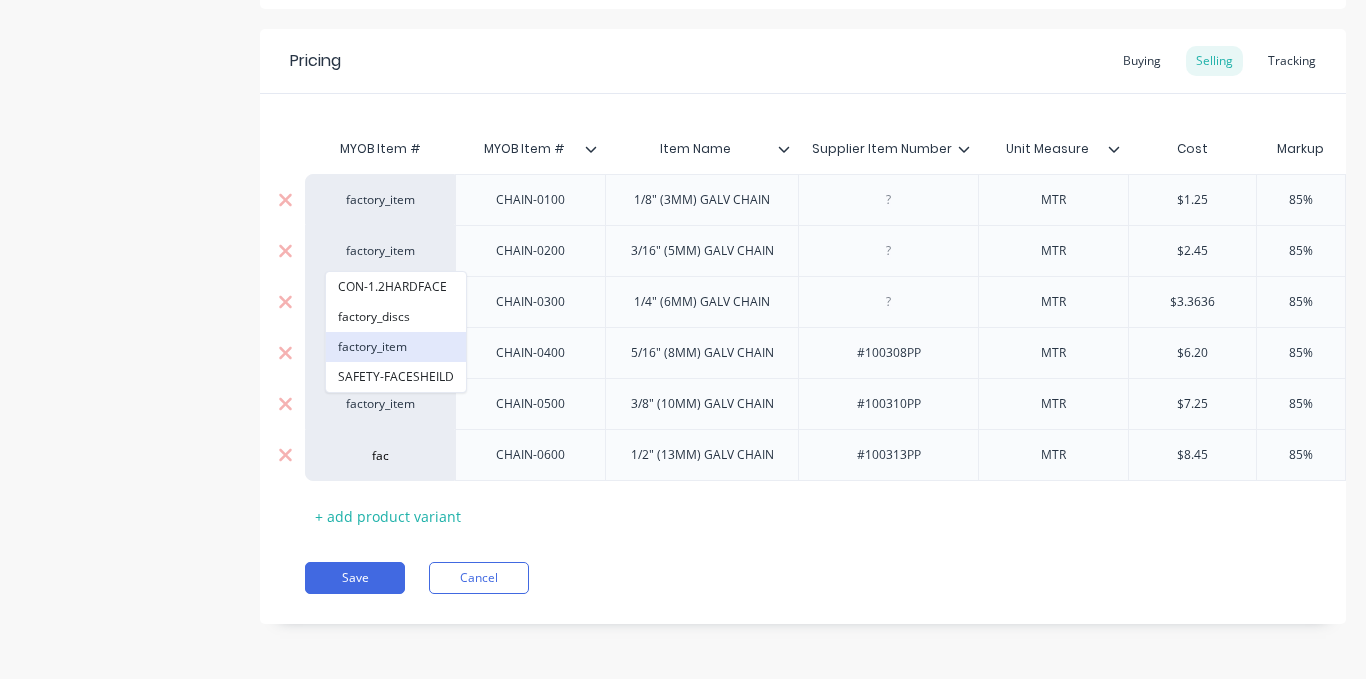 type on "fac" 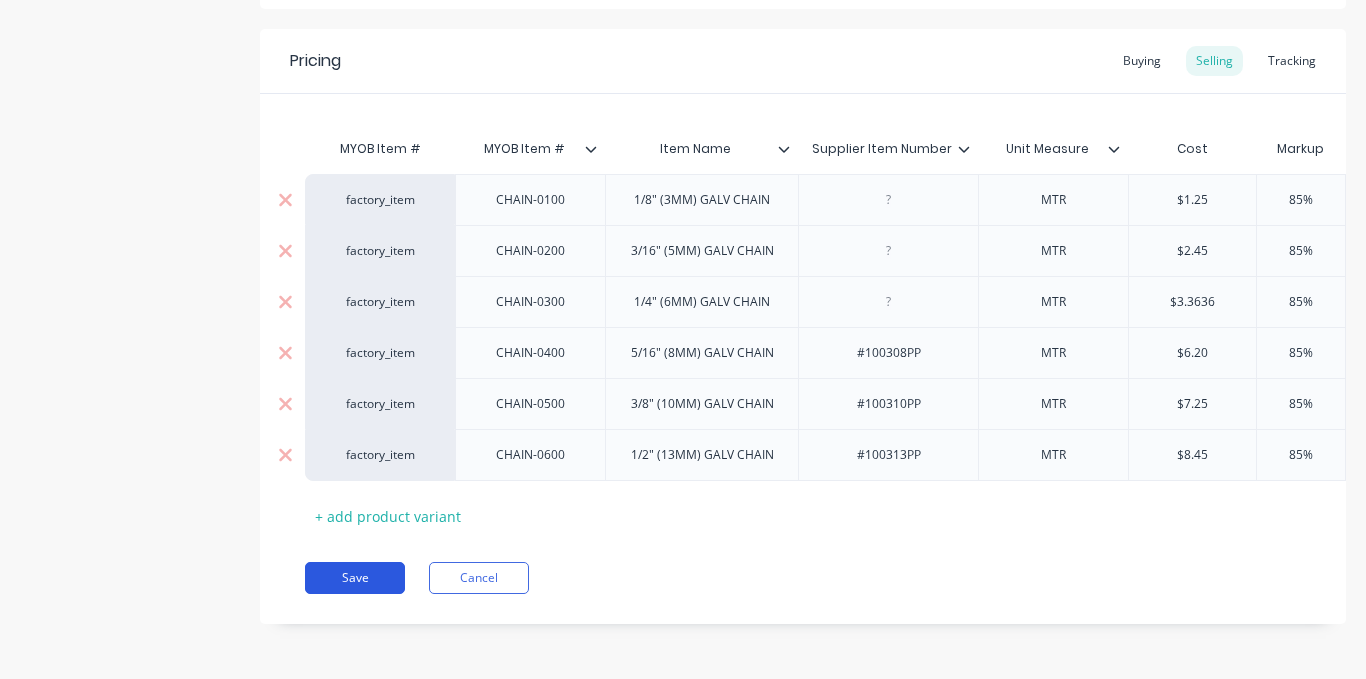 click on "Save" at bounding box center [355, 578] 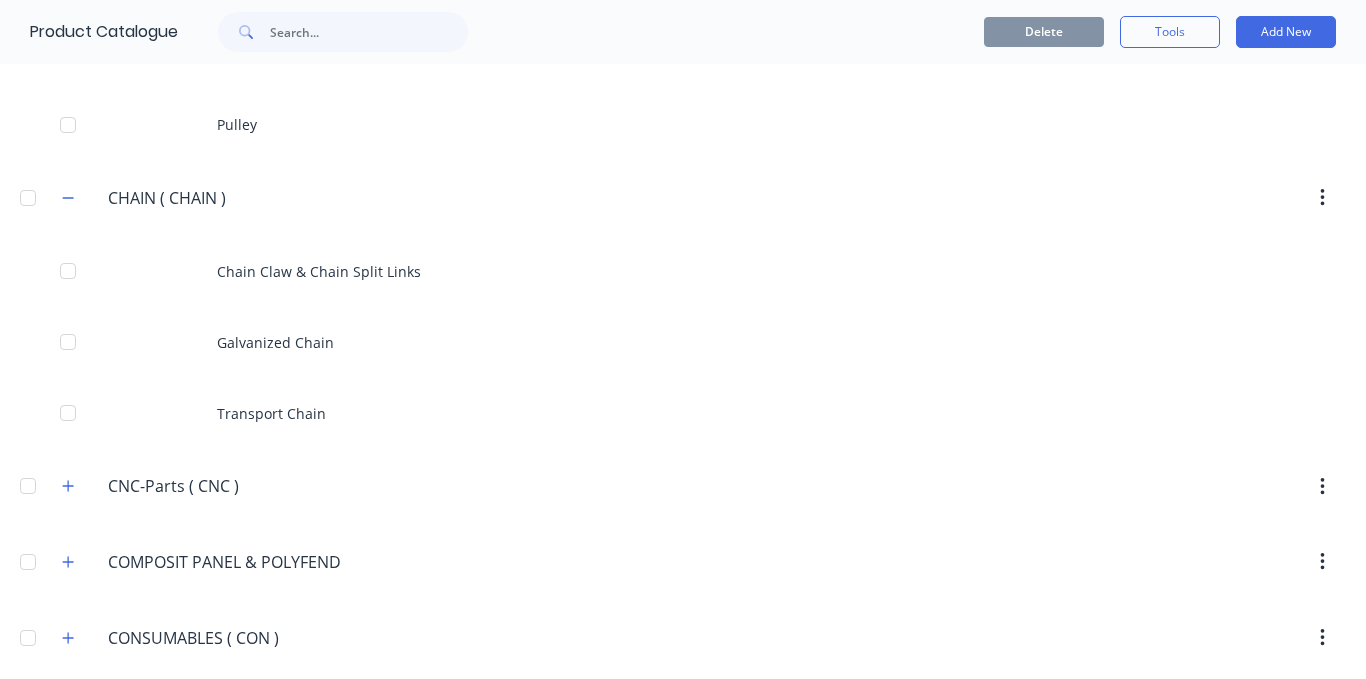 scroll, scrollTop: 2000, scrollLeft: 0, axis: vertical 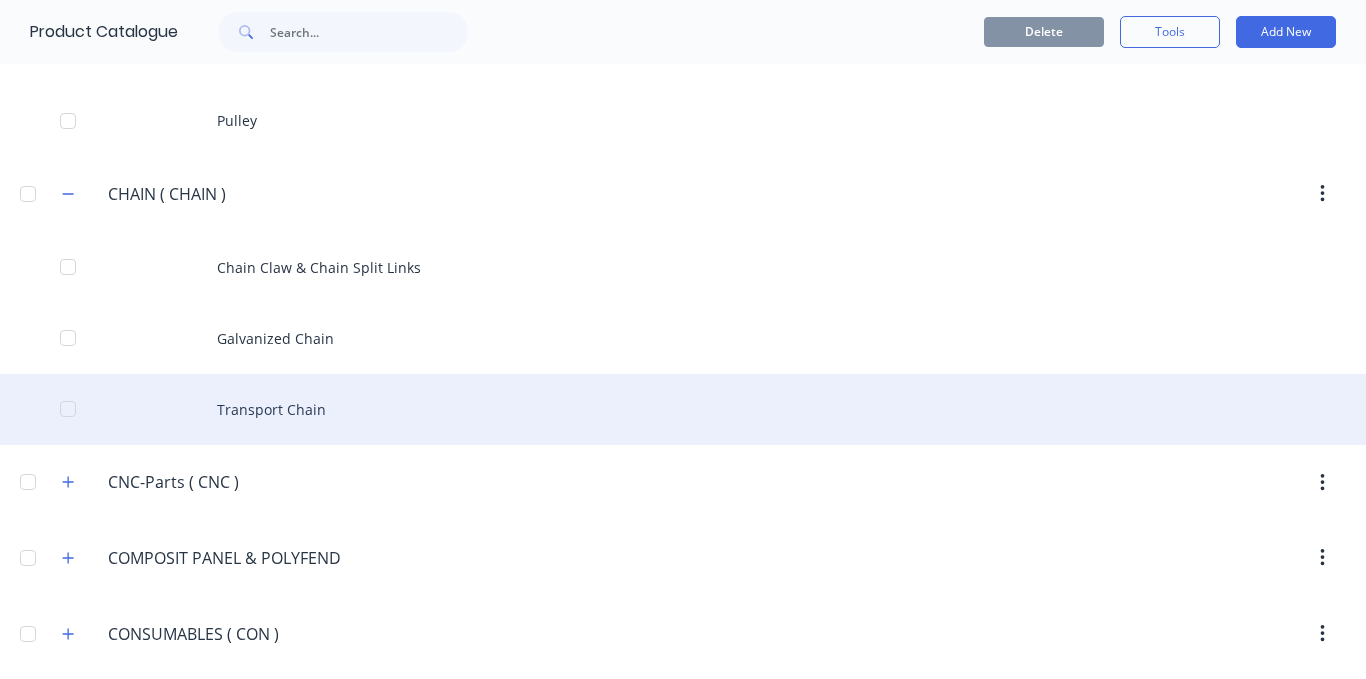 click on "Transport Chain" at bounding box center (683, 409) 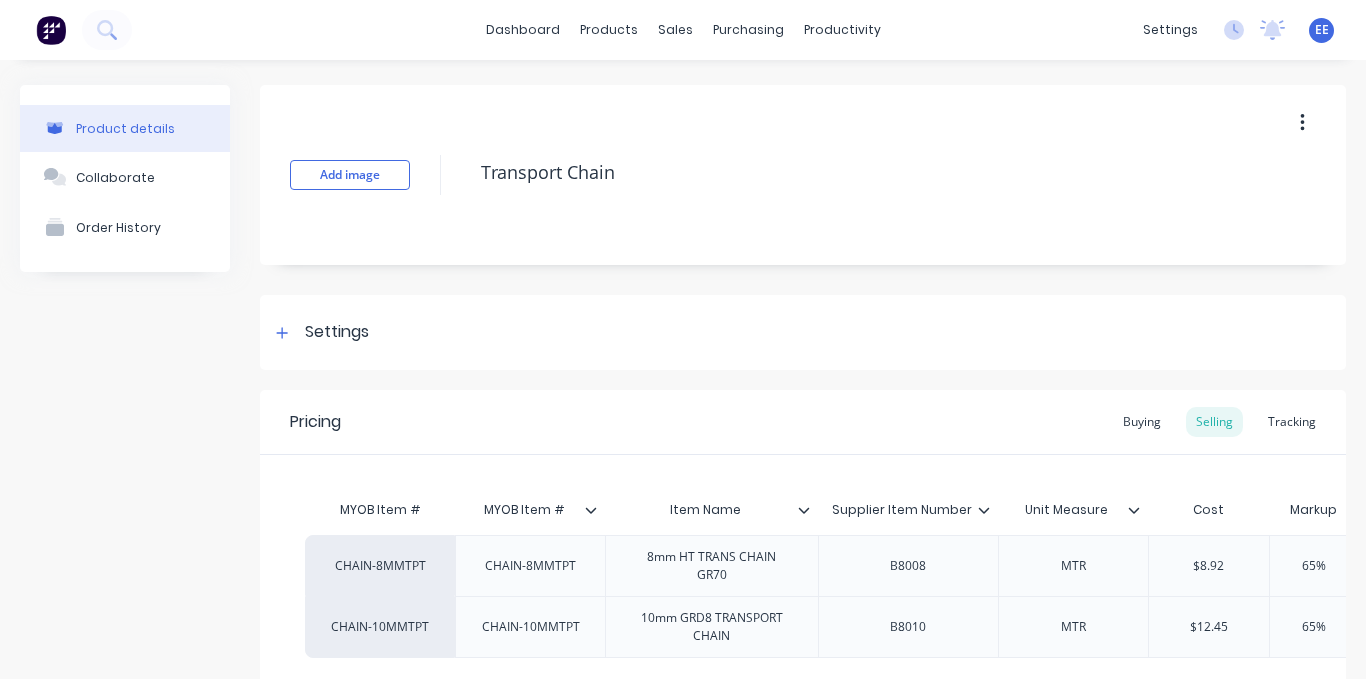 type on "x" 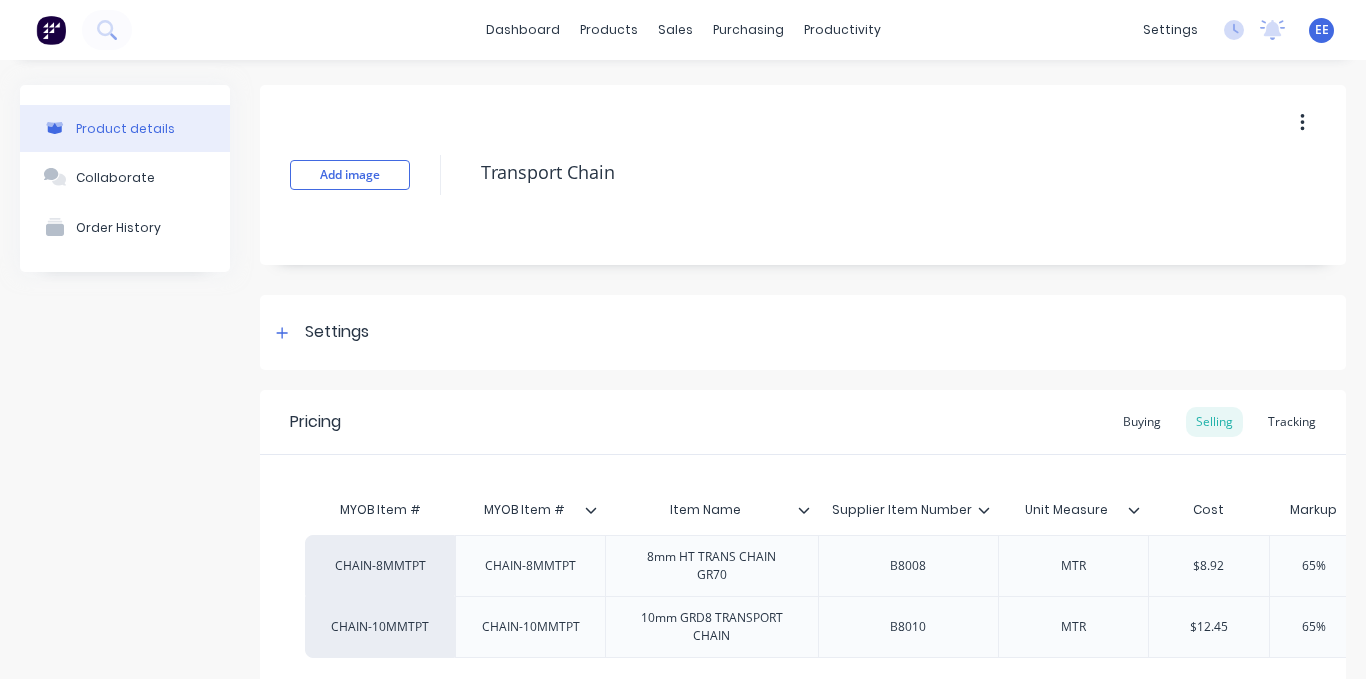 scroll, scrollTop: 192, scrollLeft: 0, axis: vertical 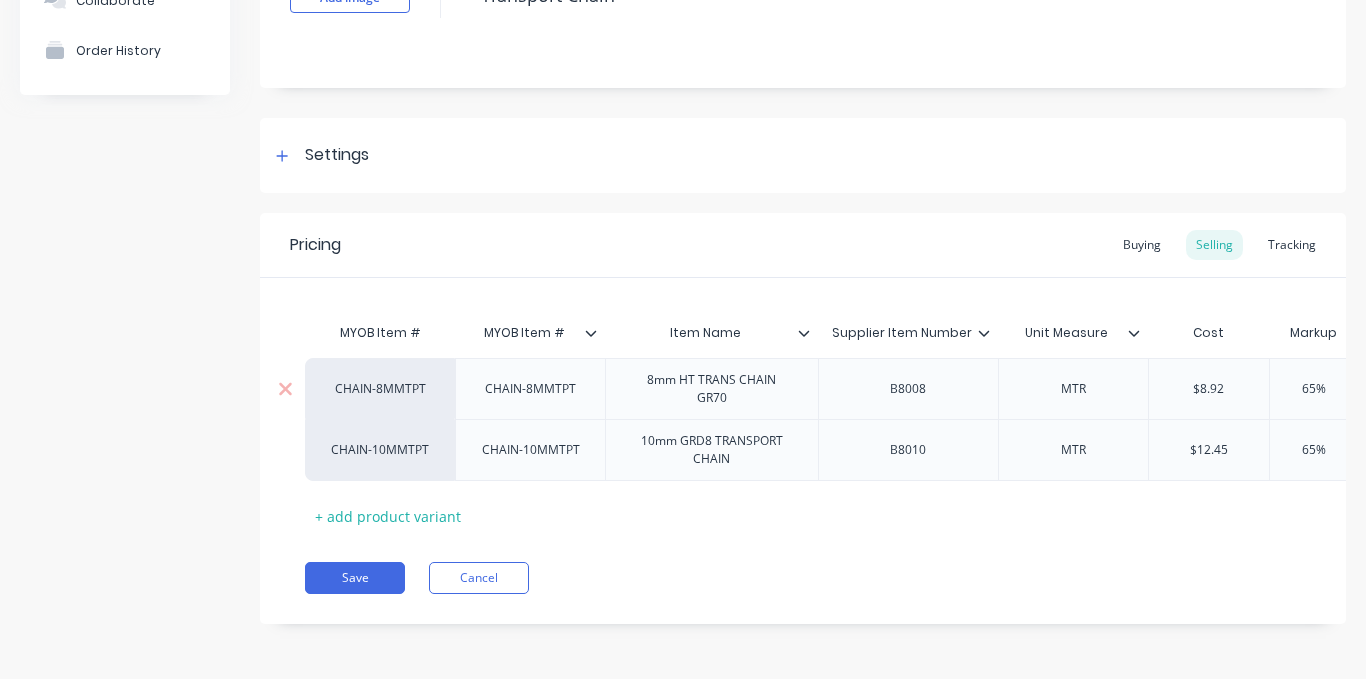 click on "CHAIN-8MMTPT" at bounding box center [380, 389] 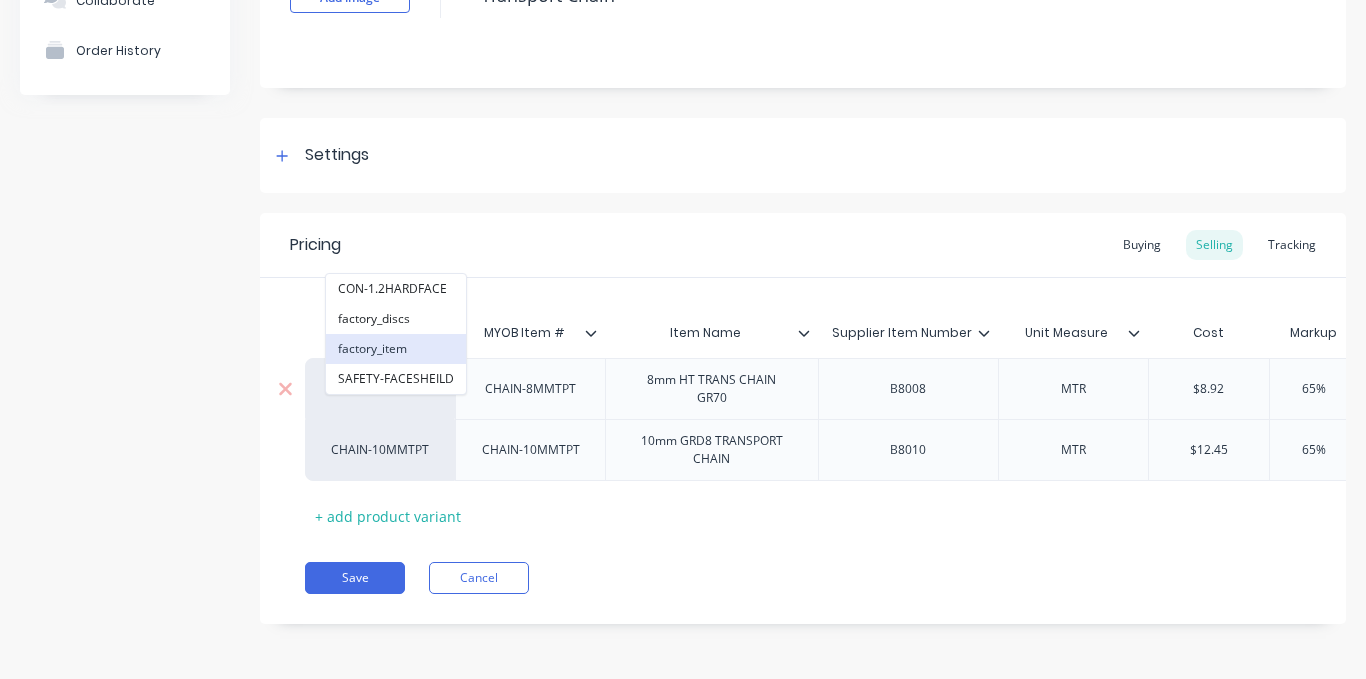 type on "fac" 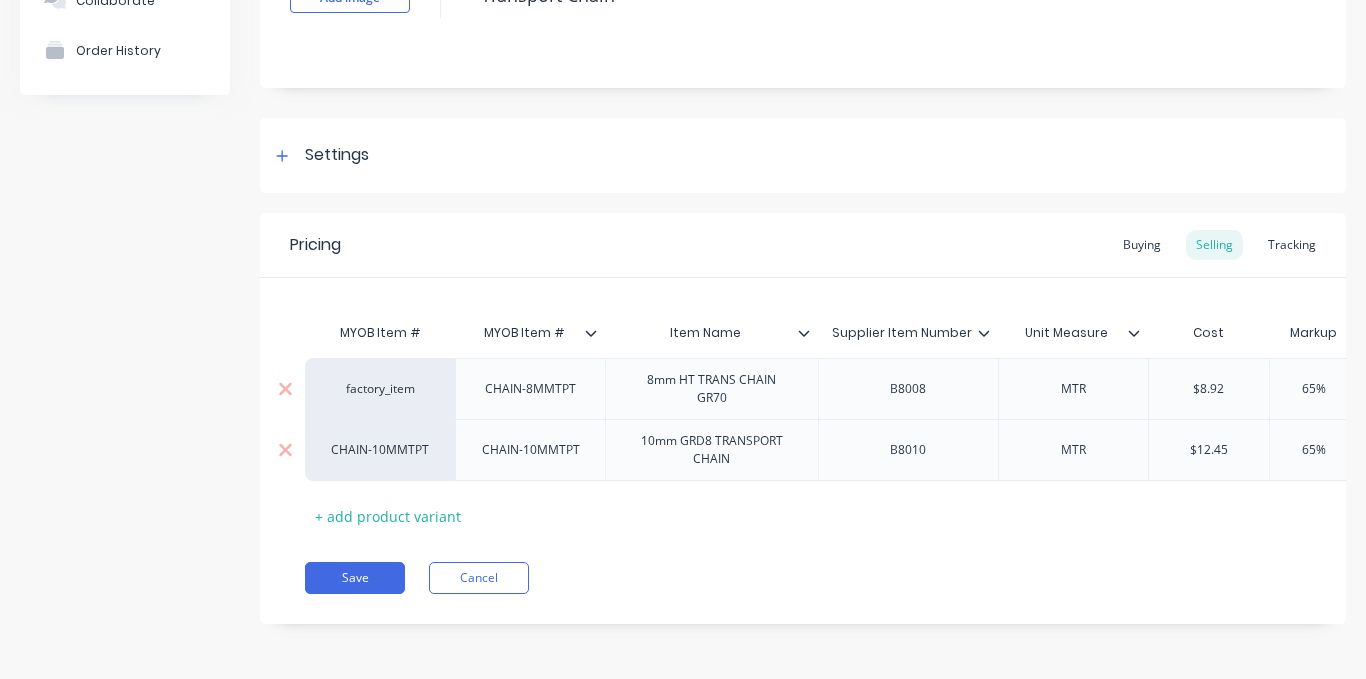 click on "CHAIN-10MMTPT" at bounding box center (380, 450) 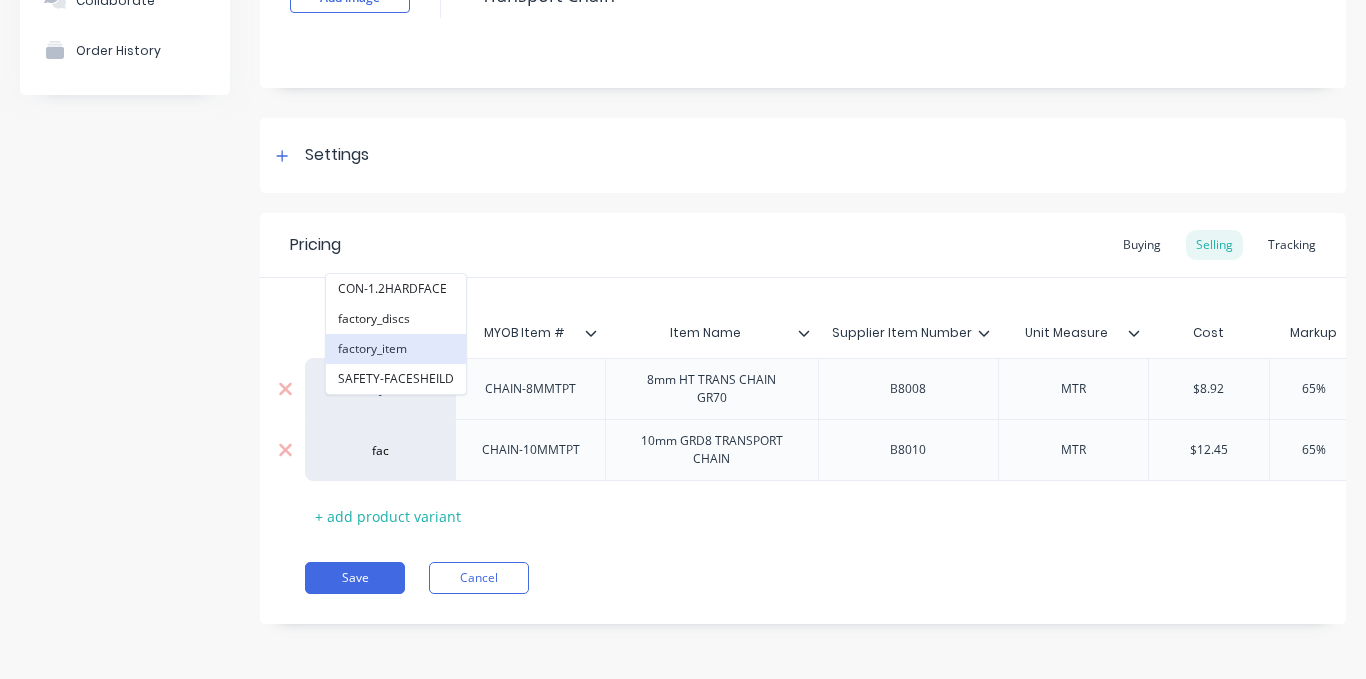 type on "fac" 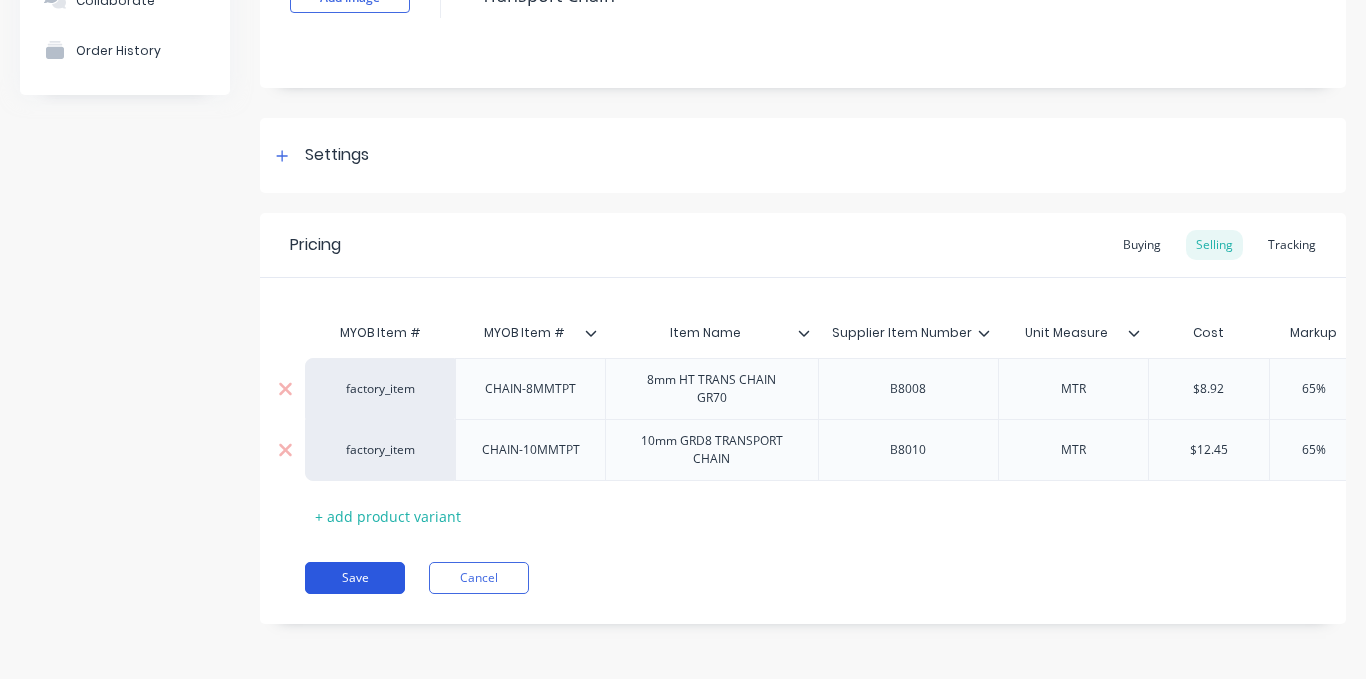 click on "Save" at bounding box center (355, 578) 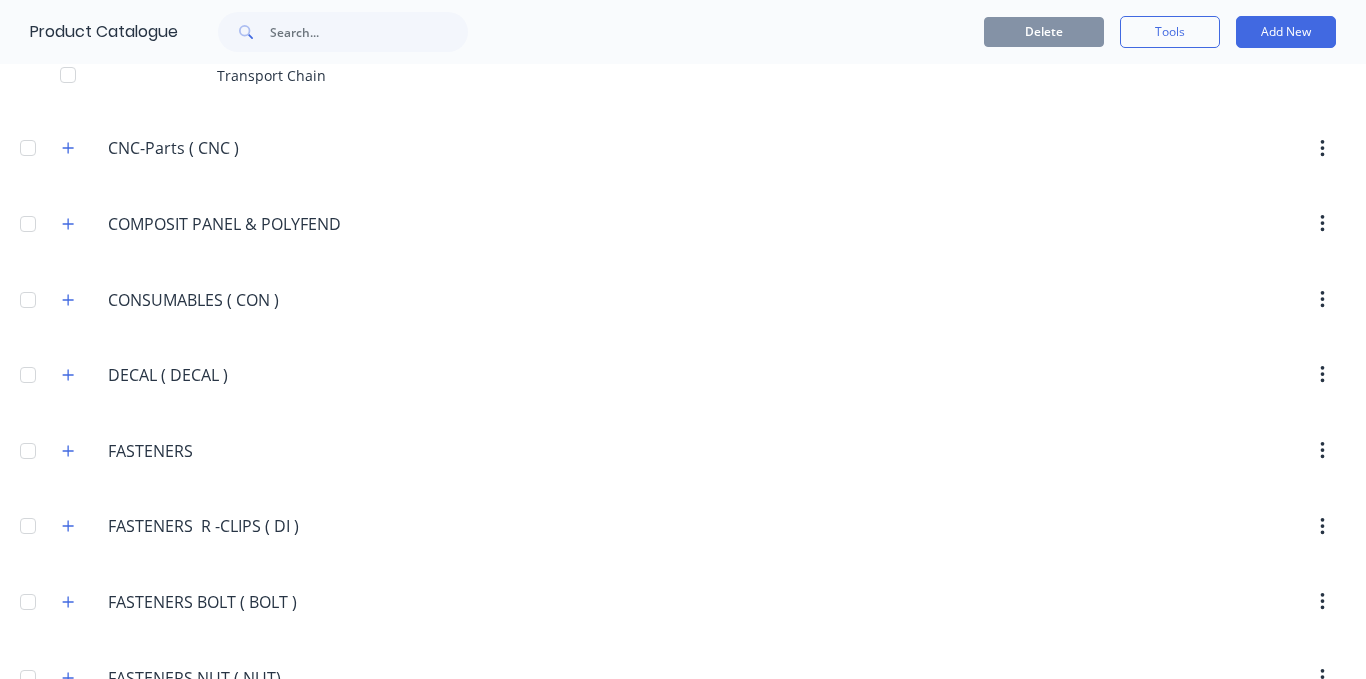 scroll, scrollTop: 2300, scrollLeft: 0, axis: vertical 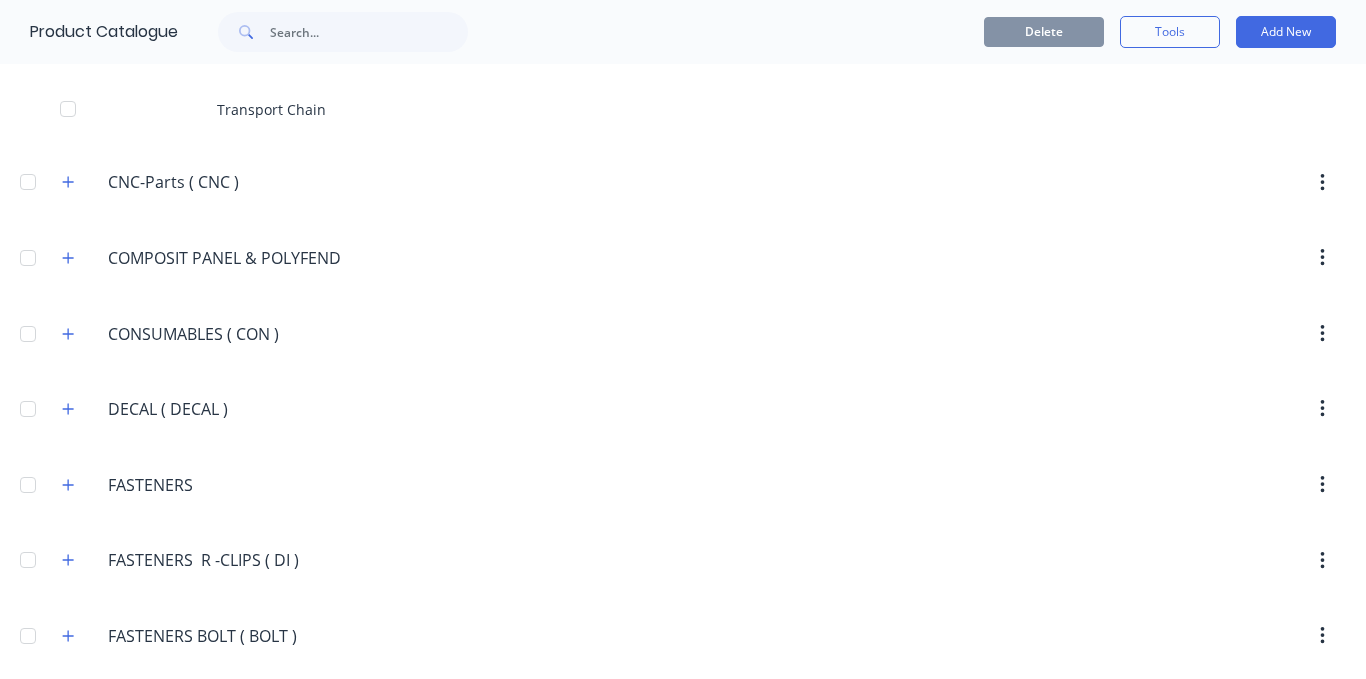 click on "CNC-Parts.(.CNC.) CNC-Parts ( CNC )" at bounding box center [203, 183] 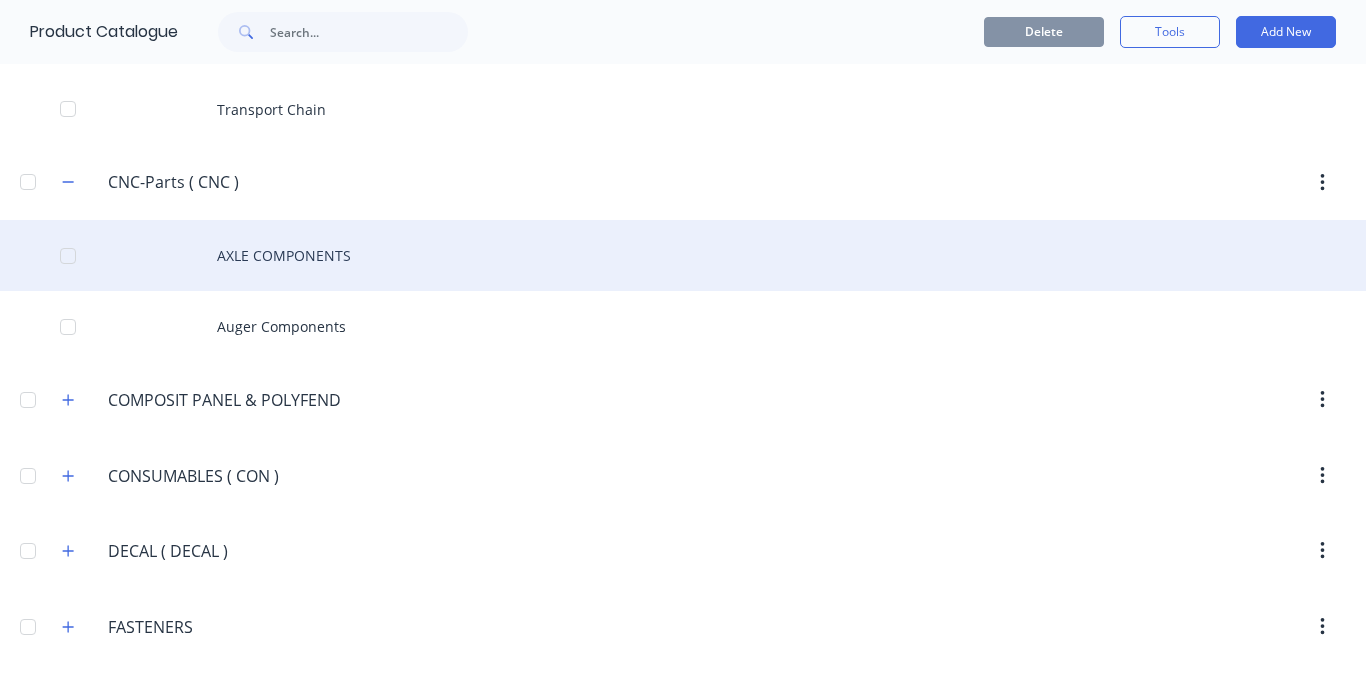 click on "AXLE COMPONENTS" at bounding box center [683, 255] 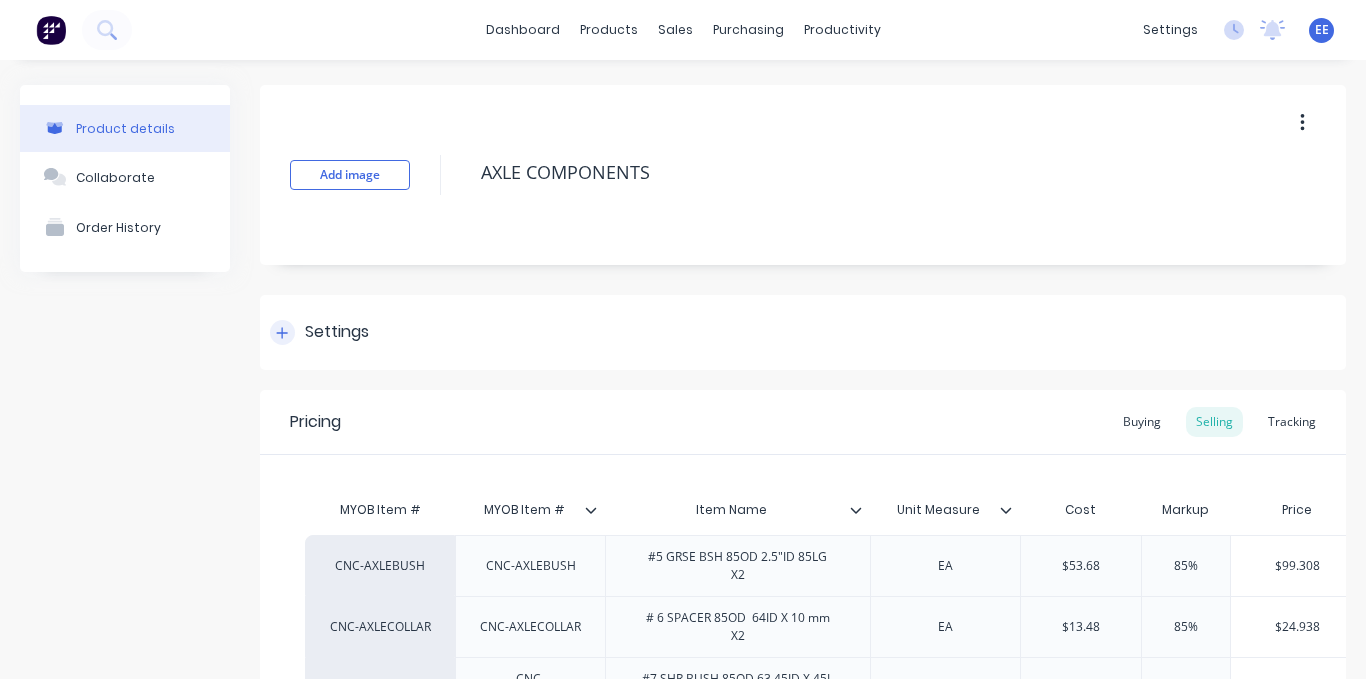 type on "x" 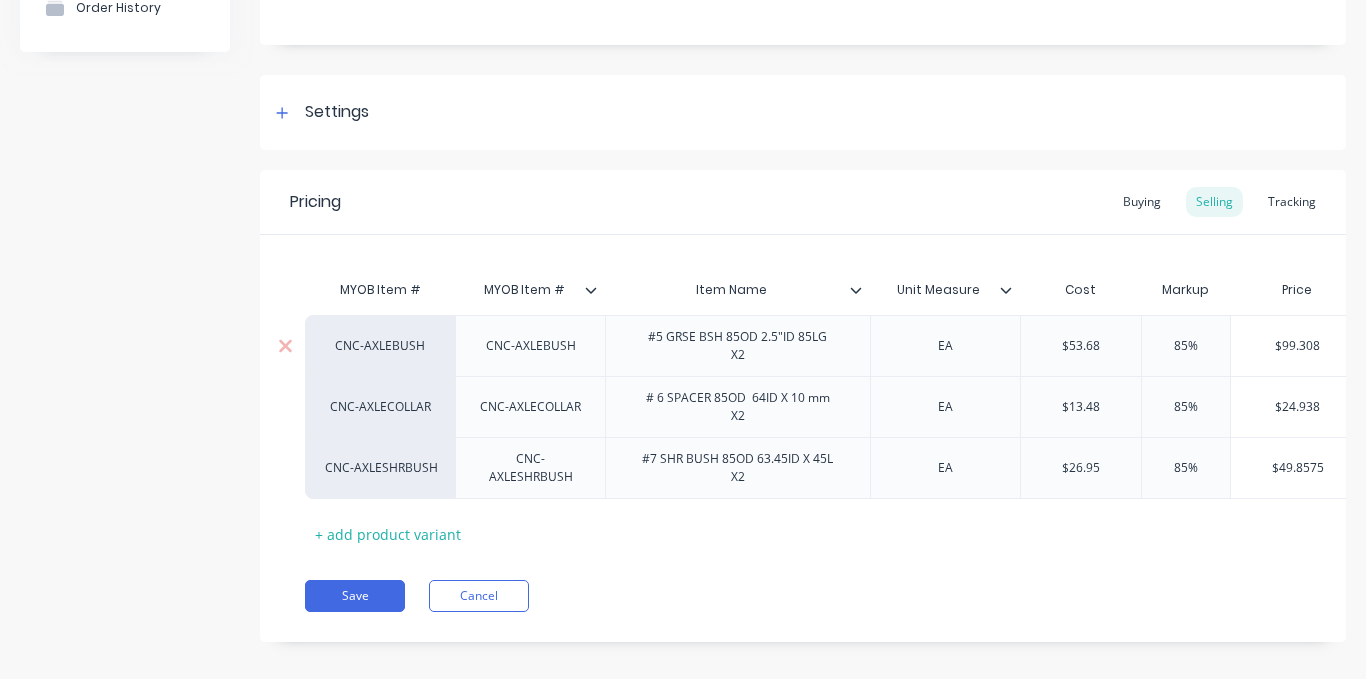 scroll, scrollTop: 253, scrollLeft: 0, axis: vertical 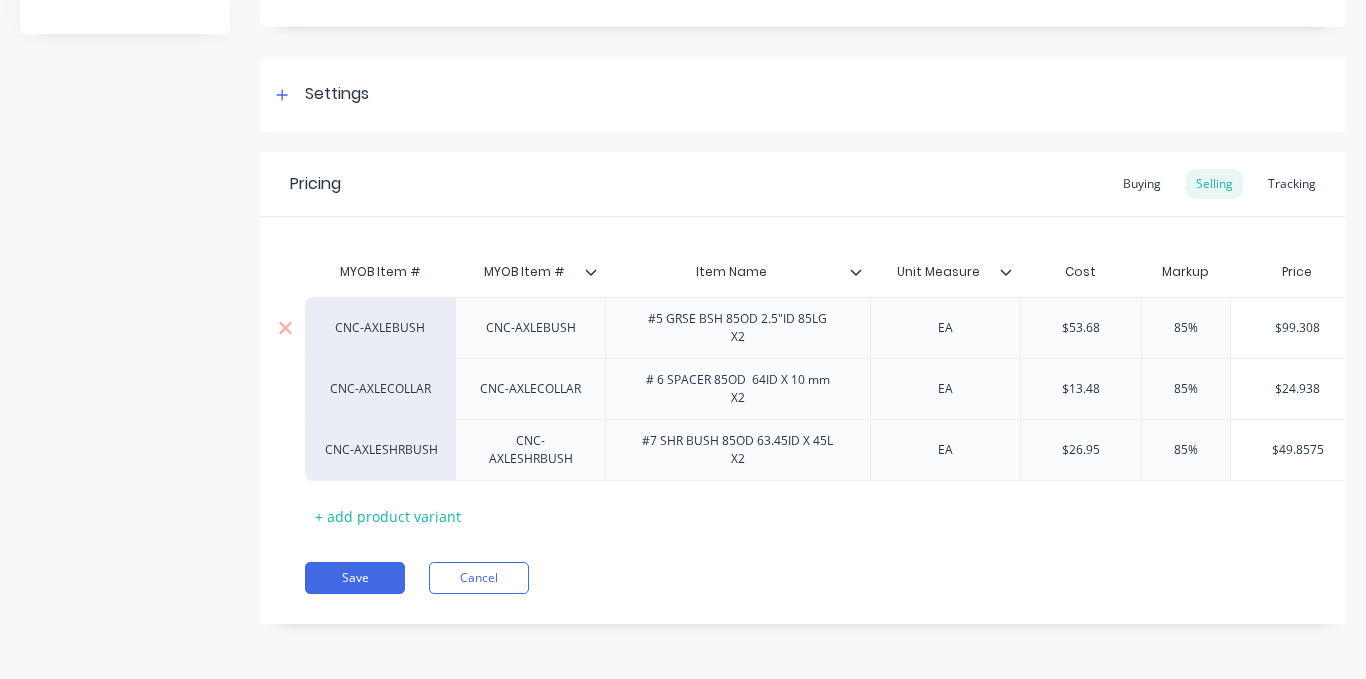 click on "CNC-AXLEBUSH" at bounding box center (380, 328) 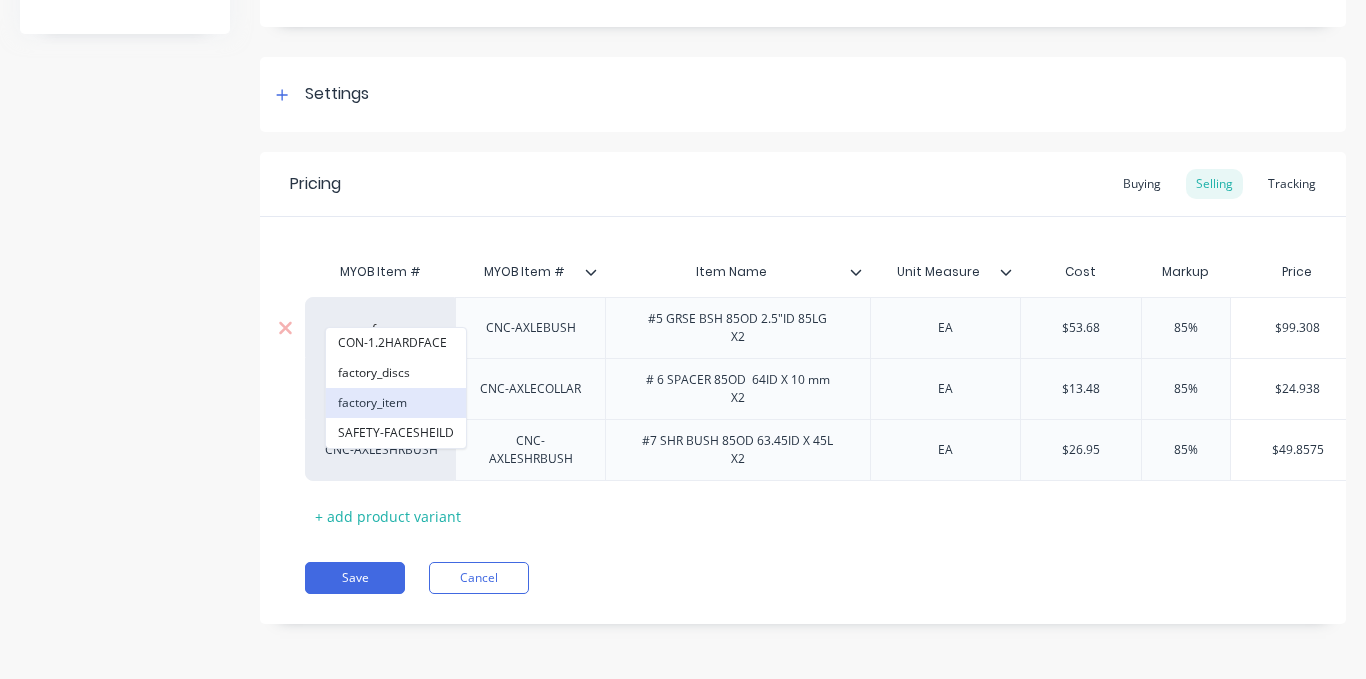 type on "fac" 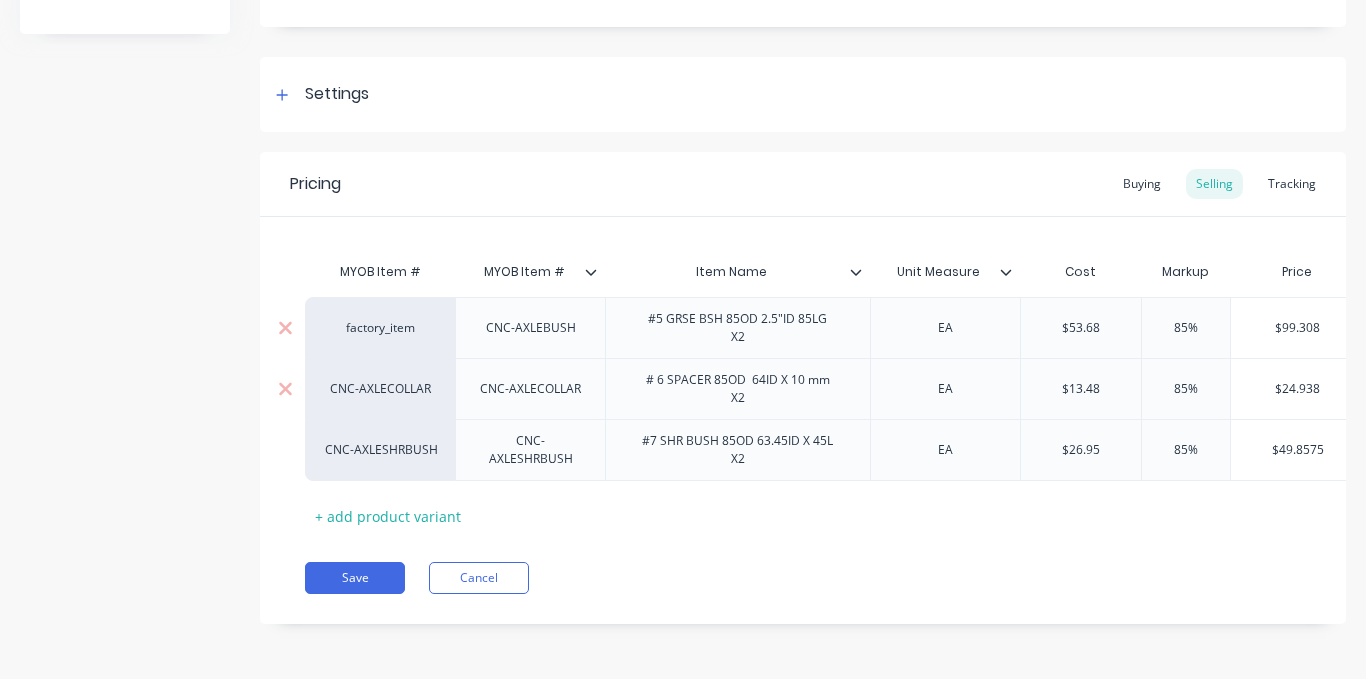 click on "CNC-AXLECOLLAR" at bounding box center (380, 389) 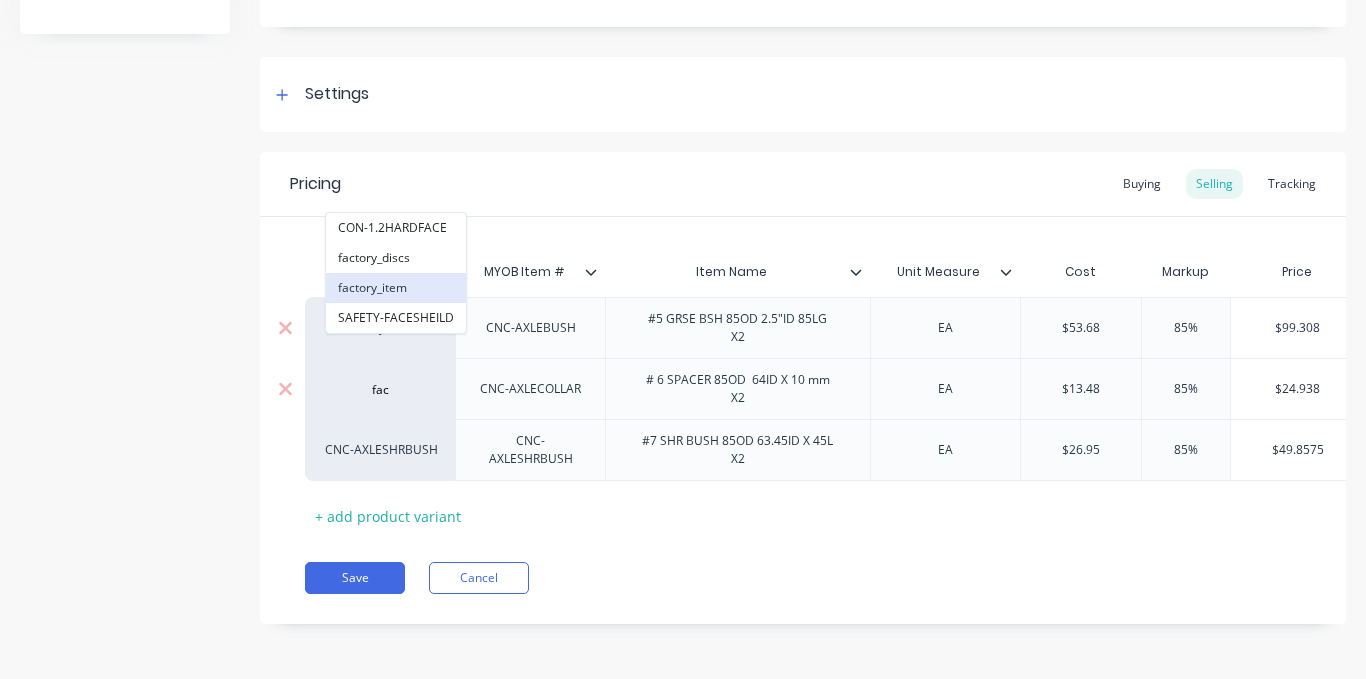 type on "fac" 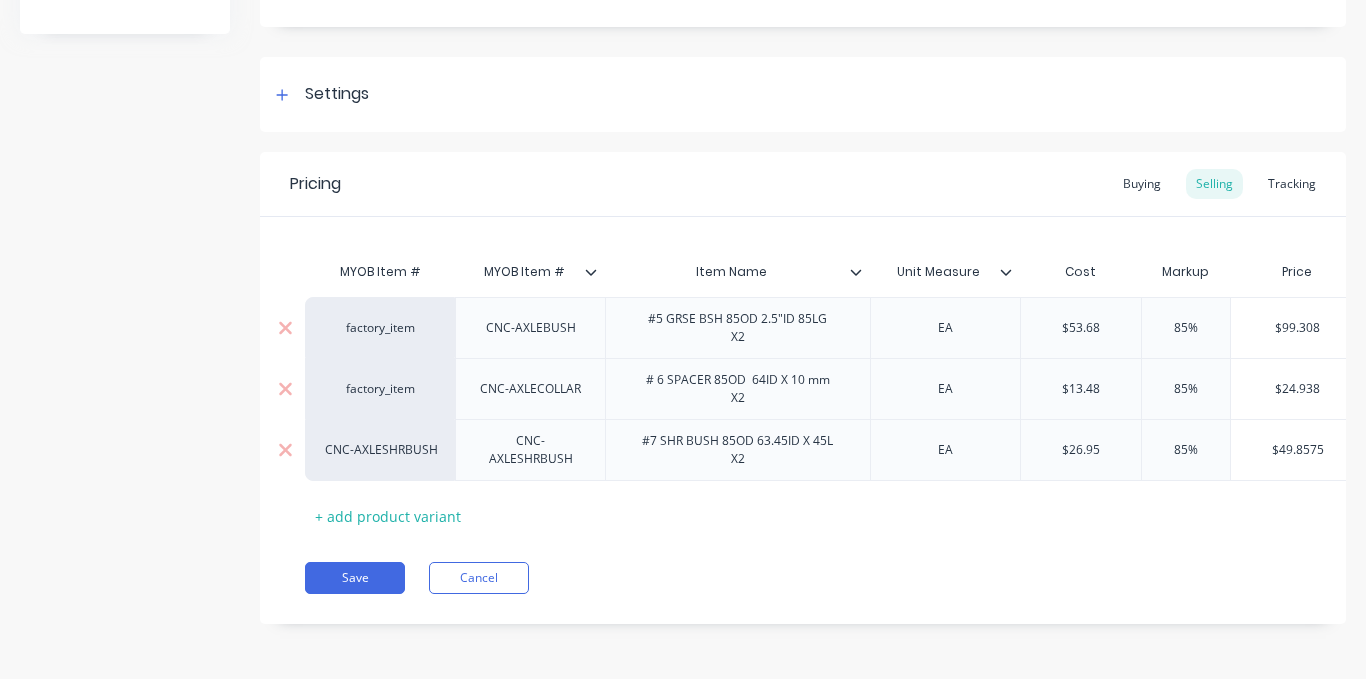 click on "CNC-AXLESHRBUSH" at bounding box center (380, 450) 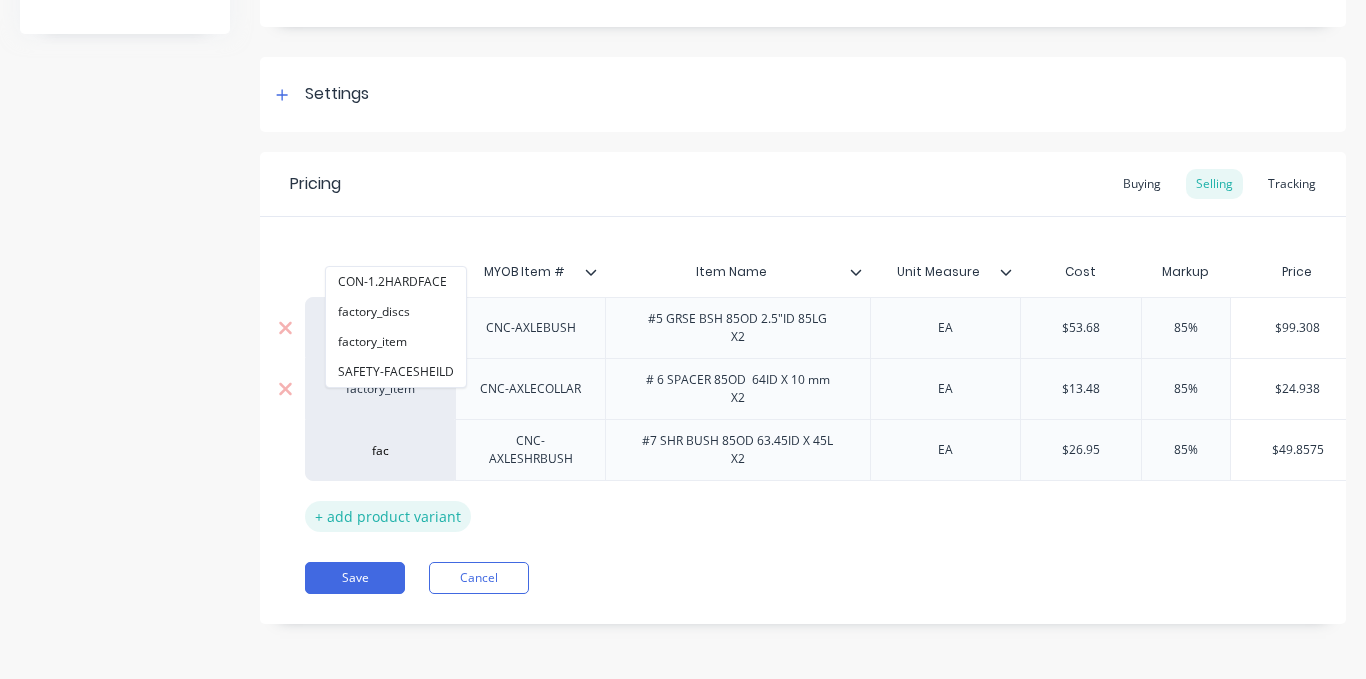 type on "fac" 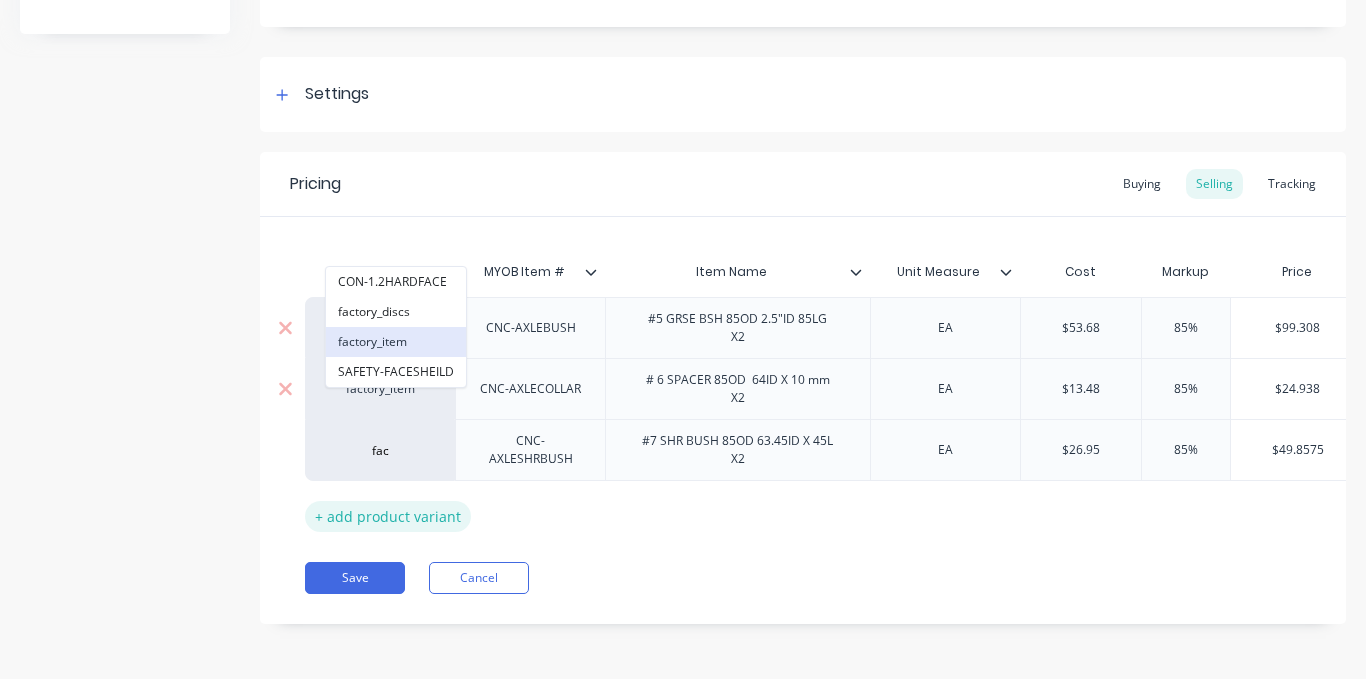 click on "factory_item" at bounding box center [396, 342] 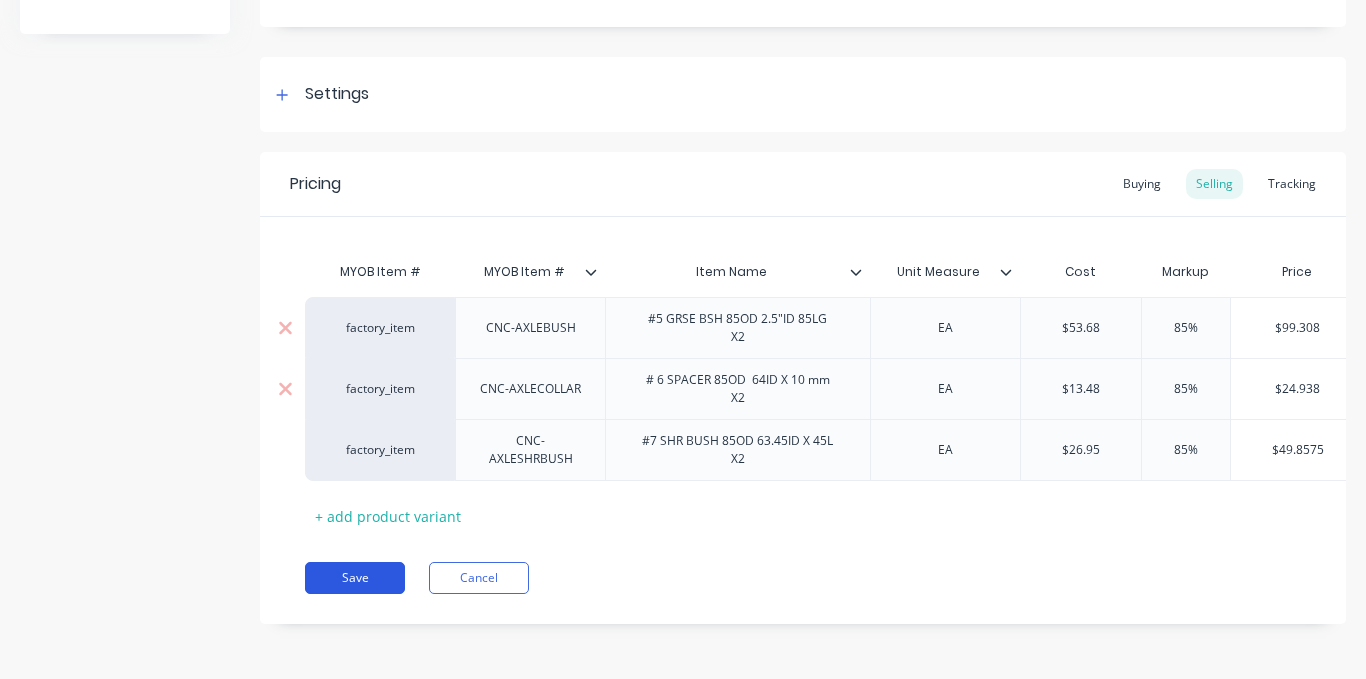 click on "Save" at bounding box center [355, 578] 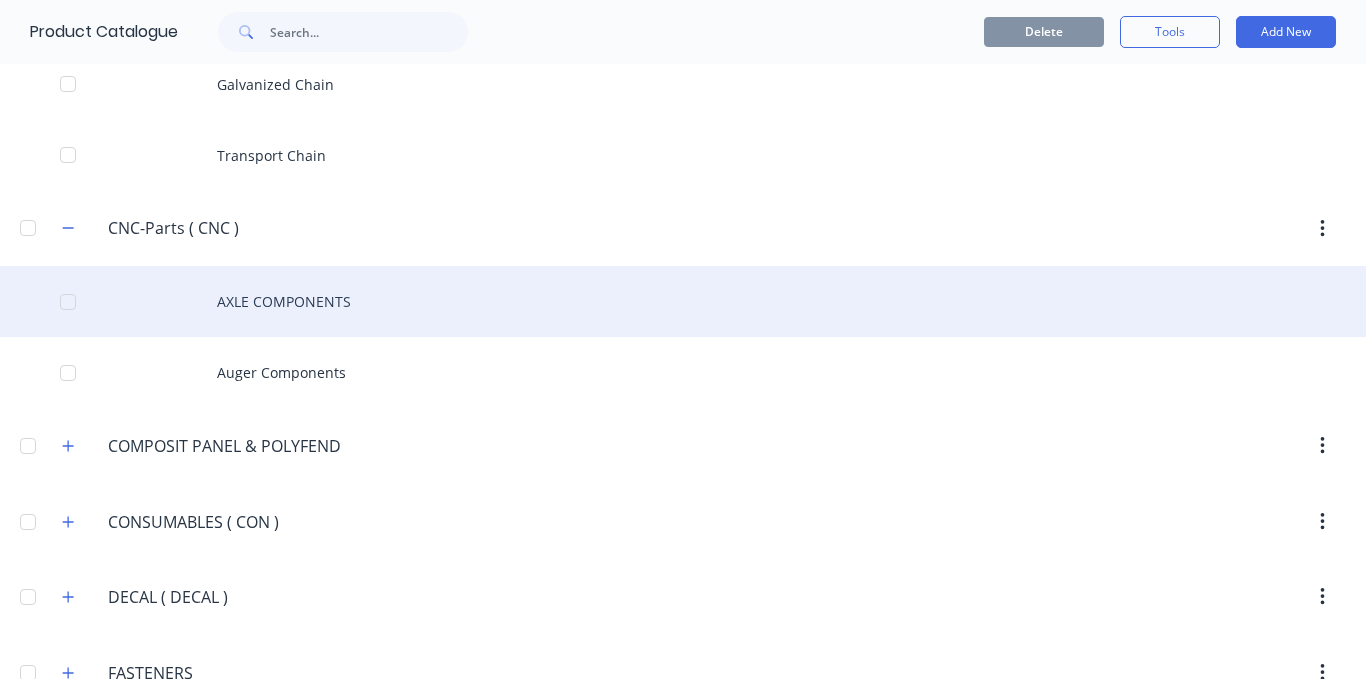 scroll, scrollTop: 2300, scrollLeft: 0, axis: vertical 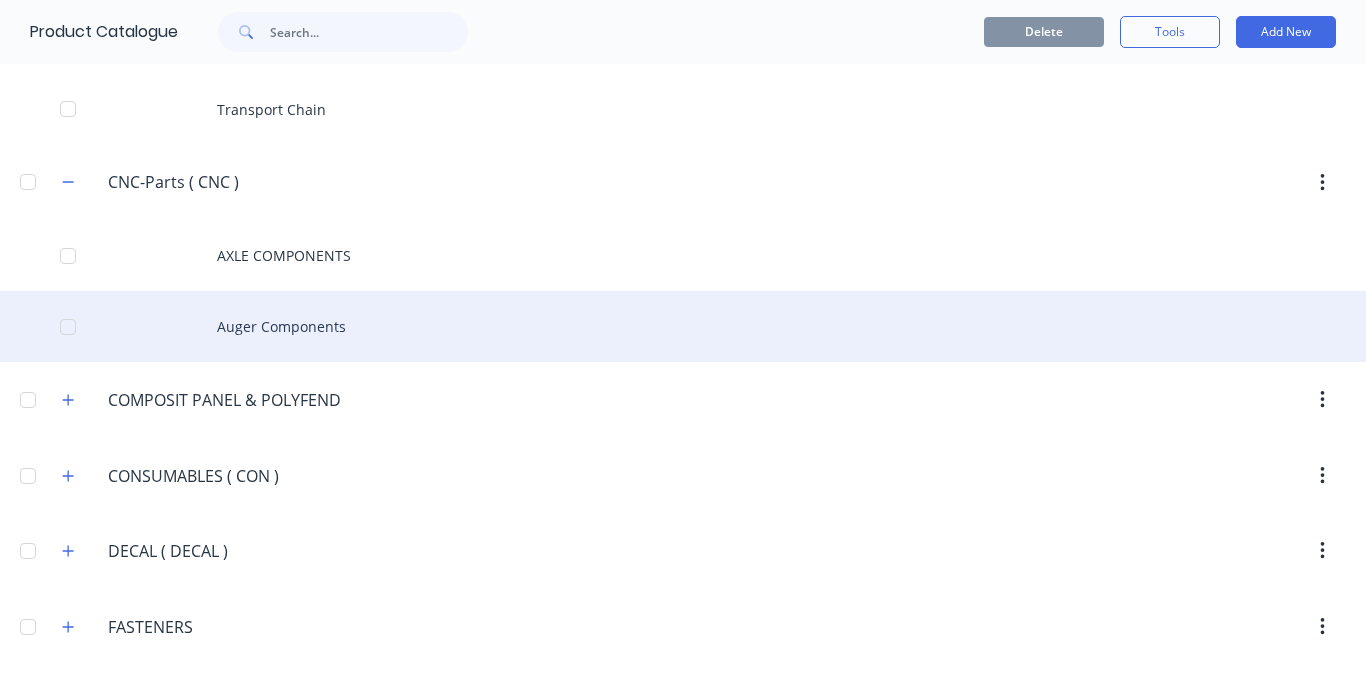 click on "Auger Components" at bounding box center [683, 326] 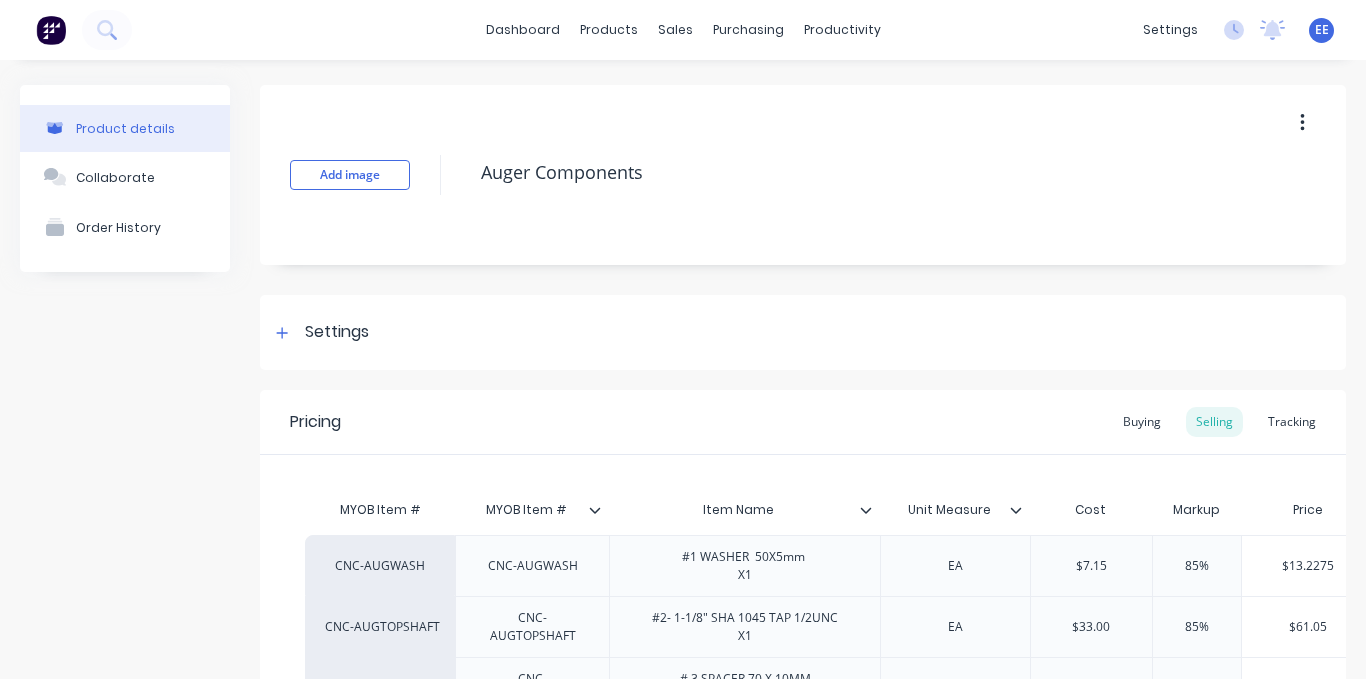 type on "x" 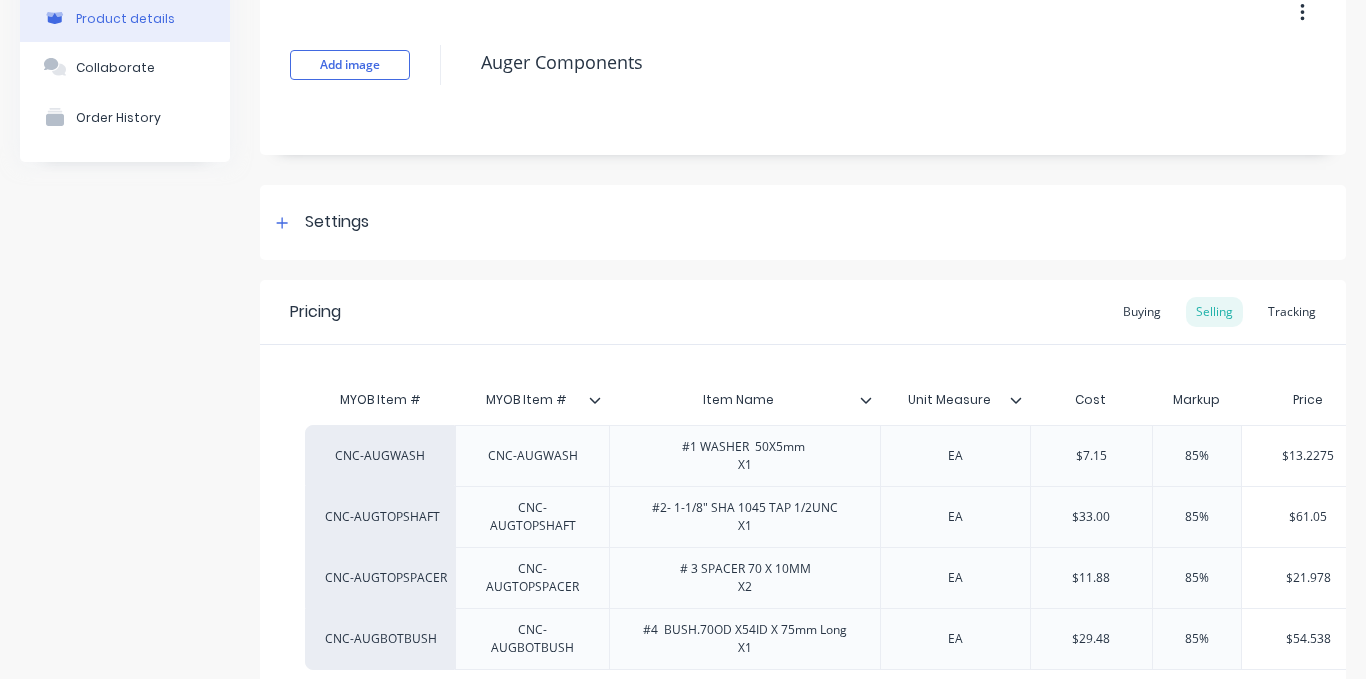 scroll, scrollTop: 200, scrollLeft: 0, axis: vertical 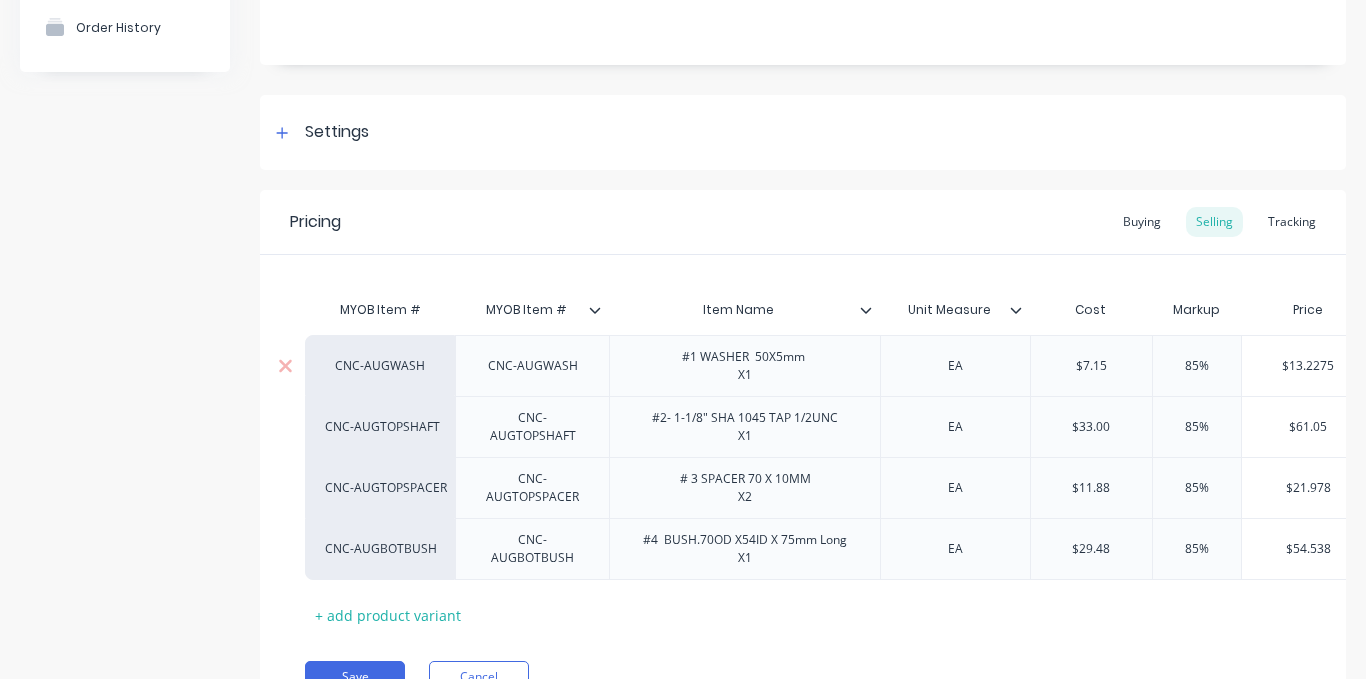 click on "CNC-AUGWASH" at bounding box center (380, 366) 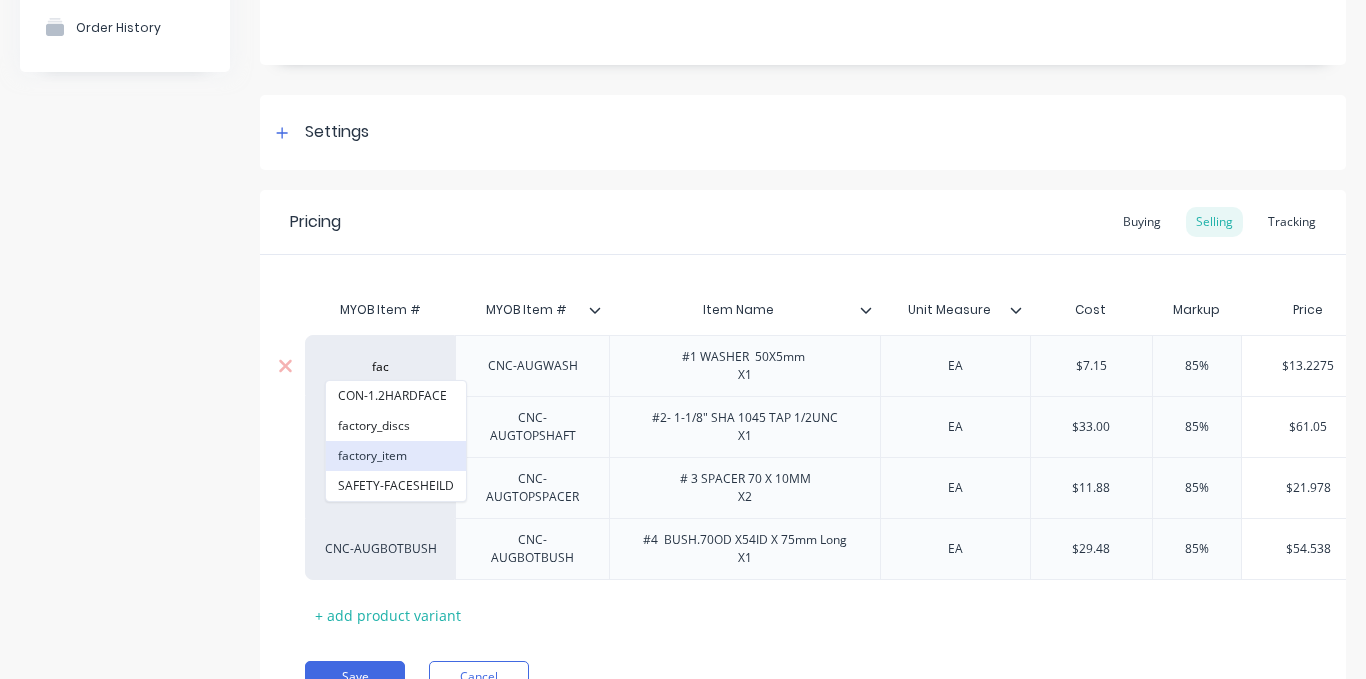 type on "fac" 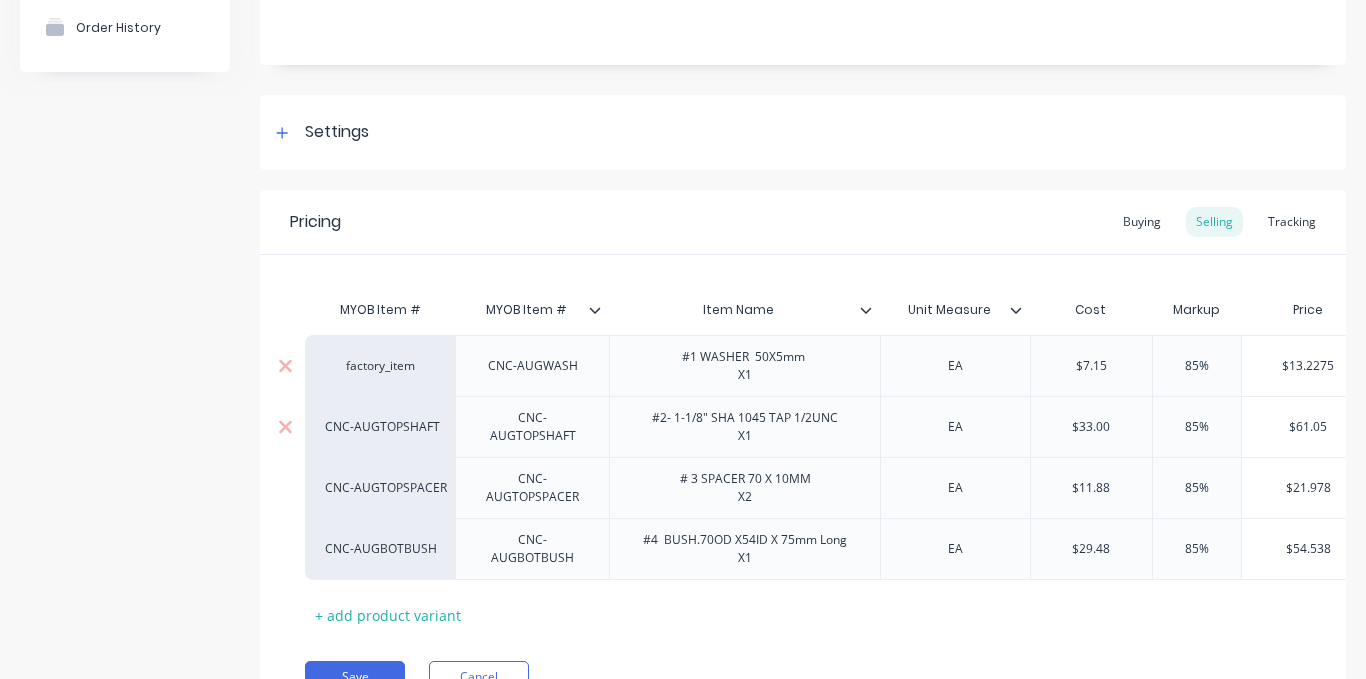 click on "CNC-AUGTOPSHAFT" at bounding box center [380, 427] 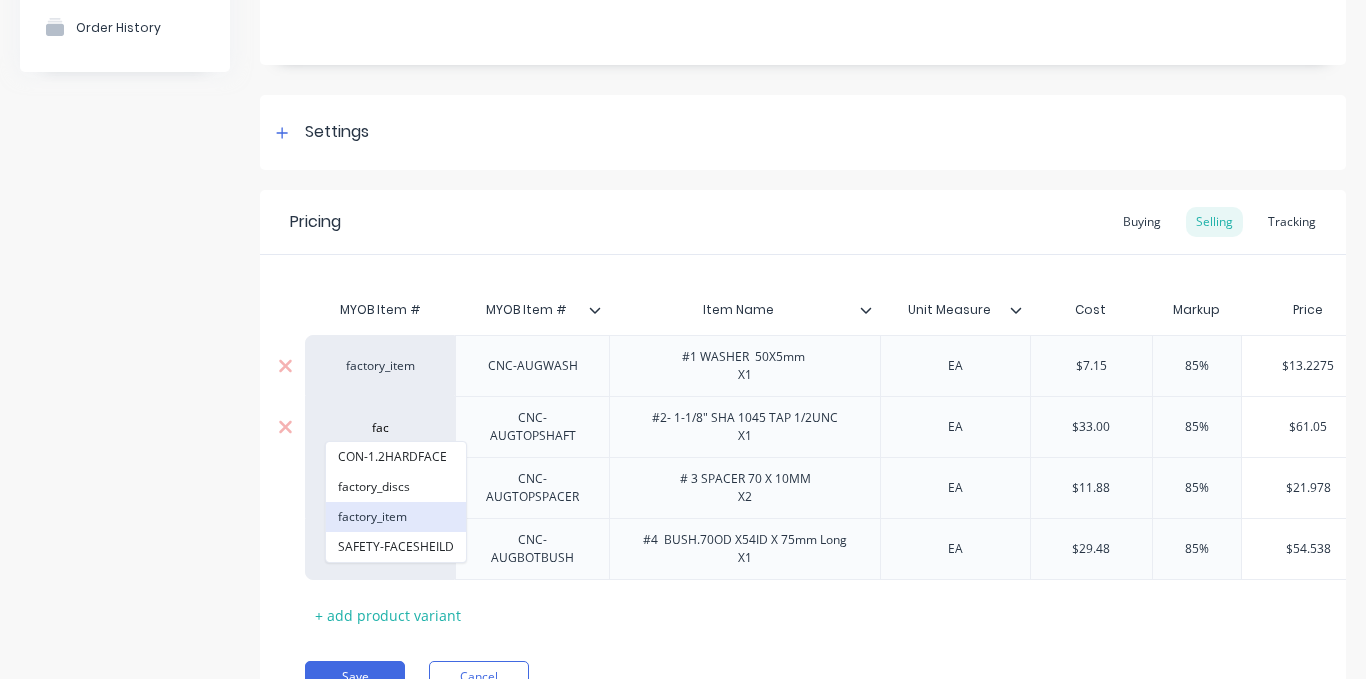 type on "fac" 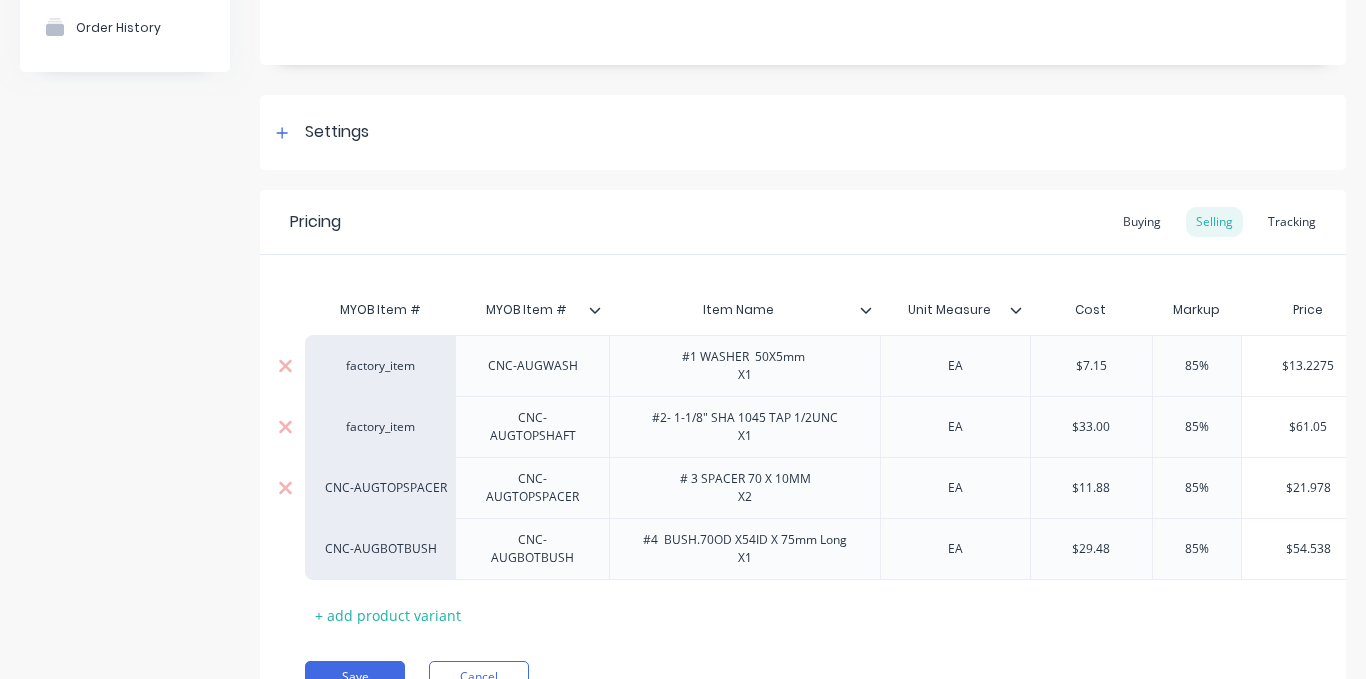 click on "CNC-AUGTOPSPACER" at bounding box center [380, 488] 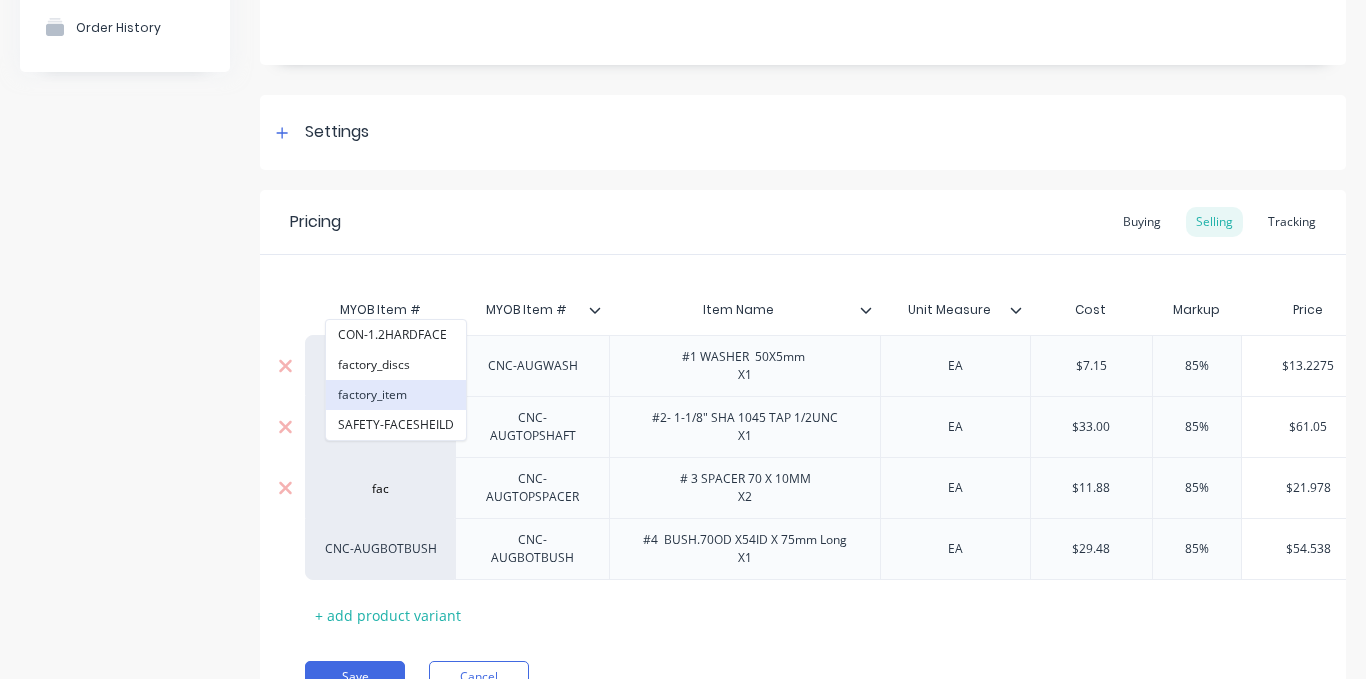 type on "fac" 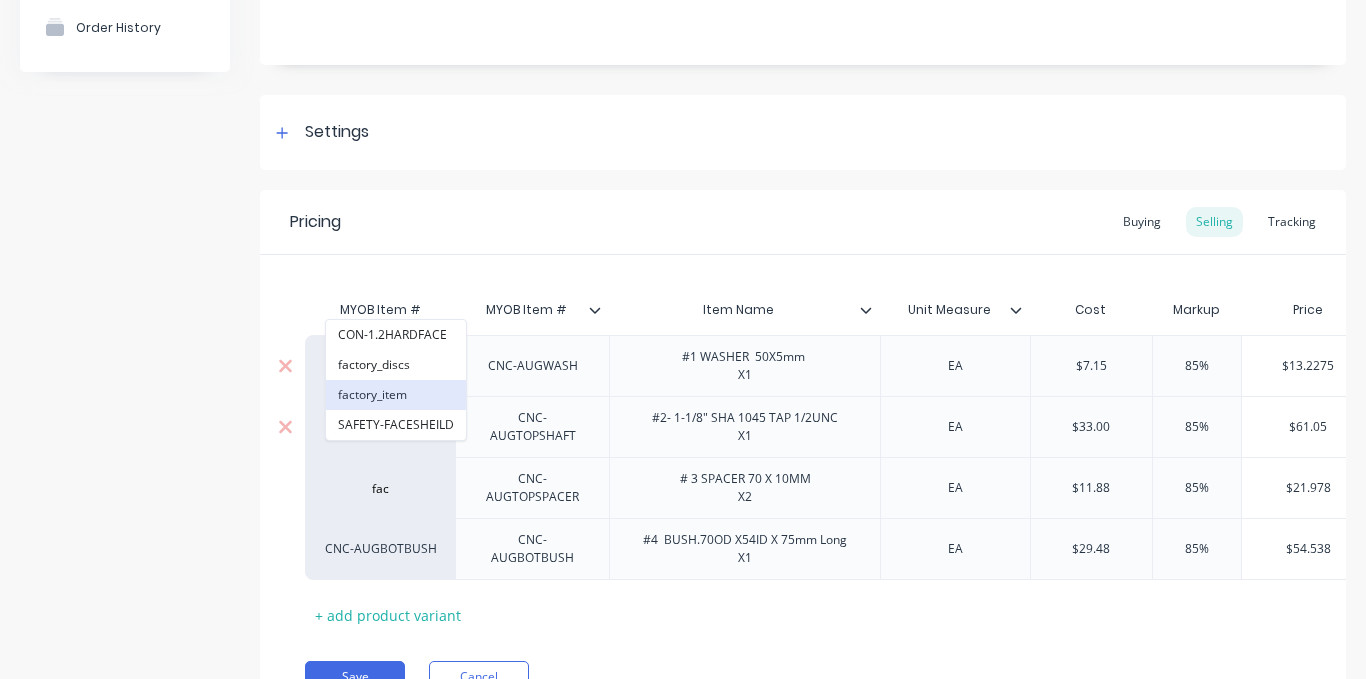 drag, startPoint x: 397, startPoint y: 397, endPoint x: 419, endPoint y: 581, distance: 185.31055 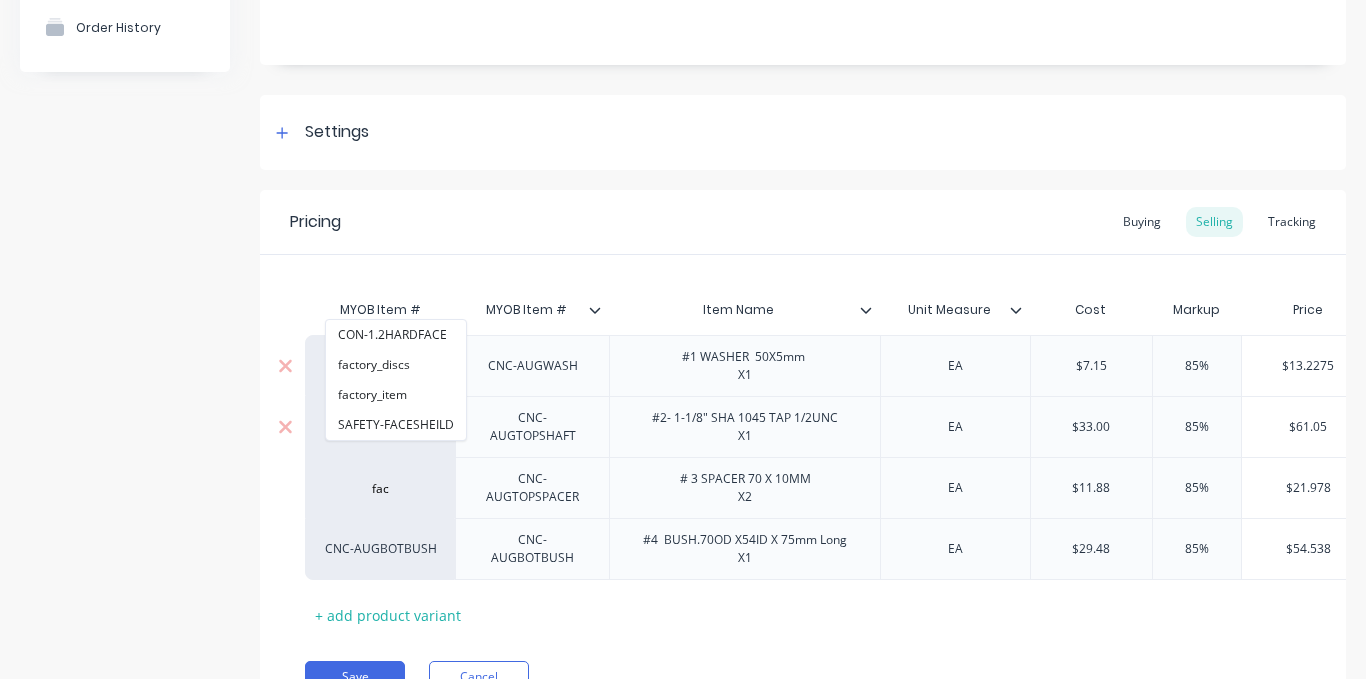 type on "x" 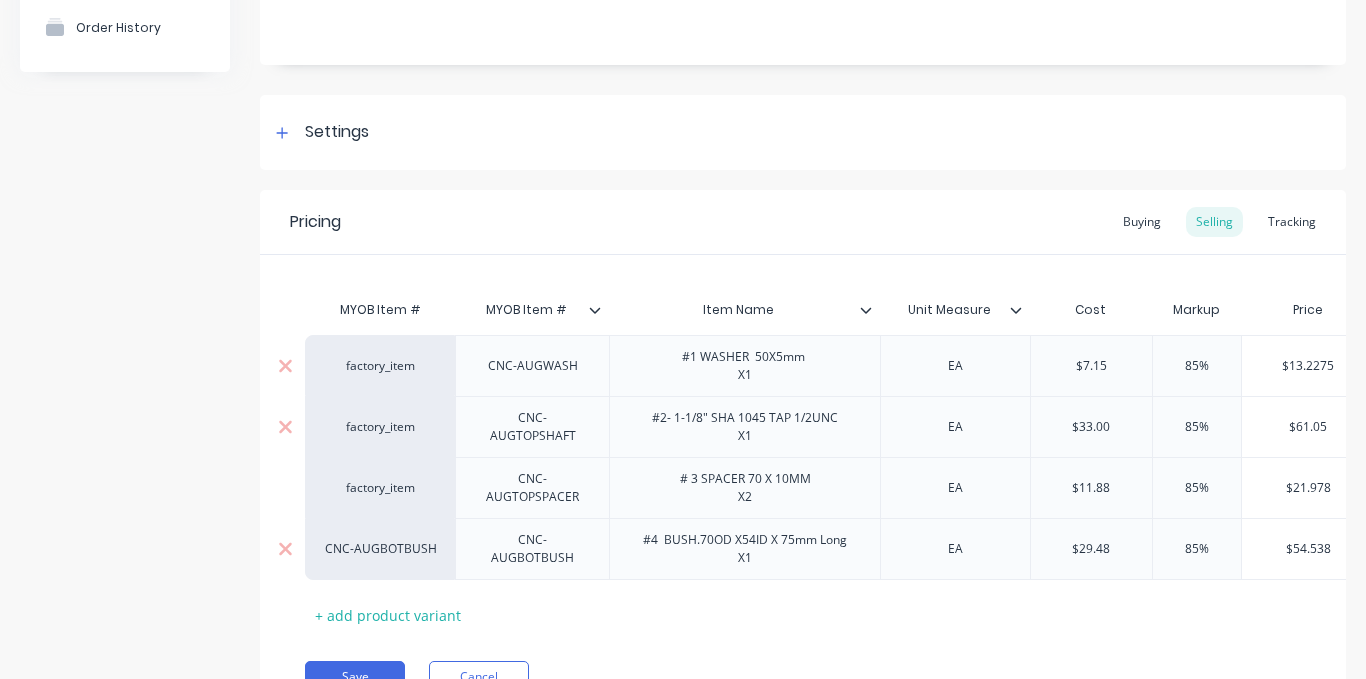 click on "CNC-AUGBOTBUSH" at bounding box center (380, 549) 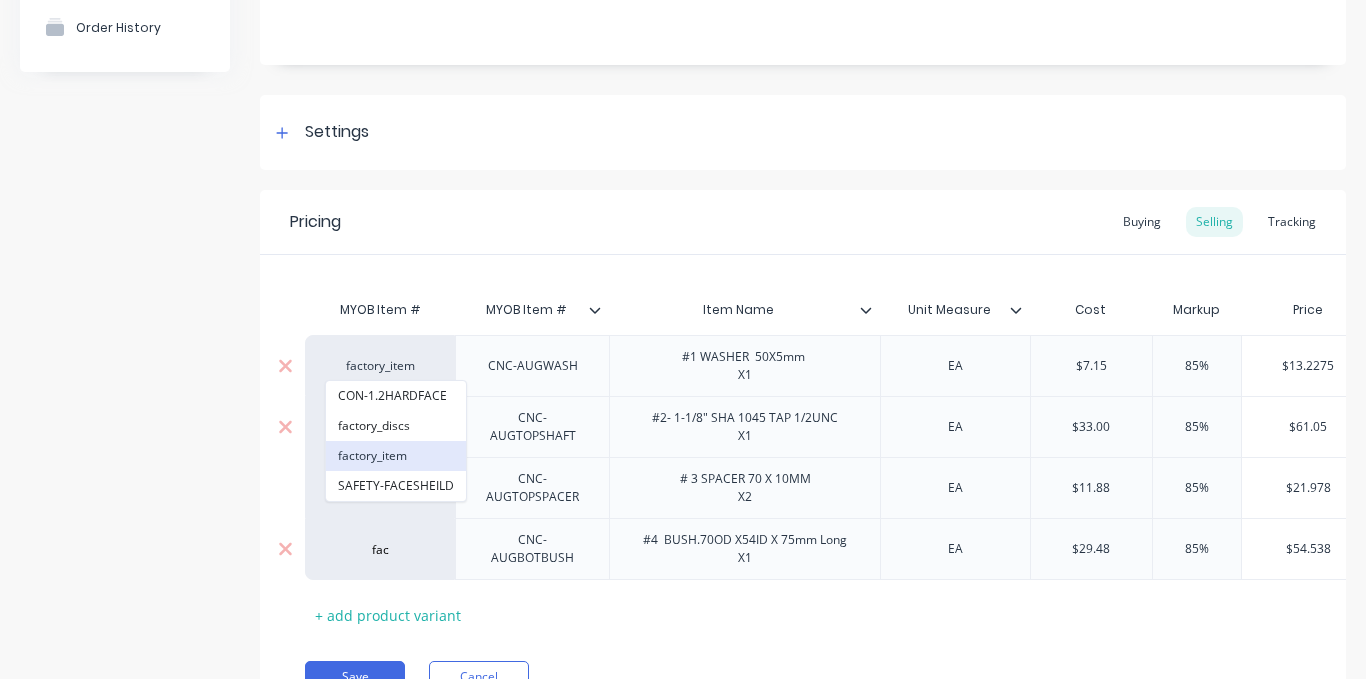 type on "fac" 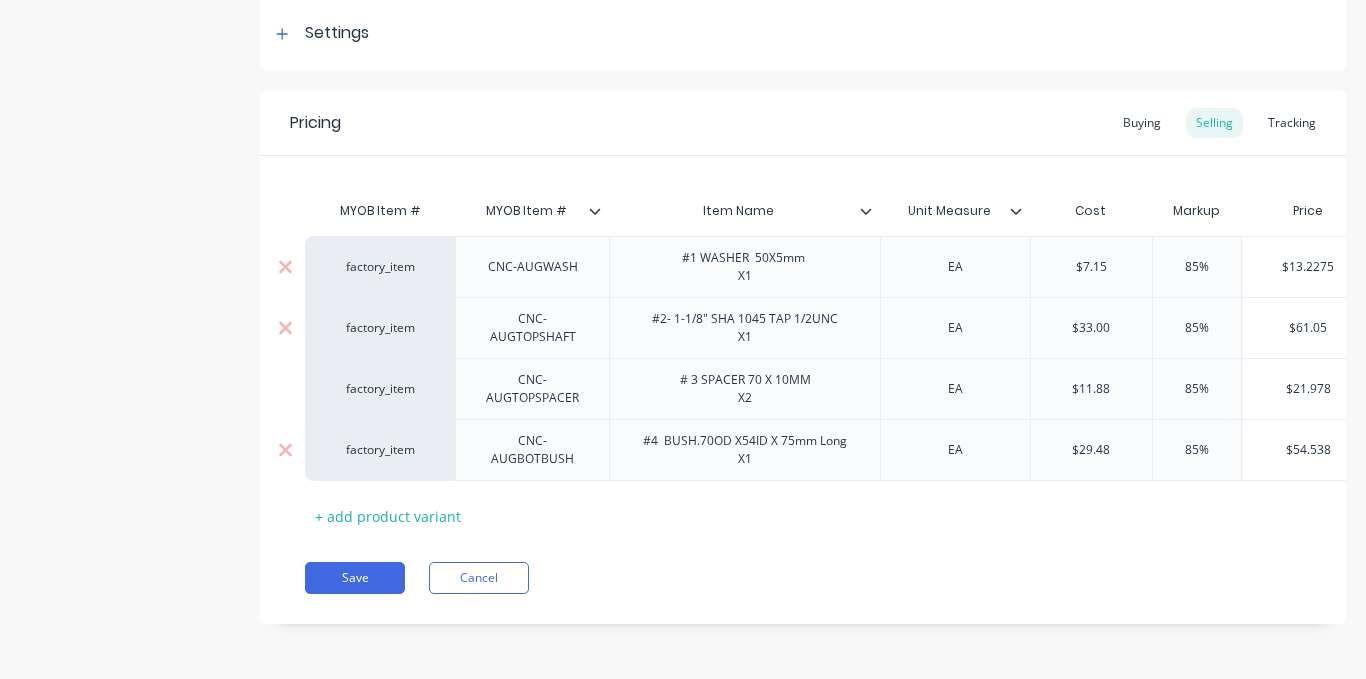 scroll, scrollTop: 314, scrollLeft: 0, axis: vertical 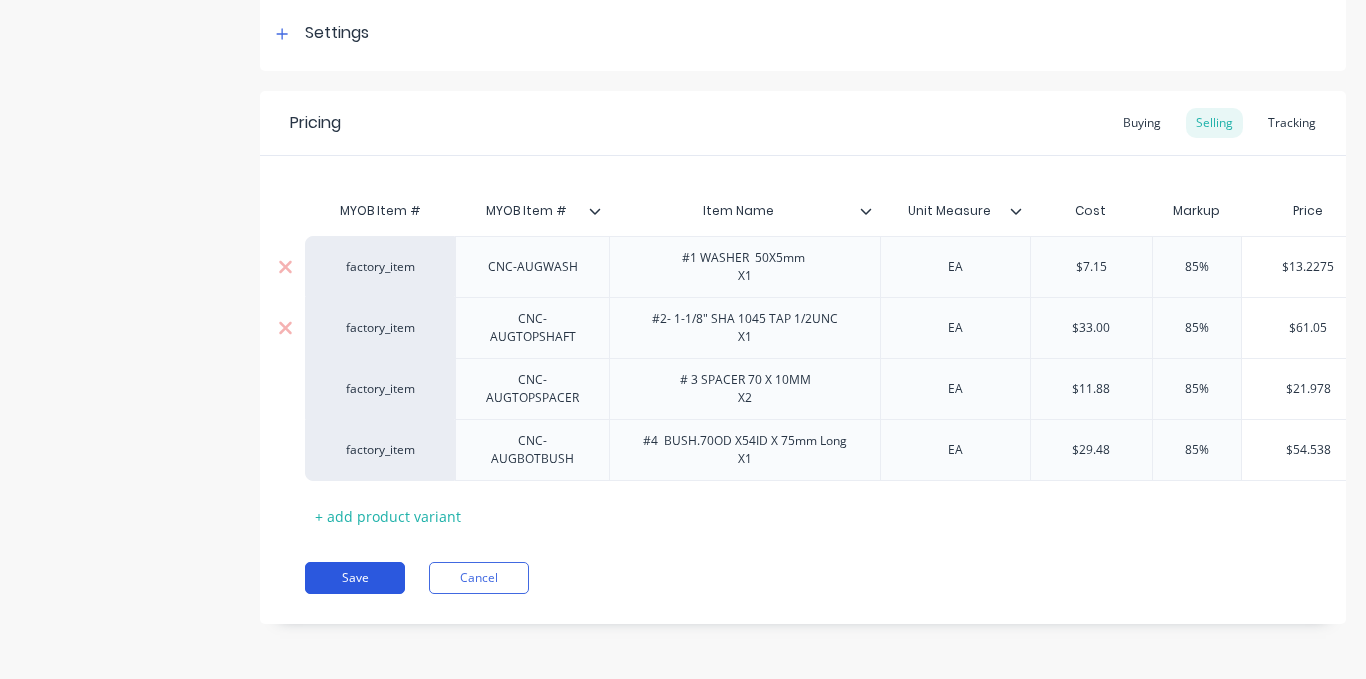 click on "Save" at bounding box center [355, 578] 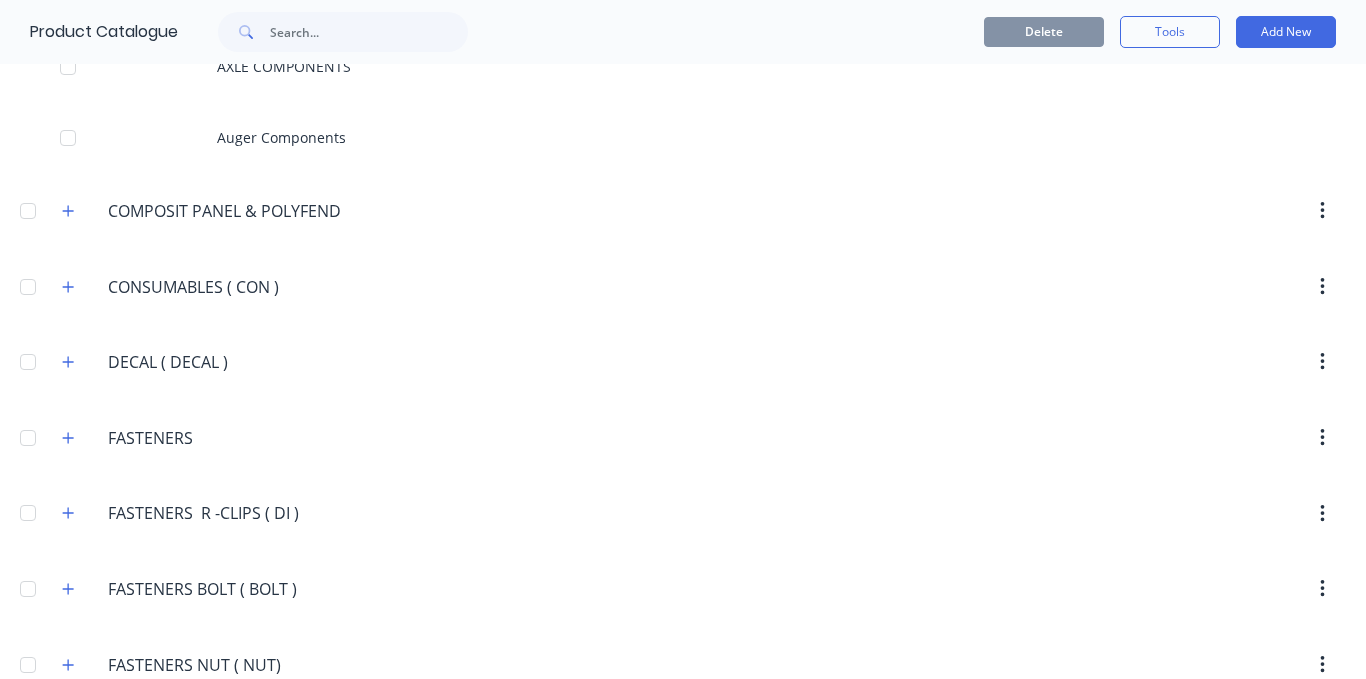 scroll, scrollTop: 2500, scrollLeft: 0, axis: vertical 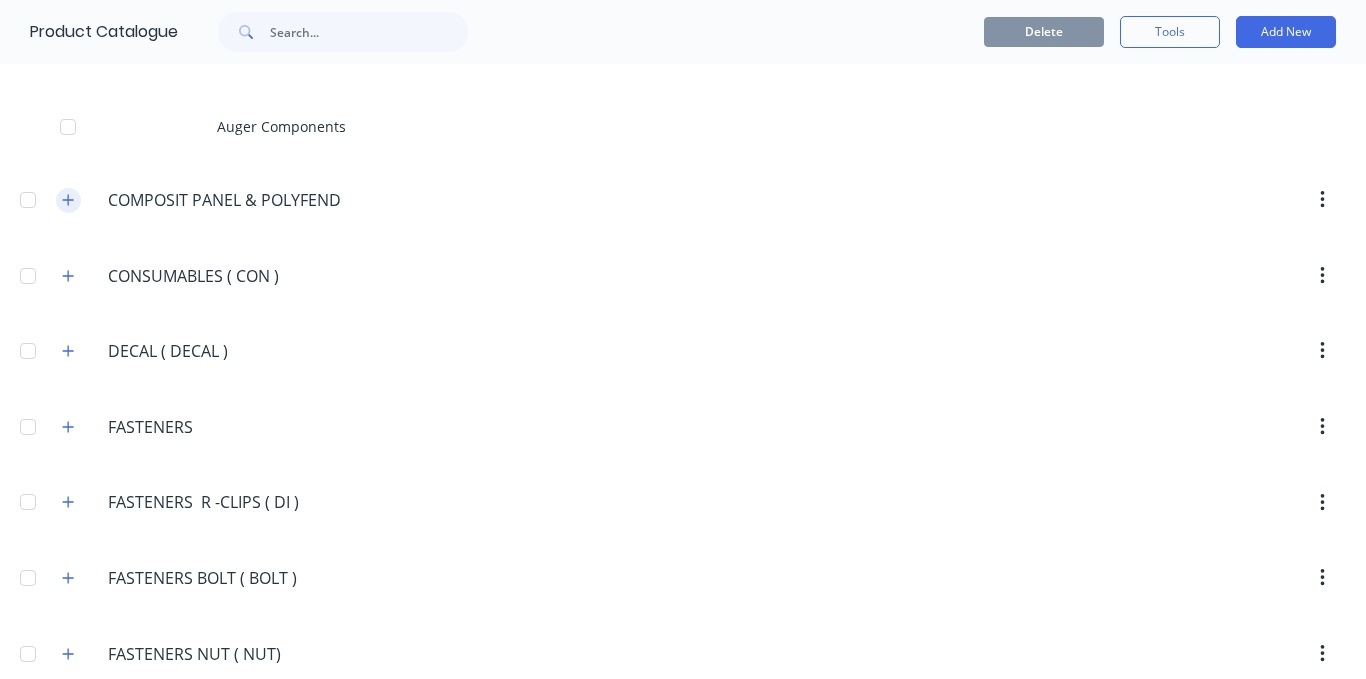 click at bounding box center [68, 200] 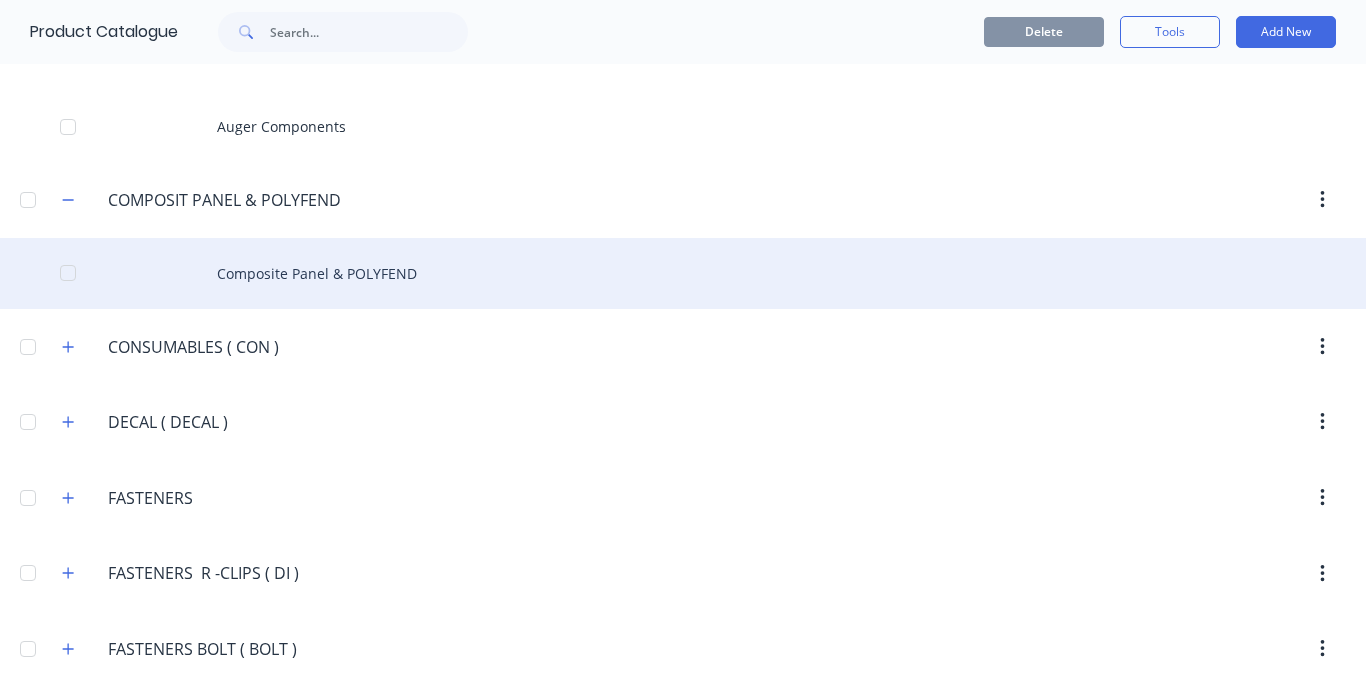 click on "Composite Panel & POLYFEND" at bounding box center [683, 273] 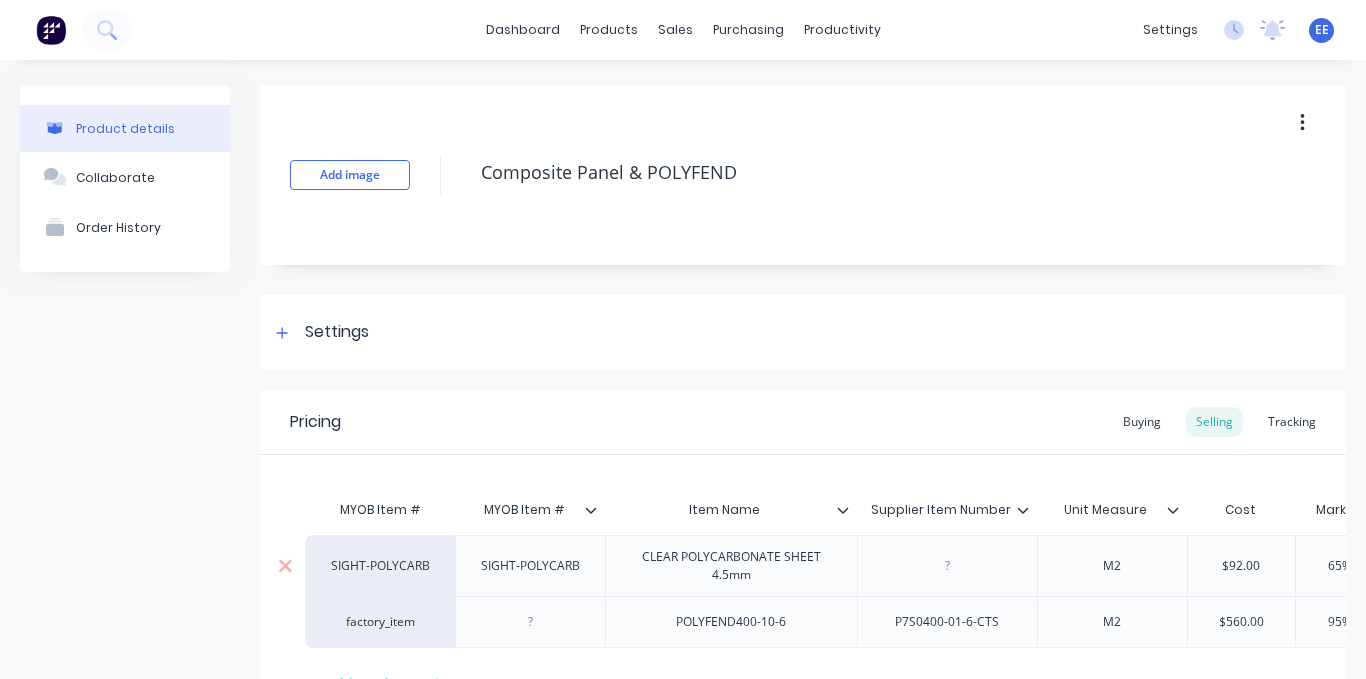 type on "x" 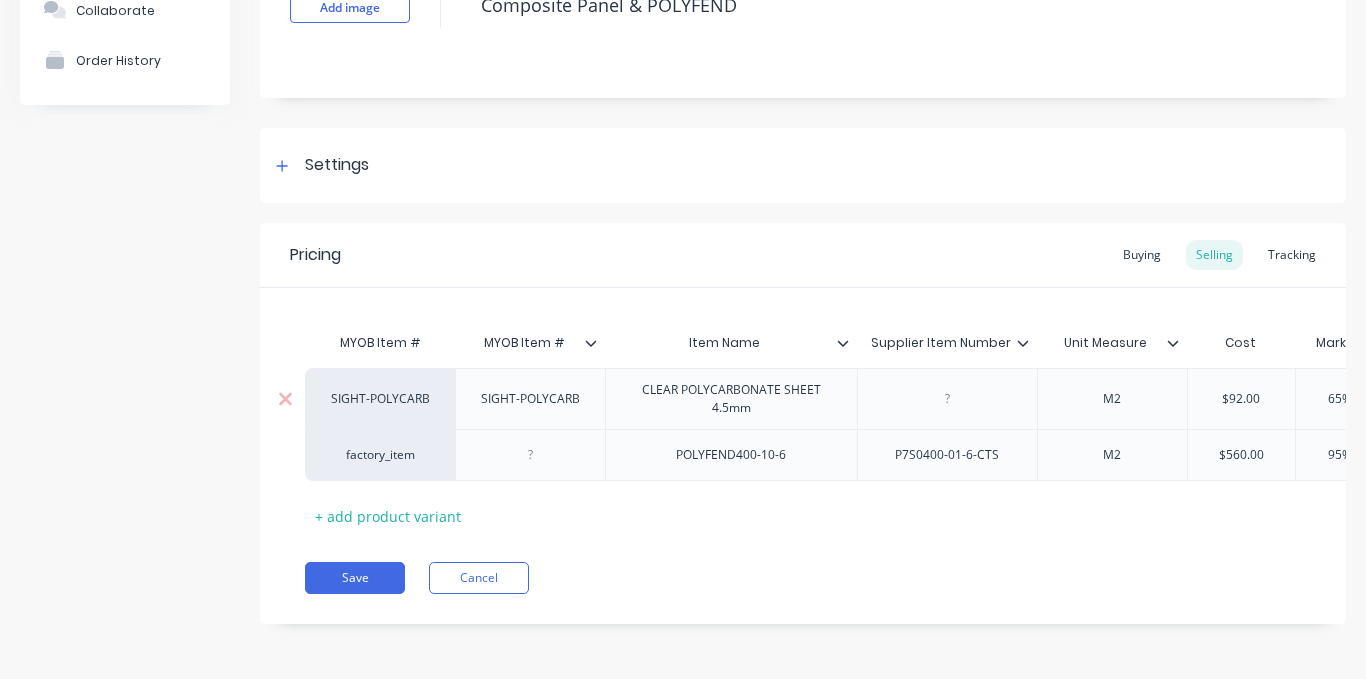 click on "SIGHT-POLYCARB" at bounding box center [380, 399] 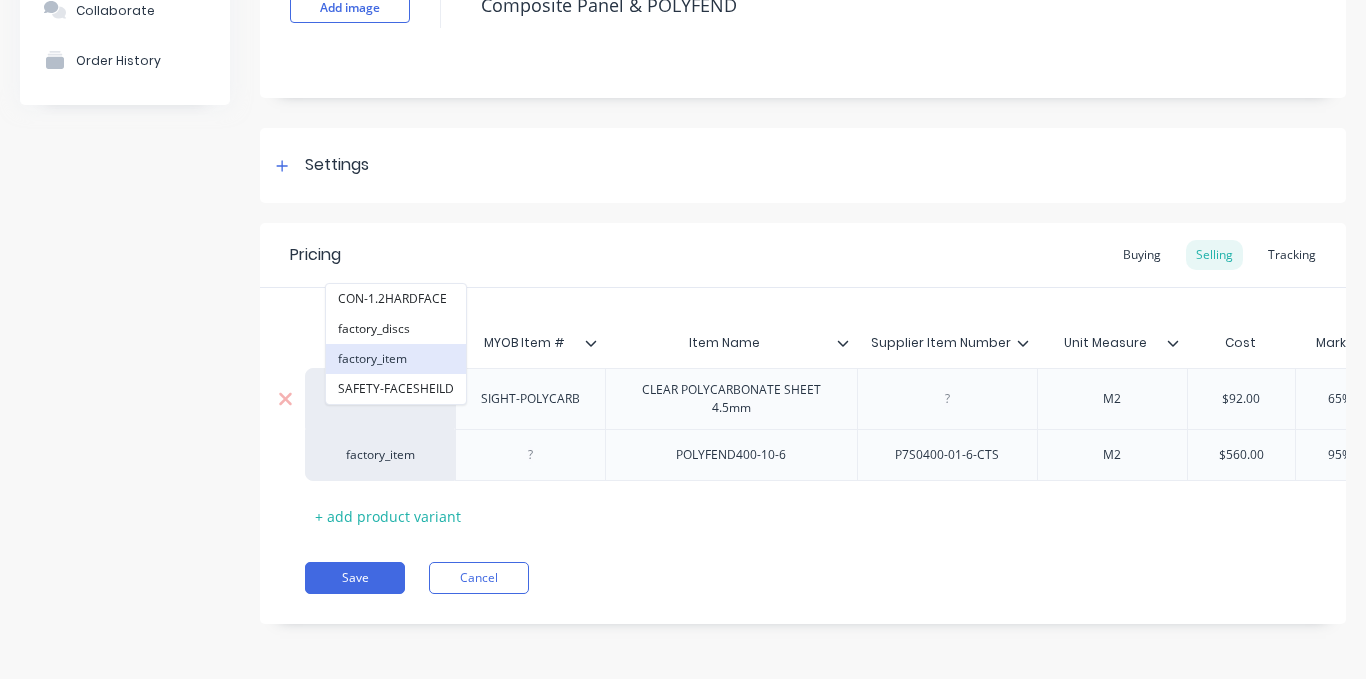 type on "fac" 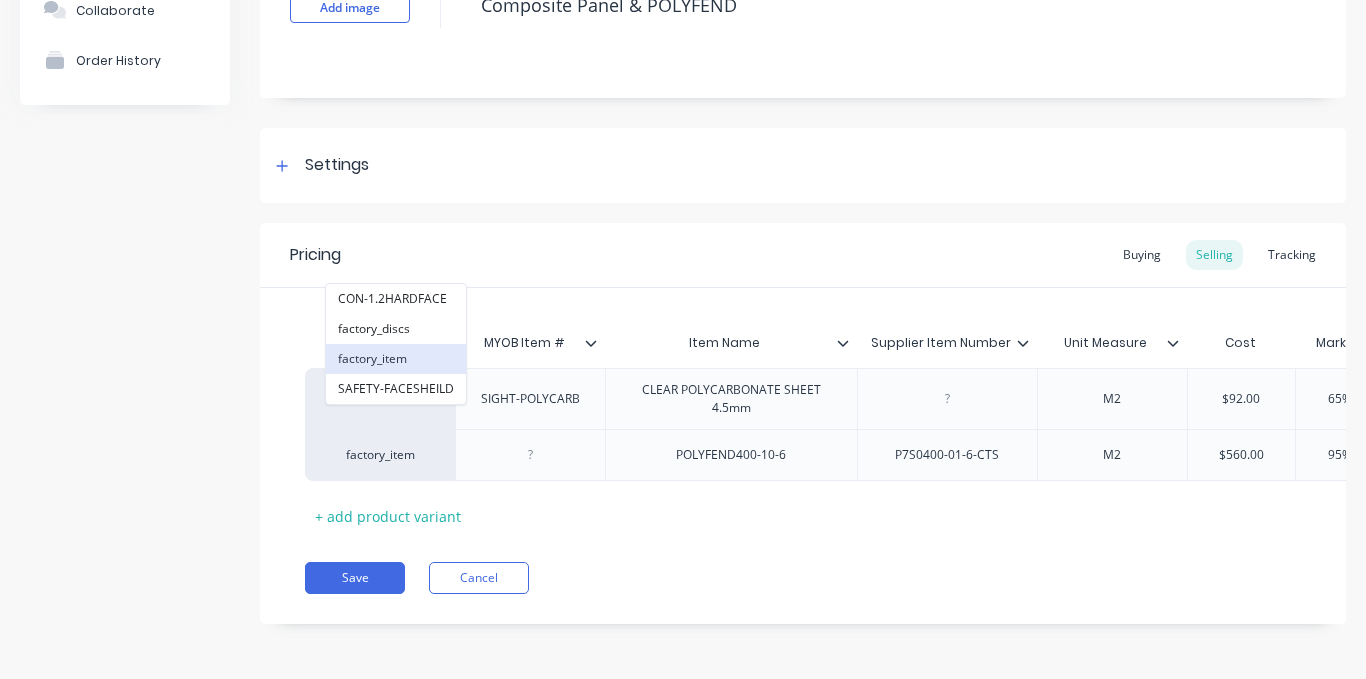 drag, startPoint x: 406, startPoint y: 357, endPoint x: 426, endPoint y: 560, distance: 203.98285 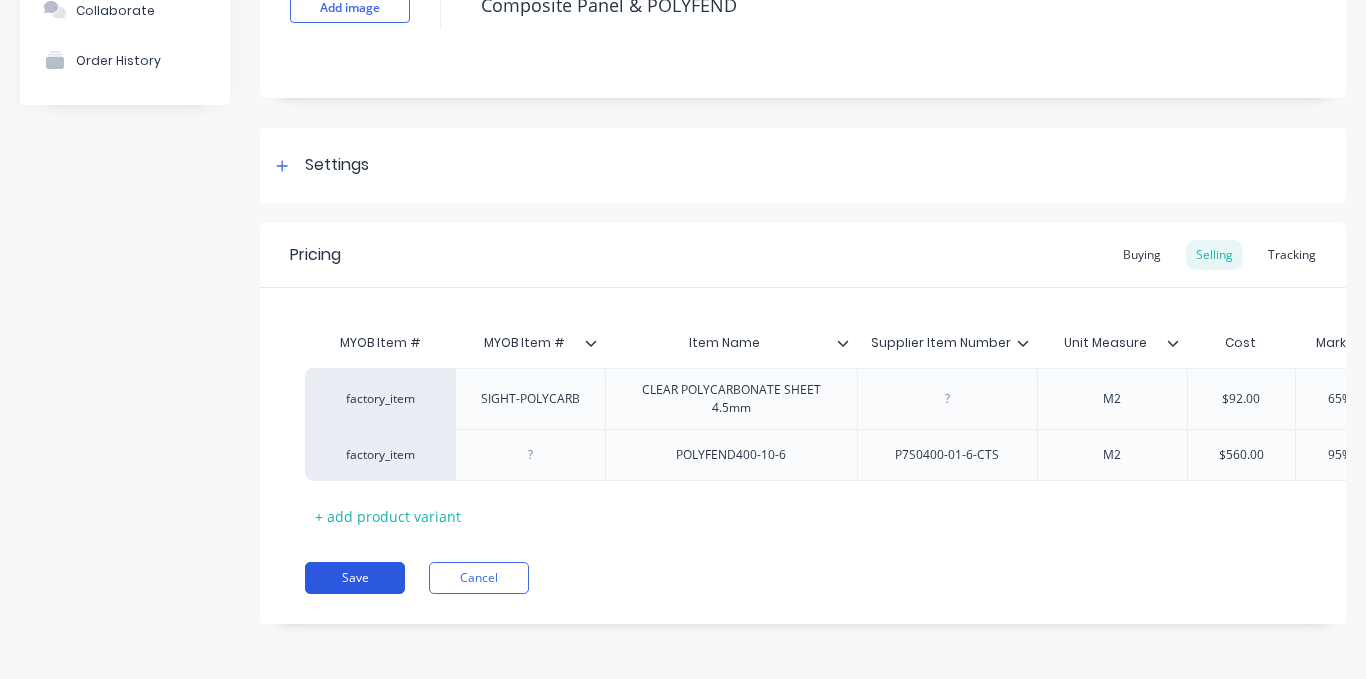 click on "Save" at bounding box center (355, 578) 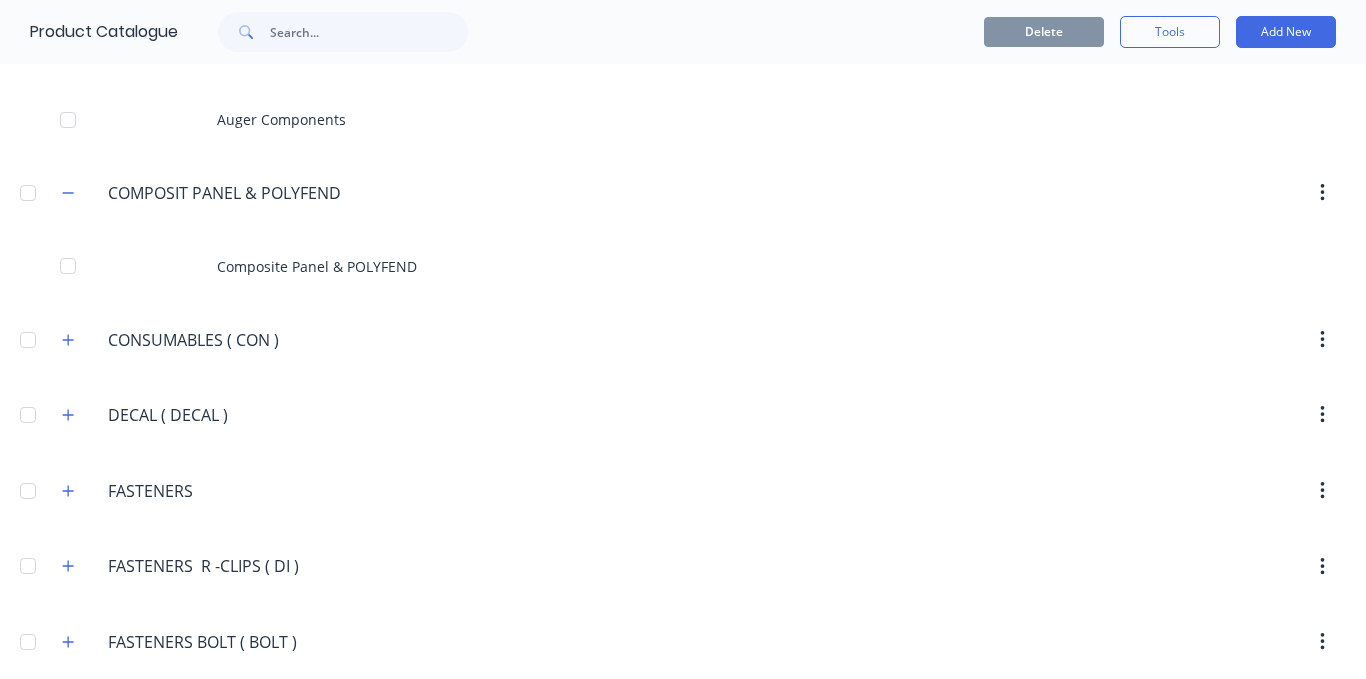 scroll, scrollTop: 2500, scrollLeft: 0, axis: vertical 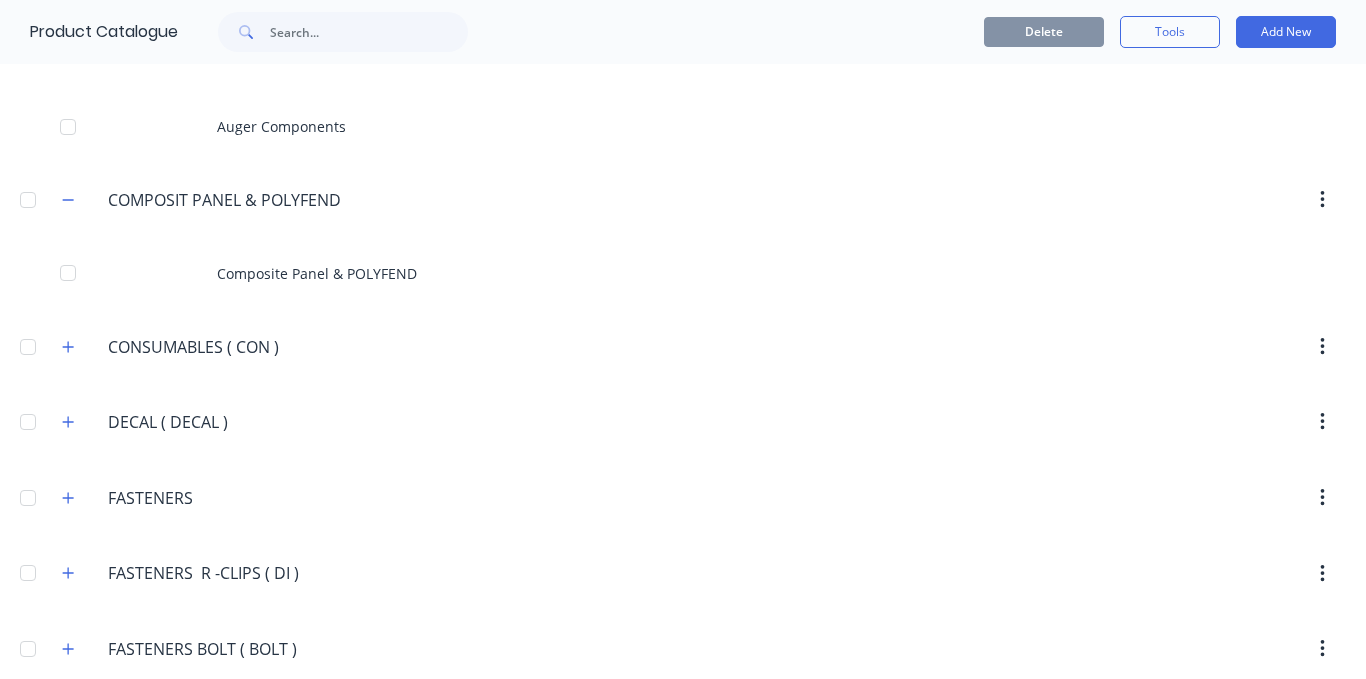 click 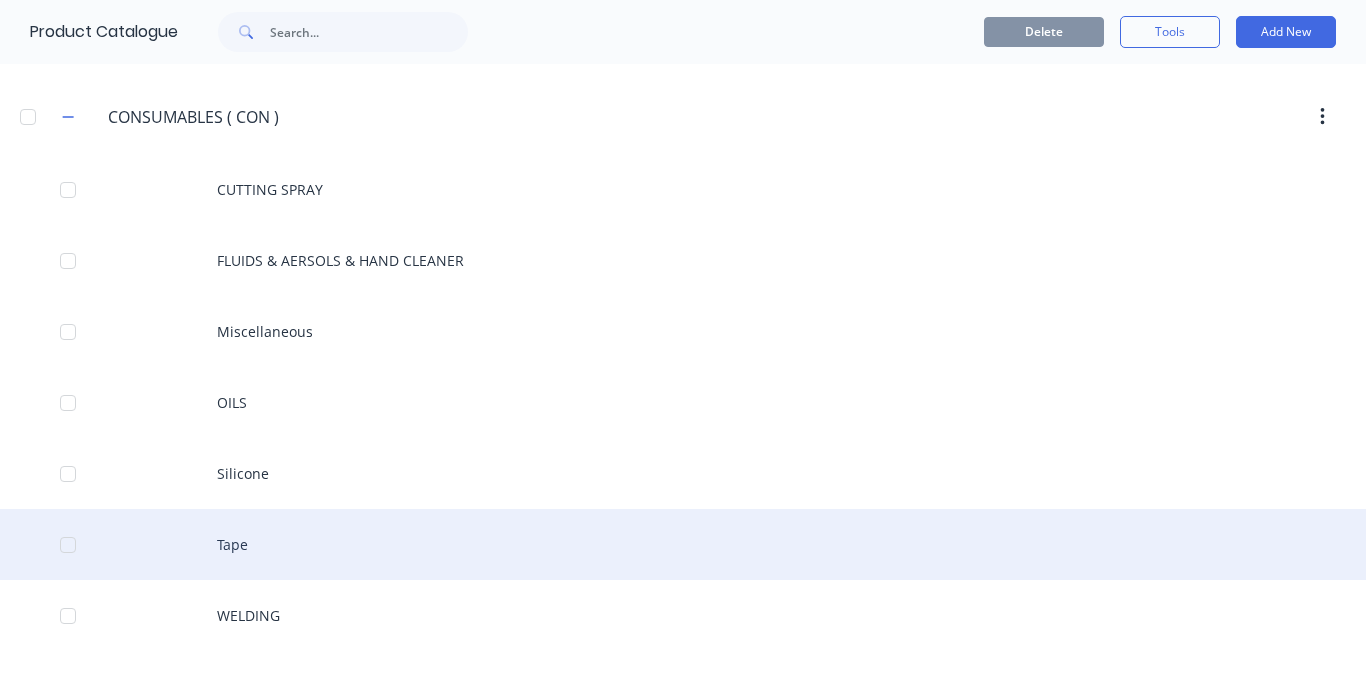 scroll, scrollTop: 2700, scrollLeft: 0, axis: vertical 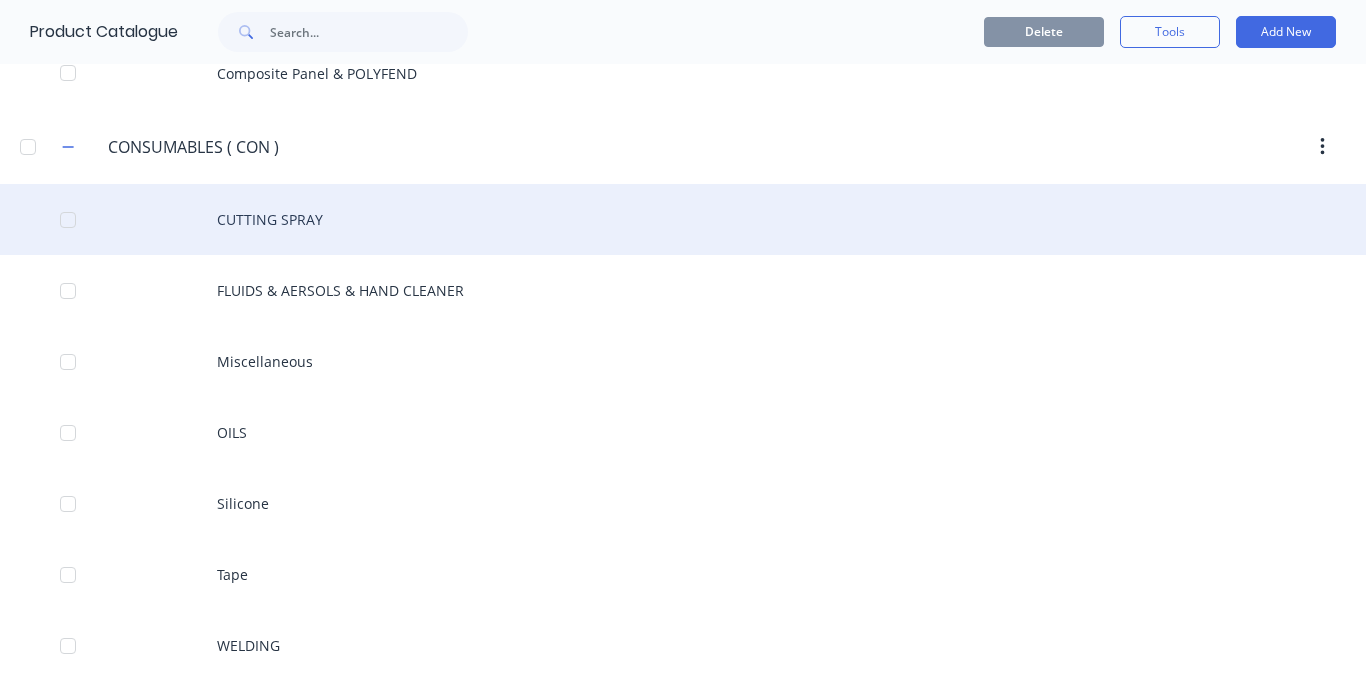 click on "CUTTING SPRAY" at bounding box center [683, 219] 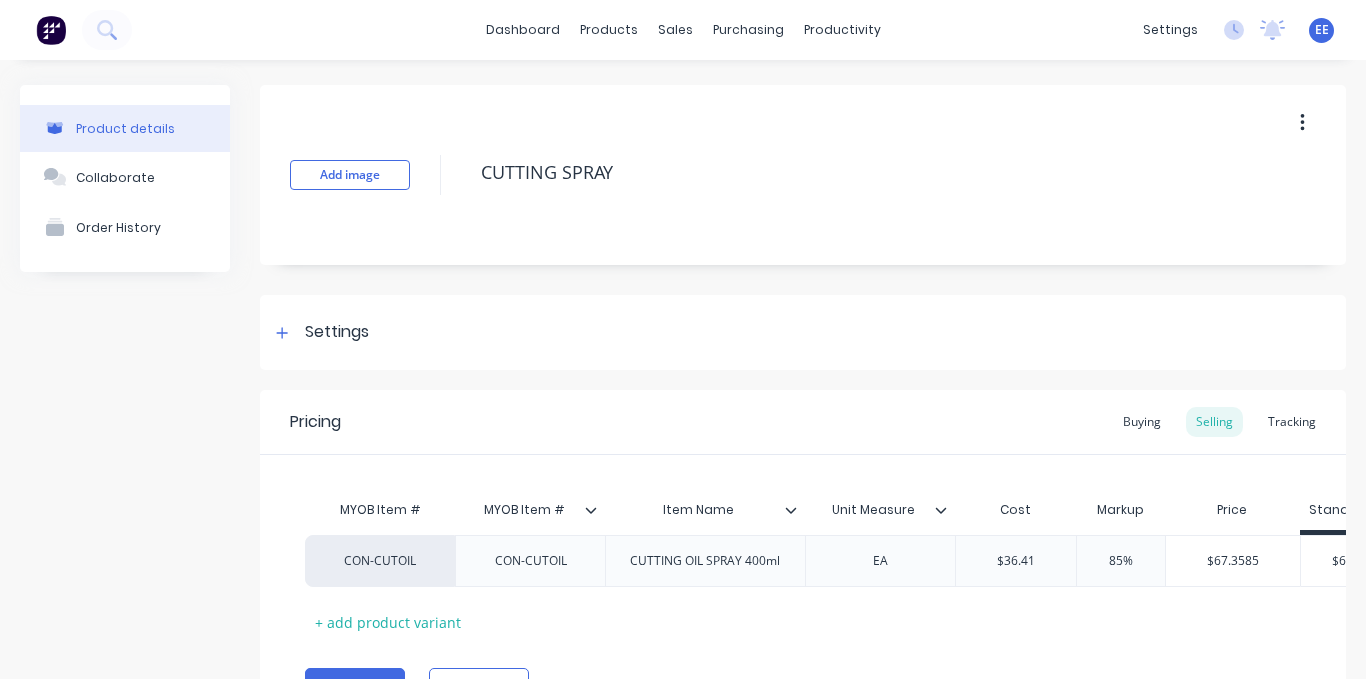 scroll, scrollTop: 100, scrollLeft: 0, axis: vertical 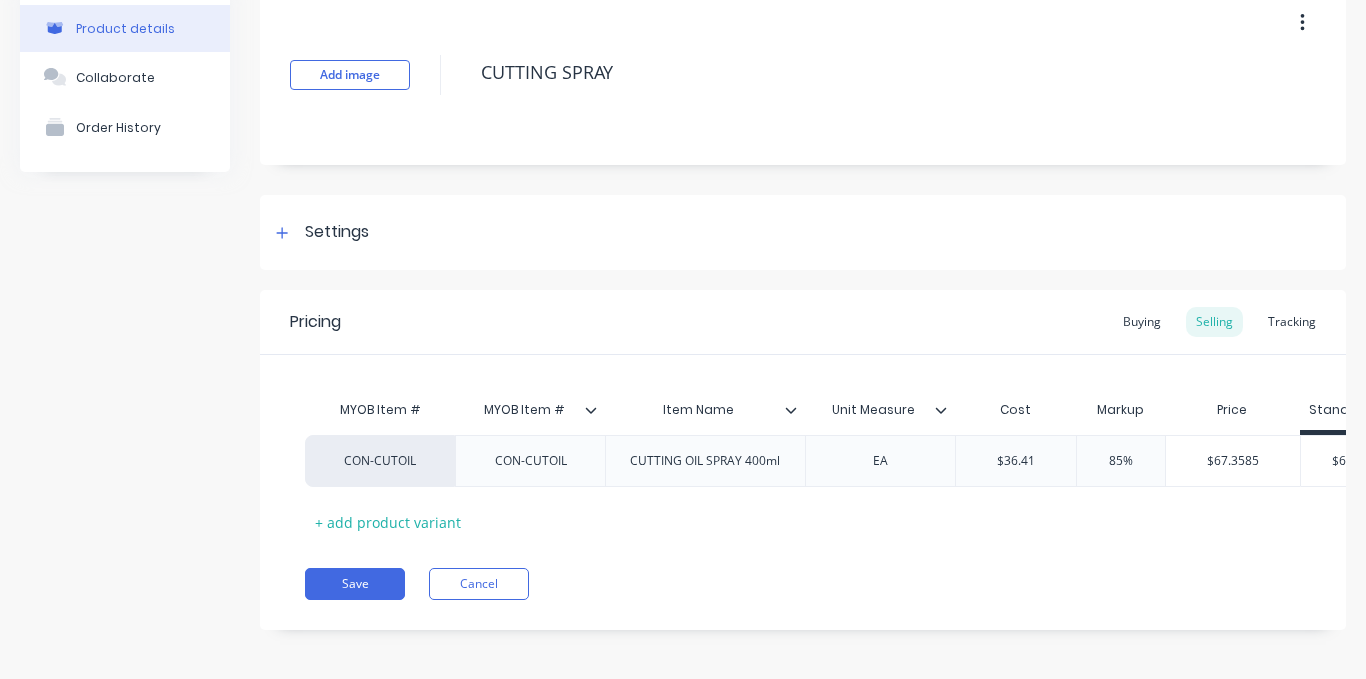 type on "x" 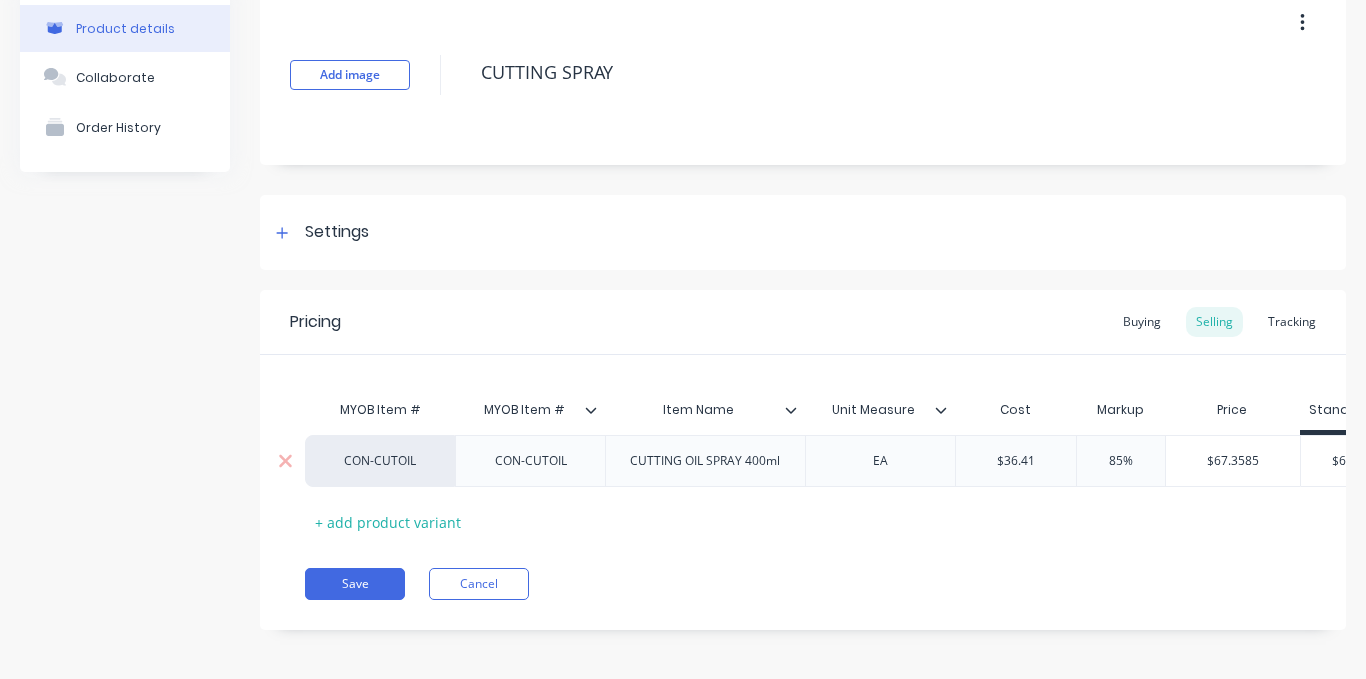 click on "CON-CUTOIL" at bounding box center (380, 461) 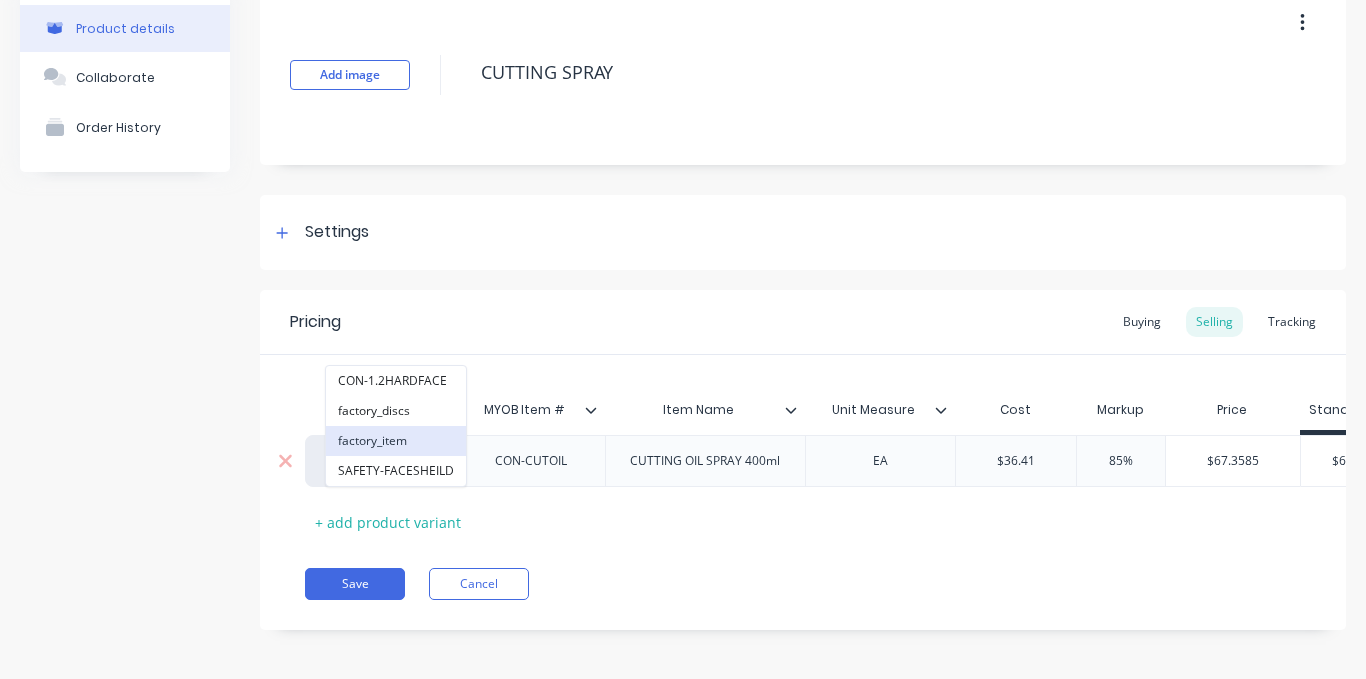 type on "fac" 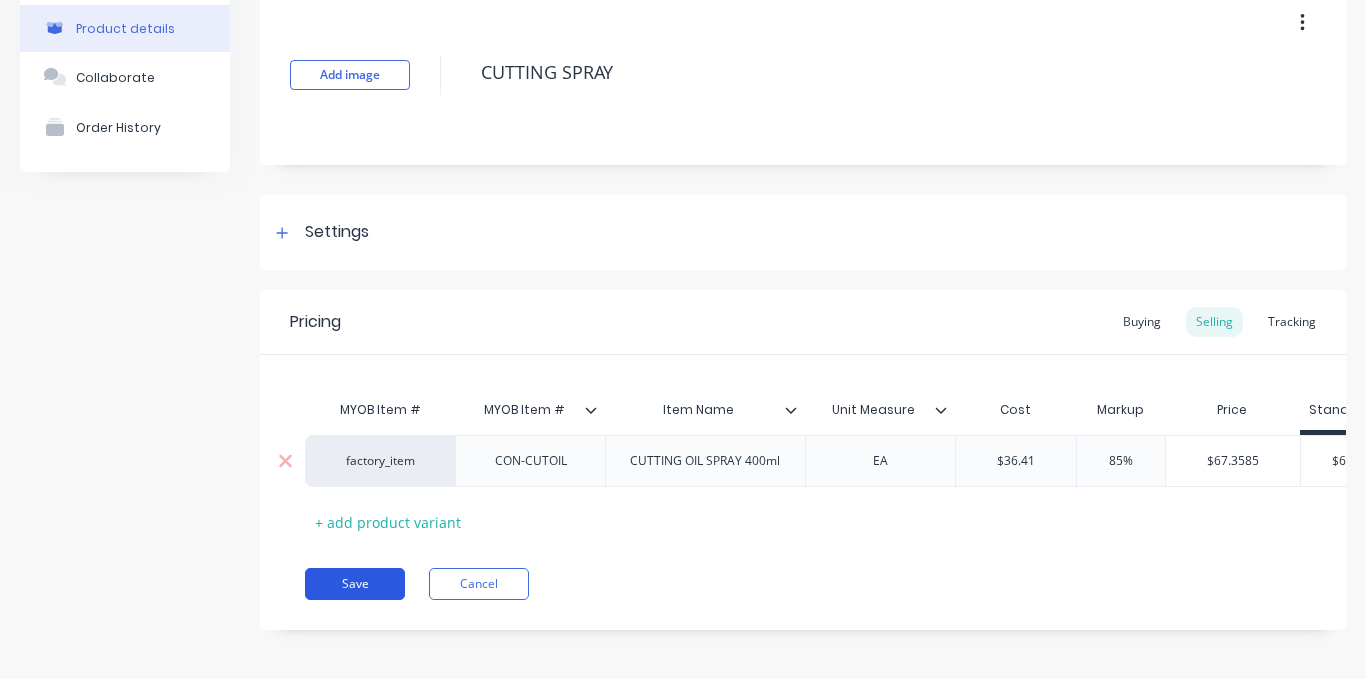 click on "Save" at bounding box center (355, 584) 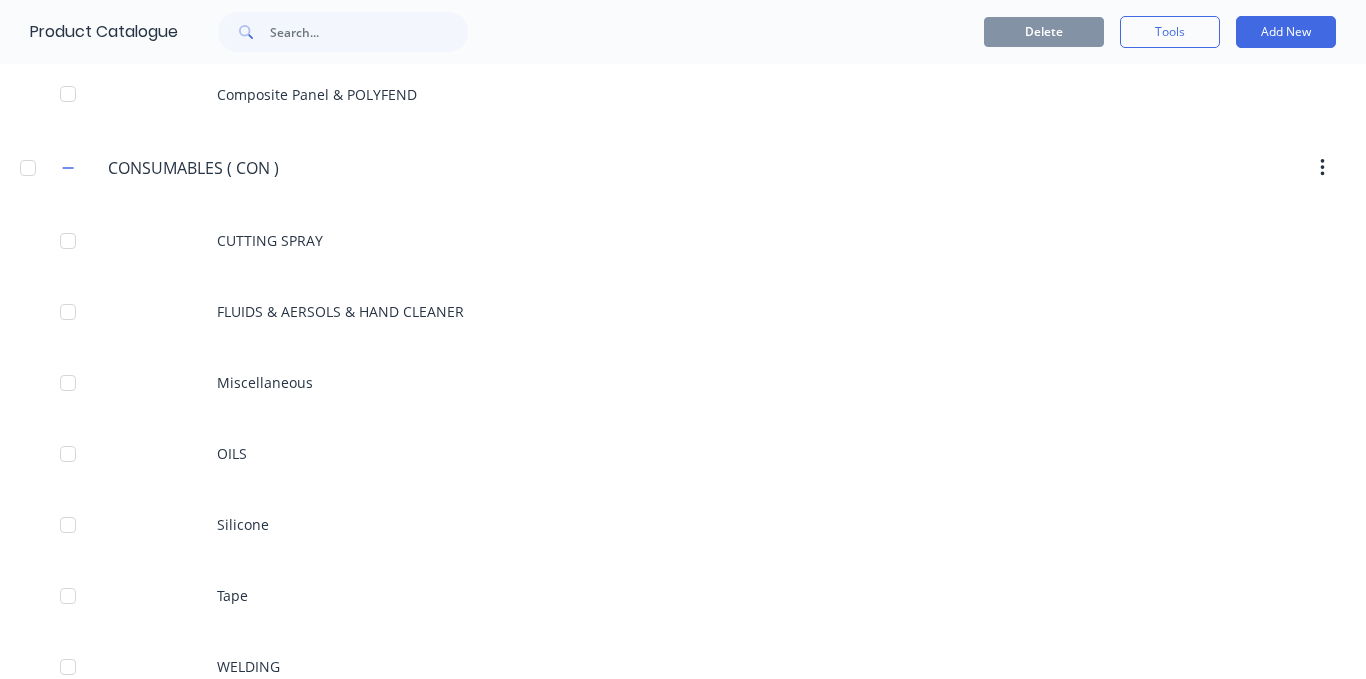 scroll, scrollTop: 2700, scrollLeft: 0, axis: vertical 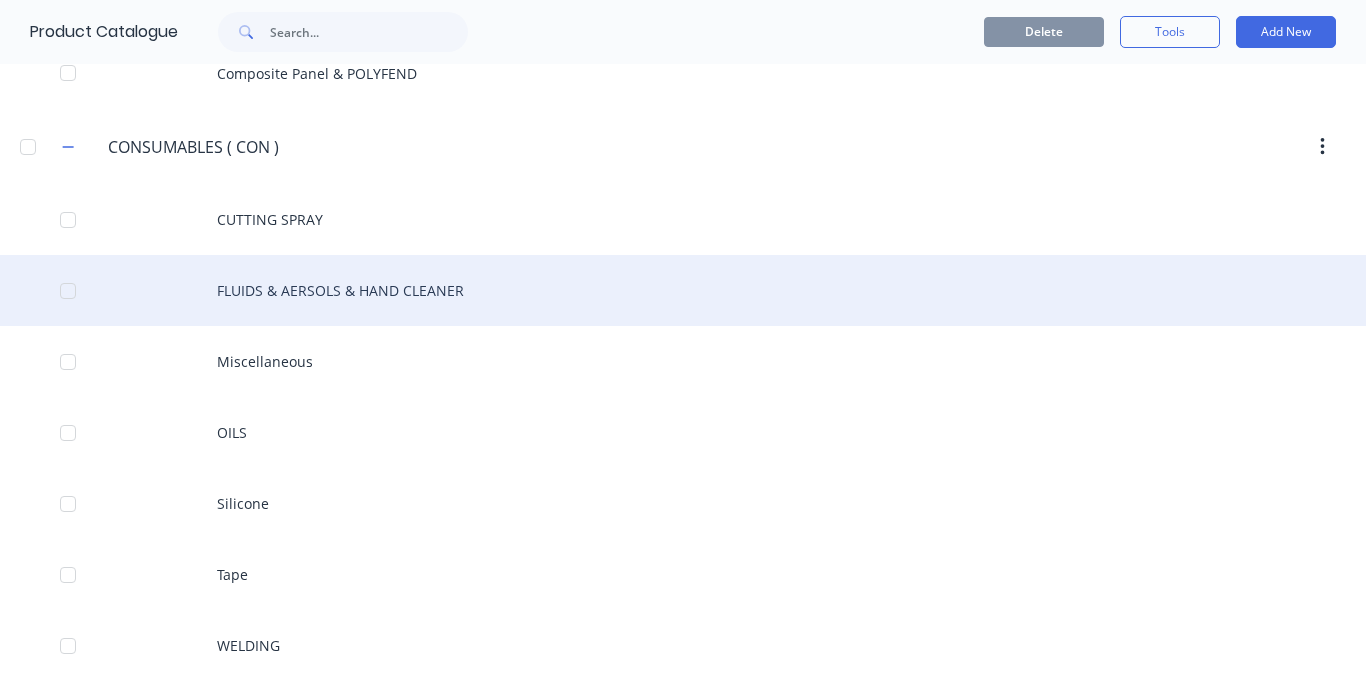 click on "FLUIDS & AERSOLS & HAND CLEANER" at bounding box center [683, 290] 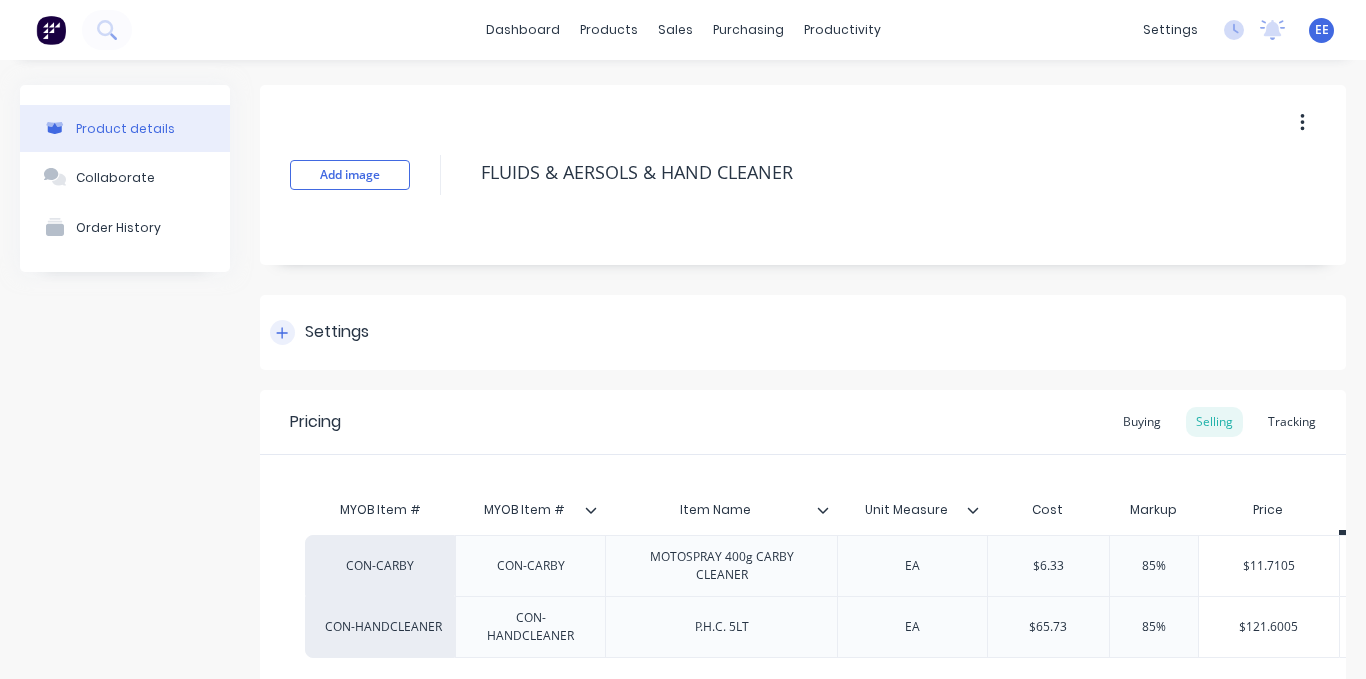 type on "x" 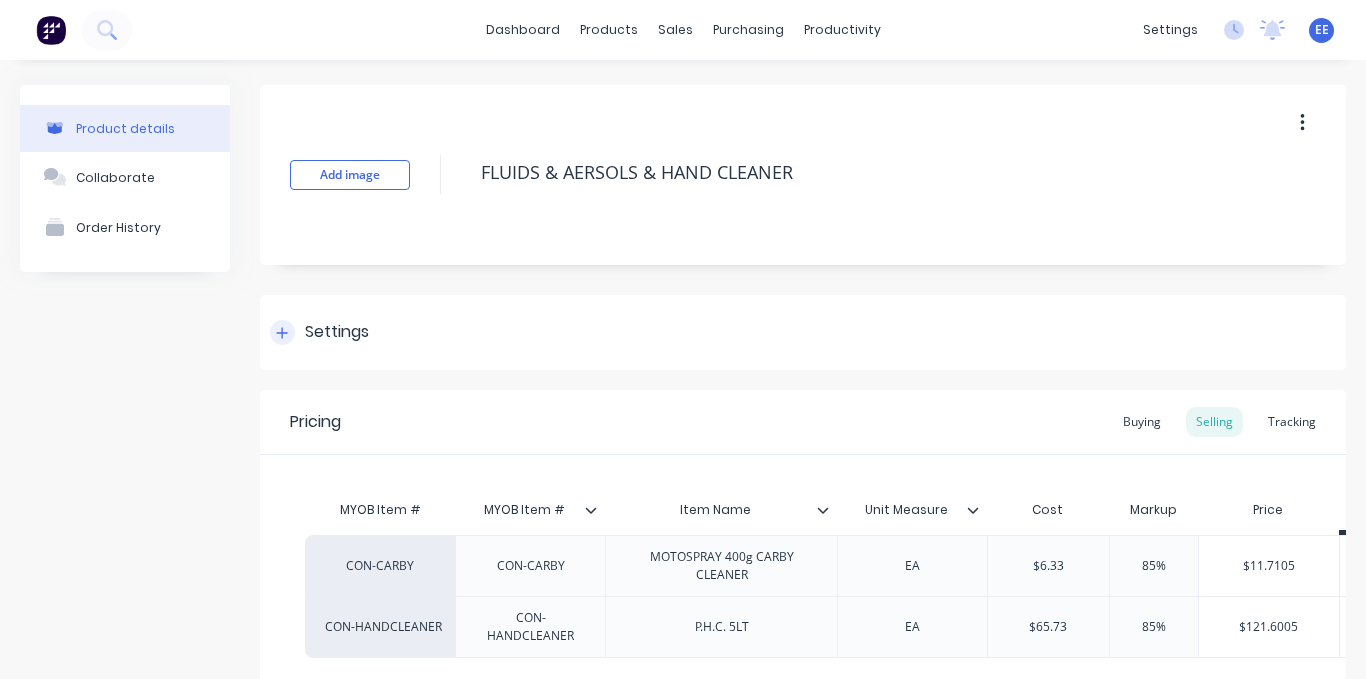 scroll, scrollTop: 192, scrollLeft: 0, axis: vertical 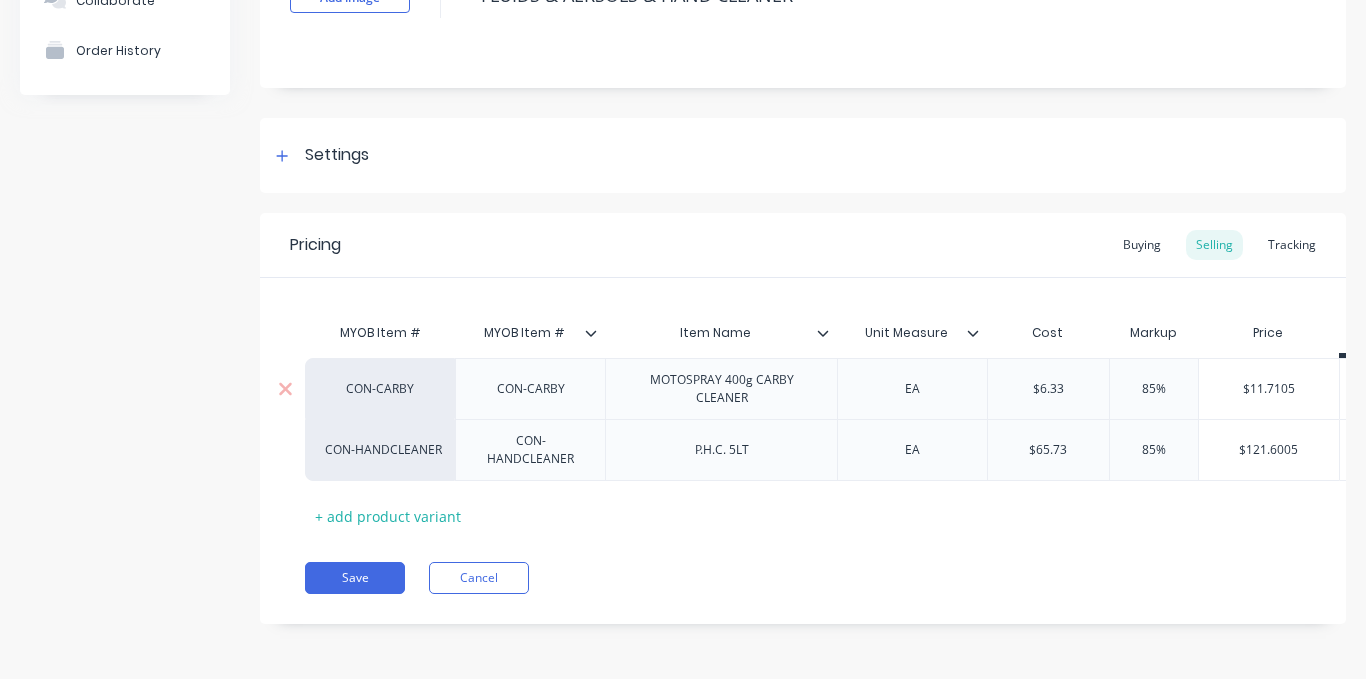 click on "CON-CARBY" at bounding box center [380, 388] 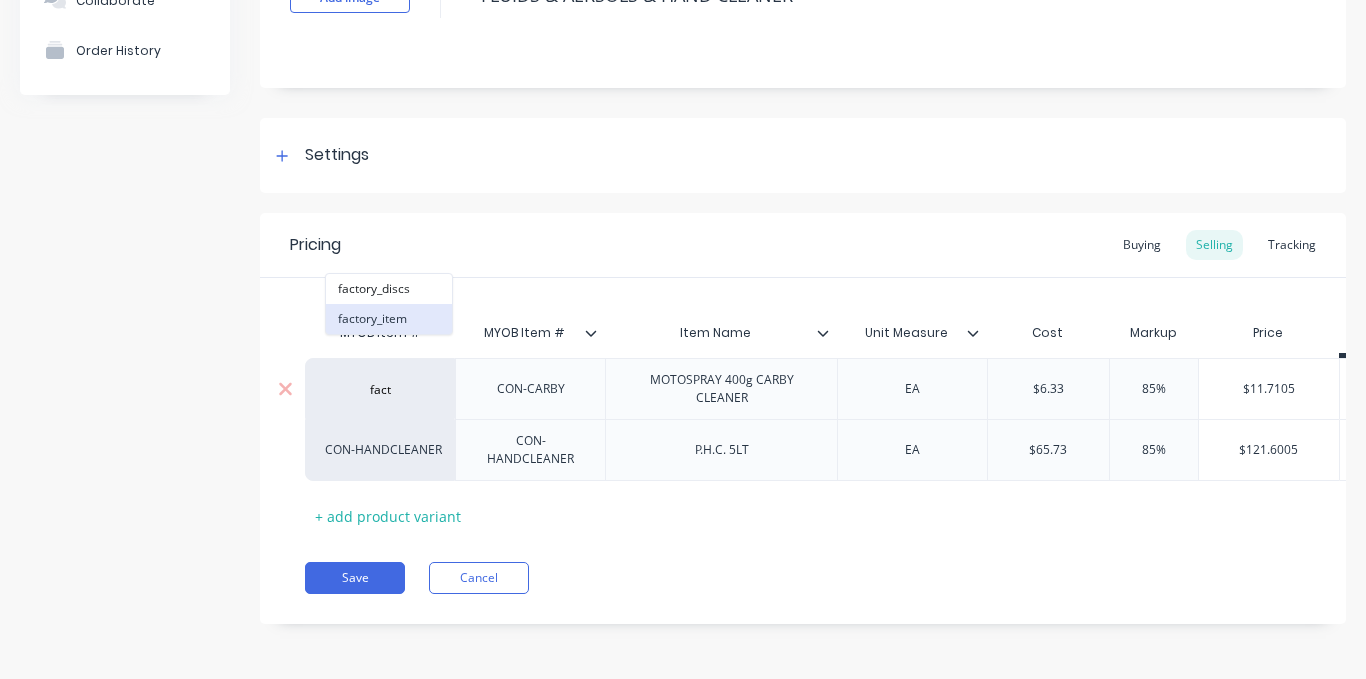 type on "fact" 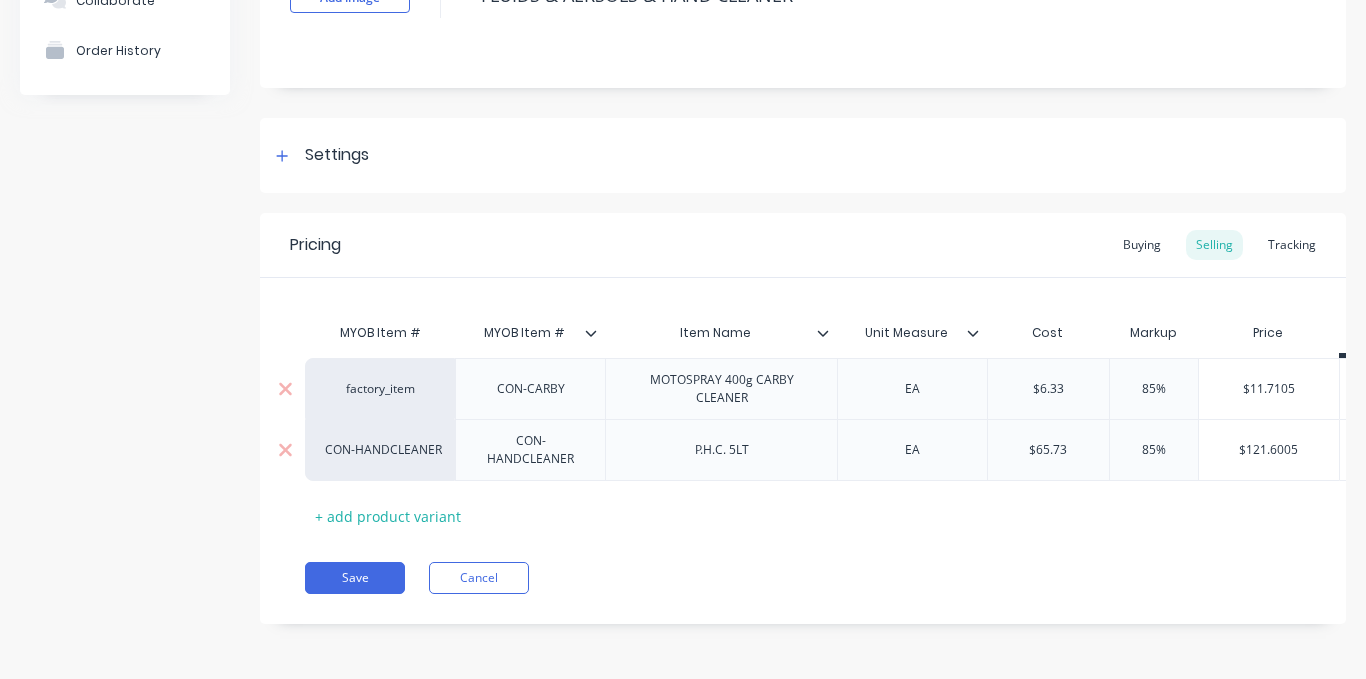 click on "CON-HANDCLEANER" at bounding box center (380, 450) 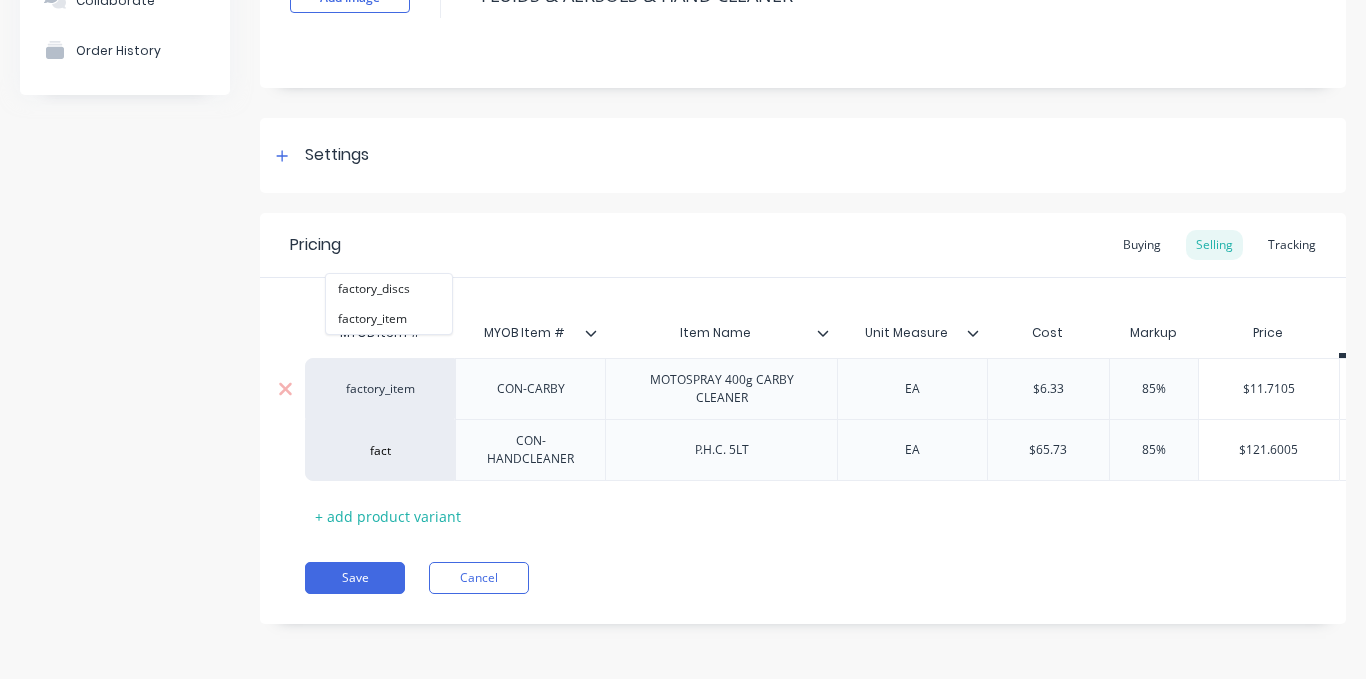 click on "factory_item" at bounding box center (380, 388) 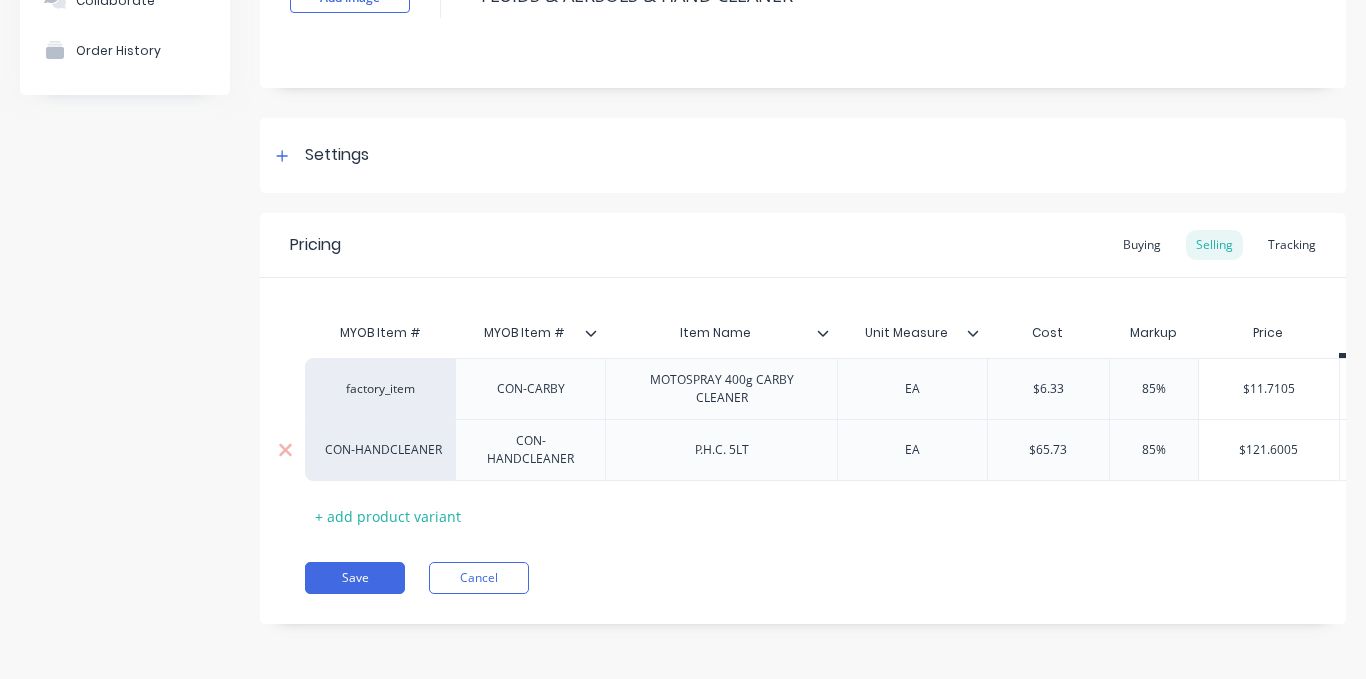 click on "CON-HANDCLEANER" at bounding box center (380, 450) 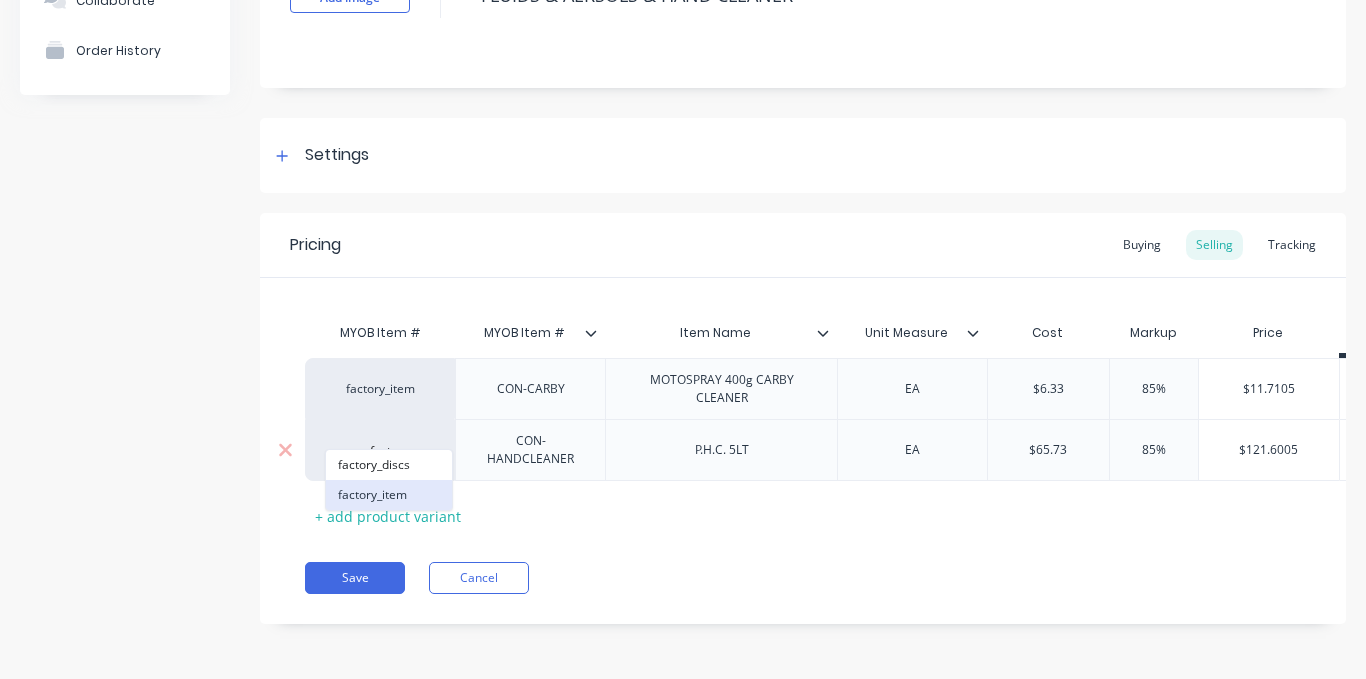 type on "fact" 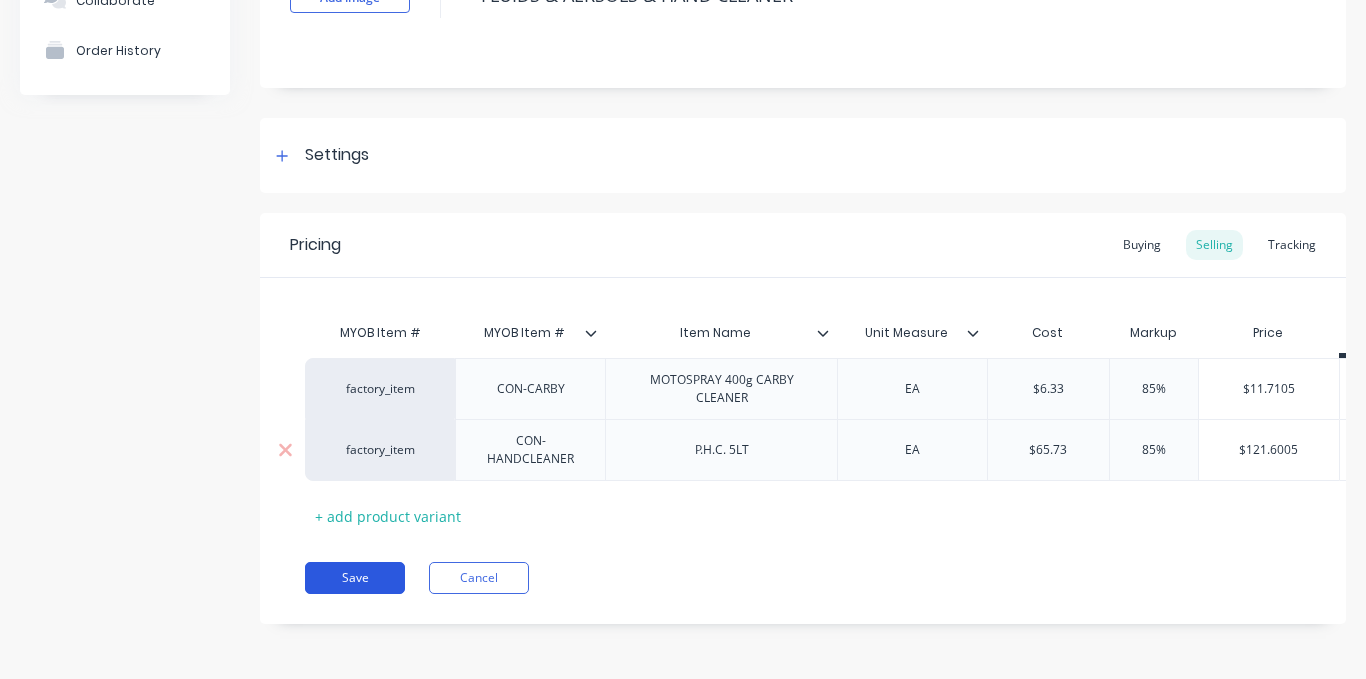 click on "Save" at bounding box center [355, 578] 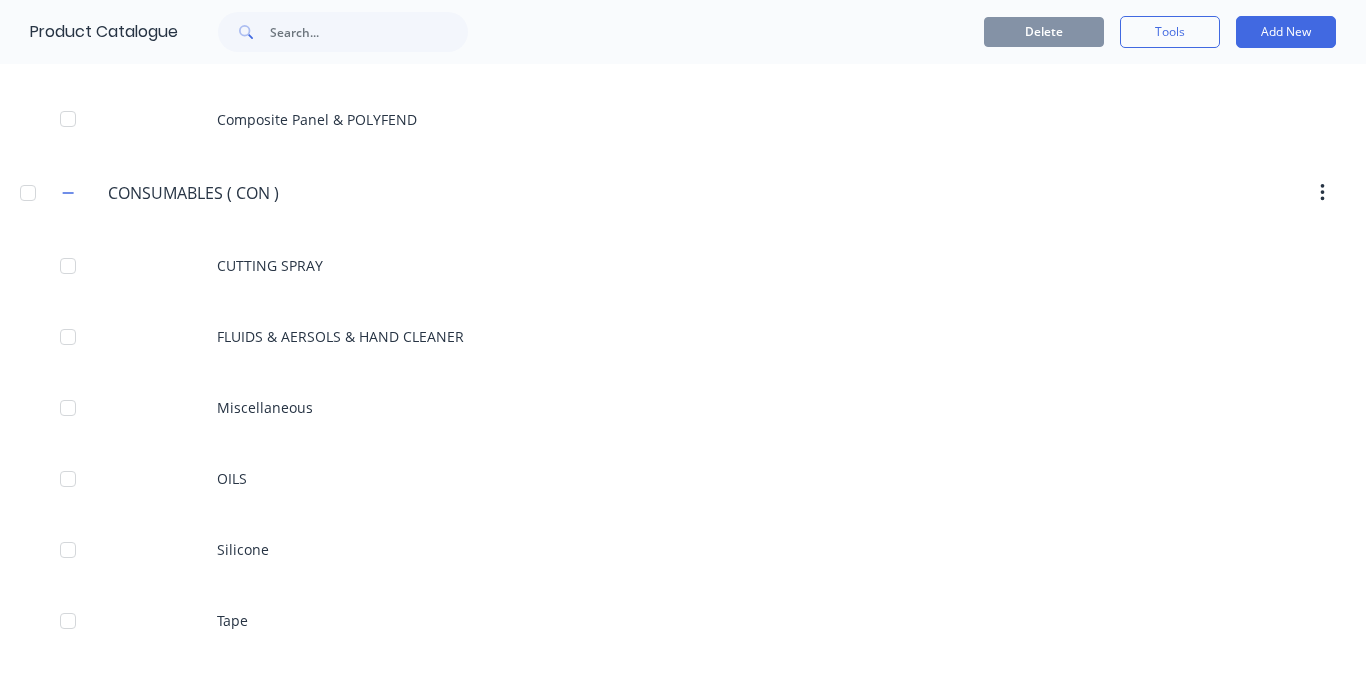scroll, scrollTop: 2600, scrollLeft: 0, axis: vertical 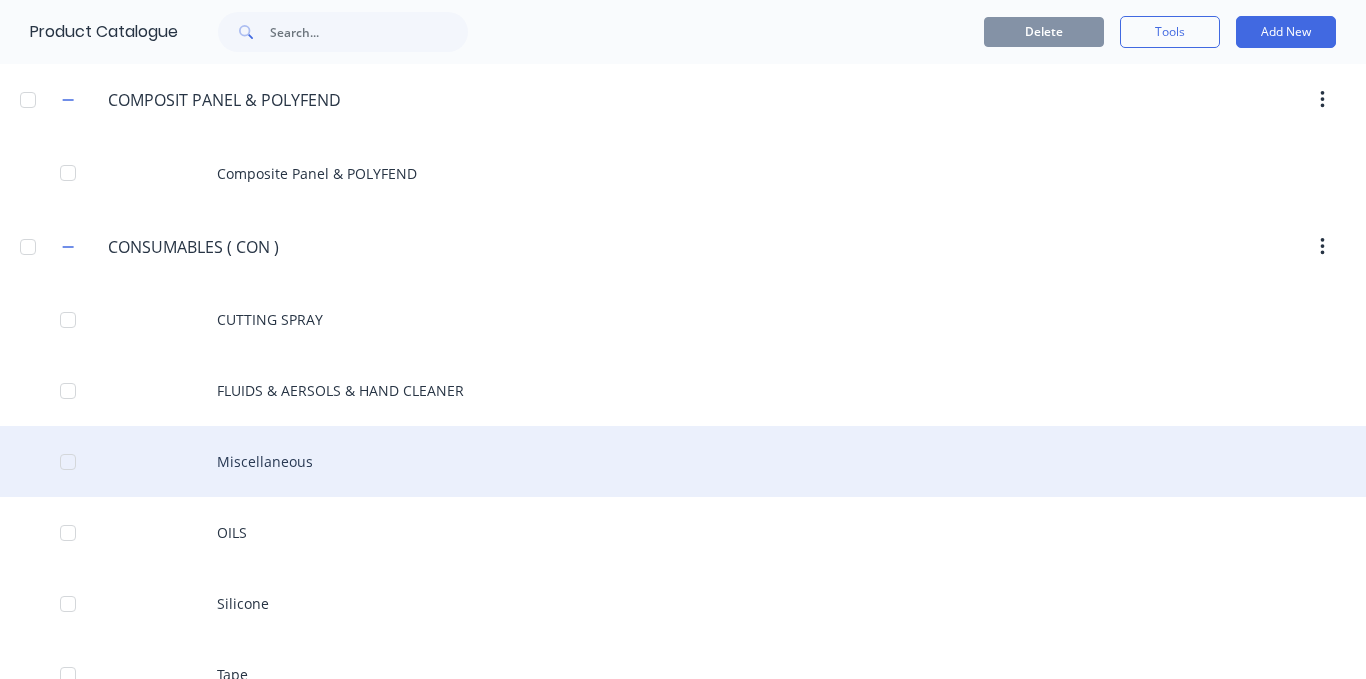 click on "Miscellaneous" at bounding box center [683, 461] 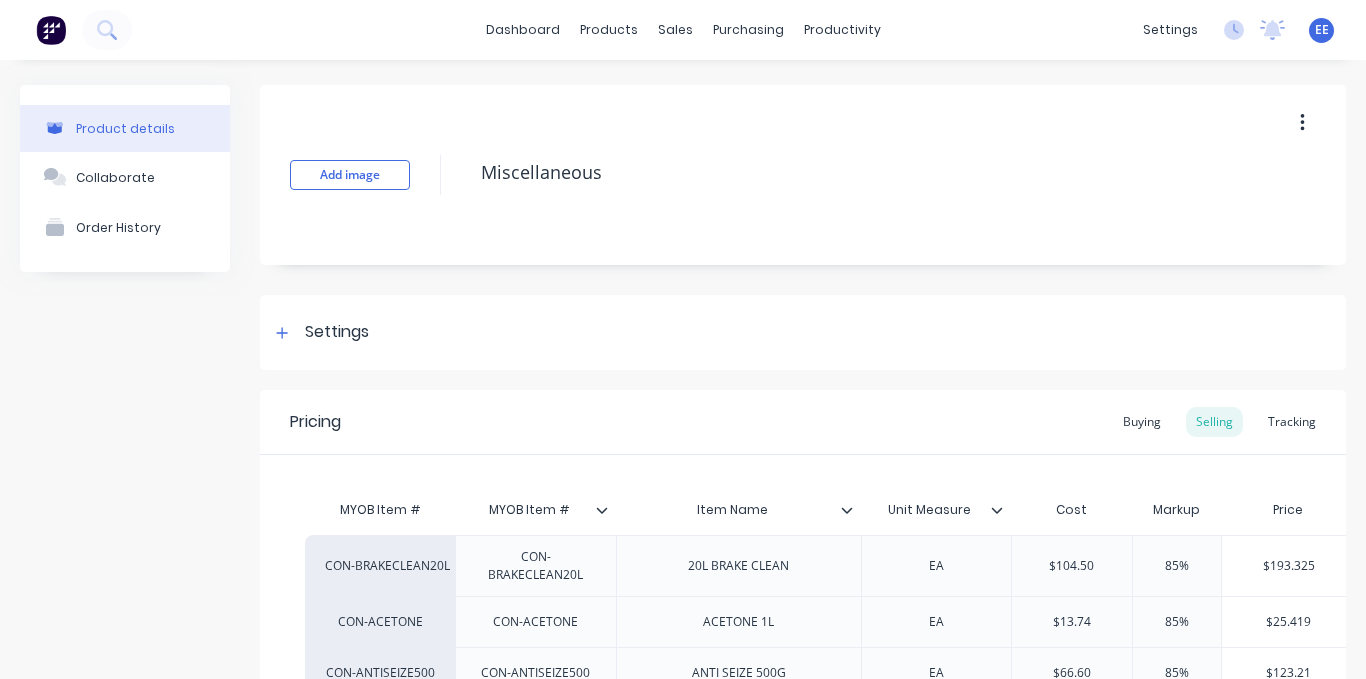 type on "x" 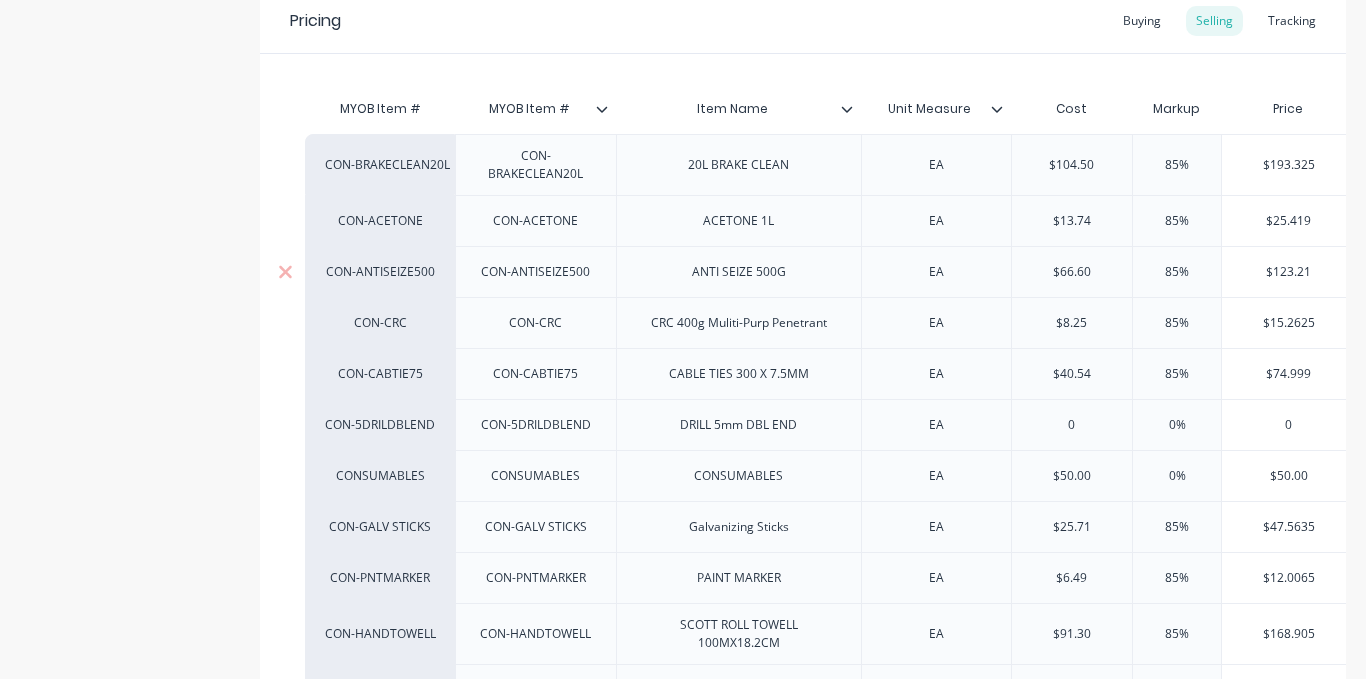 scroll, scrollTop: 400, scrollLeft: 0, axis: vertical 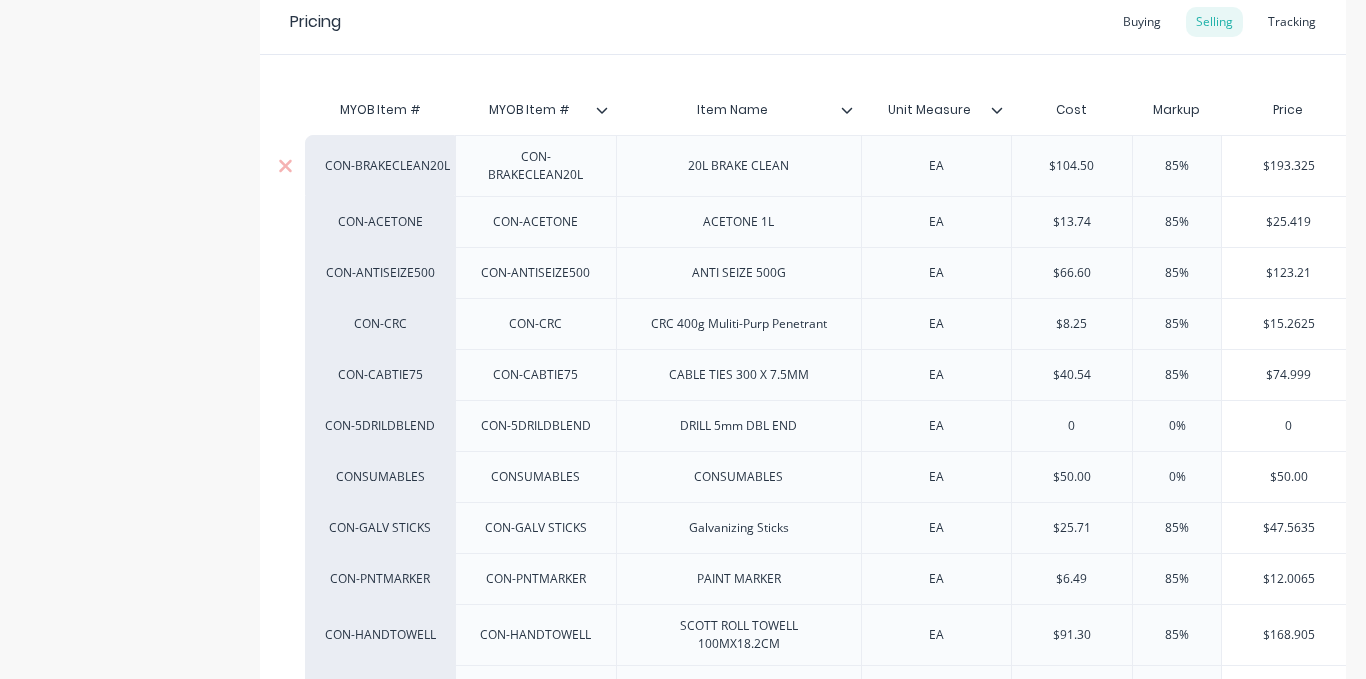 click on "CON-BRAKECLEAN20L" at bounding box center [380, 165] 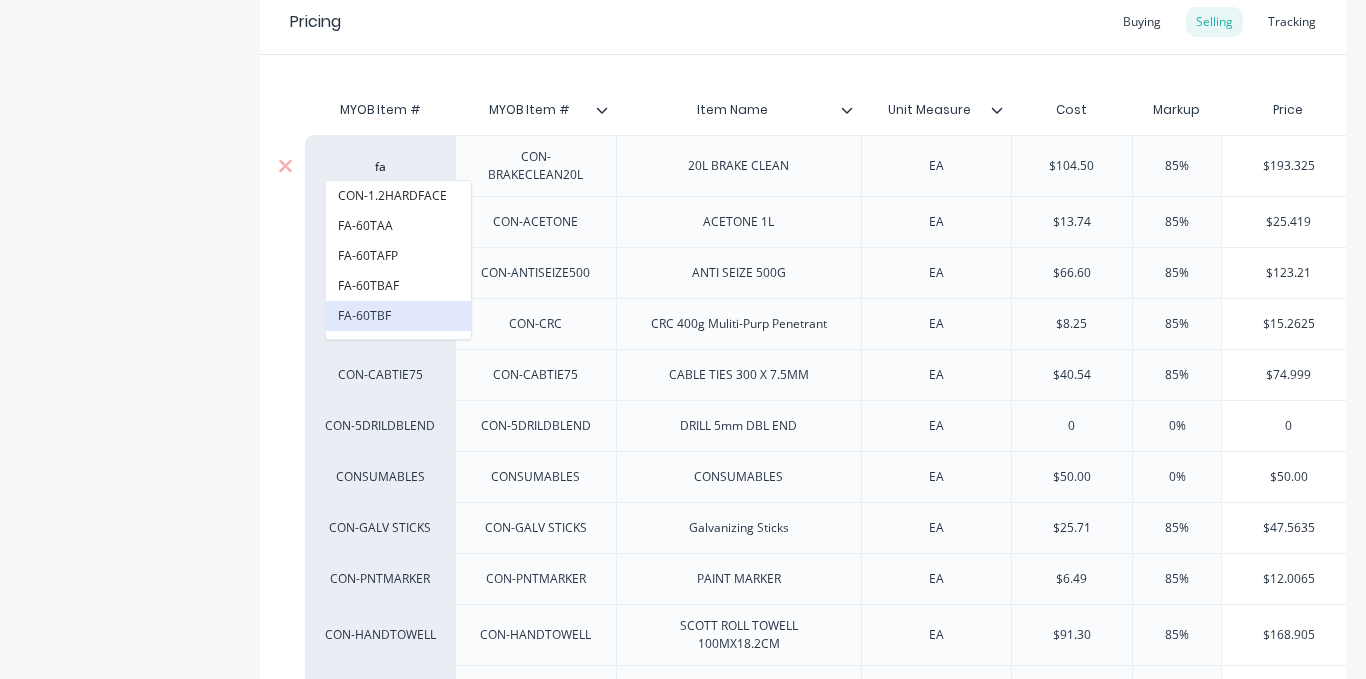 type on "fac" 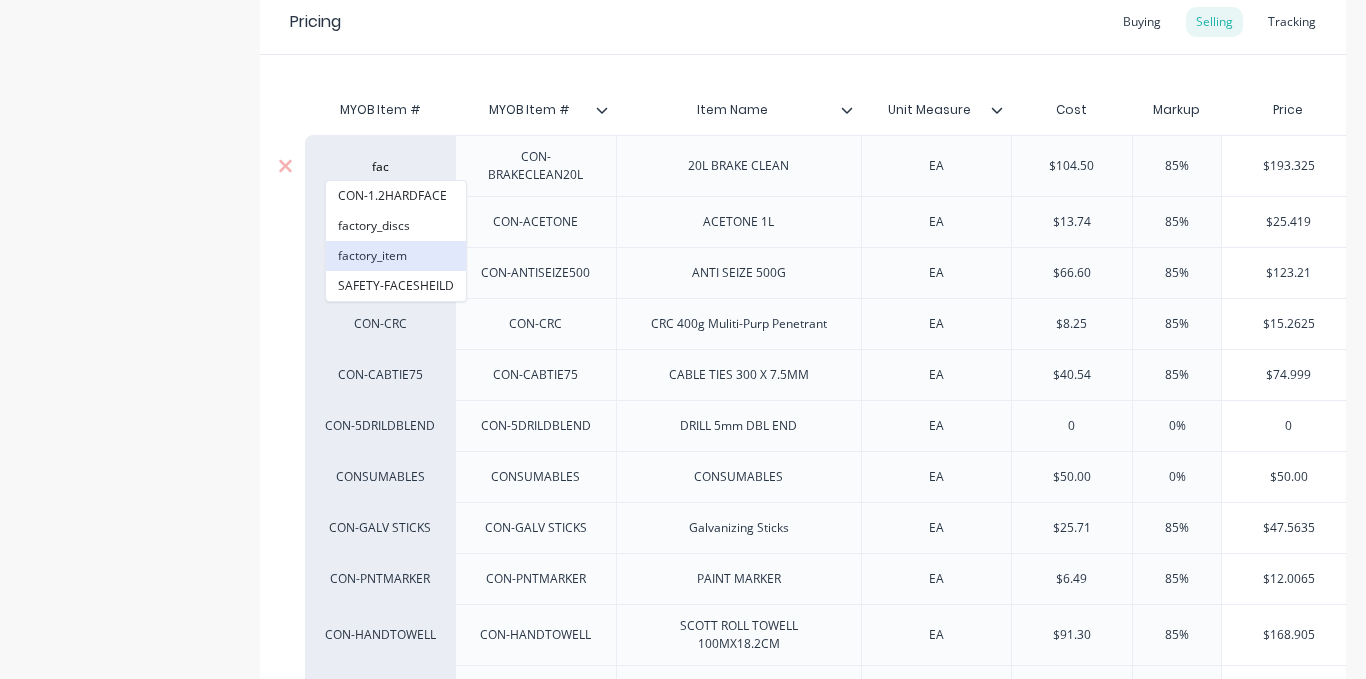 click on "factory_item" at bounding box center (396, 256) 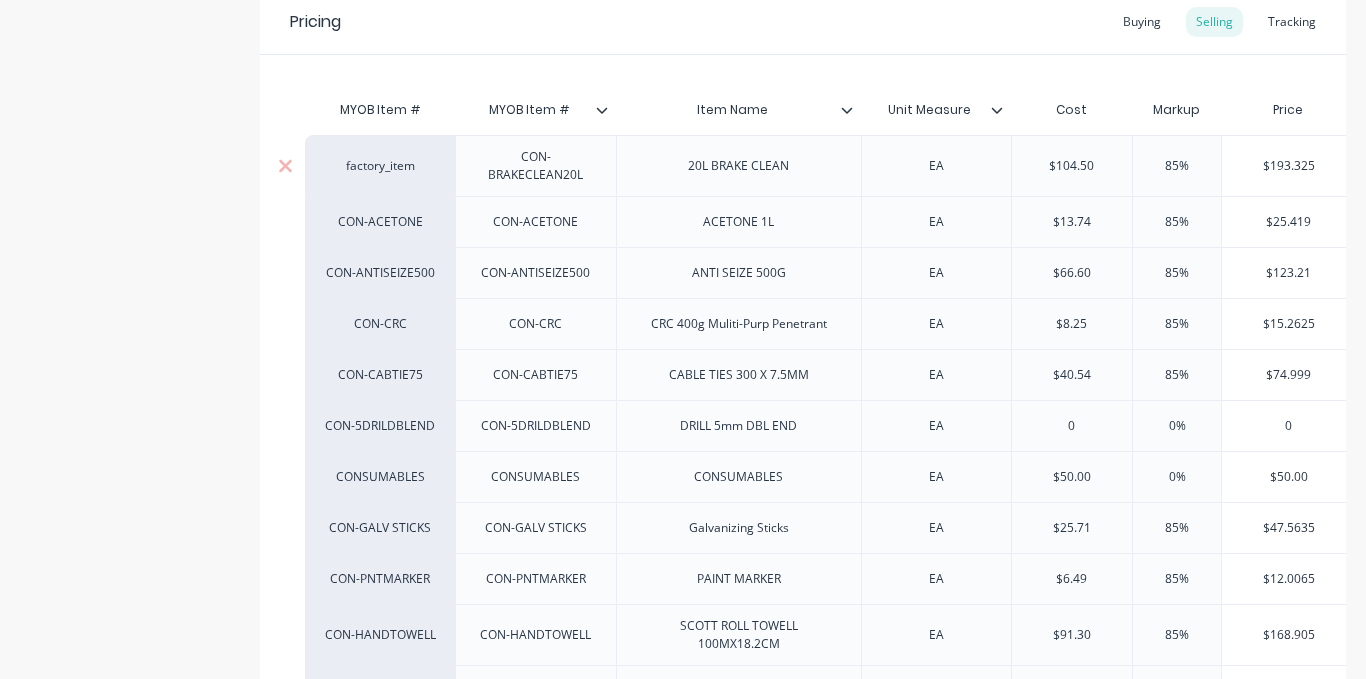 type on "x" 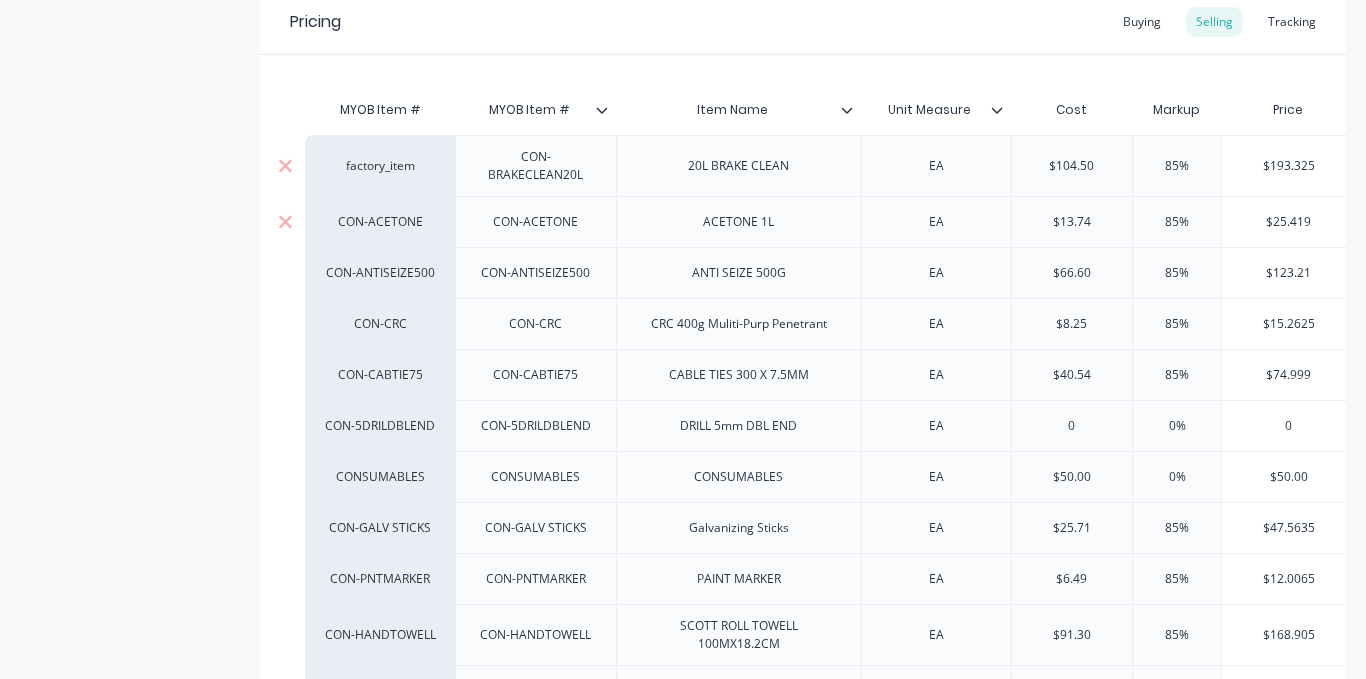 click on "CON-ACETONE" at bounding box center [380, 222] 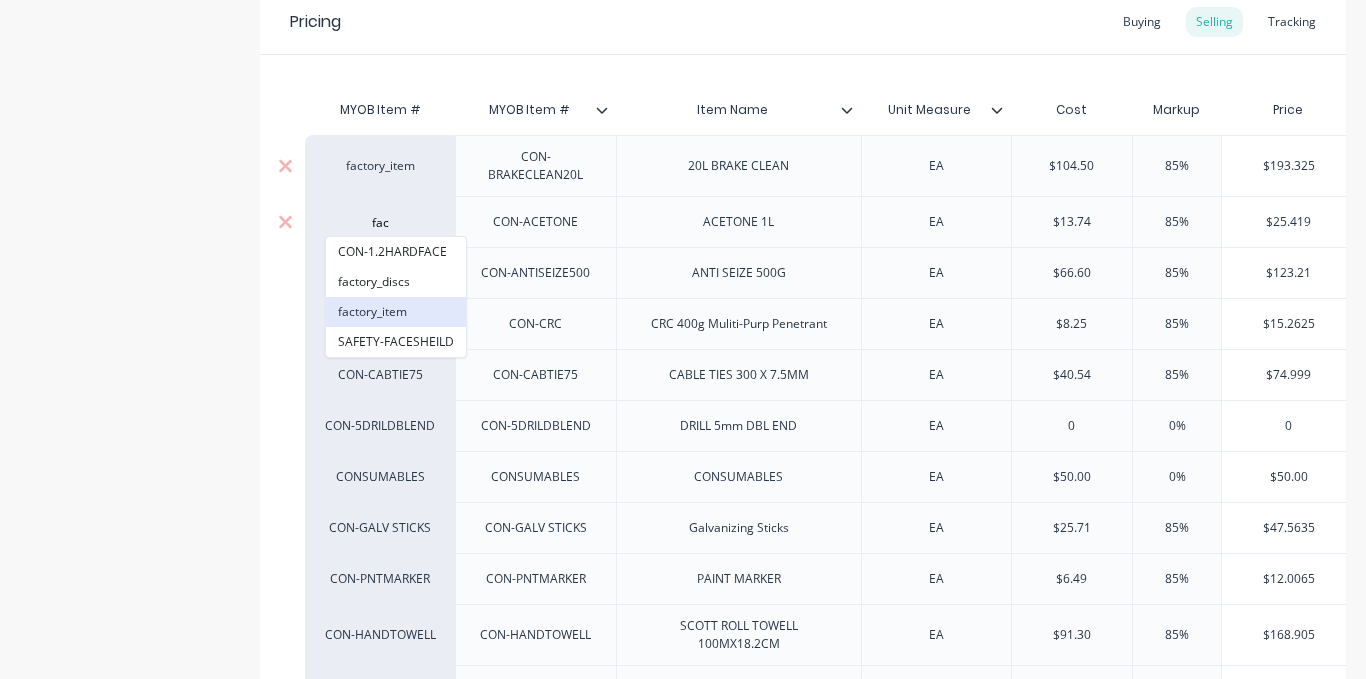 type on "fac" 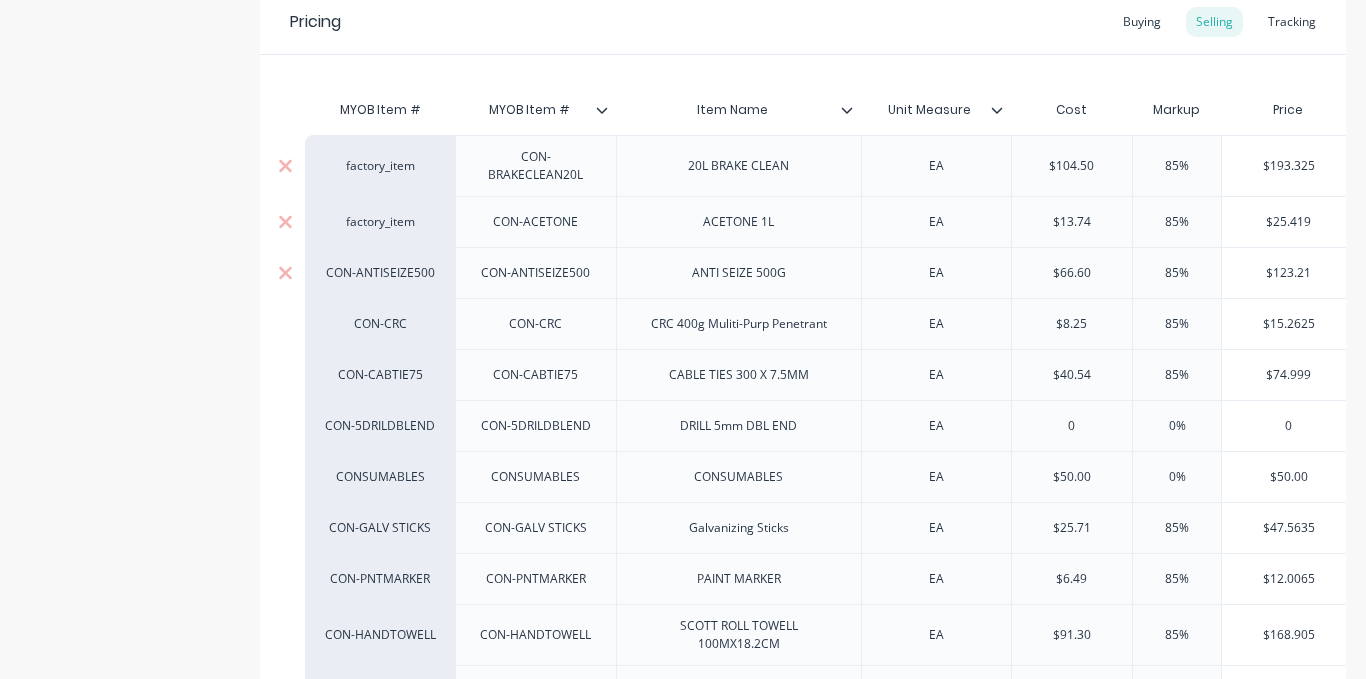click on "CON-ANTISEIZE500" at bounding box center [380, 272] 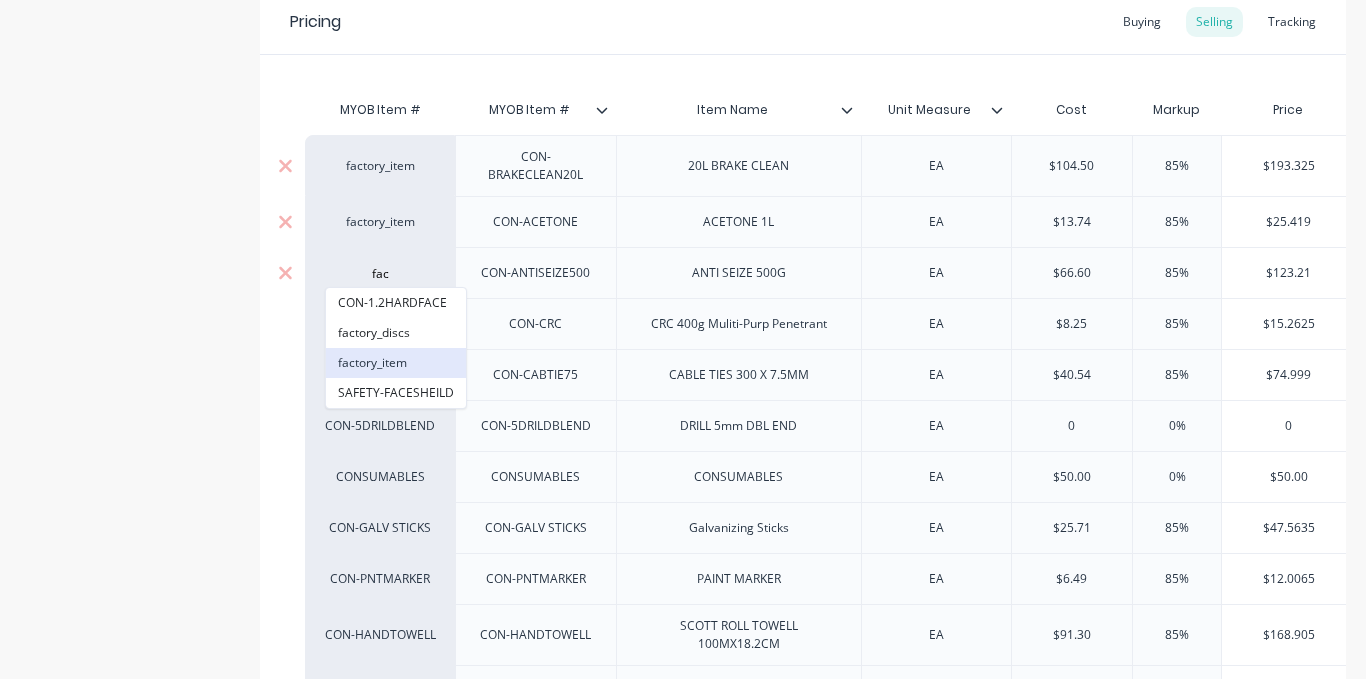 type on "fac" 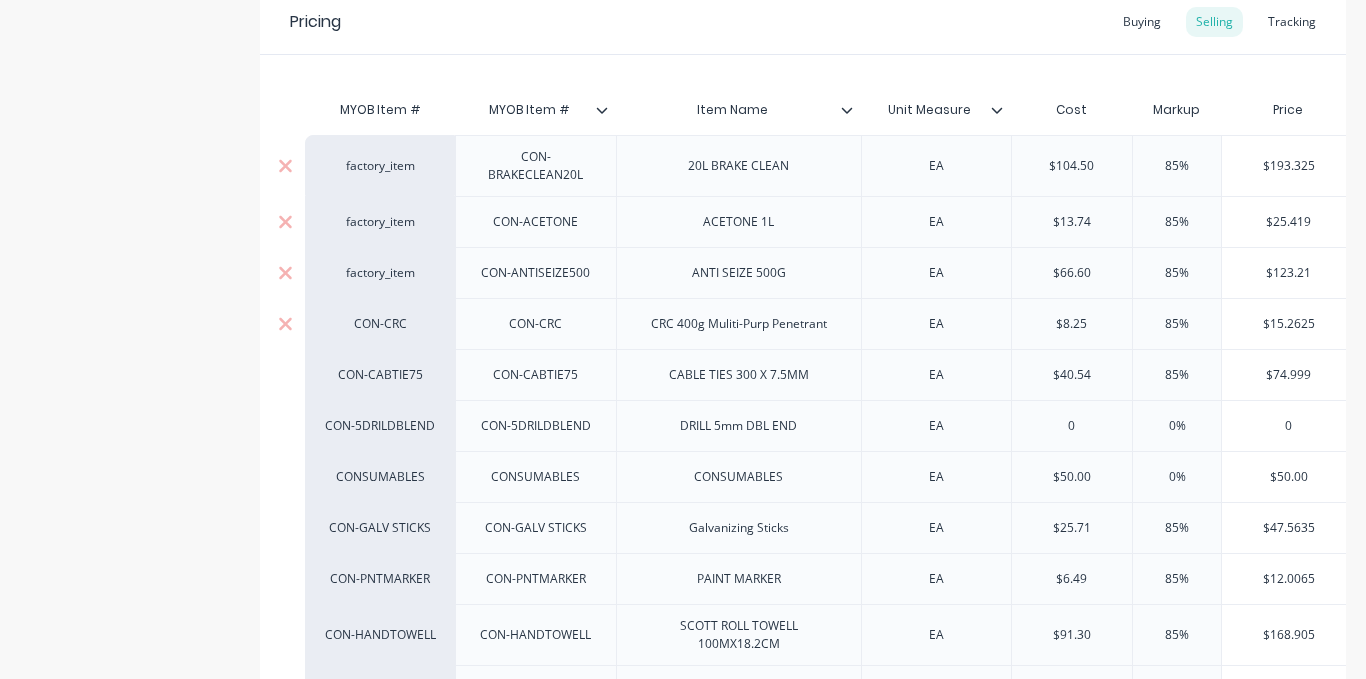 click on "CON-CRC" at bounding box center (380, 324) 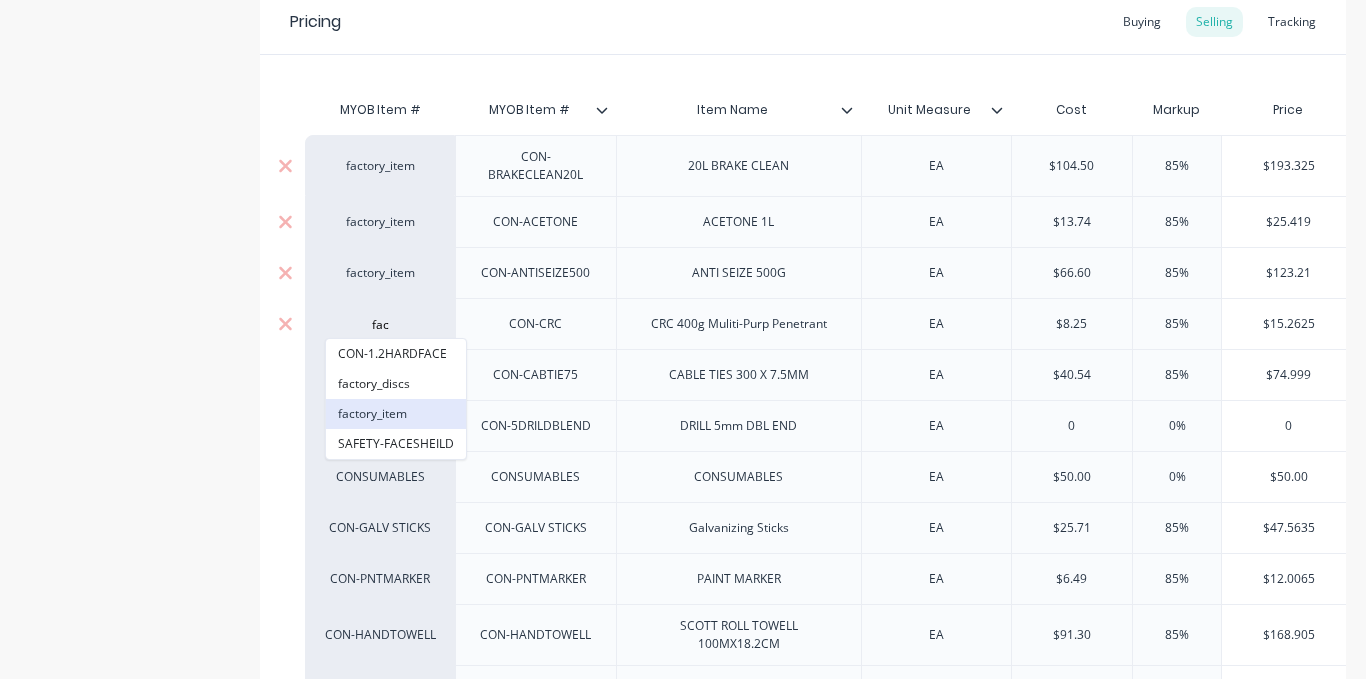 type on "fac" 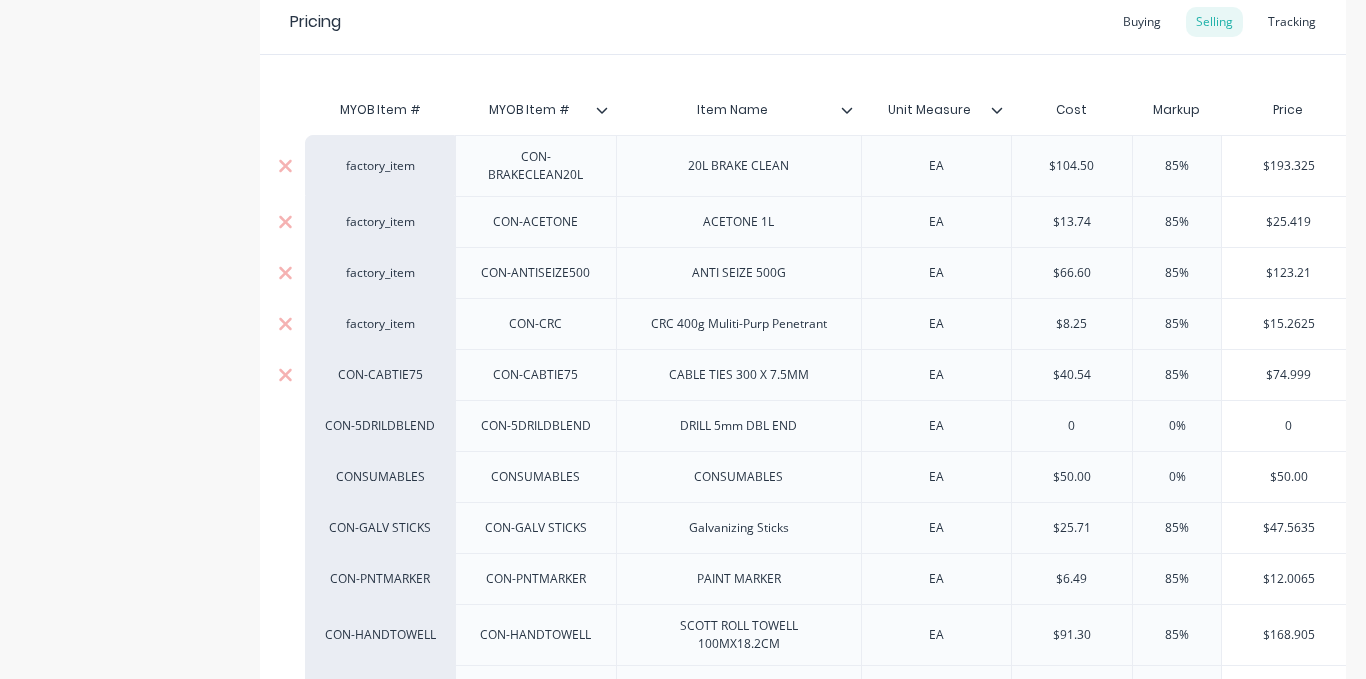 click on "CON-CABTIE75" at bounding box center (380, 374) 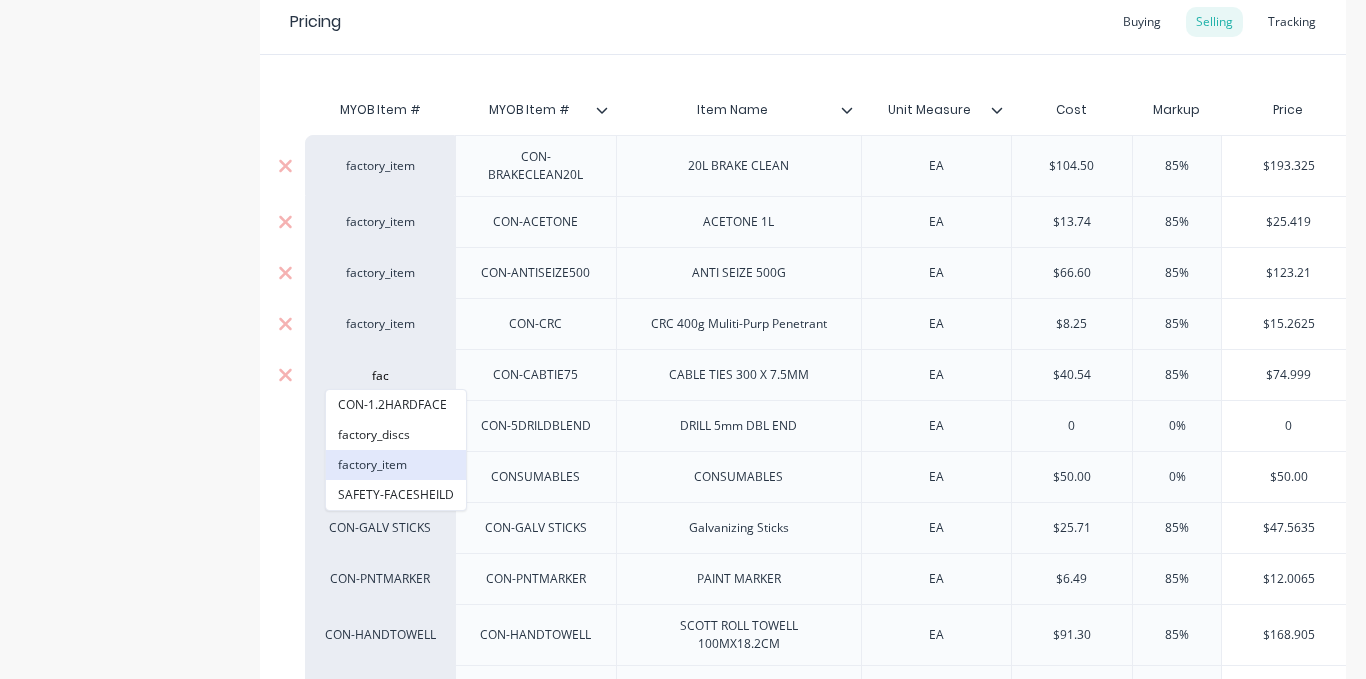 type on "fac" 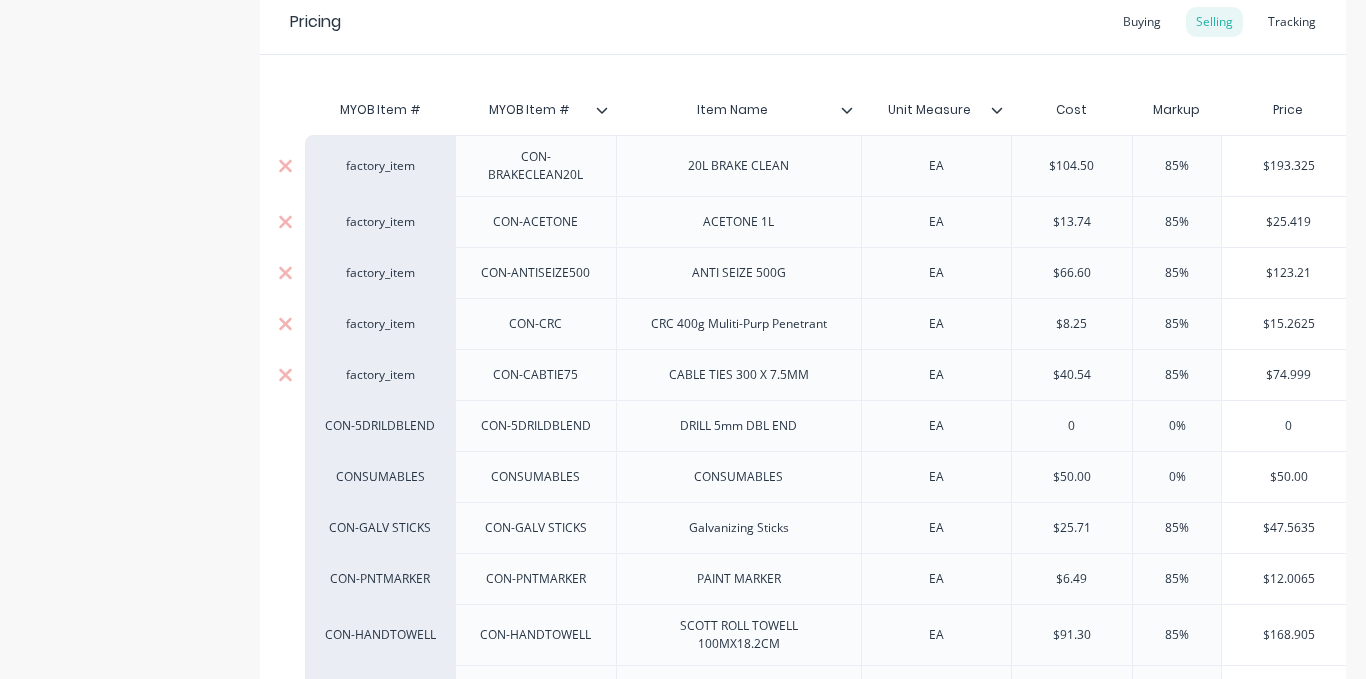 click on "CON-5DRILDBLEND" at bounding box center [380, 426] 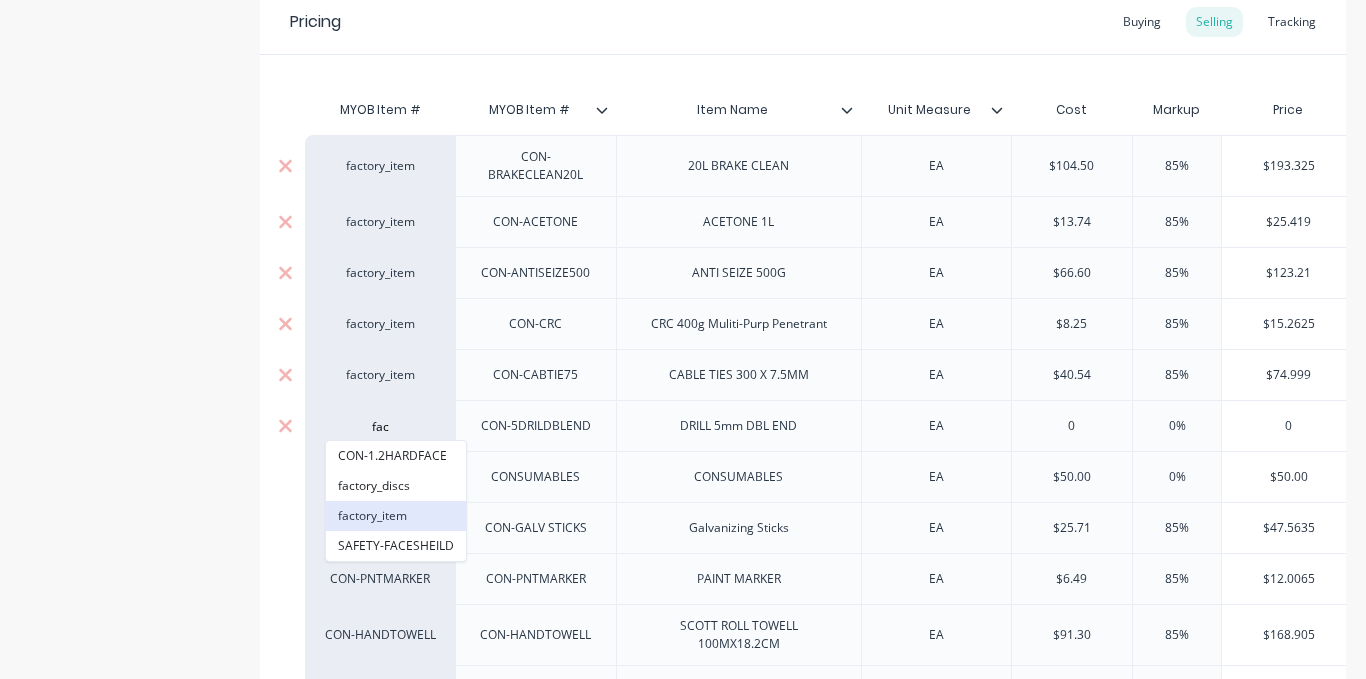 type on "fac" 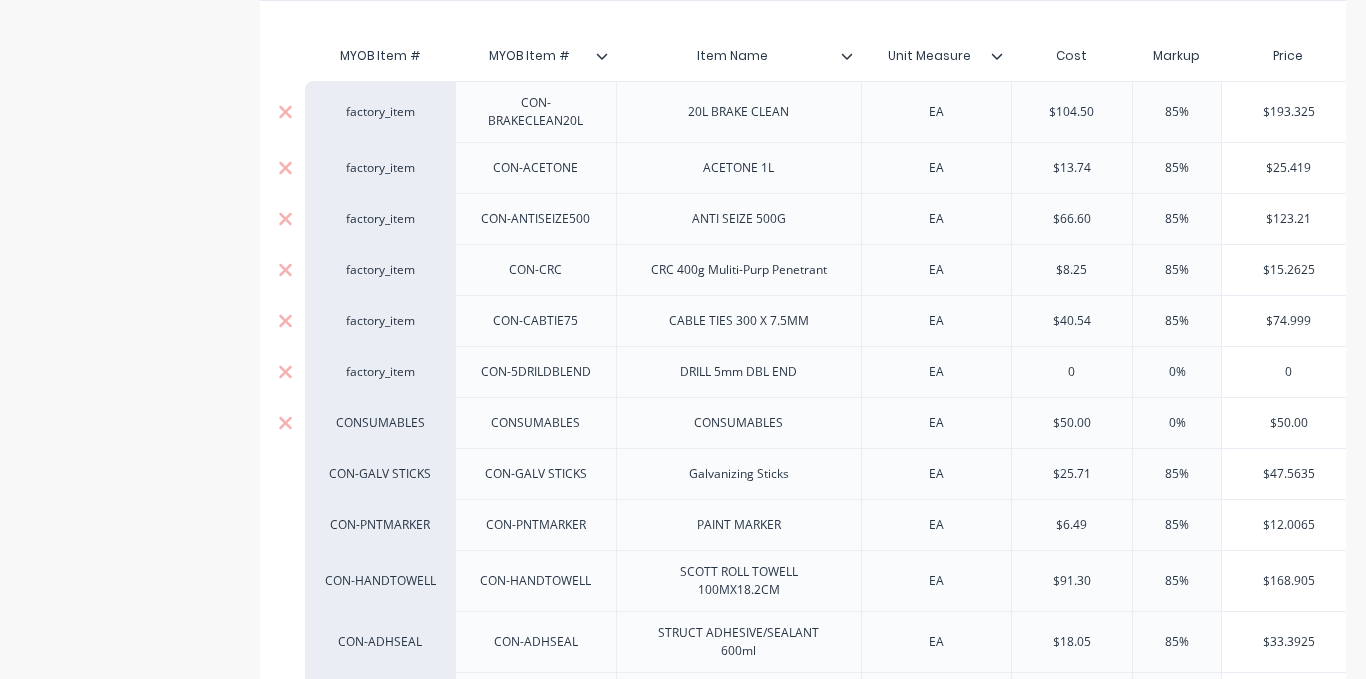 scroll, scrollTop: 500, scrollLeft: 0, axis: vertical 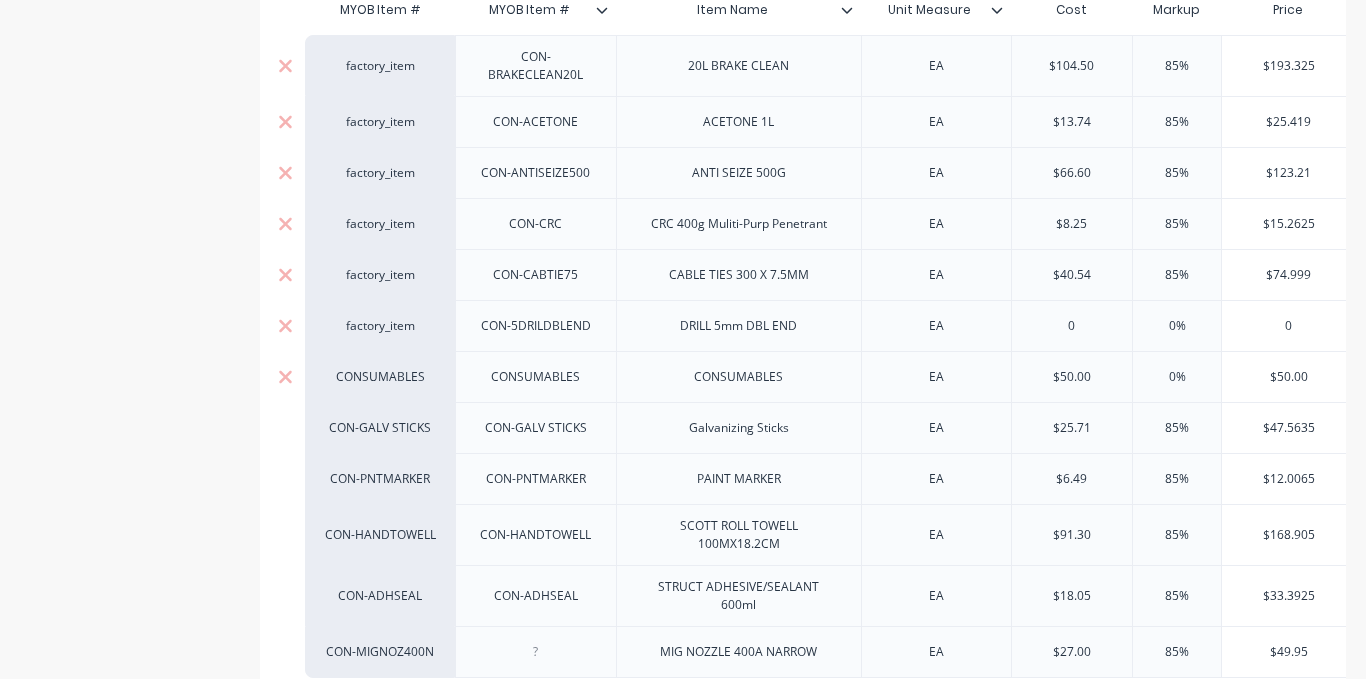 click on "CONSUMABLES" at bounding box center [380, 377] 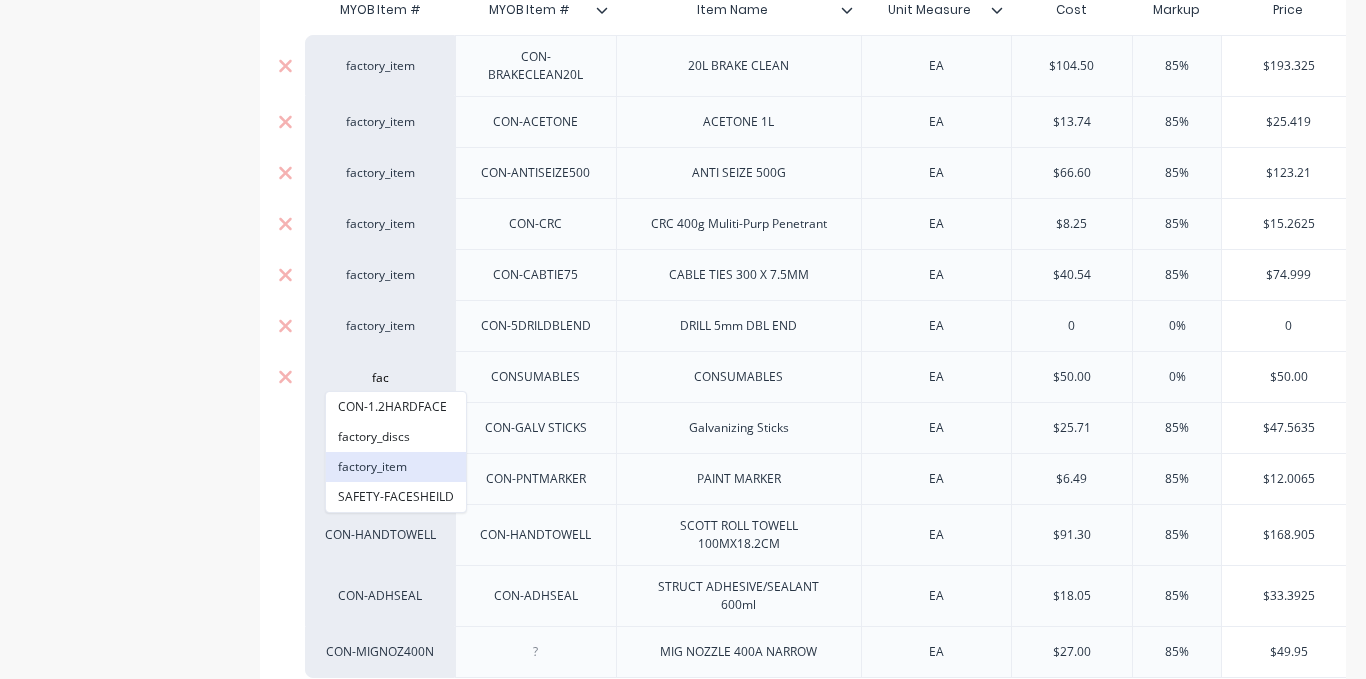 type on "fac" 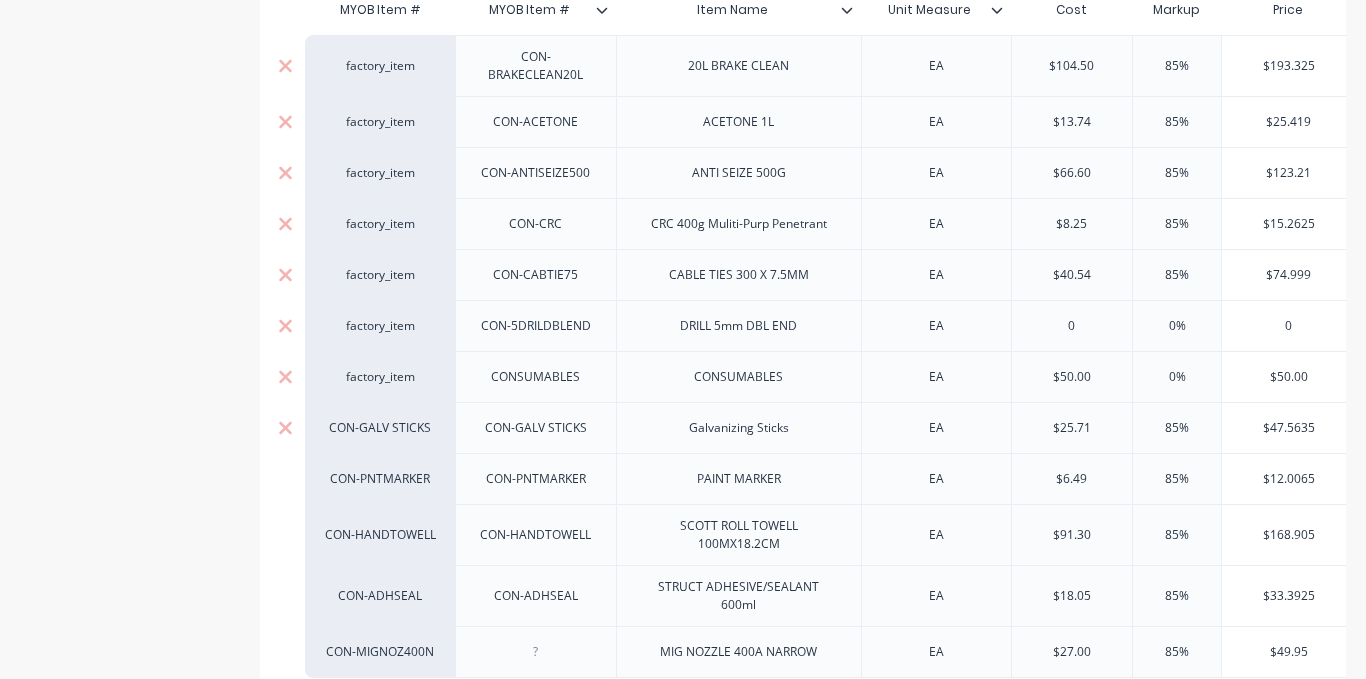 click on "CON-GALV STICKS" at bounding box center [380, 428] 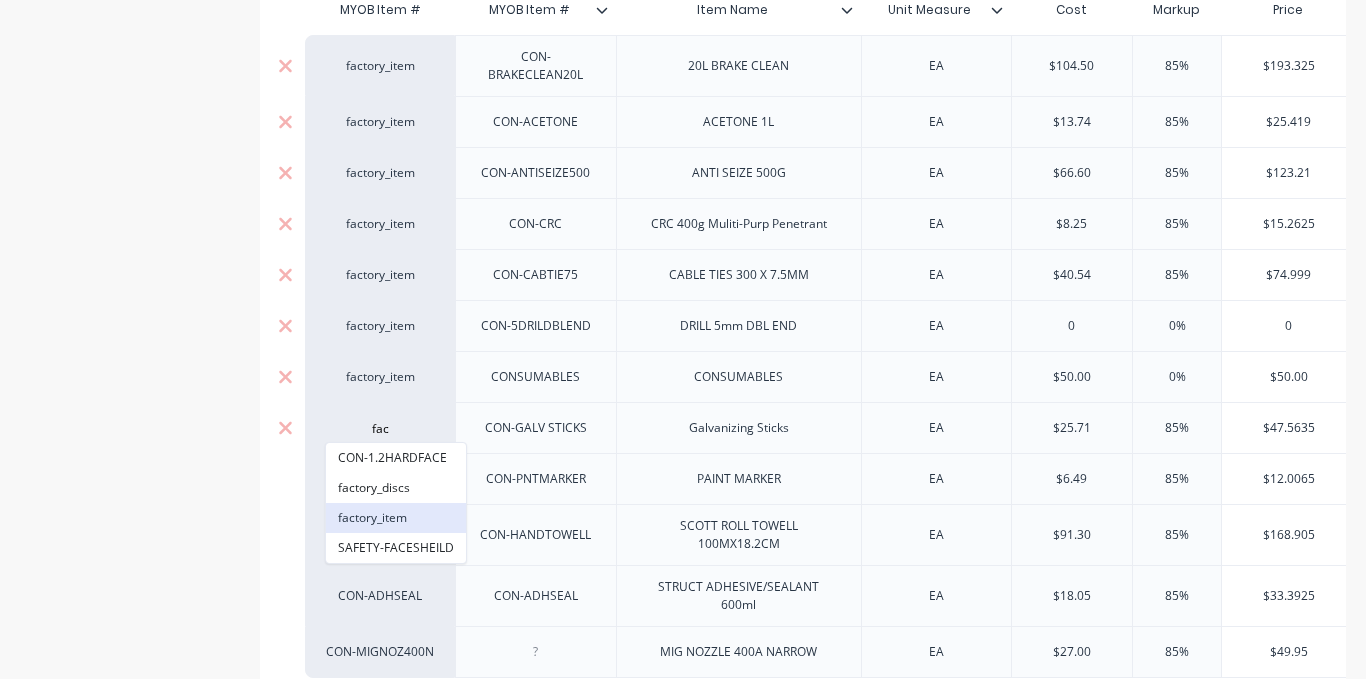 type on "fac" 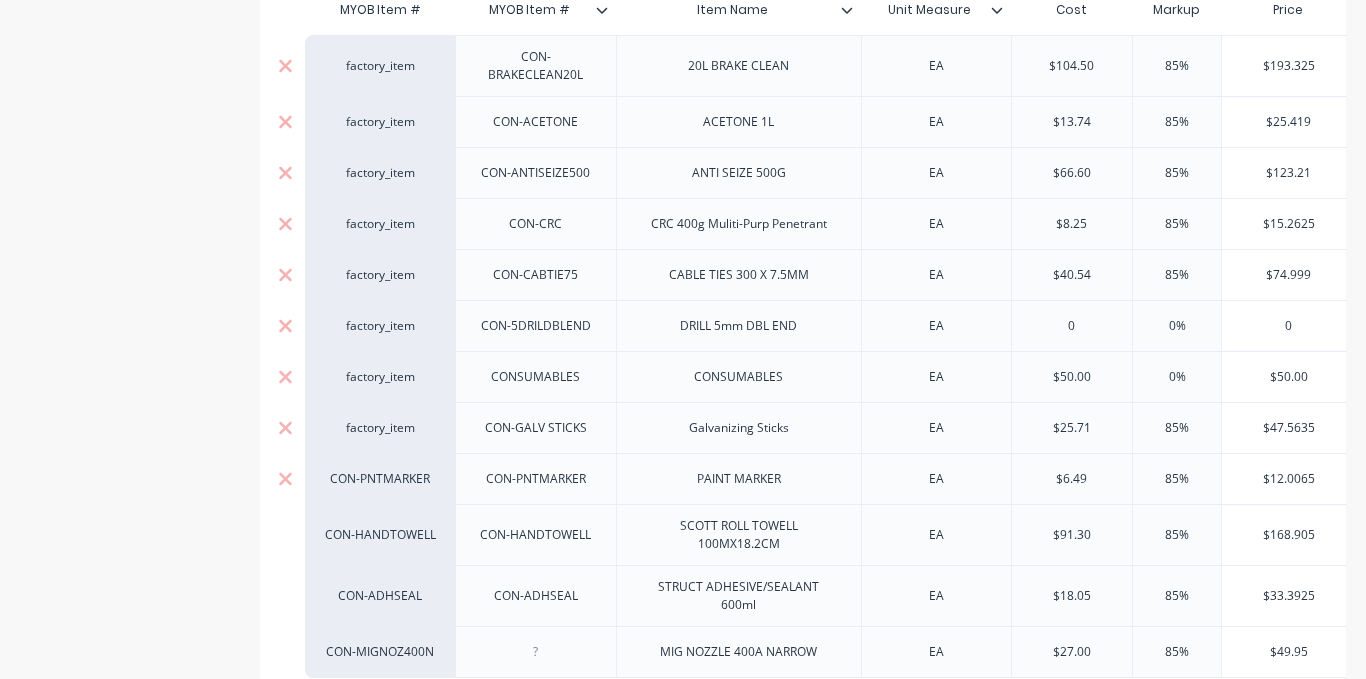 click on "CON-PNTMARKER" at bounding box center (380, 479) 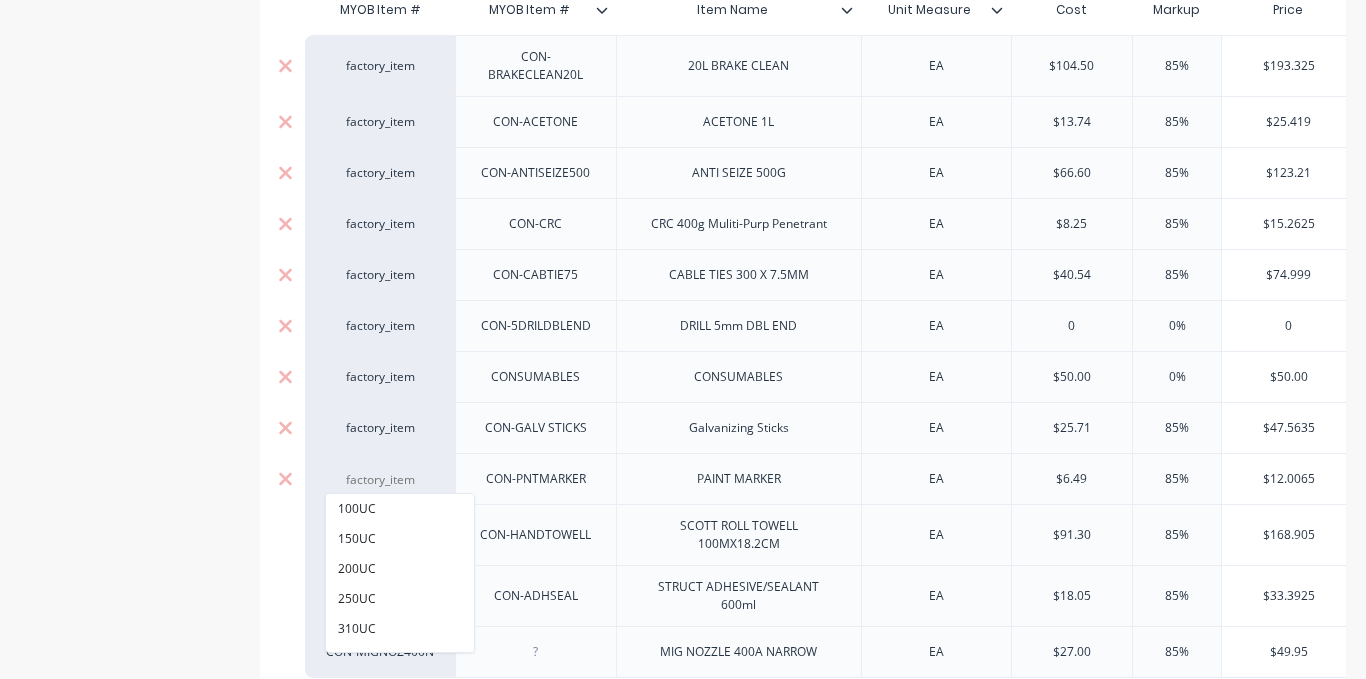 type on "a" 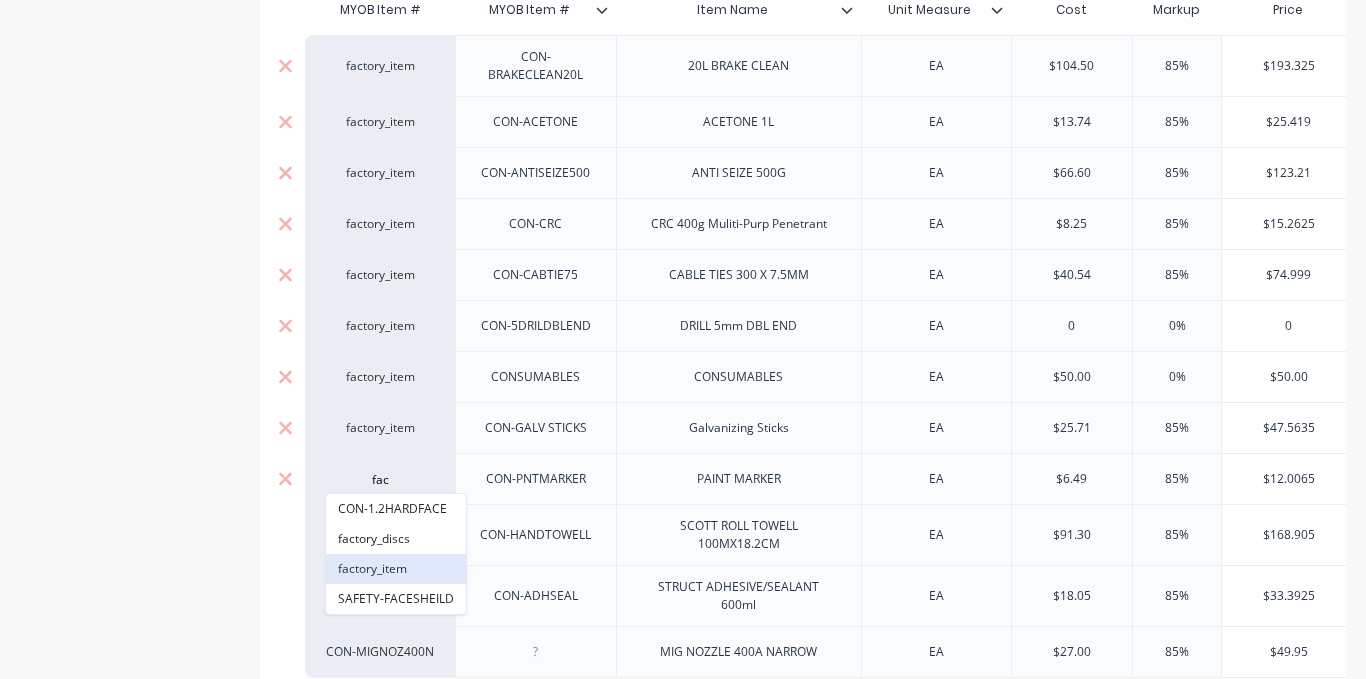 type on "fac" 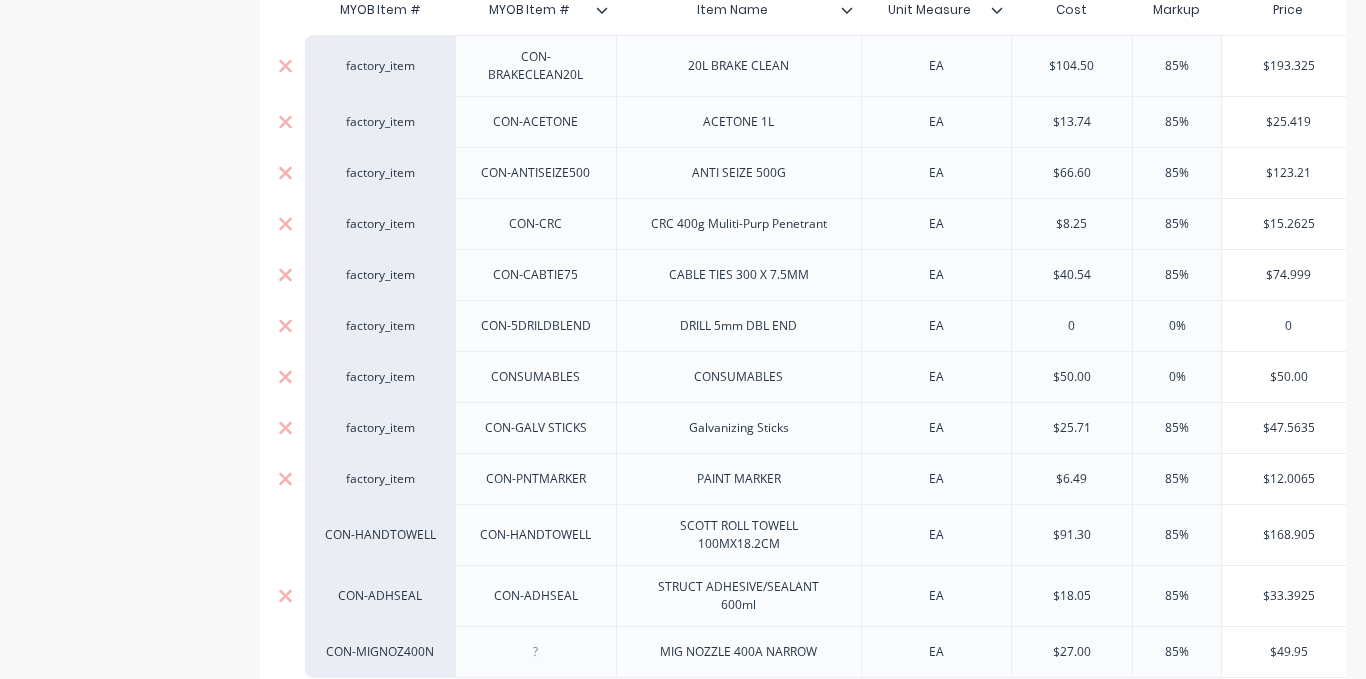 scroll, scrollTop: 700, scrollLeft: 0, axis: vertical 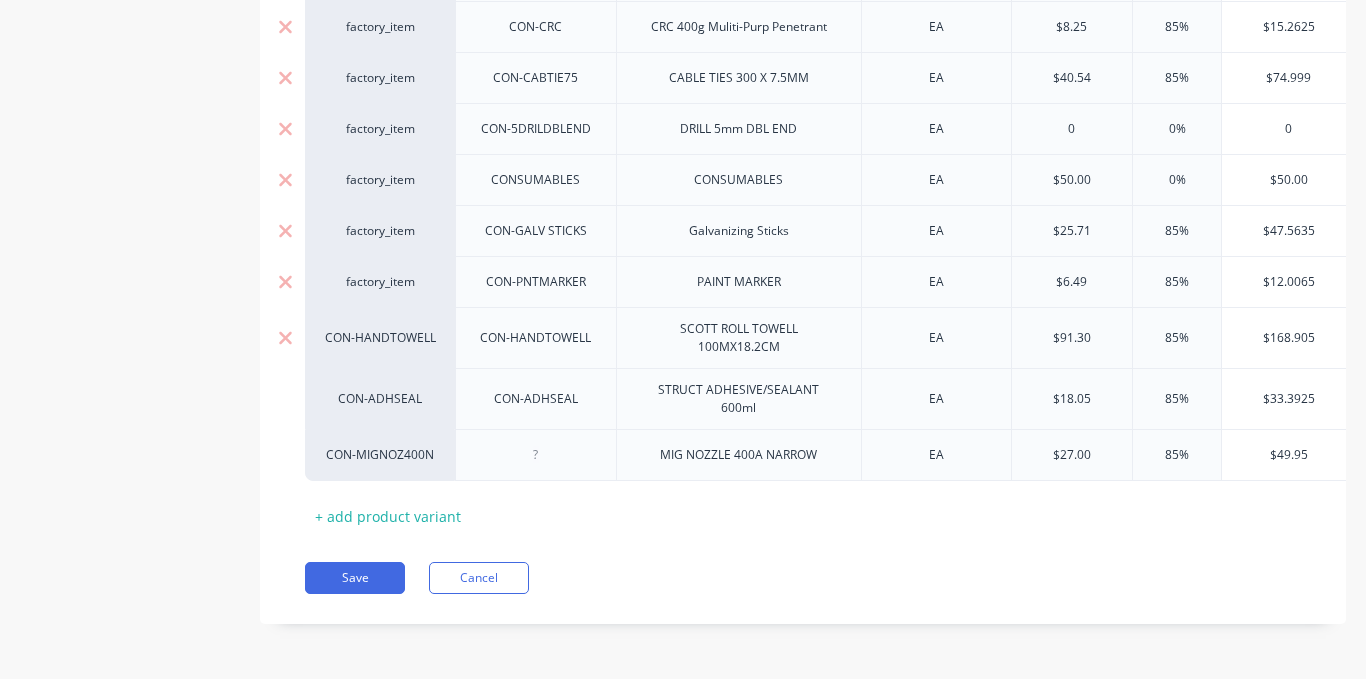 click on "CON-HANDTOWELL" at bounding box center (380, 338) 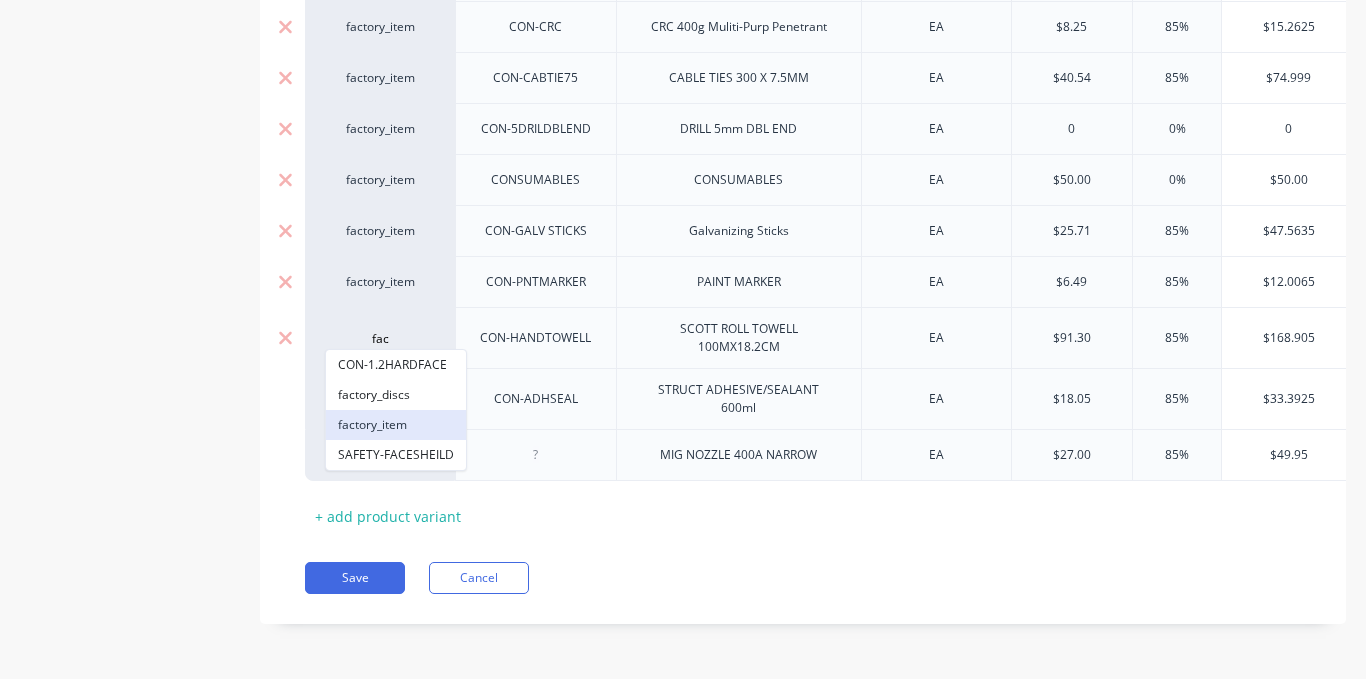 type on "fac" 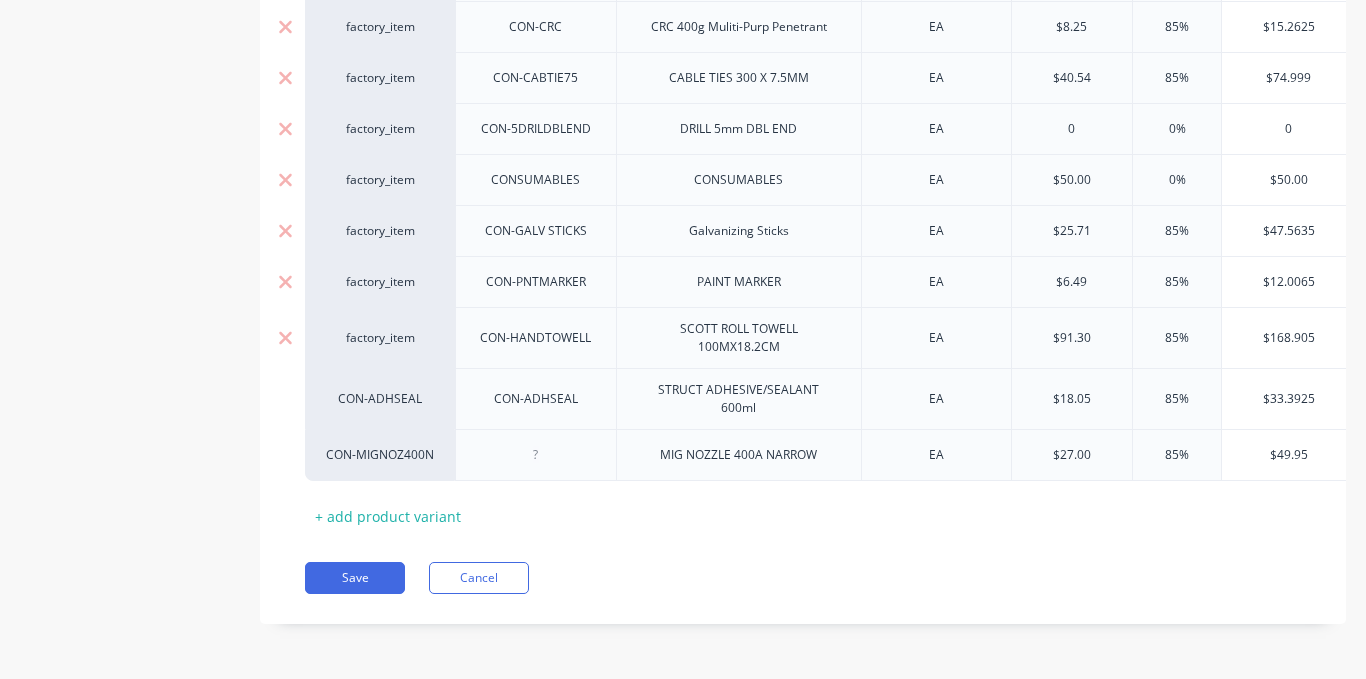 click on "CON-ADHSEAL" at bounding box center (380, 399) 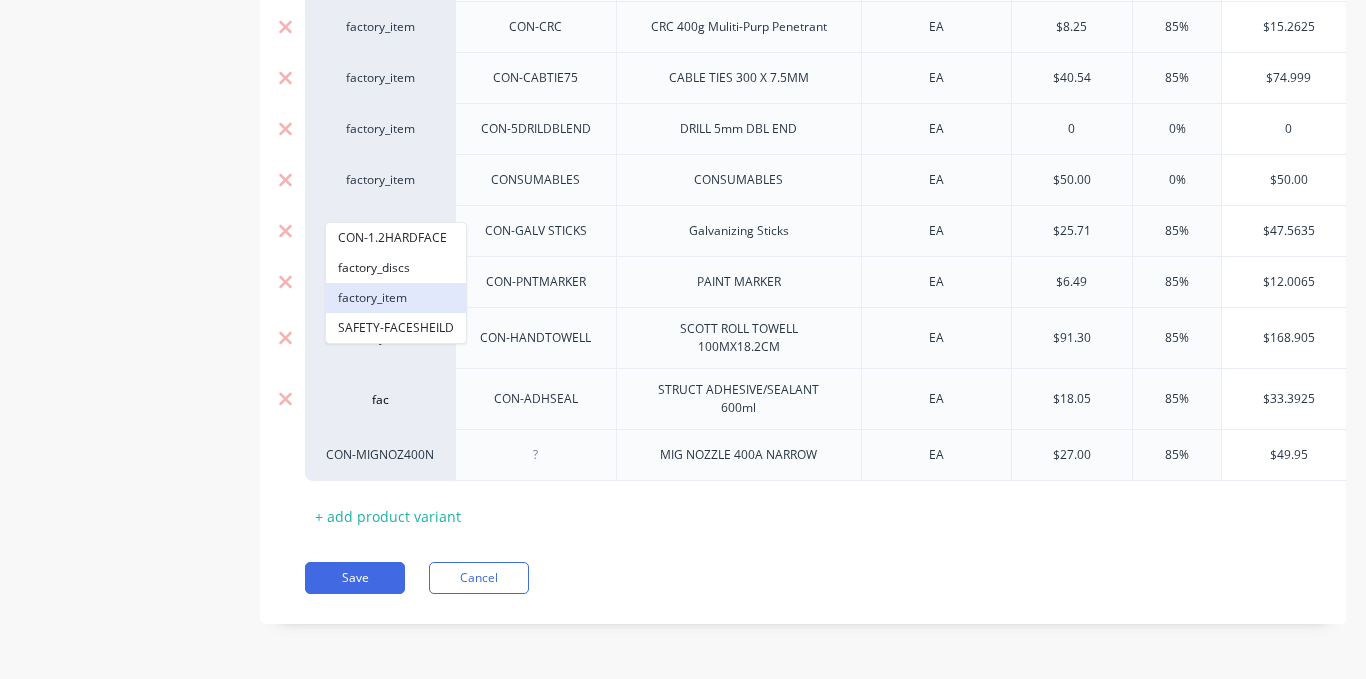 type on "fac" 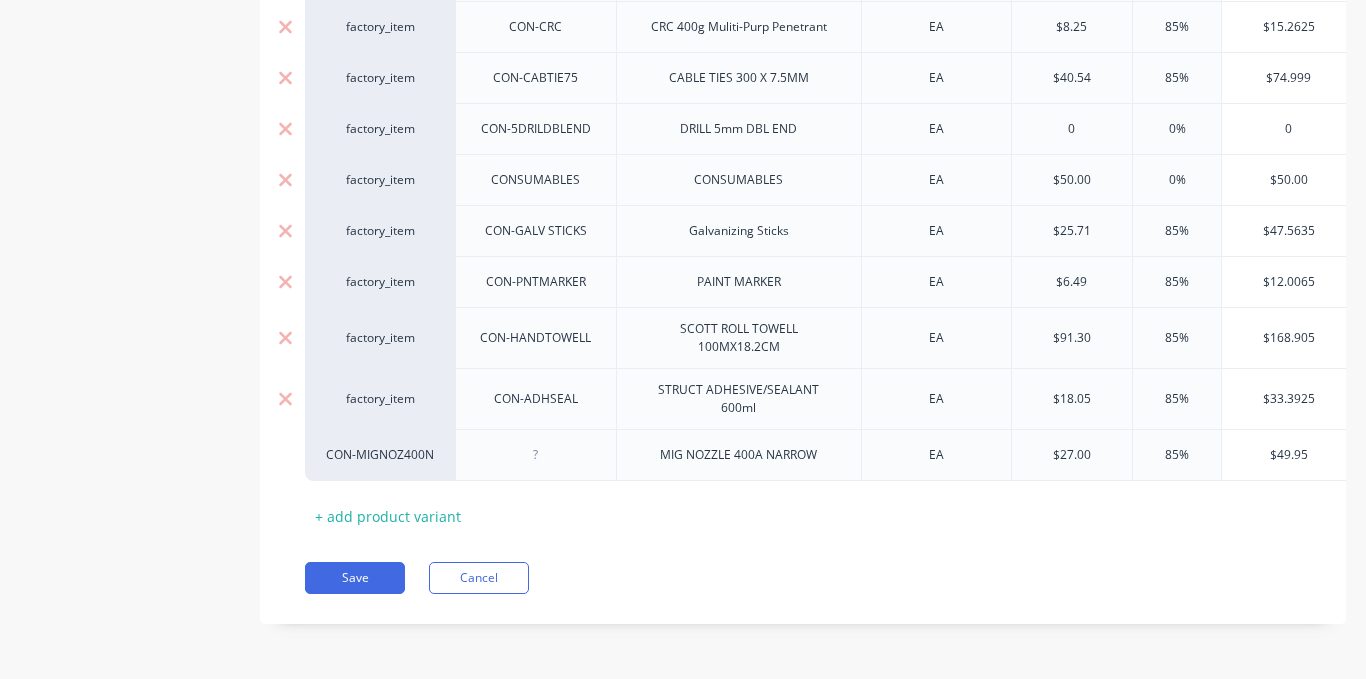 click on "CON-MIGNOZ400N" at bounding box center [380, 455] 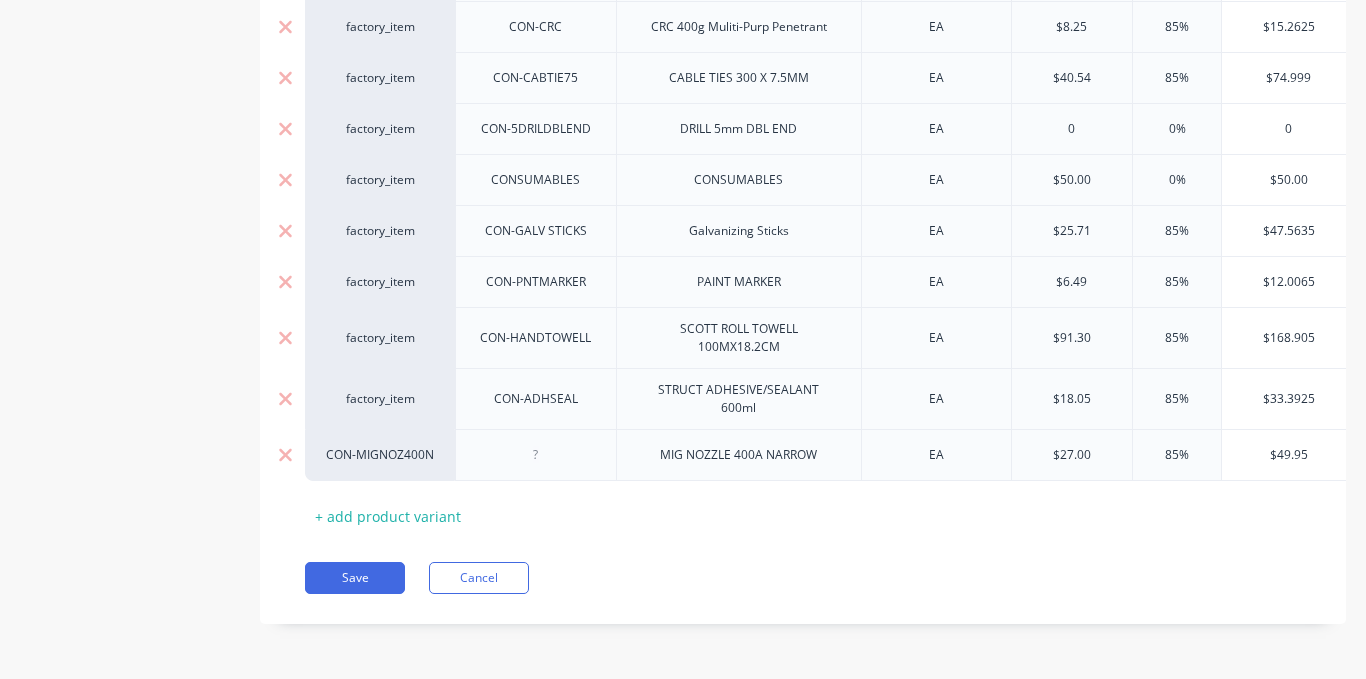 click on "CON-MIGNOZ400N" at bounding box center (380, 455) 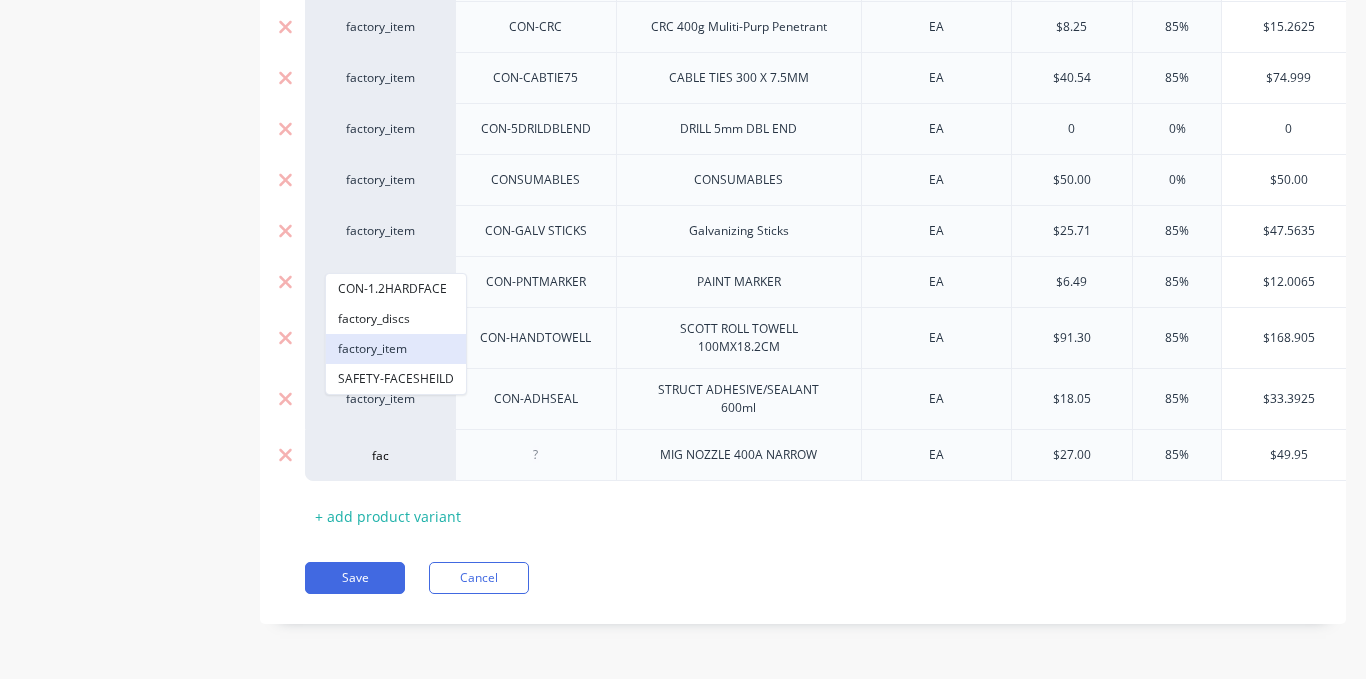 type on "fac" 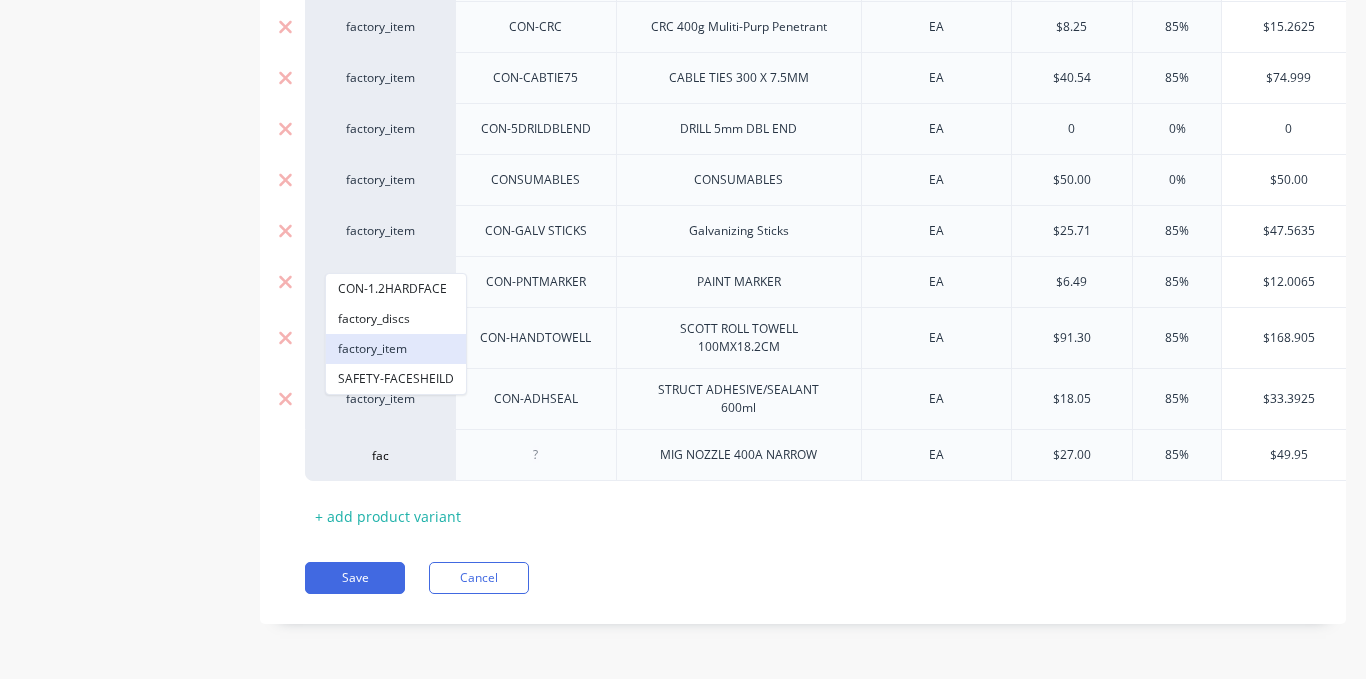 drag, startPoint x: 368, startPoint y: 345, endPoint x: 341, endPoint y: 535, distance: 191.90883 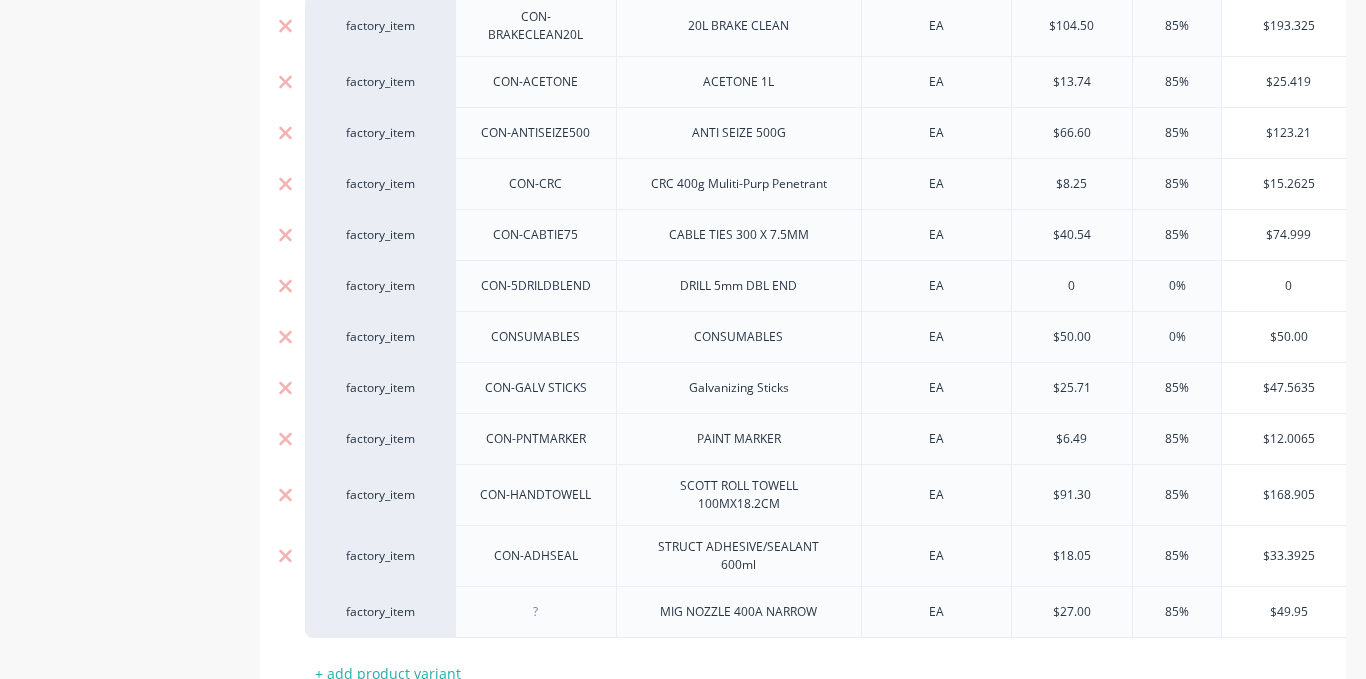scroll, scrollTop: 702, scrollLeft: 0, axis: vertical 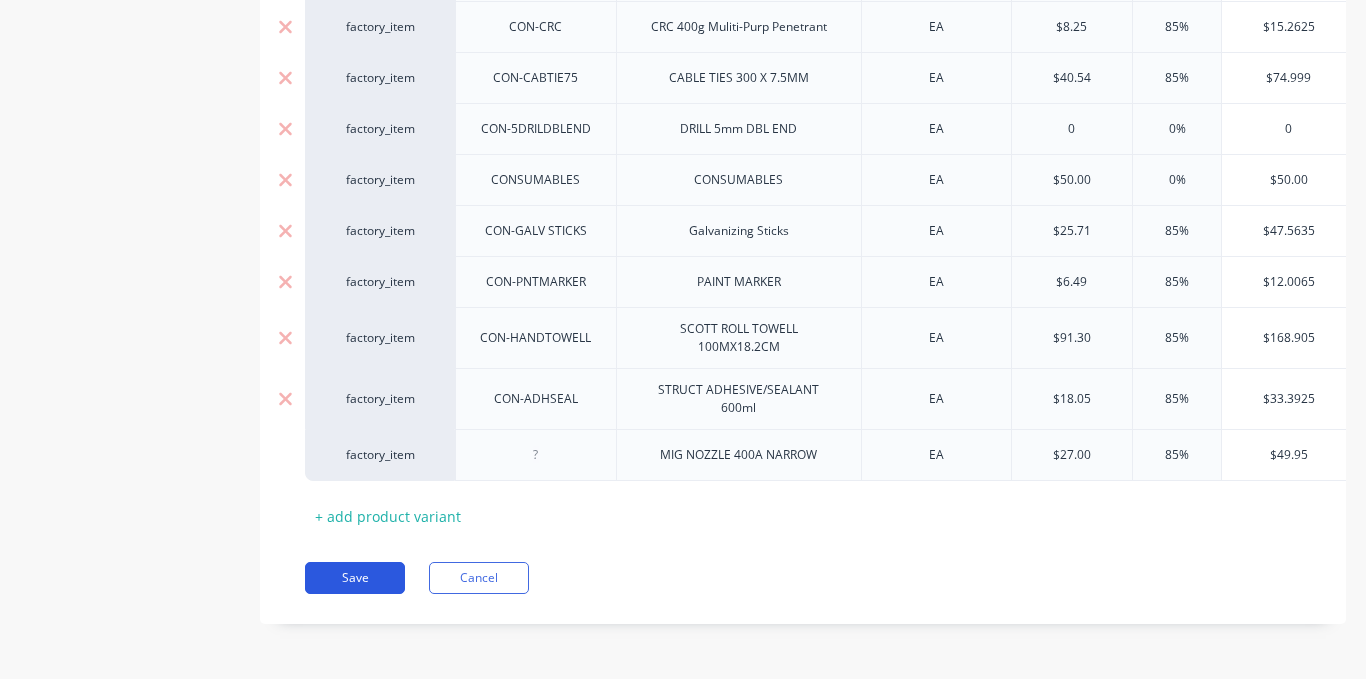 click on "Save" at bounding box center (355, 578) 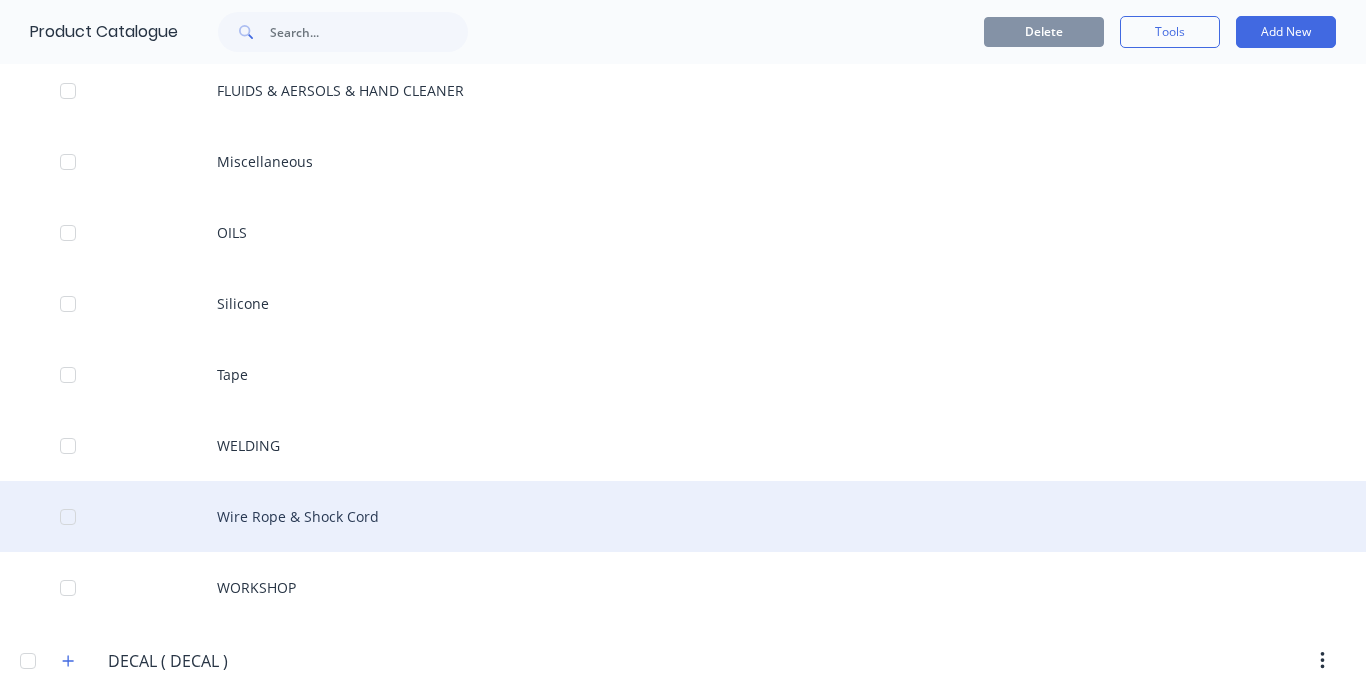 scroll, scrollTop: 2800, scrollLeft: 0, axis: vertical 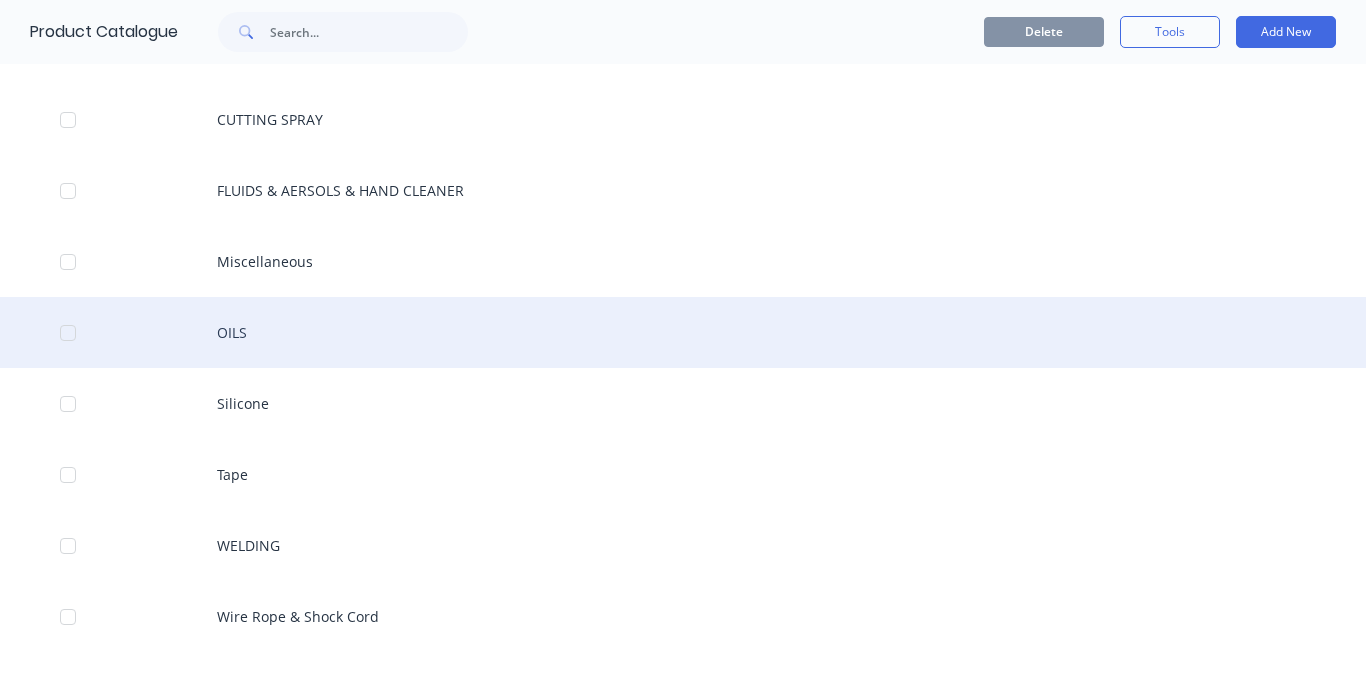 click on "OILS" at bounding box center (683, 332) 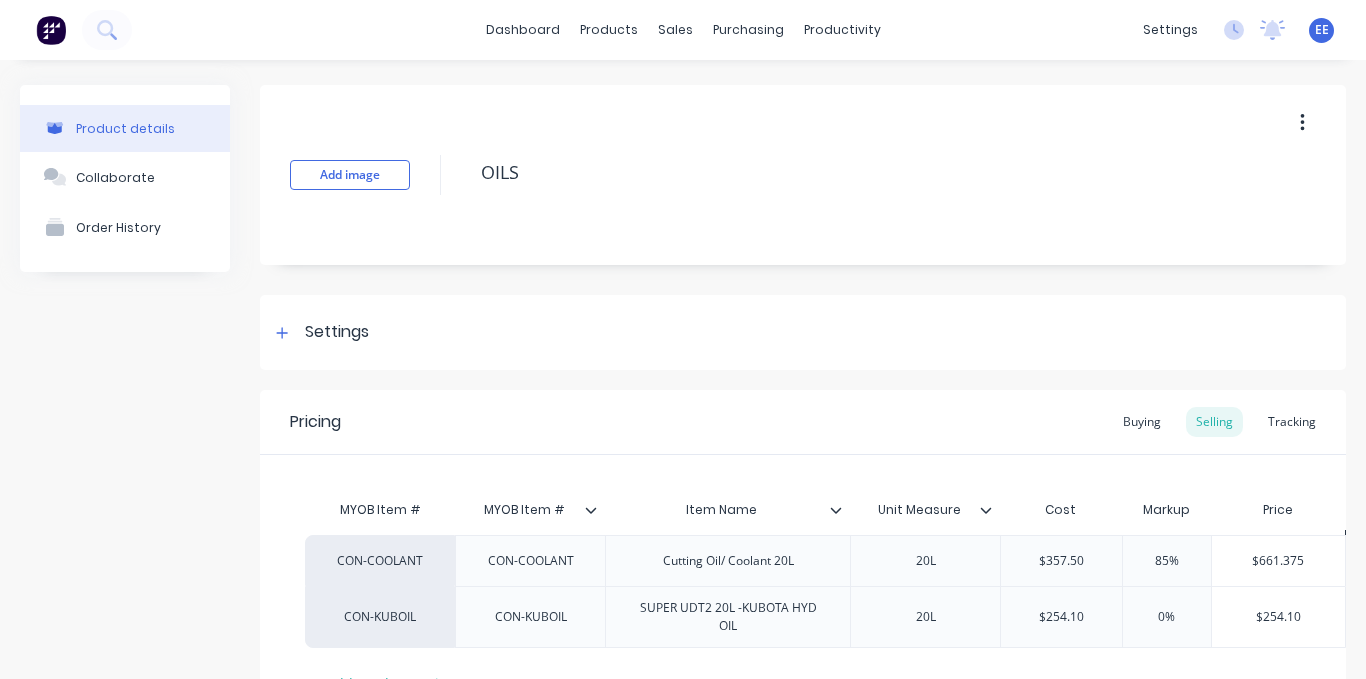 type on "x" 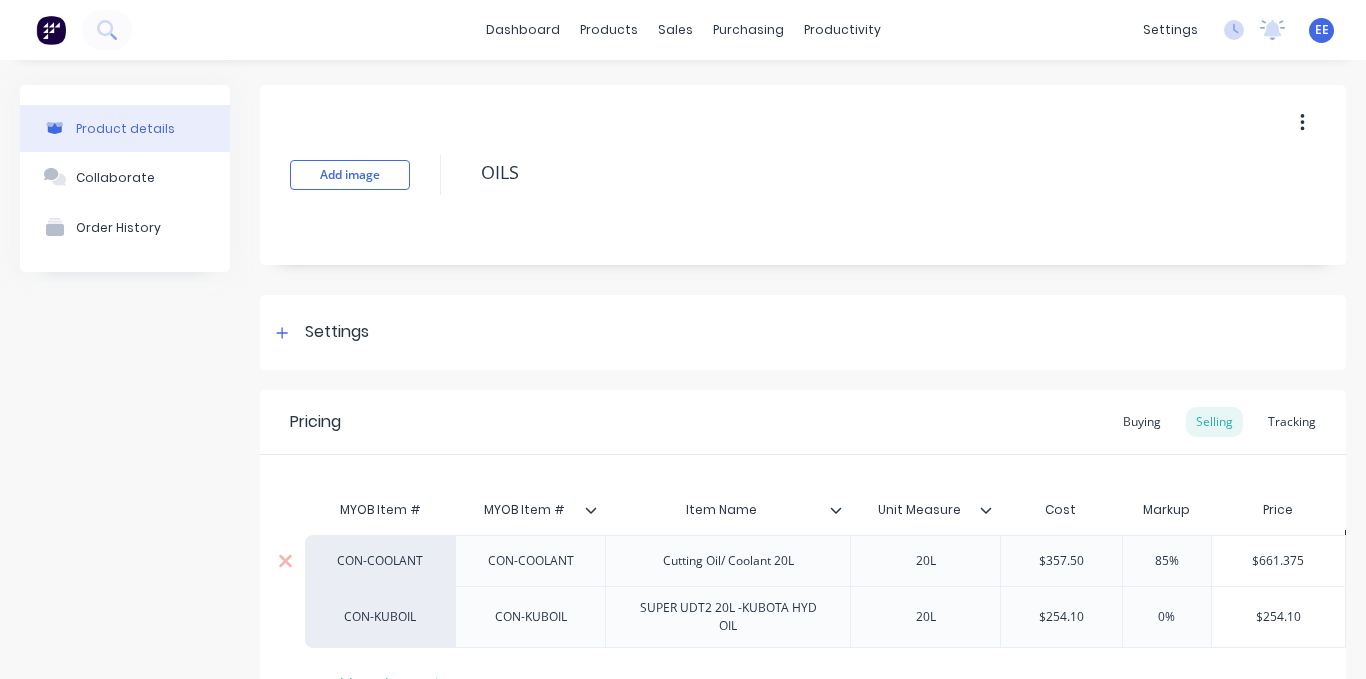 click on "CON-COOLANT" at bounding box center (380, 560) 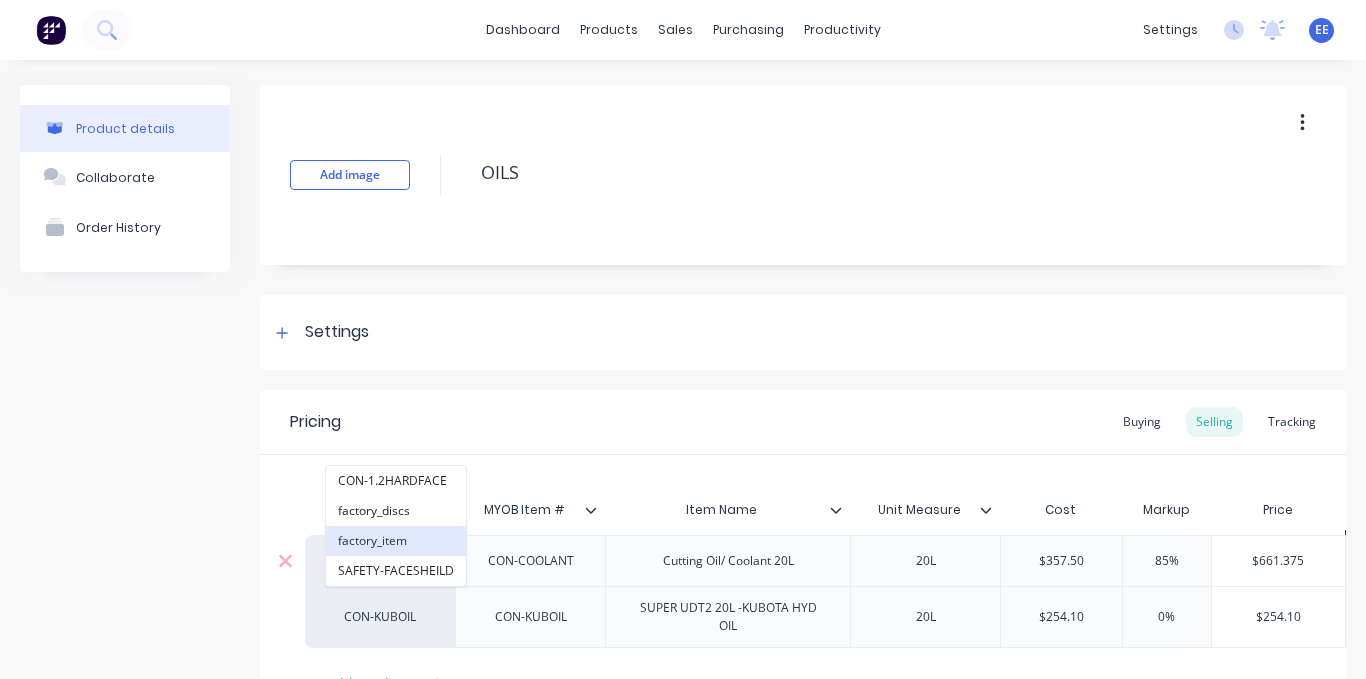 type on "fac" 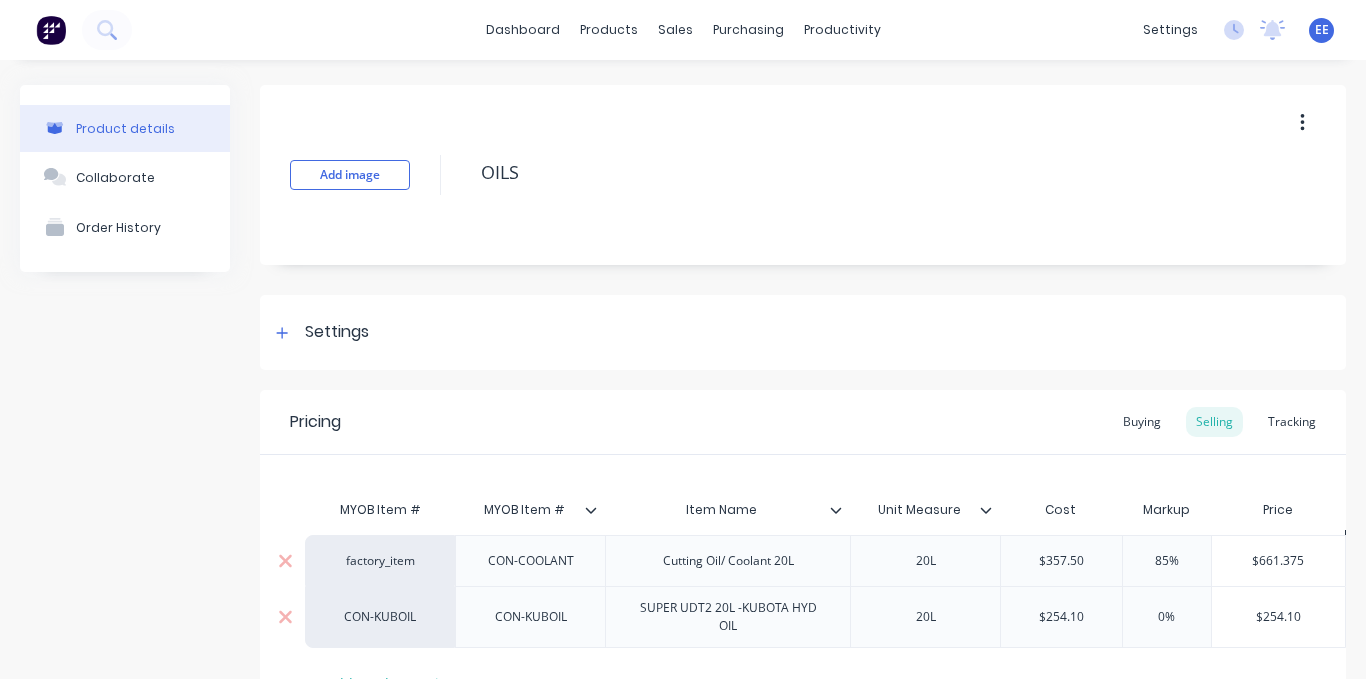 click on "CON-KUBOIL" at bounding box center [380, 617] 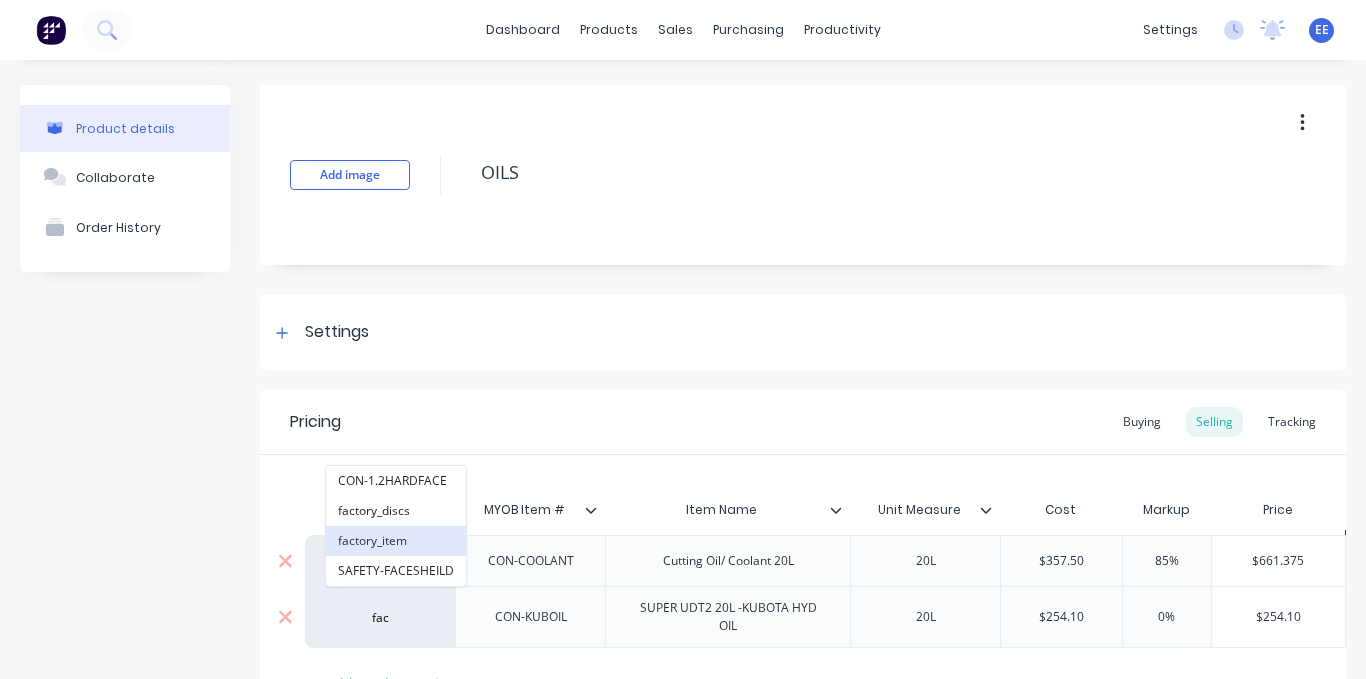 type on "fac" 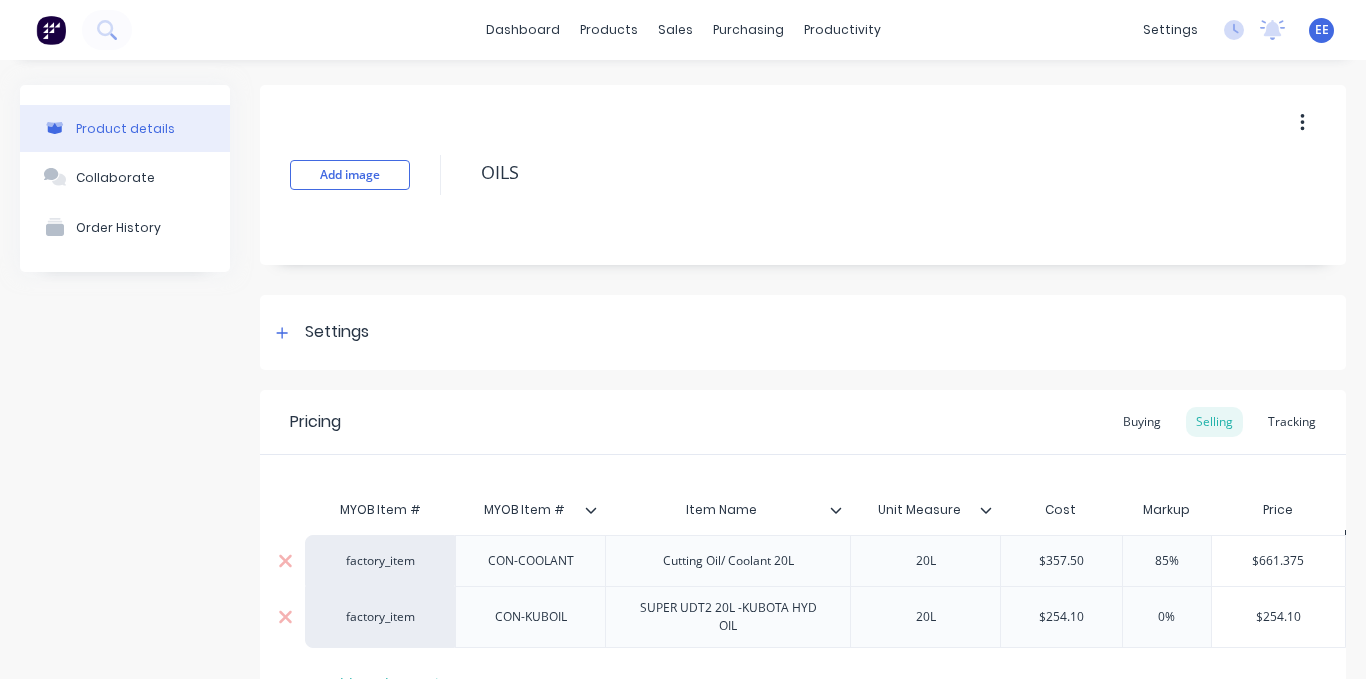 click on "Item Name" at bounding box center (721, 510) 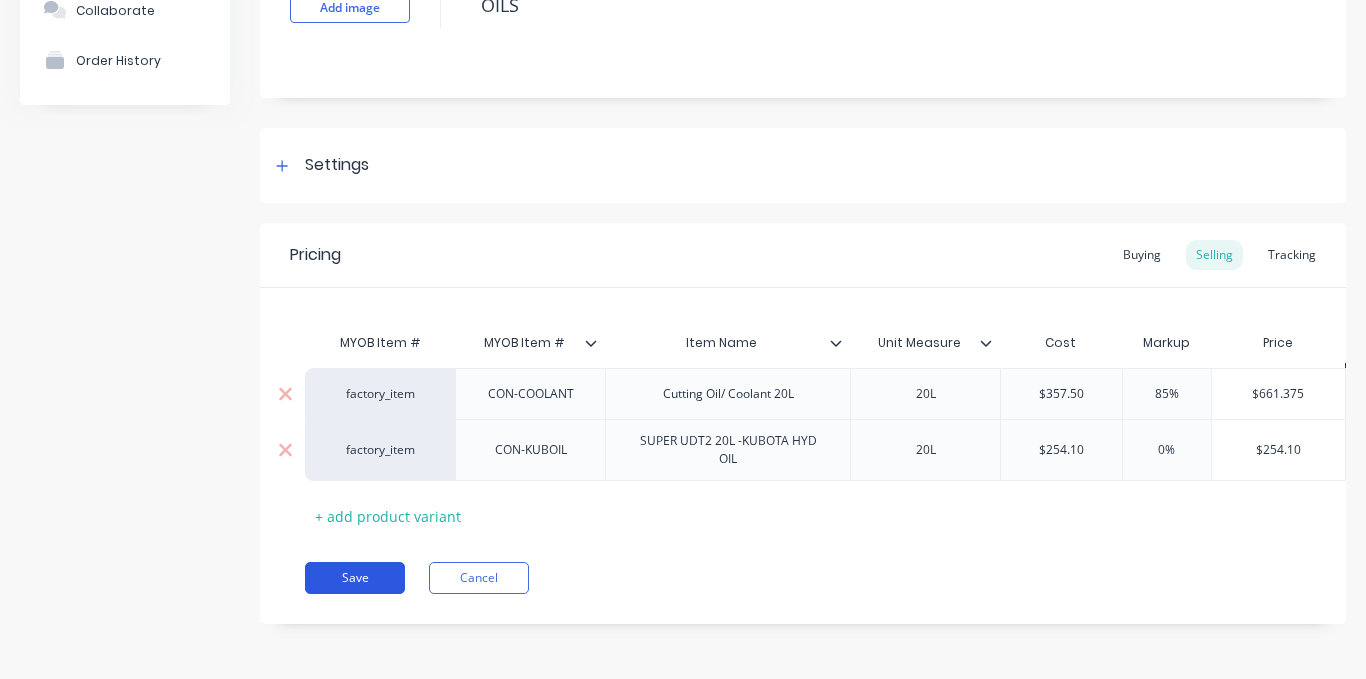click on "Save" at bounding box center (355, 578) 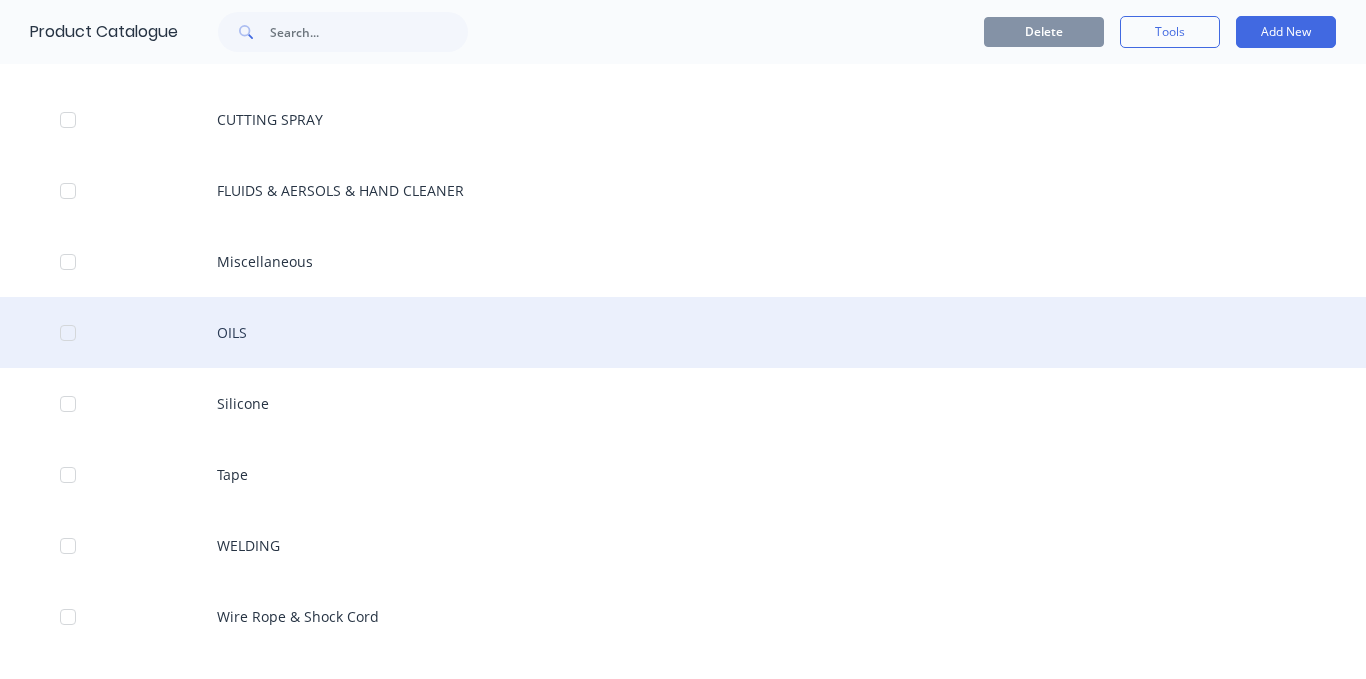 scroll, scrollTop: 2700, scrollLeft: 0, axis: vertical 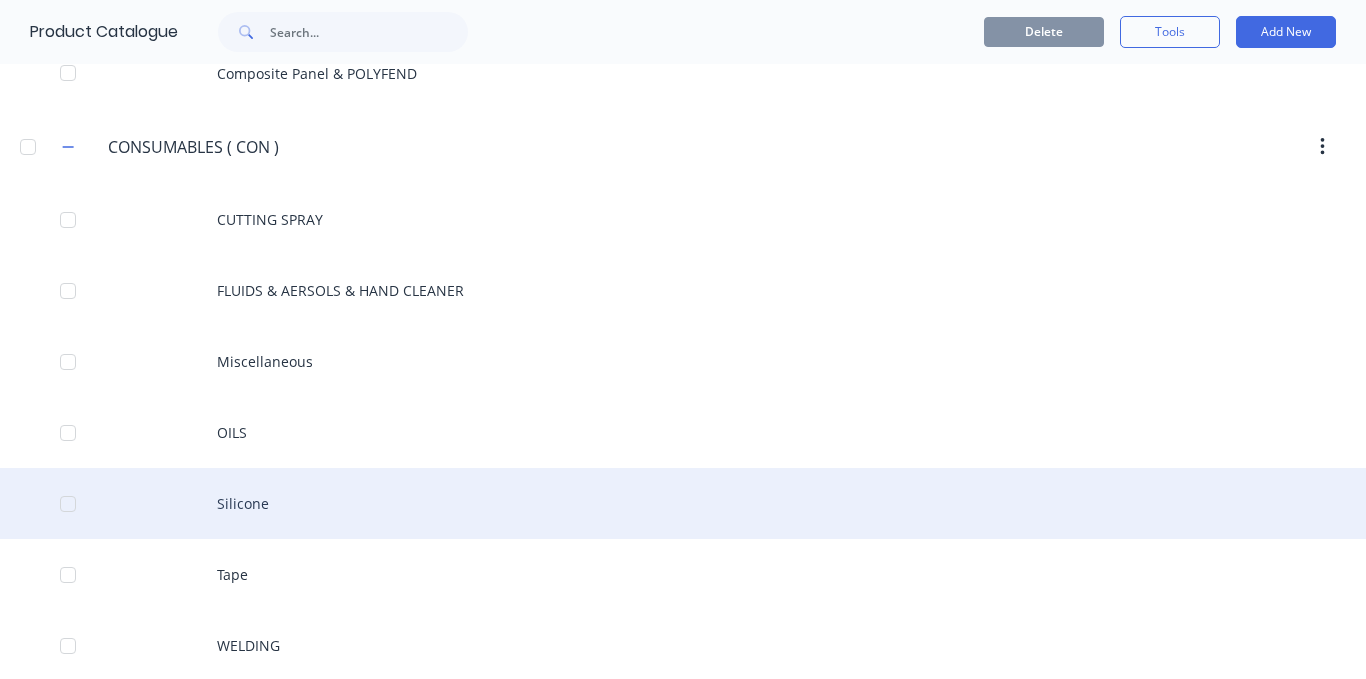 click on "Silicone" at bounding box center [683, 503] 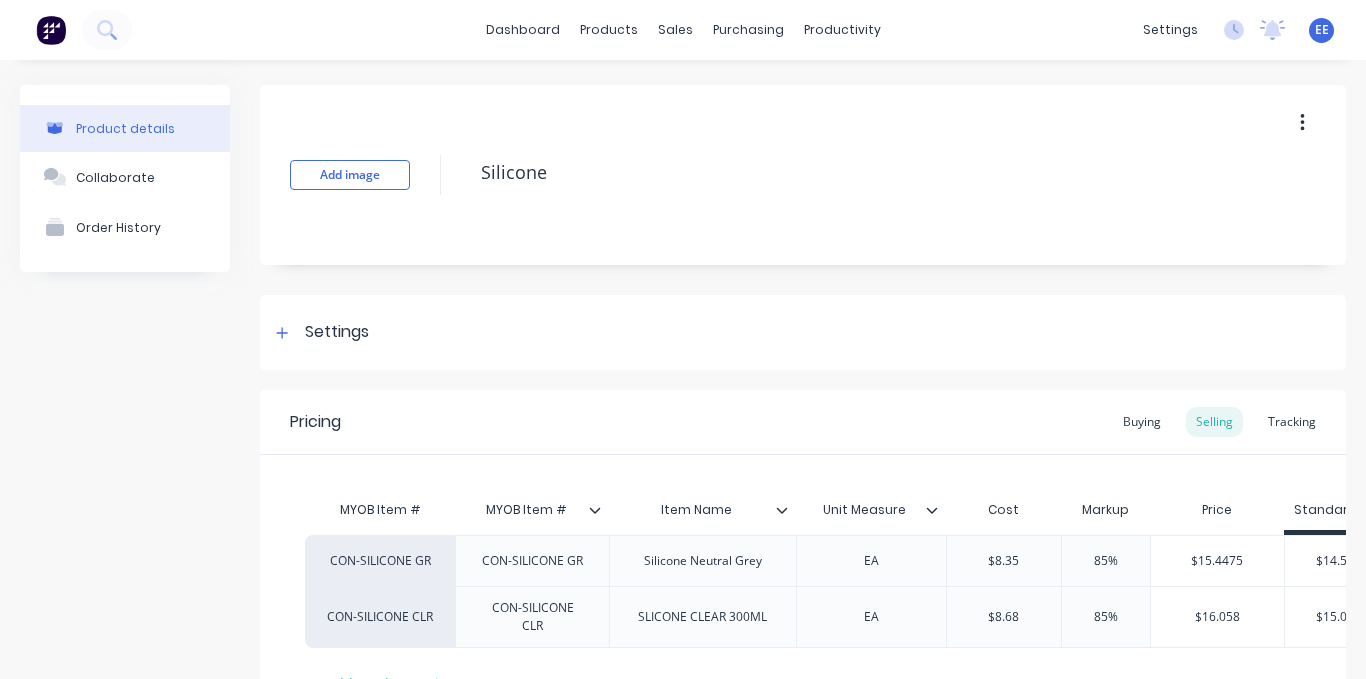 type on "x" 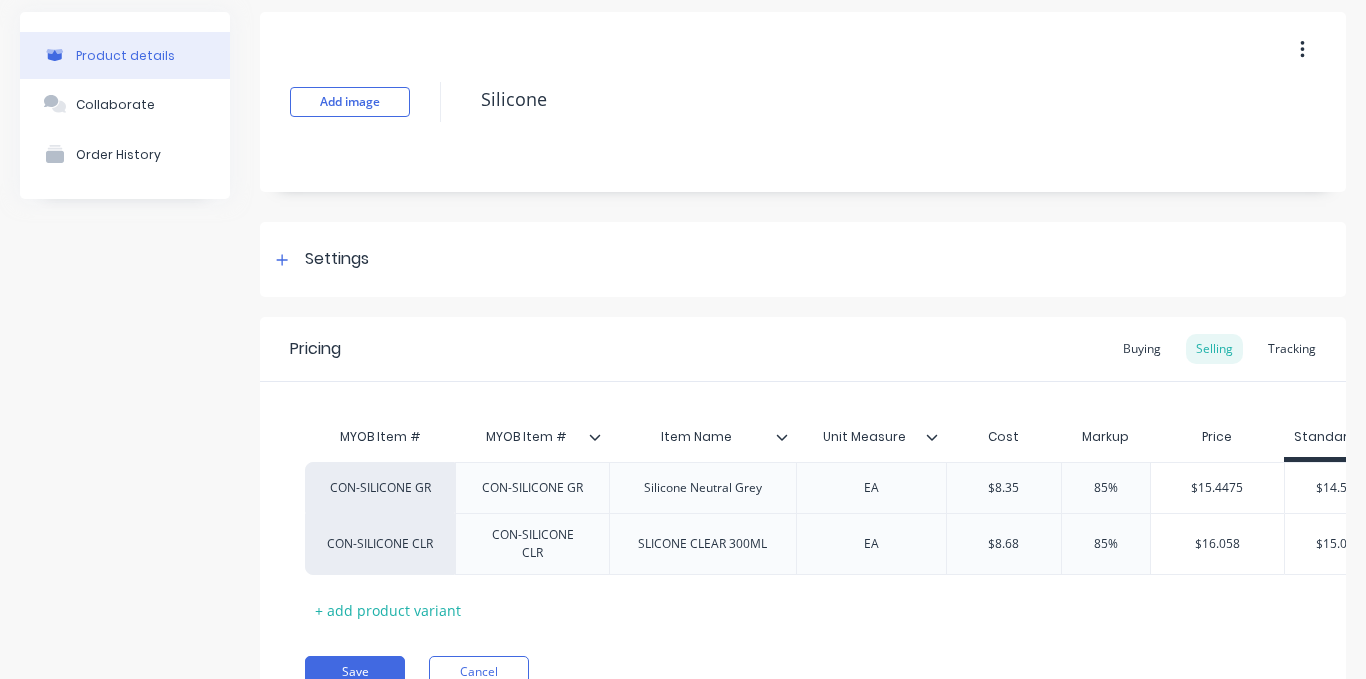 scroll, scrollTop: 182, scrollLeft: 0, axis: vertical 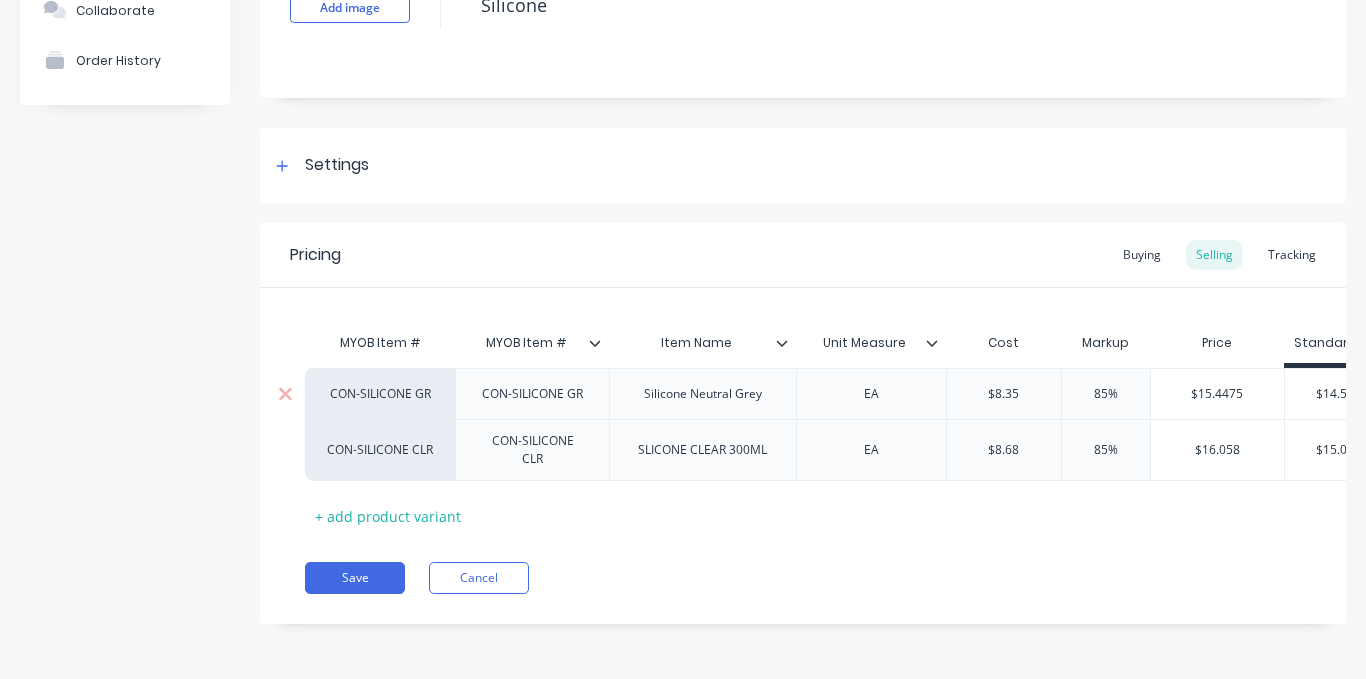 click on "CON-SILICONE GR" at bounding box center [380, 394] 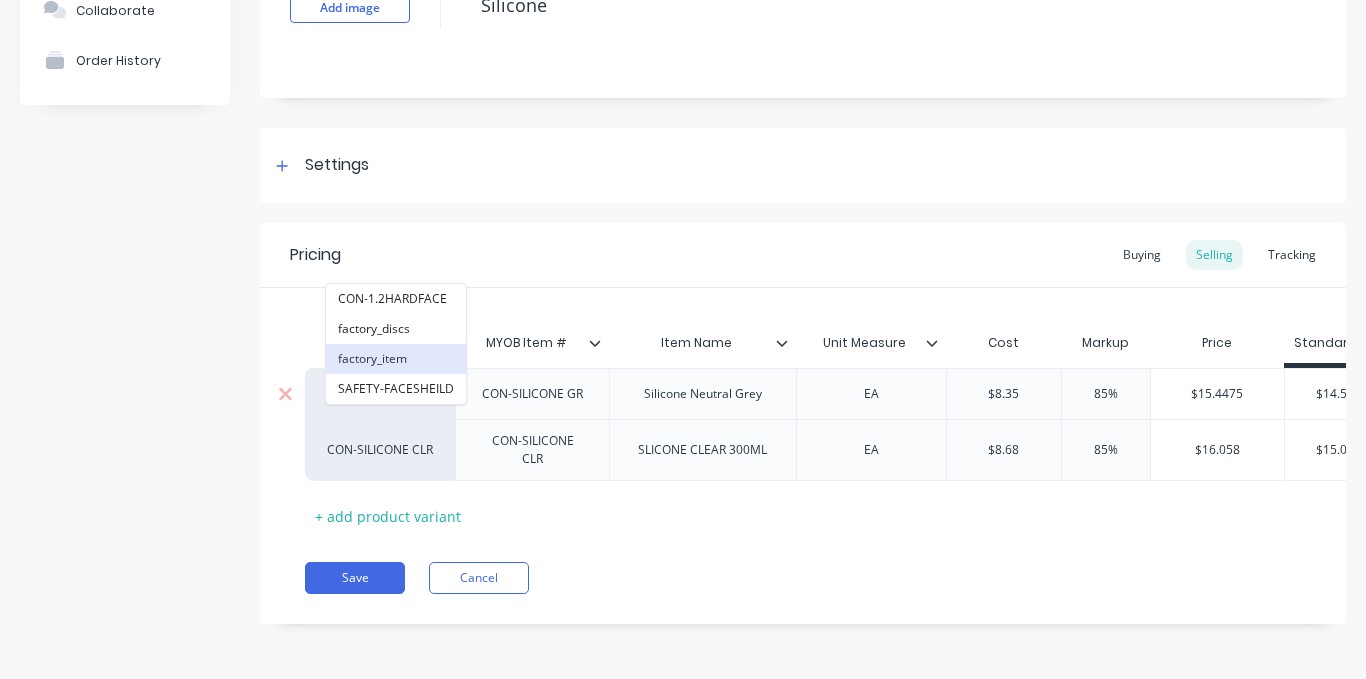 type on "fac" 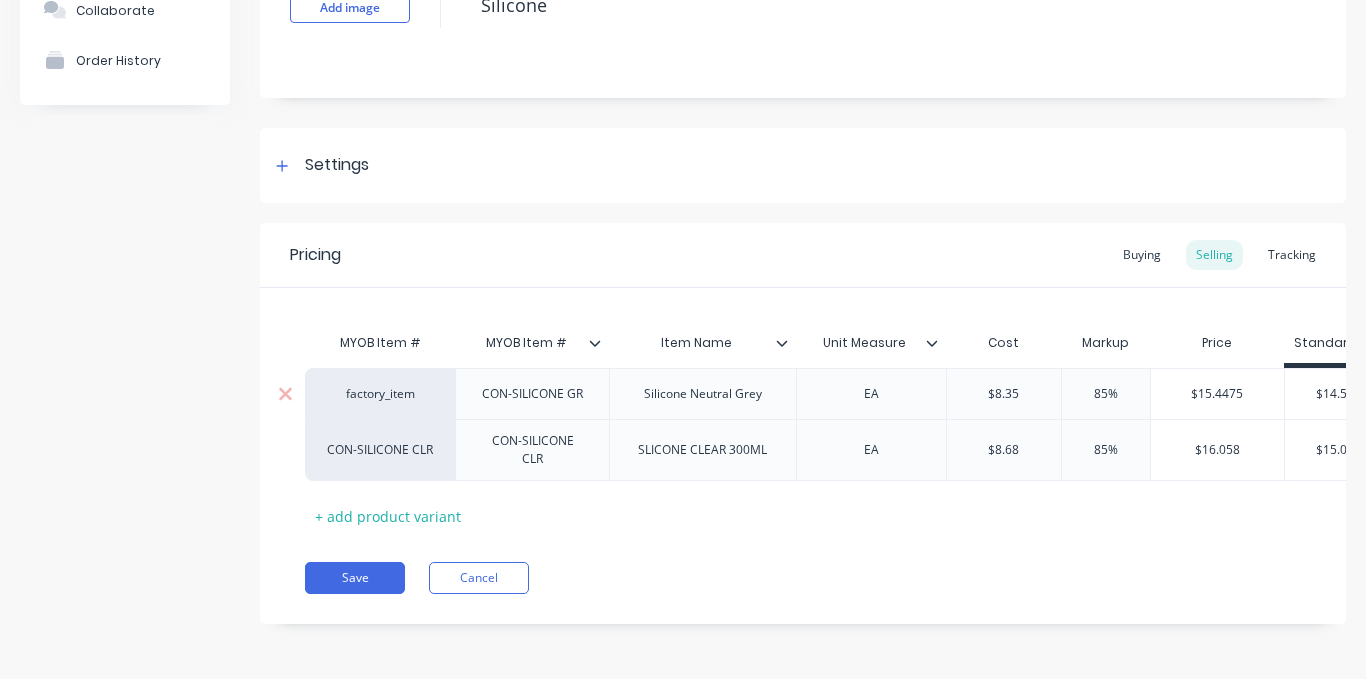 click on "CON-SILICONE CLR" at bounding box center [380, 450] 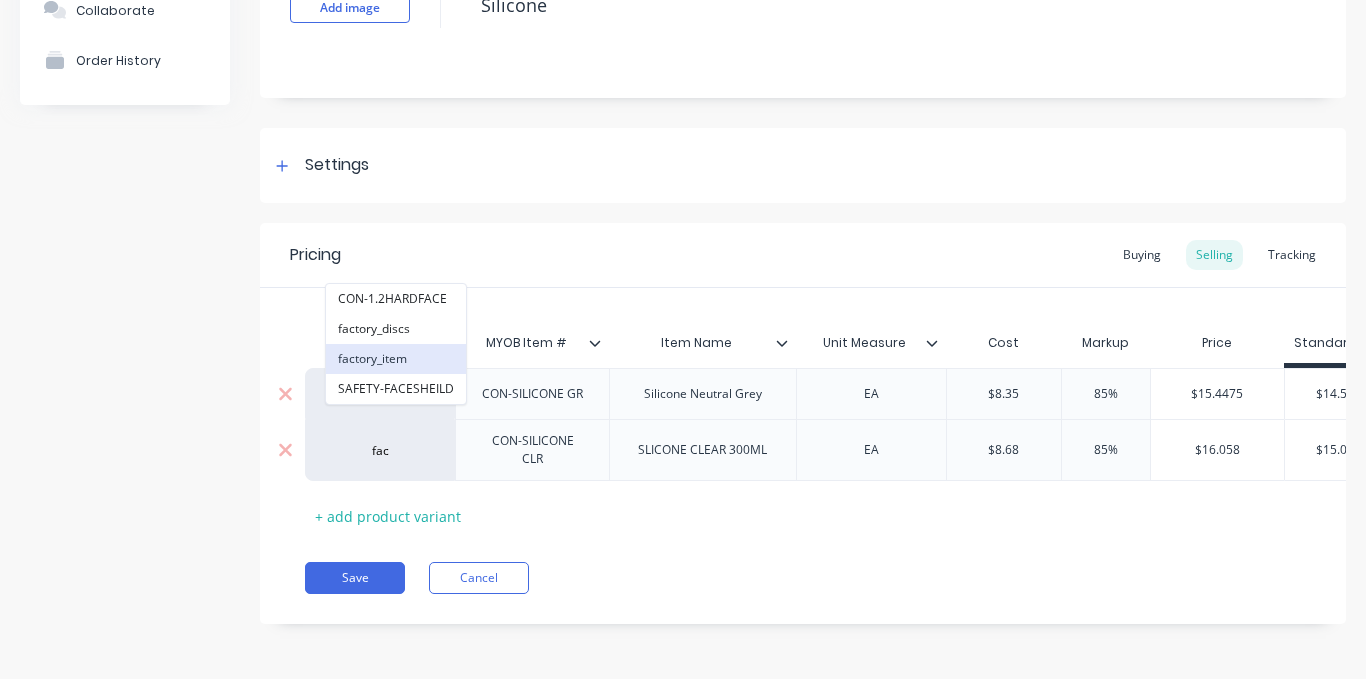 type on "fac" 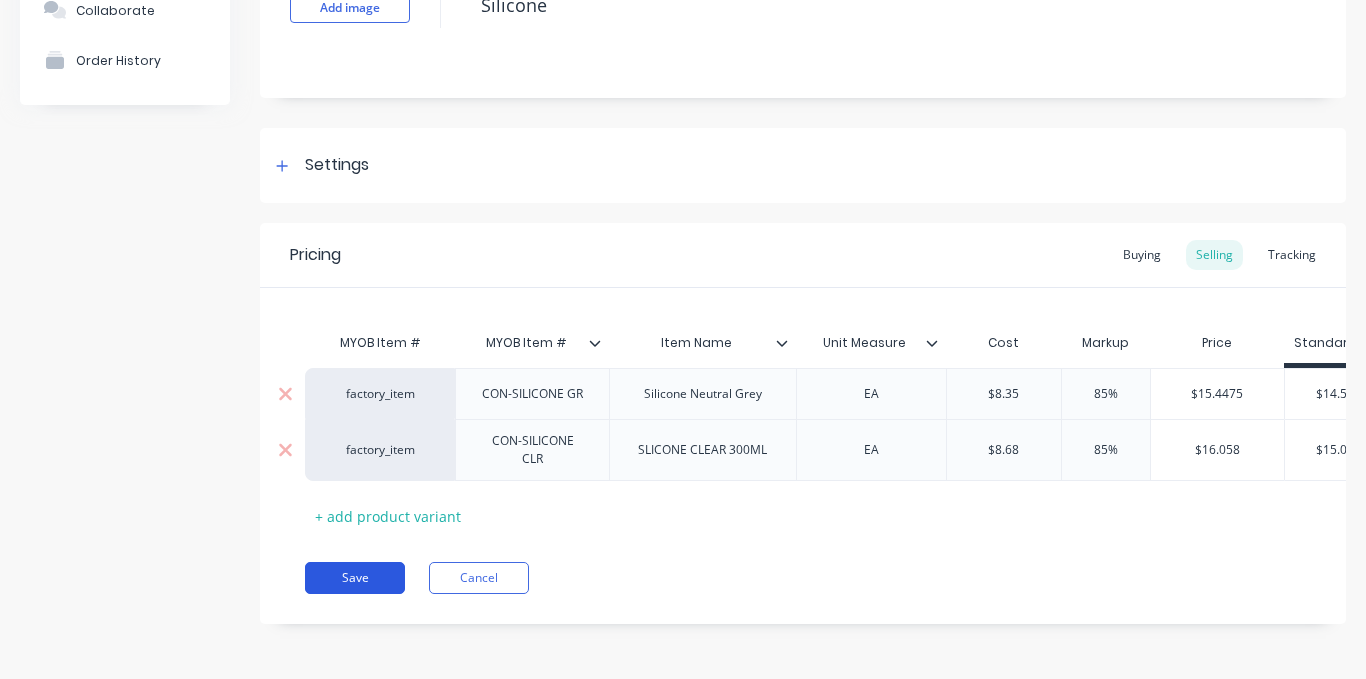 click on "Save" at bounding box center (355, 578) 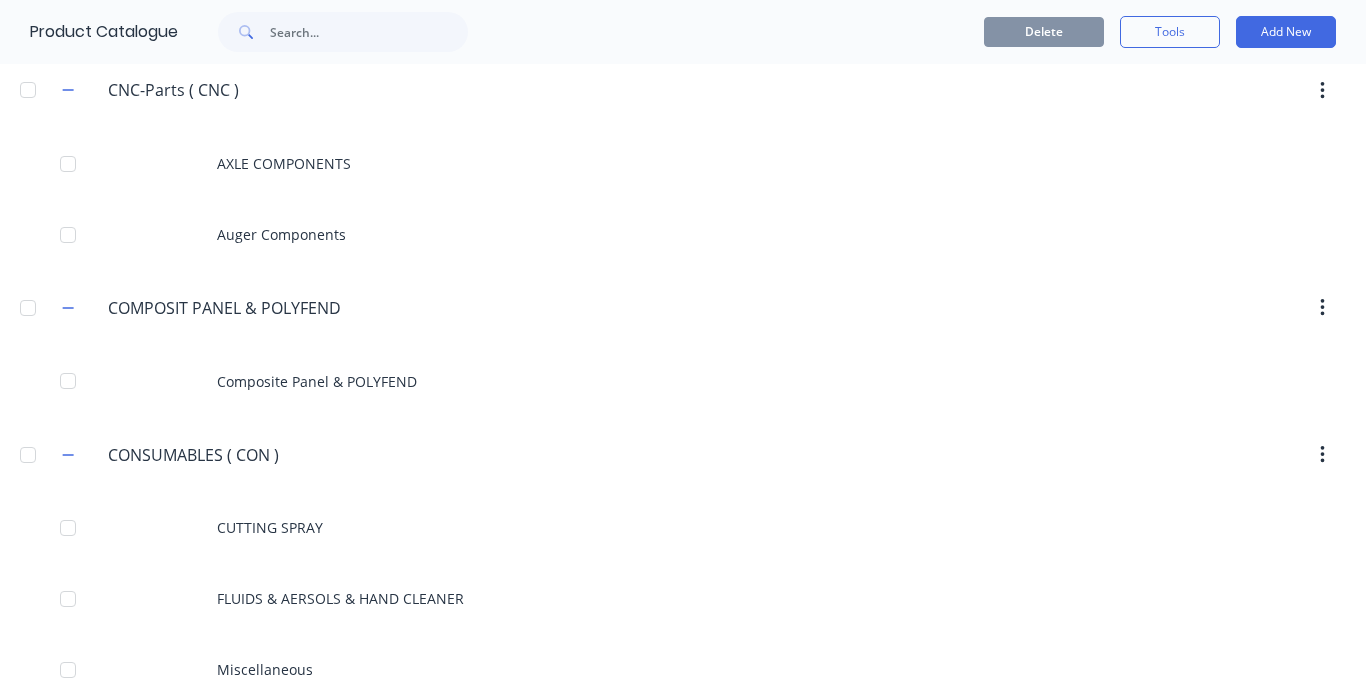 scroll, scrollTop: 2800, scrollLeft: 0, axis: vertical 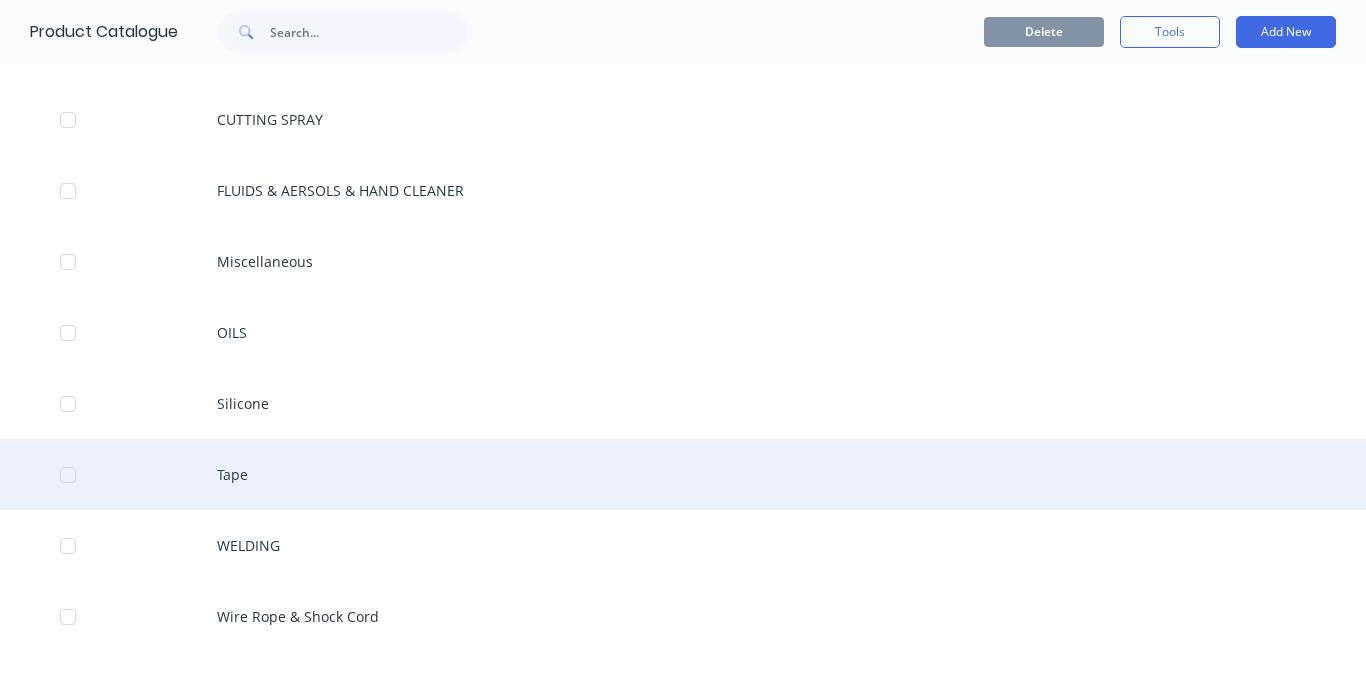 click on "Tape" at bounding box center [683, 474] 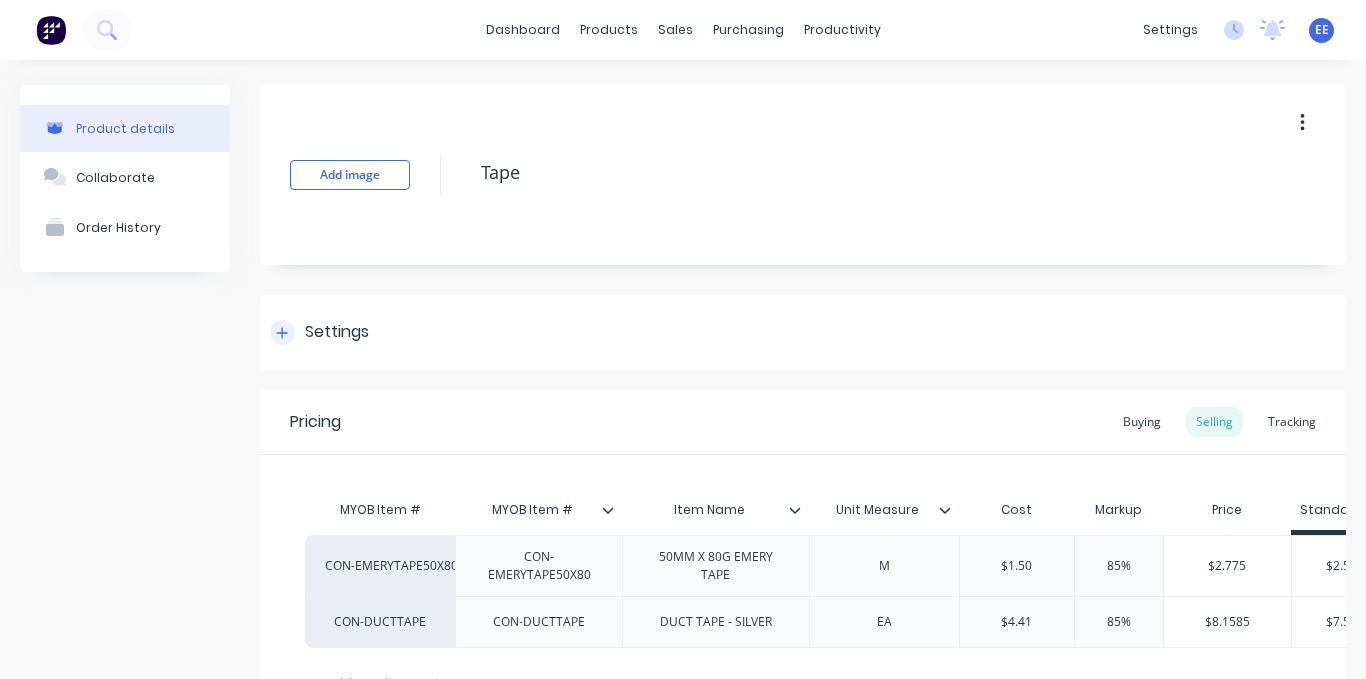type on "x" 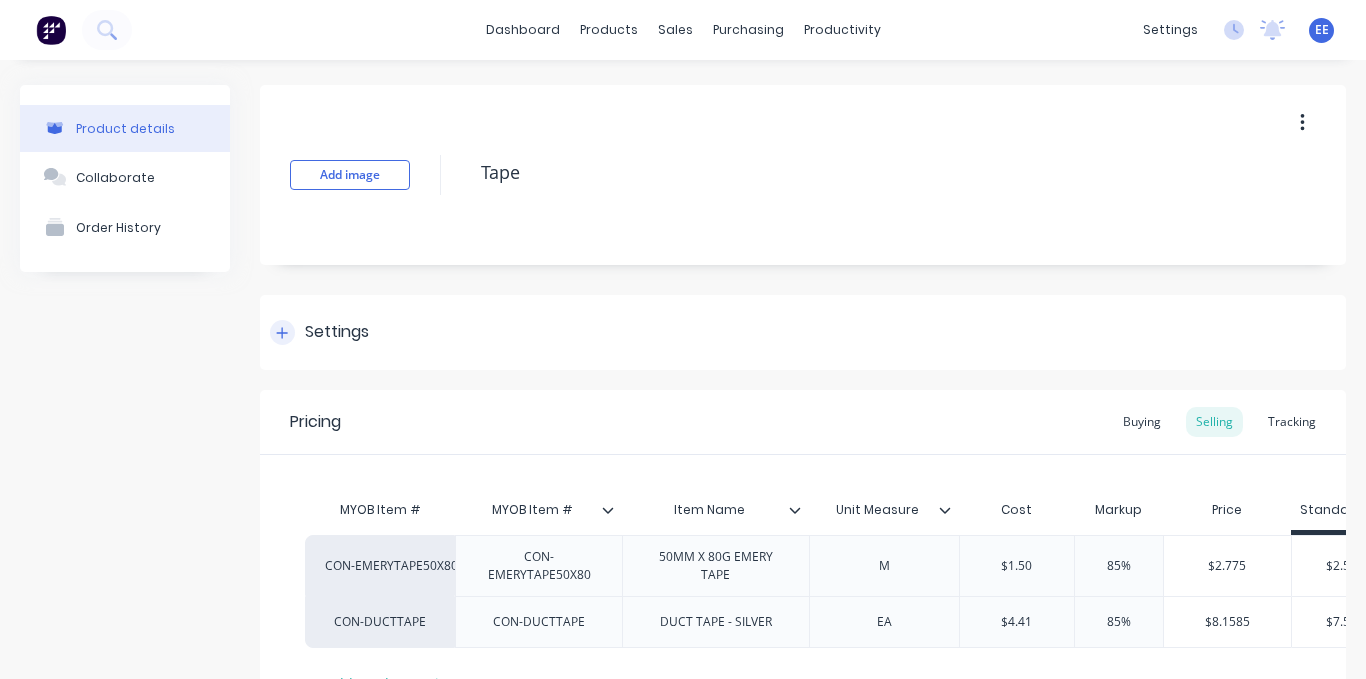 scroll, scrollTop: 182, scrollLeft: 0, axis: vertical 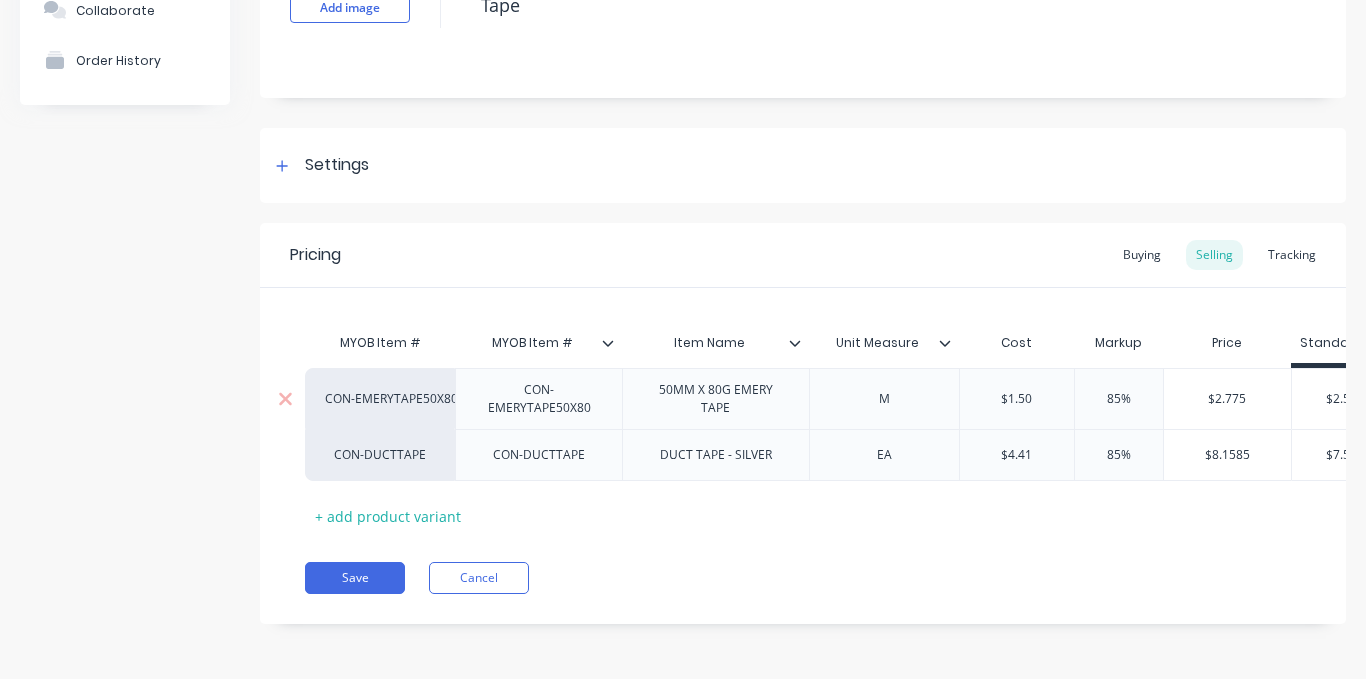 click on "CON-EMERYTAPE50X80" at bounding box center (380, 399) 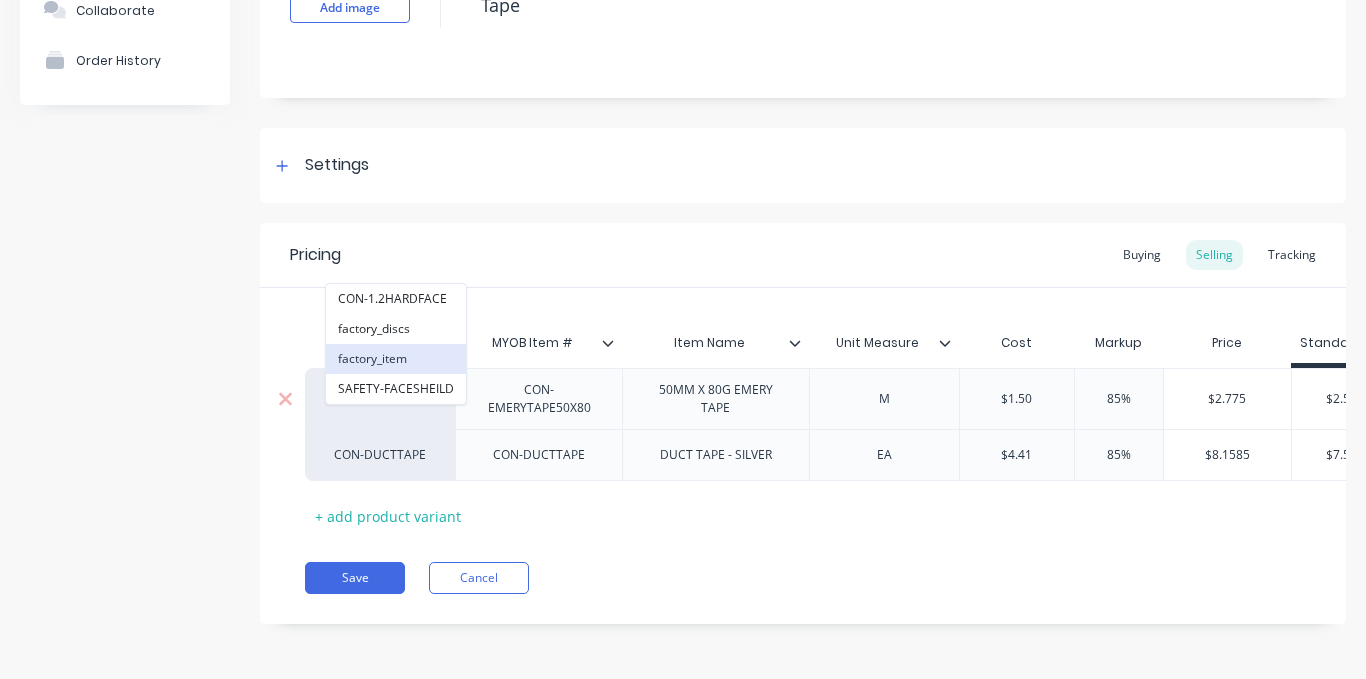 type on "fac" 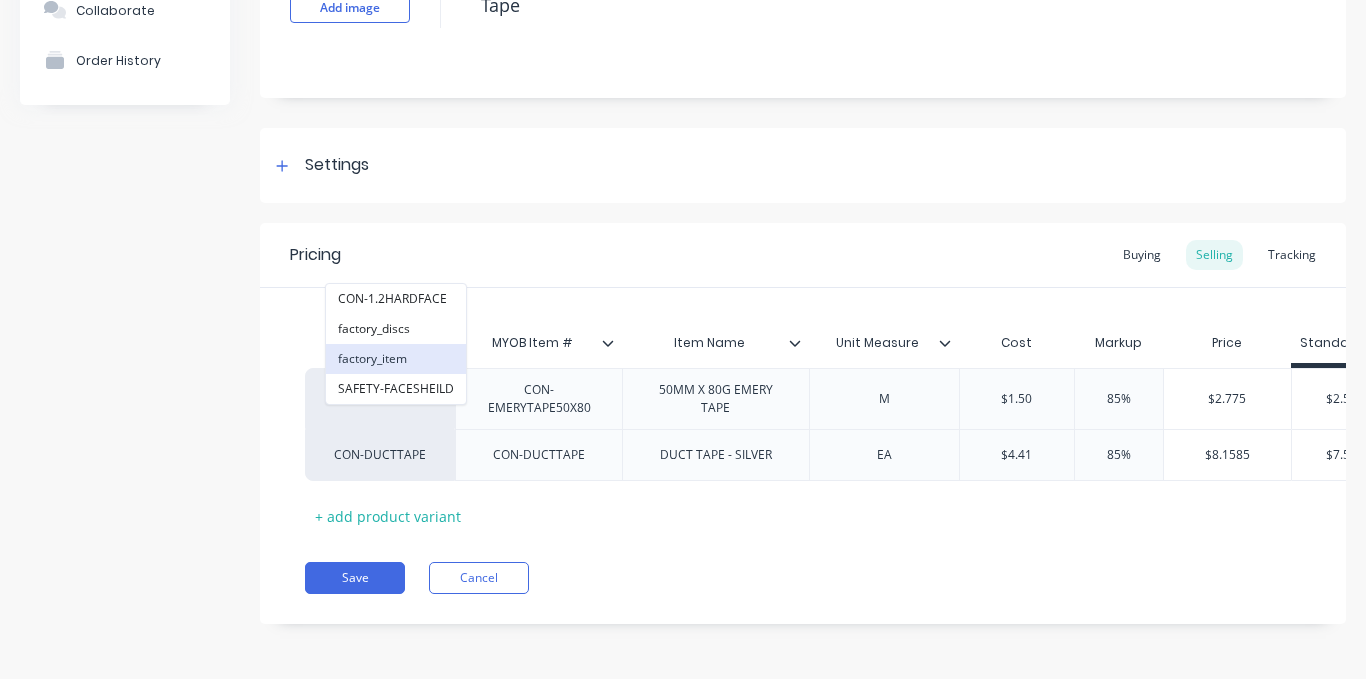 drag, startPoint x: 396, startPoint y: 349, endPoint x: 403, endPoint y: 469, distance: 120.203995 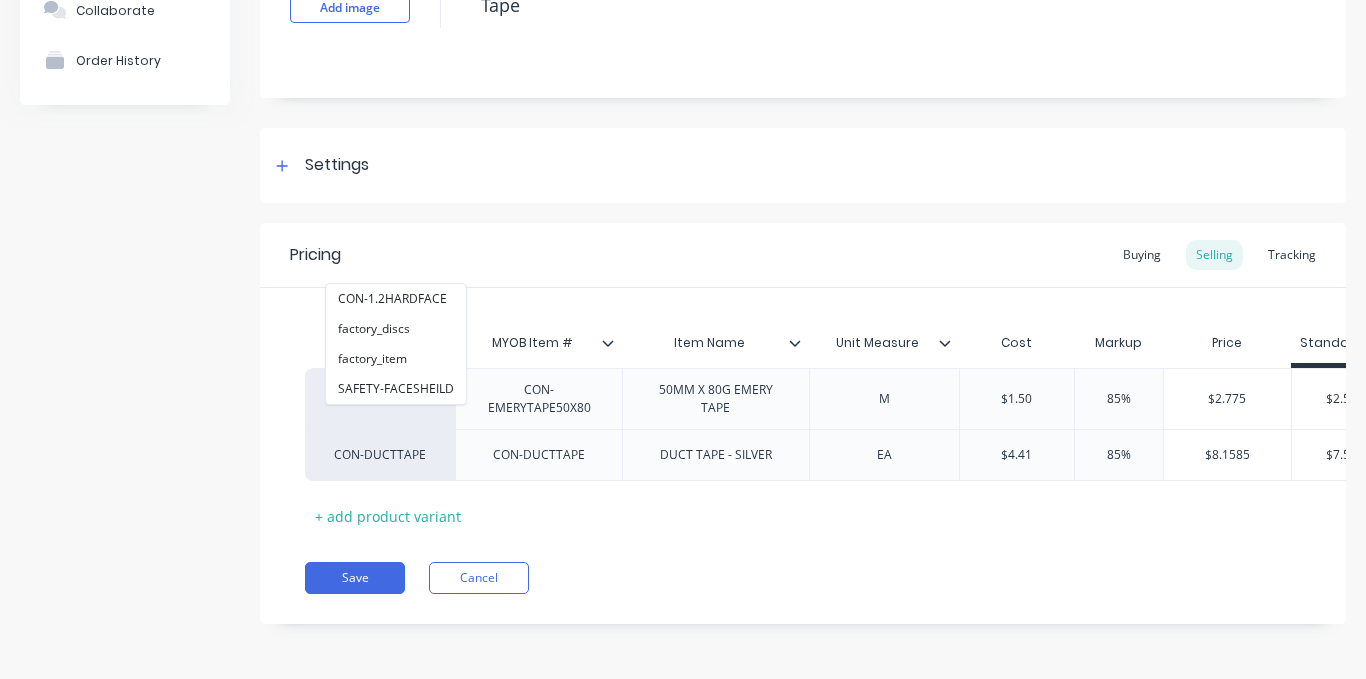 type on "x" 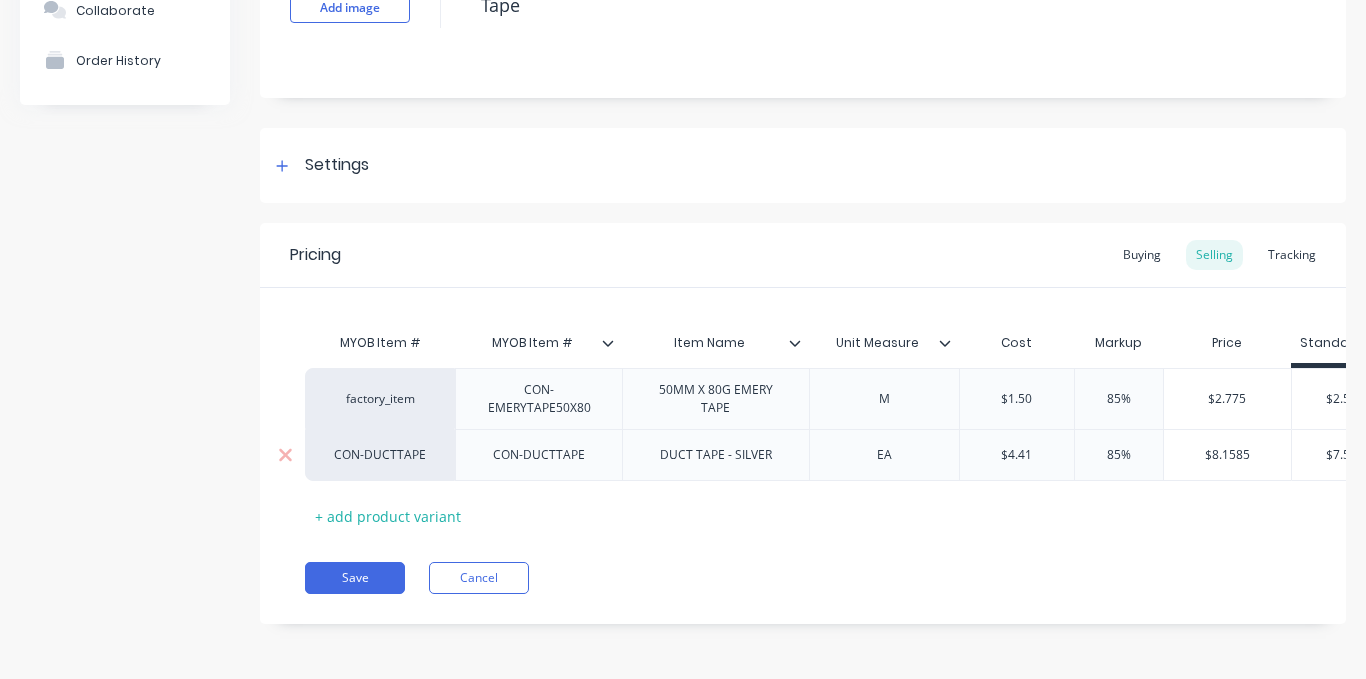 click on "CON-DUCTTAPE" at bounding box center (380, 455) 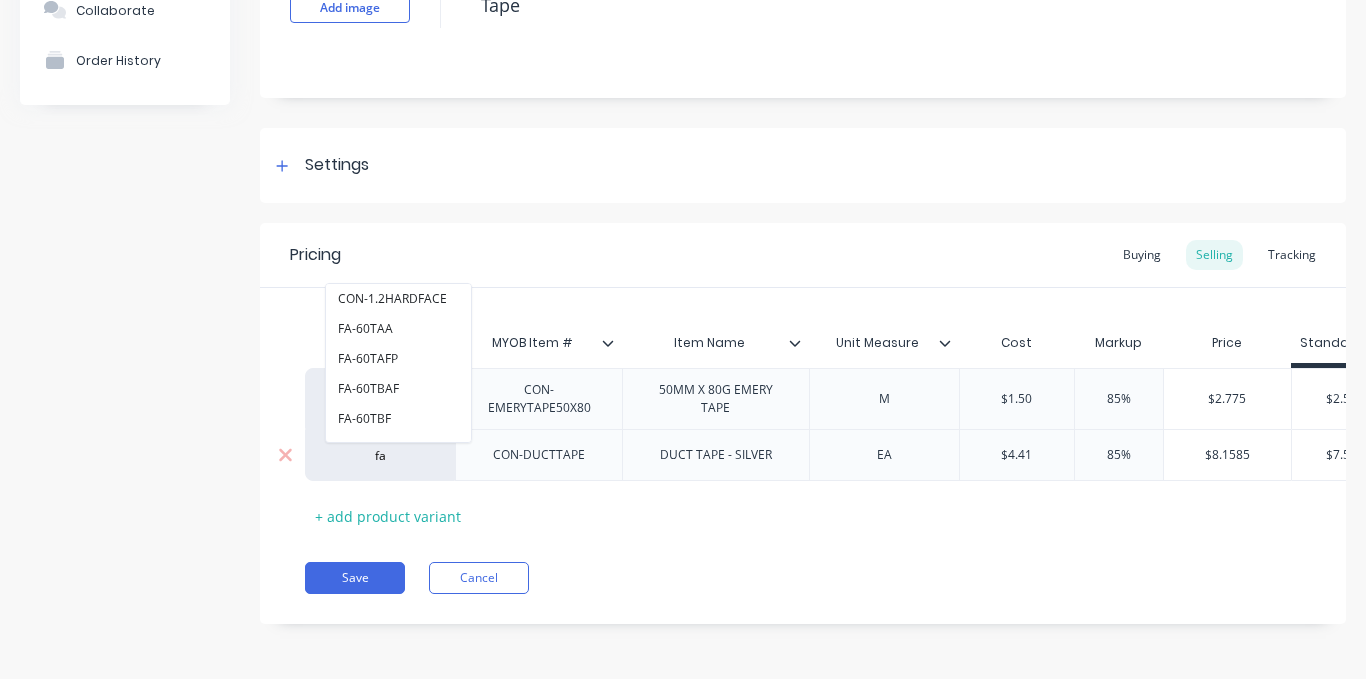 type on "fac" 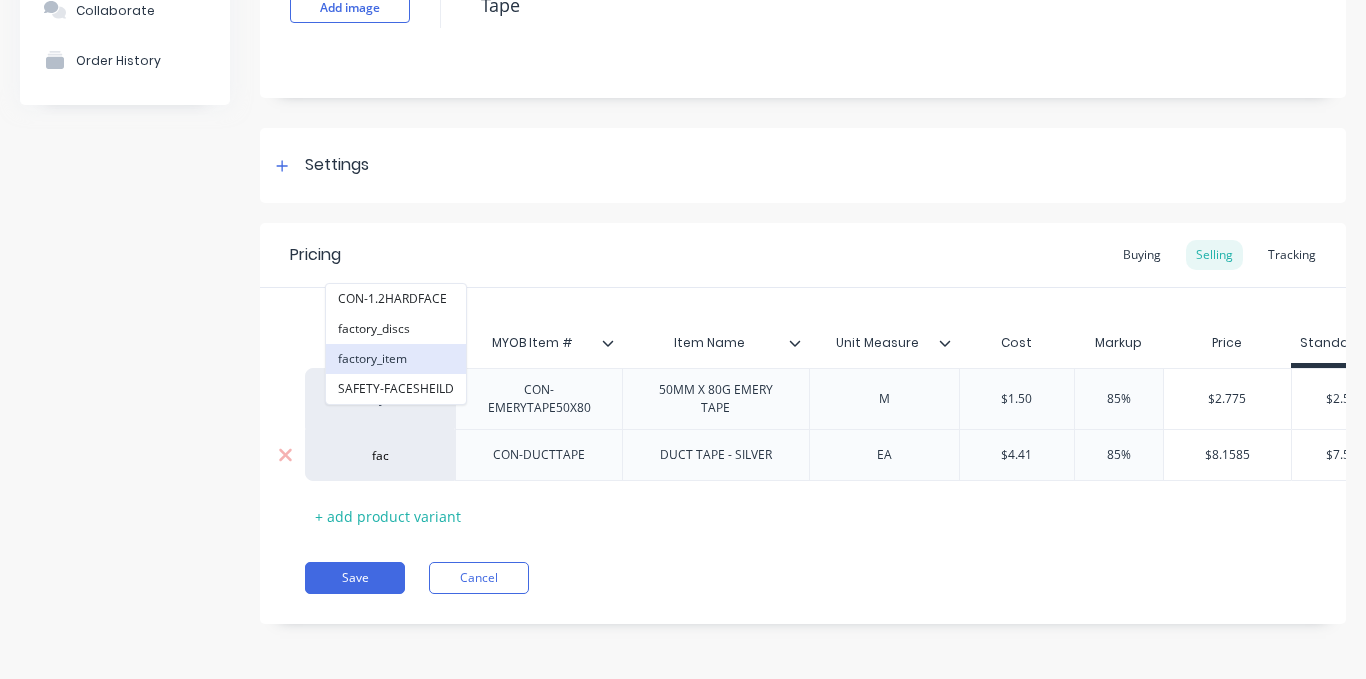 click on "factory_item" at bounding box center (396, 359) 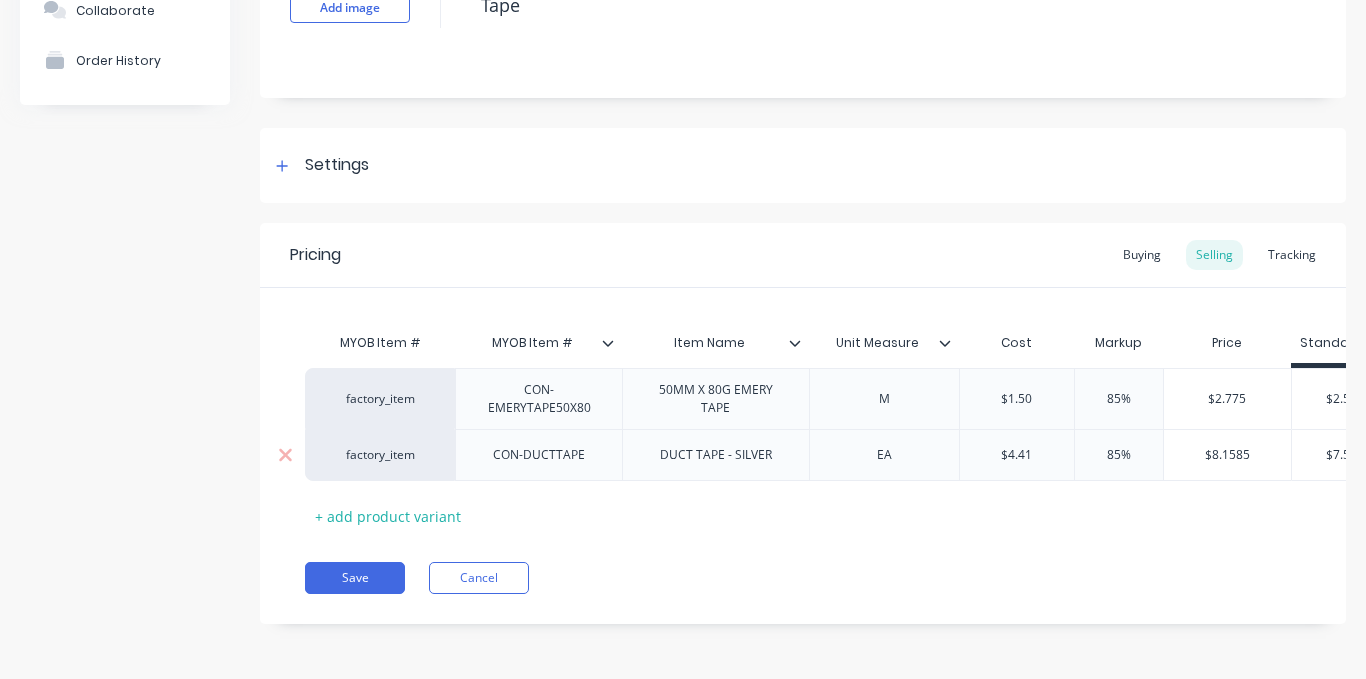 click on "Save" at bounding box center (355, 578) 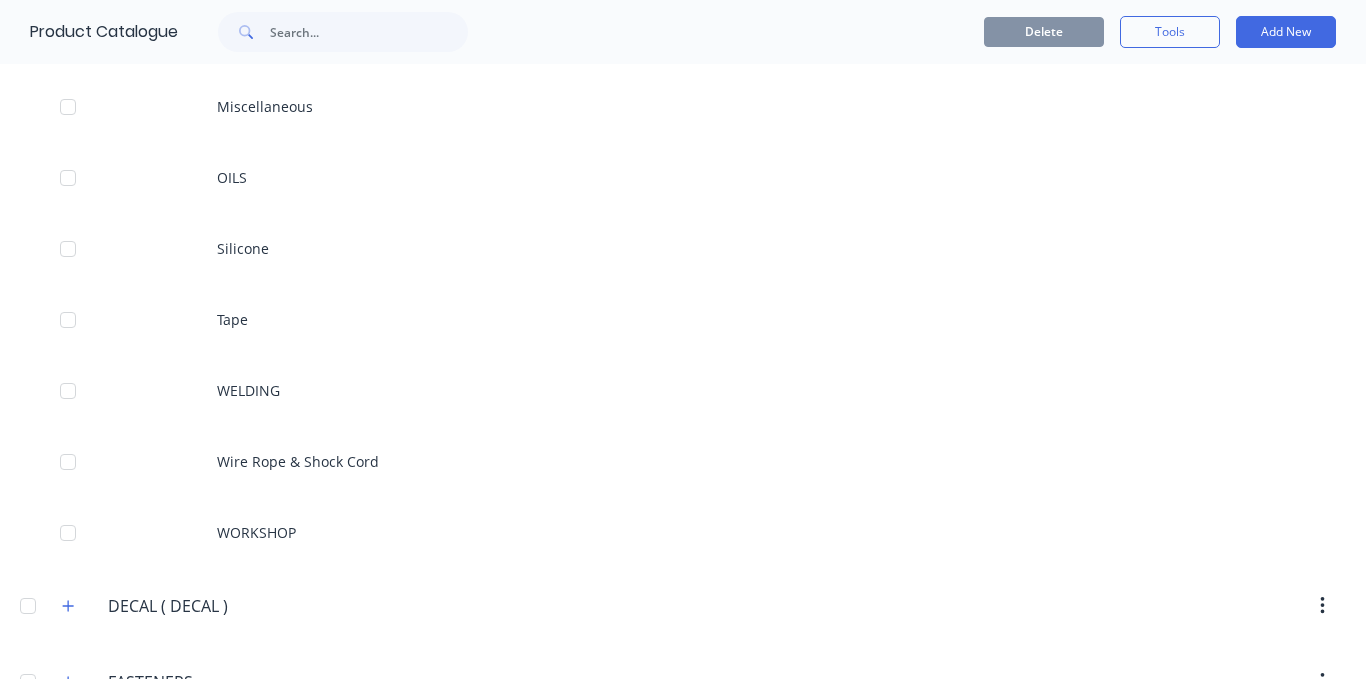scroll, scrollTop: 2900, scrollLeft: 0, axis: vertical 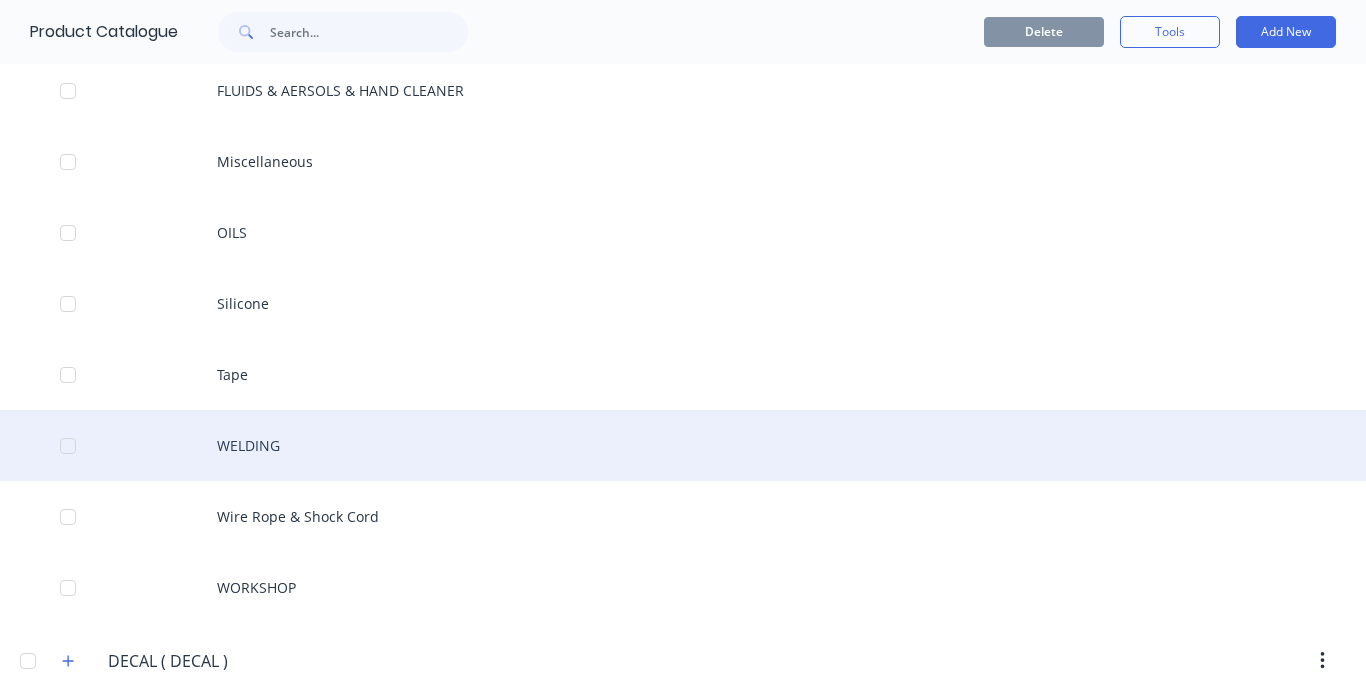 click on "WELDING" at bounding box center [683, 445] 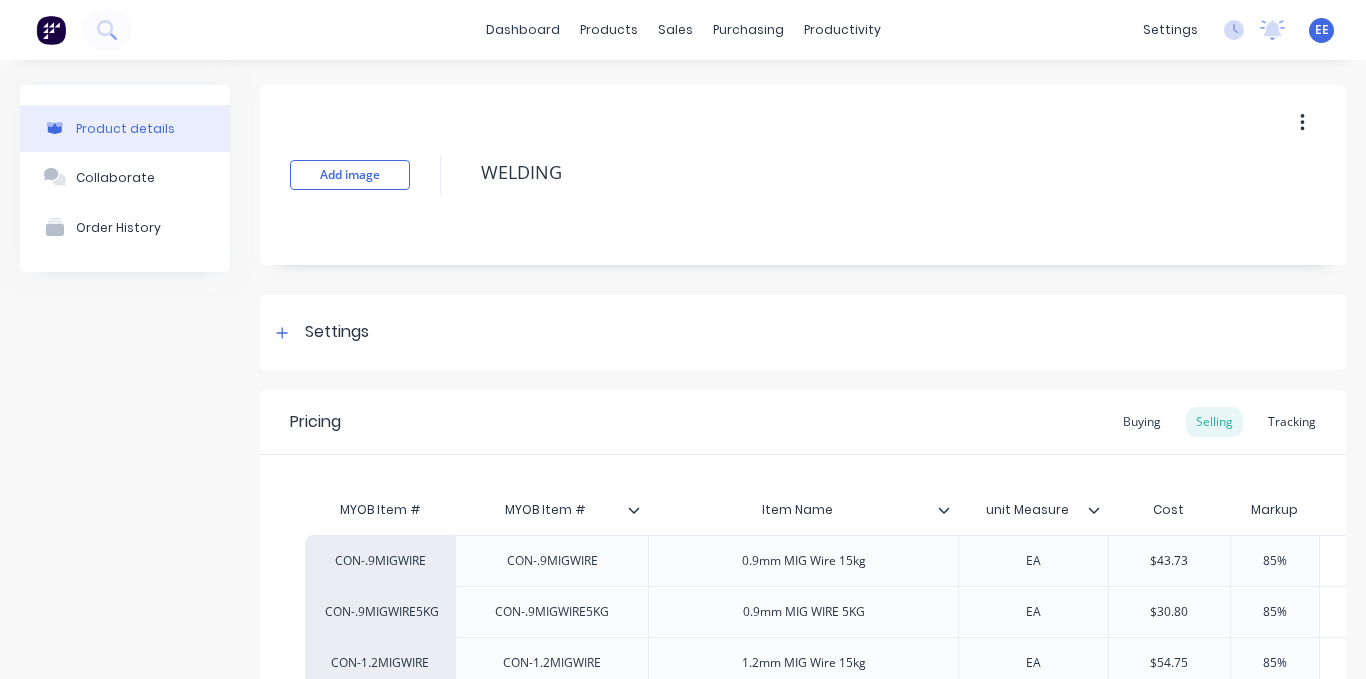 type on "x" 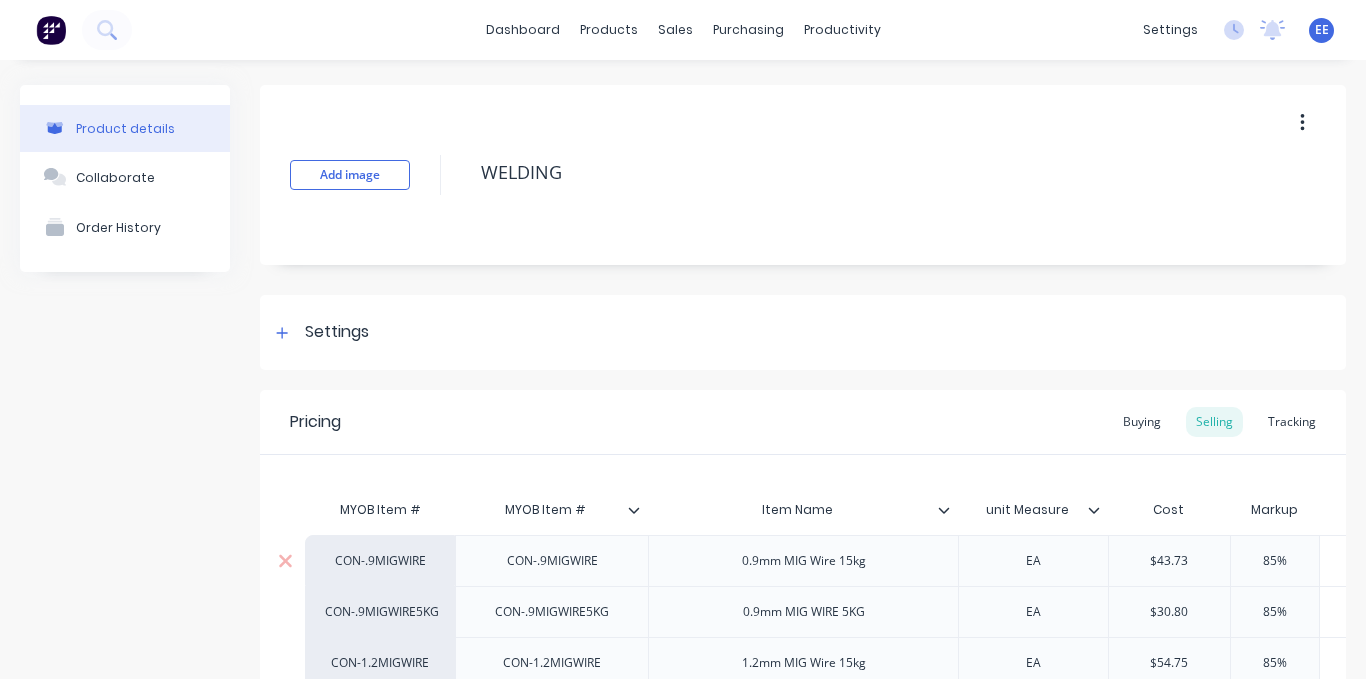 scroll, scrollTop: 300, scrollLeft: 0, axis: vertical 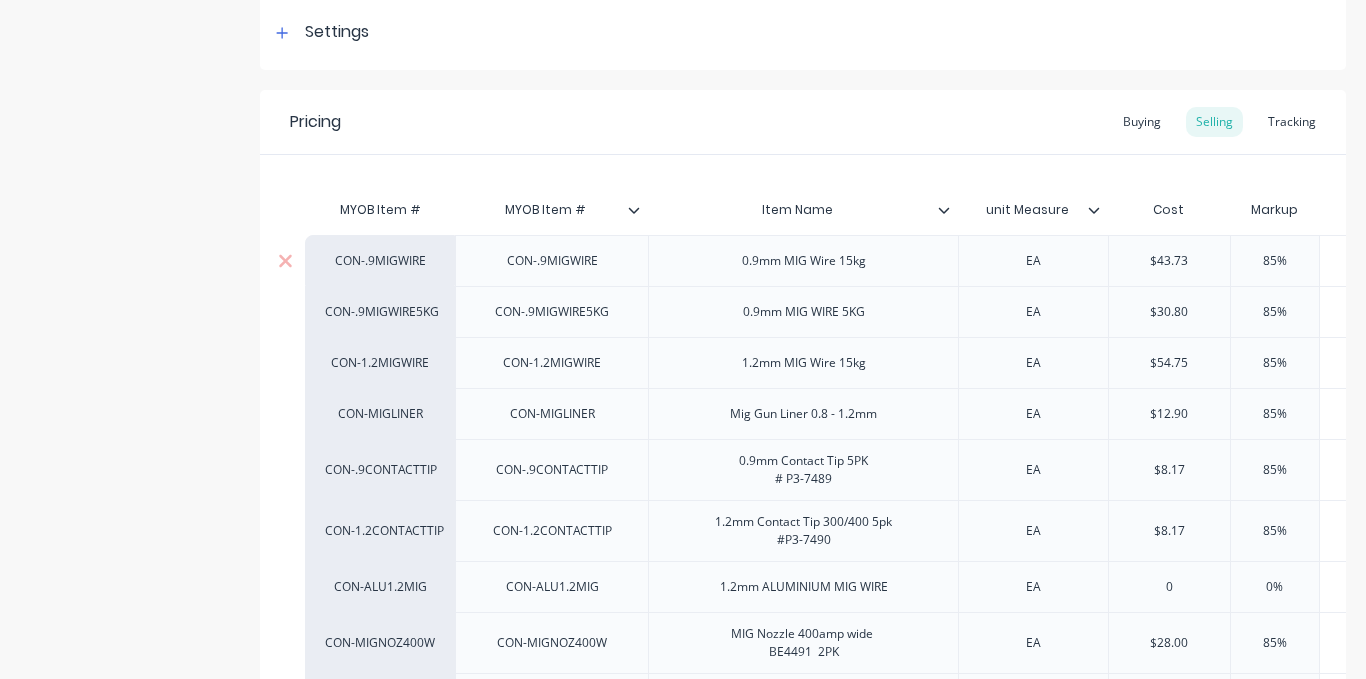 click on "CON-.9MIGWIRE" at bounding box center [380, 261] 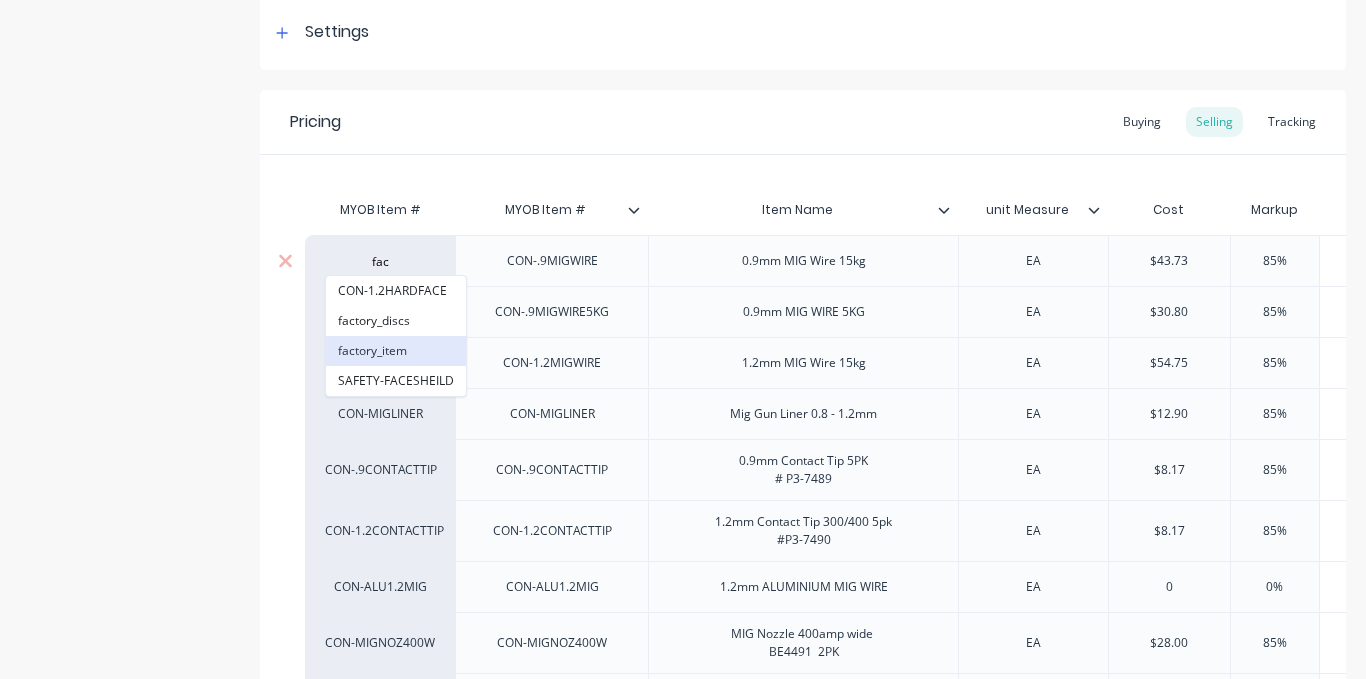 type on "fac" 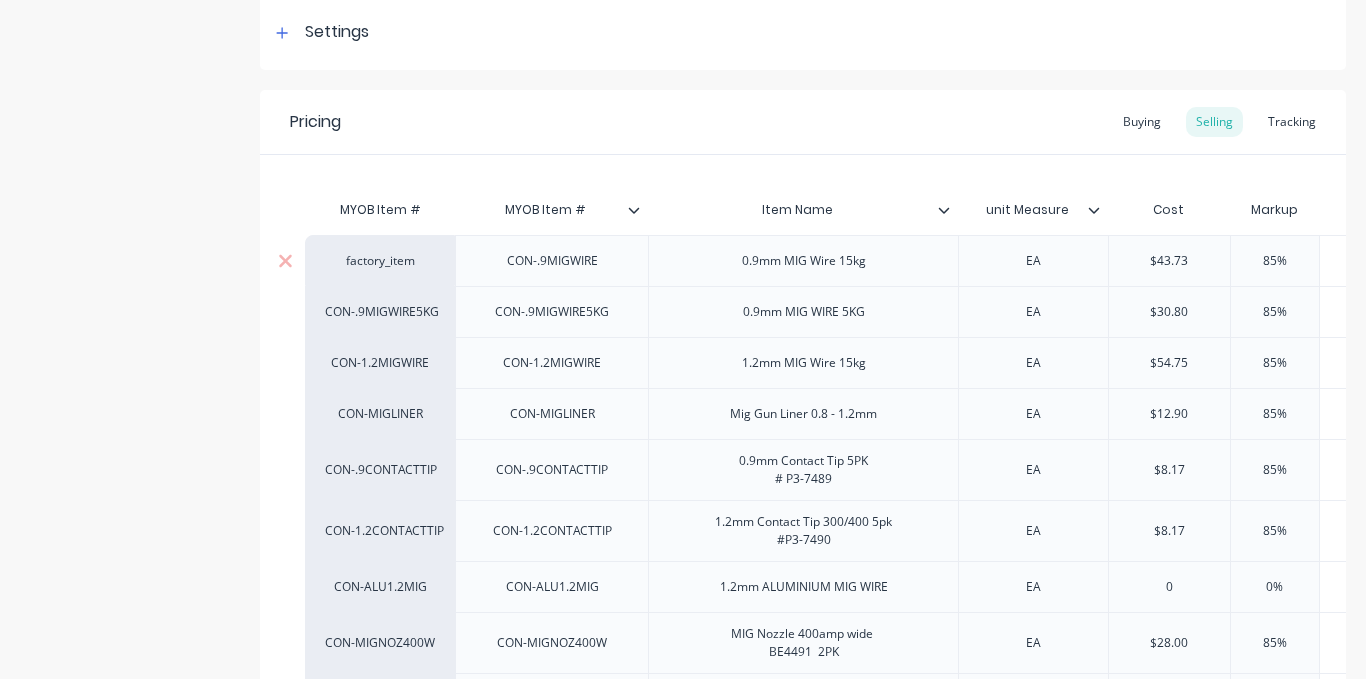 click on "CON-.9MIGWIRE5KG" at bounding box center (380, 312) 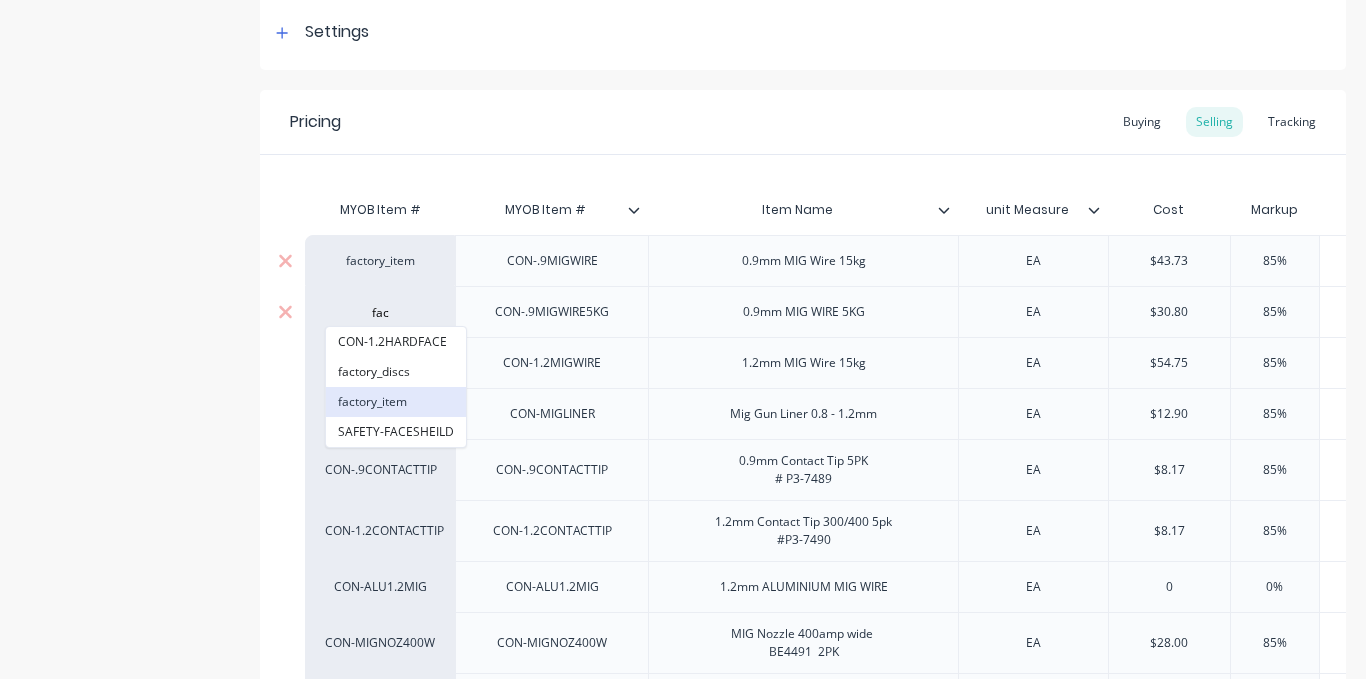 type on "fac" 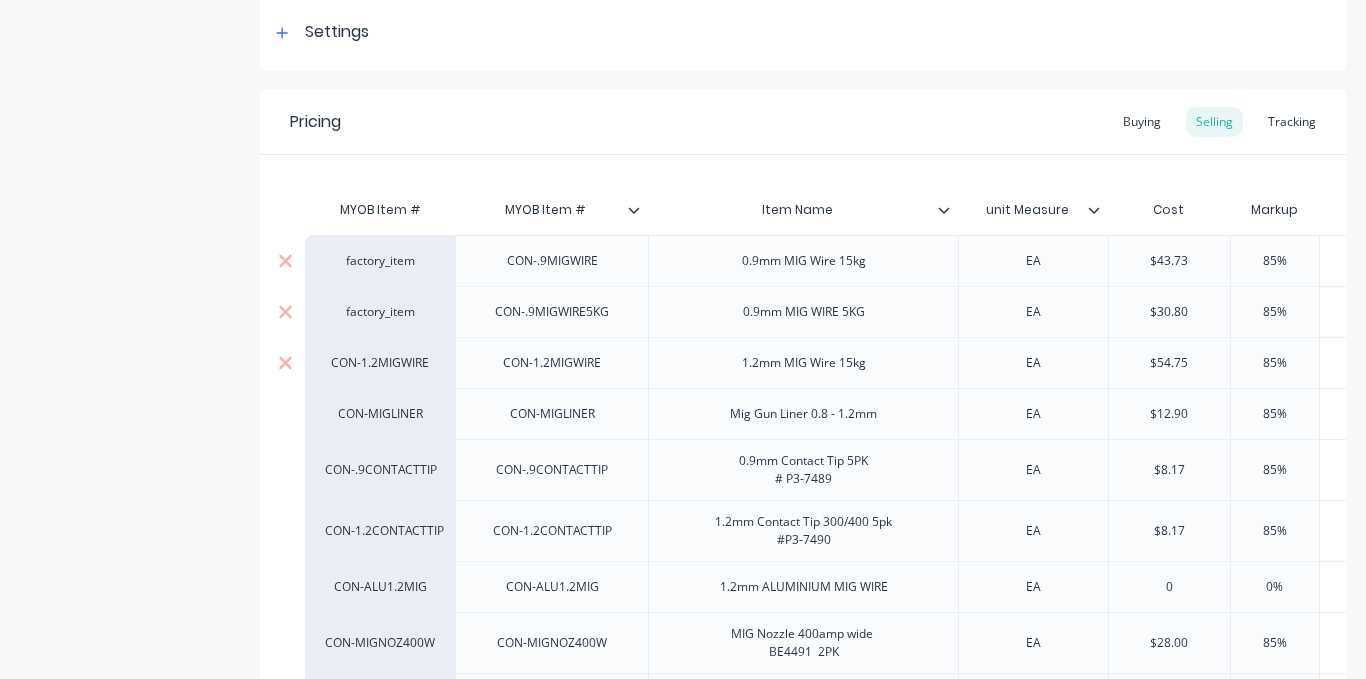 click on "CON-1.2MIGWIRE" at bounding box center [380, 363] 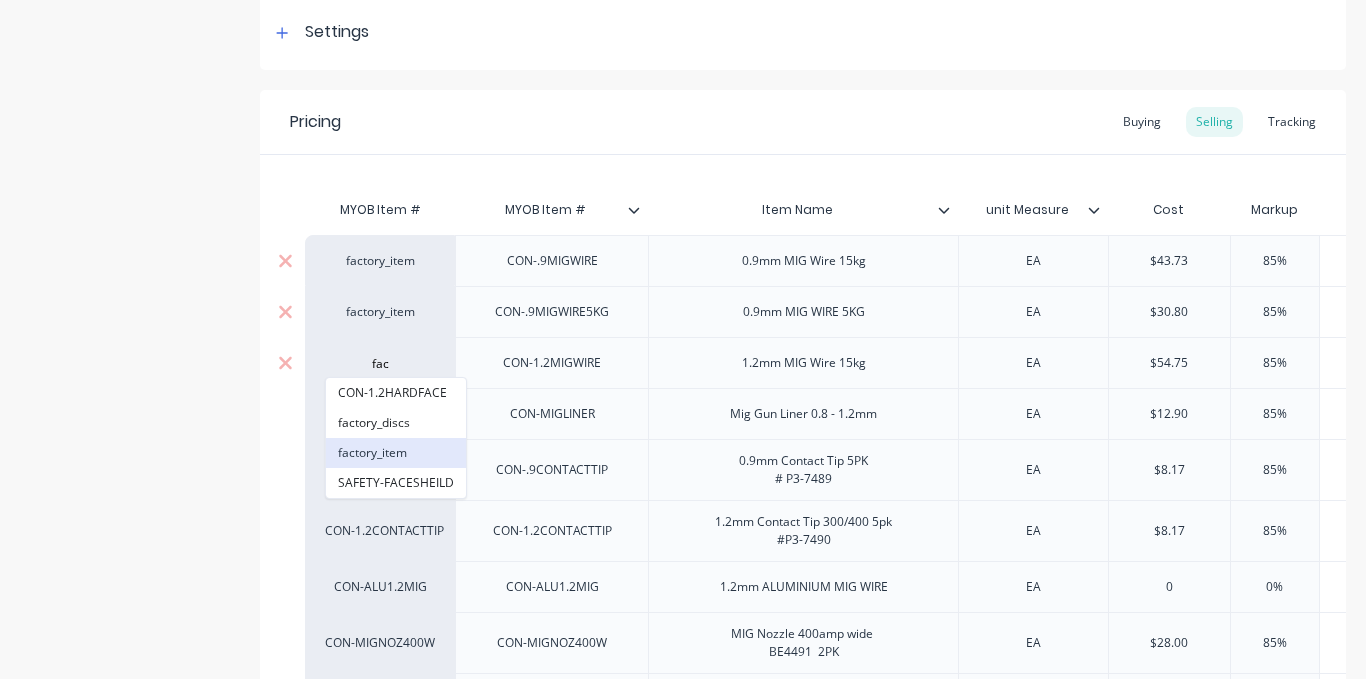 type on "fac" 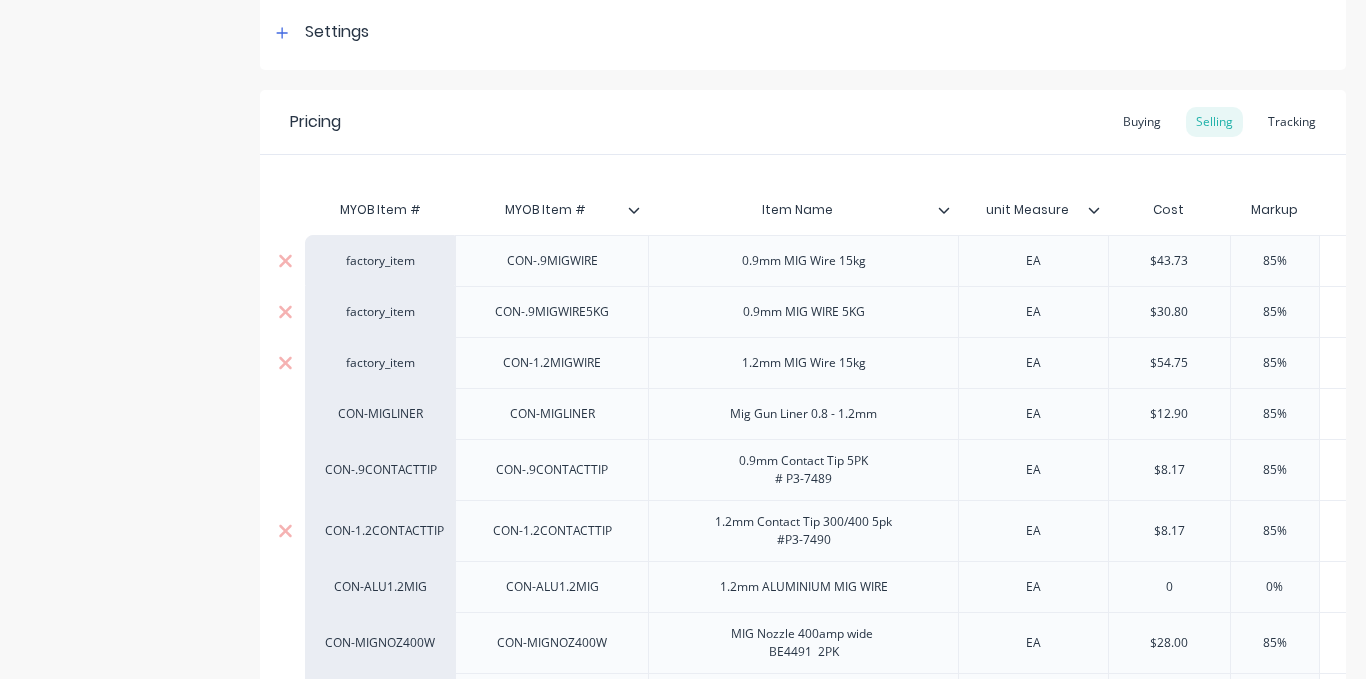 scroll, scrollTop: 500, scrollLeft: 0, axis: vertical 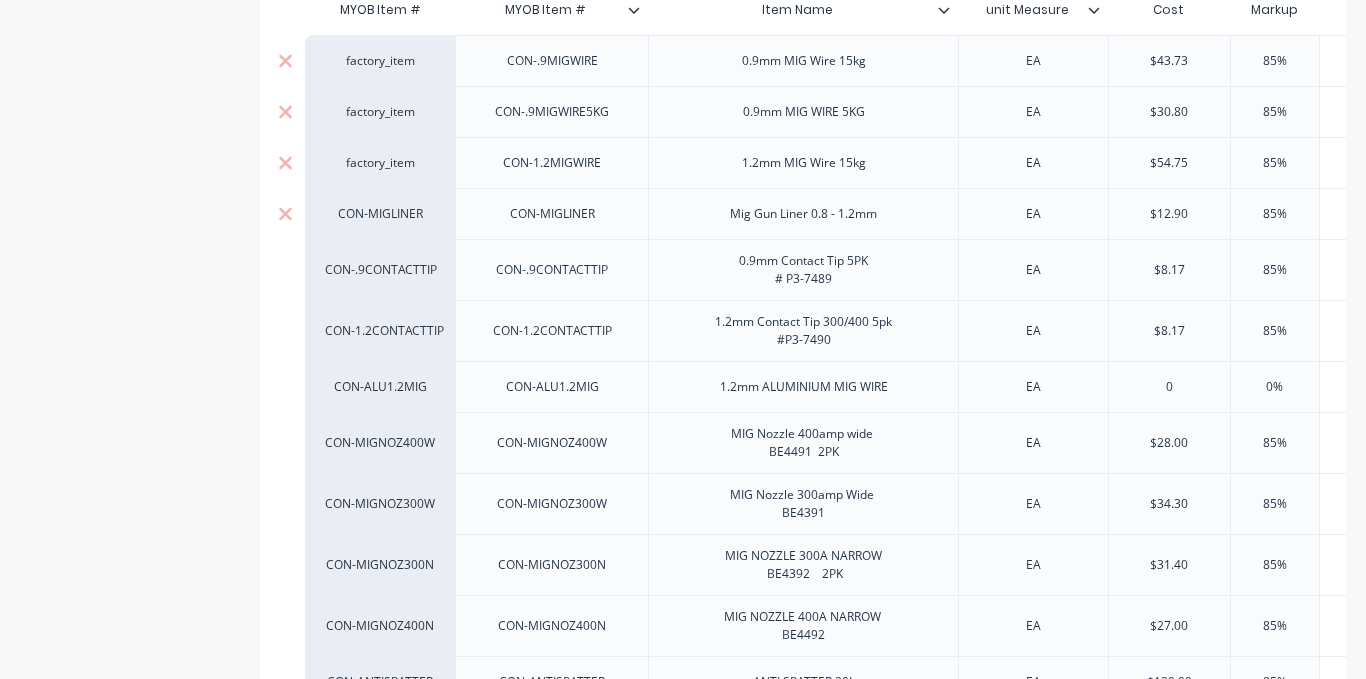 click on "CON-MIGLINER" at bounding box center (380, 214) 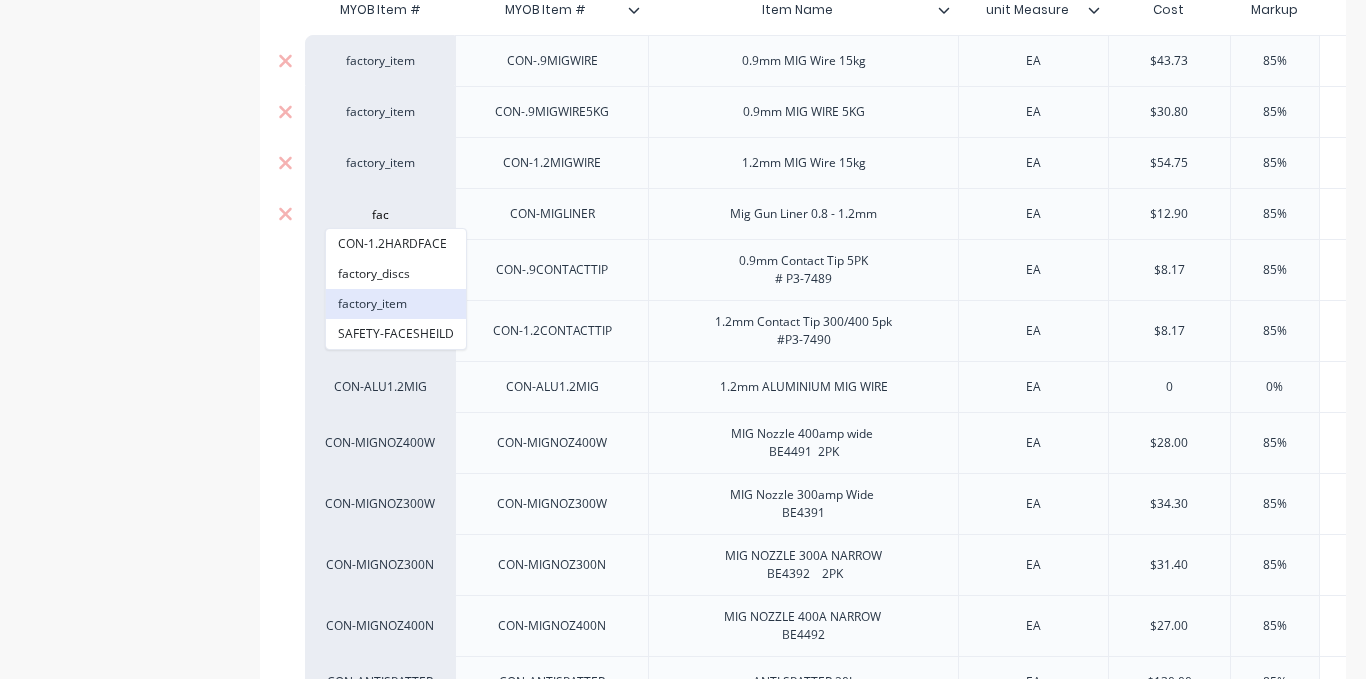 type on "fac" 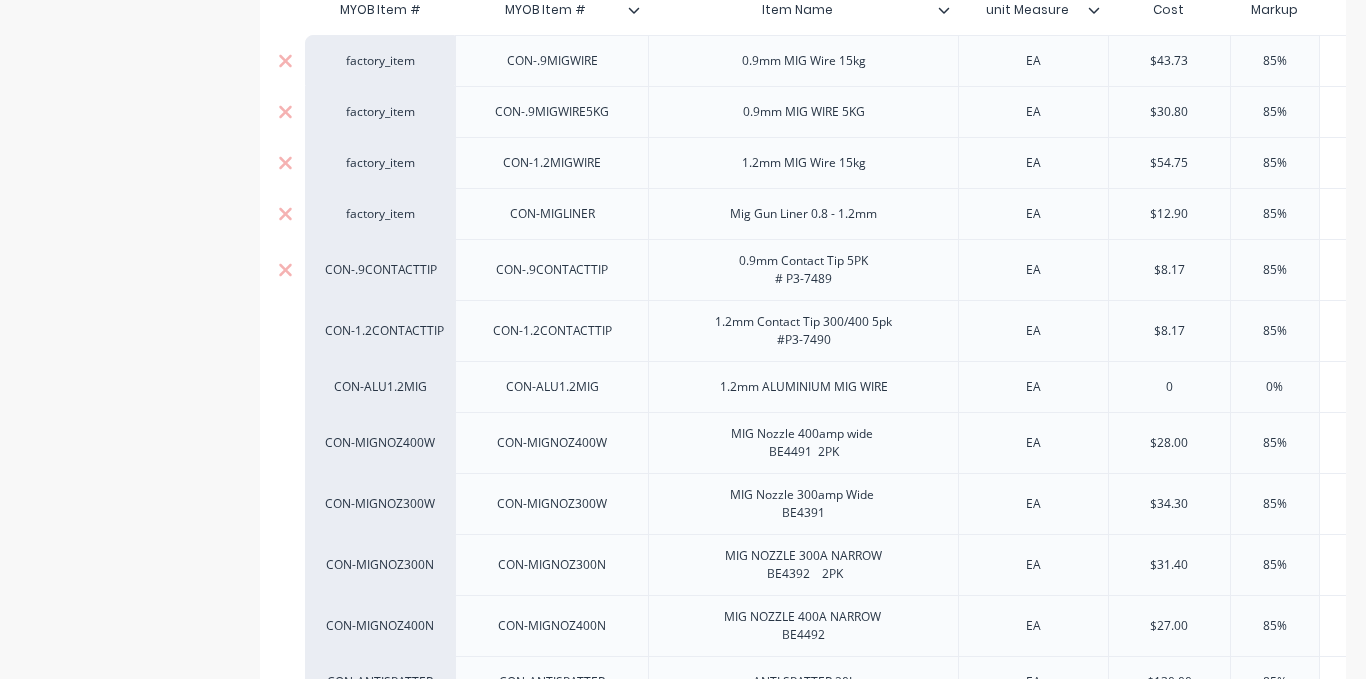 drag, startPoint x: 395, startPoint y: 308, endPoint x: 385, endPoint y: 264, distance: 45.122055 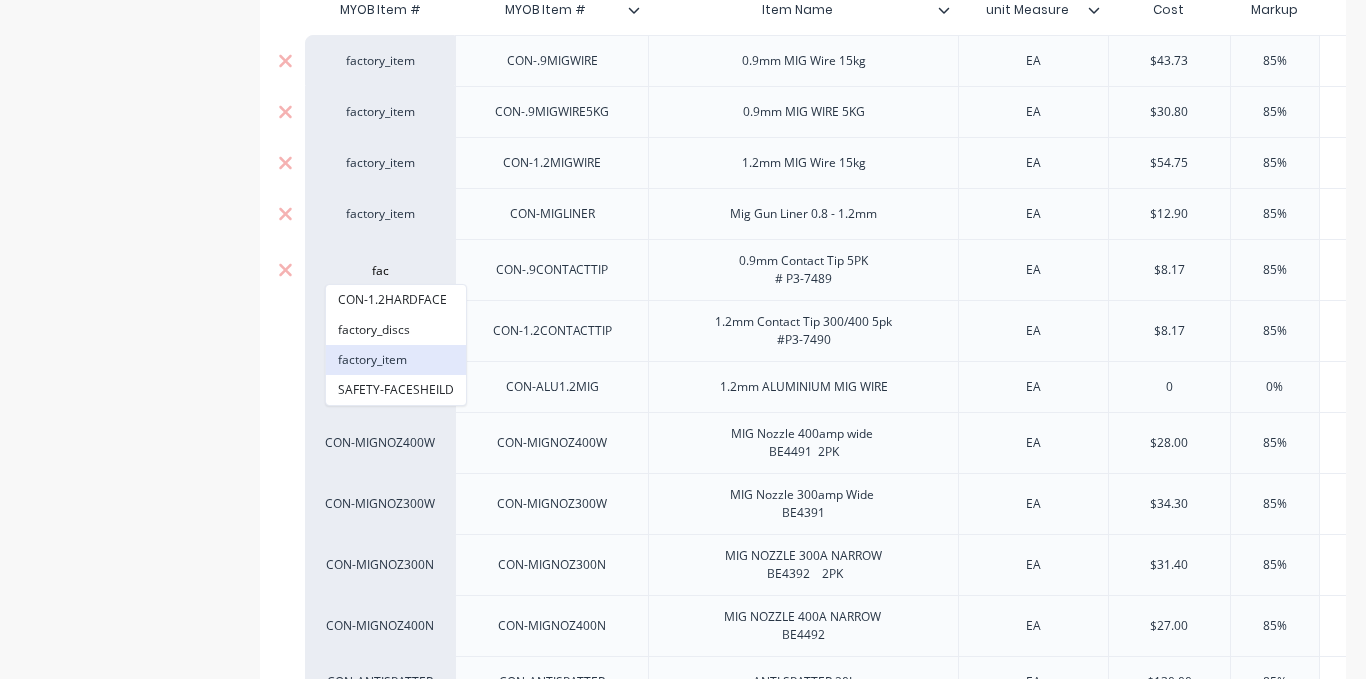 type on "fac" 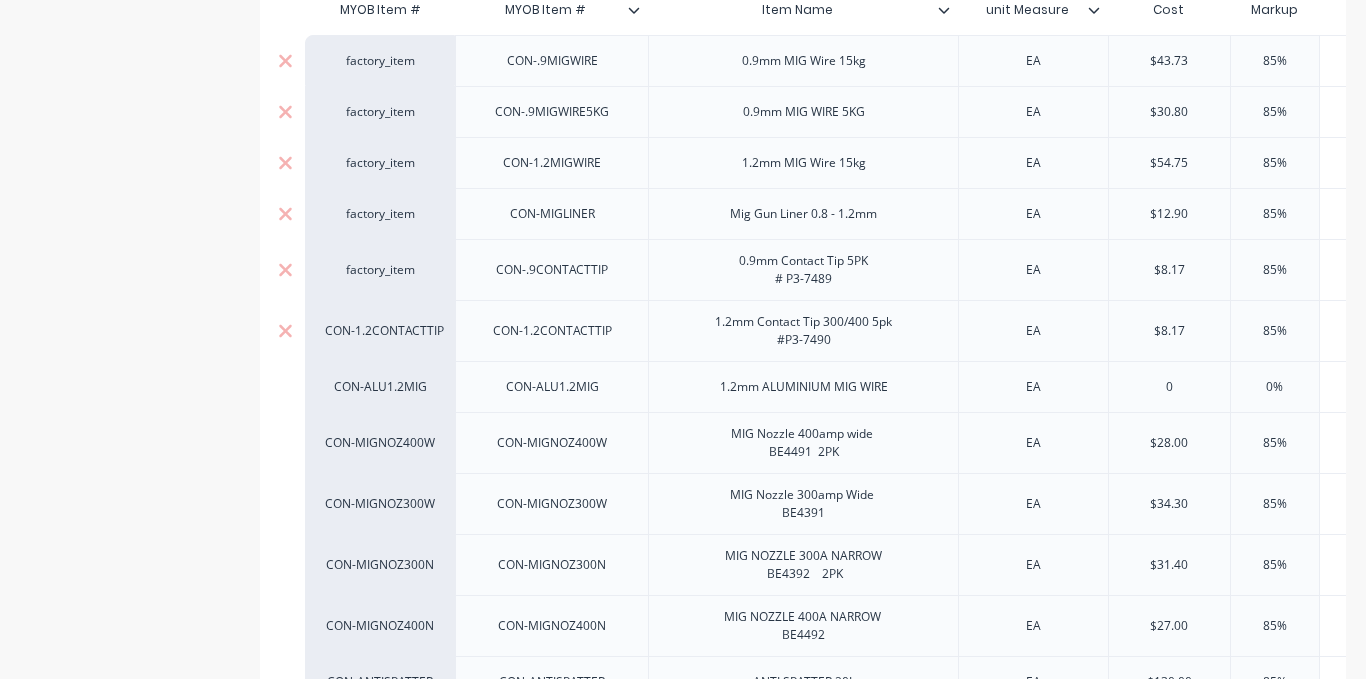 click on "CON-1.2CONTACTTIP" at bounding box center [380, 330] 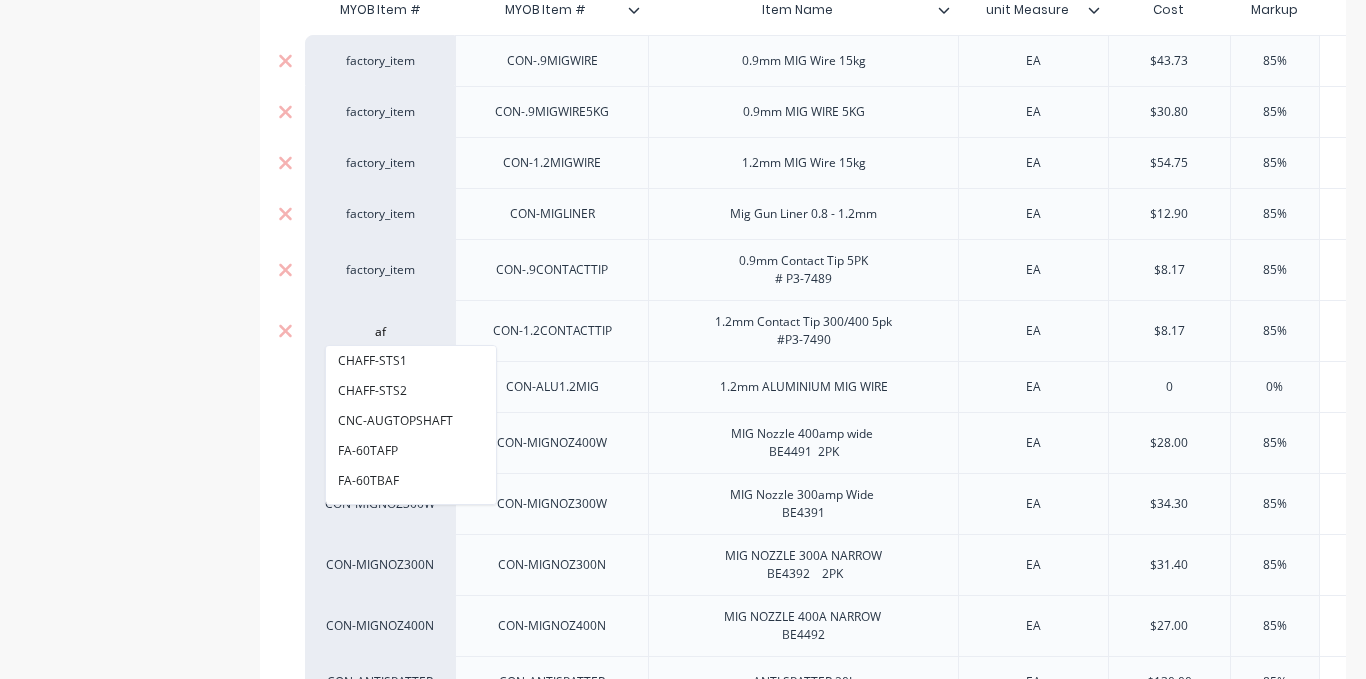 type on "a" 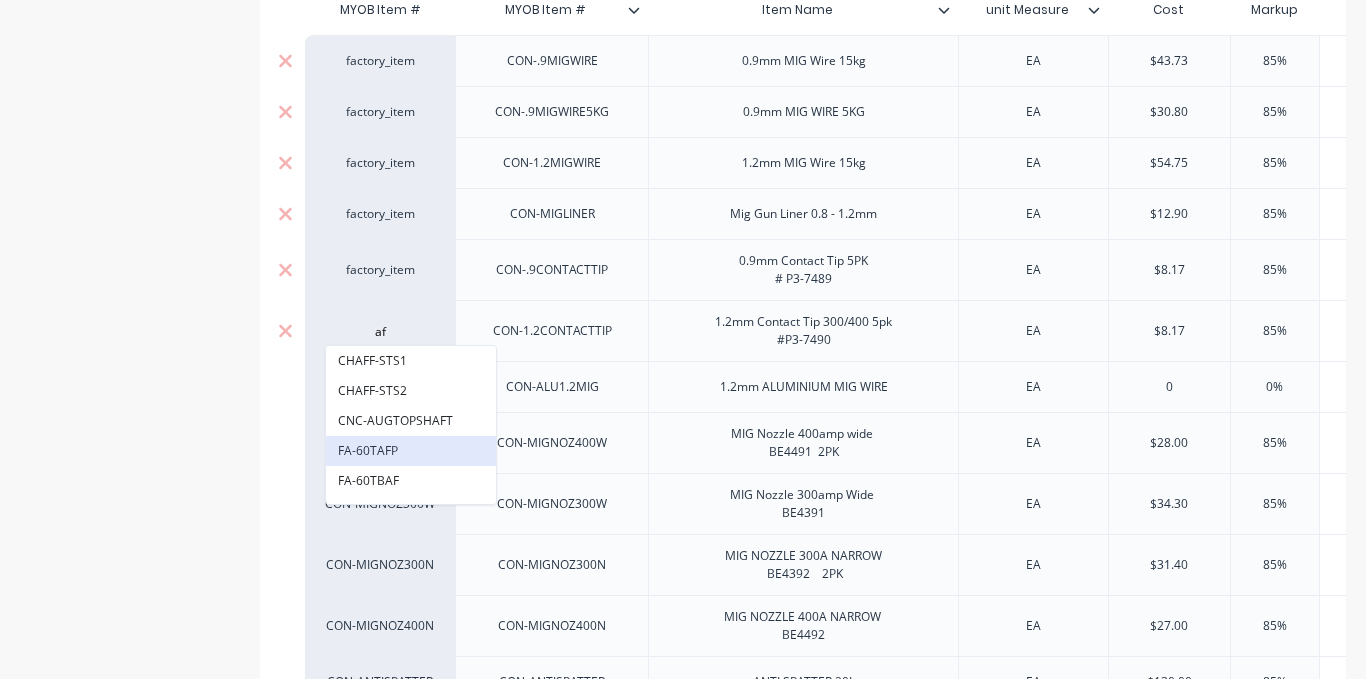 type on "a" 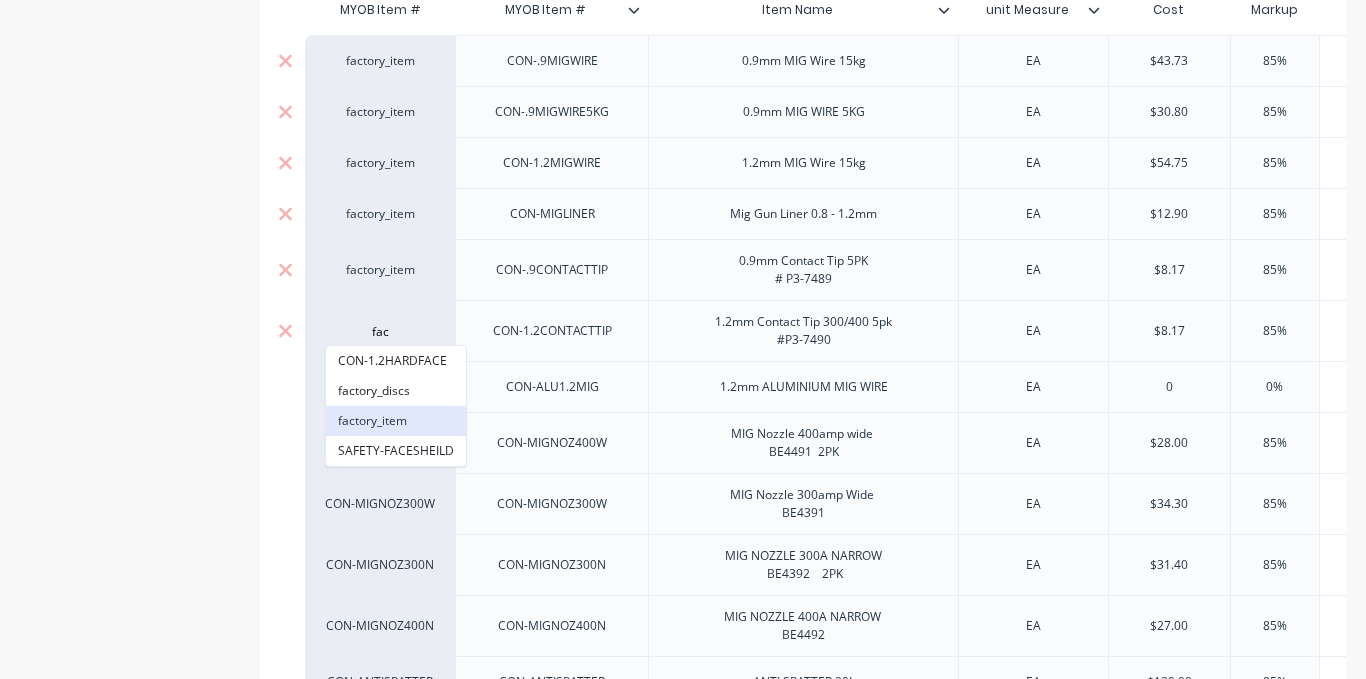 type on "fac" 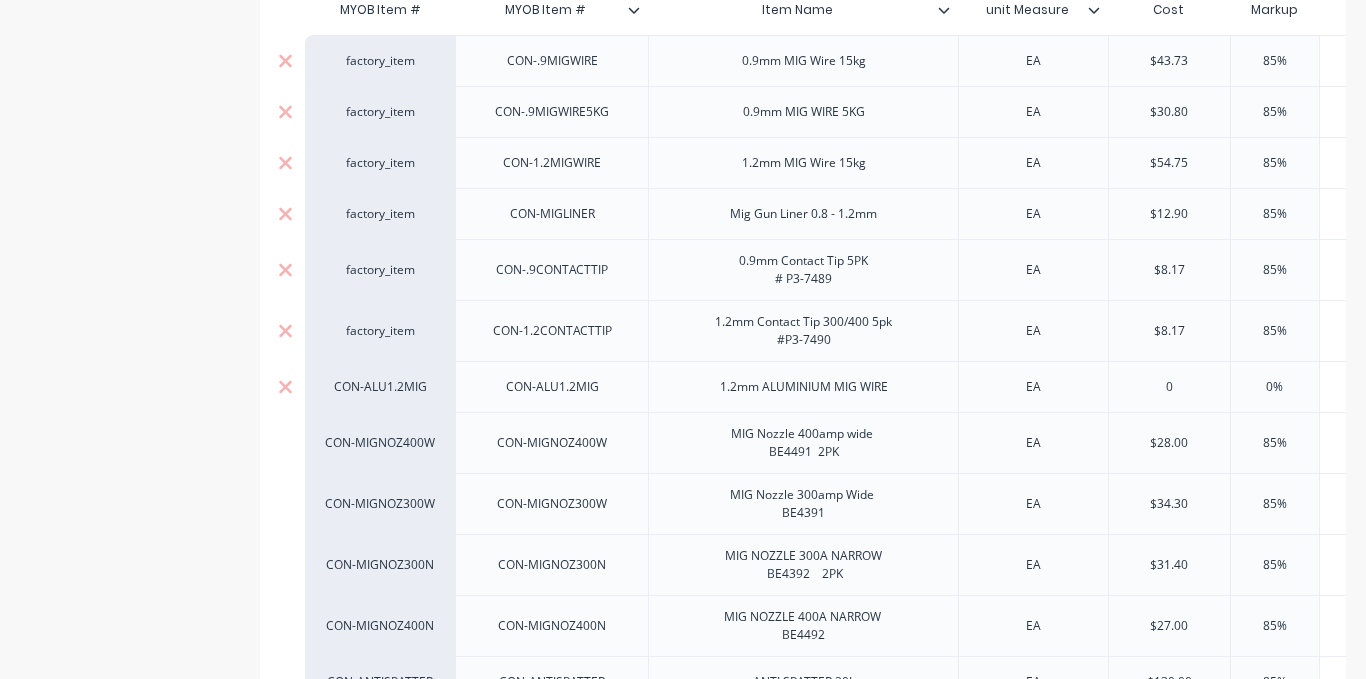 click on "CON-ALU1.2MIG" at bounding box center (380, 387) 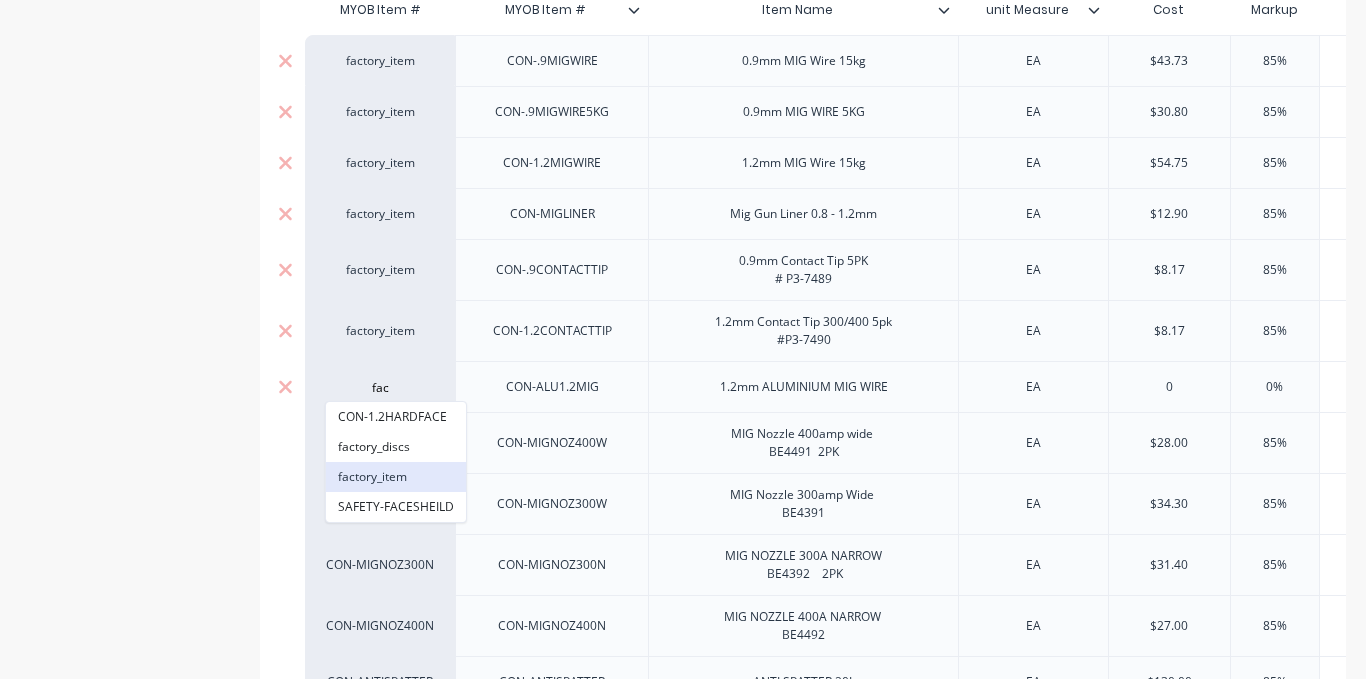 type on "fac" 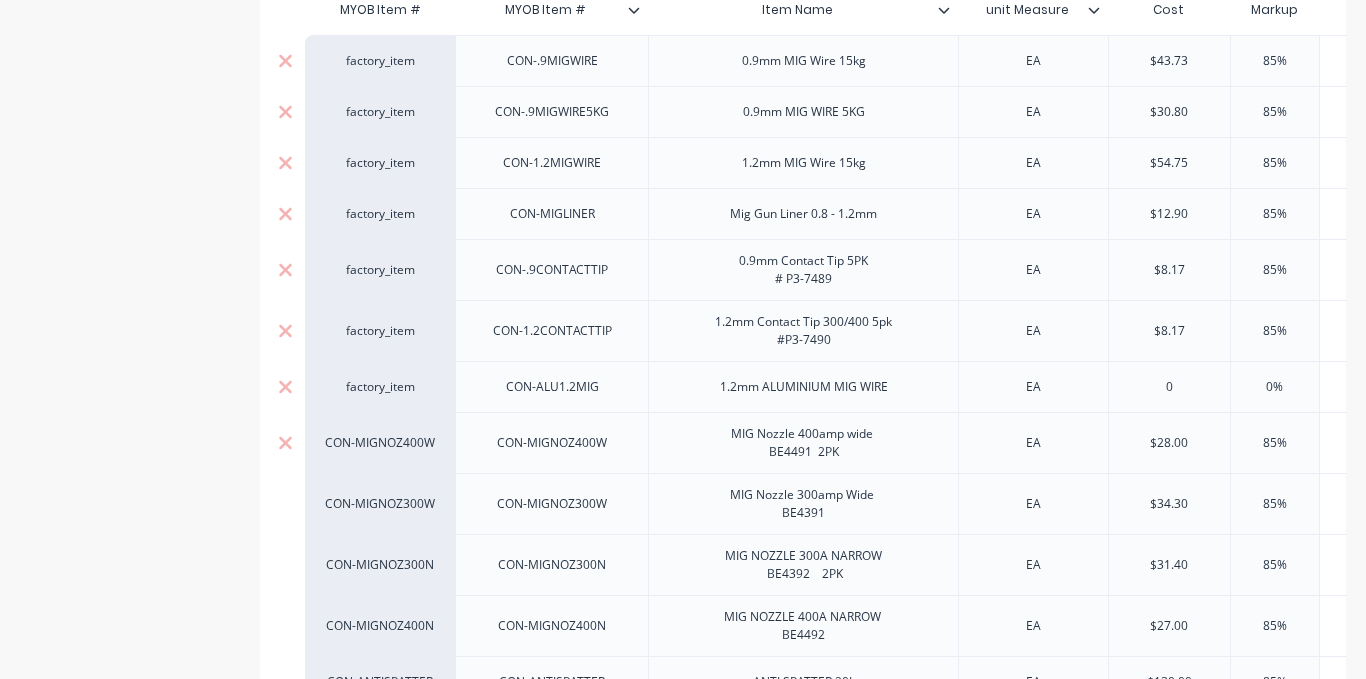 click on "CON-MIGNOZ400W" at bounding box center (380, 443) 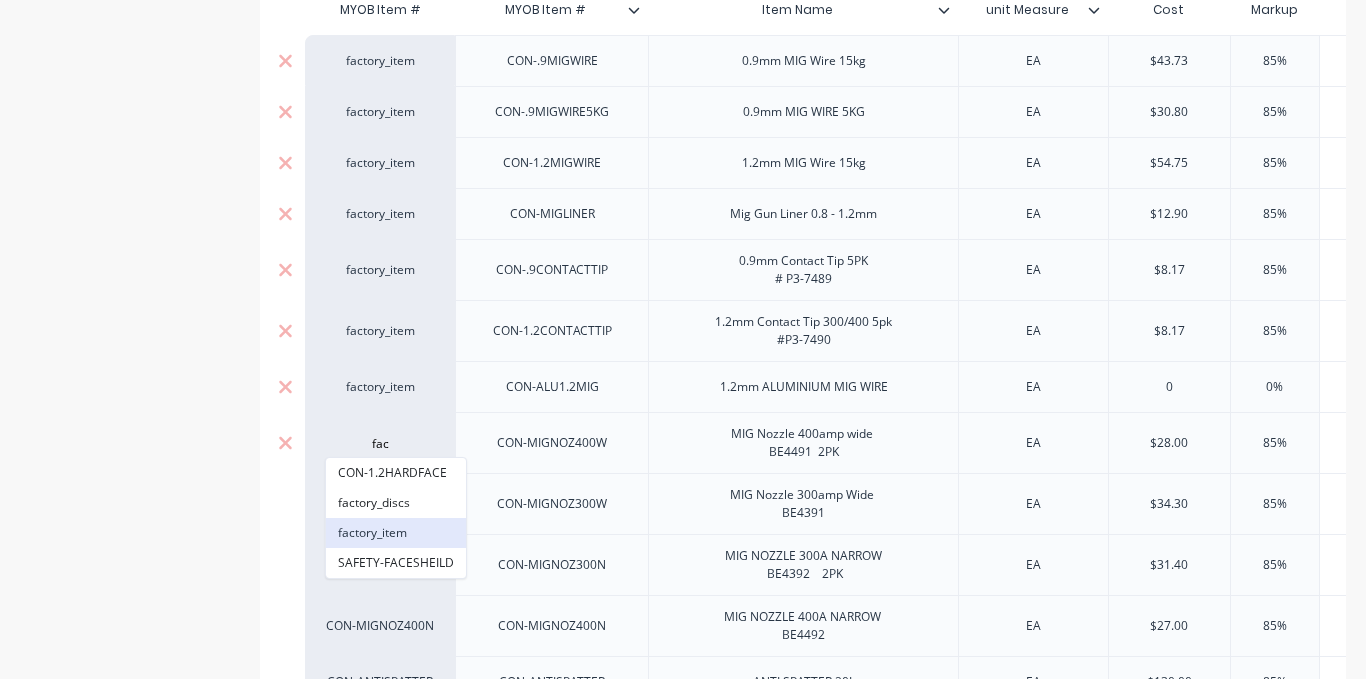 type on "fac" 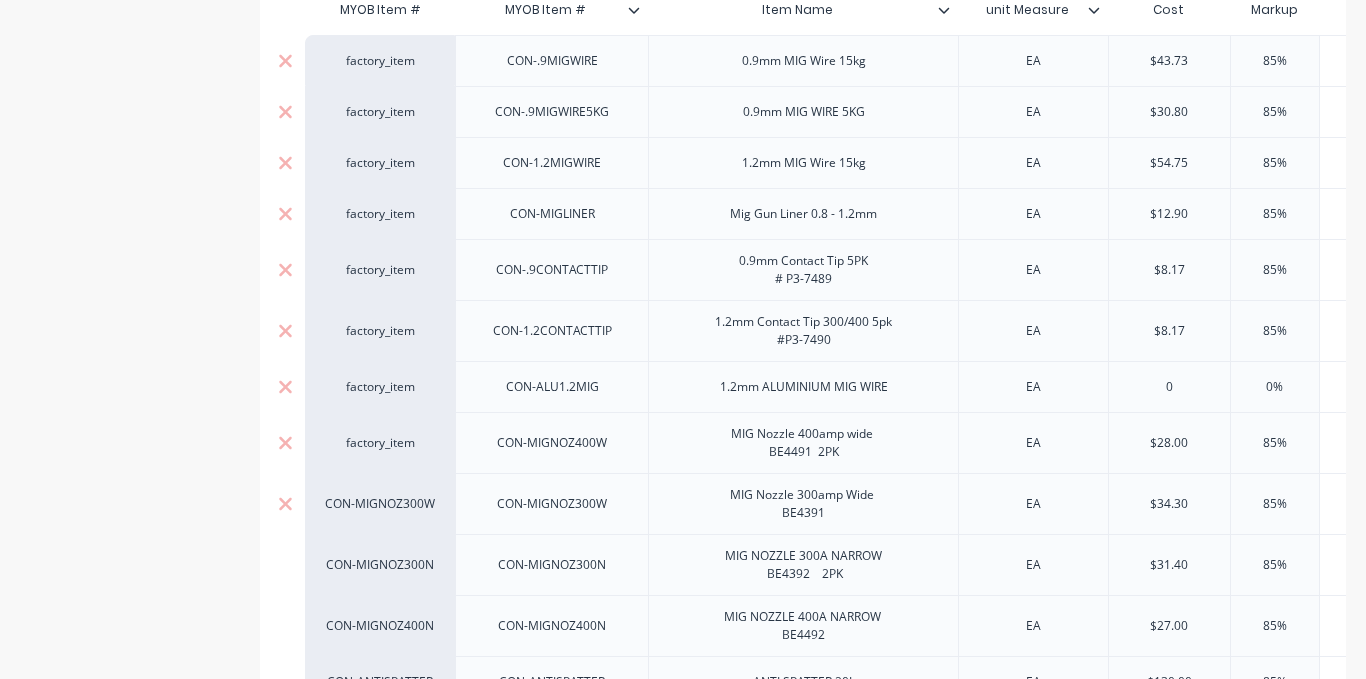click on "CON-MIGNOZ300W" at bounding box center [380, 503] 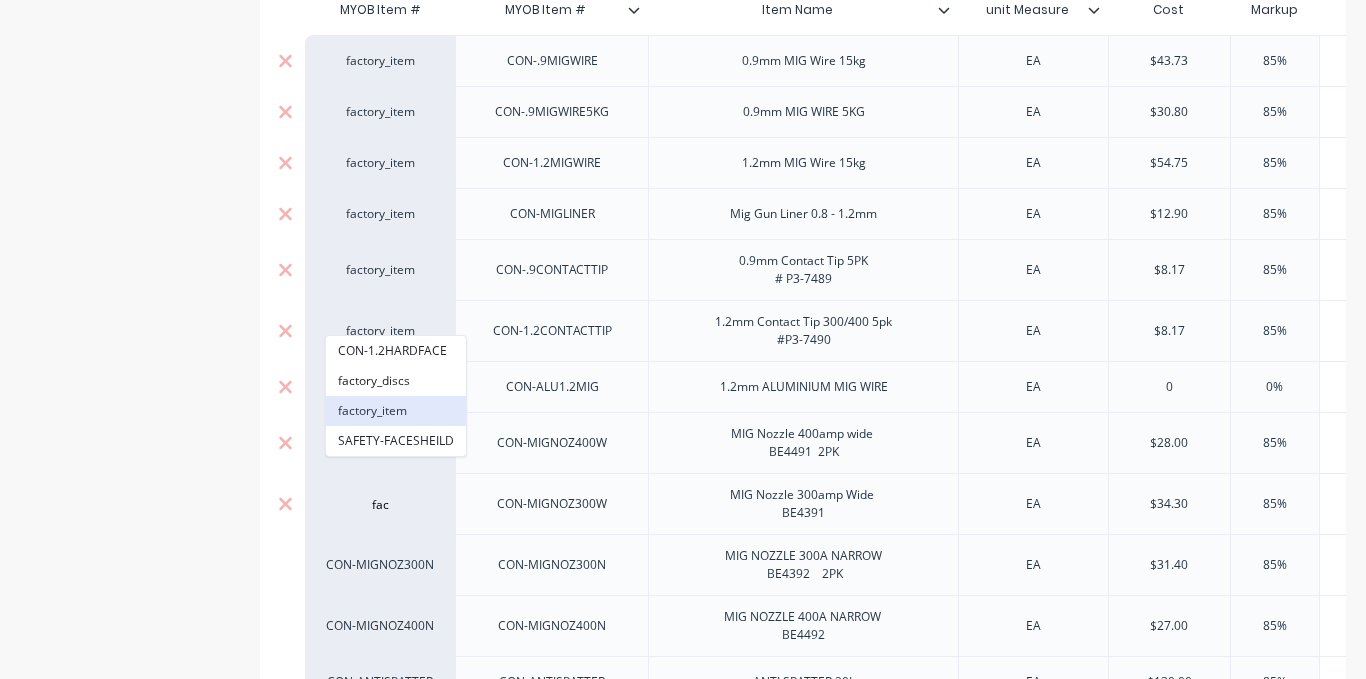 type on "fac" 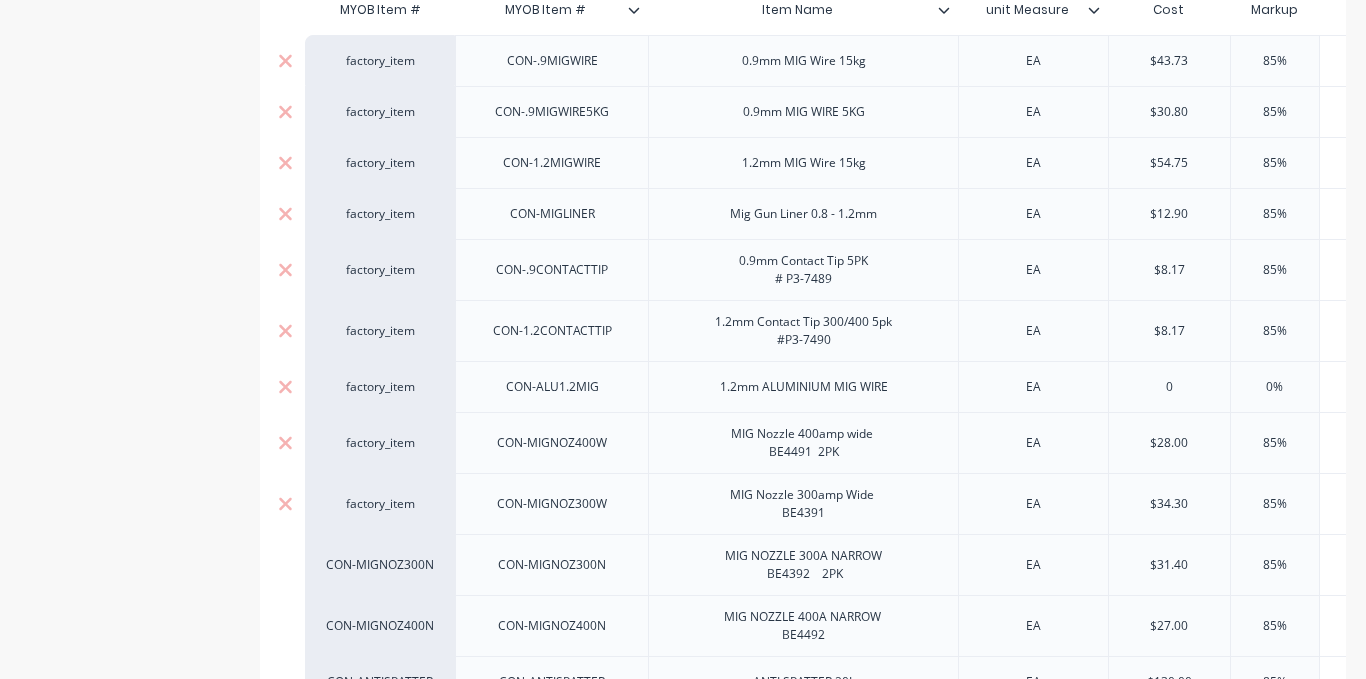 click on "CON-MIGNOZ300N" at bounding box center [380, 564] 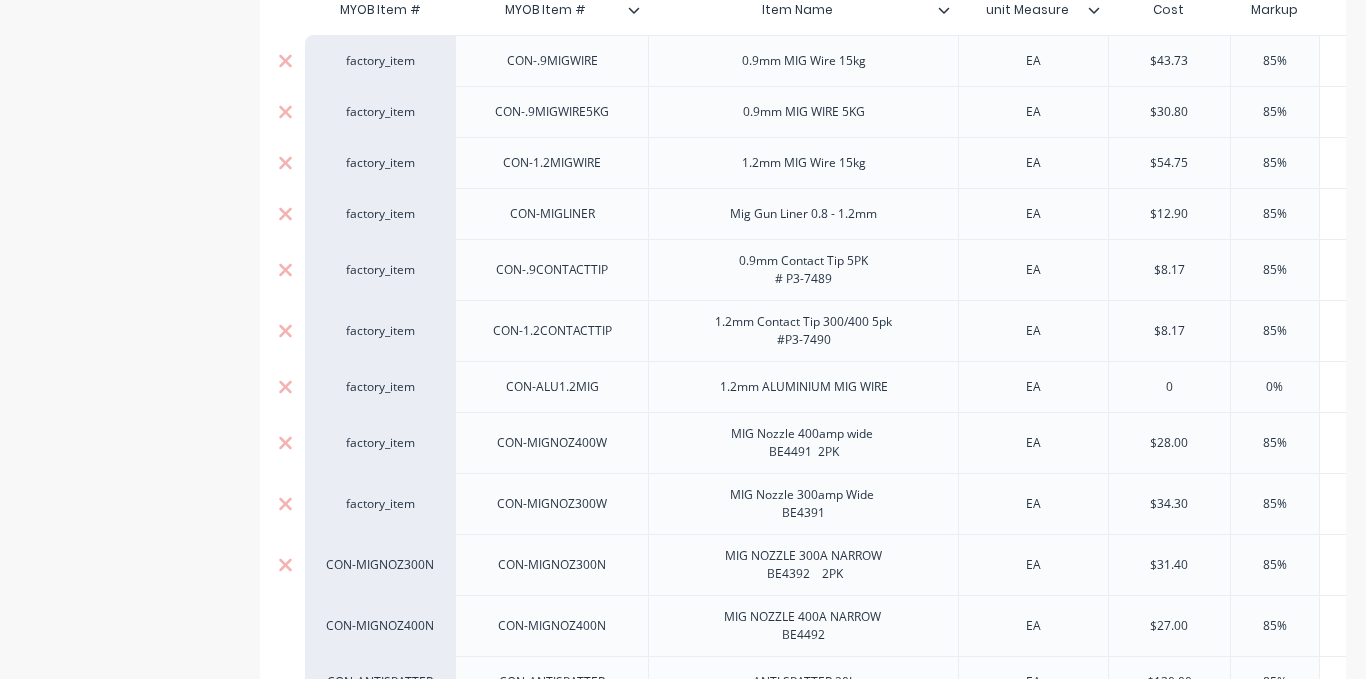 click on "CON-MIGNOZ300N" at bounding box center (380, 565) 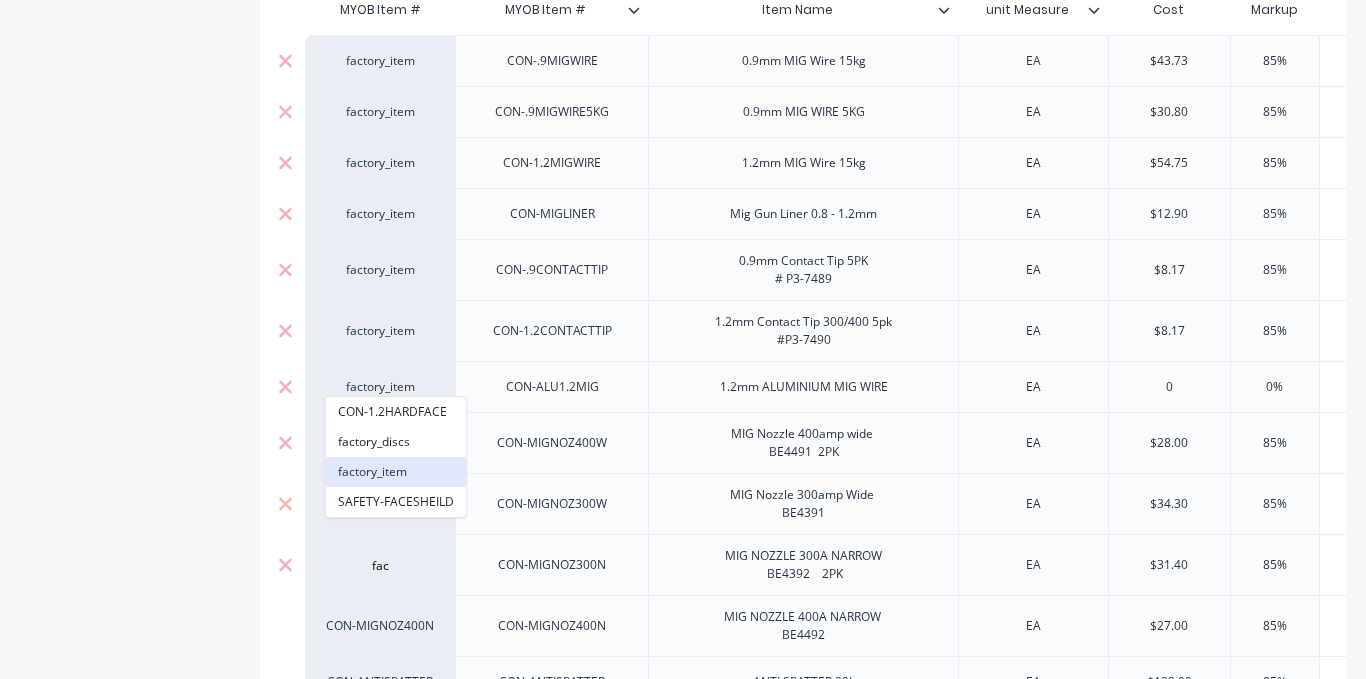 type on "fac" 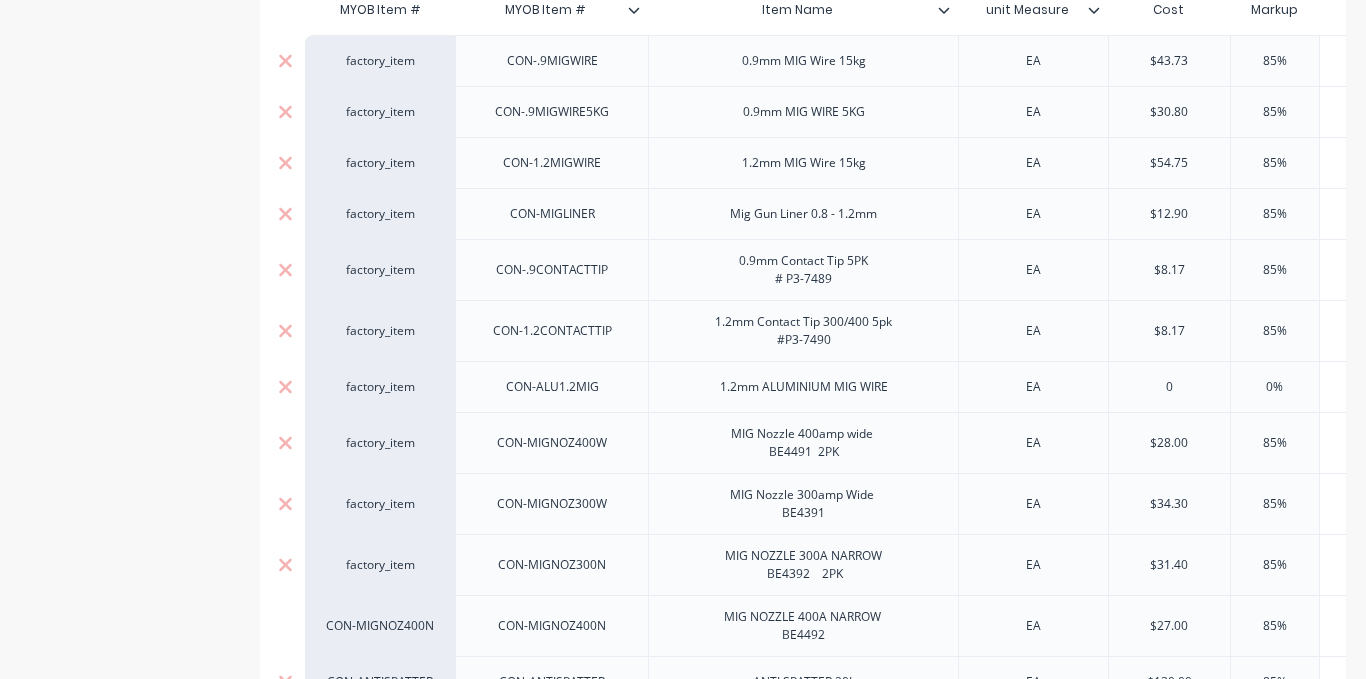 scroll, scrollTop: 700, scrollLeft: 0, axis: vertical 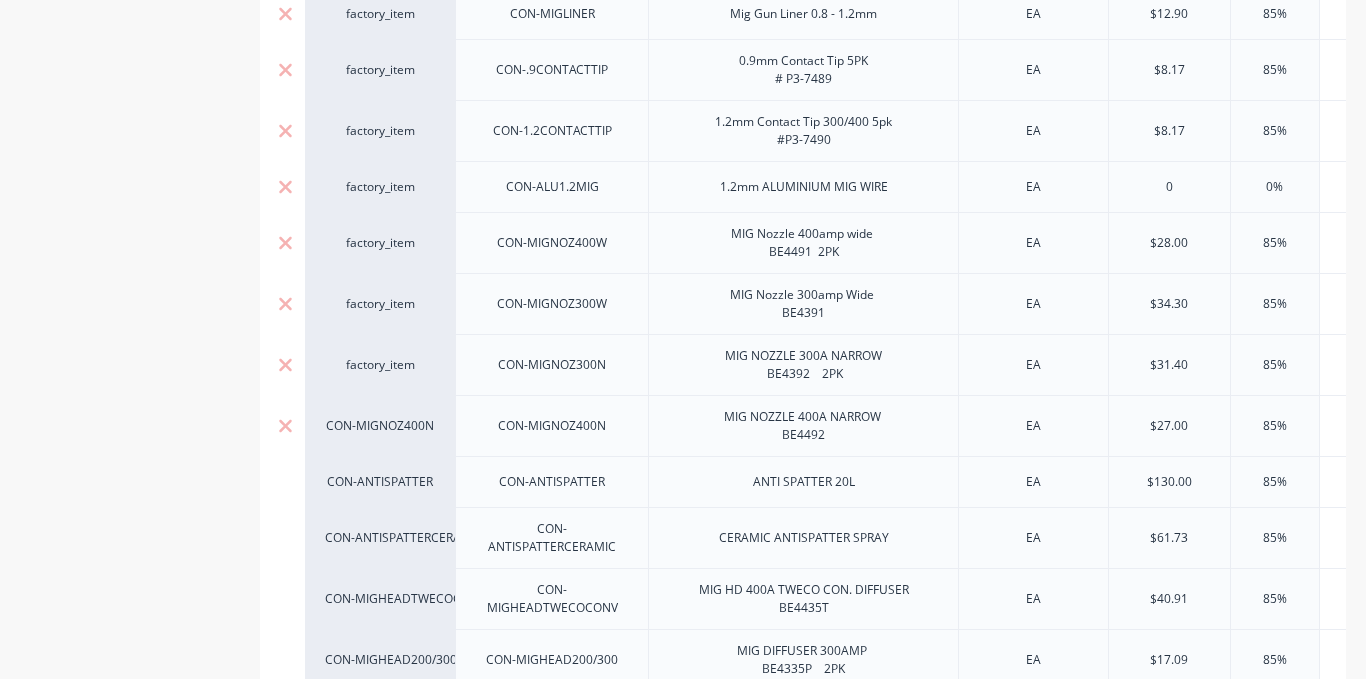 click on "CON-MIGNOZ400N" at bounding box center [380, 426] 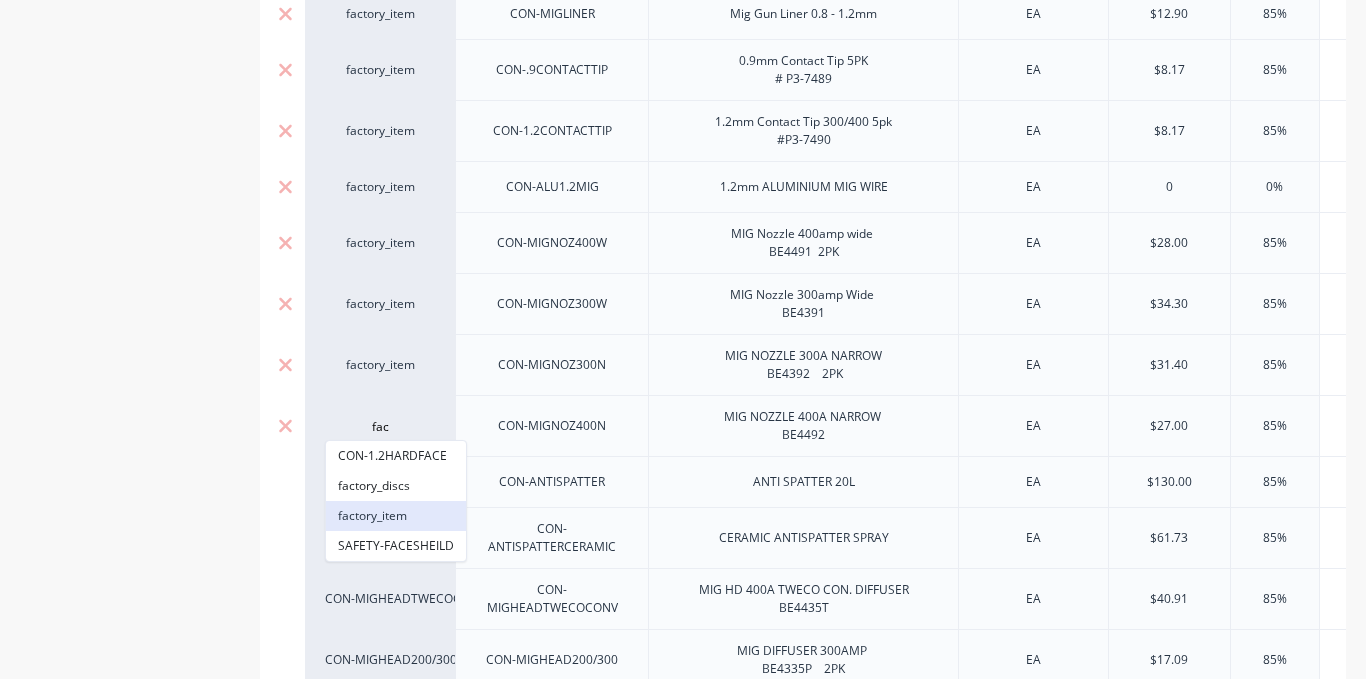 type on "fac" 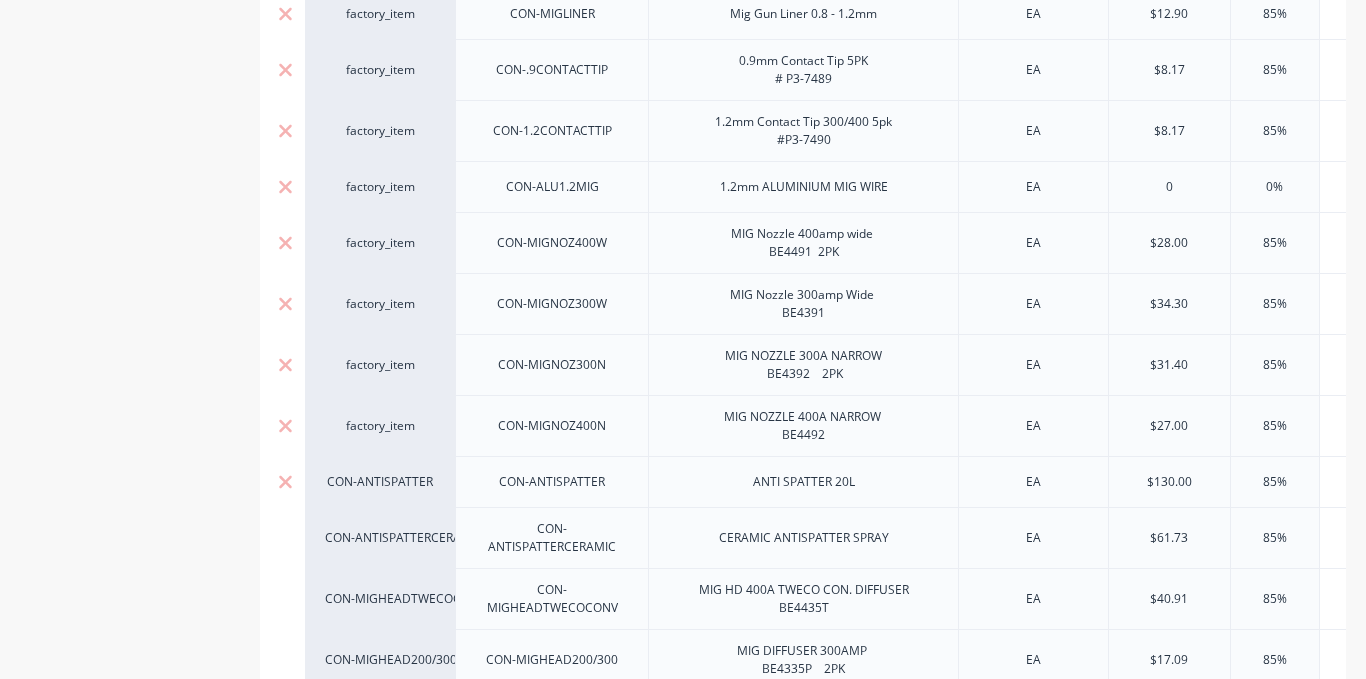 click on "CON-ANTISPATTER" at bounding box center (380, 482) 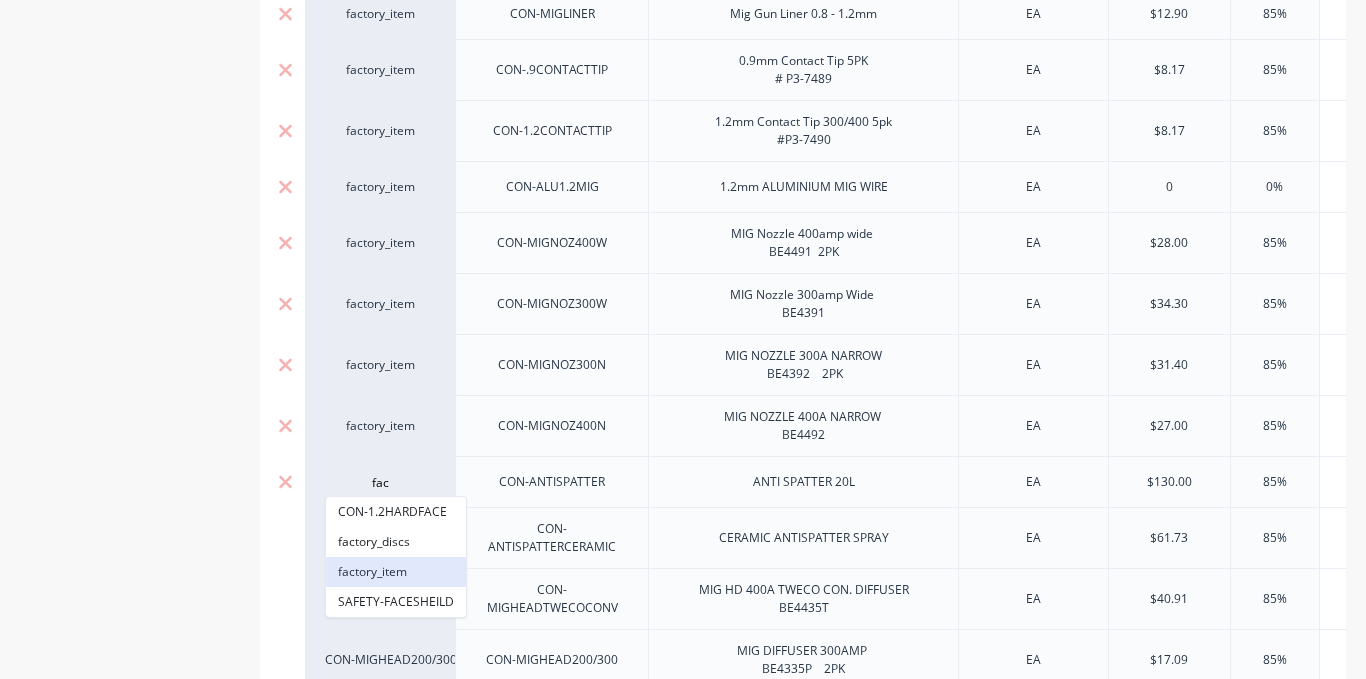 type on "fac" 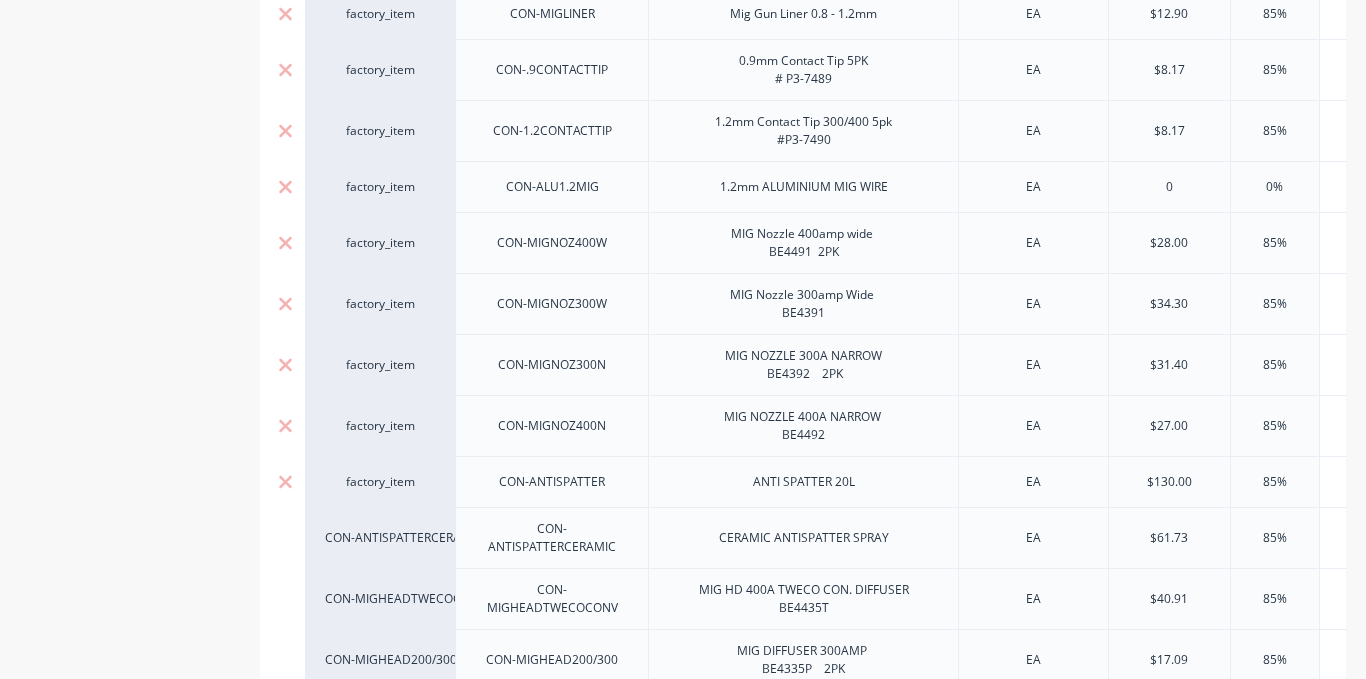 scroll, scrollTop: 900, scrollLeft: 0, axis: vertical 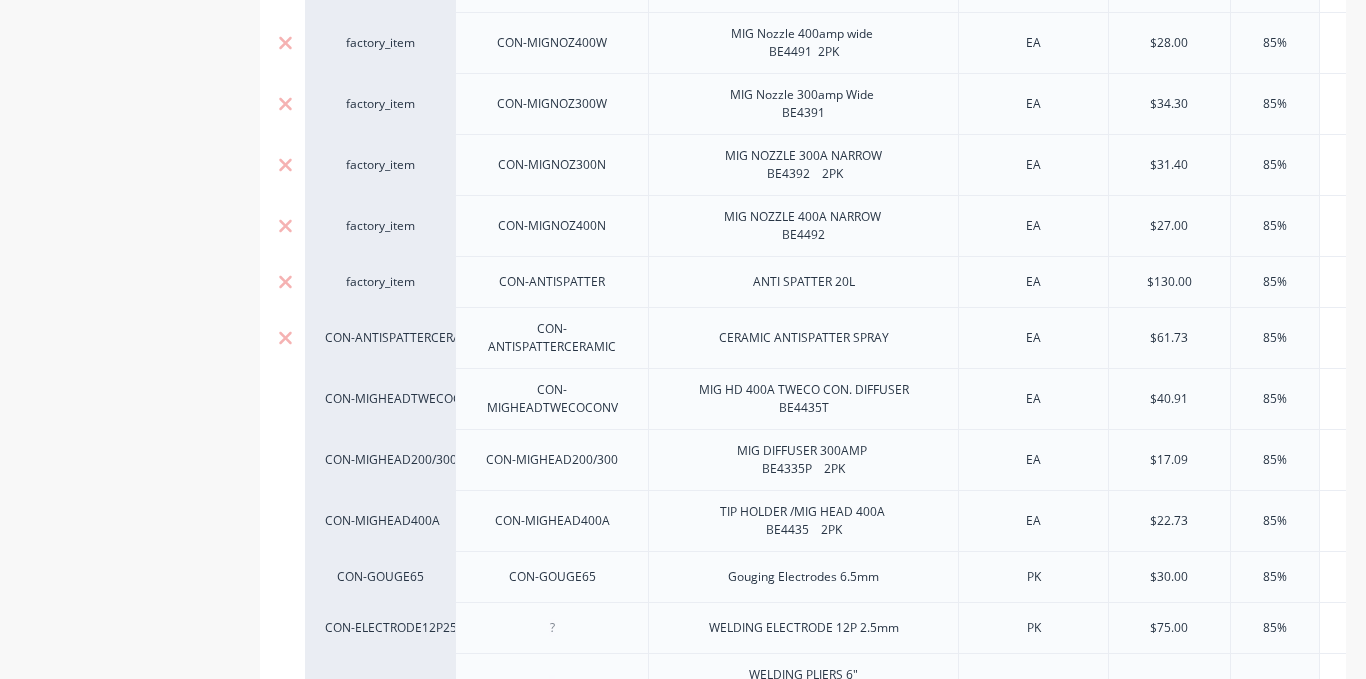 click on "CON-ANTISPATTERCERAMIC" at bounding box center [380, 338] 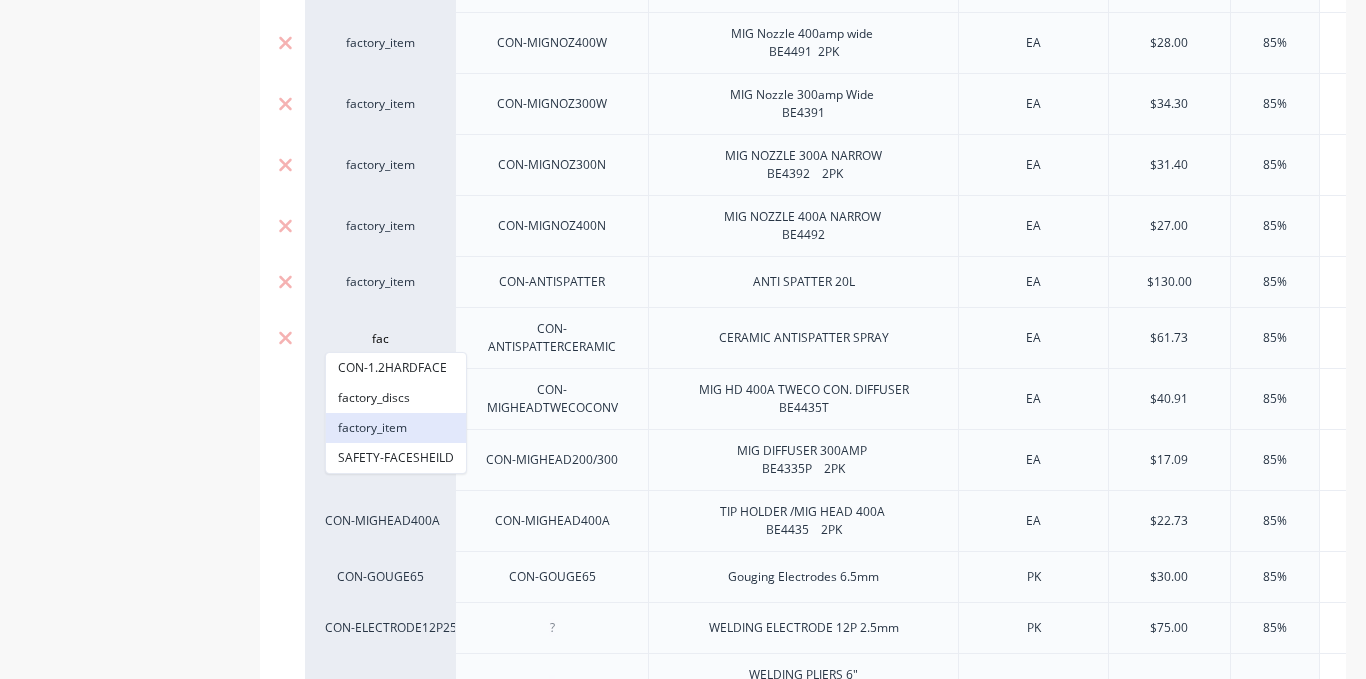 type on "fac" 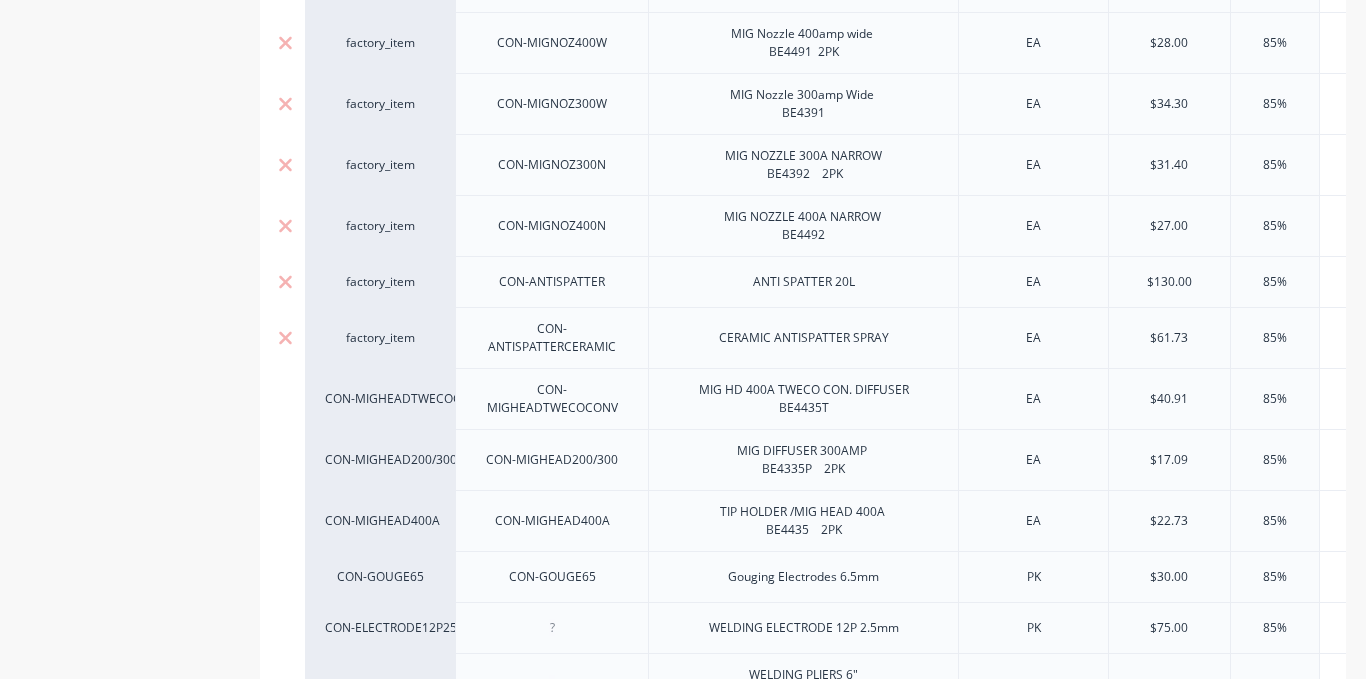 click on "CON-MIGHEADTWECOCONV" at bounding box center (380, 399) 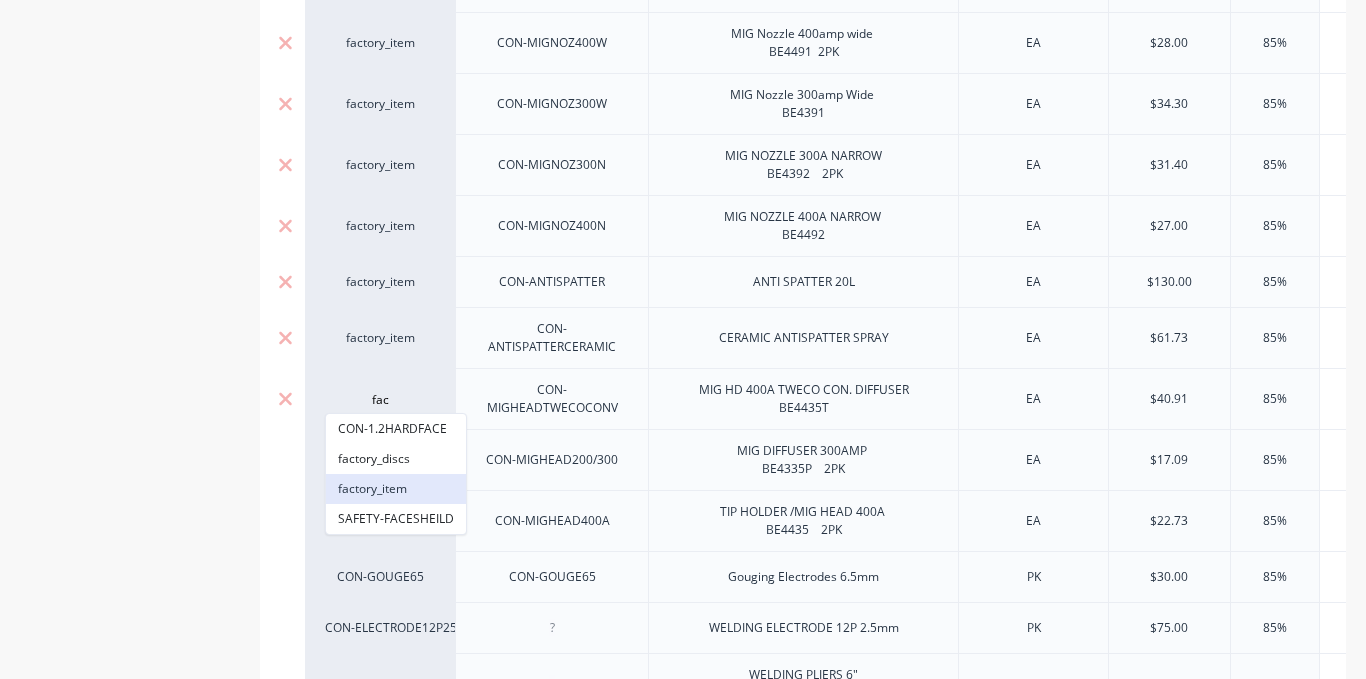 type on "fac" 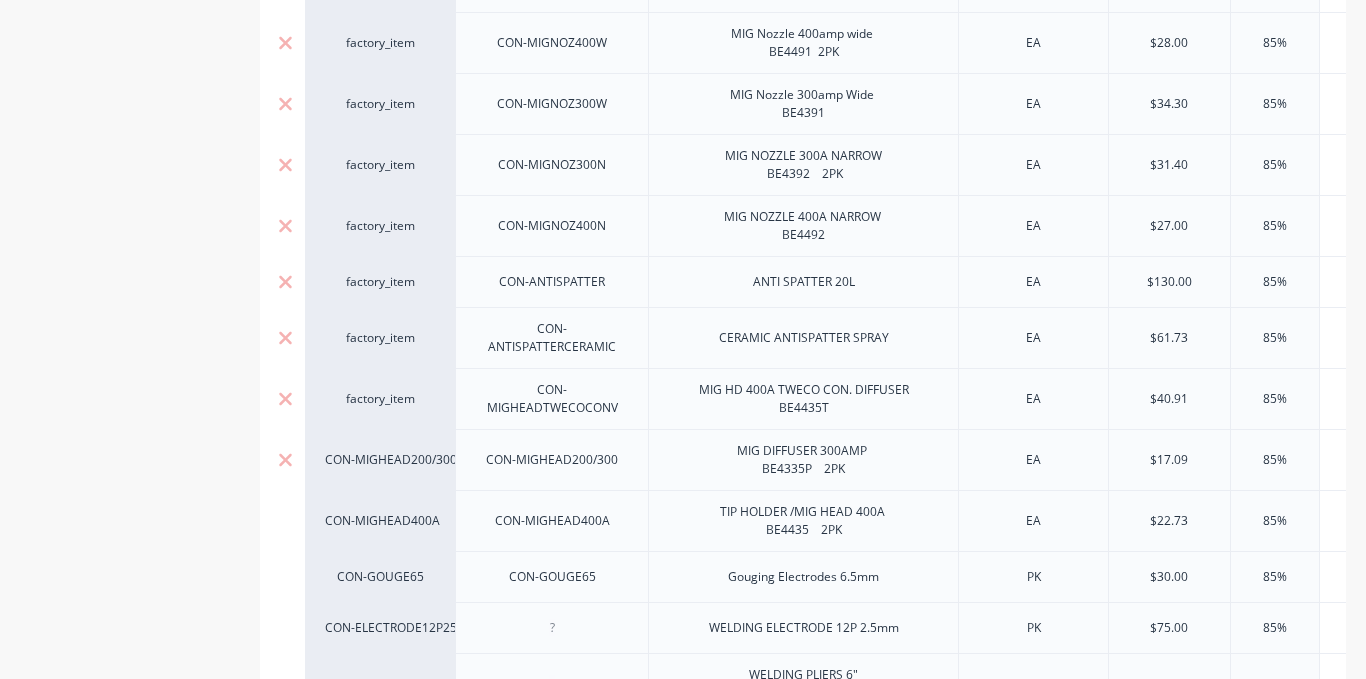 drag, startPoint x: 413, startPoint y: 491, endPoint x: 401, endPoint y: 468, distance: 25.942244 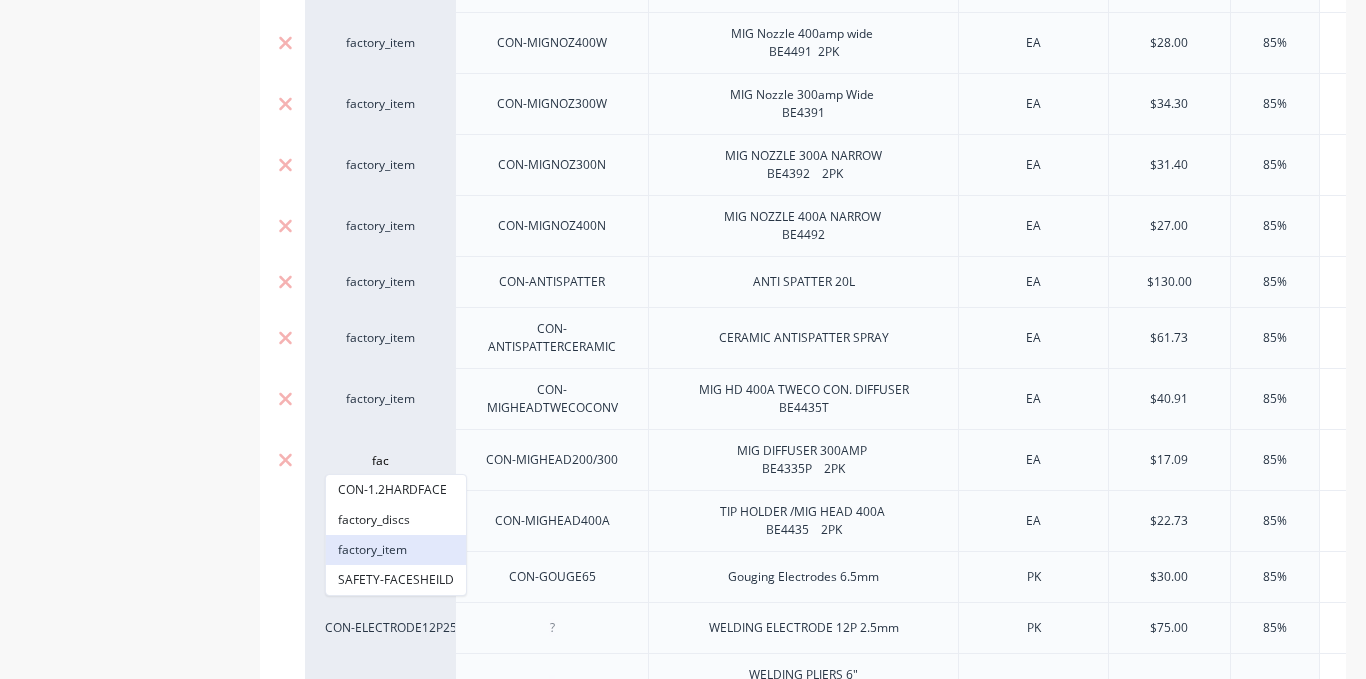 type on "fac" 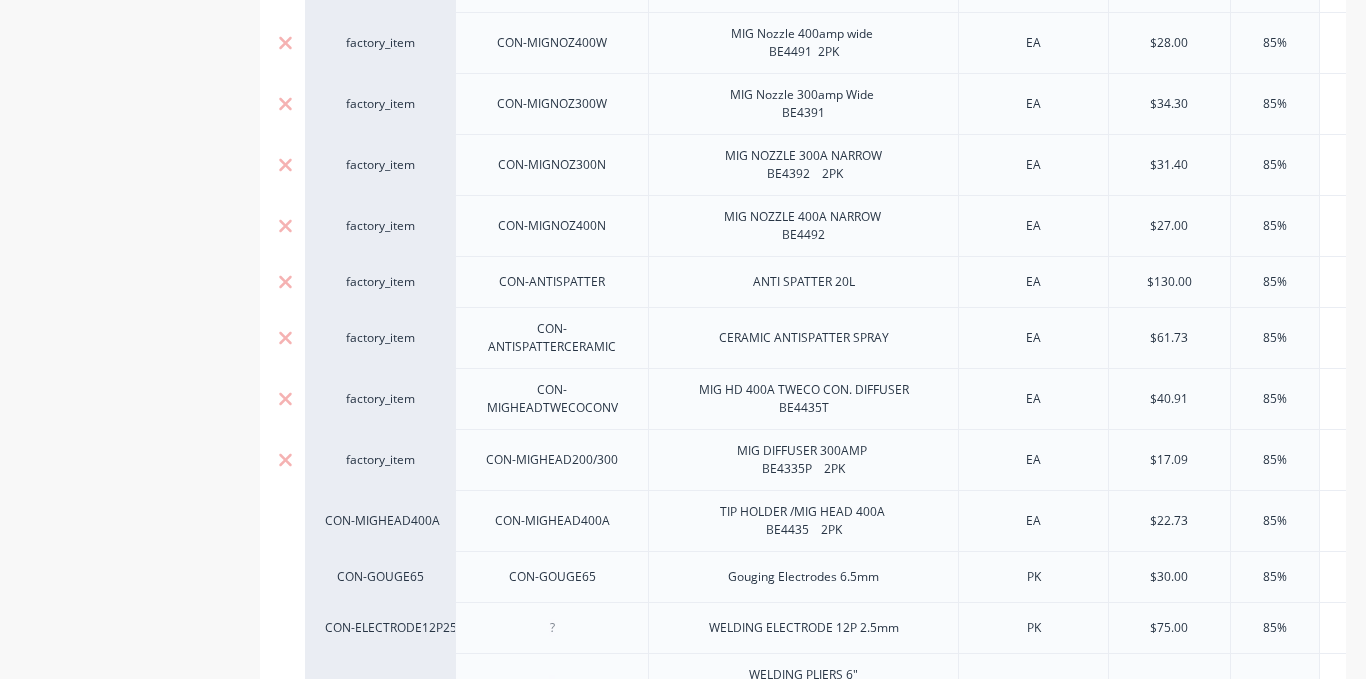 click on "CON-MIGHEAD400A" at bounding box center (380, 521) 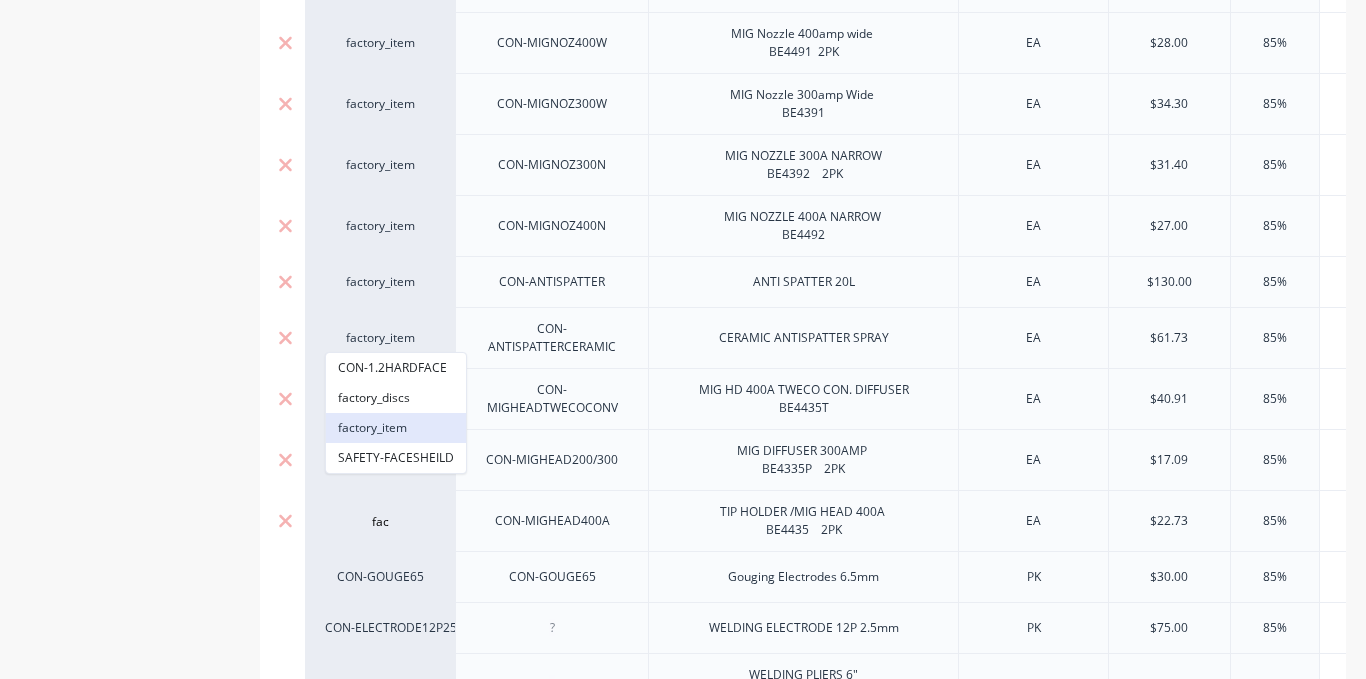 type on "fac" 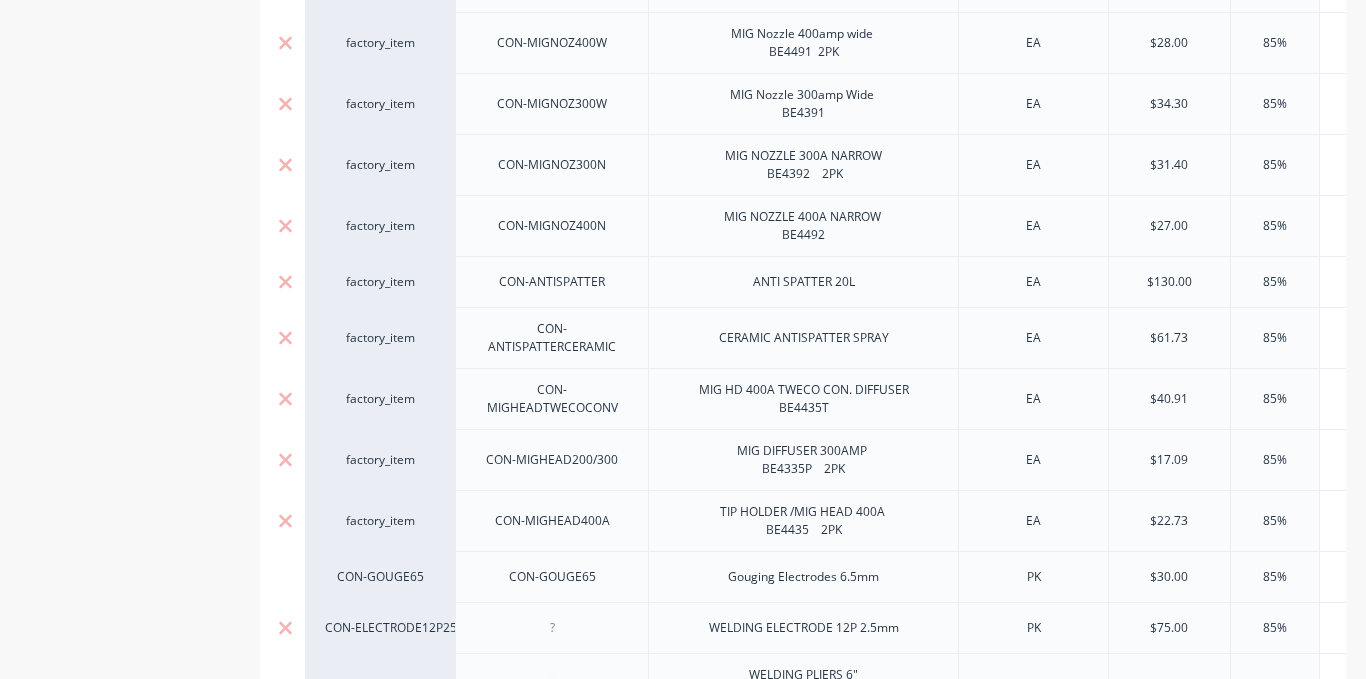 scroll, scrollTop: 1100, scrollLeft: 0, axis: vertical 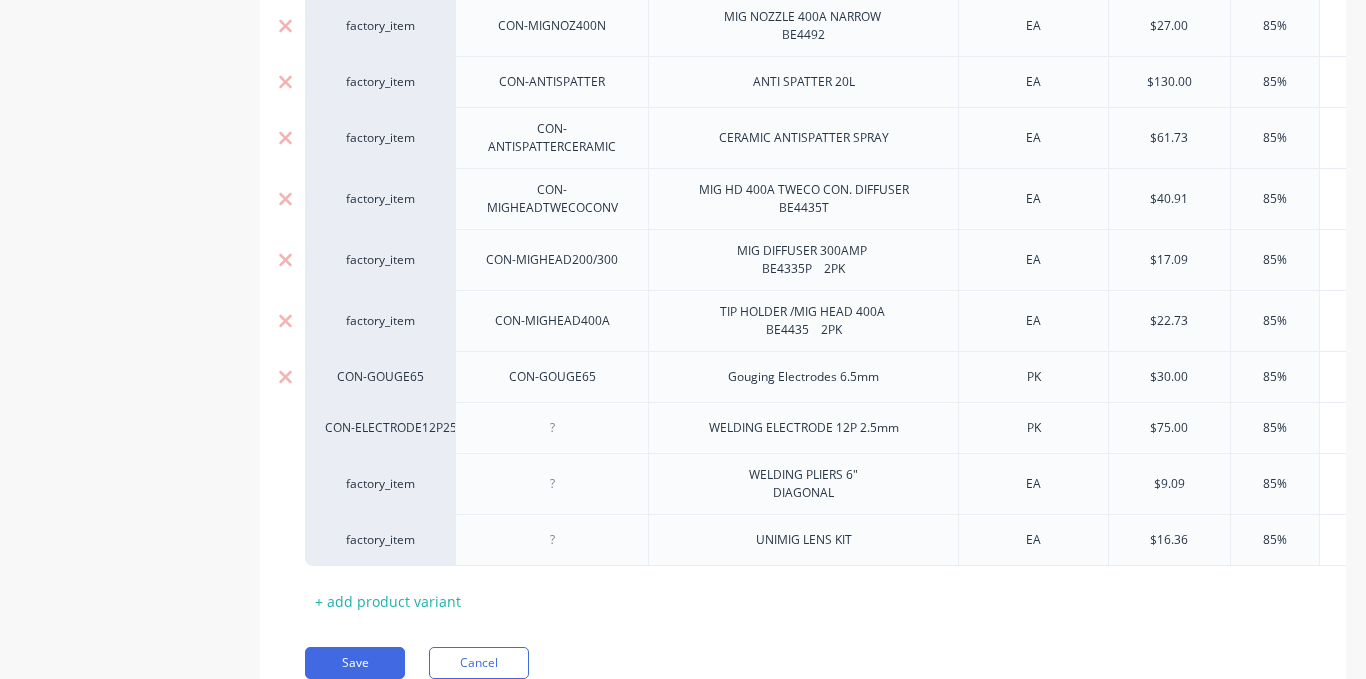 click on "CON-GOUGE65" at bounding box center (380, 376) 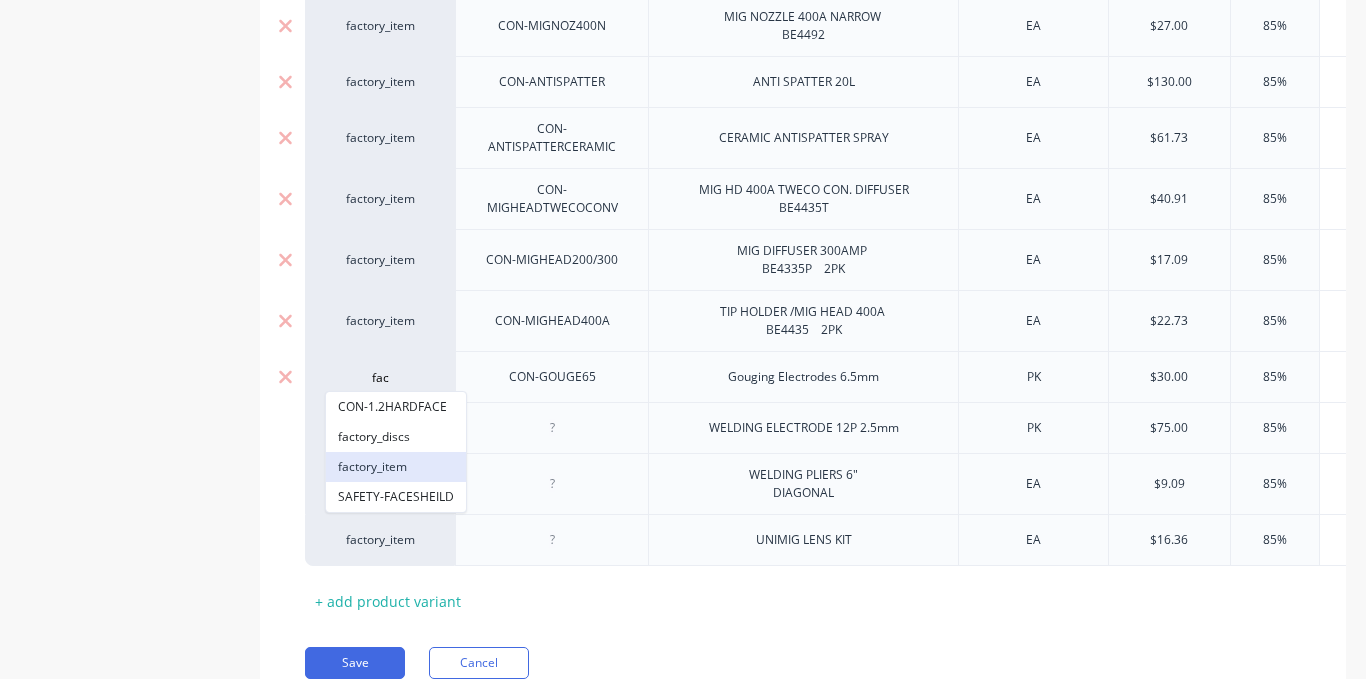 type on "fac" 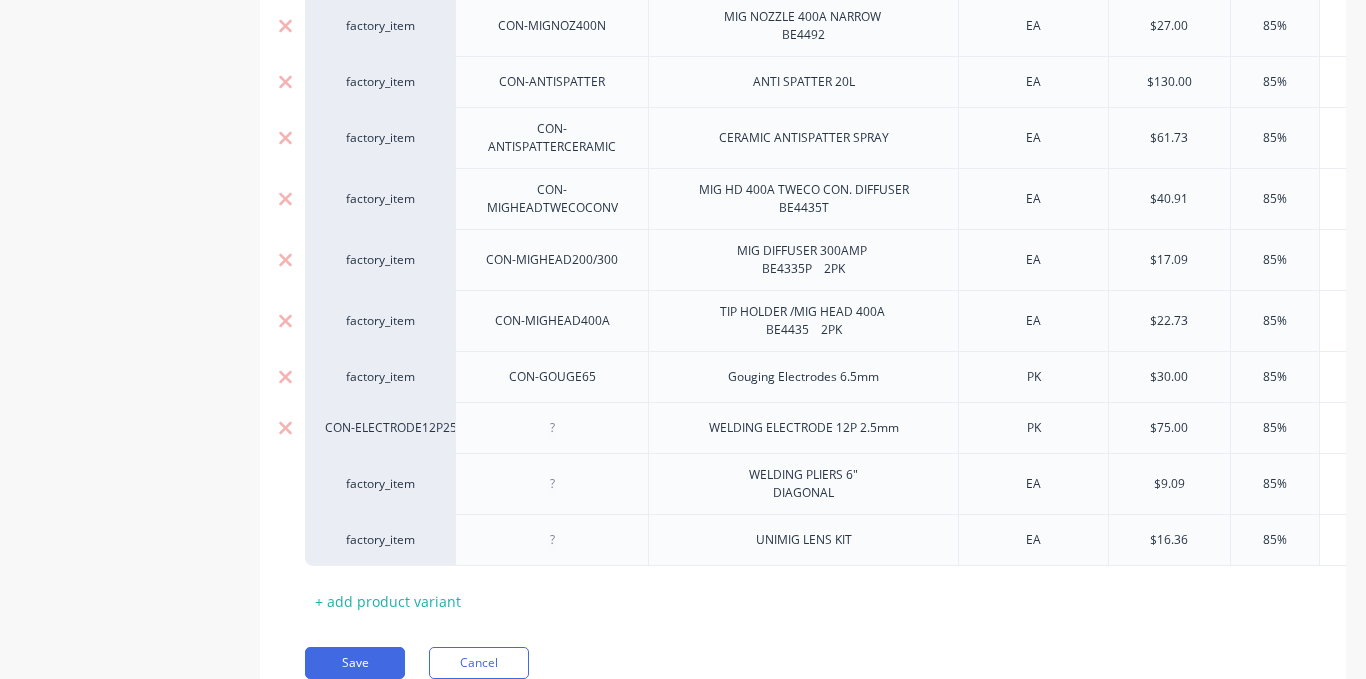 click on "CON-ELECTRODE12P25" at bounding box center (380, 428) 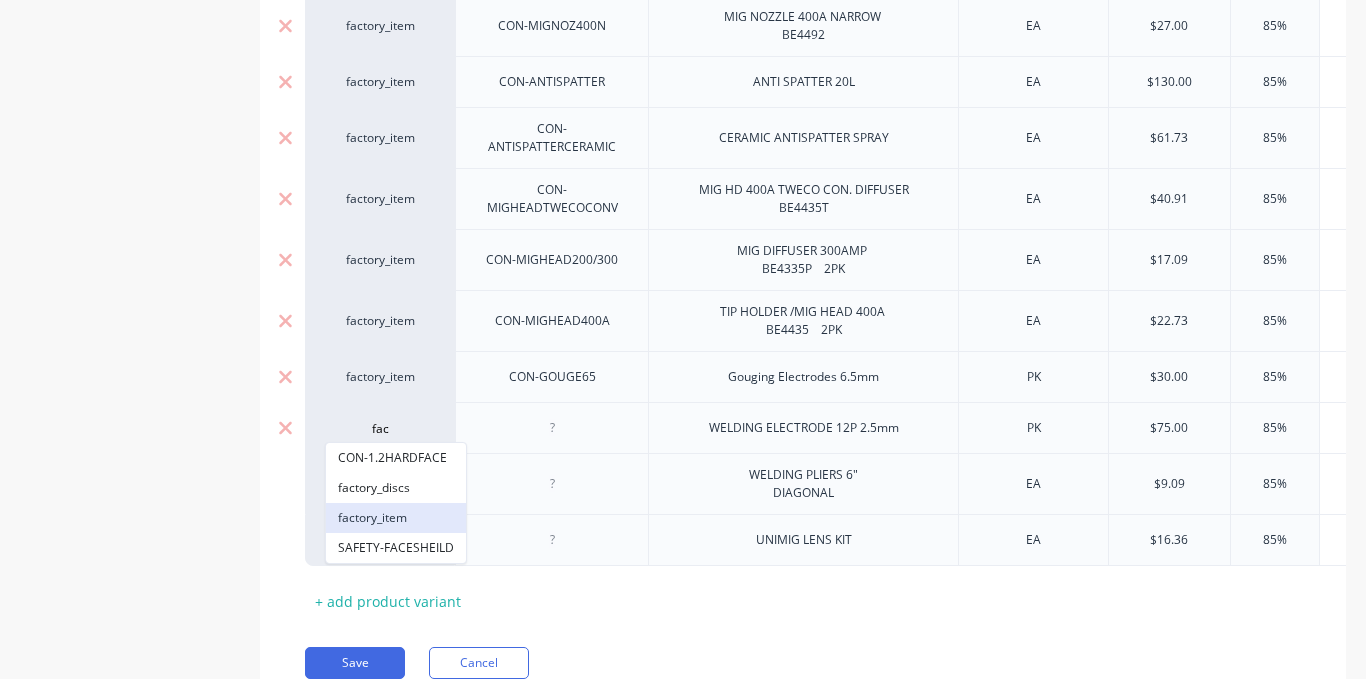 type on "fac" 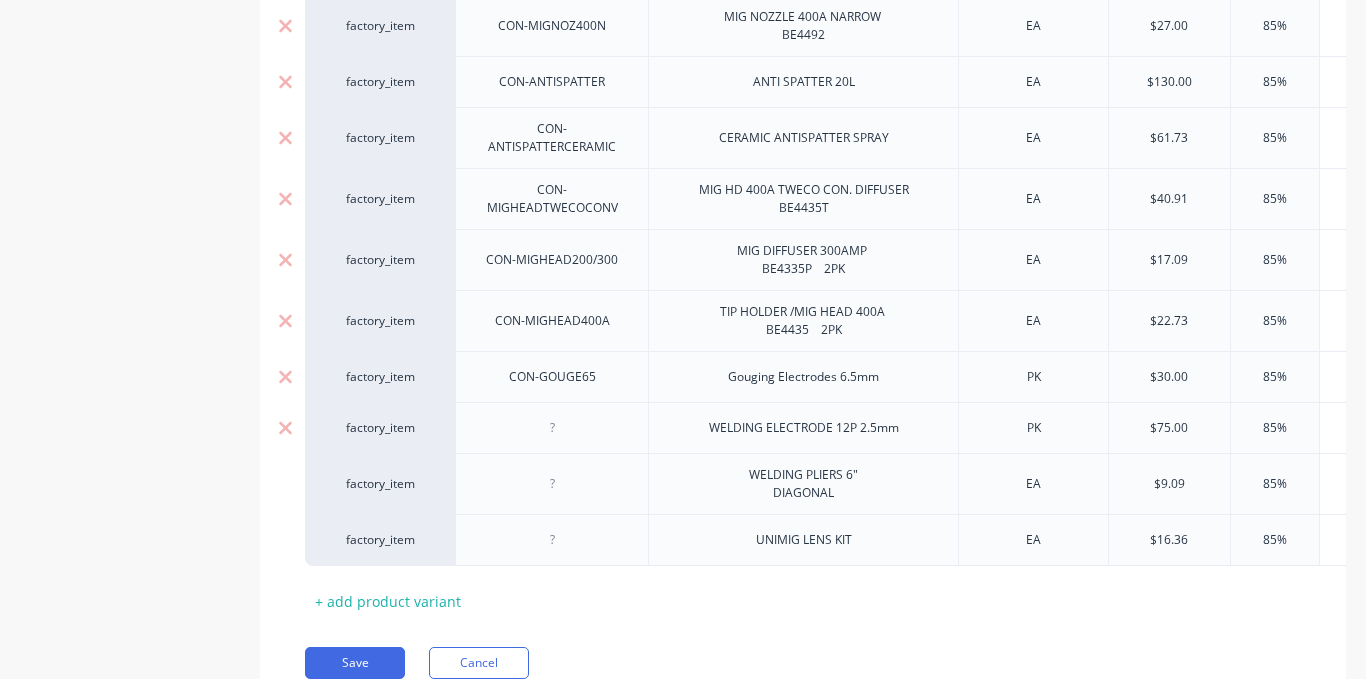 click on "factory_item" at bounding box center [380, 484] 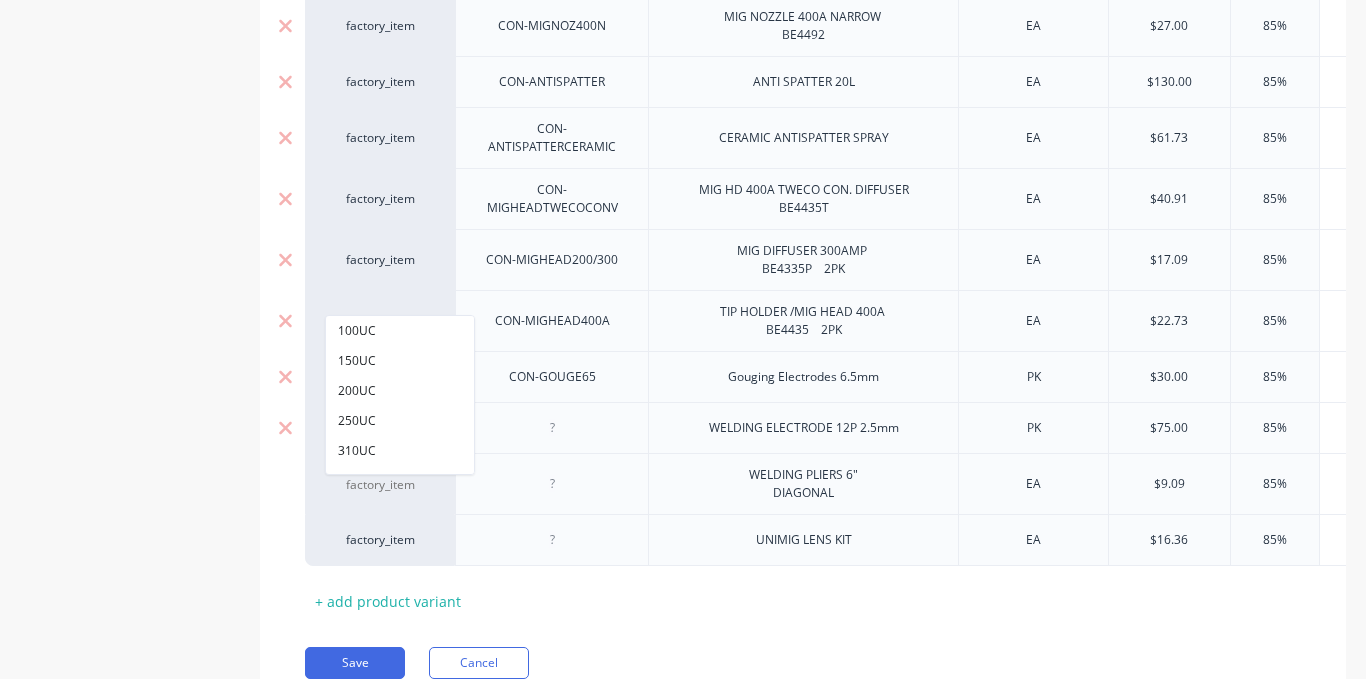 click on "MYOB Item # MYOB Item # Item Name unit Measure Cost Markup Price Standard factory_item CON-.9MIGWIRE 0.9mm MIG Wire 15kg EA $43.73 85% $80.9005 $74.00 factory_item CON-.9MIGWIRE5KG 0.9mm MIG WIRE 5KG EA $30.80 85% $56.98 $50.00 factory_item CON-1.2MIGWIRE 1.2mm MIG Wire 15kg EA $54.75 85% $101.2875 $92.00 factory_item CON-MIGLINER Mig Gun Liner 0.8 - 1.2mm EA $12.90 85% $23.865 $21.50 factory_item CON-.9CONTACTTIP 0.9mm Contact Tip 5PK
# P3-7489 EA $8.17 85% $15.1145 $15.00 factory_item CON-1.2CONTACTTIP 1.2mm Contact Tip 300/400 5pk
#P3-7490 EA $8.17 85% $15.1145 $15.00 factory_item CON-ALU1.2MIG 1.2mm ALUMINIUM MIG WIRE EA 0 0% 0 $0.00 factory_item CON-MIGNOZ400W MIG Nozzle 400amp wide
BE4491  2PK EA $28.00 85% $51.80 $48.00 factory_item CON-MIGNOZ300W MIG Nozzle 300amp Wide
BE4391 EA $34.30 85% $63.455 $58.00 factory_item CON-MIGNOZ300N MIG NOZZLE 300A NARROW
BE4392    2PK EA $31.40 85% $58.09 $52.50 factory_item CON-MIGNOZ400N MIG NOZZLE 400A NARROW
BE4492 EA $27.00 85% $49.95 $45.50 factory_item EA" at bounding box center [803, 3] 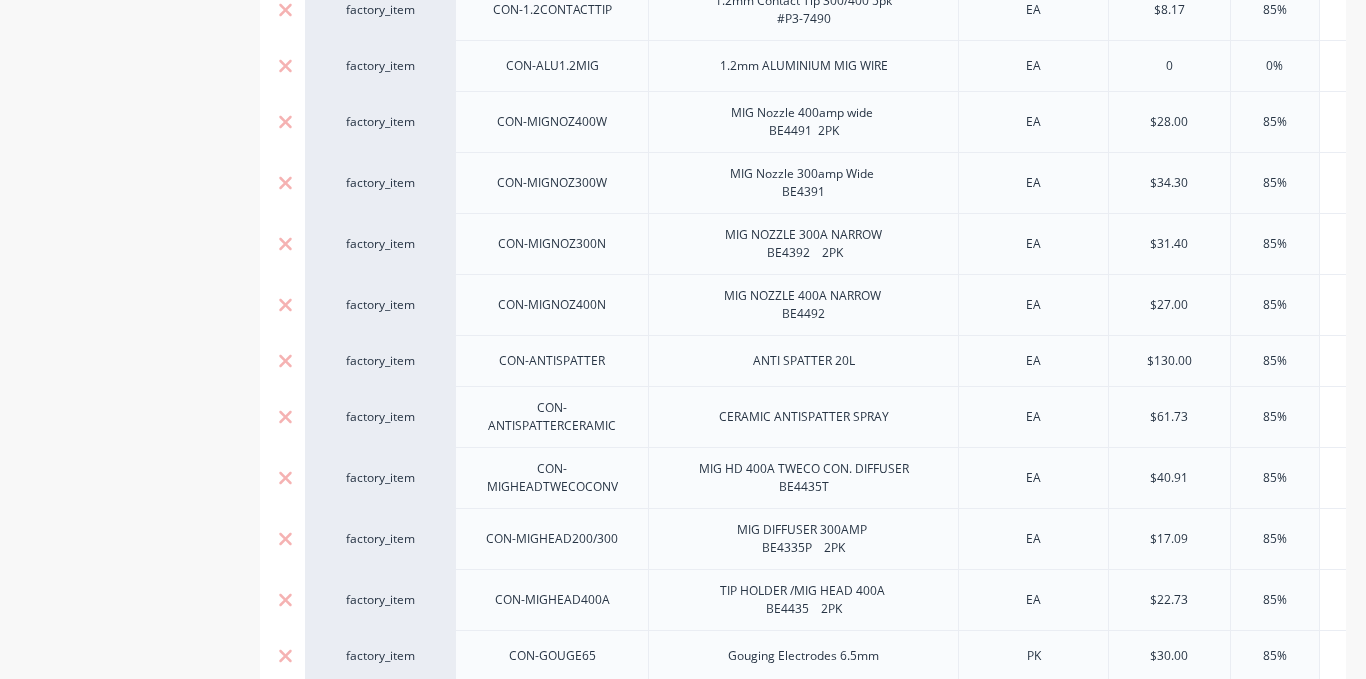 scroll, scrollTop: 1200, scrollLeft: 0, axis: vertical 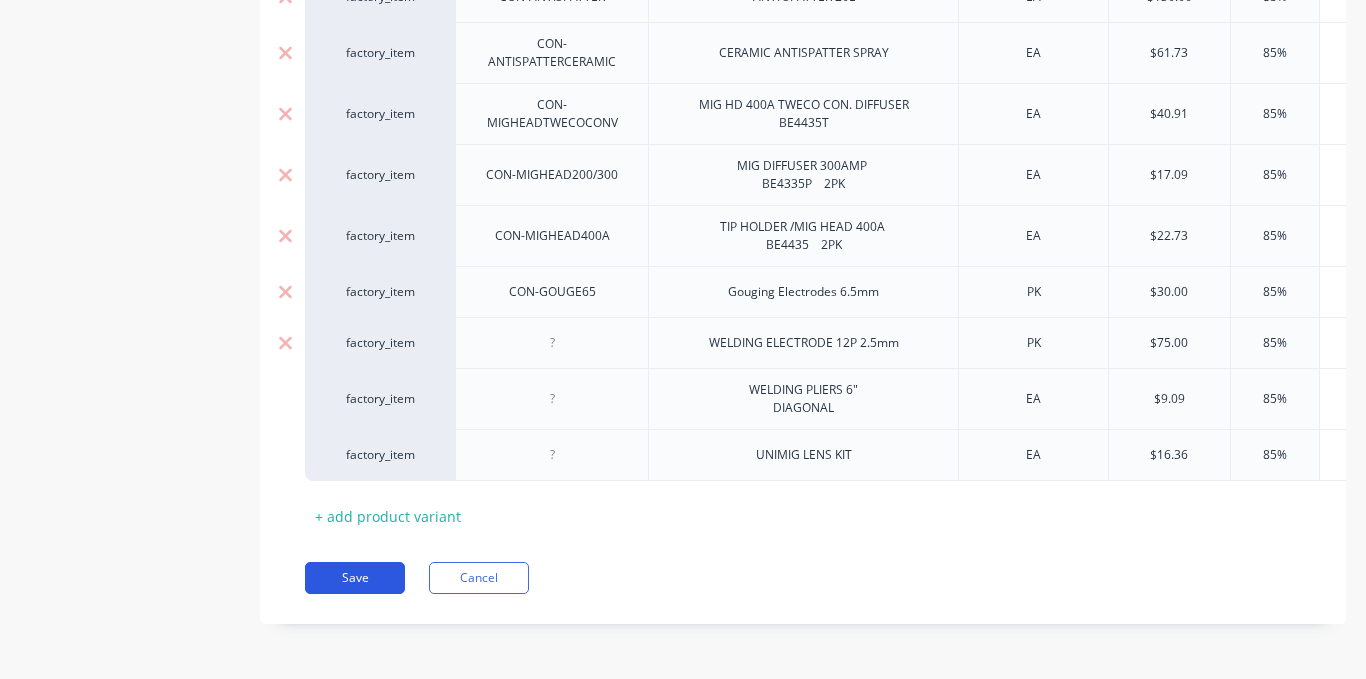 click on "Save" at bounding box center (355, 578) 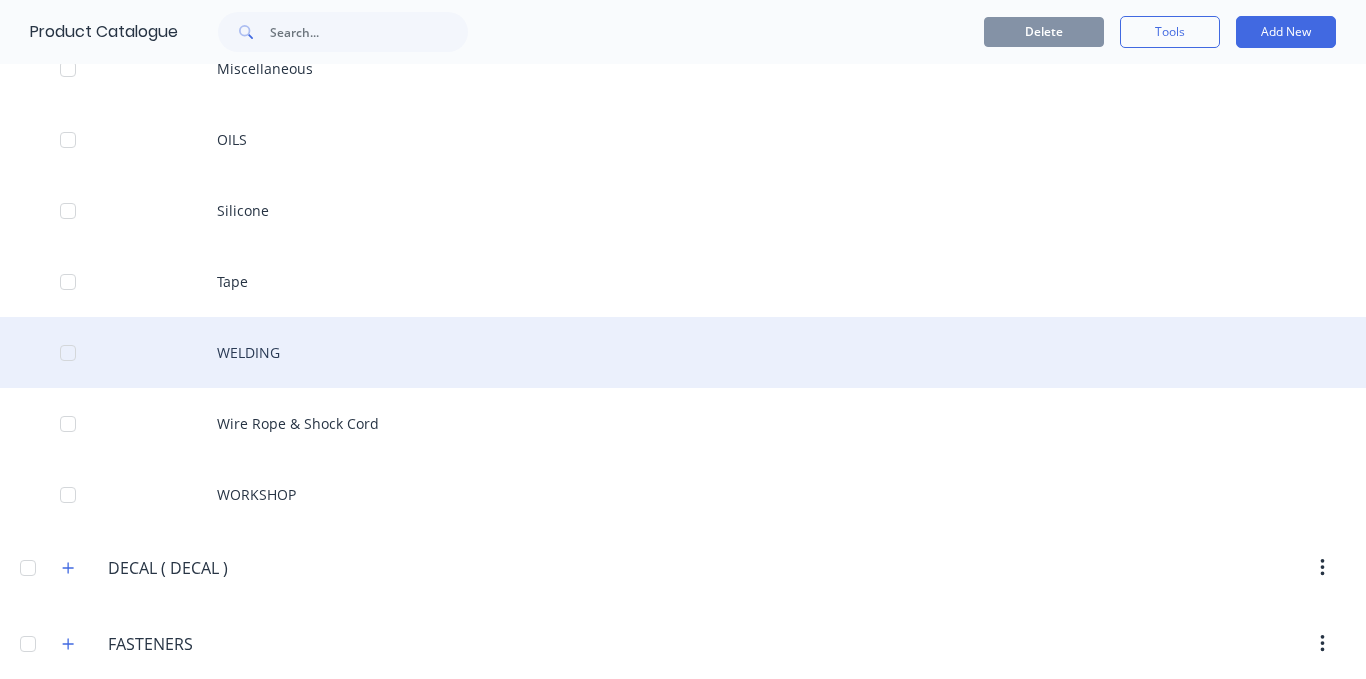 scroll, scrollTop: 3000, scrollLeft: 0, axis: vertical 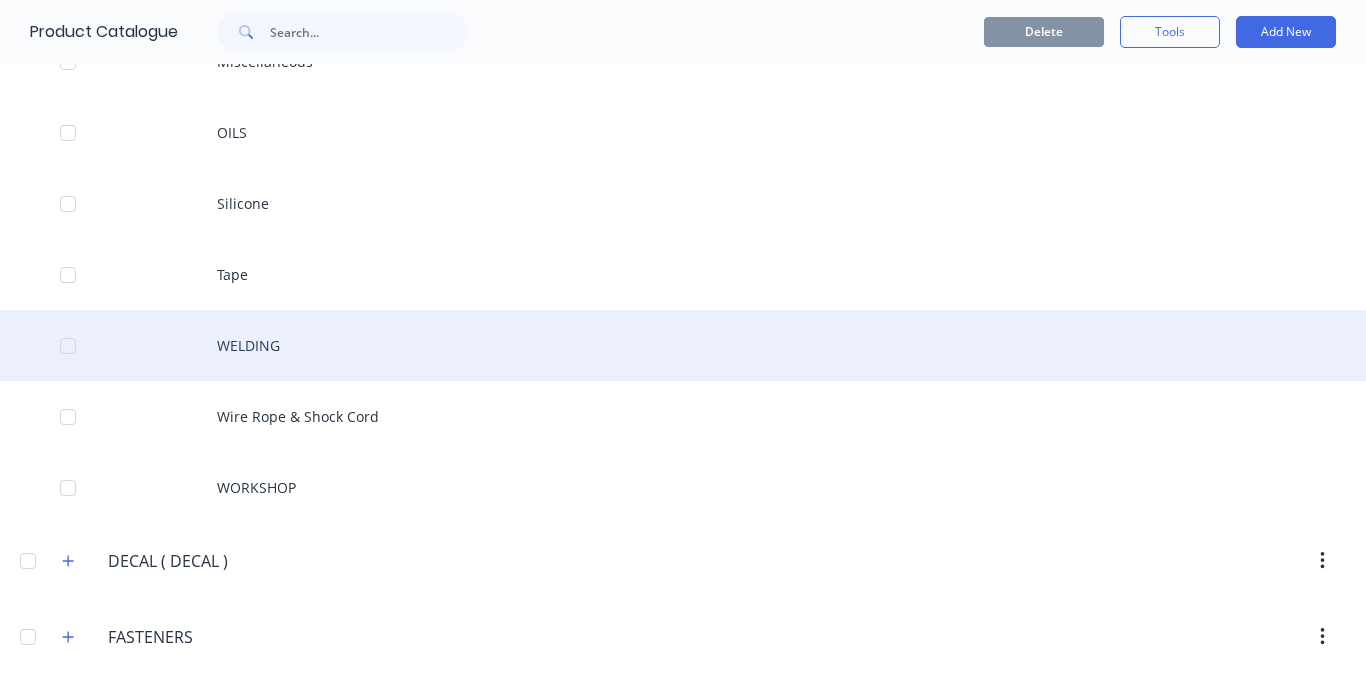 click on "WELDING" at bounding box center [683, 345] 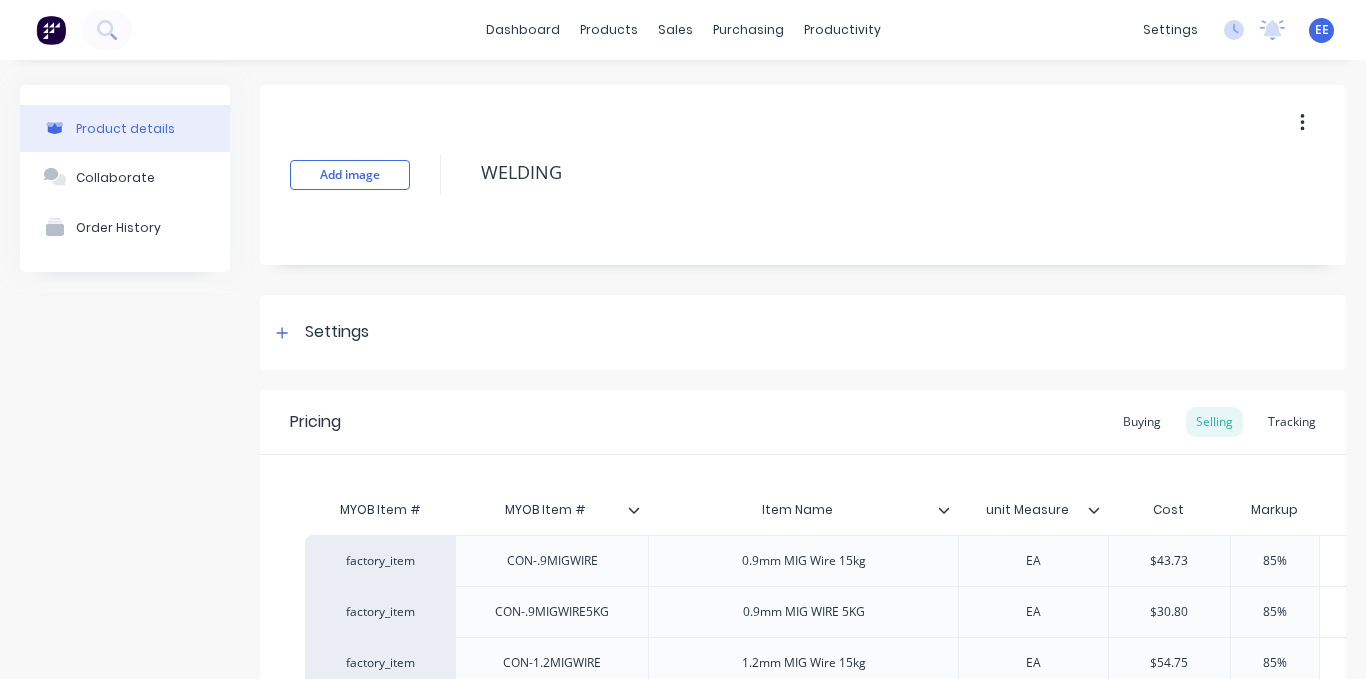 scroll, scrollTop: 500, scrollLeft: 0, axis: vertical 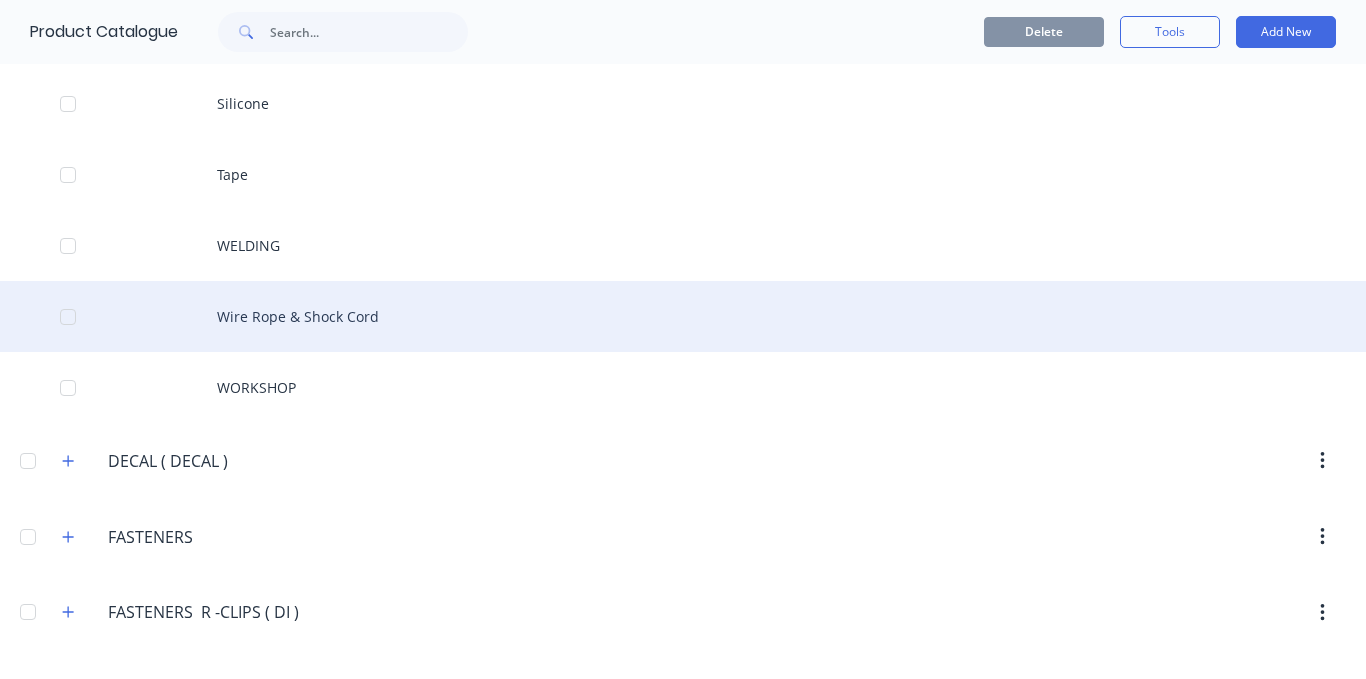 click on "Wire Rope & Shock Cord" at bounding box center [683, 316] 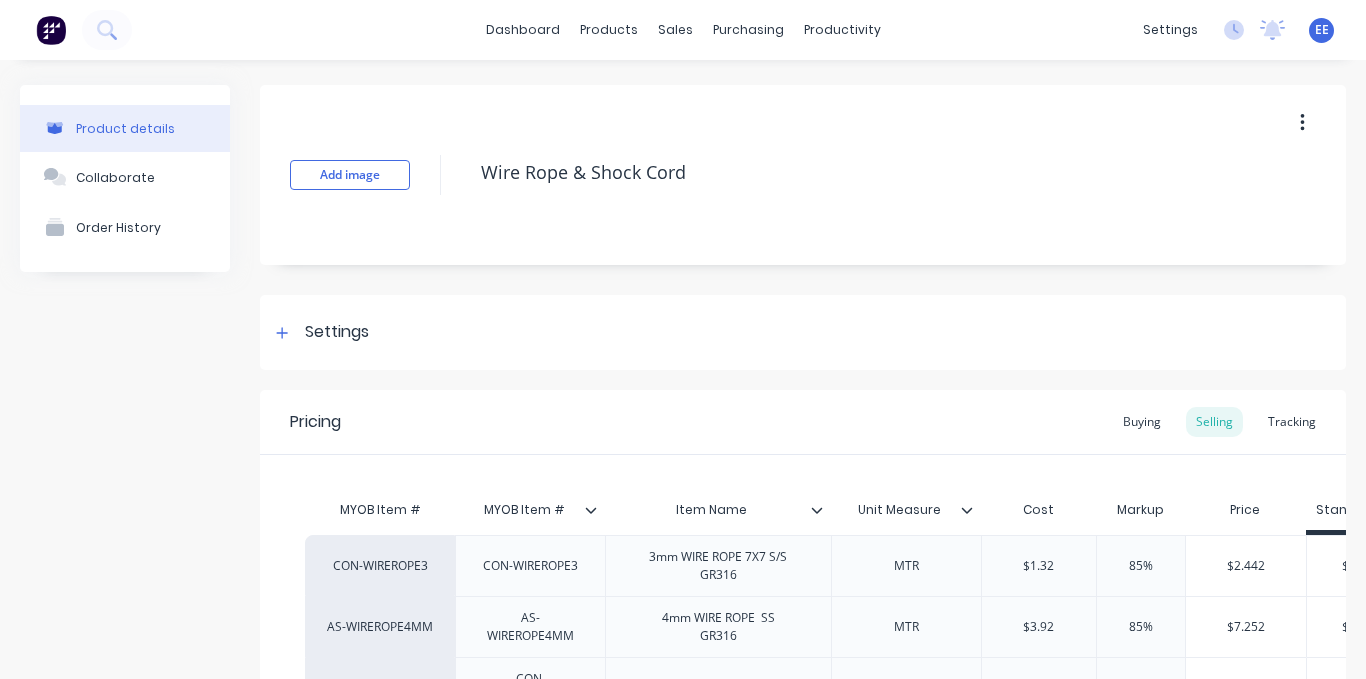 type on "x" 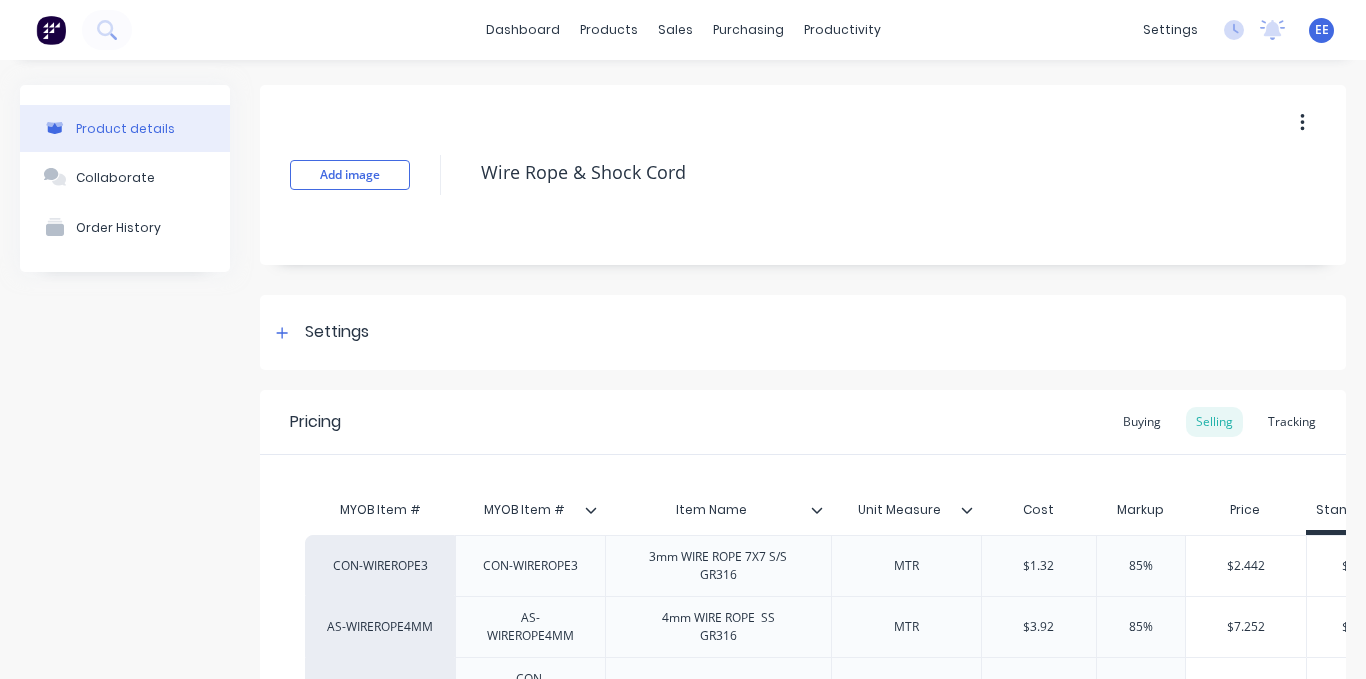 scroll, scrollTop: 253, scrollLeft: 0, axis: vertical 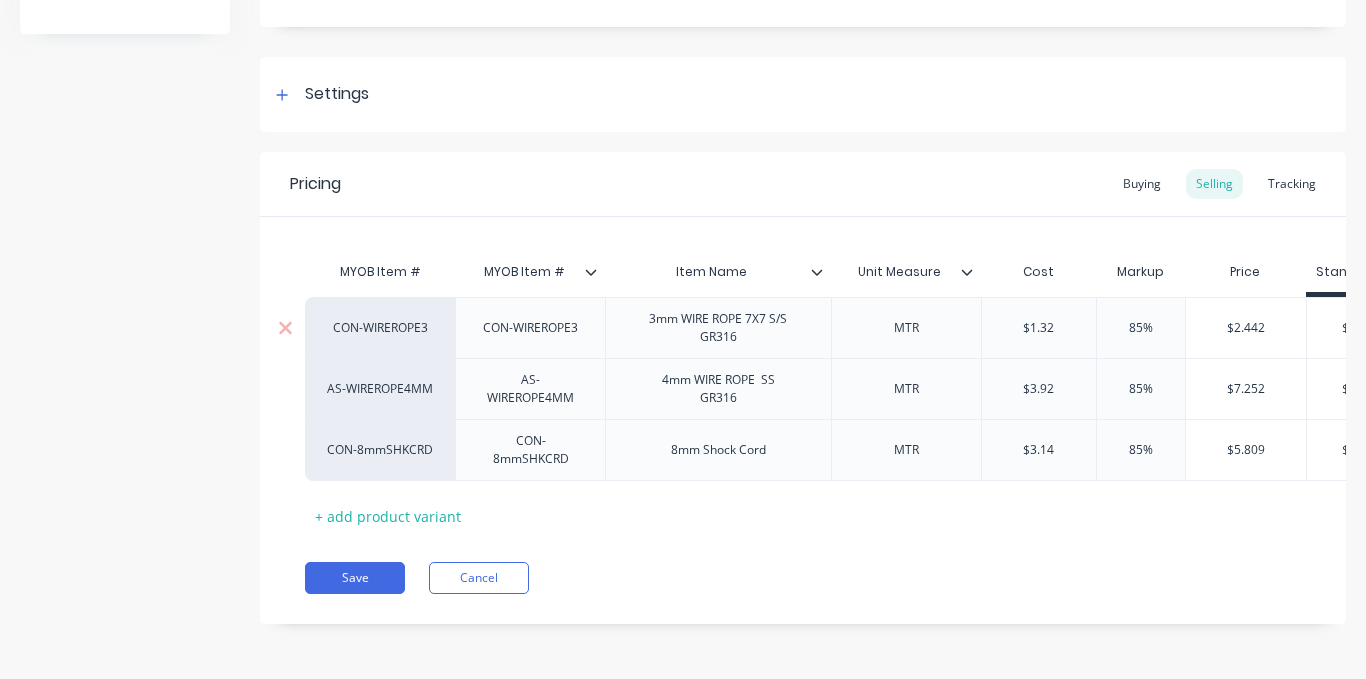 click on "CON-WIREROPE3" at bounding box center [380, 328] 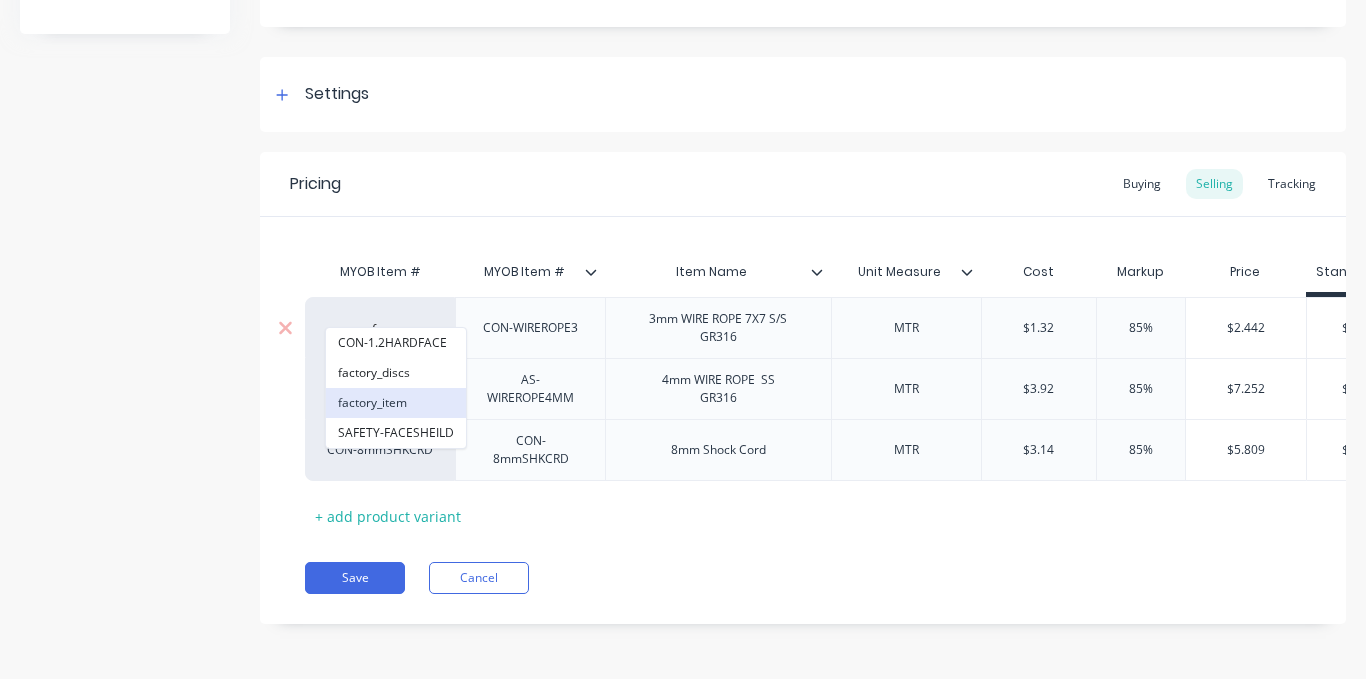 type on "fac" 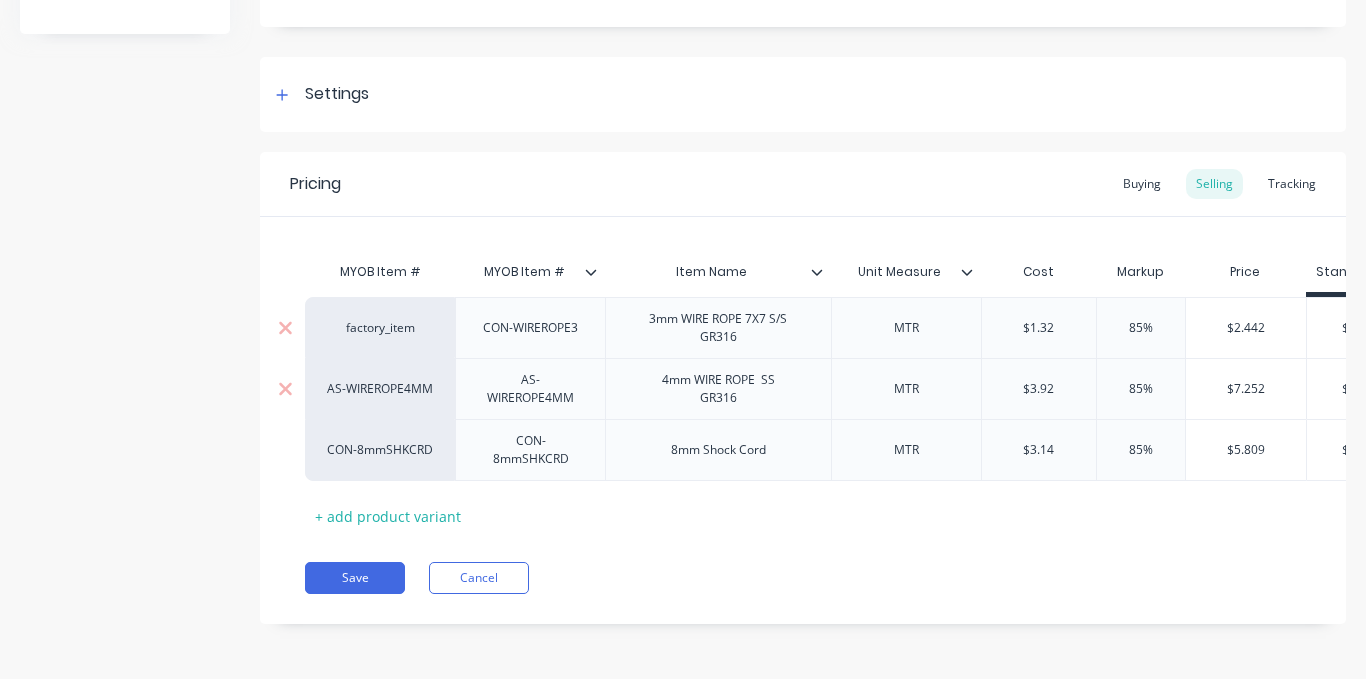 click on "AS-WIREROPE4MM" at bounding box center [380, 389] 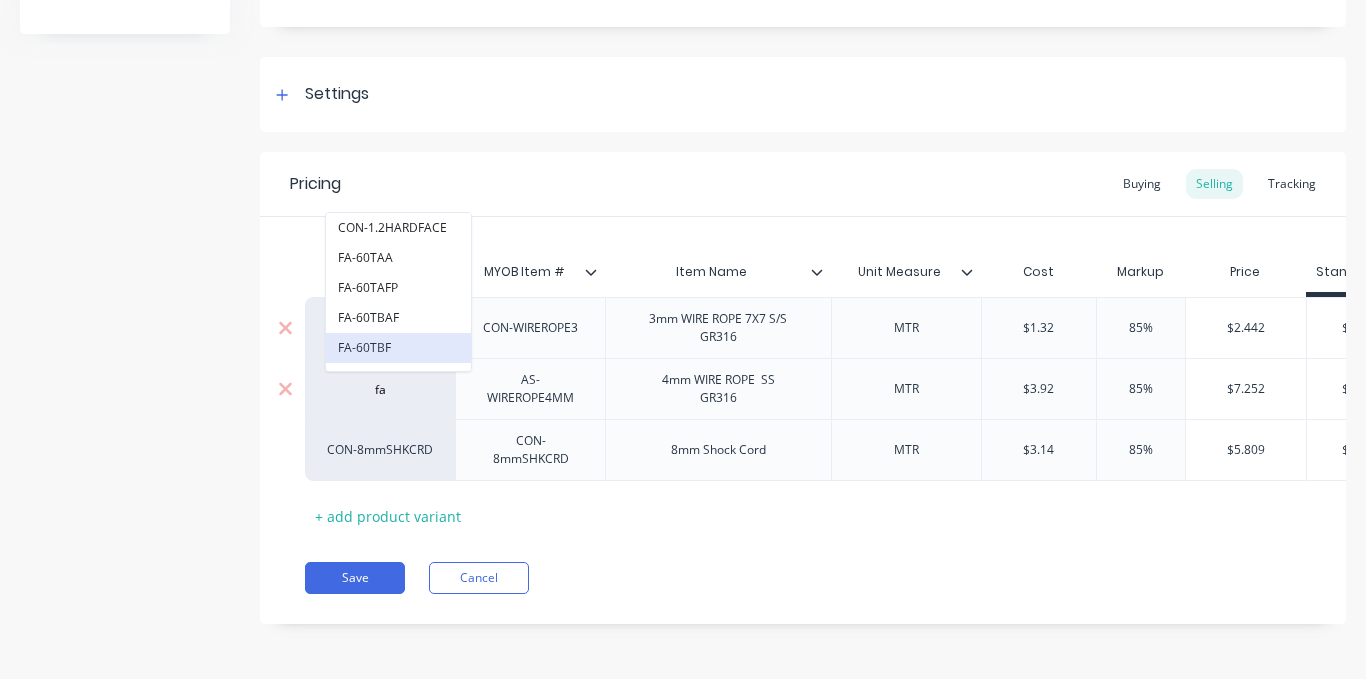 type on "fac" 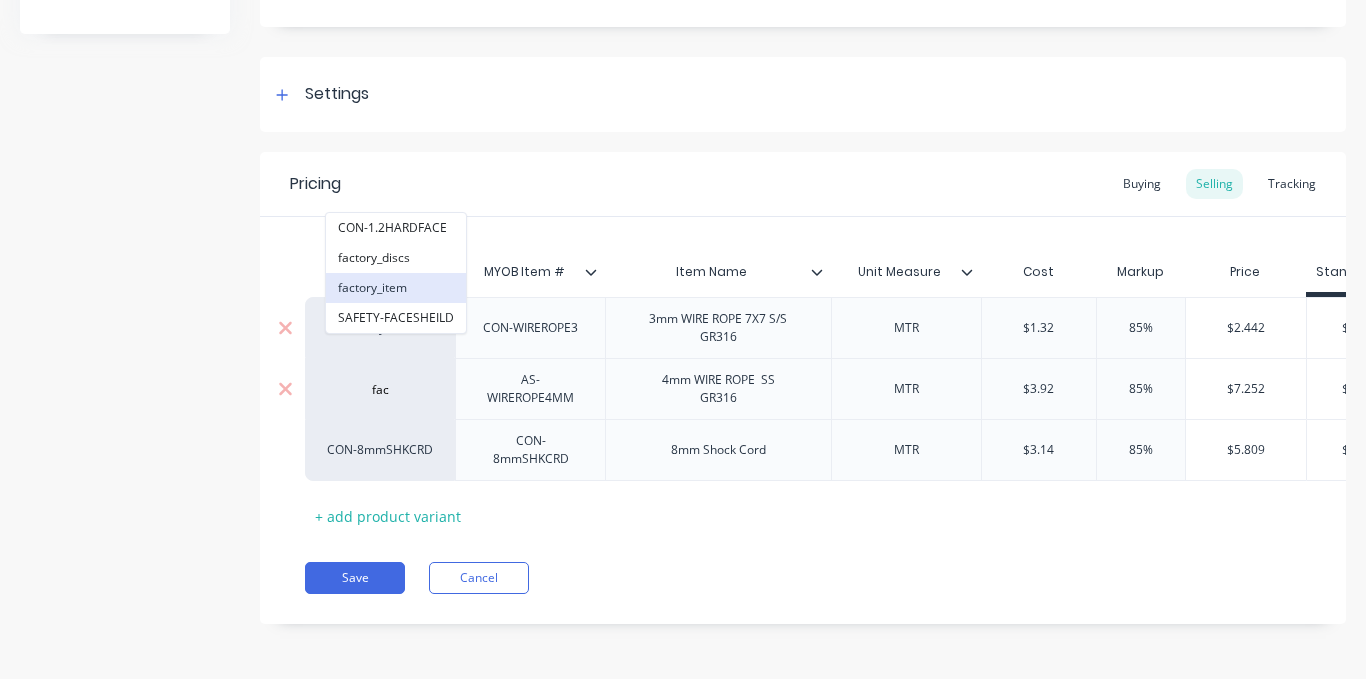click on "factory_item" at bounding box center (396, 288) 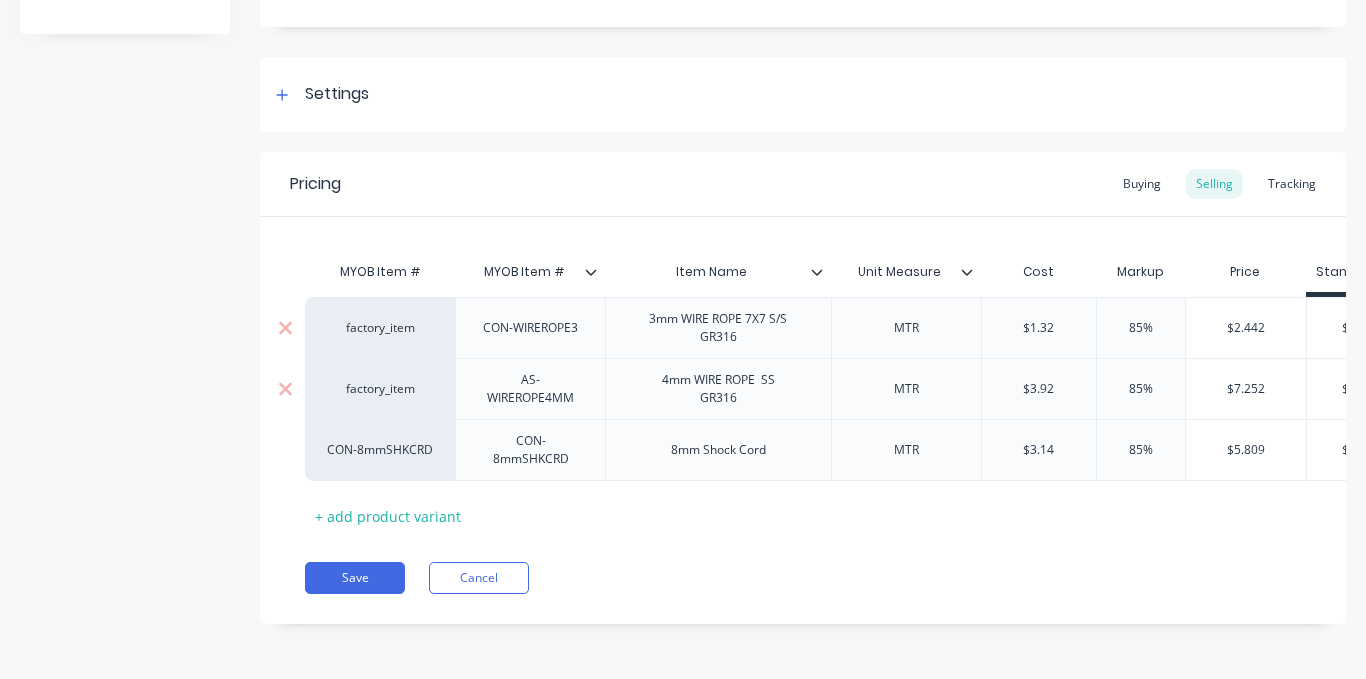 type on "x" 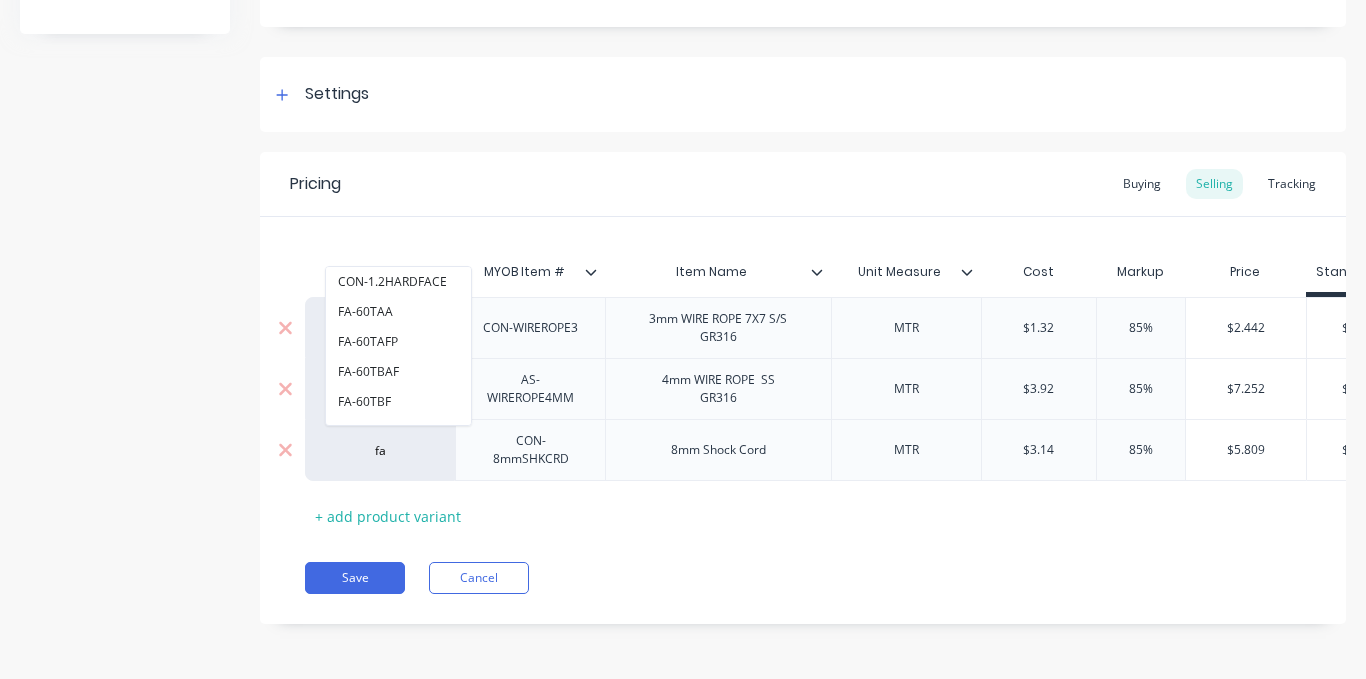 type on "fac" 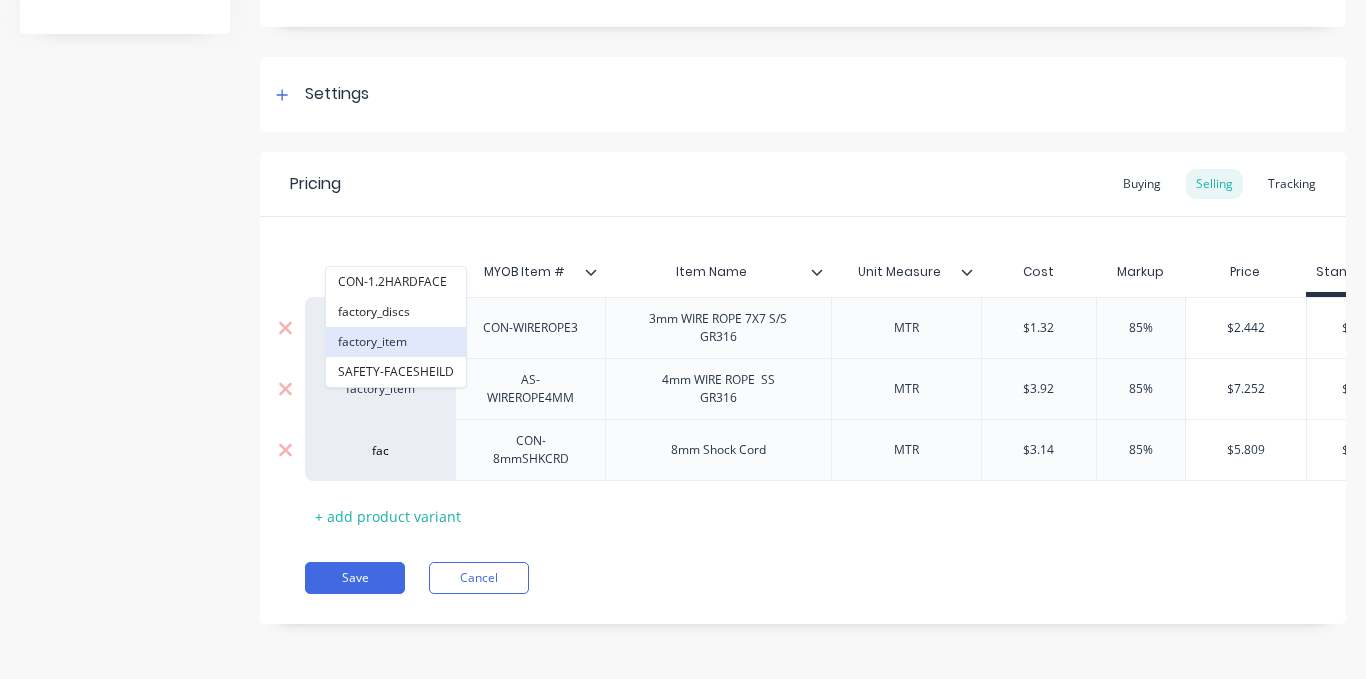 click on "factory_item" at bounding box center [396, 342] 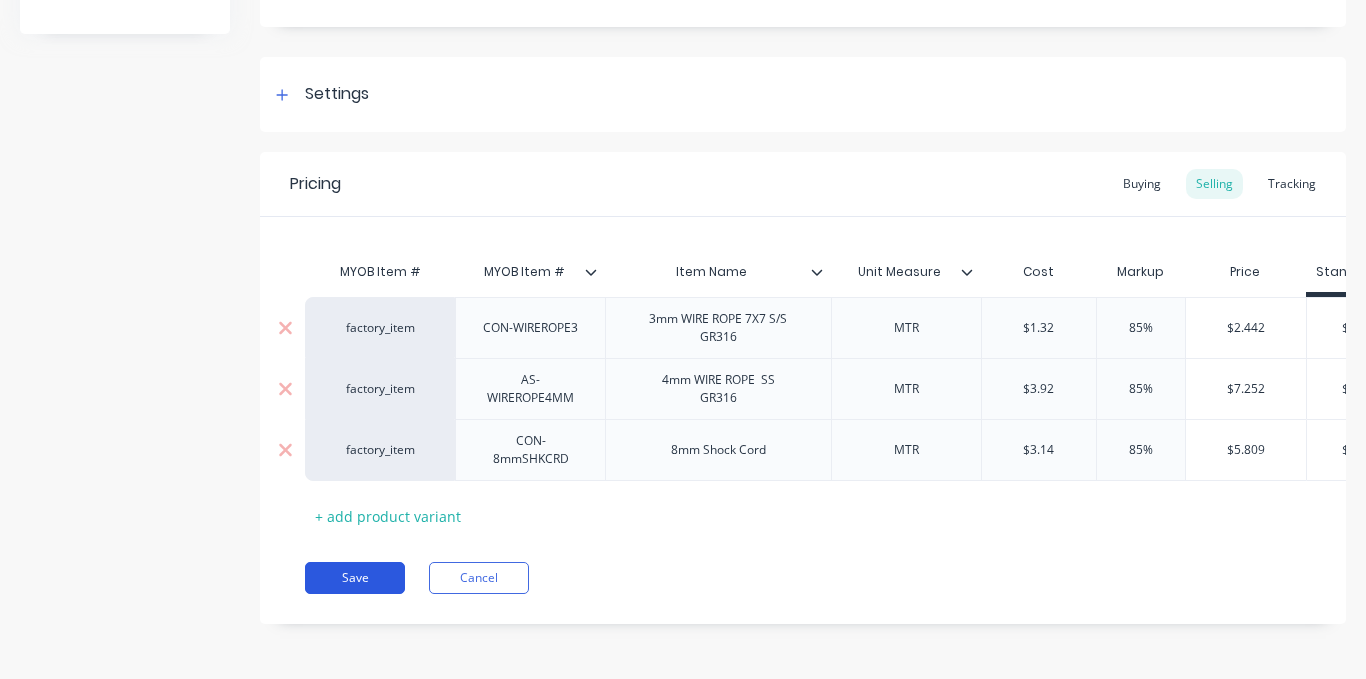 click on "Save" at bounding box center [355, 578] 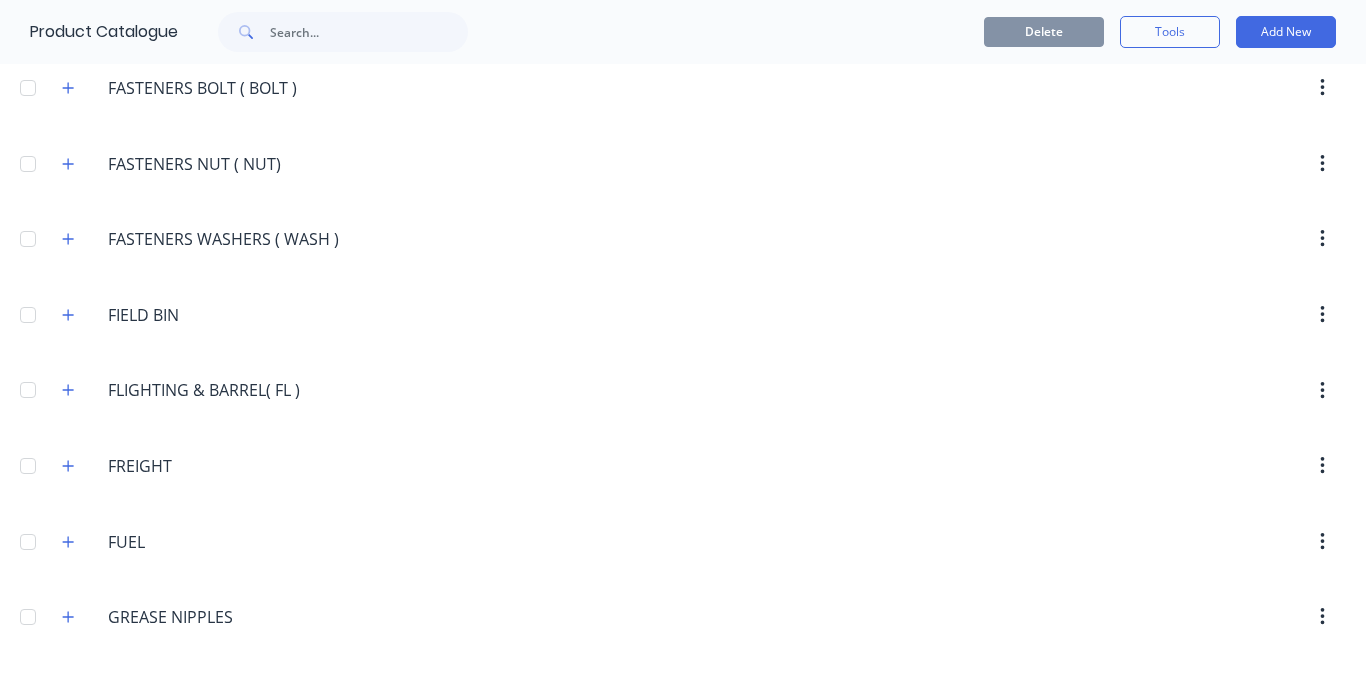 scroll, scrollTop: 3200, scrollLeft: 0, axis: vertical 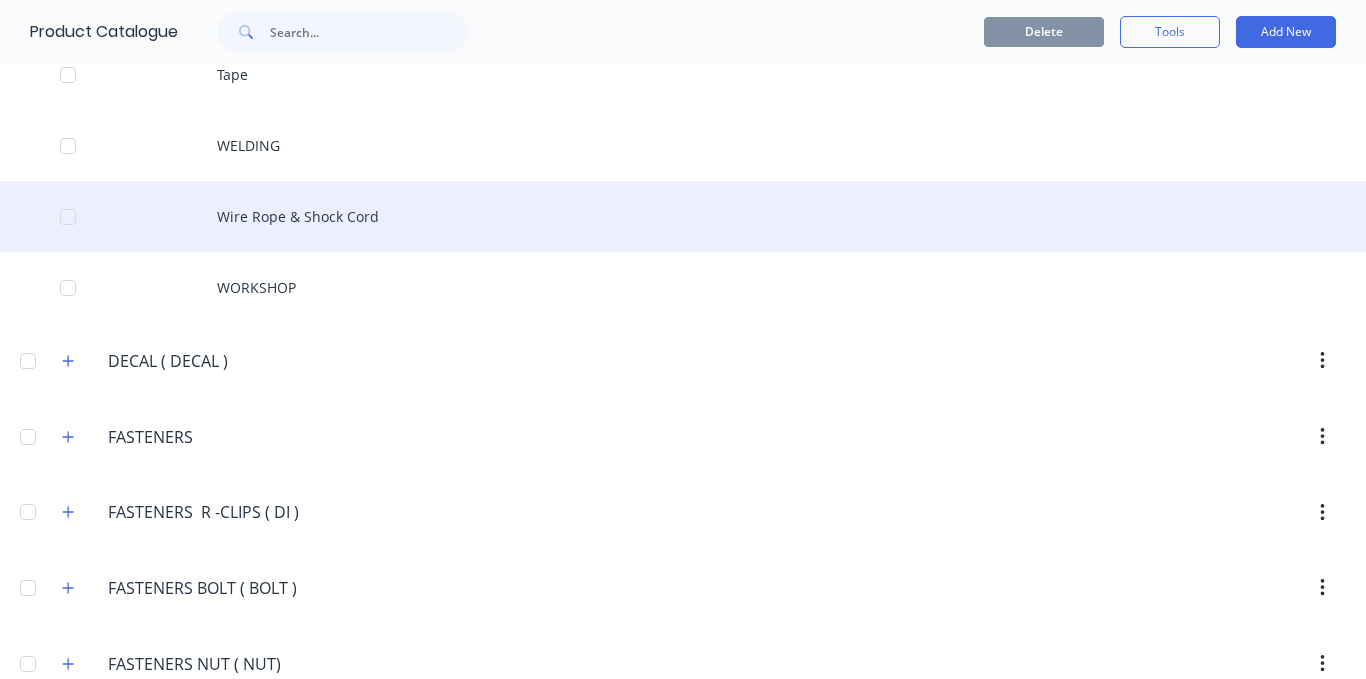 click on "Wire Rope & Shock Cord" at bounding box center [683, 216] 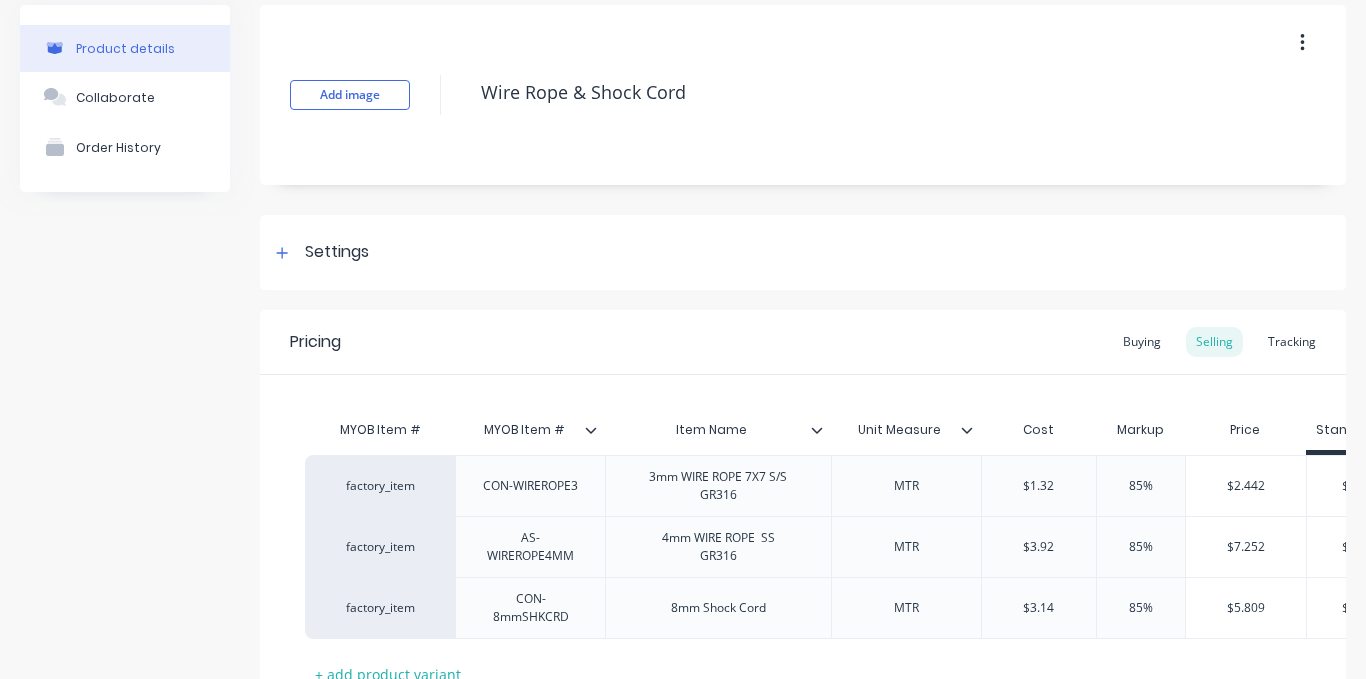 scroll, scrollTop: 0, scrollLeft: 0, axis: both 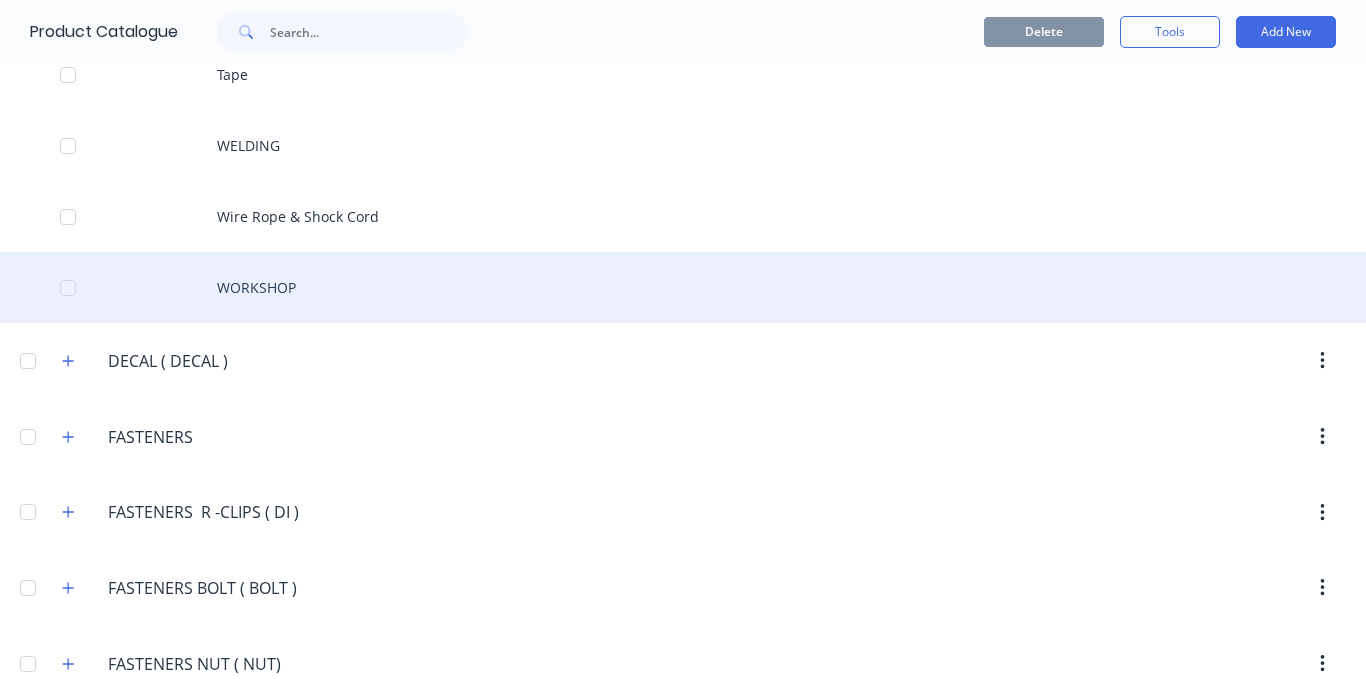 click on "WORKSHOP" at bounding box center [683, 287] 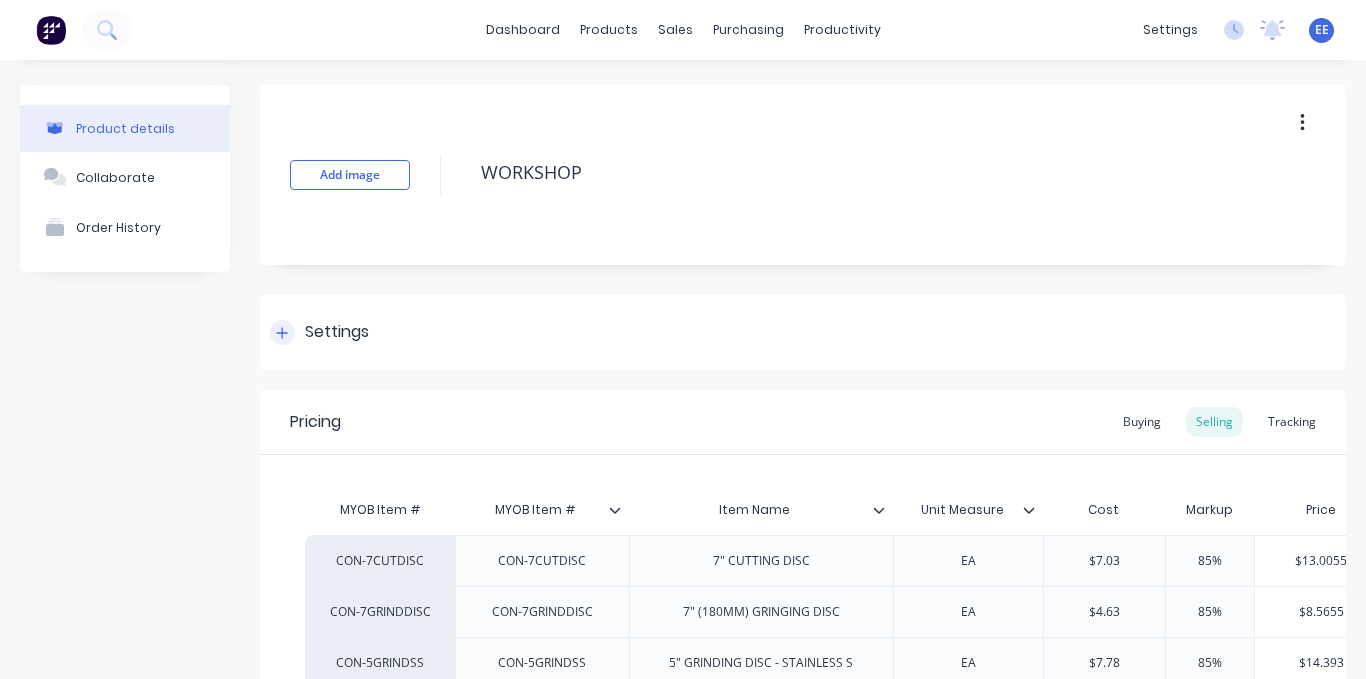 type on "x" 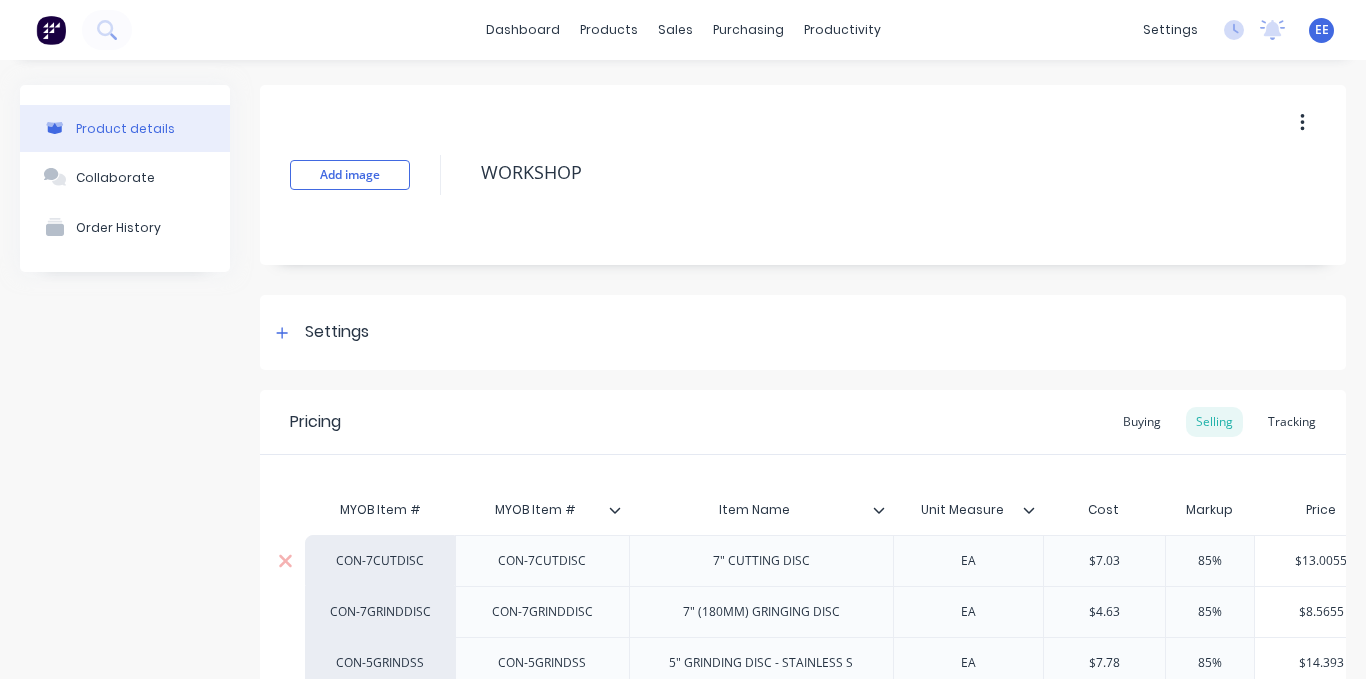scroll, scrollTop: 300, scrollLeft: 0, axis: vertical 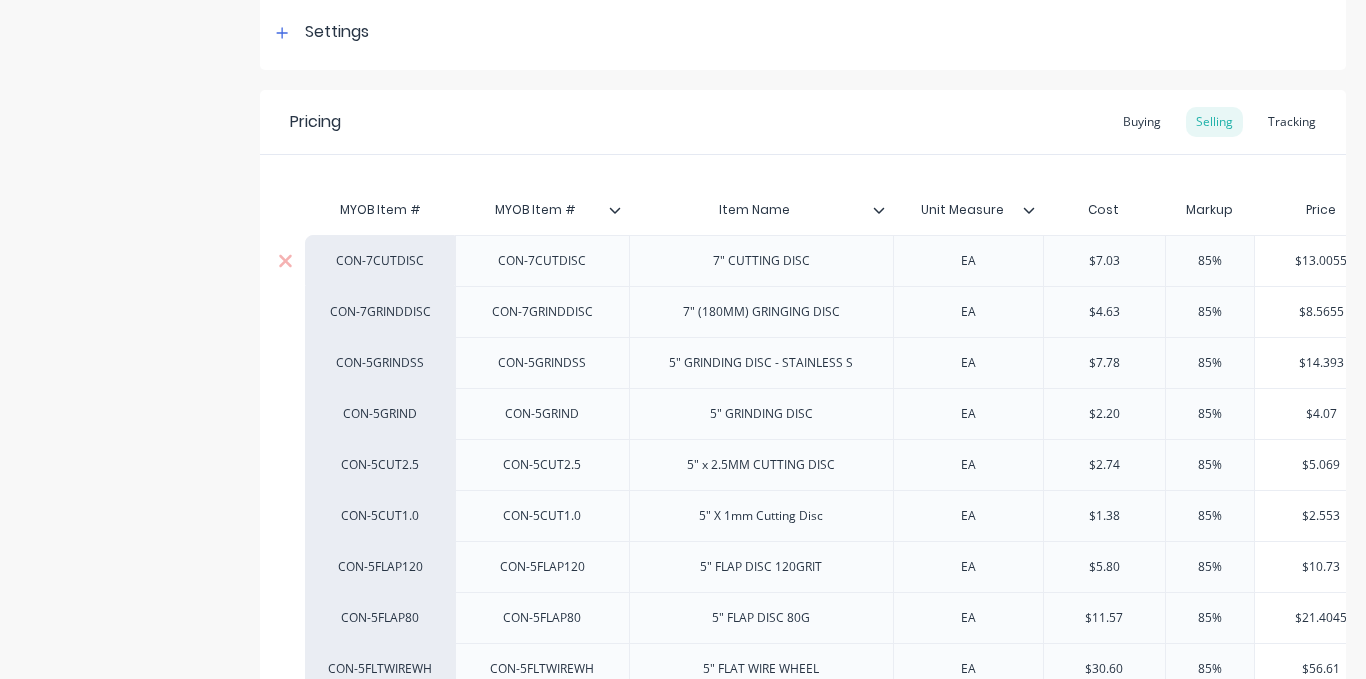 click on "CON-7CUTDISC" at bounding box center (380, 261) 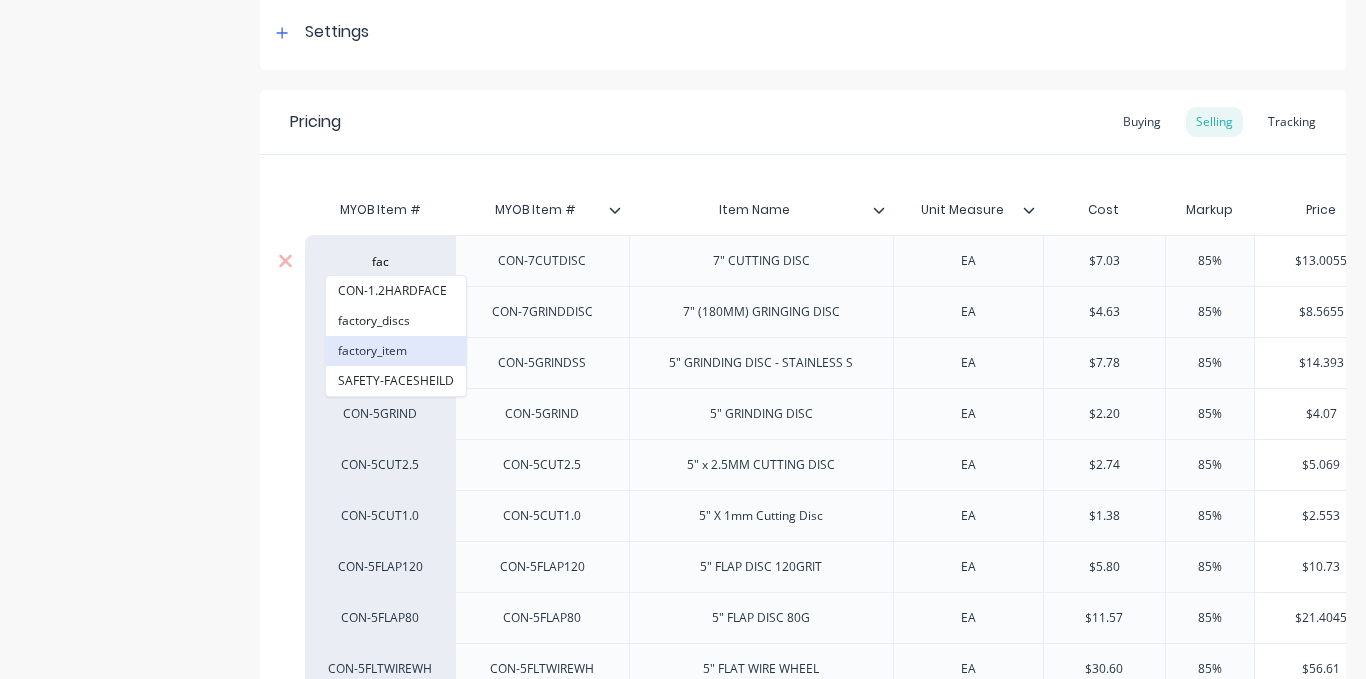 type on "fac" 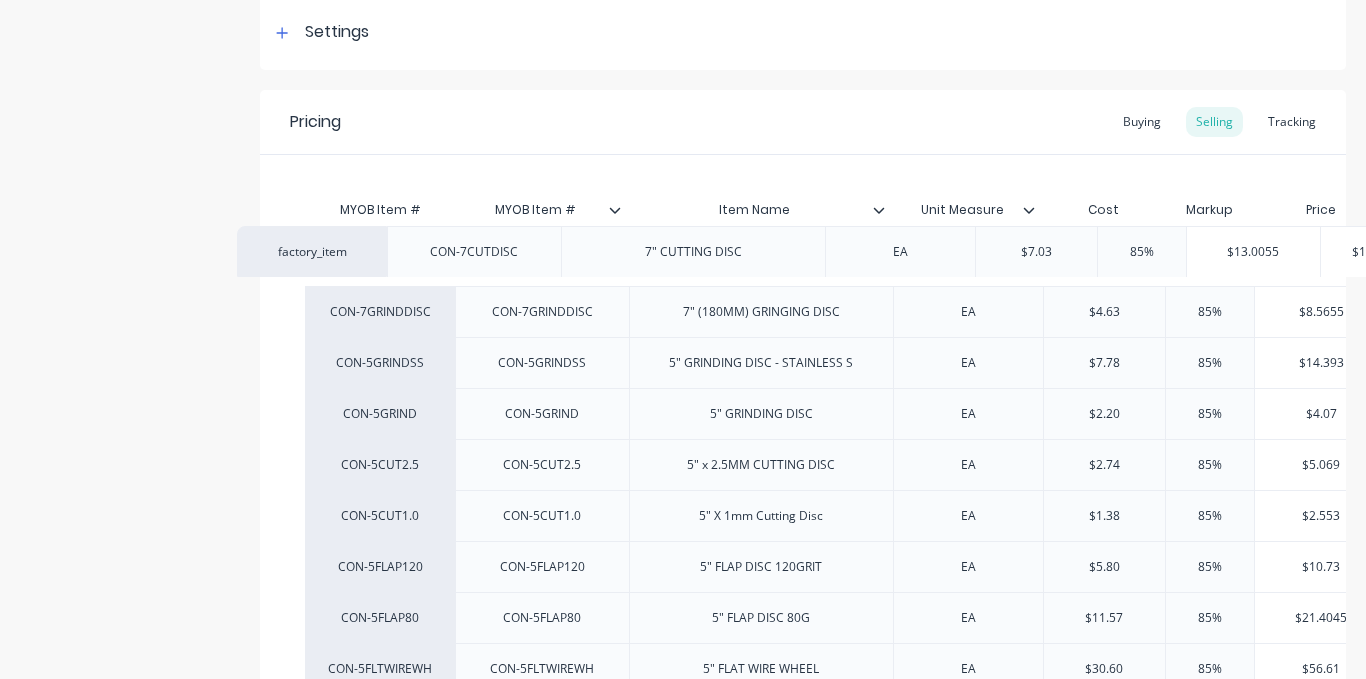 drag, startPoint x: 413, startPoint y: 264, endPoint x: 338, endPoint y: 254, distance: 75.66373 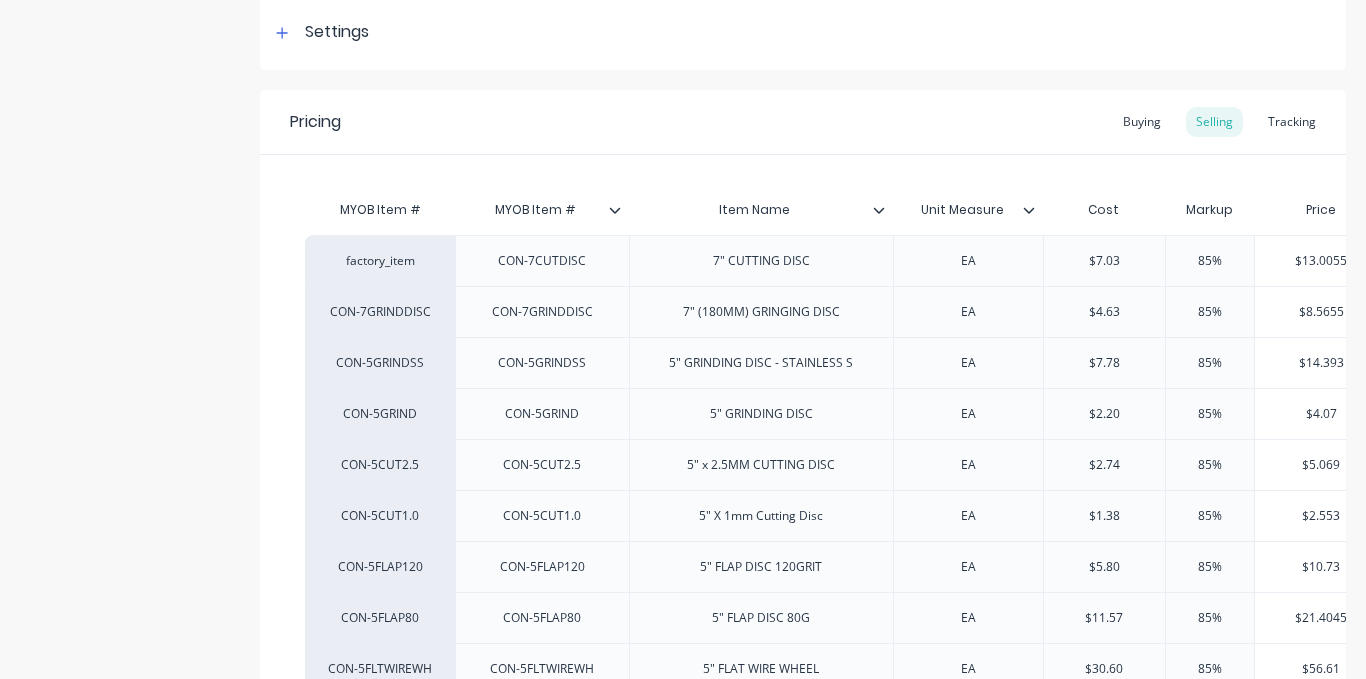click on "factory_item" at bounding box center [380, 261] 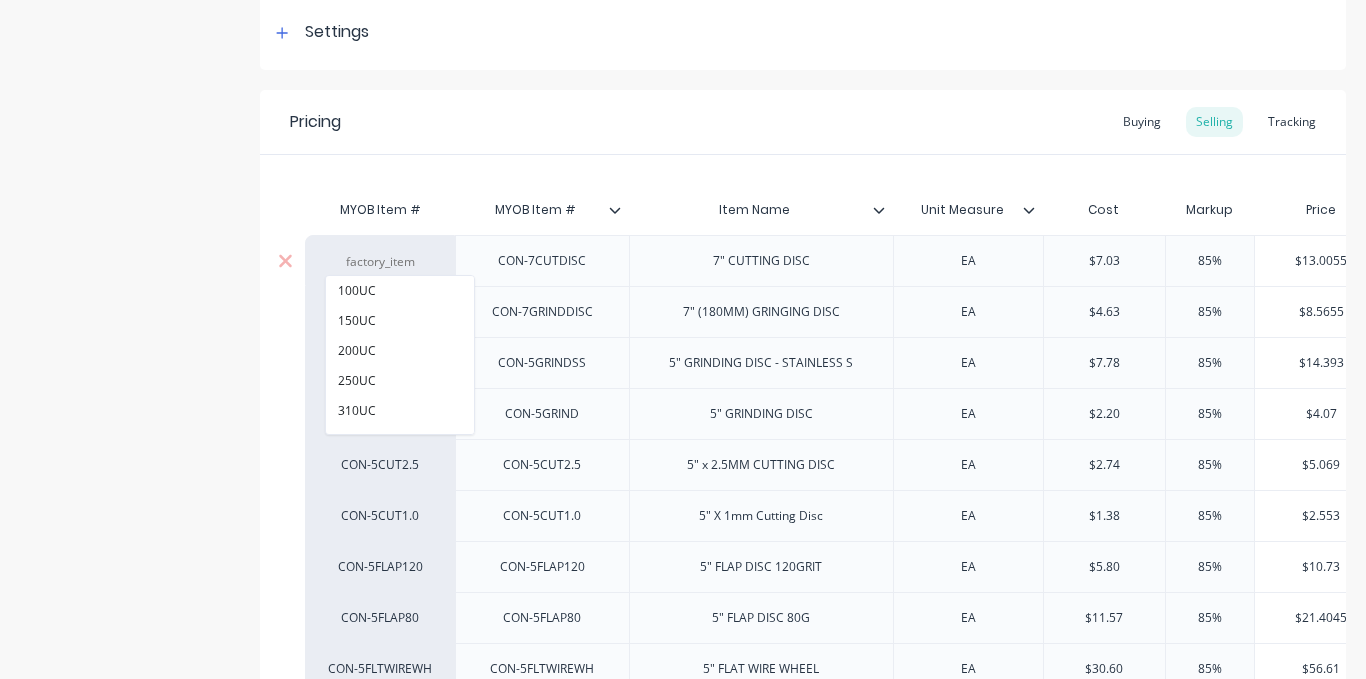 drag, startPoint x: 346, startPoint y: 261, endPoint x: 407, endPoint y: 267, distance: 61.294373 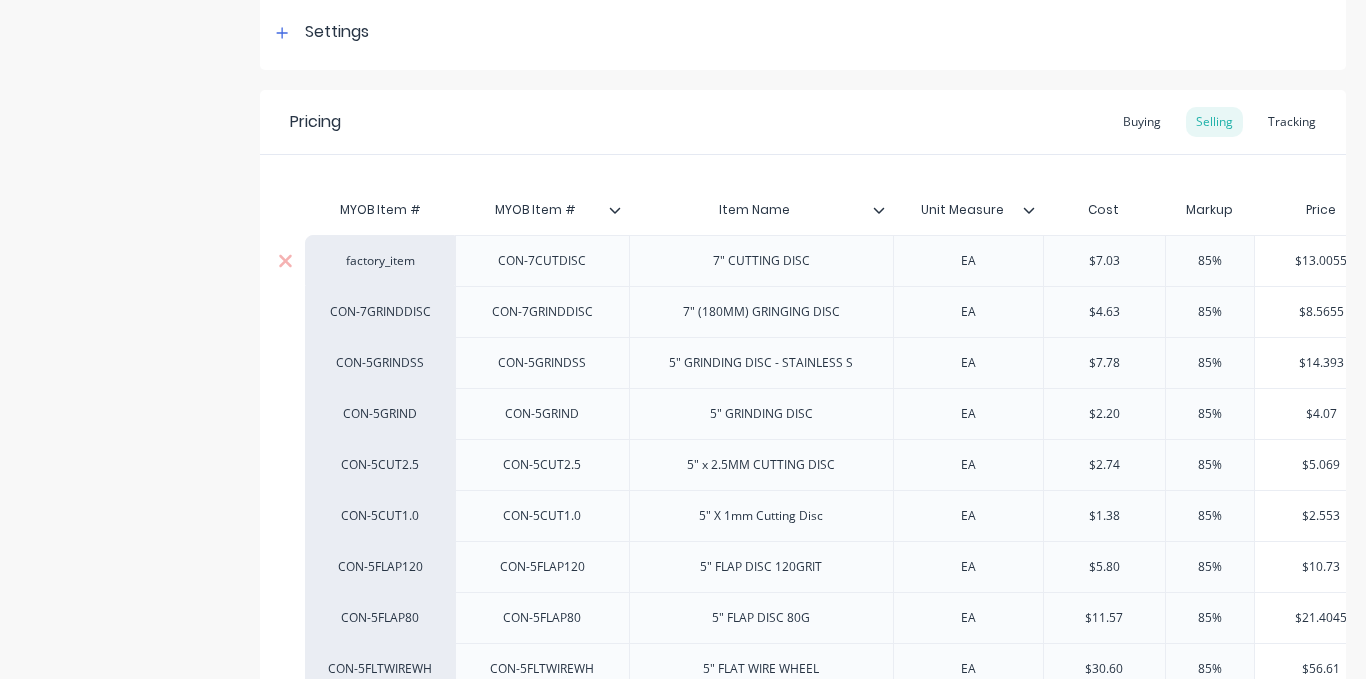 click on "factory_item" at bounding box center [380, 261] 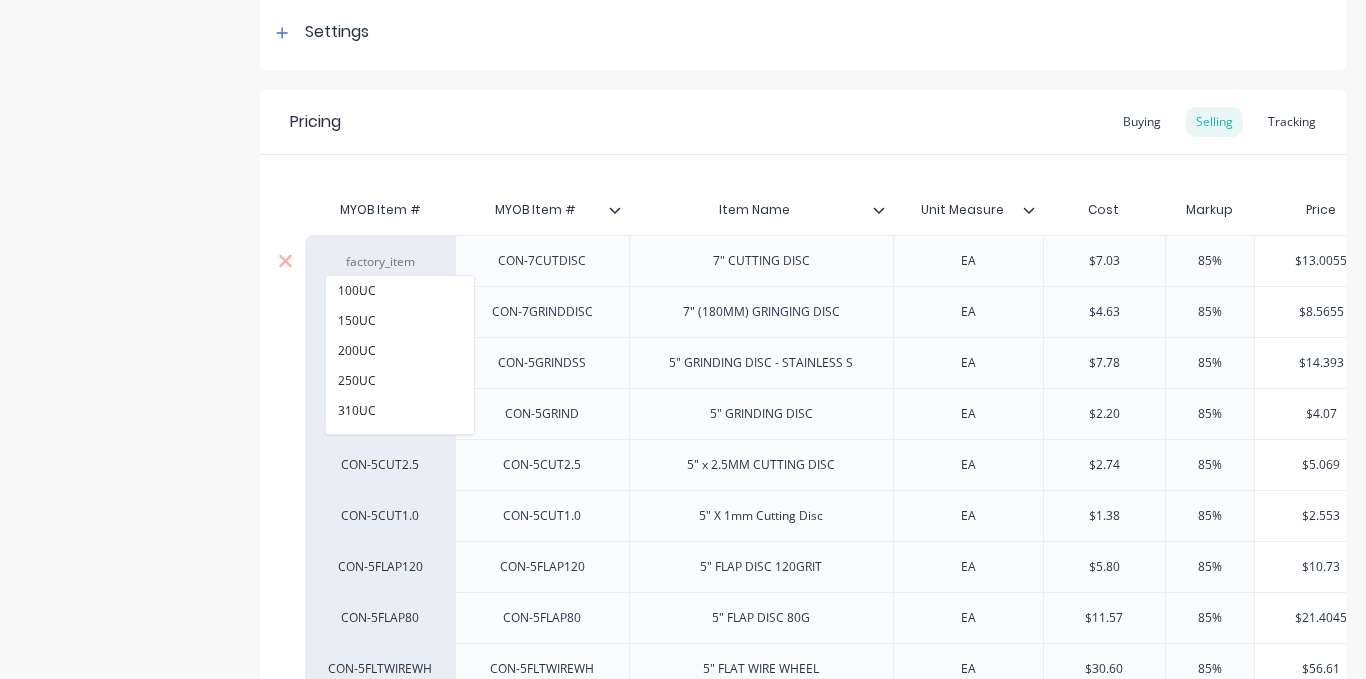 drag, startPoint x: 408, startPoint y: 261, endPoint x: 338, endPoint y: 255, distance: 70.256676 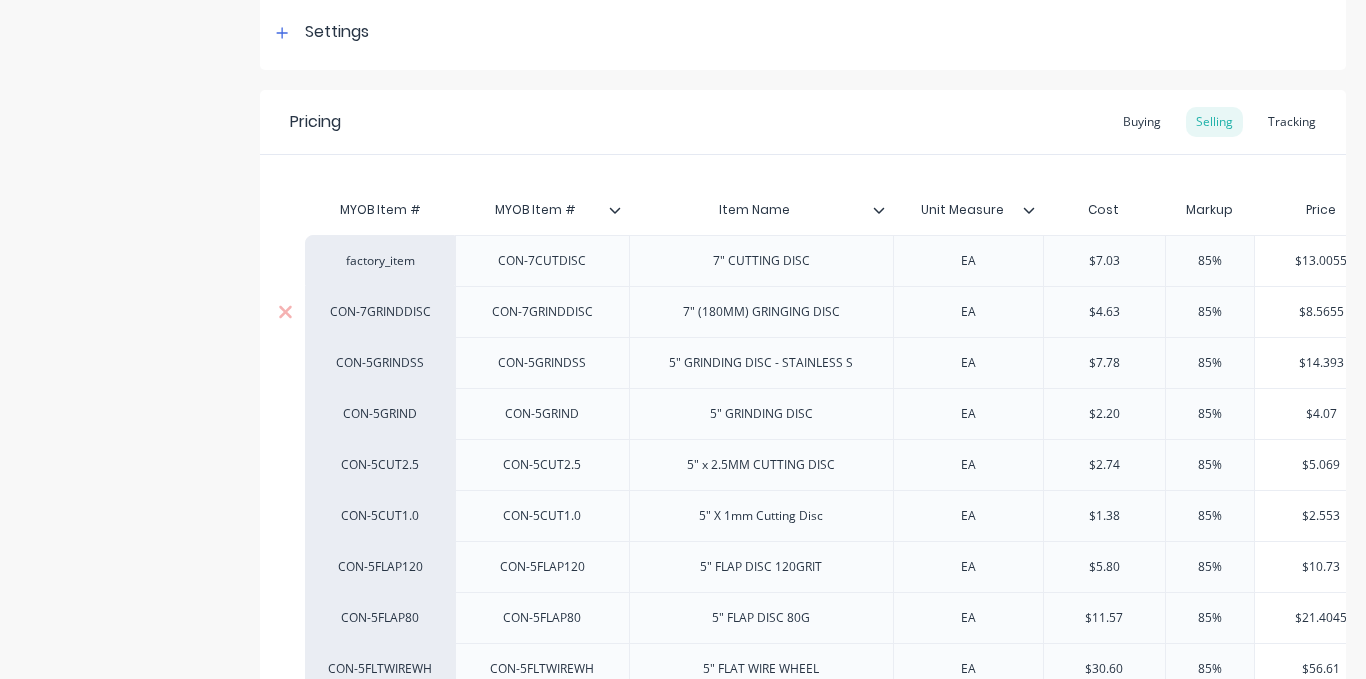 click on "CON-7GRINDDISC" at bounding box center (380, 312) 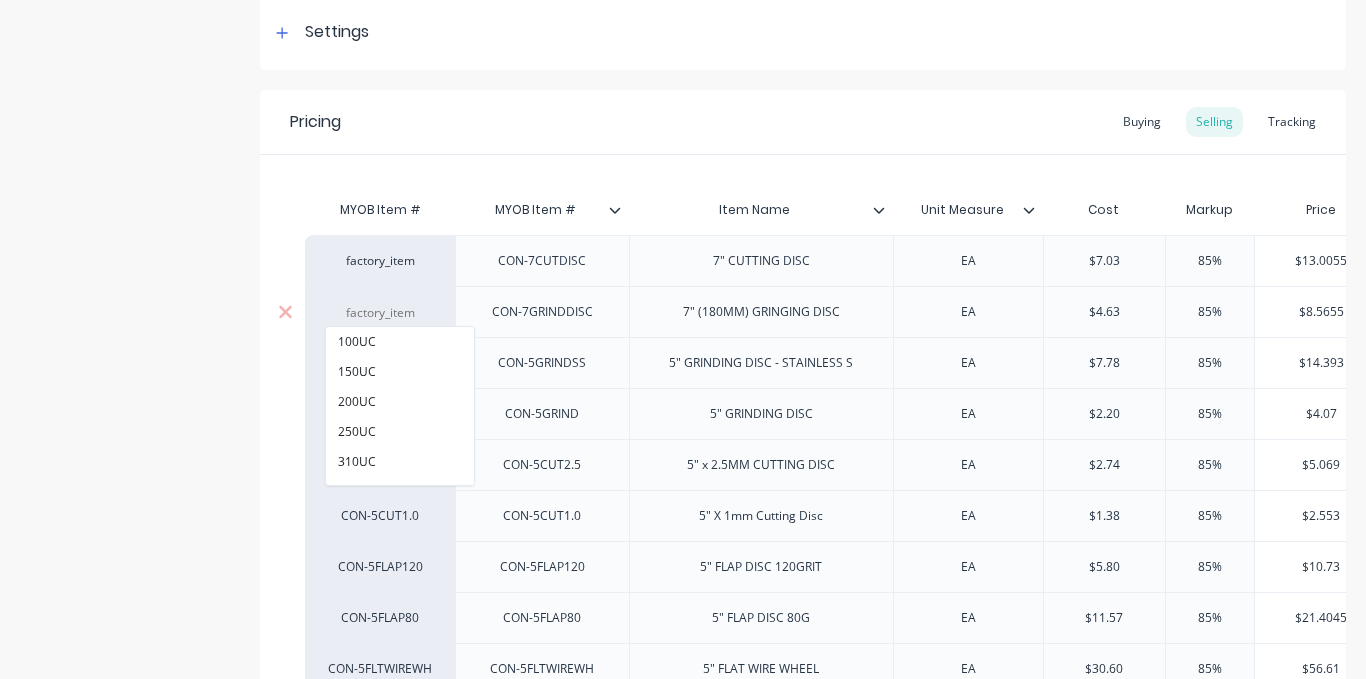 paste on "Fact" 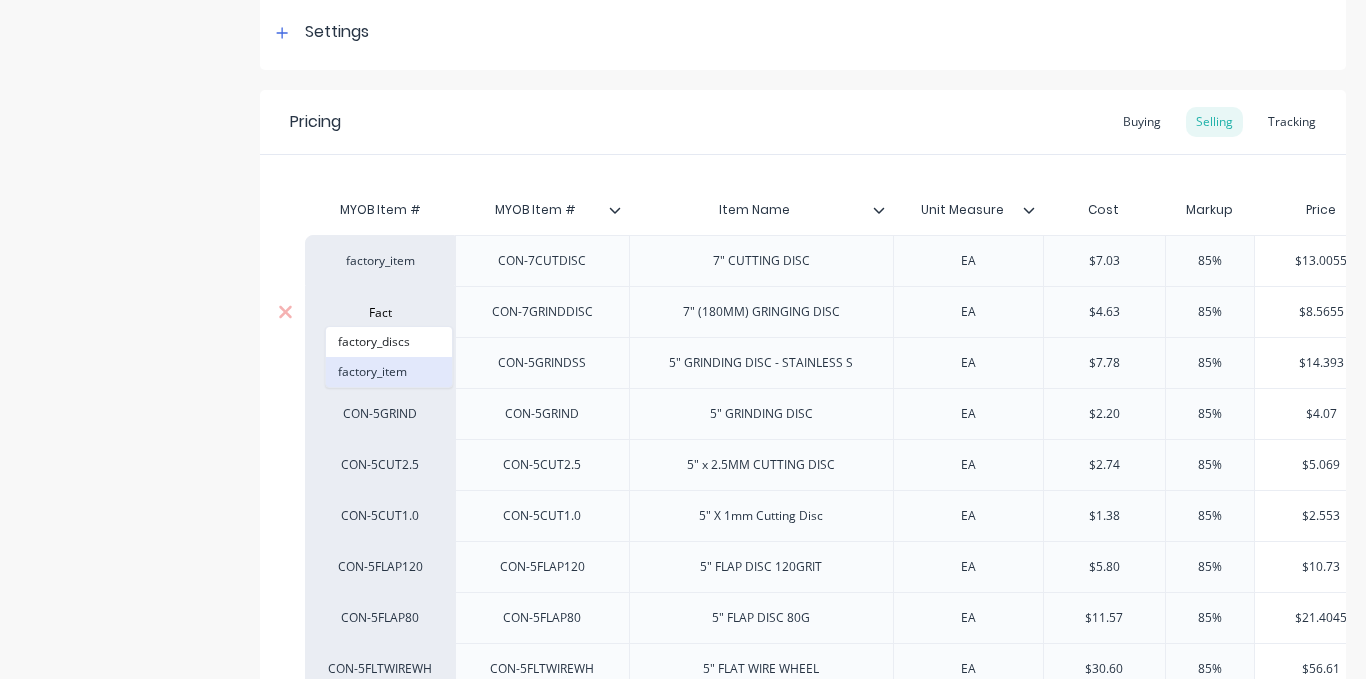 click on "factory_item" at bounding box center [389, 372] 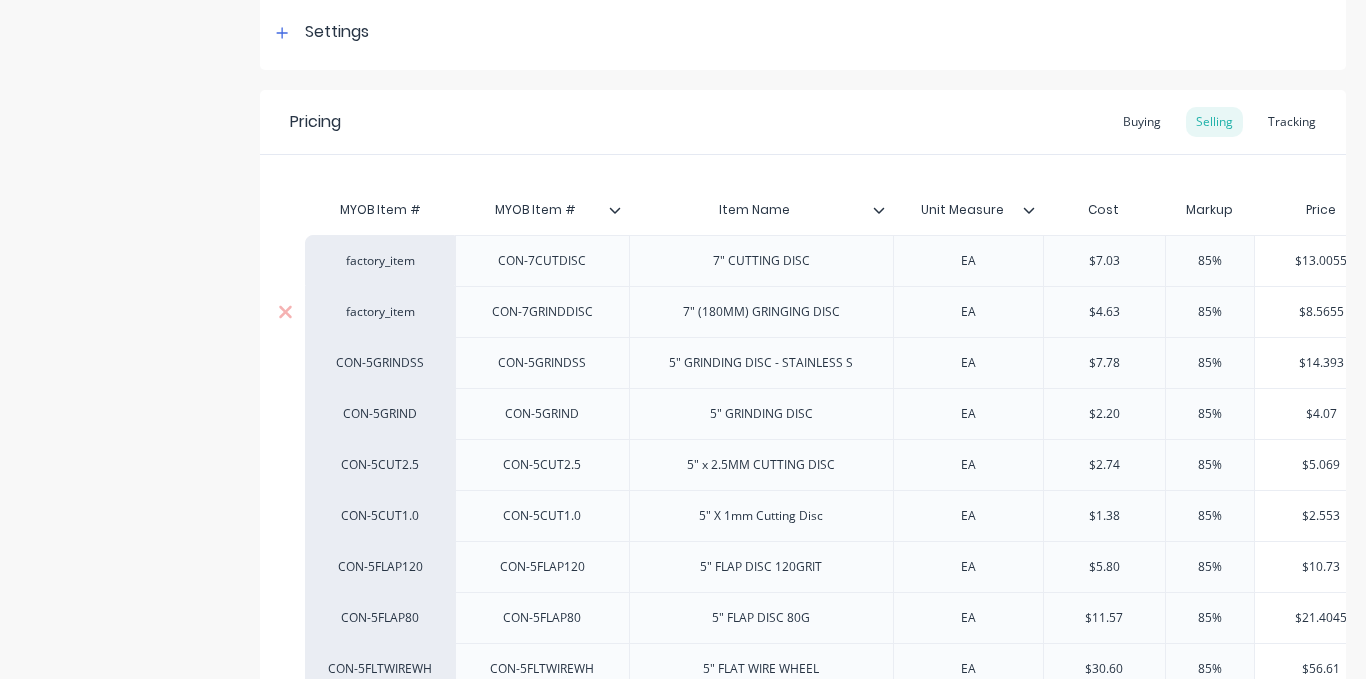 type on "x" 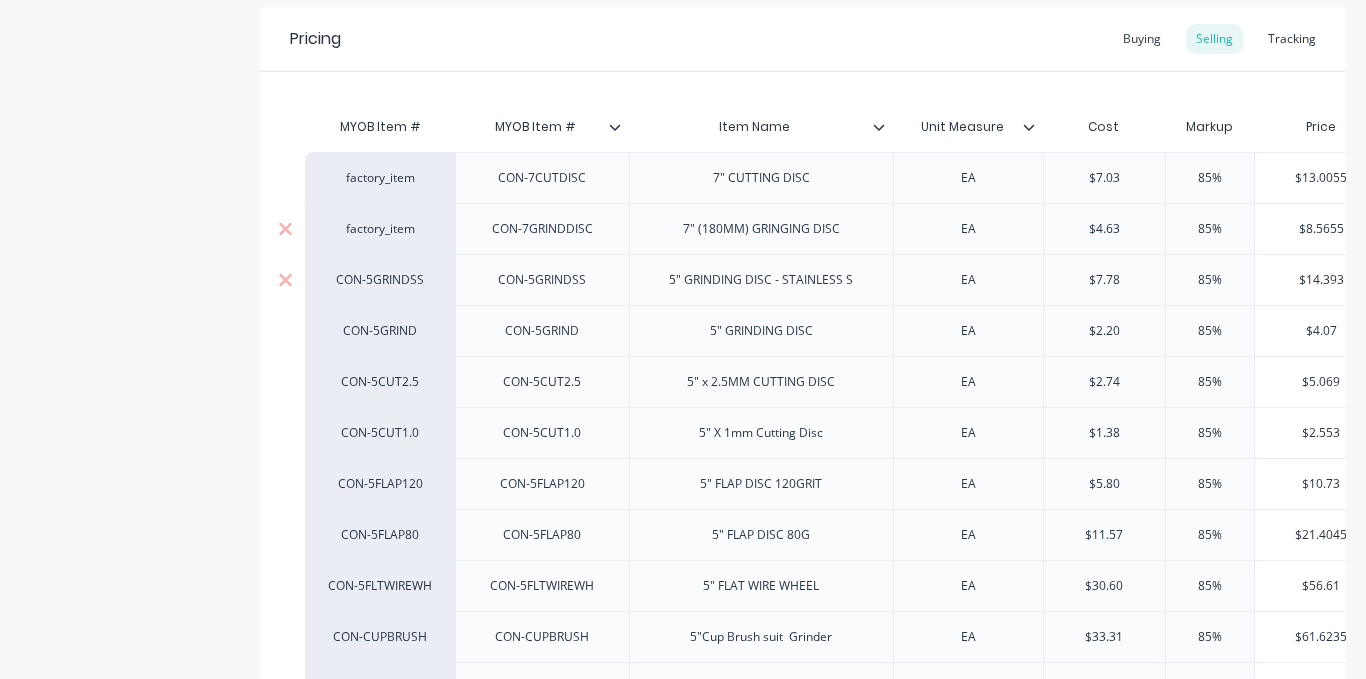 scroll, scrollTop: 400, scrollLeft: 0, axis: vertical 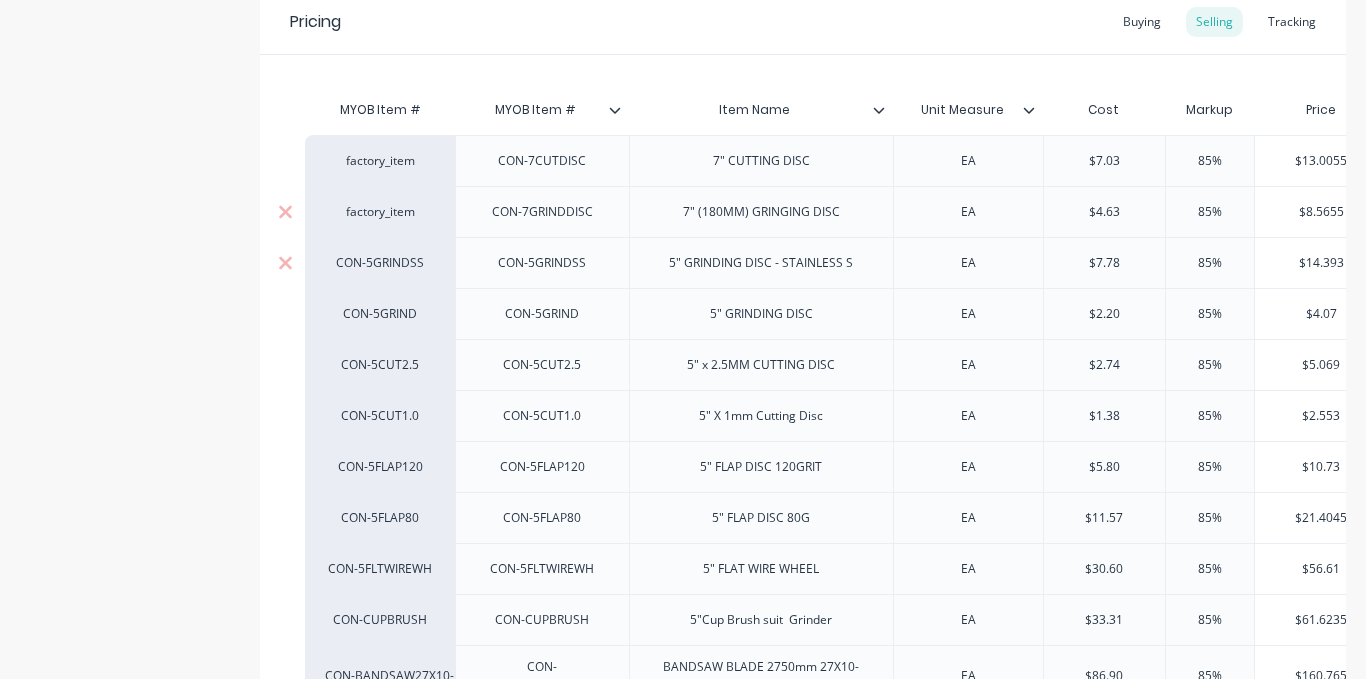 click on "CON-5GRINDSS" at bounding box center [380, 263] 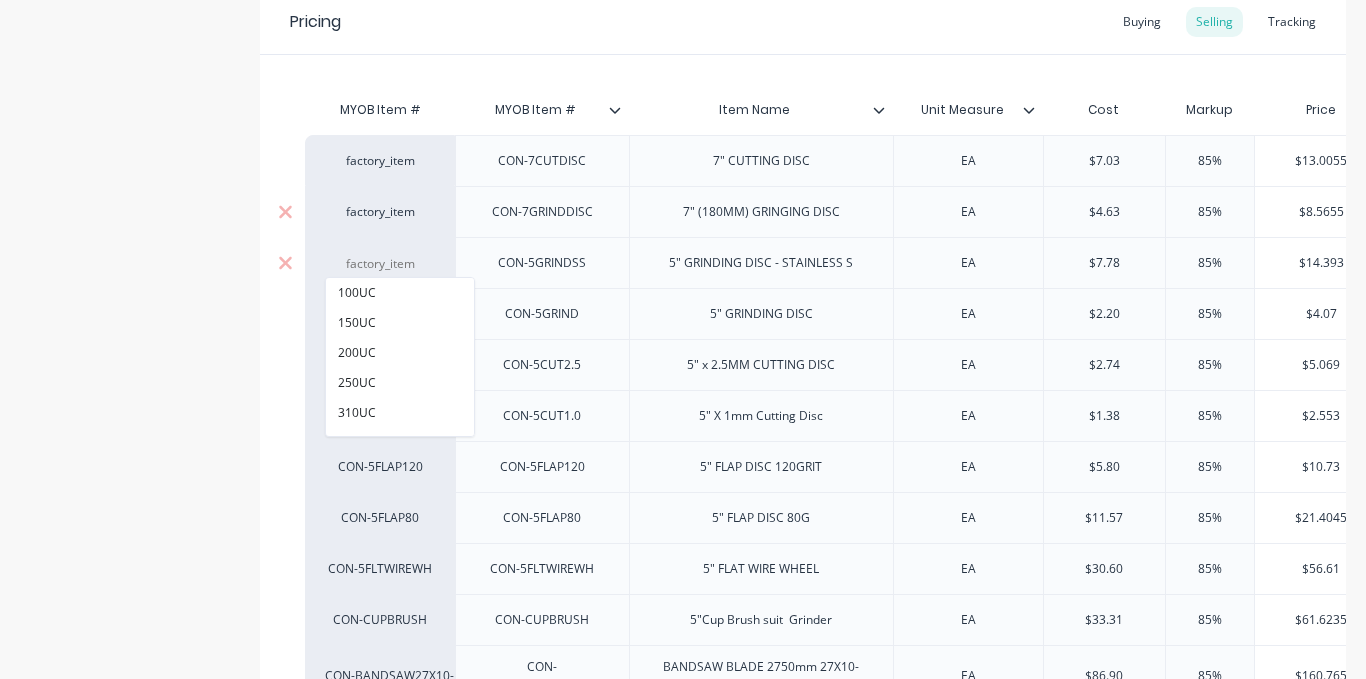 paste on "Fact" 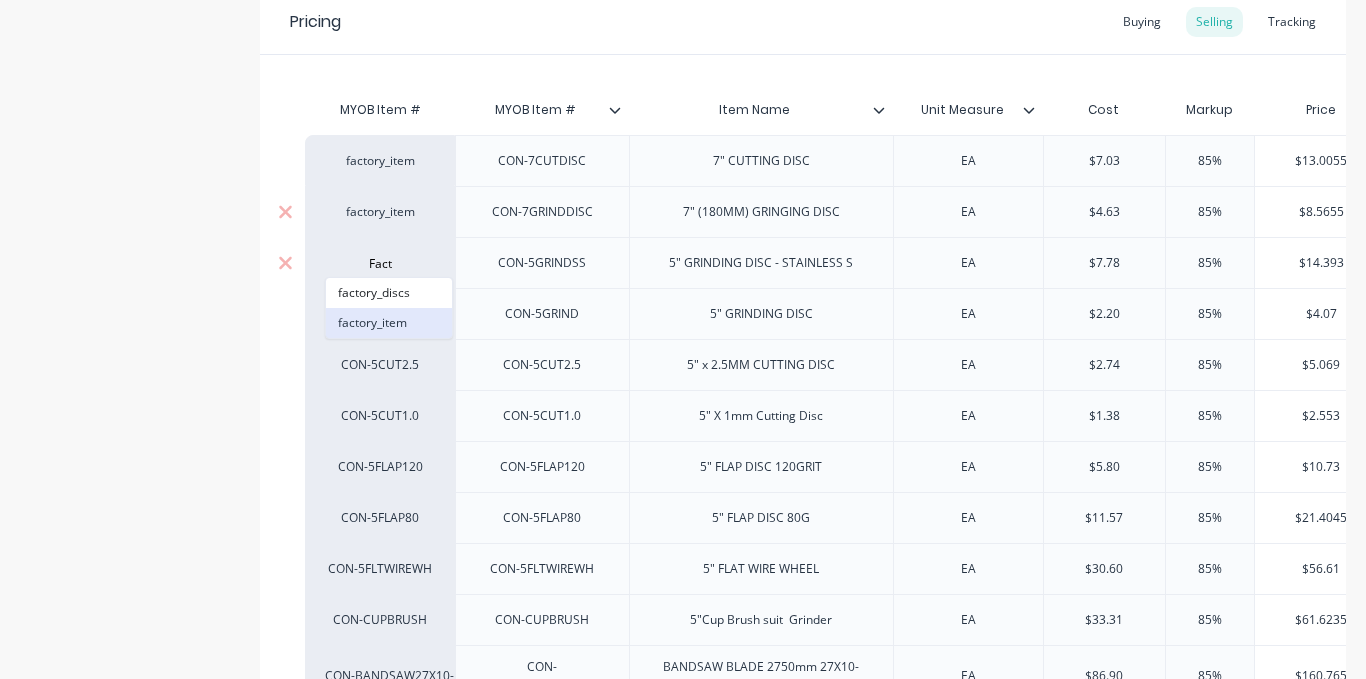 type on "Fact" 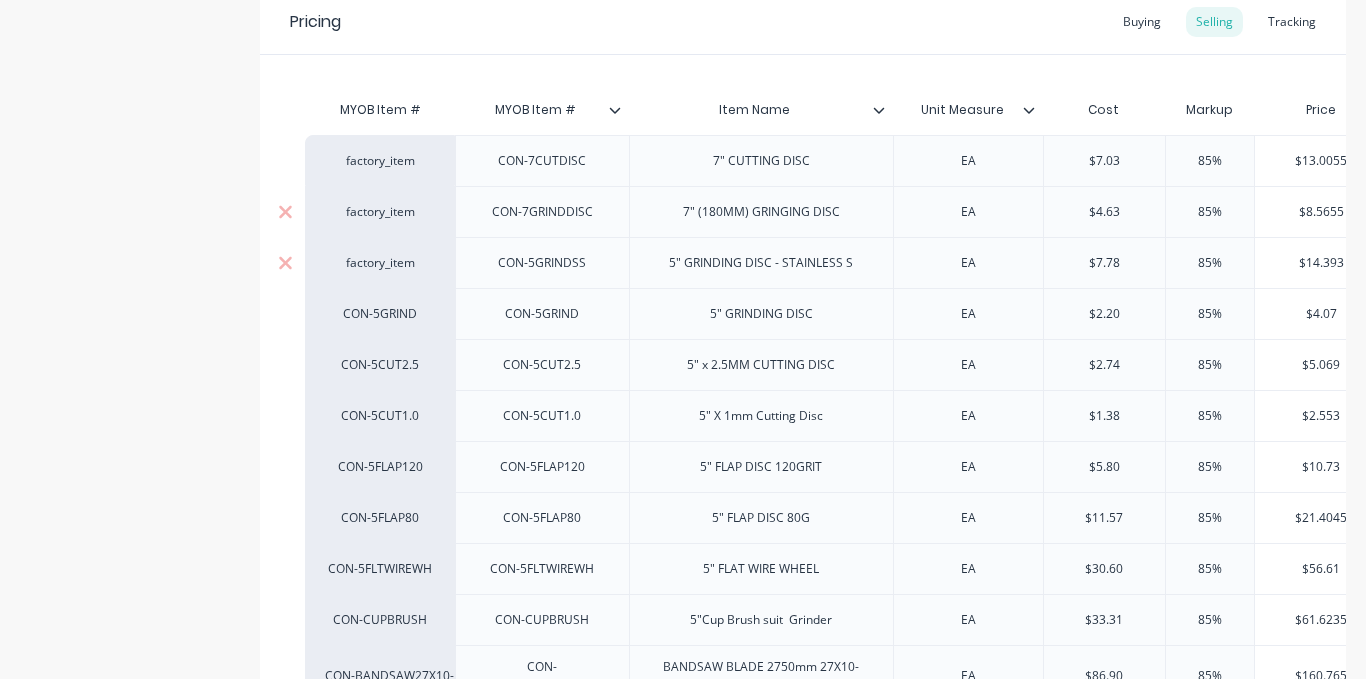 click on "CON-5GRIND" at bounding box center [380, 313] 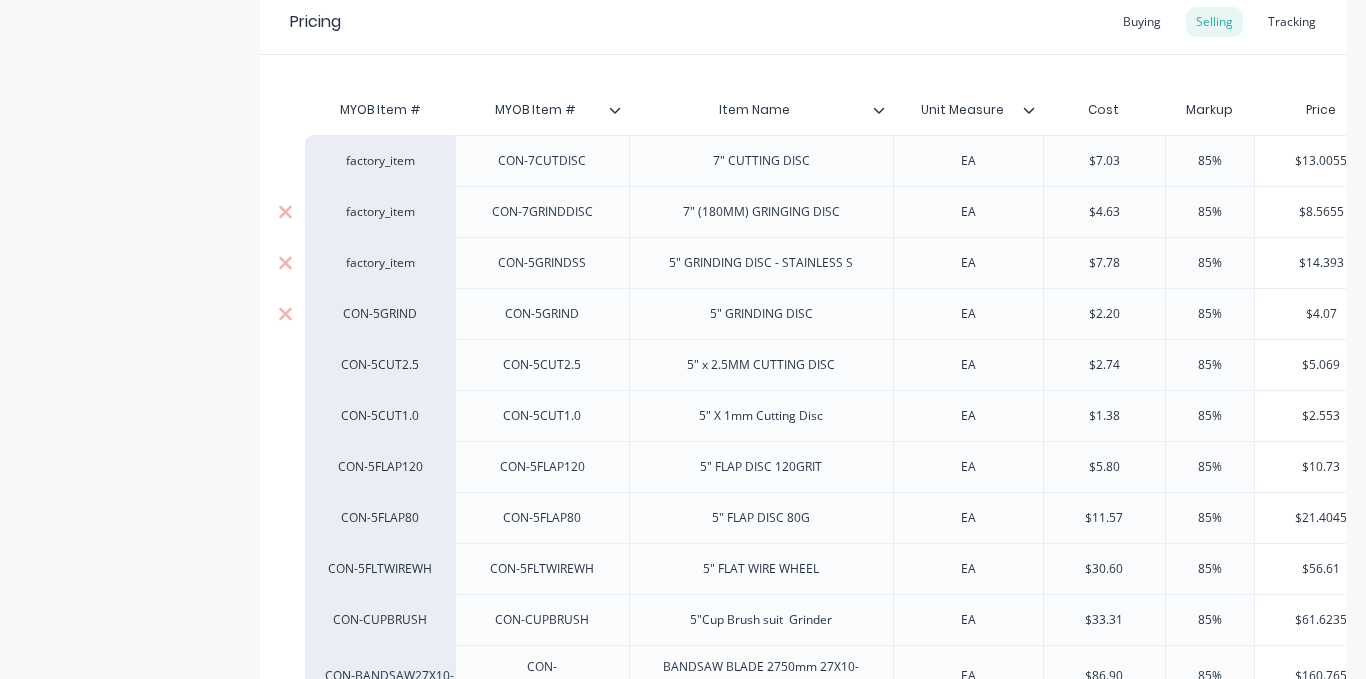 click on "CON-5GRIND" at bounding box center (380, 314) 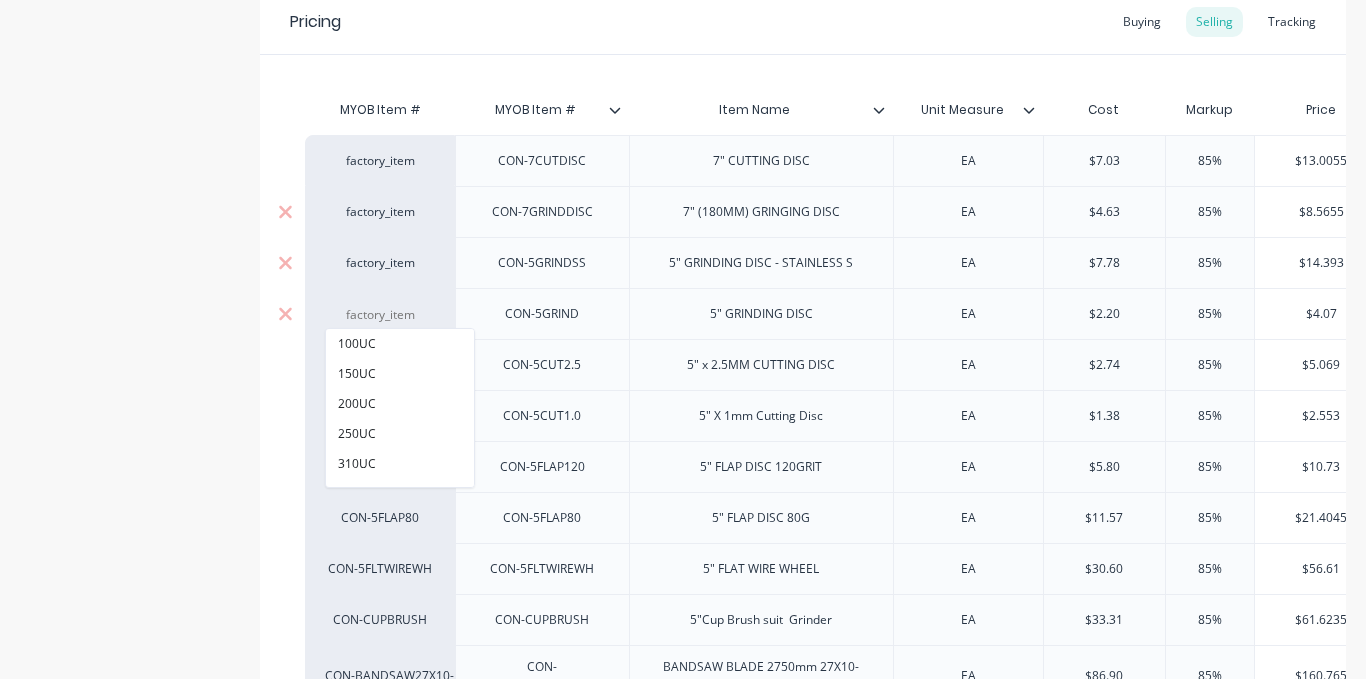 paste on "Fact" 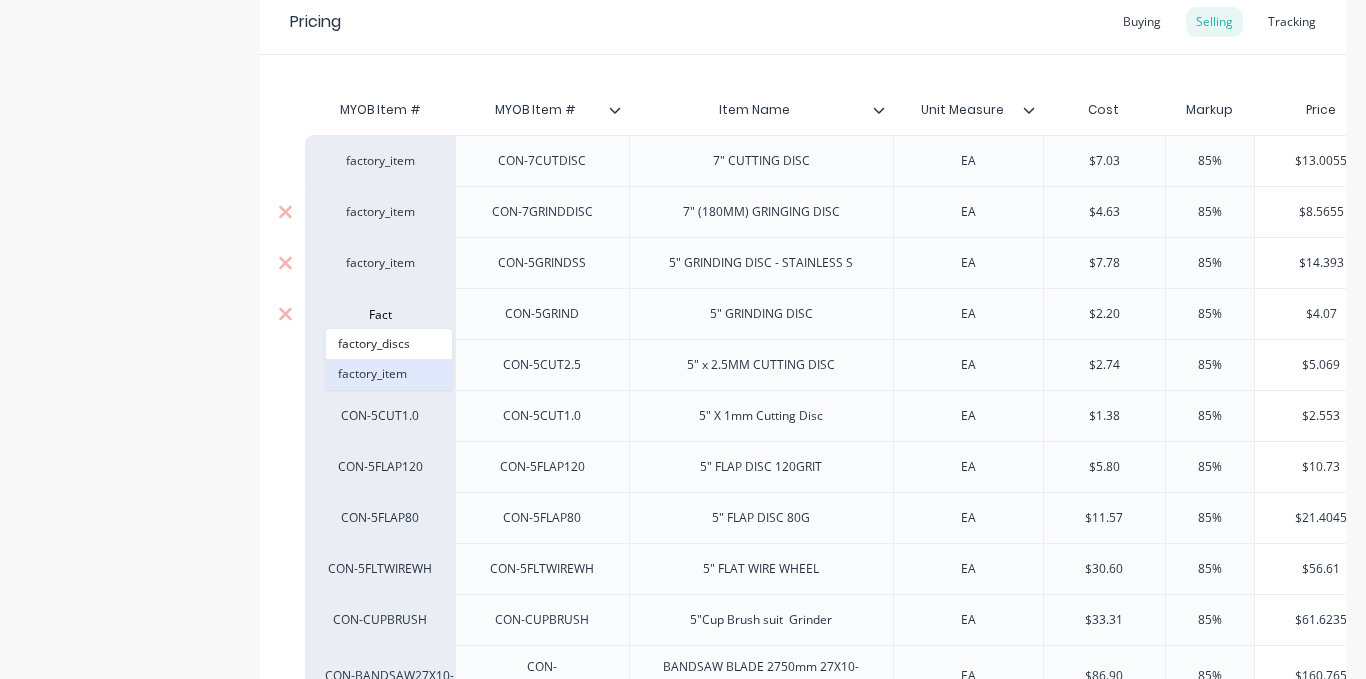 type on "Fact" 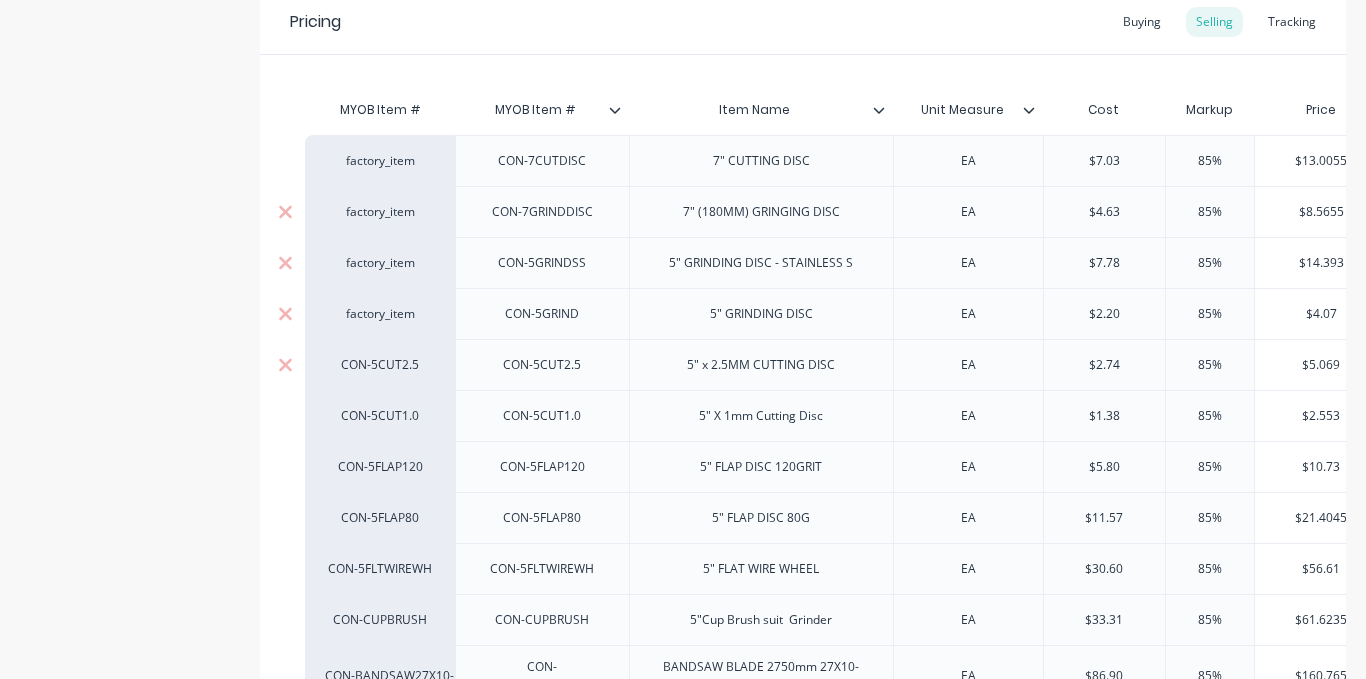click on "CON-5CUT2.5" at bounding box center [380, 365] 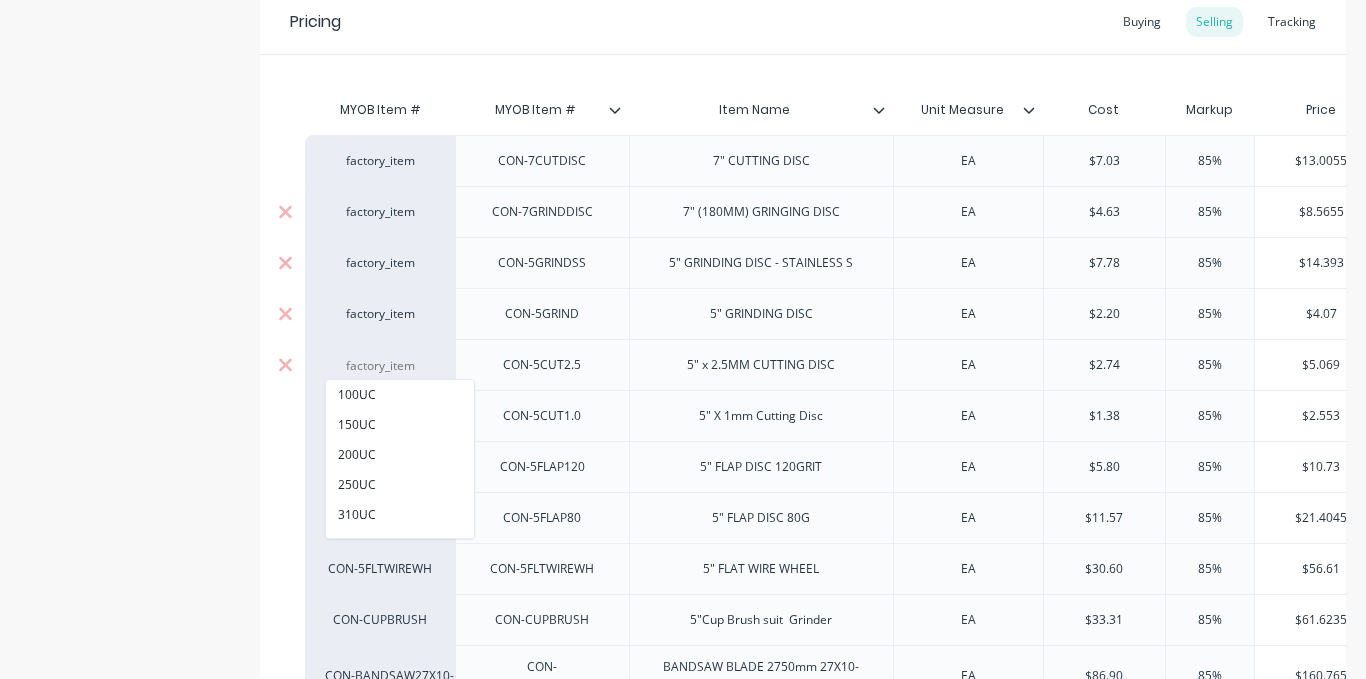 paste on "Fact" 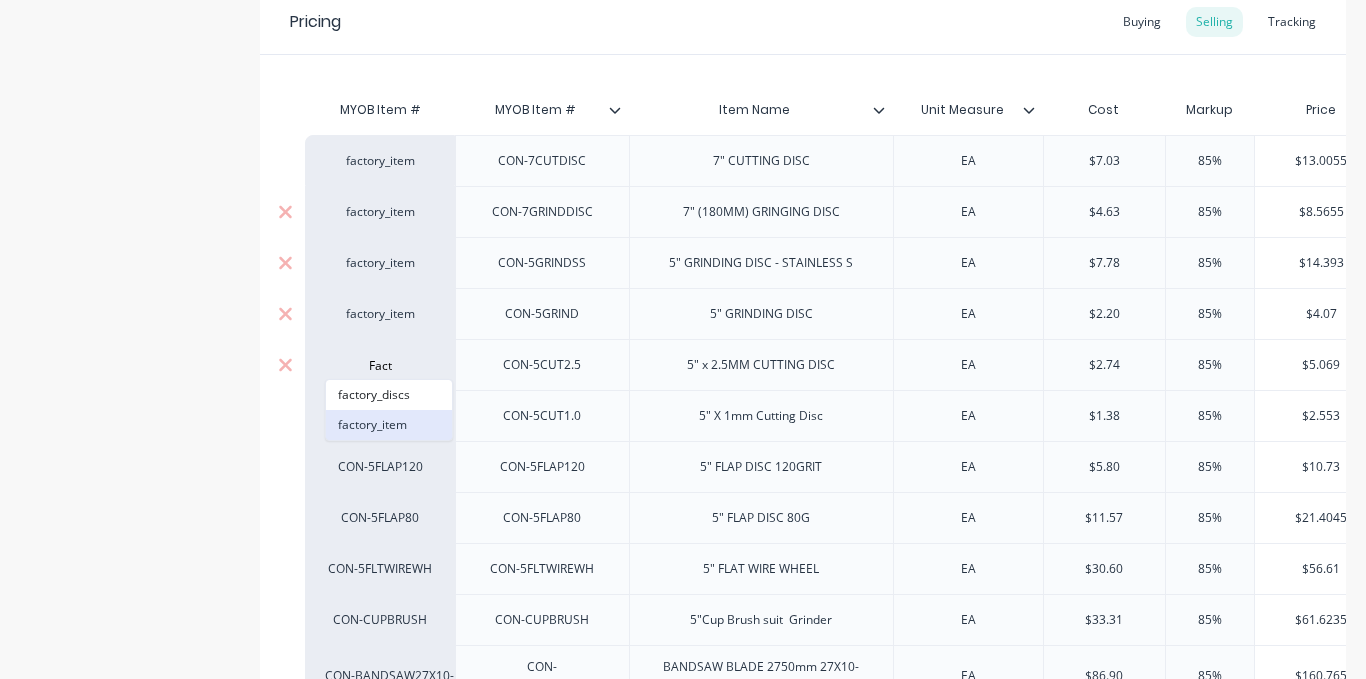 type on "Fact" 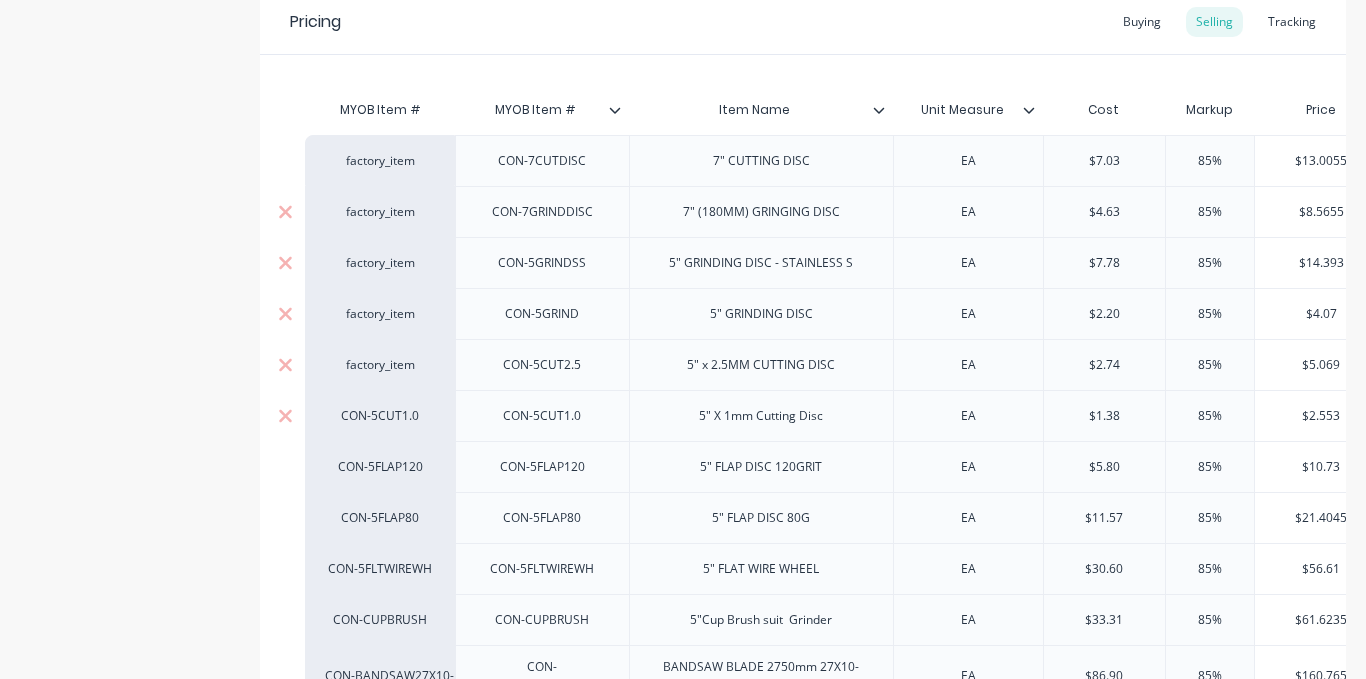 click on "CON-5CUT1.0" at bounding box center [380, 416] 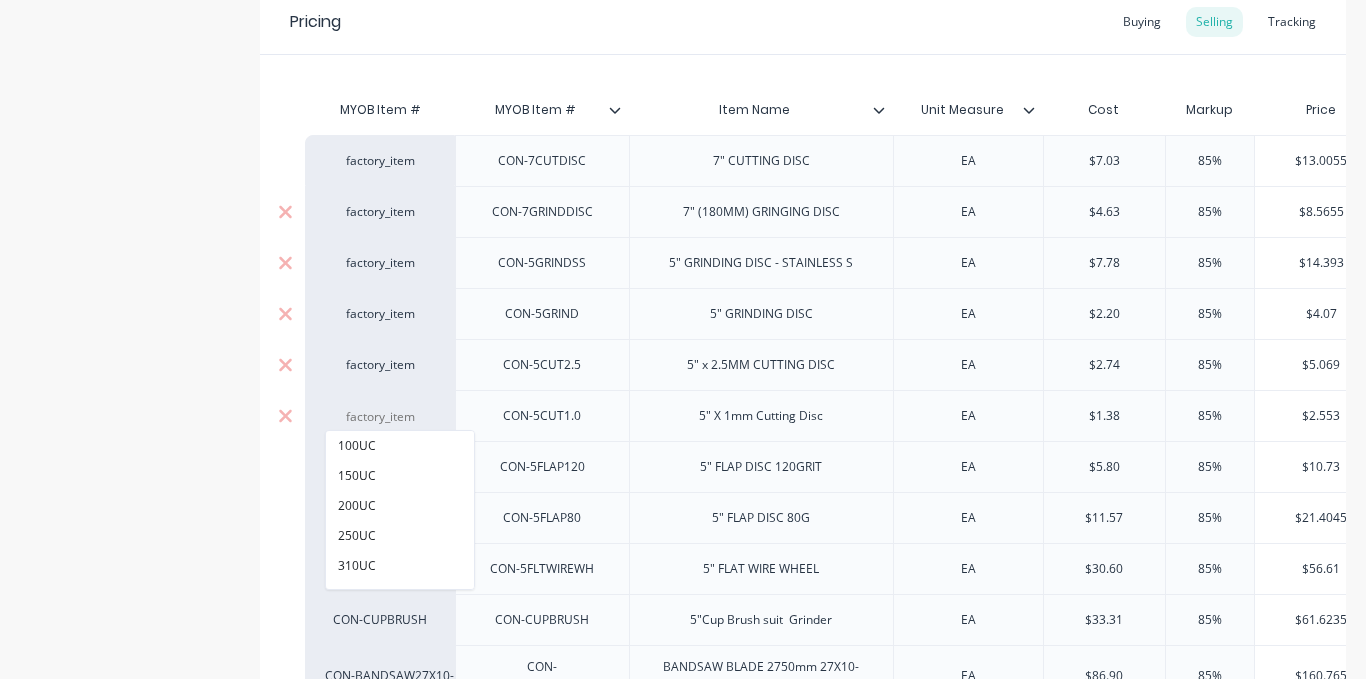 paste on "Fact" 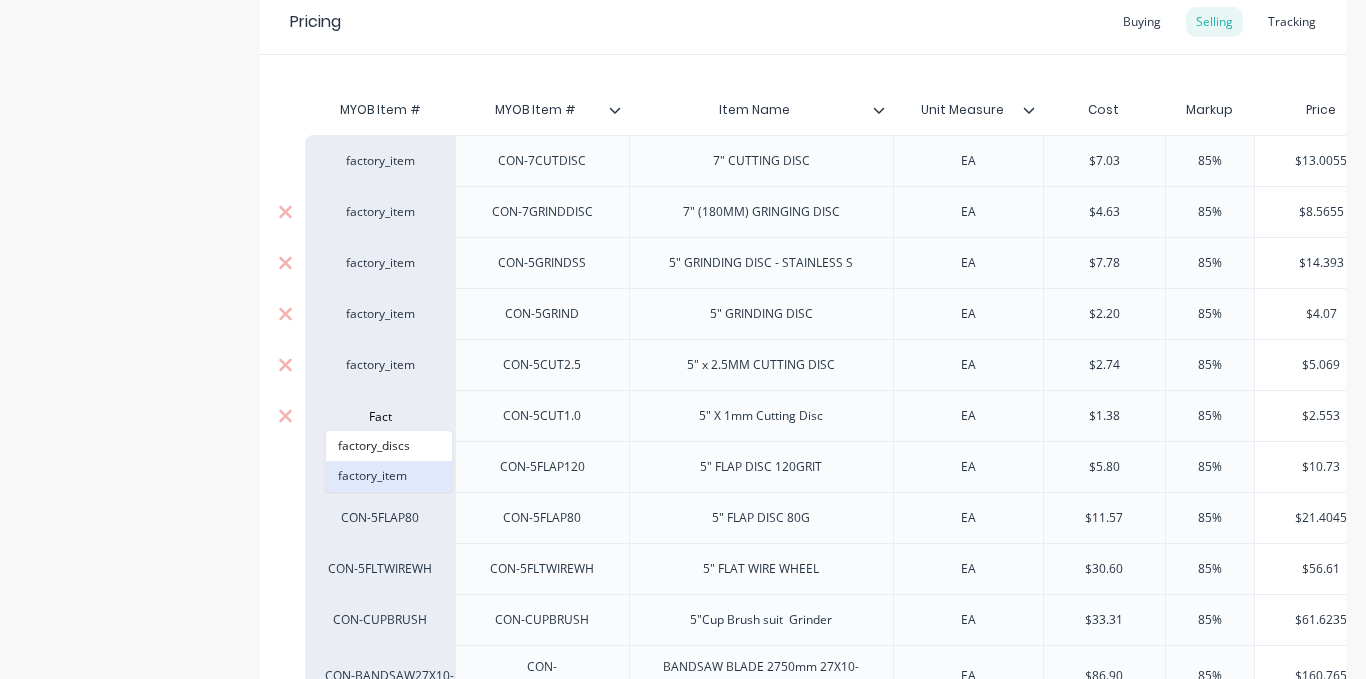 type on "Fact" 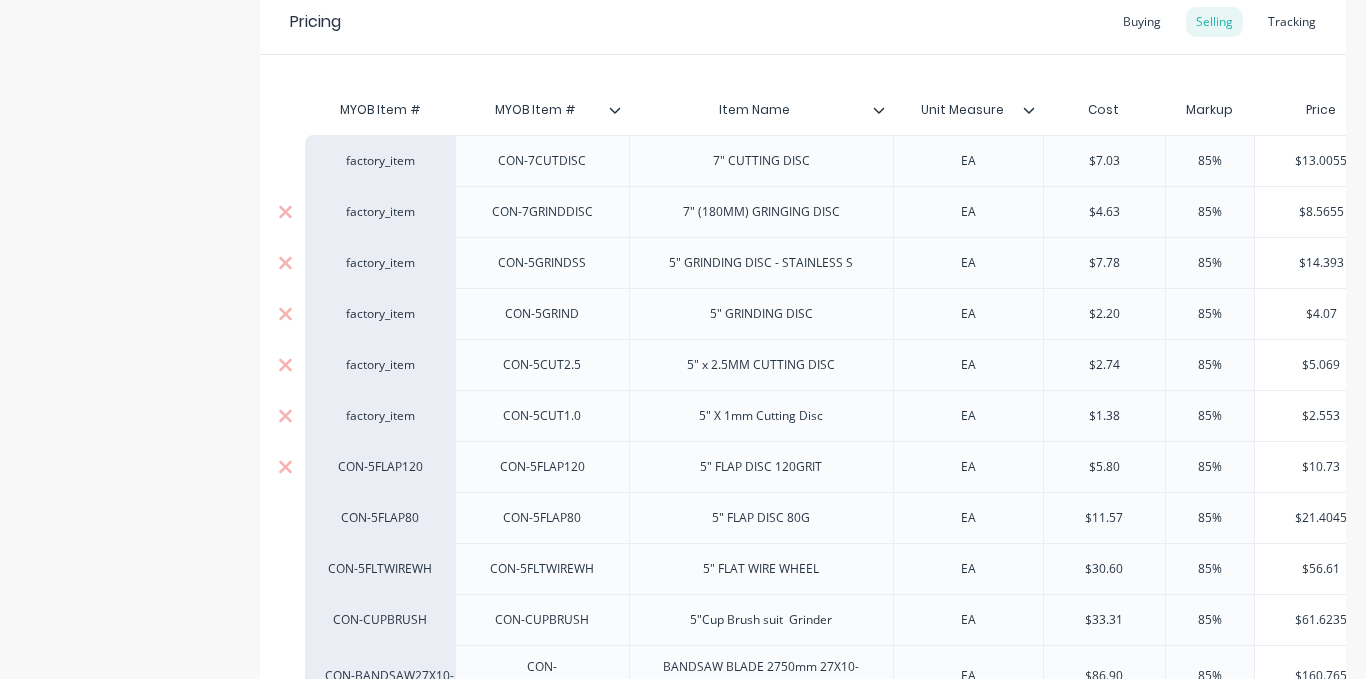scroll, scrollTop: 600, scrollLeft: 0, axis: vertical 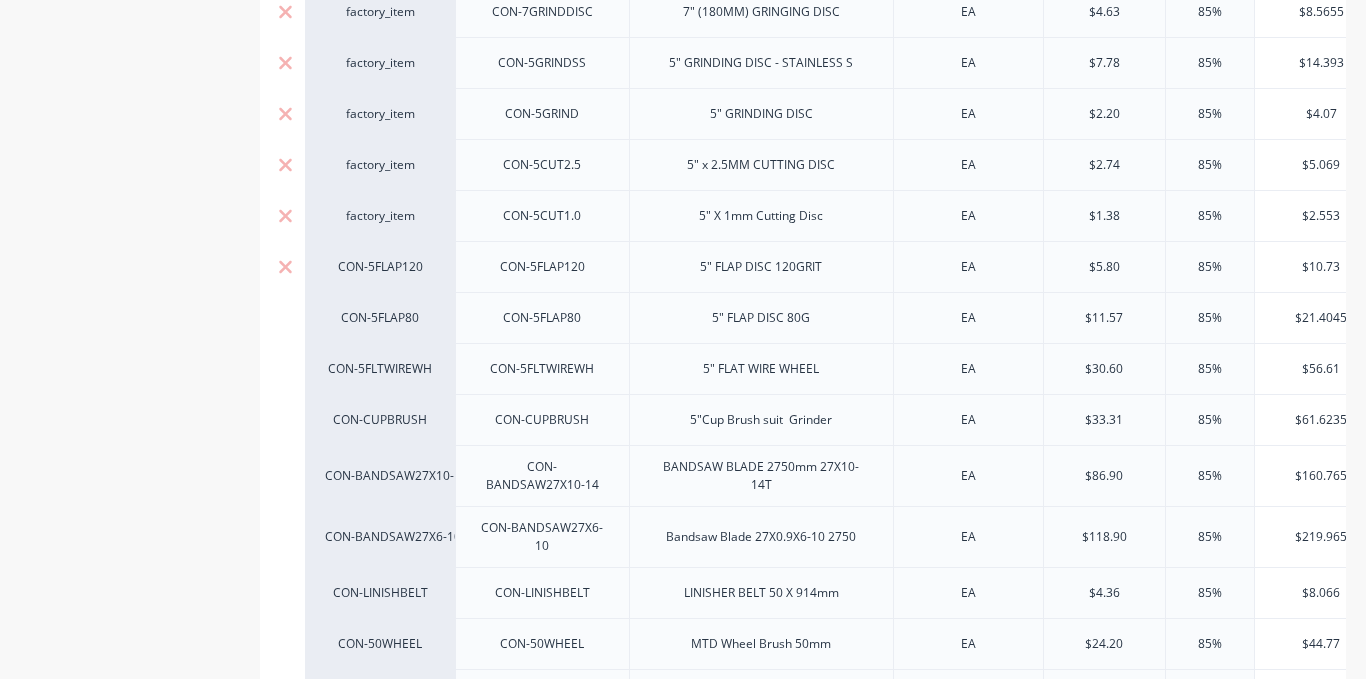 click on "CON-5FLAP120" at bounding box center [380, 267] 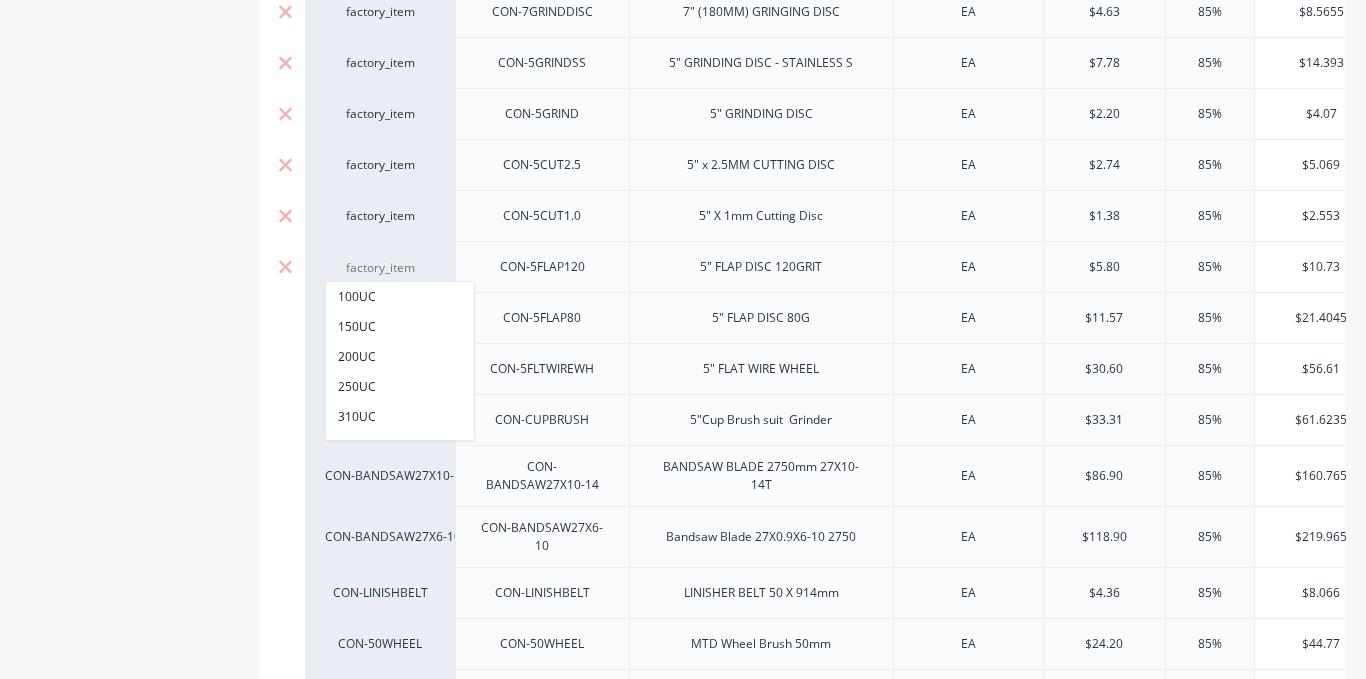 paste on "Fact" 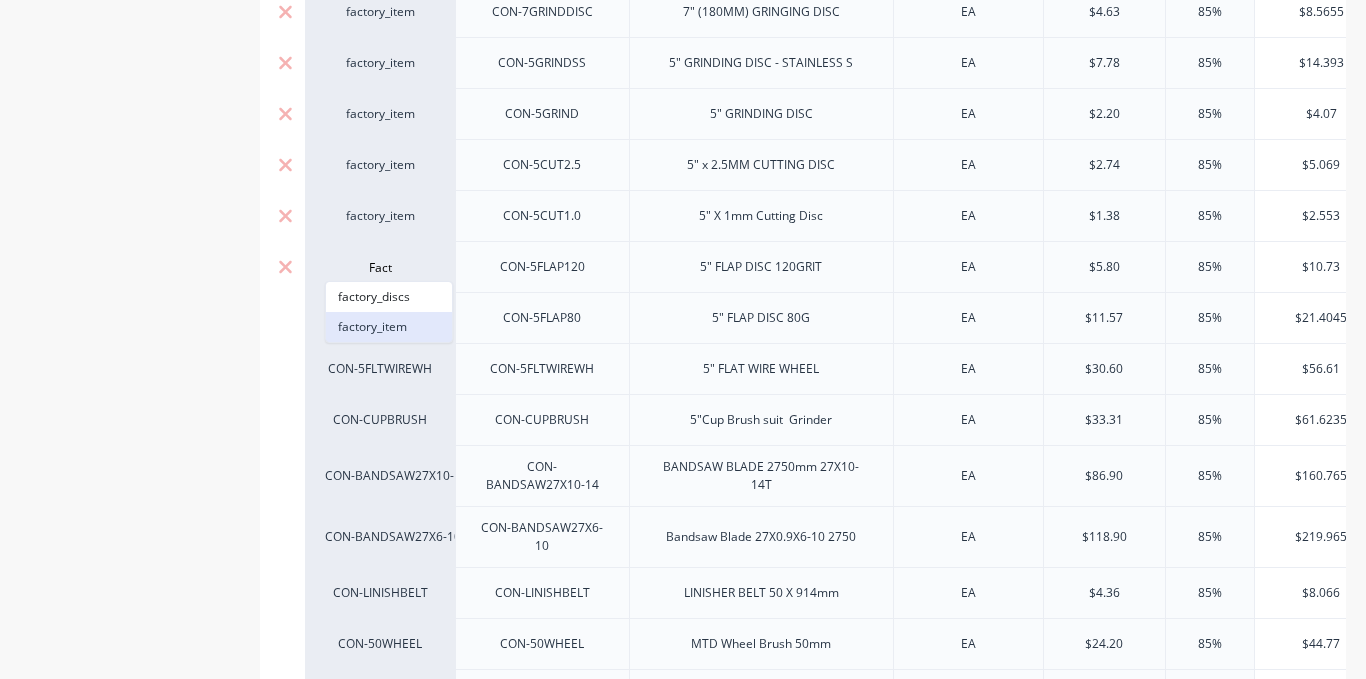 type on "Fact" 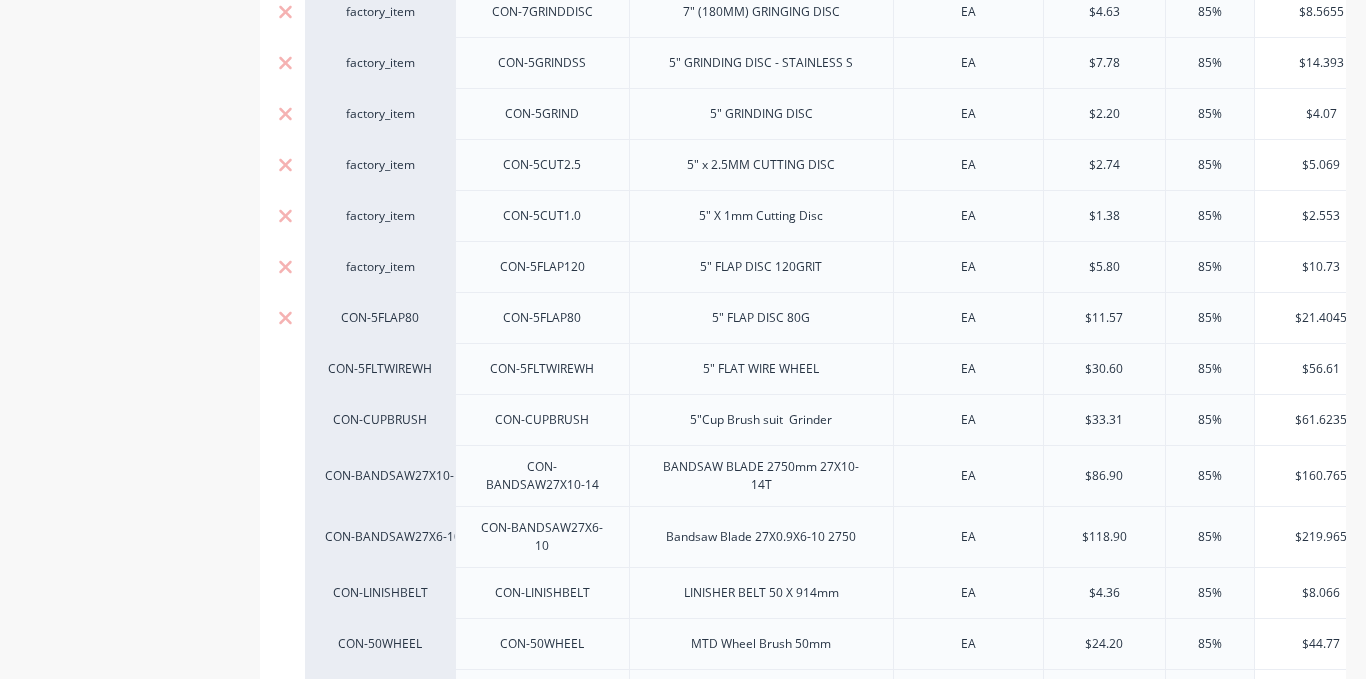 click on "CON-5FLAP80" at bounding box center (380, 318) 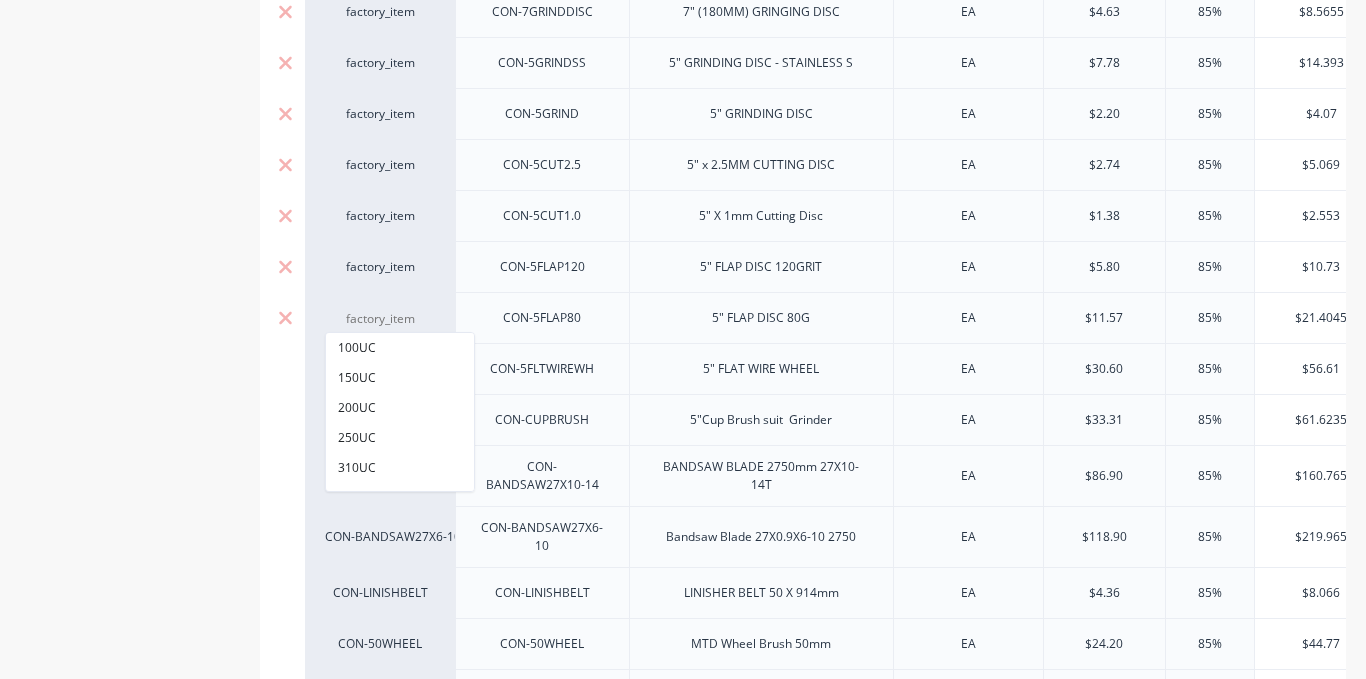 paste on "Fact" 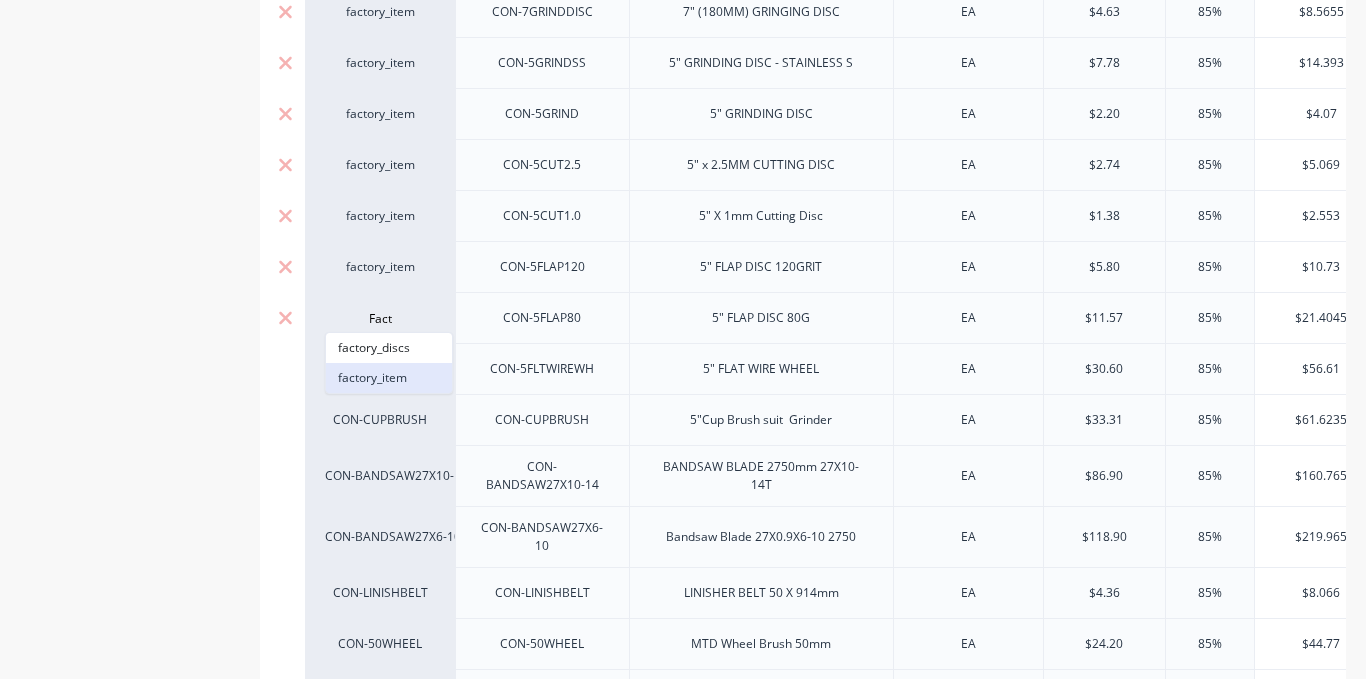 type on "Fact" 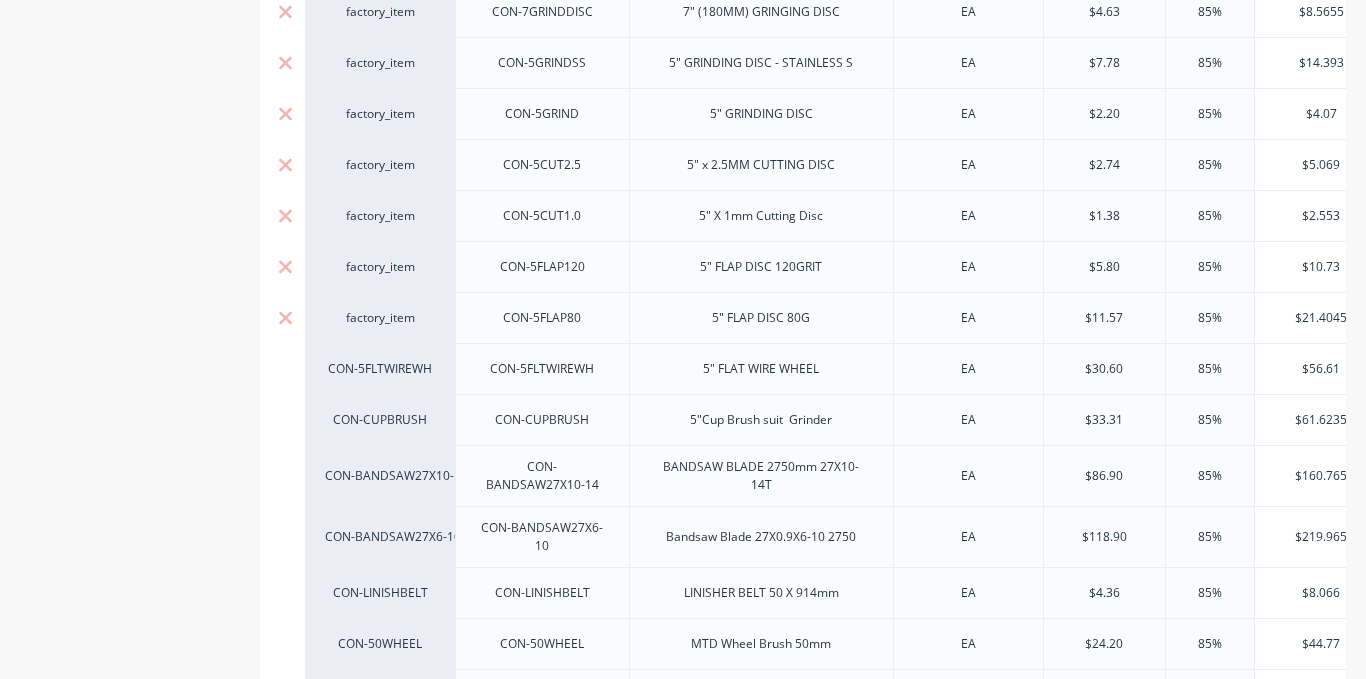 click on "CON-5FLTWIREWH" at bounding box center (380, 369) 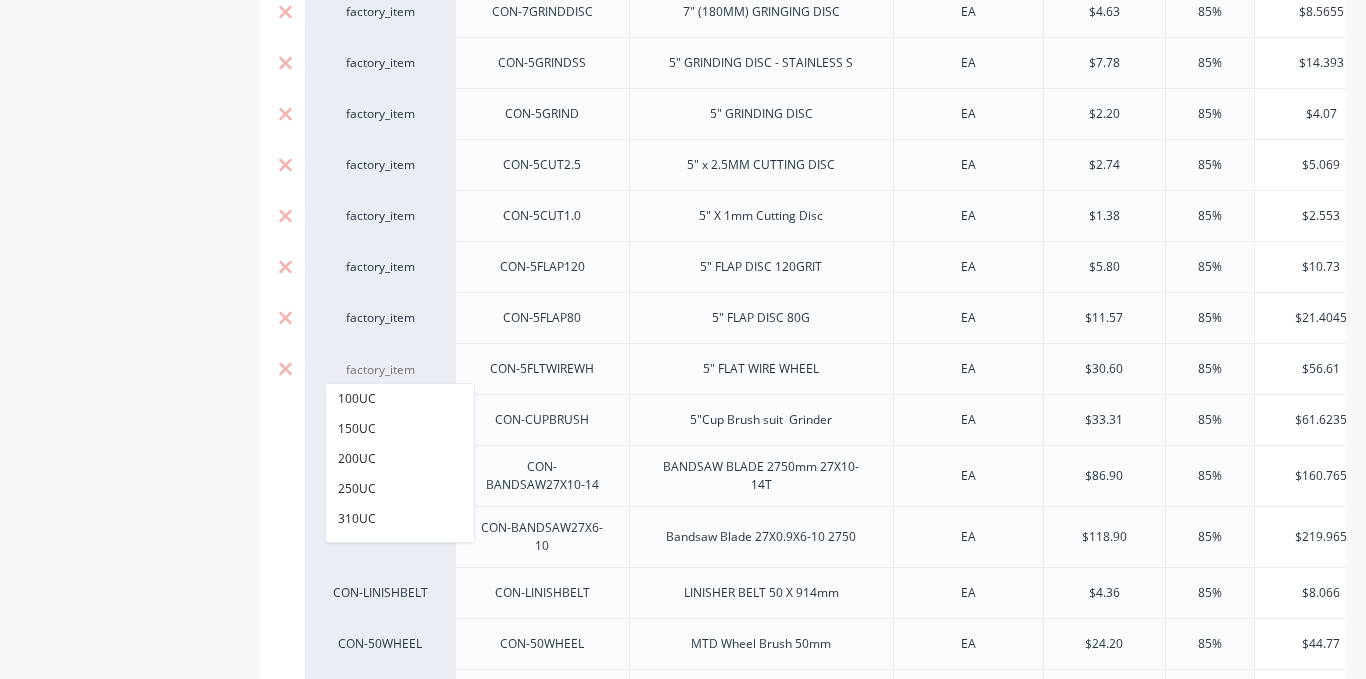 paste on "Fact" 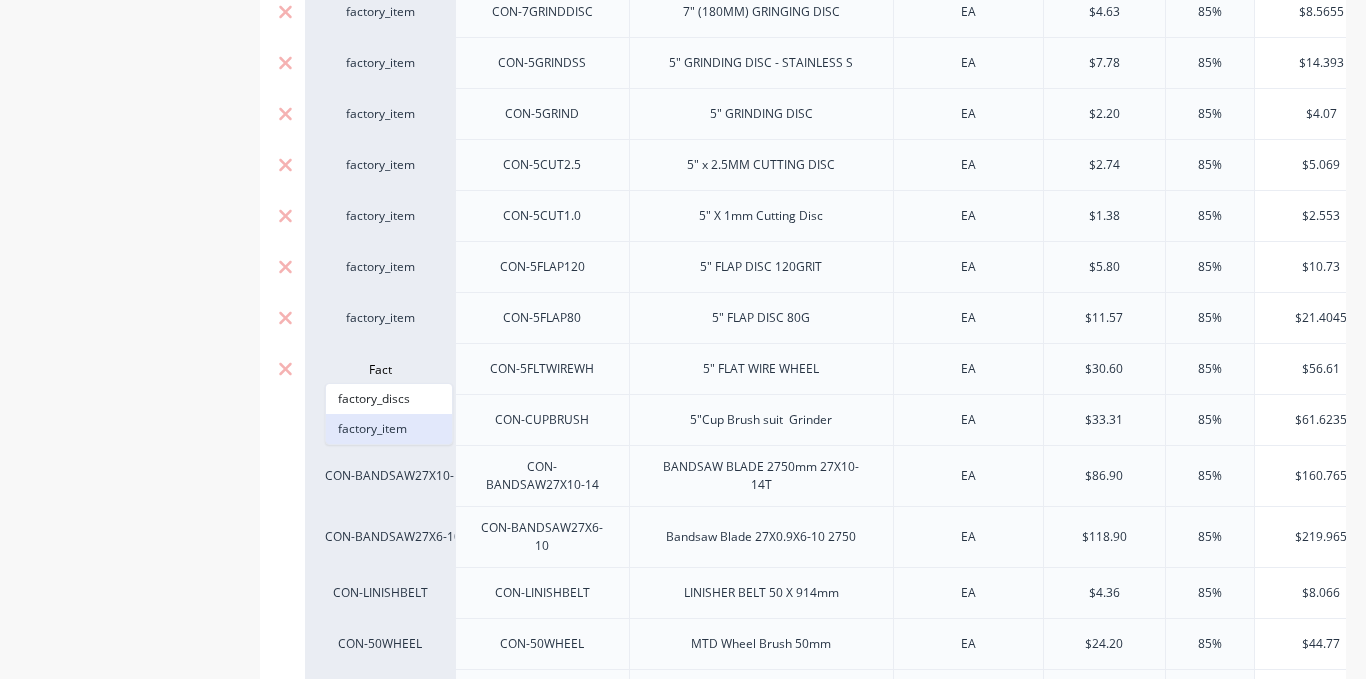 type on "Fact" 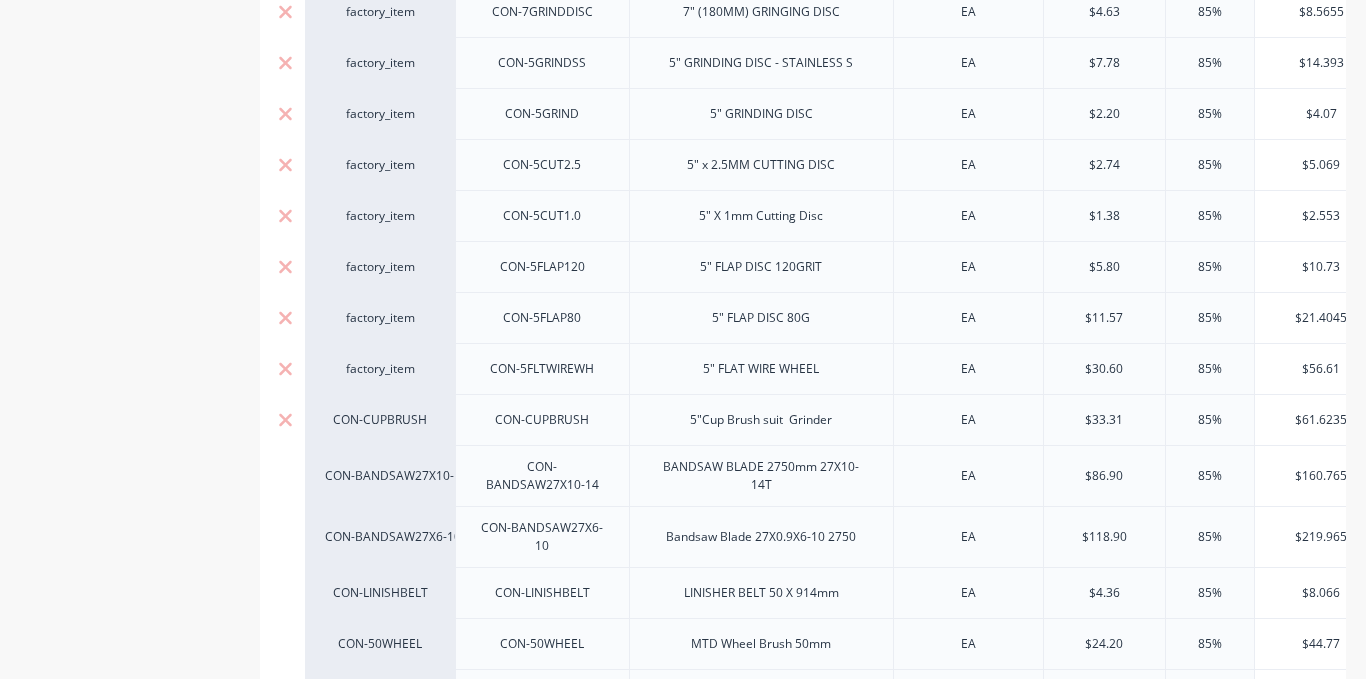 click on "CON-CUPBRUSH" at bounding box center [380, 420] 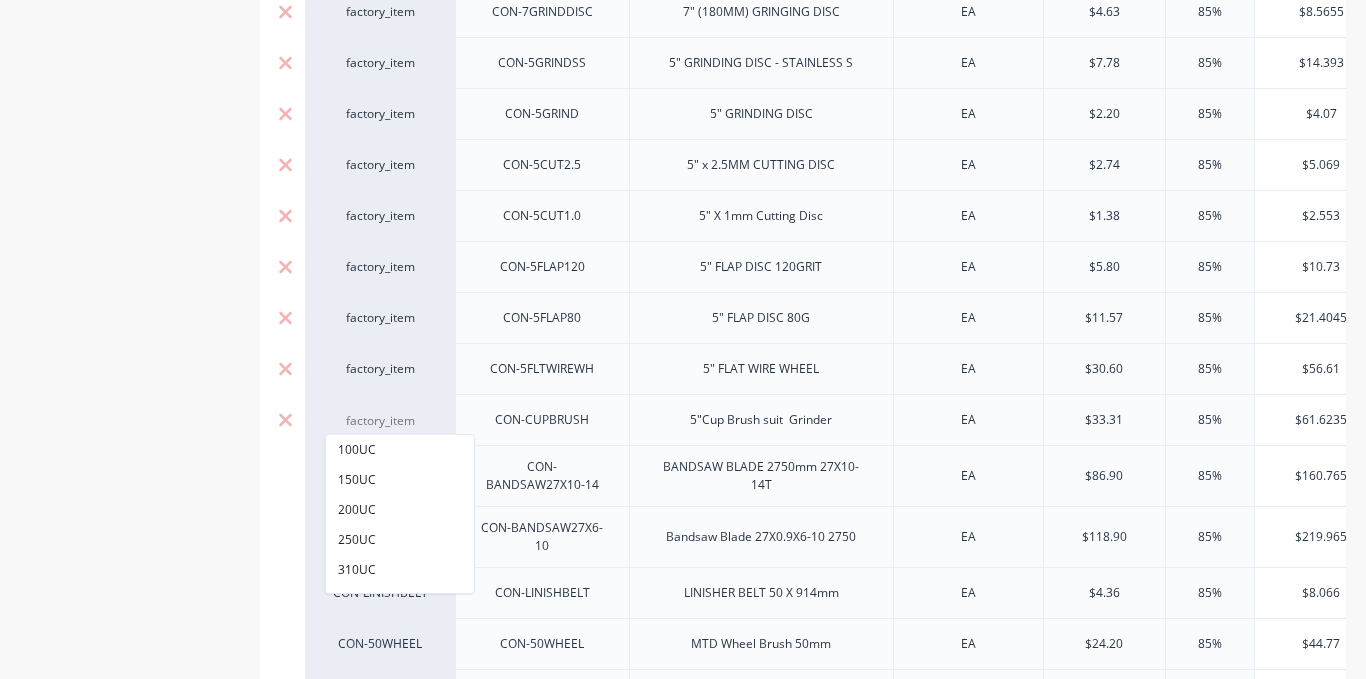 paste on "Fact" 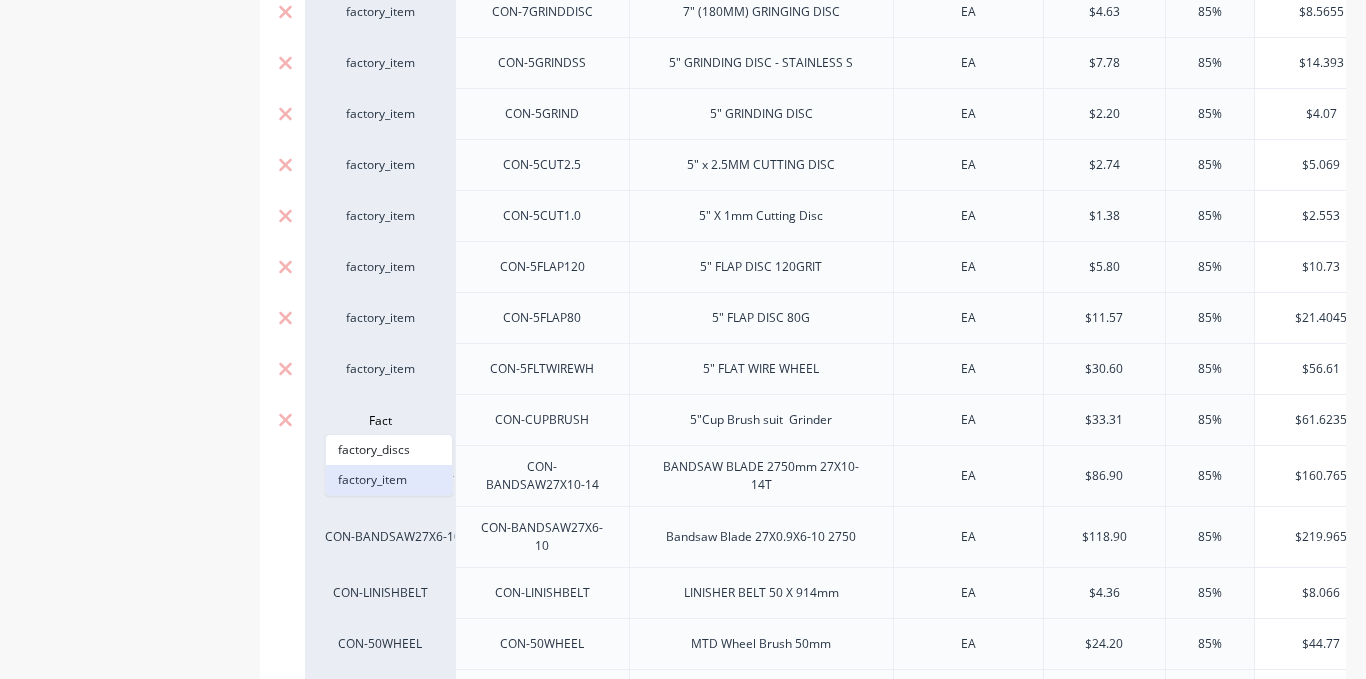 type on "Fact" 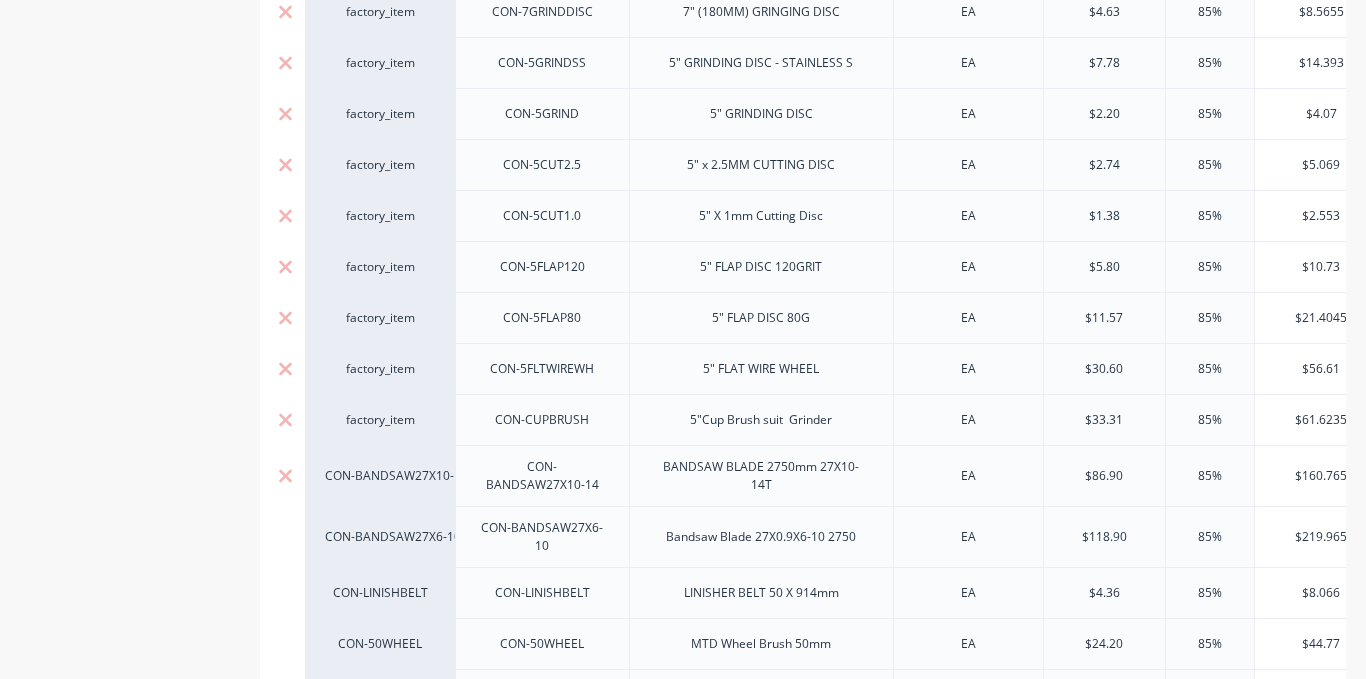 scroll, scrollTop: 800, scrollLeft: 0, axis: vertical 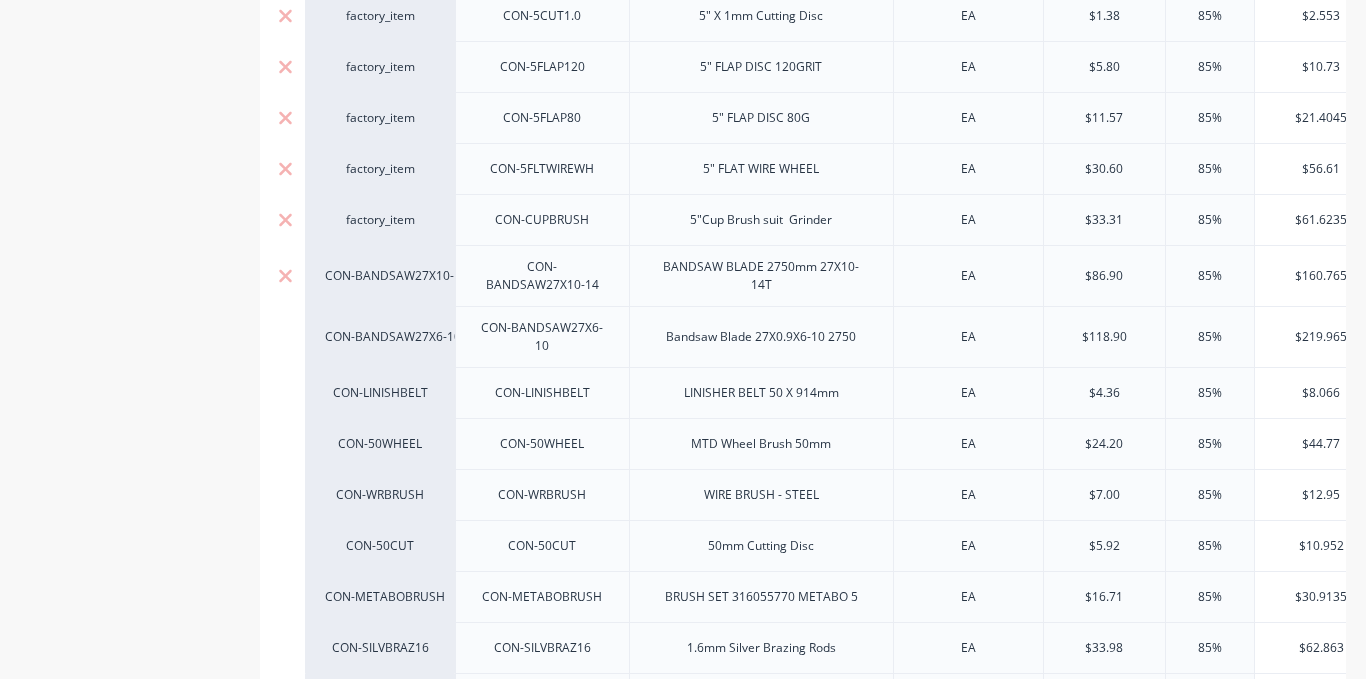 click on "CON-BANDSAW27X10-14" at bounding box center [380, 276] 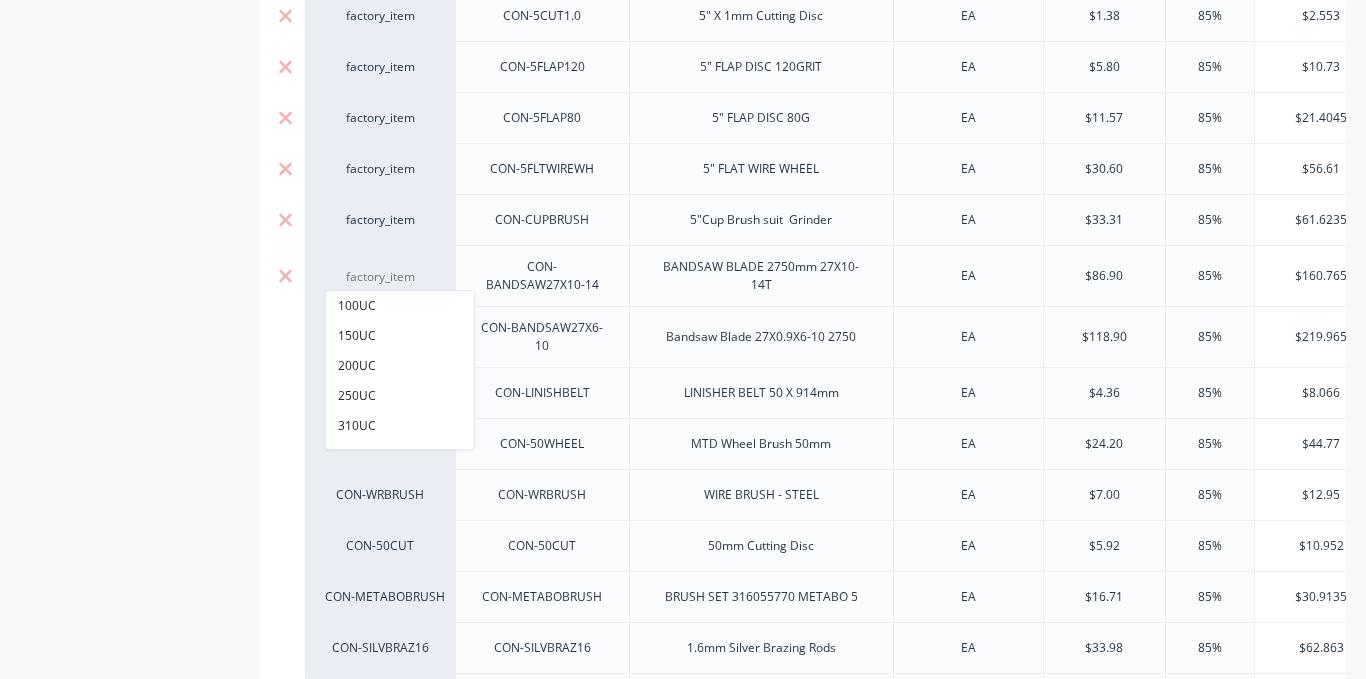 paste on "Fact" 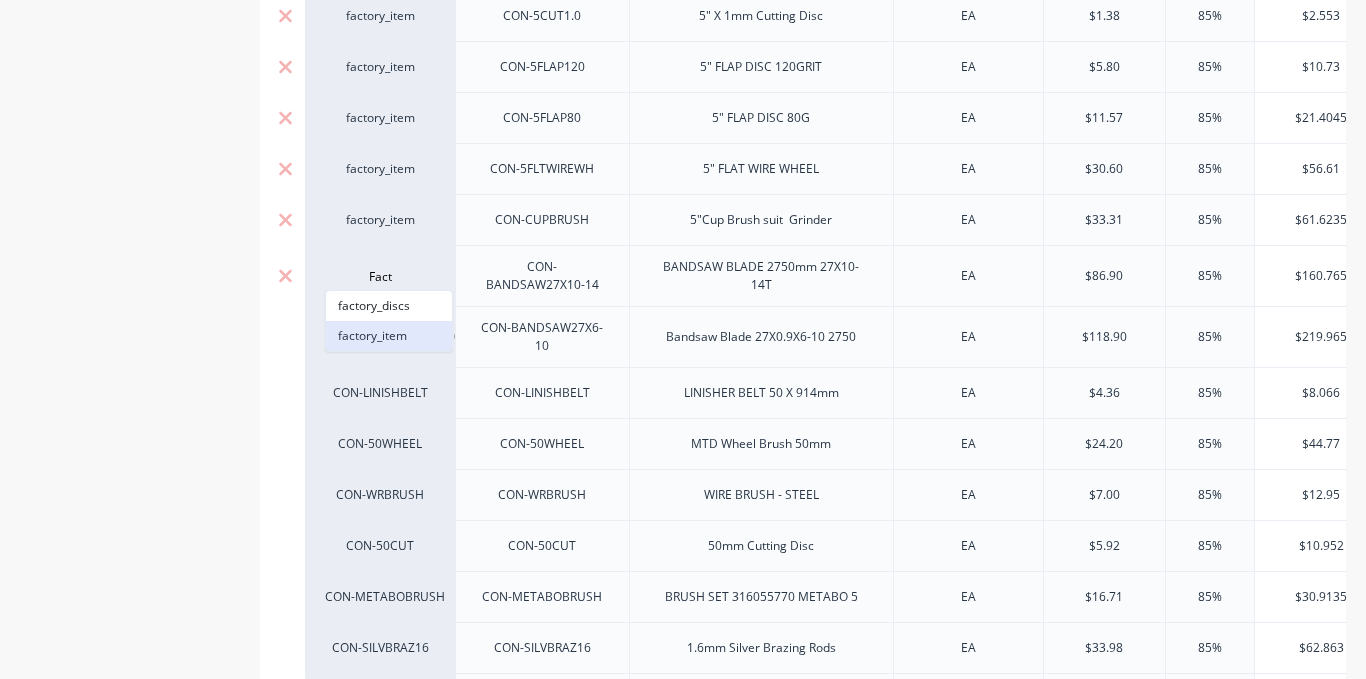 type on "Fact" 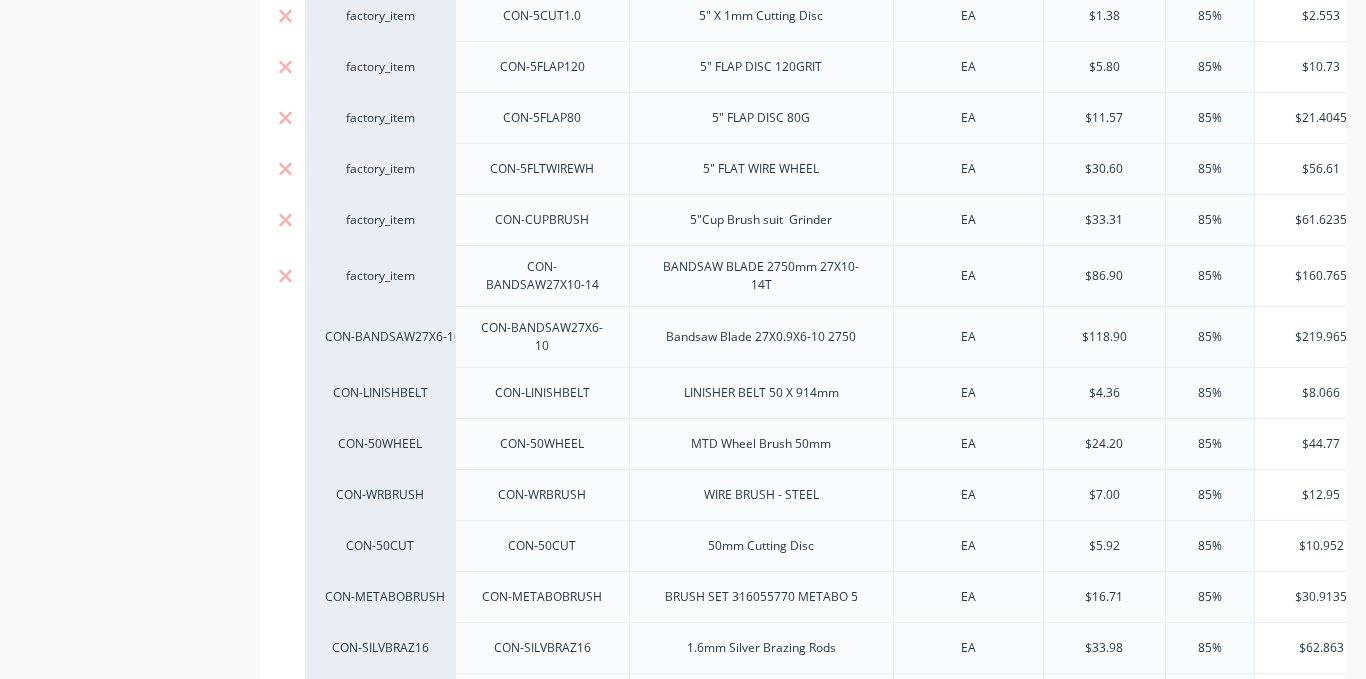 click on "CON-BANDSAW27X6-10" at bounding box center (380, 336) 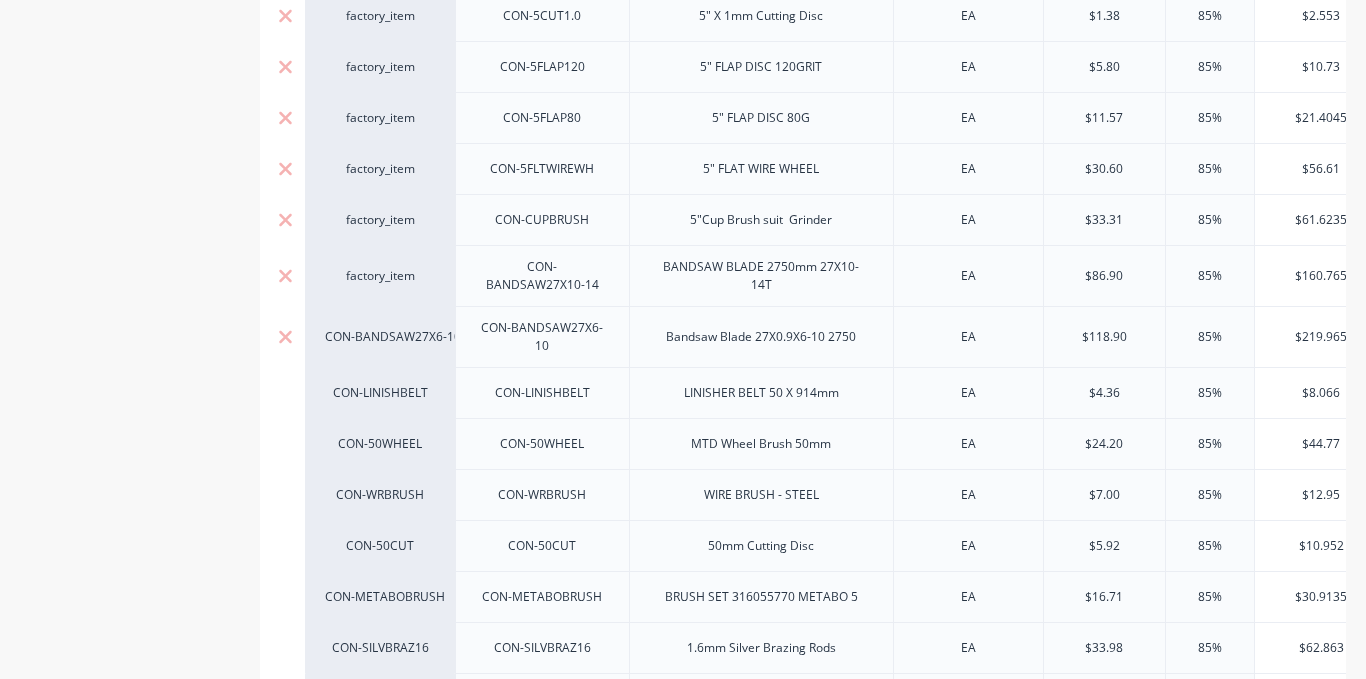 click on "CON-BANDSAW27X6-10" at bounding box center (380, 337) 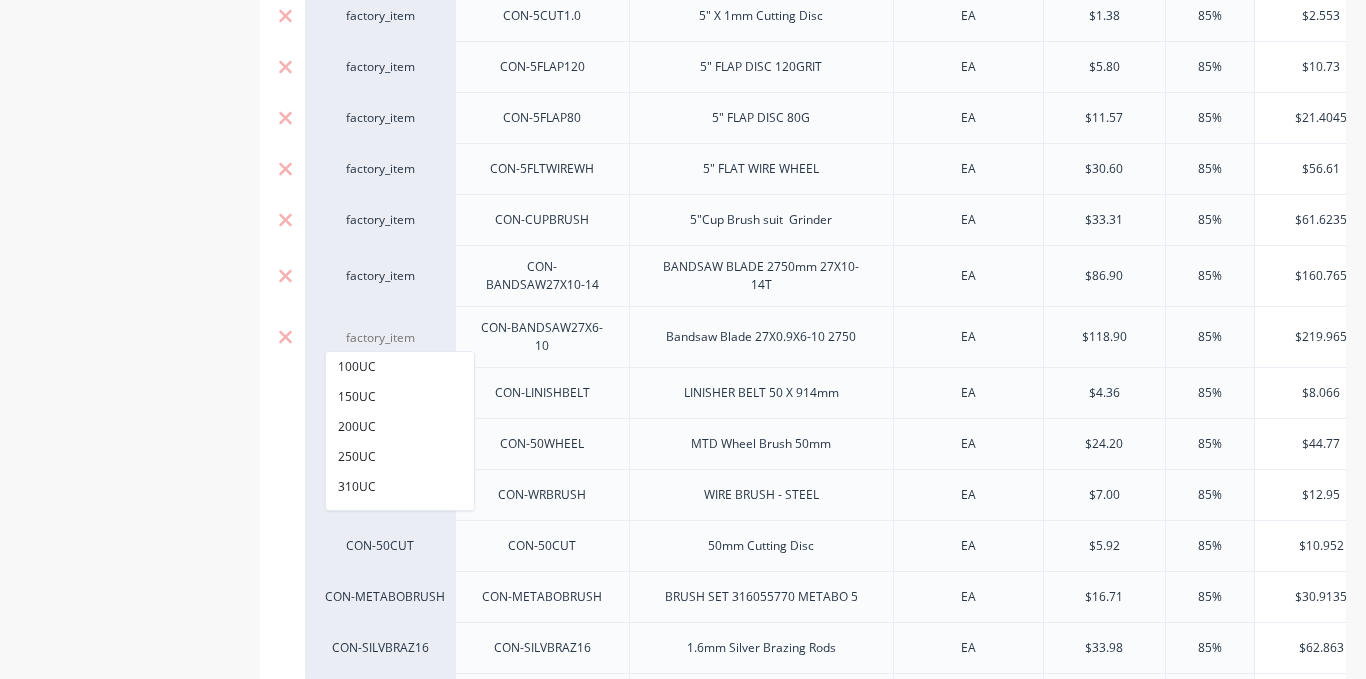 paste on "Fact" 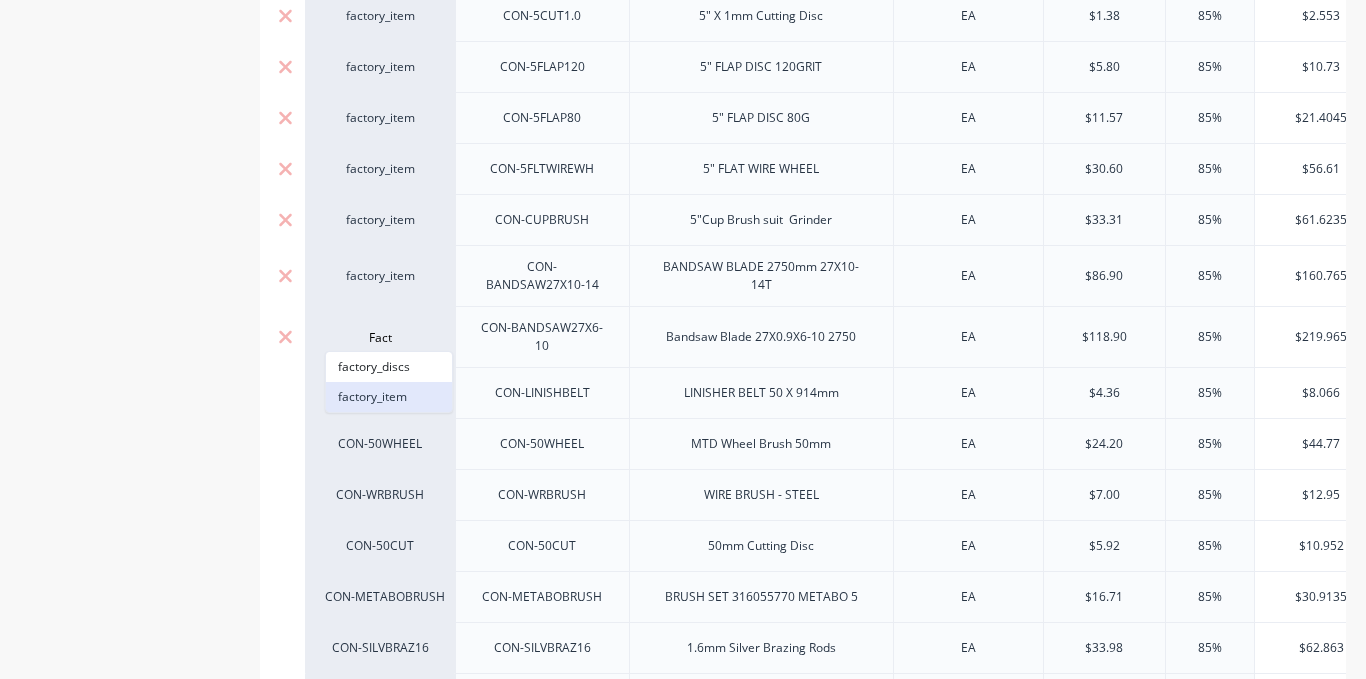 type on "Fact" 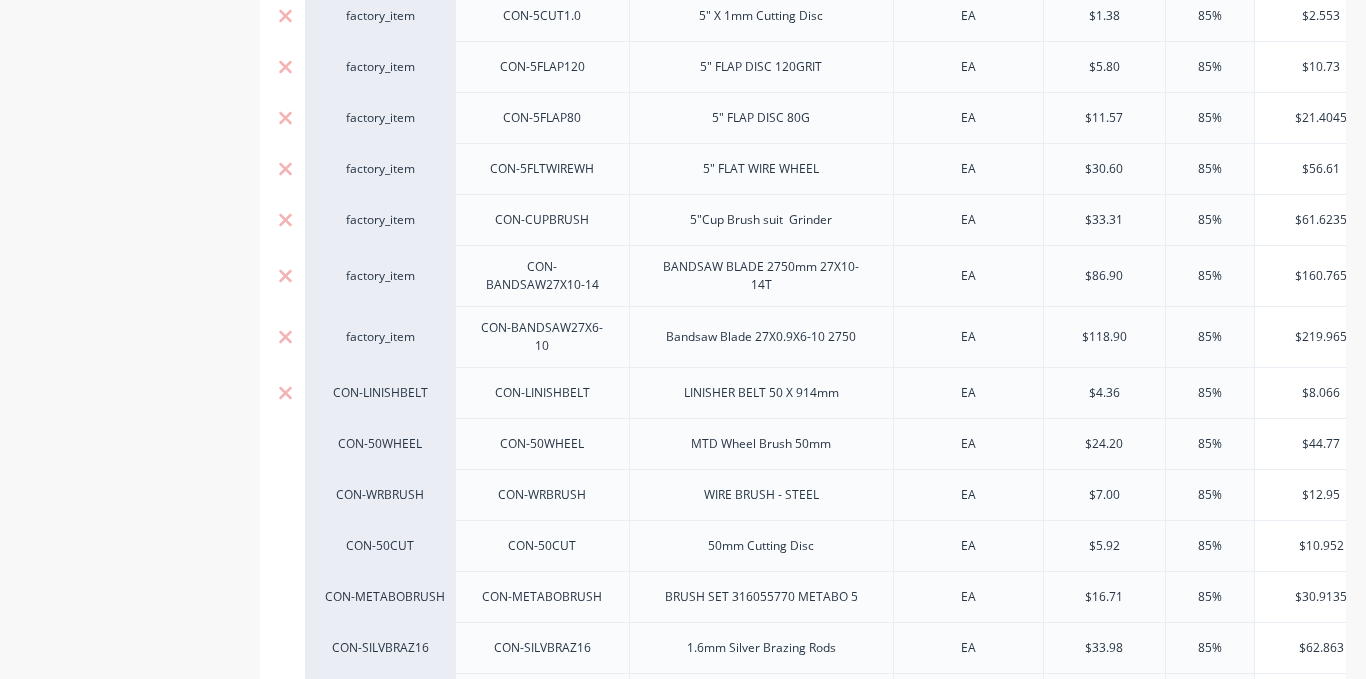 click on "CON-LINISHBELT" at bounding box center [380, 393] 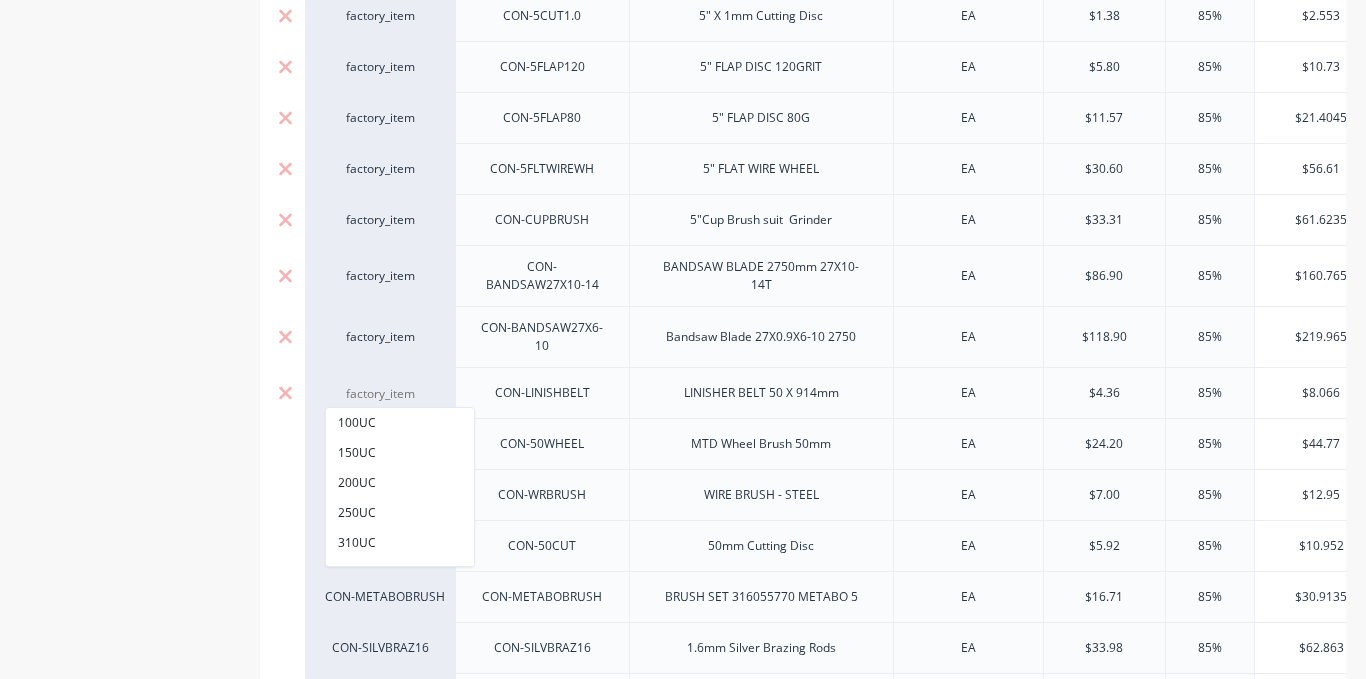 paste on "Fact" 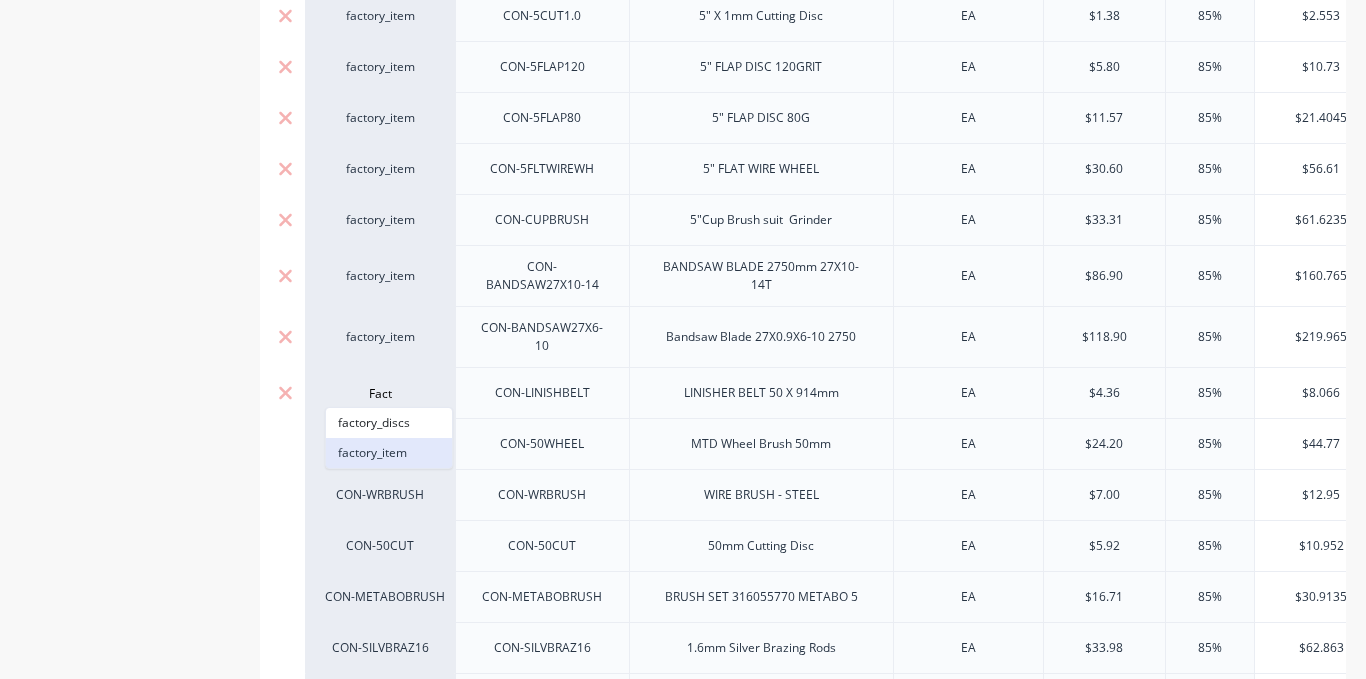 type on "Fact" 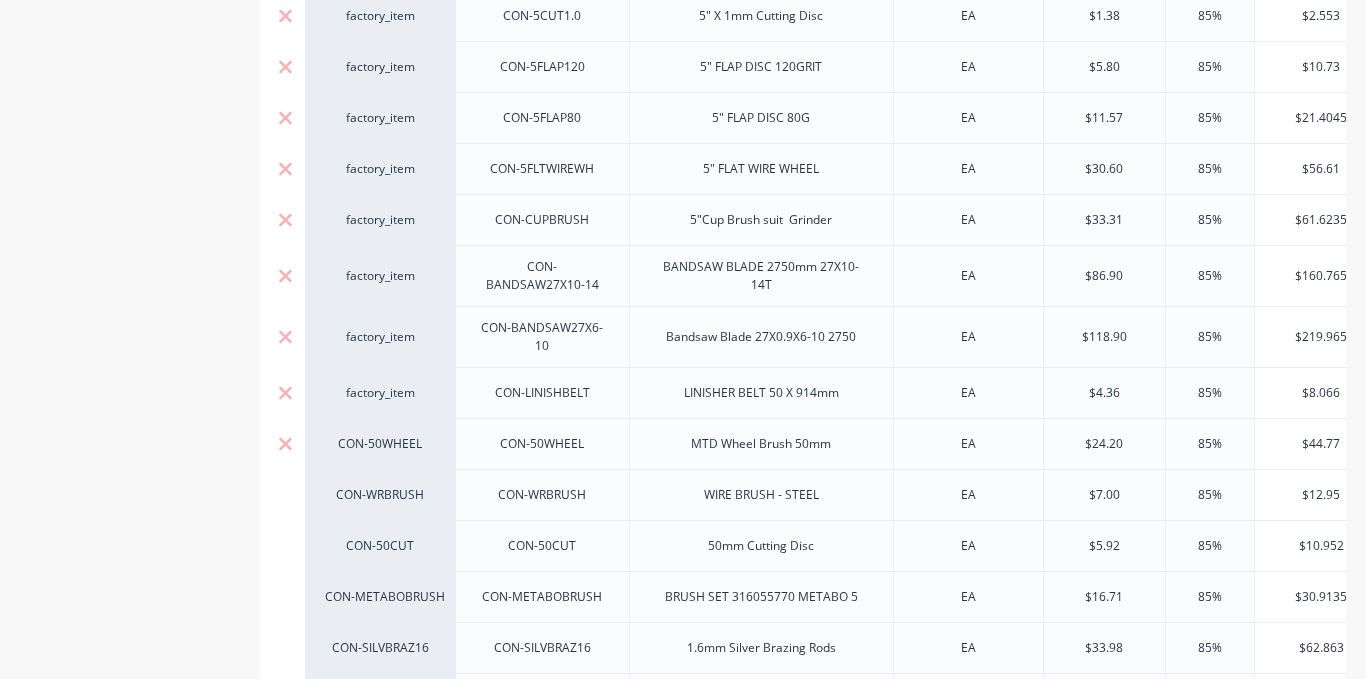 scroll, scrollTop: 900, scrollLeft: 0, axis: vertical 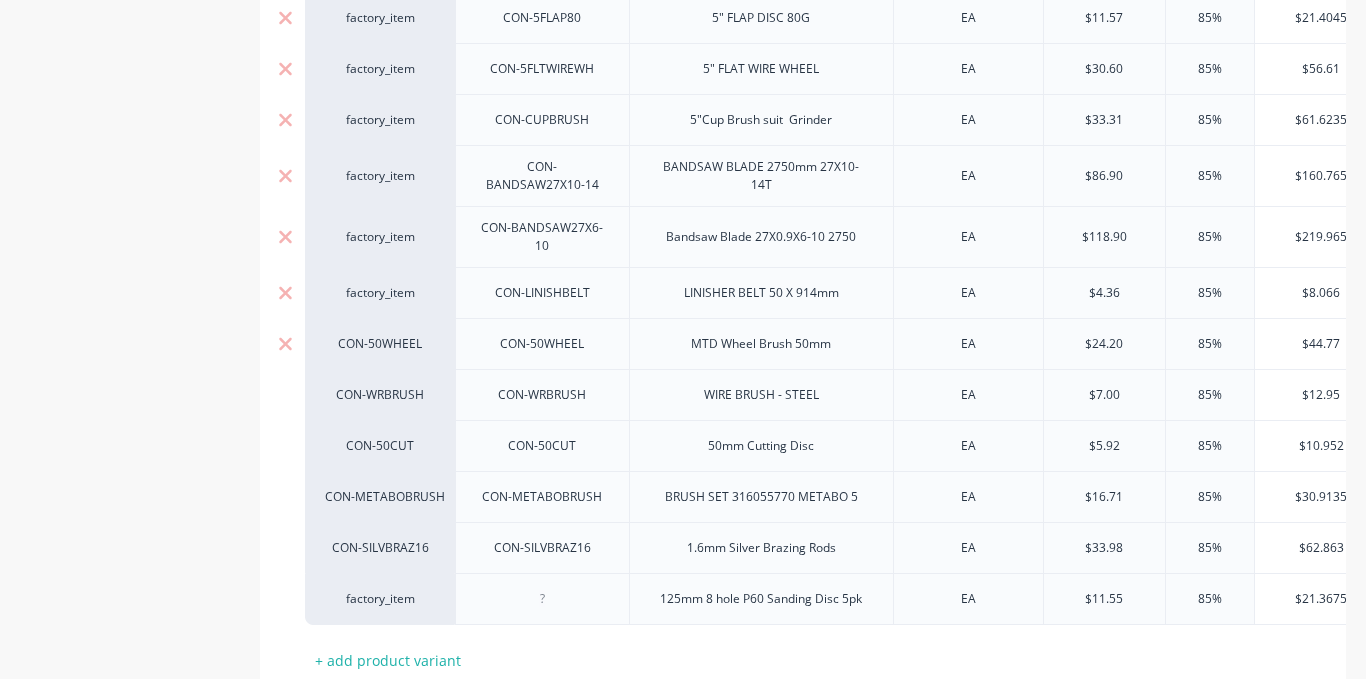 click on "CON-50WHEEL" at bounding box center [380, 344] 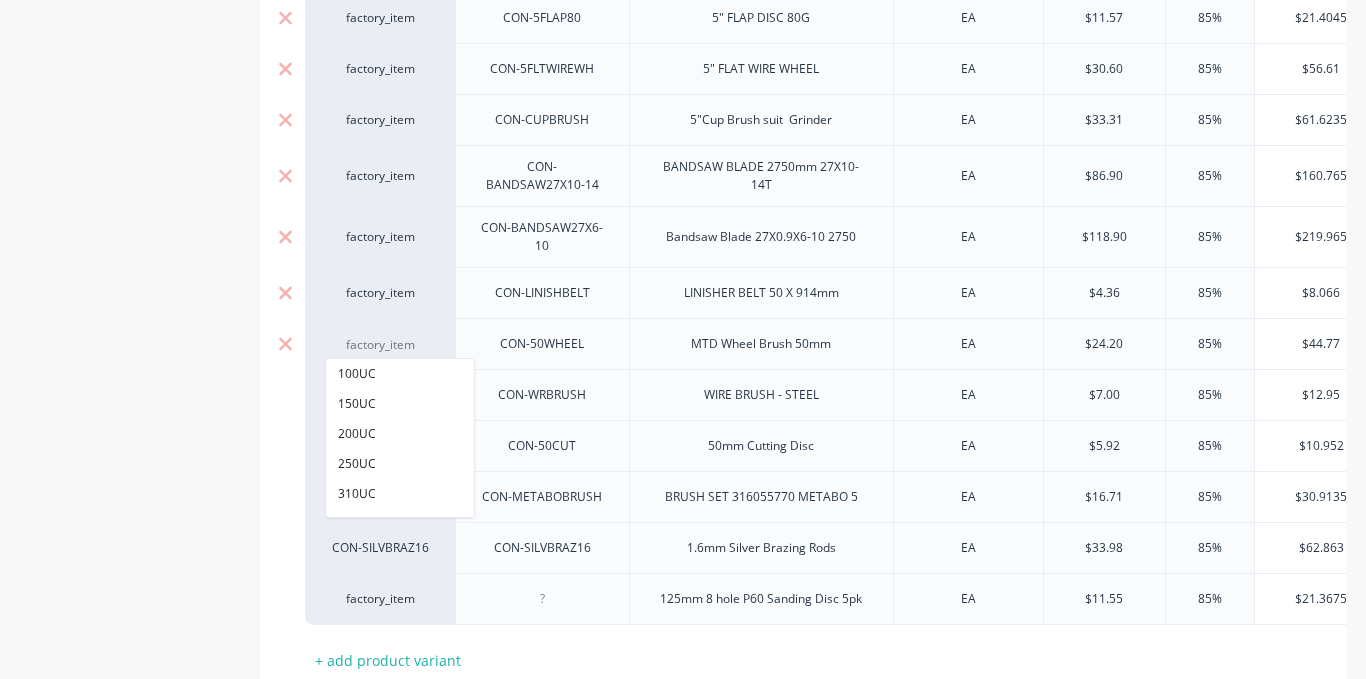 paste on "Fact" 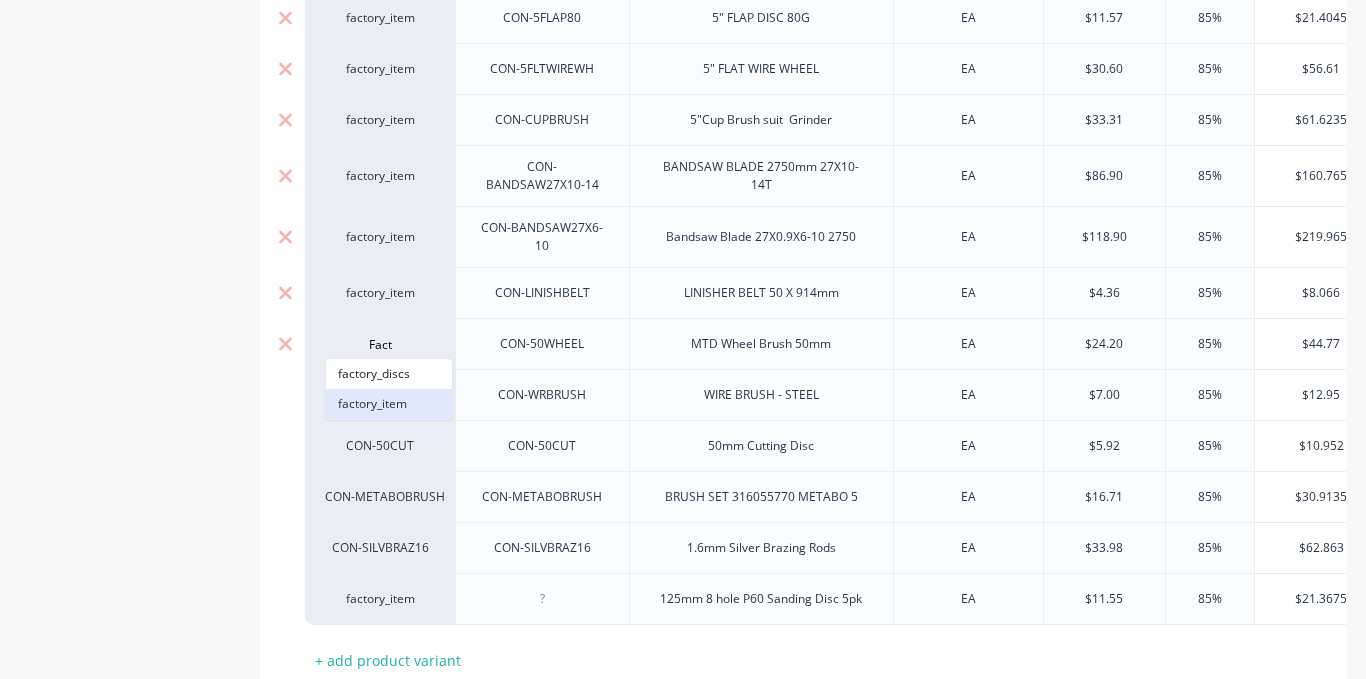type on "Fact" 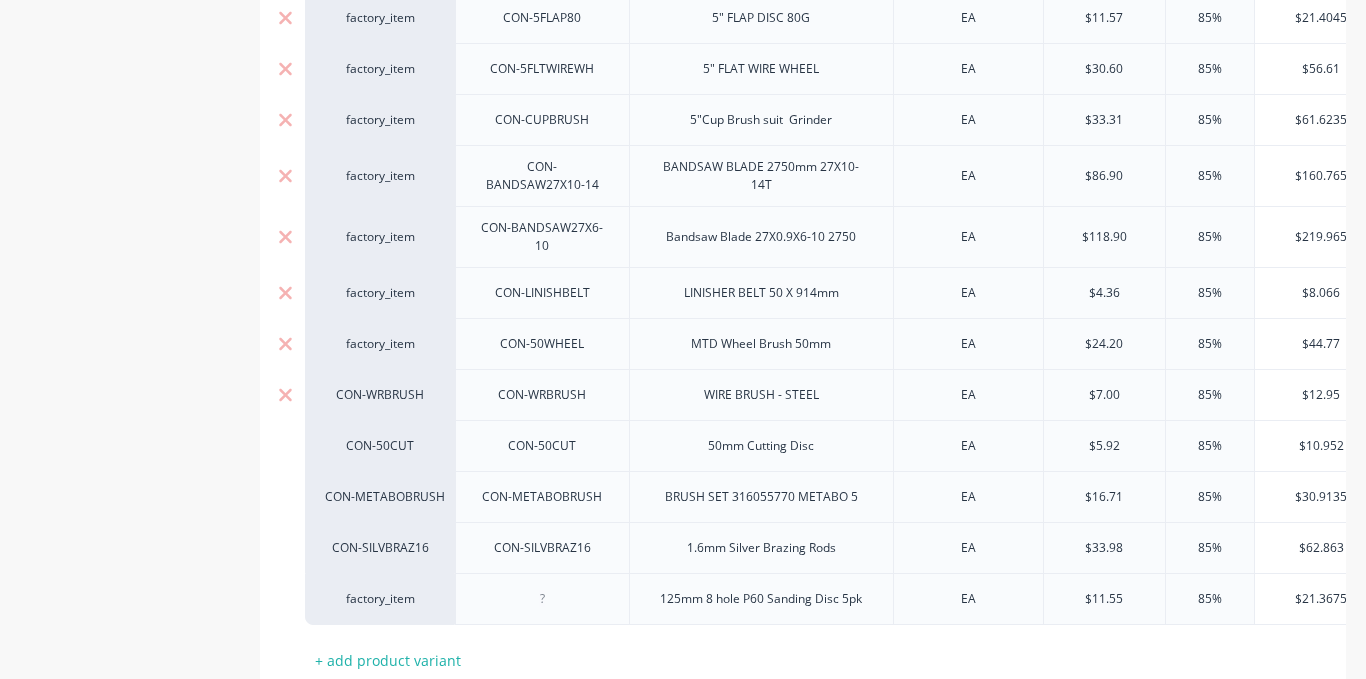 click on "CON-WRBRUSH" at bounding box center (380, 395) 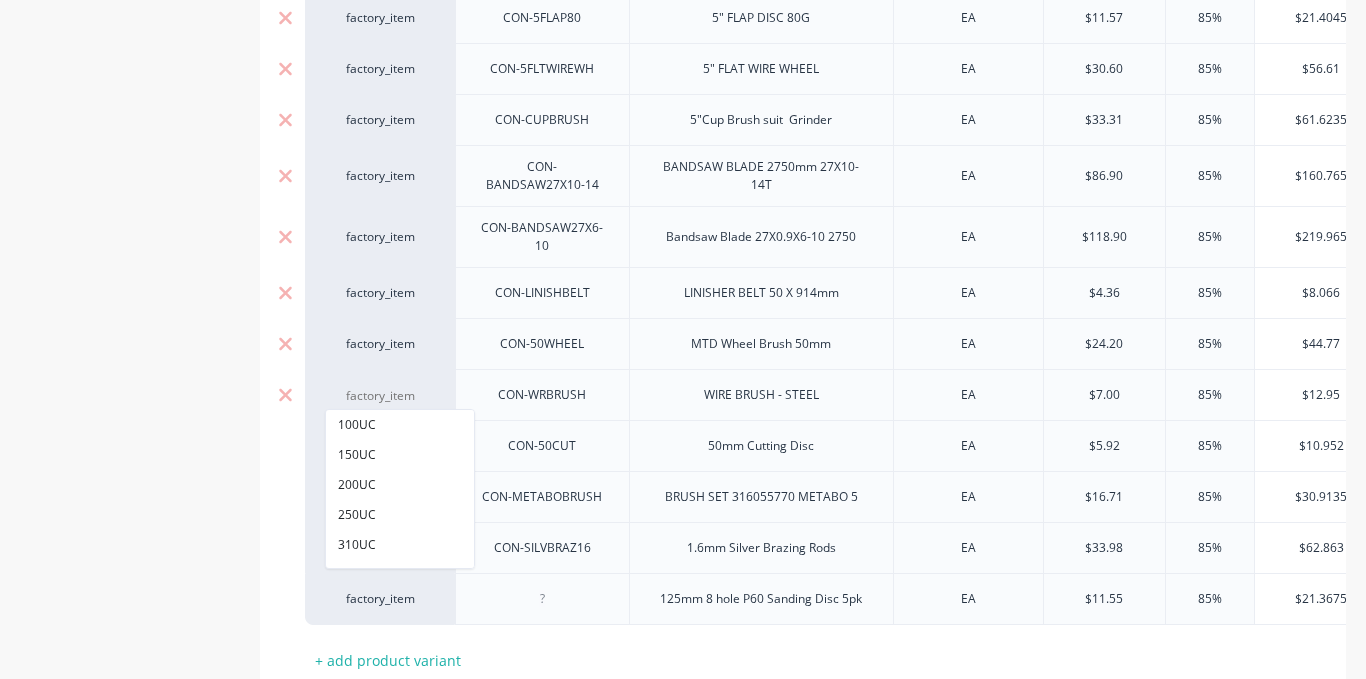 paste on "Fact" 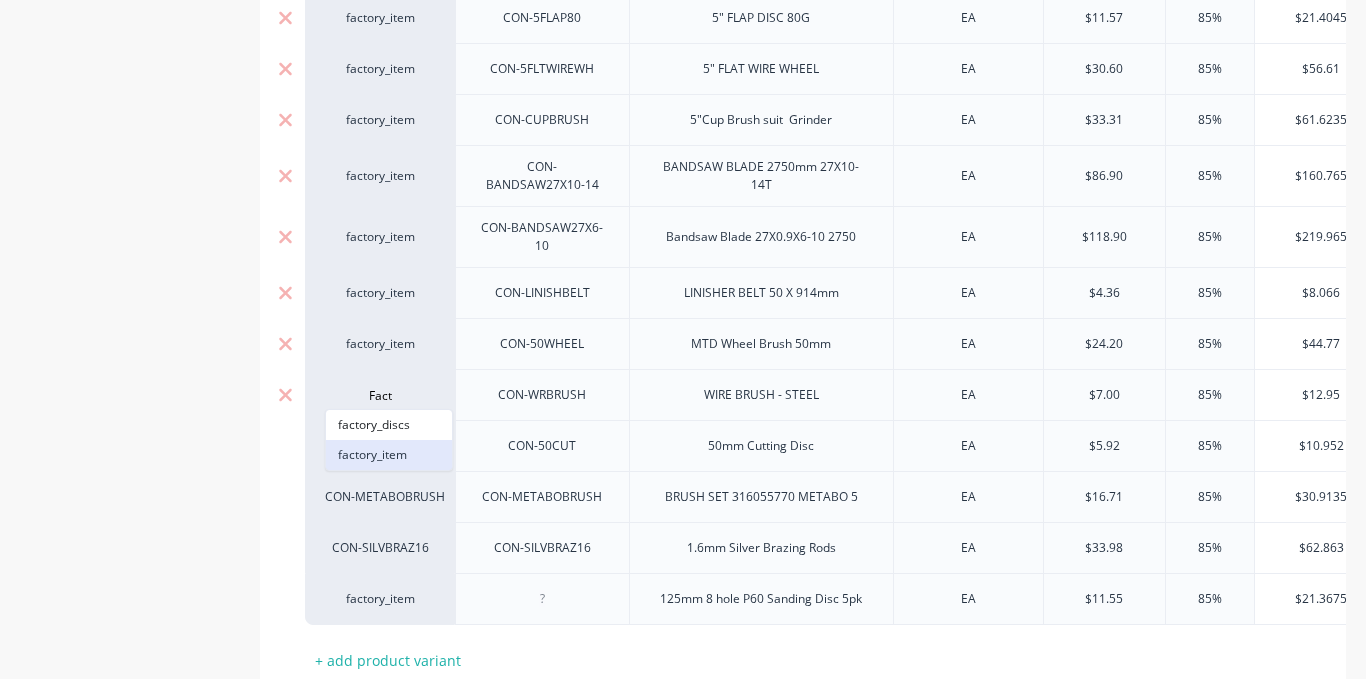 type 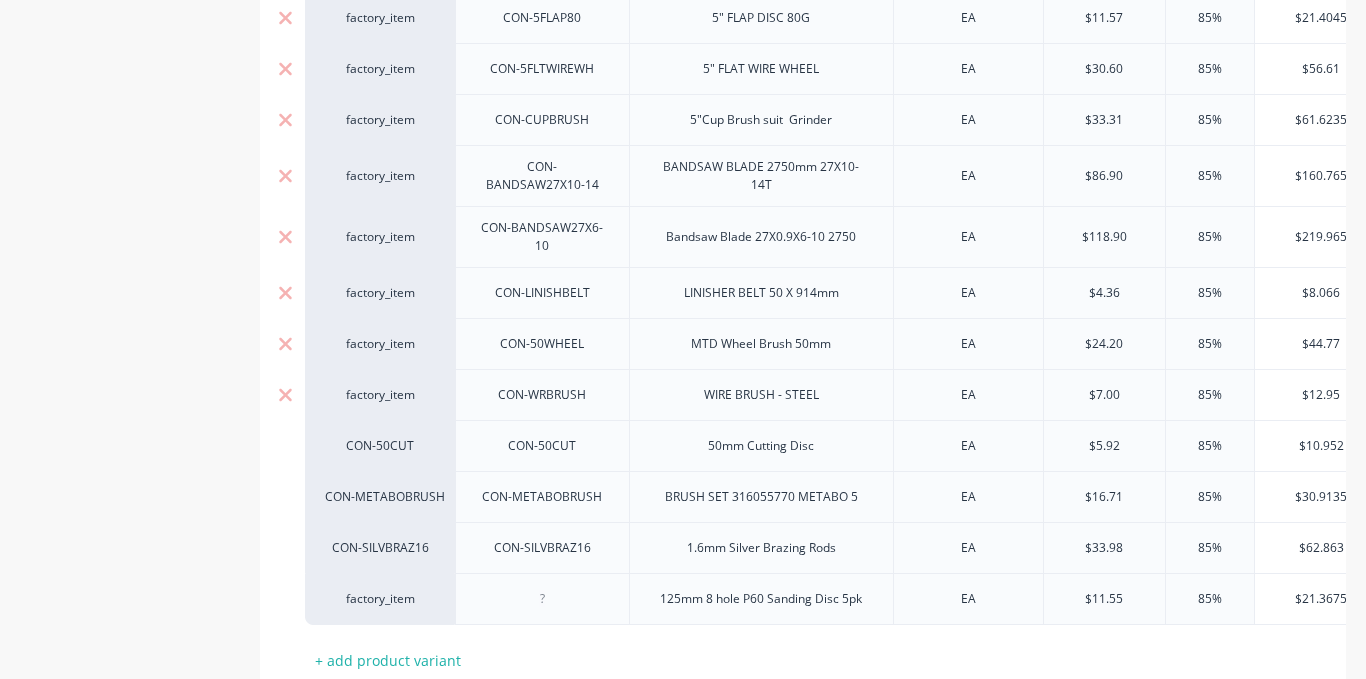 click on "CON-50CUT" at bounding box center [380, 445] 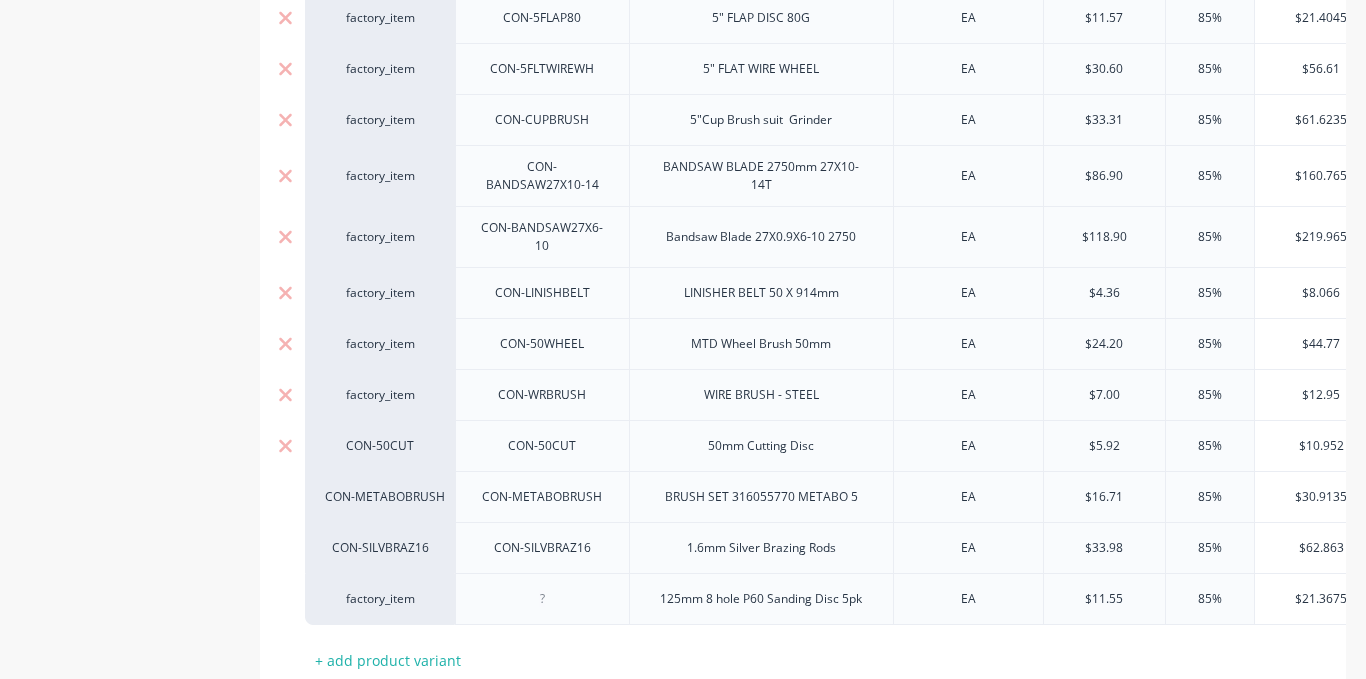 click on "CON-50CUT" at bounding box center (380, 446) 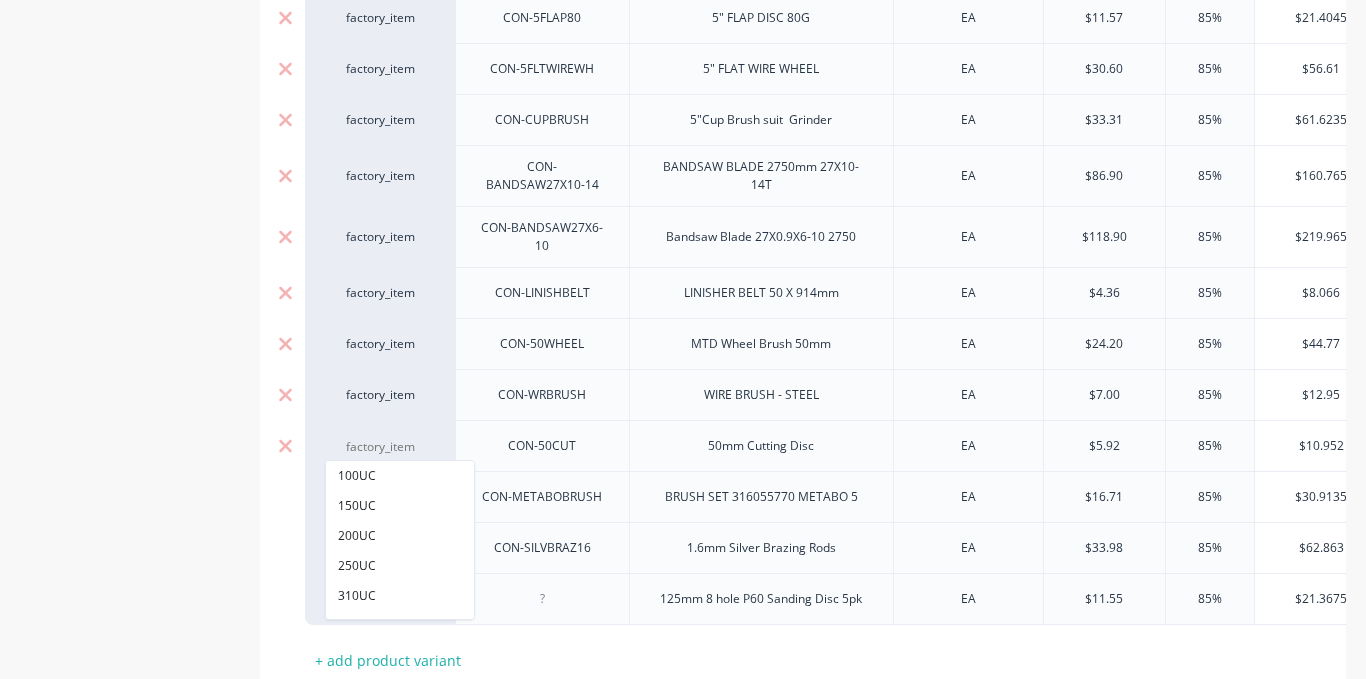 paste on "Fact" 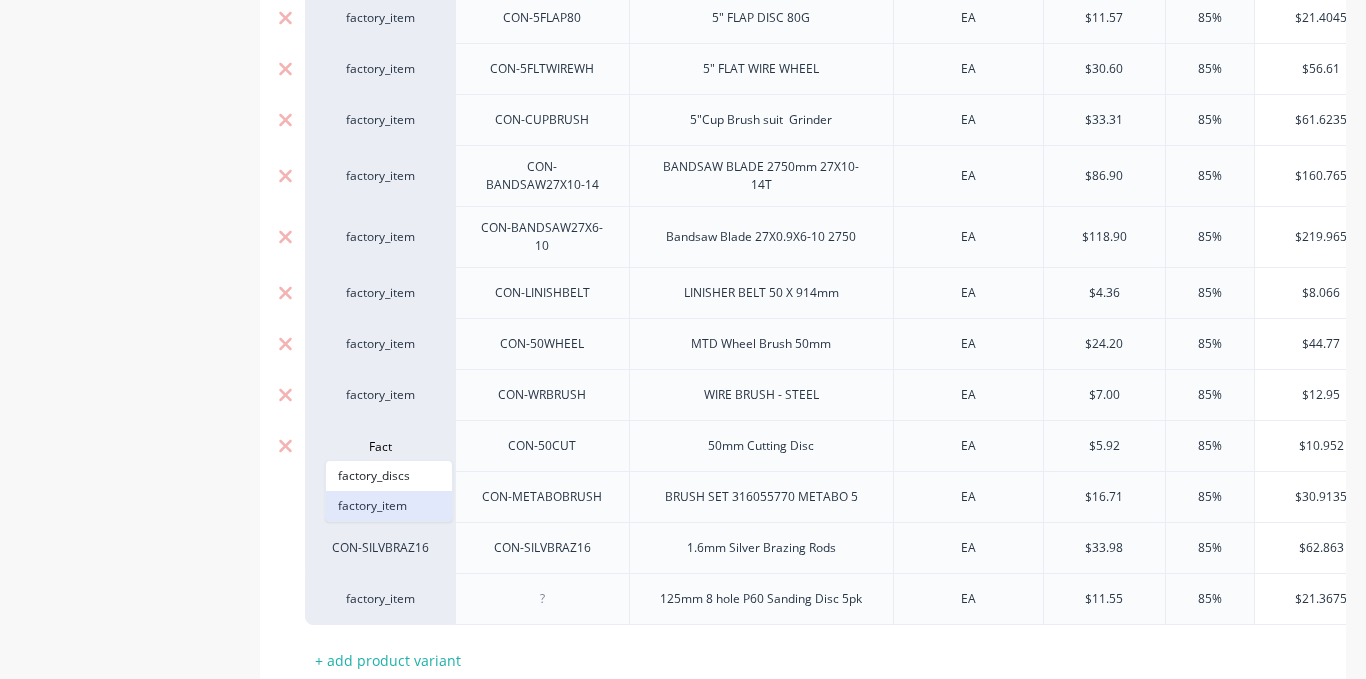 click on "factory_item" at bounding box center [389, 506] 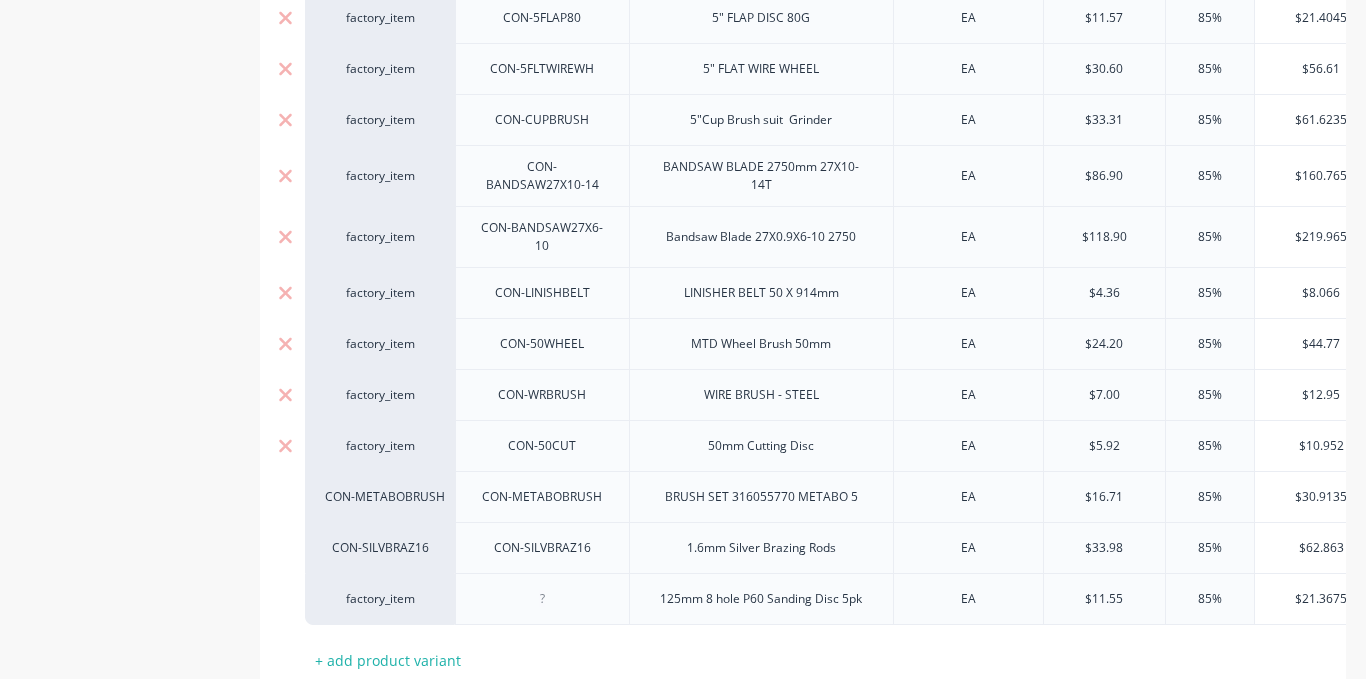 click on "CON-METABOBRUSH" at bounding box center (380, 497) 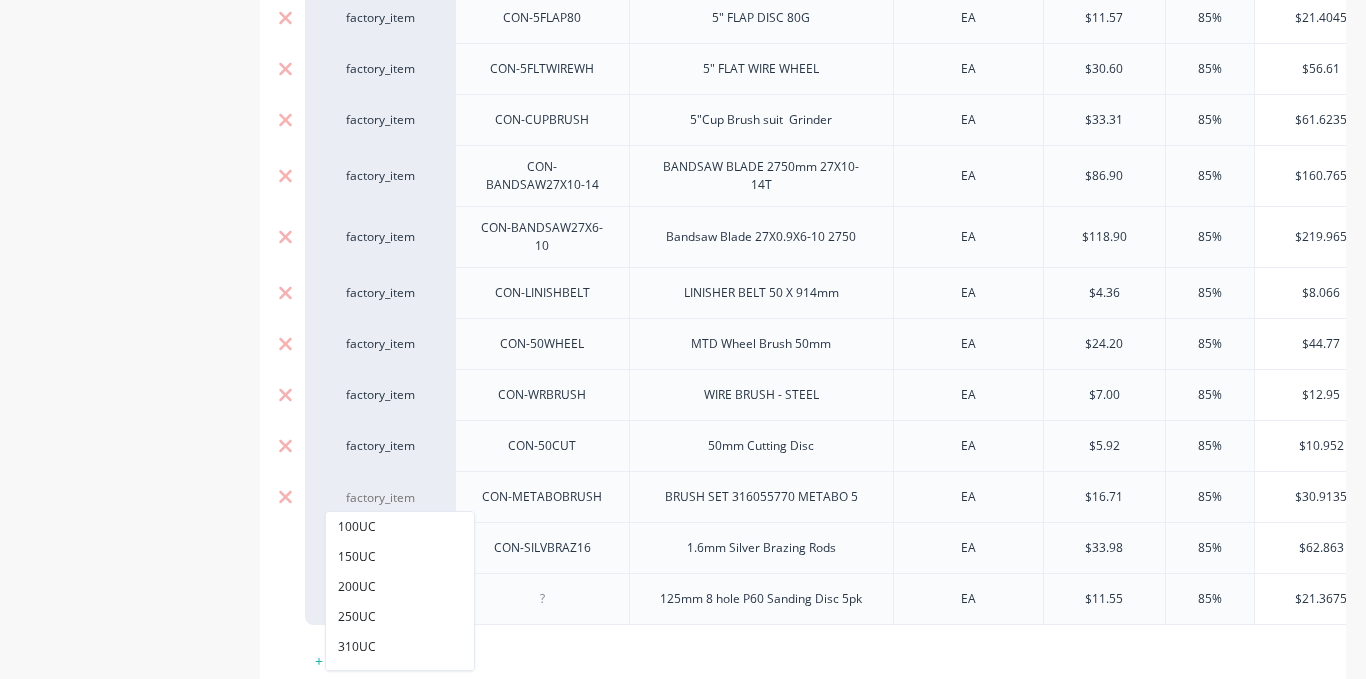 paste on "Fact" 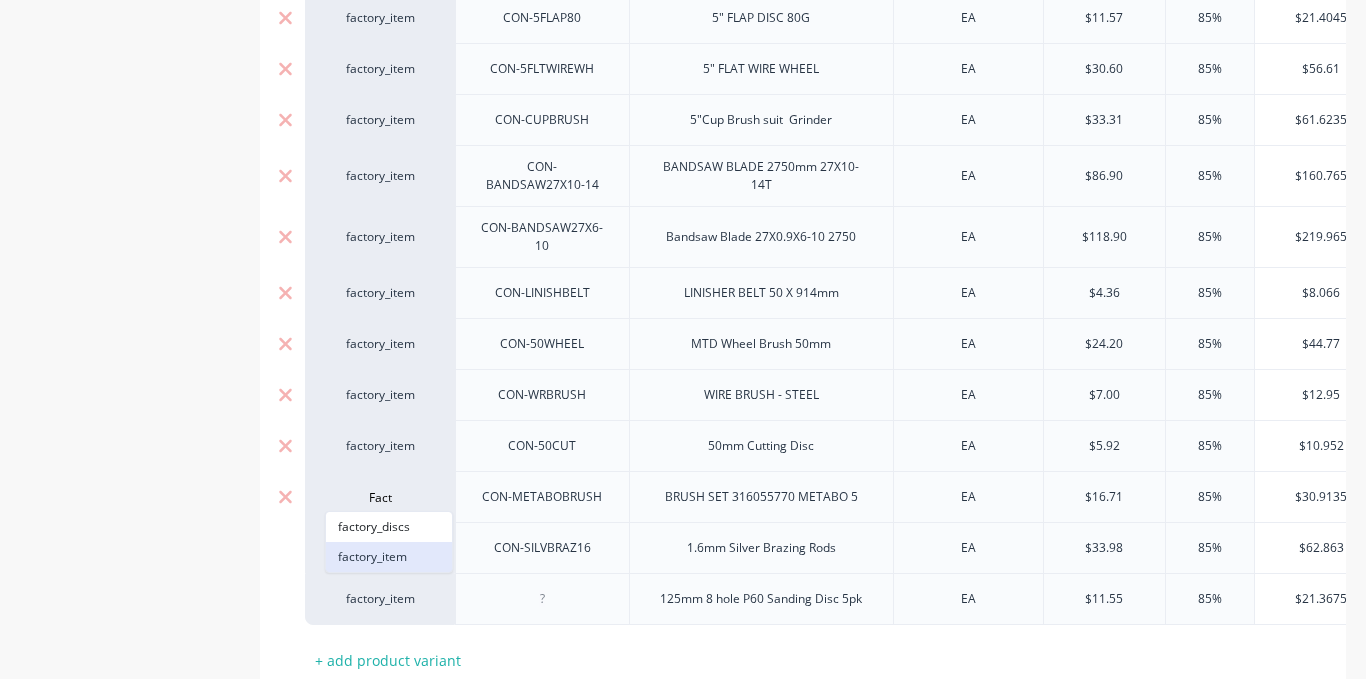 click on "factory_item" at bounding box center (389, 557) 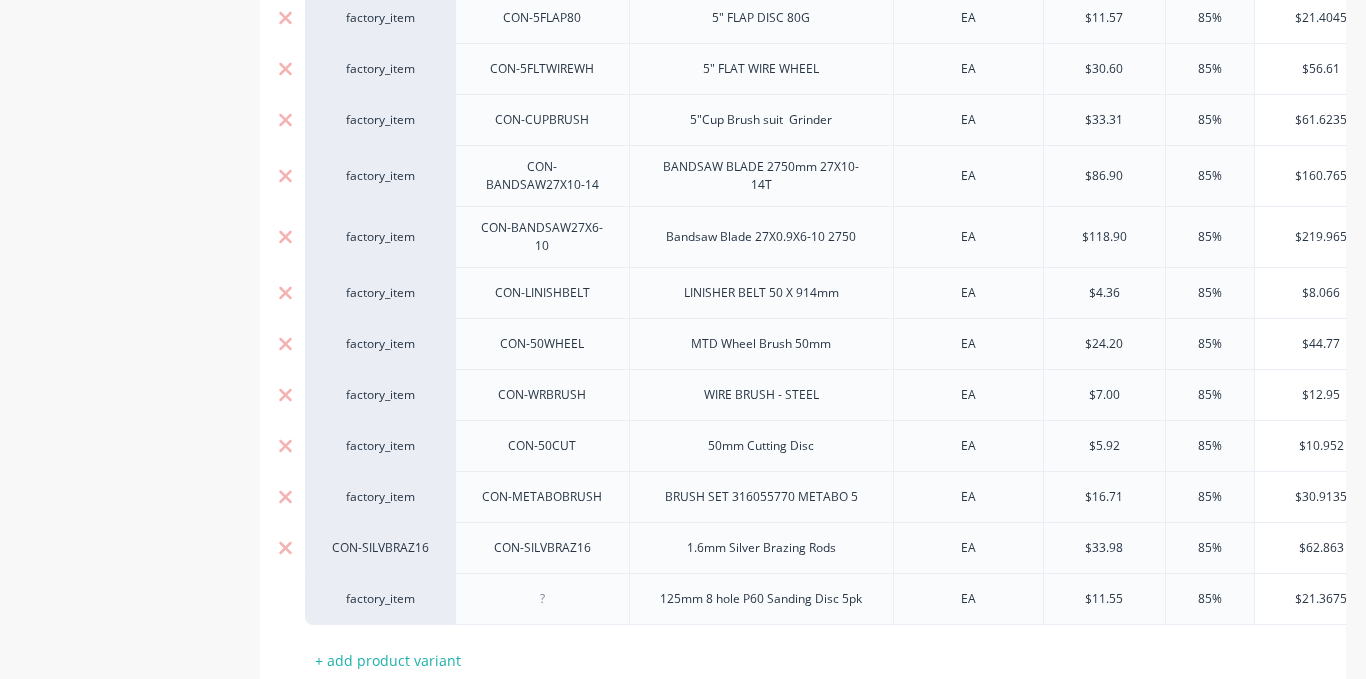 click on "CON-SILVBRAZ16" at bounding box center (380, 548) 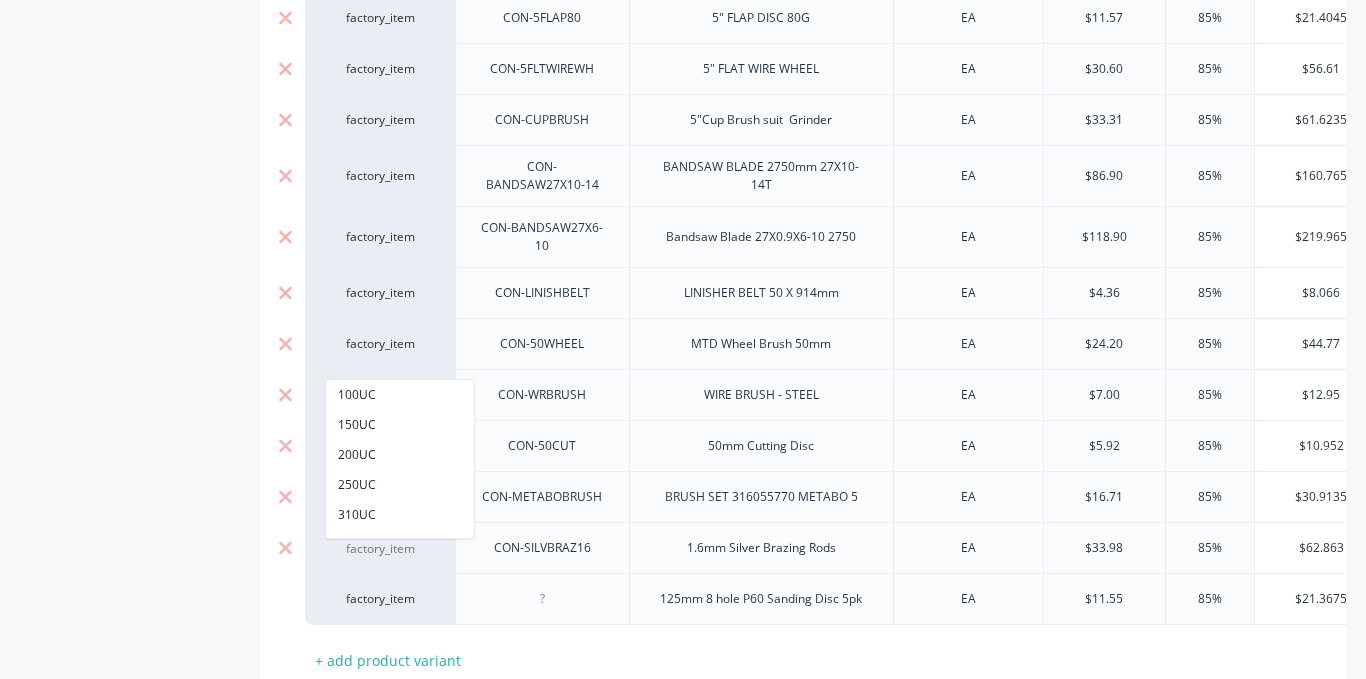 paste on "Fact" 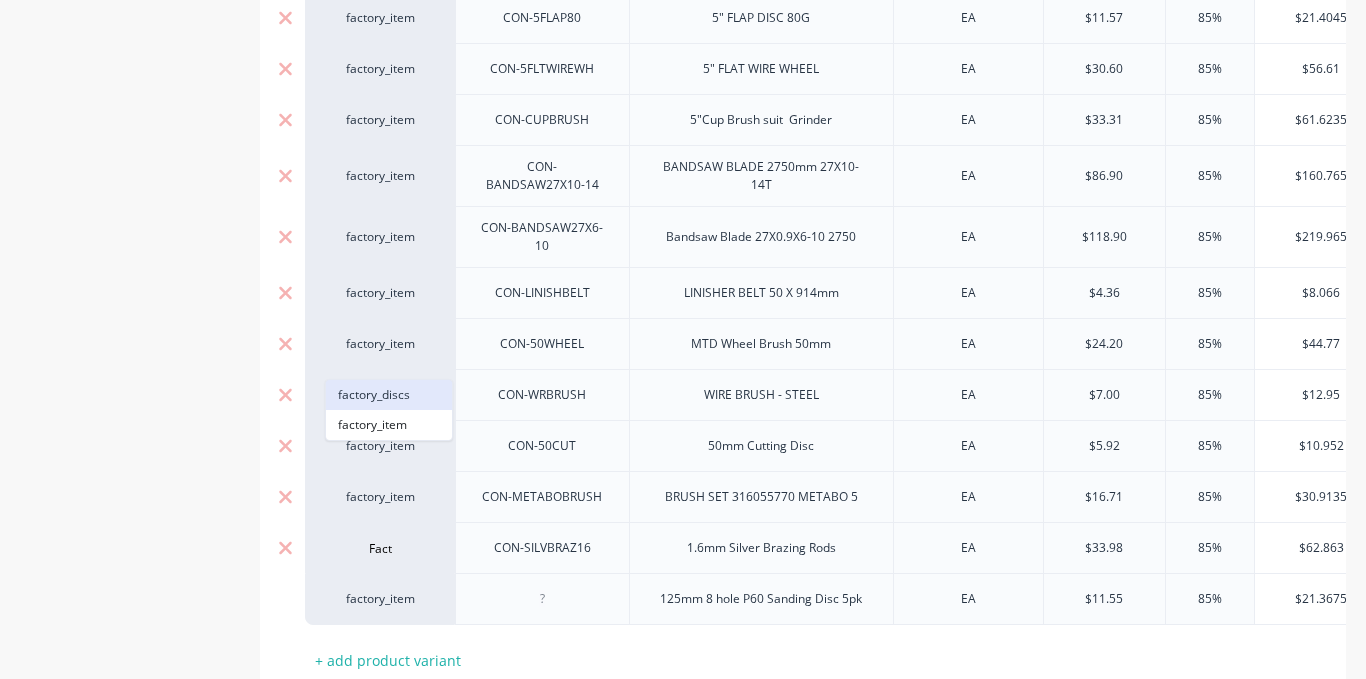 click on "factory_discs" at bounding box center [389, 395] 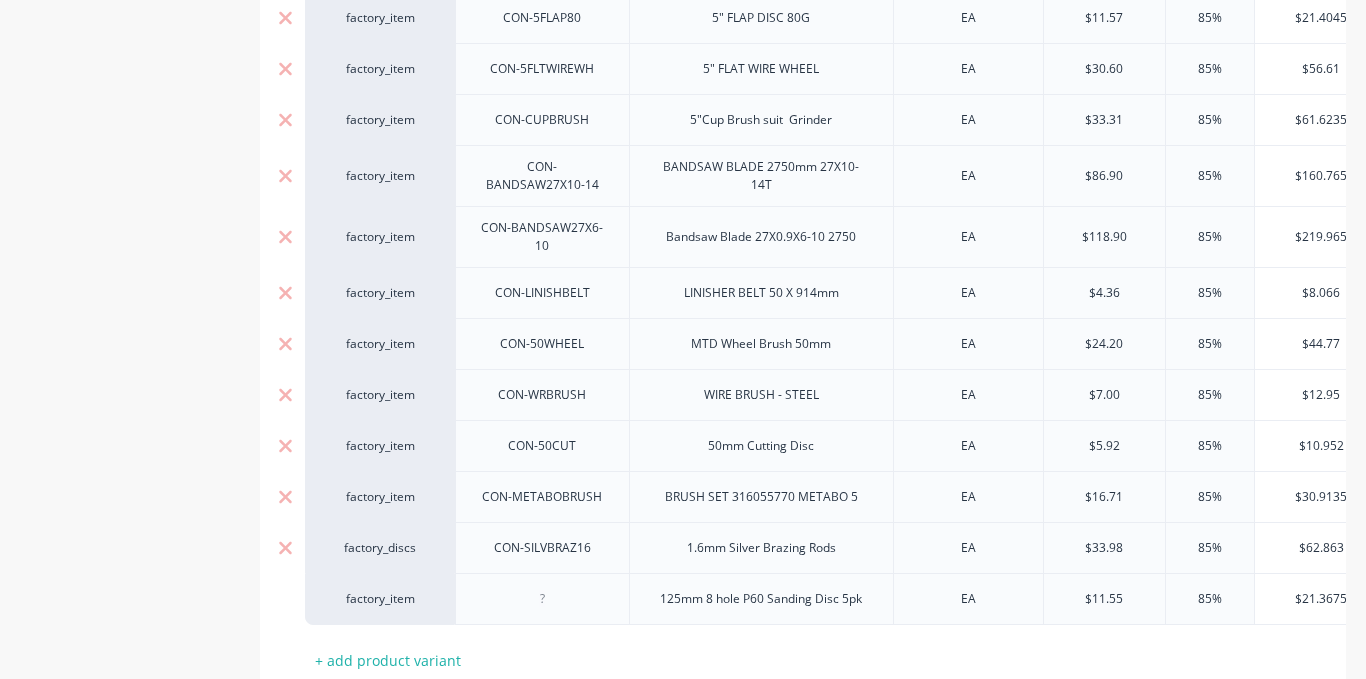 click on "factory_discs" at bounding box center (380, 548) 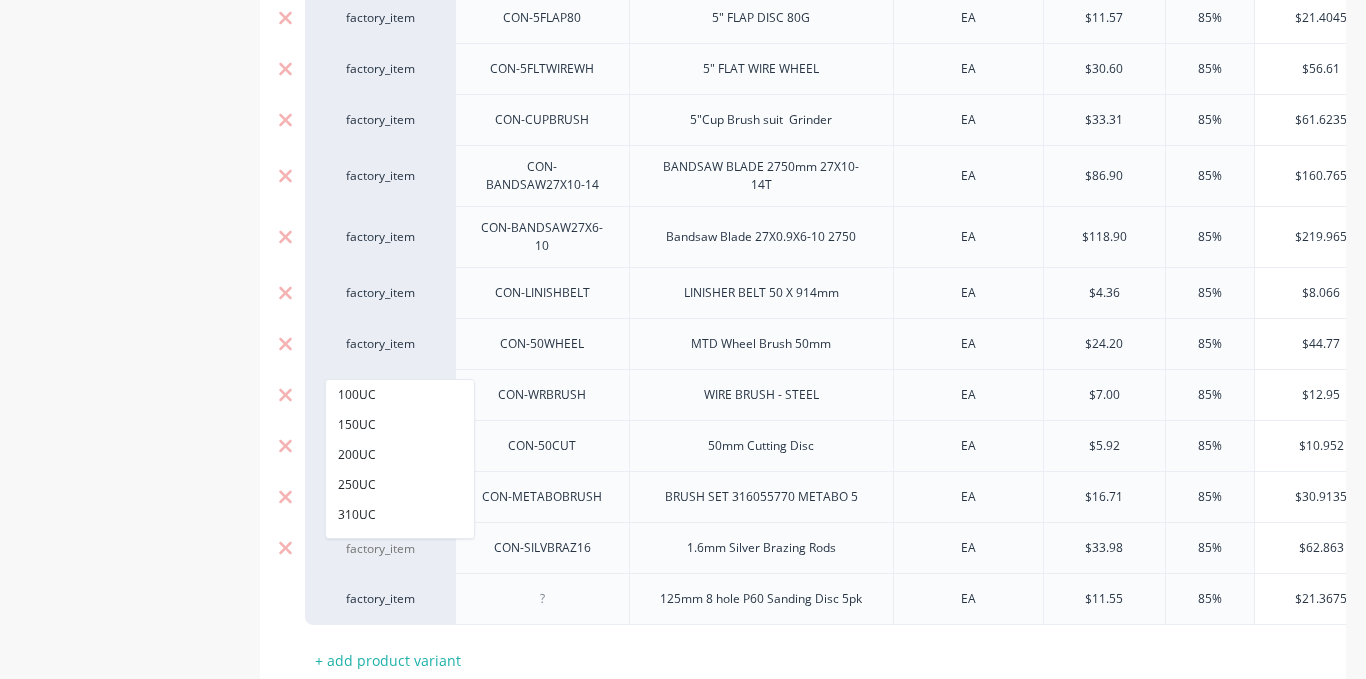 paste on "Fact" 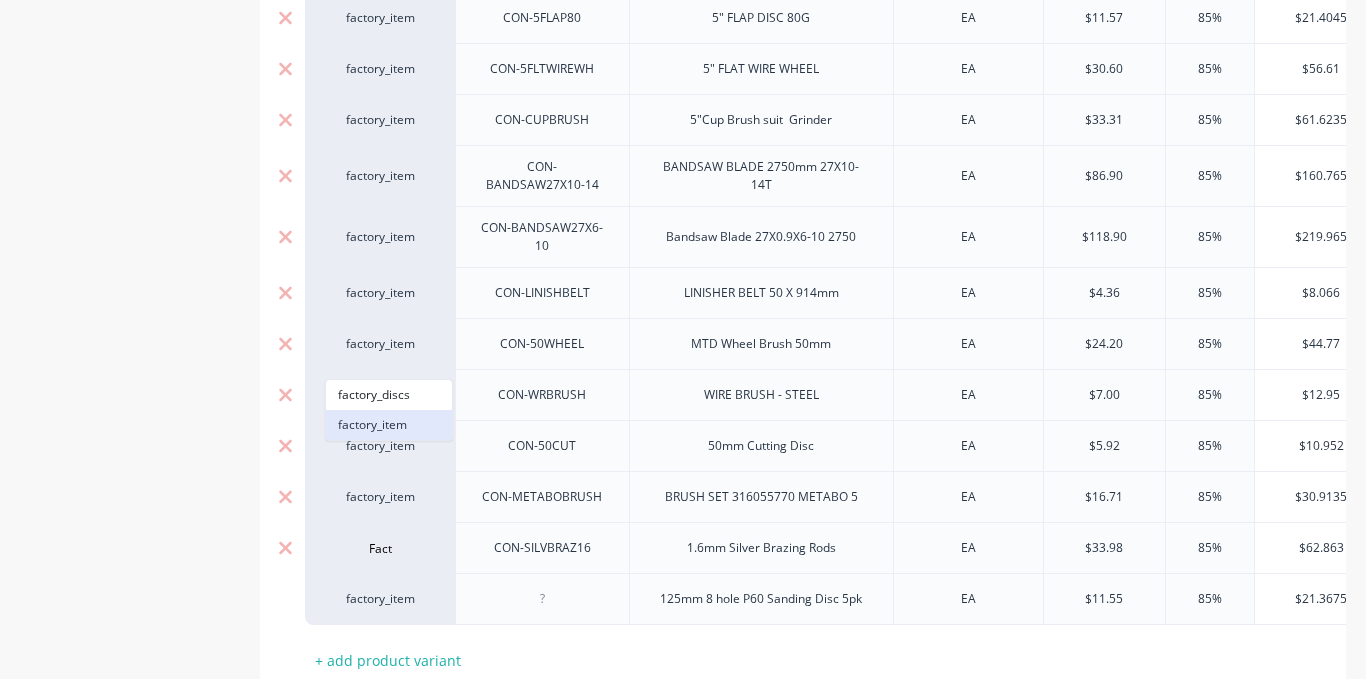 click on "factory_item" at bounding box center [389, 425] 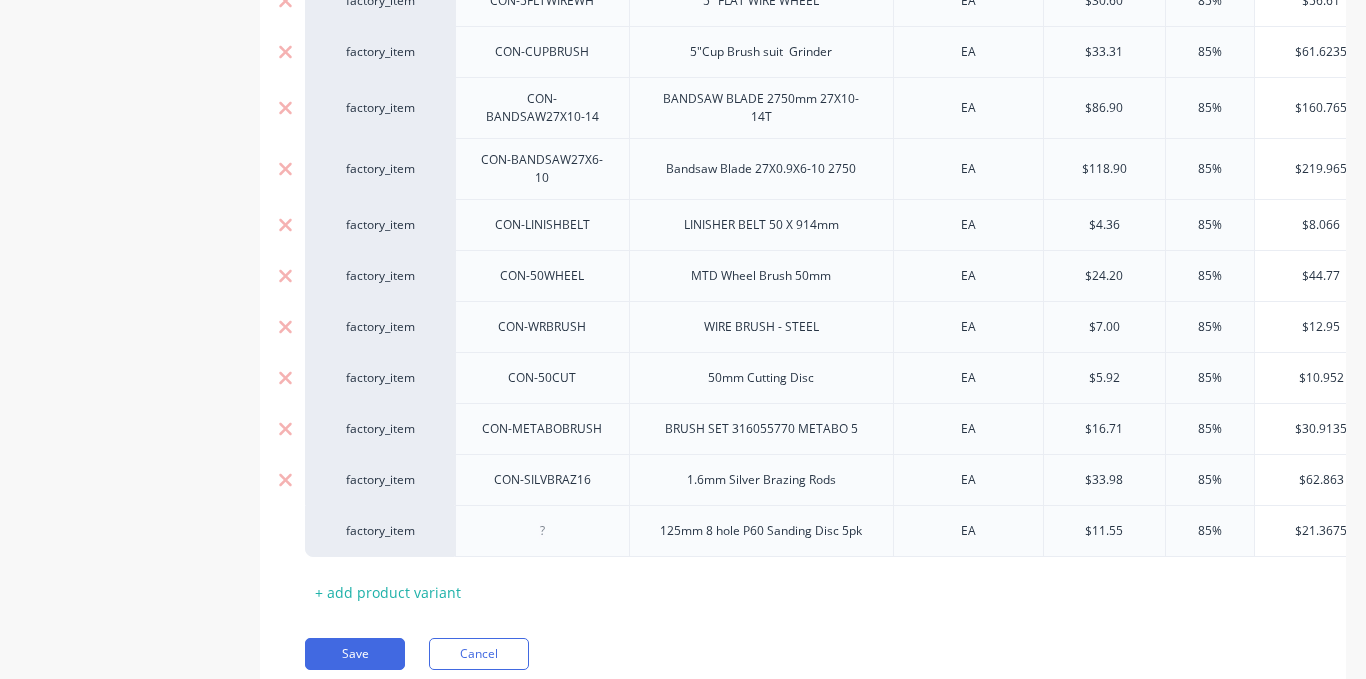 scroll, scrollTop: 1059, scrollLeft: 0, axis: vertical 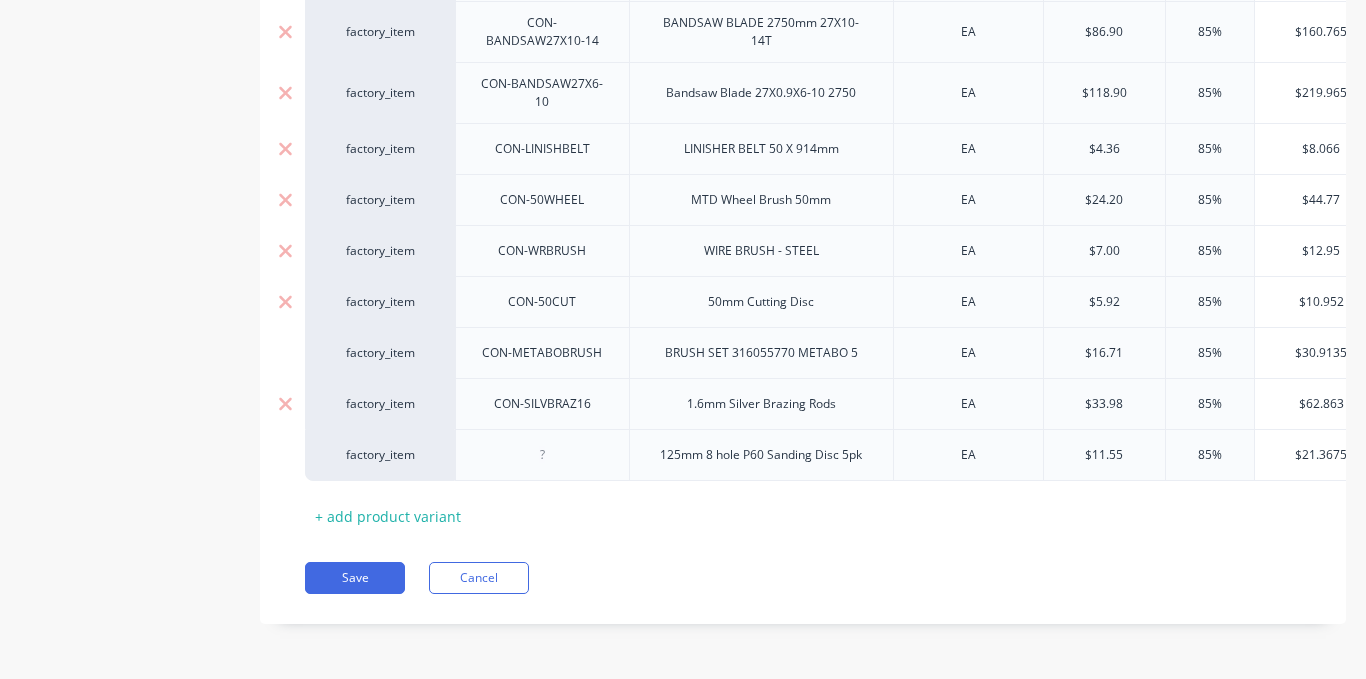 drag, startPoint x: 369, startPoint y: 572, endPoint x: 358, endPoint y: 560, distance: 16.27882 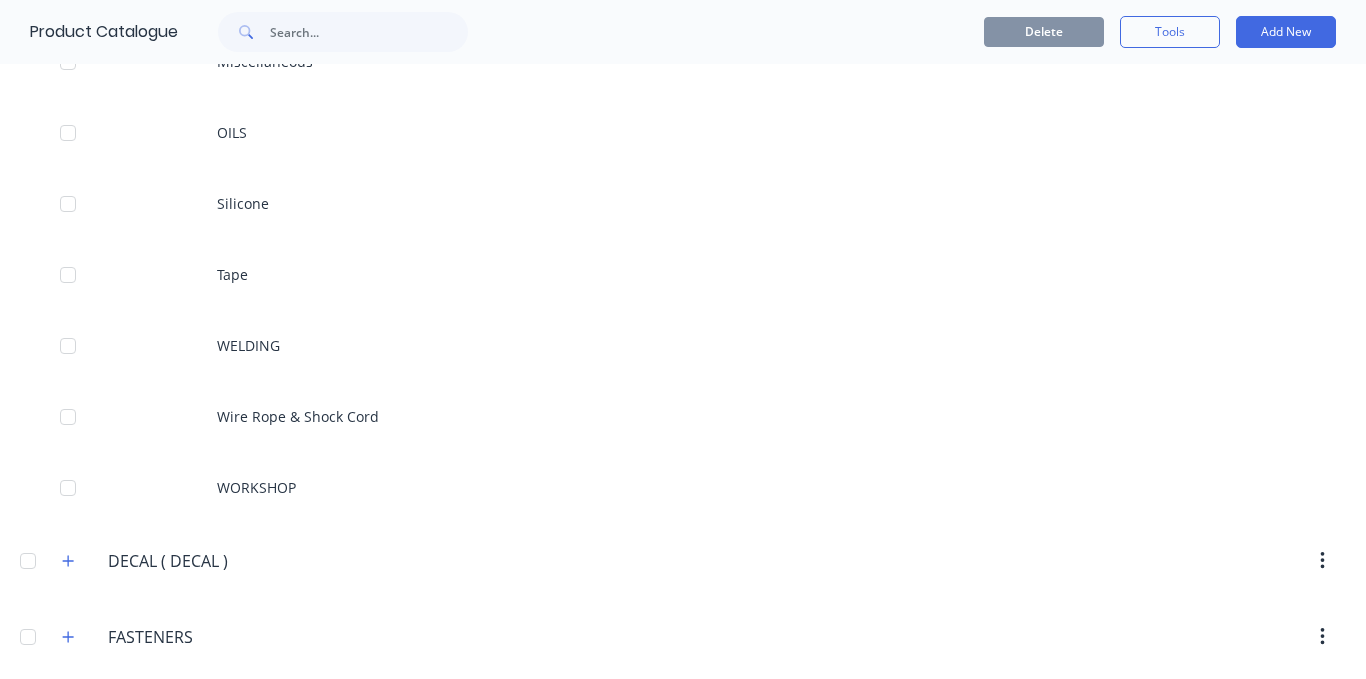 scroll, scrollTop: 3300, scrollLeft: 0, axis: vertical 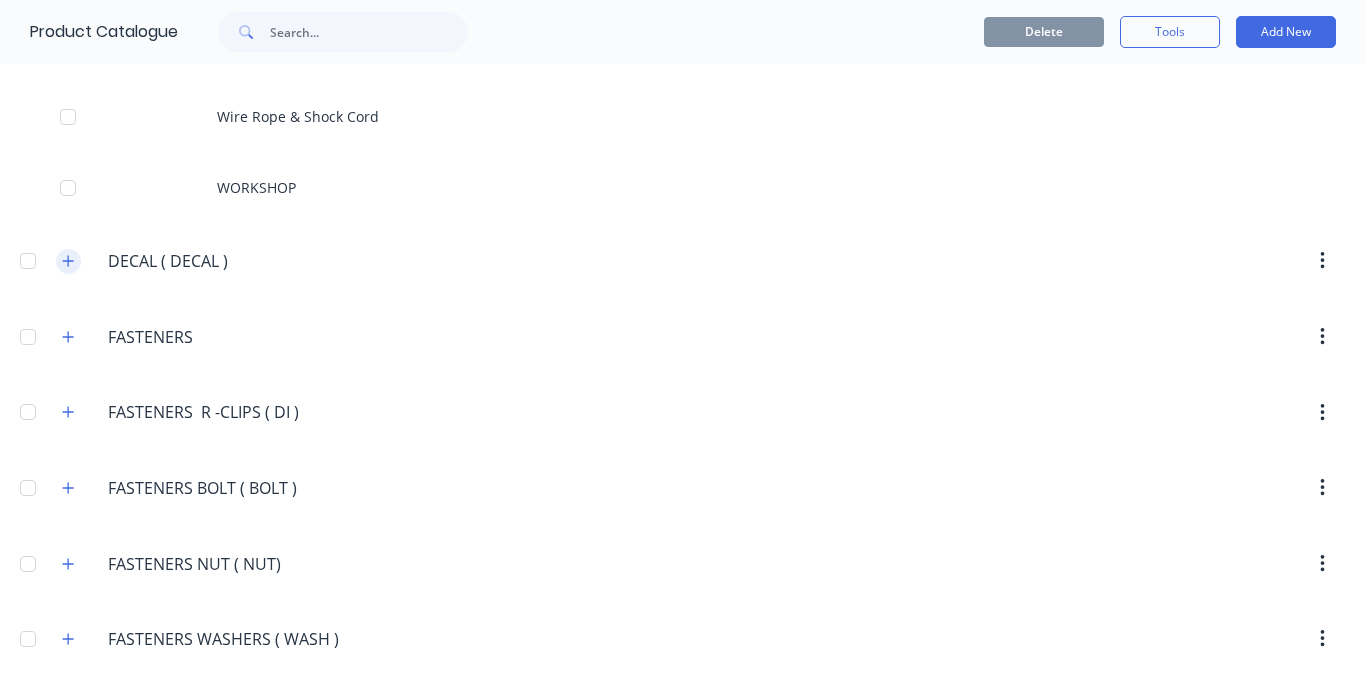 click 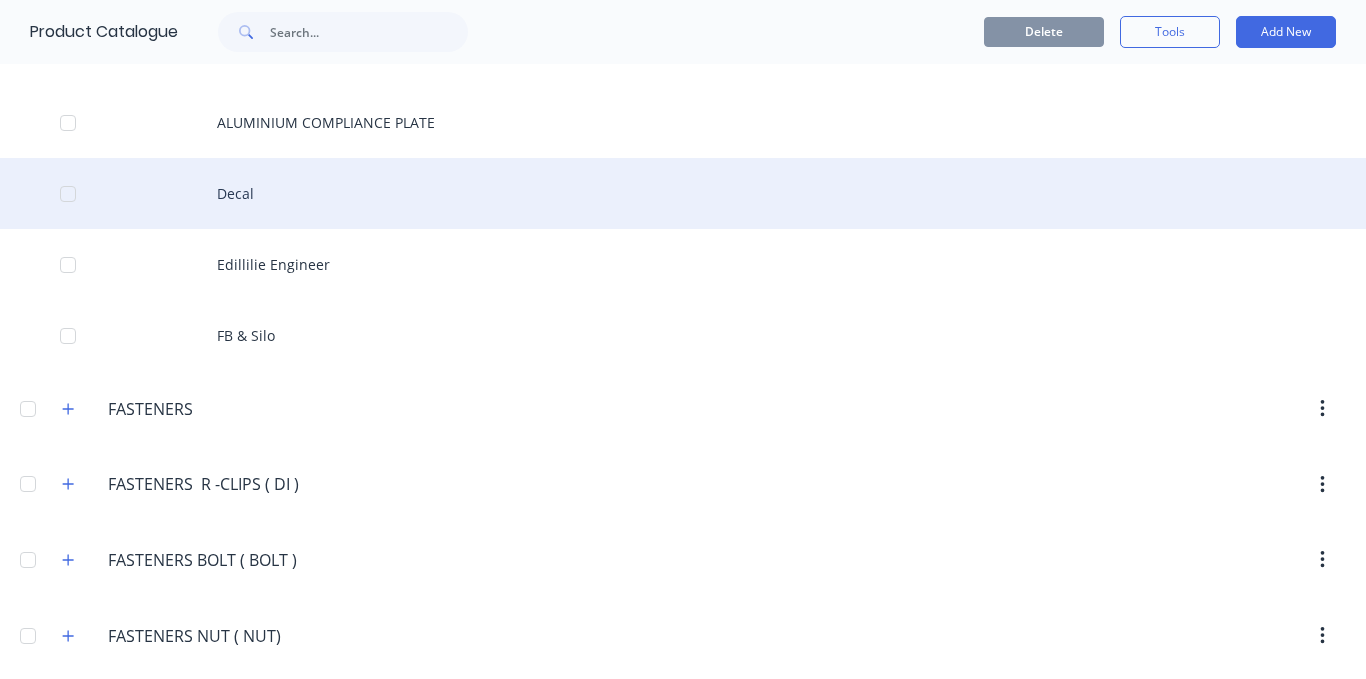 scroll, scrollTop: 3500, scrollLeft: 0, axis: vertical 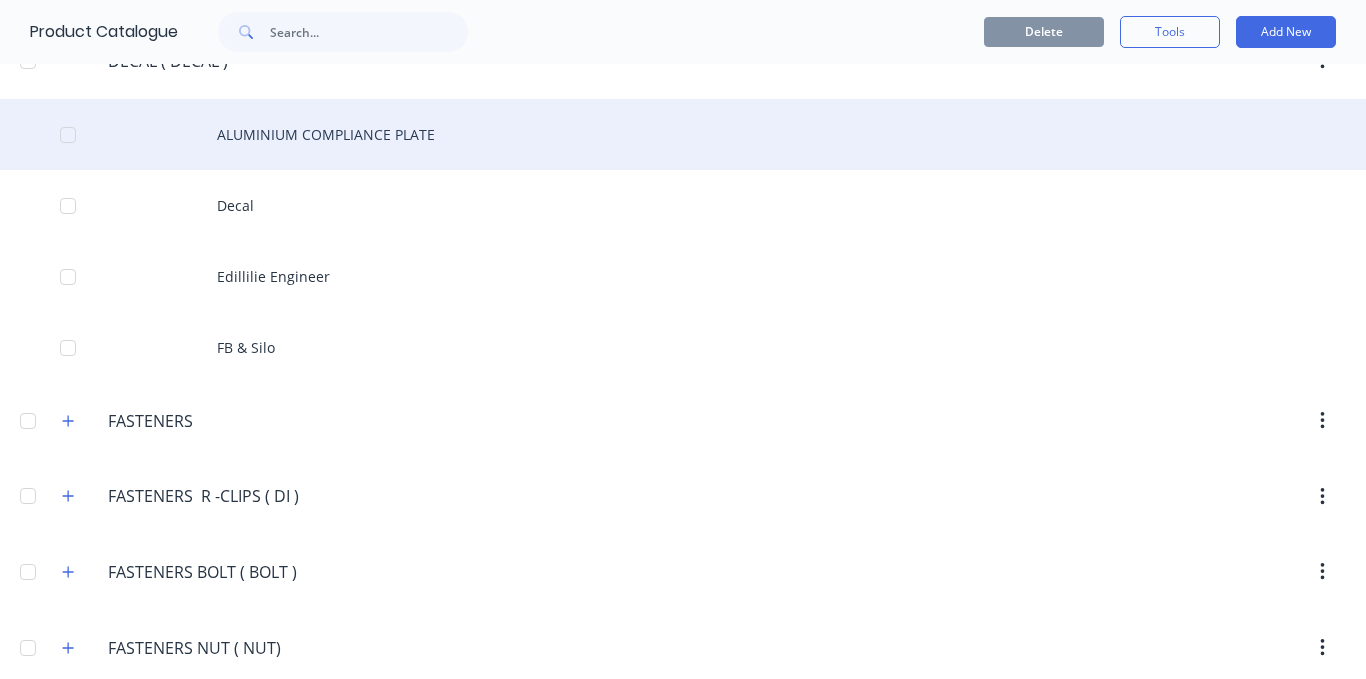 click on "ALUMINIUM COMPLIANCE PLATE" at bounding box center (683, 134) 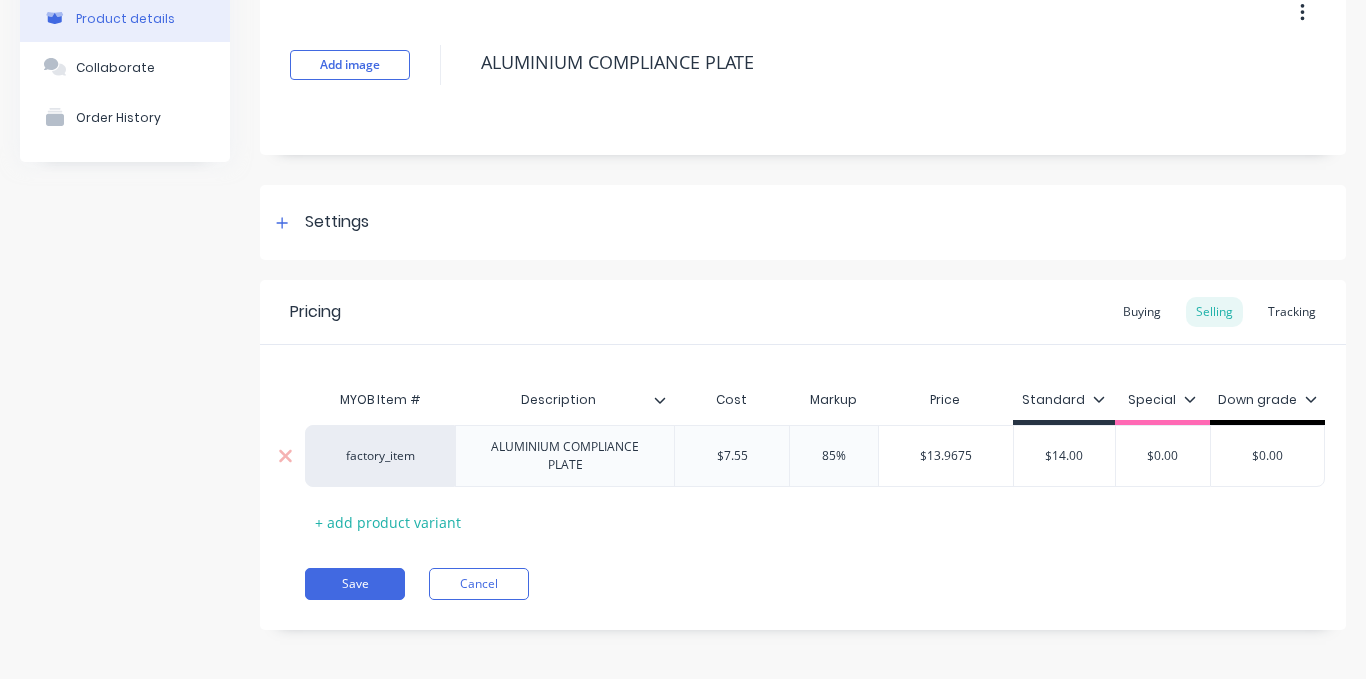 scroll, scrollTop: 116, scrollLeft: 0, axis: vertical 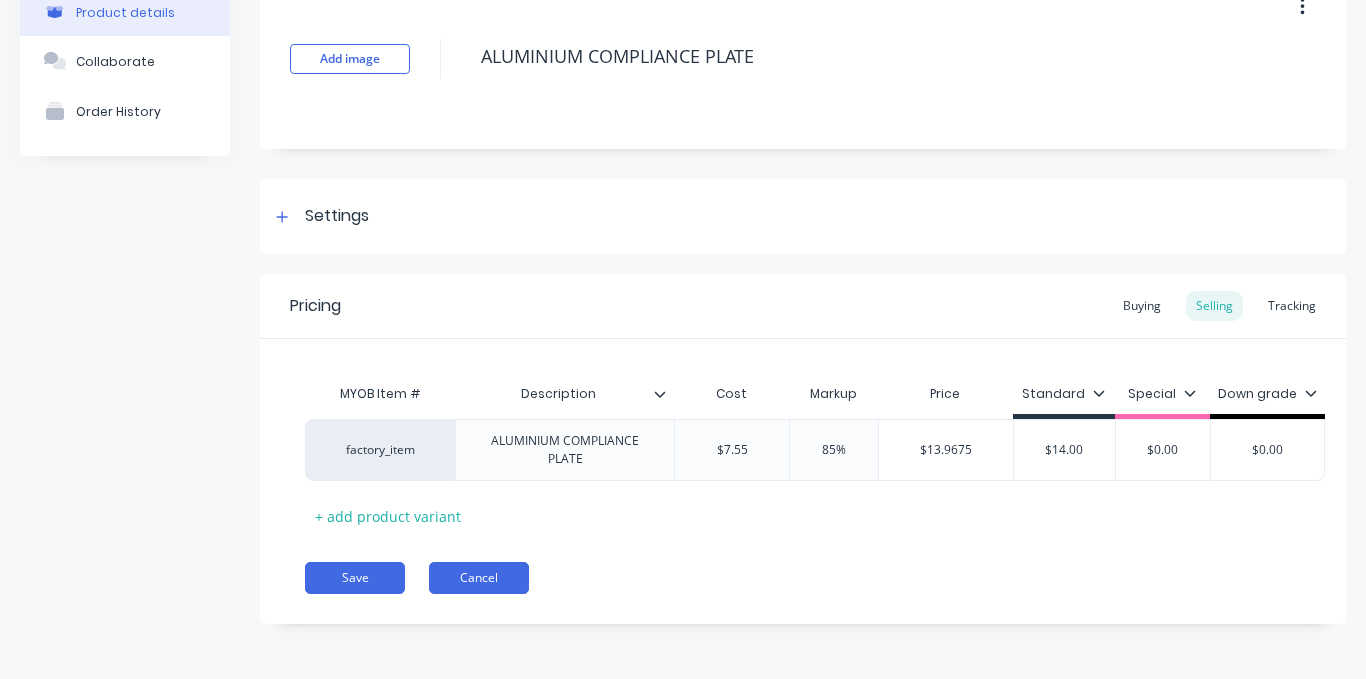 click on "Cancel" at bounding box center (479, 578) 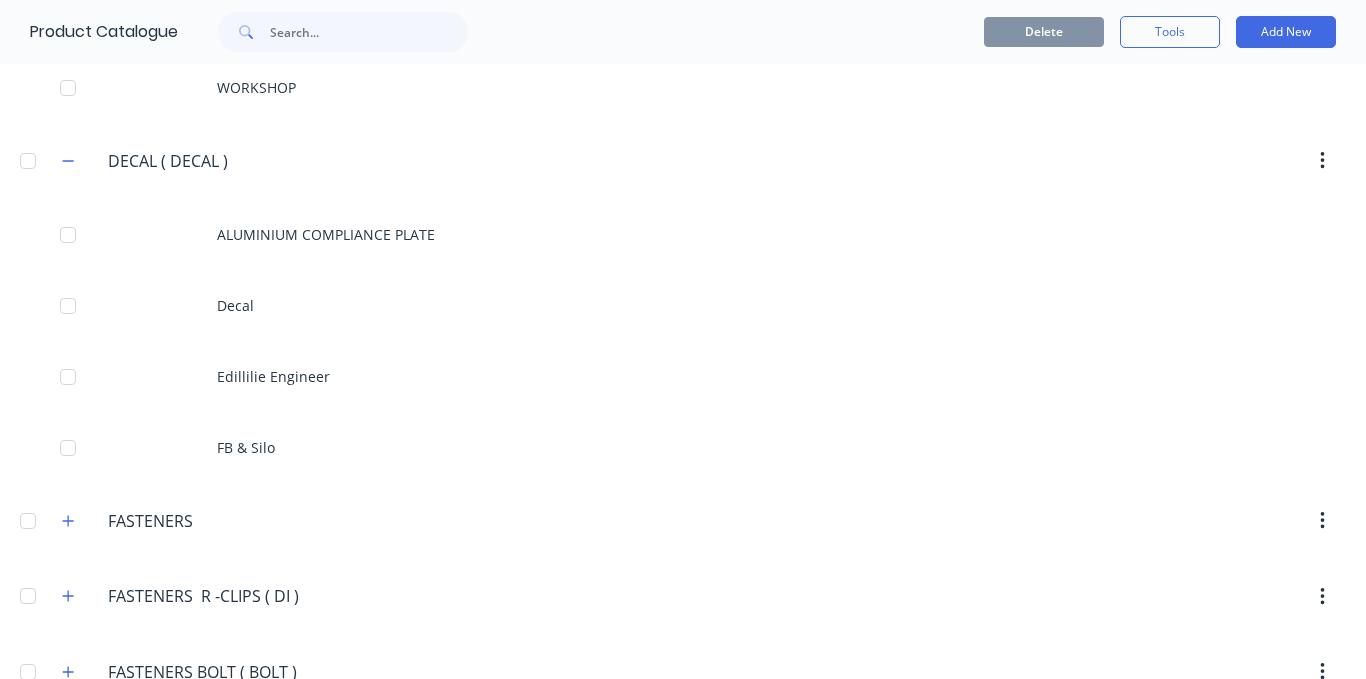scroll, scrollTop: 3500, scrollLeft: 0, axis: vertical 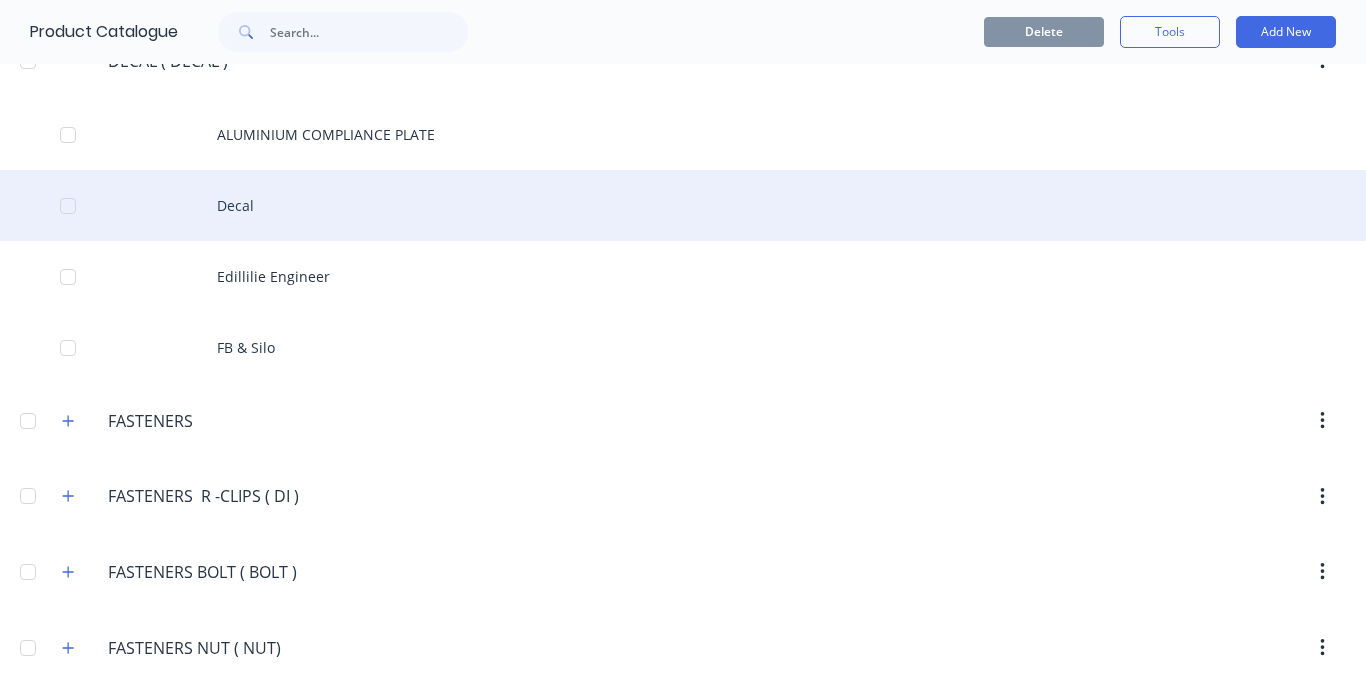 click on "Decal" at bounding box center [683, 205] 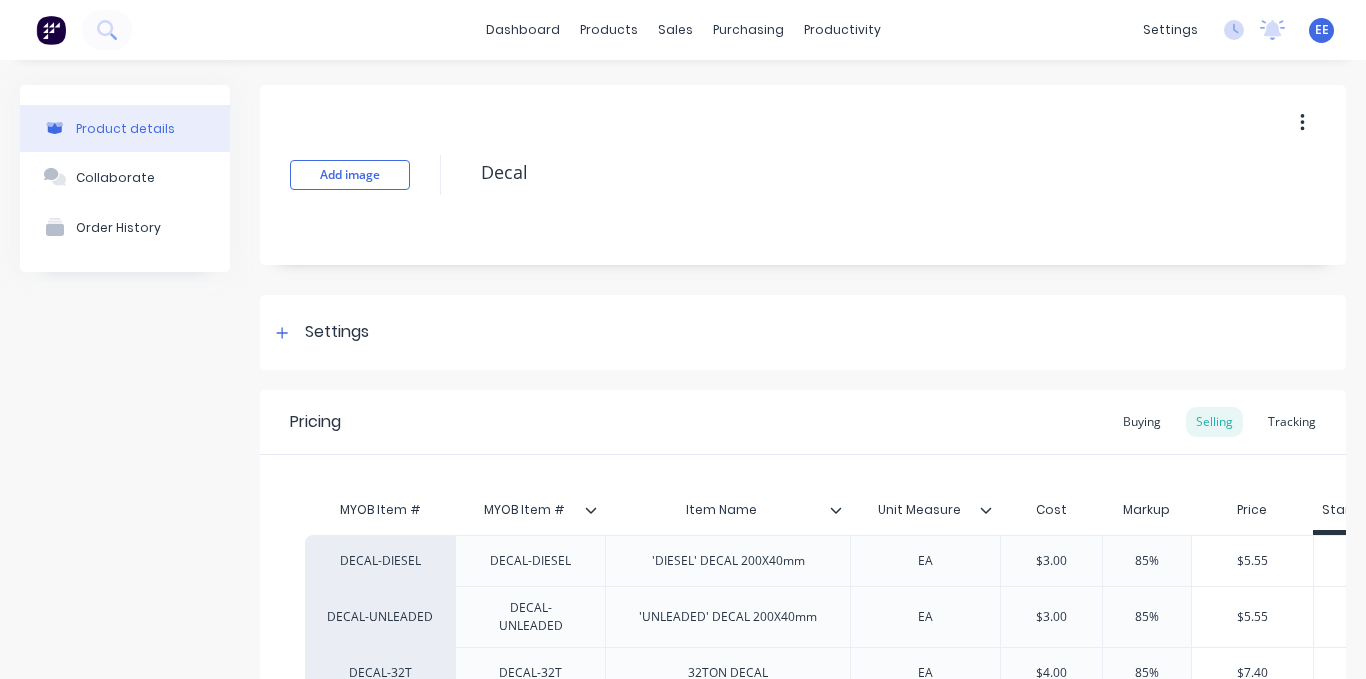 scroll, scrollTop: 200, scrollLeft: 0, axis: vertical 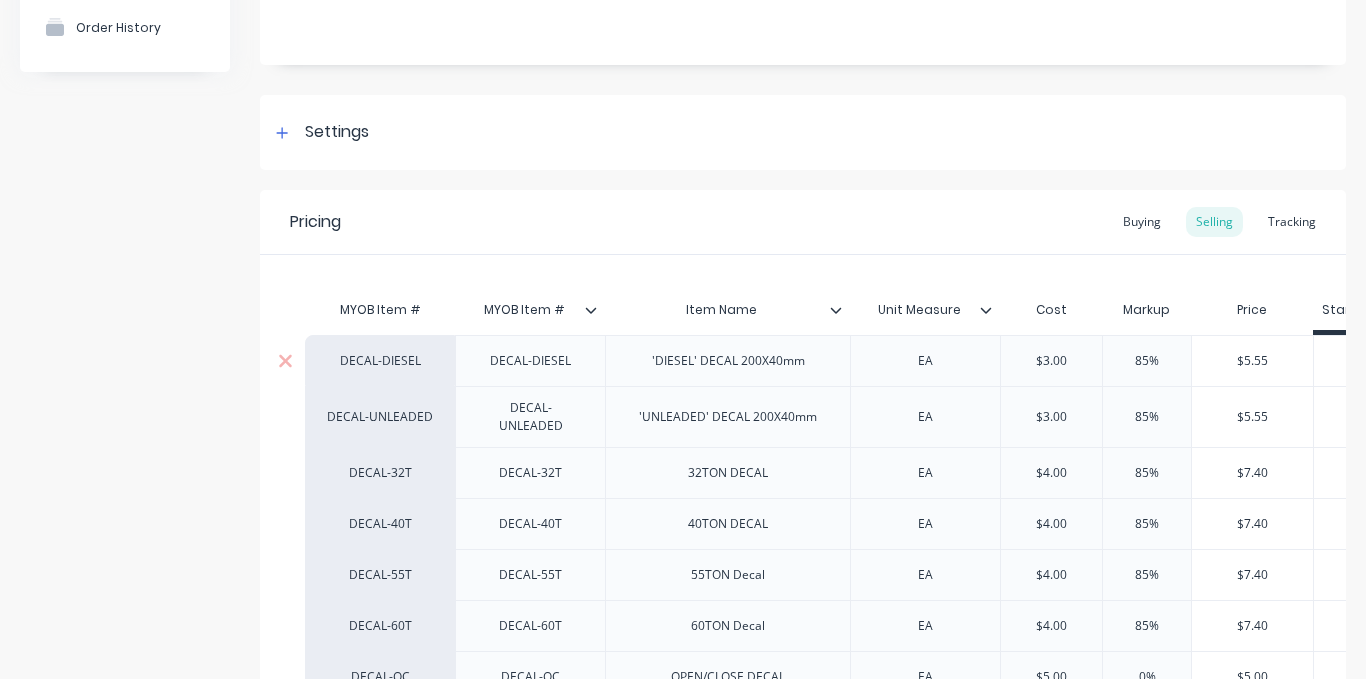 click on "DECAL-DIESEL" at bounding box center [380, 360] 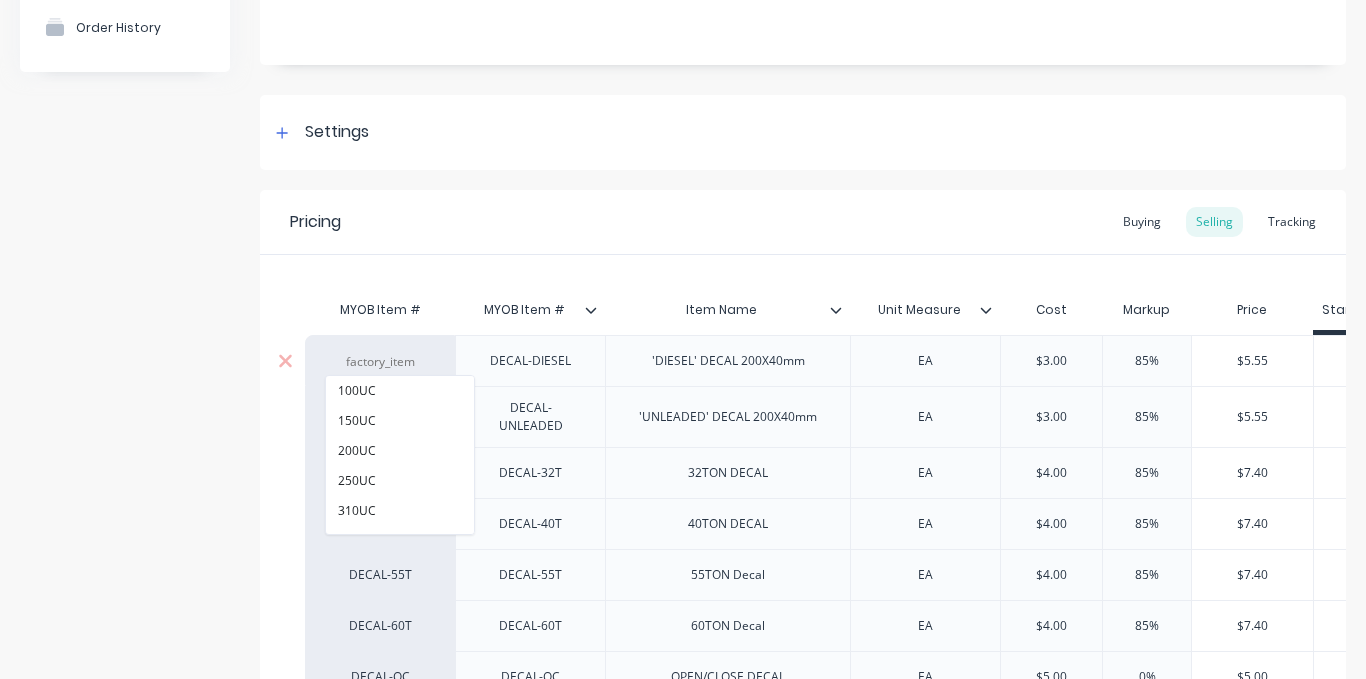 paste on "Fact" 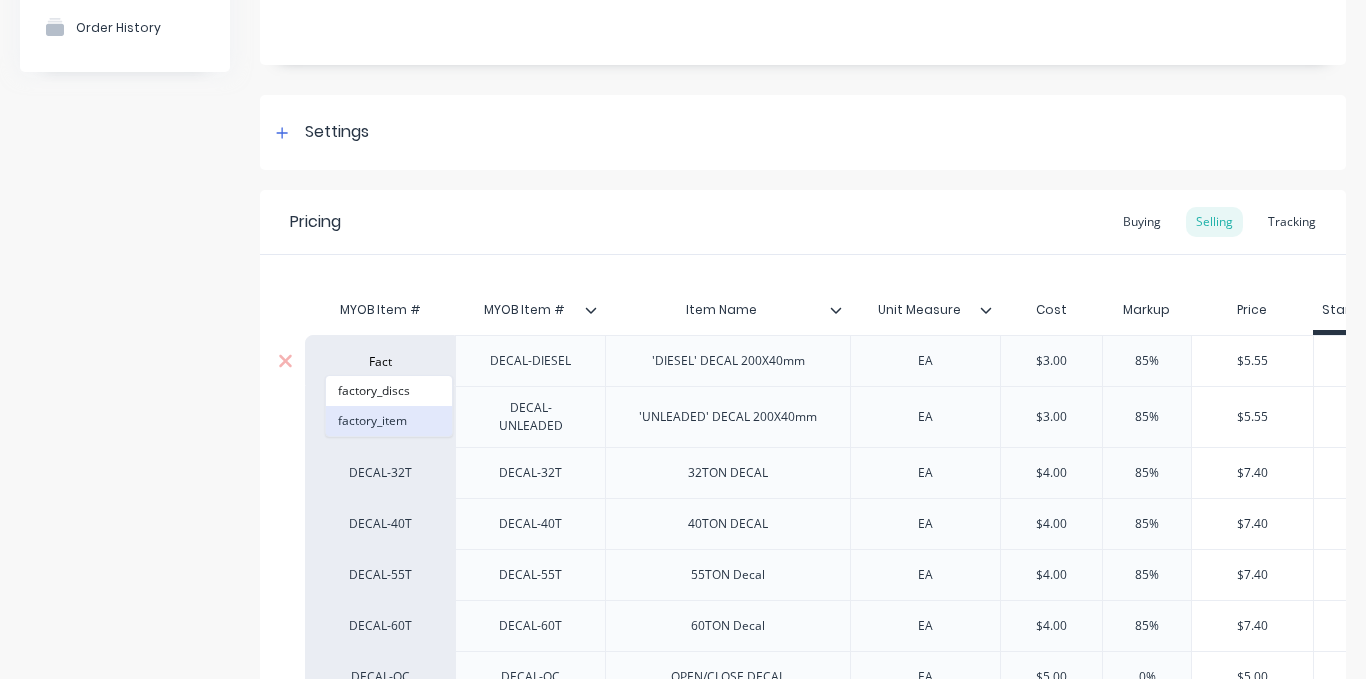 click on "factory_item" at bounding box center (389, 421) 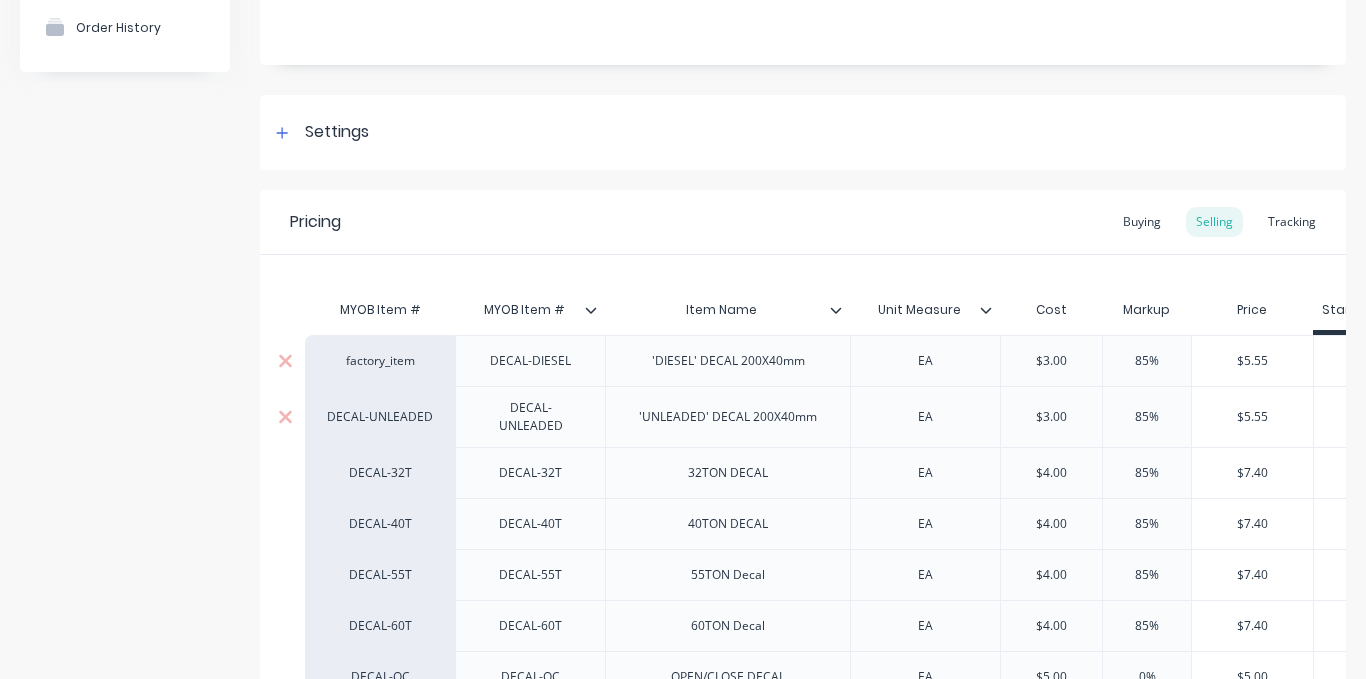 click on "DECAL-UNLEADED" at bounding box center [380, 416] 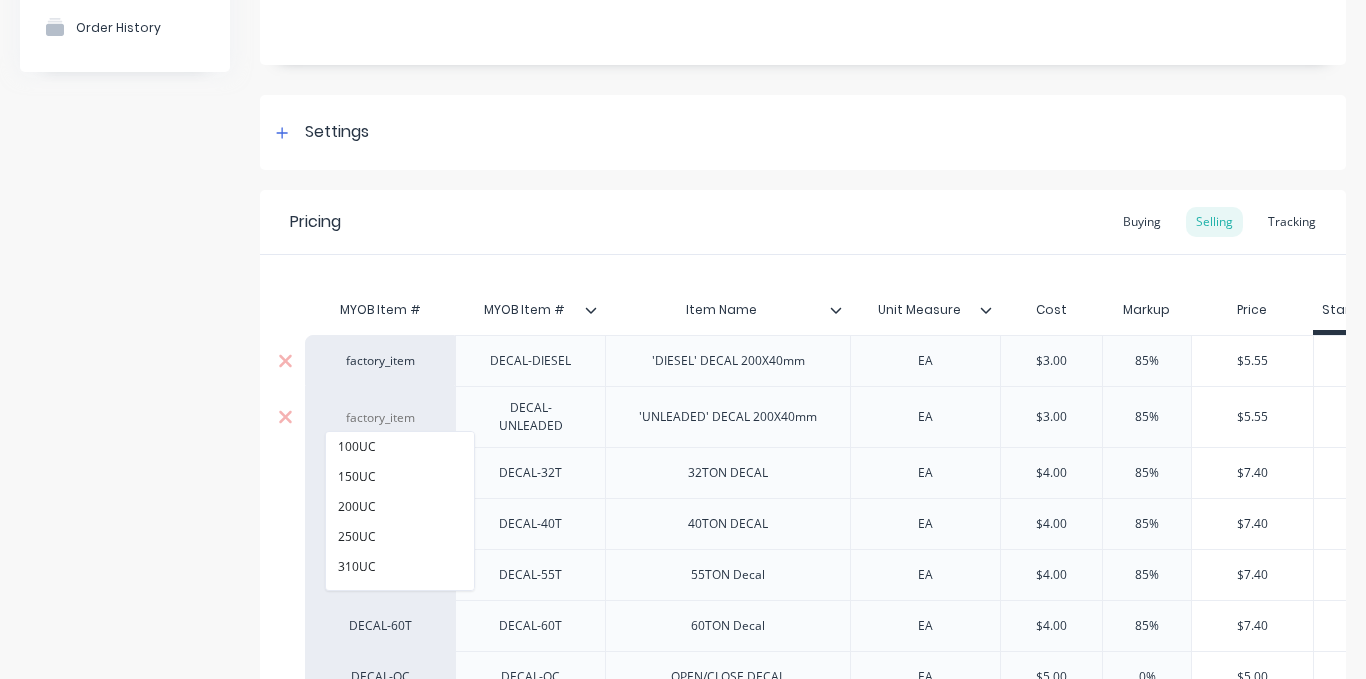 paste on "Fact" 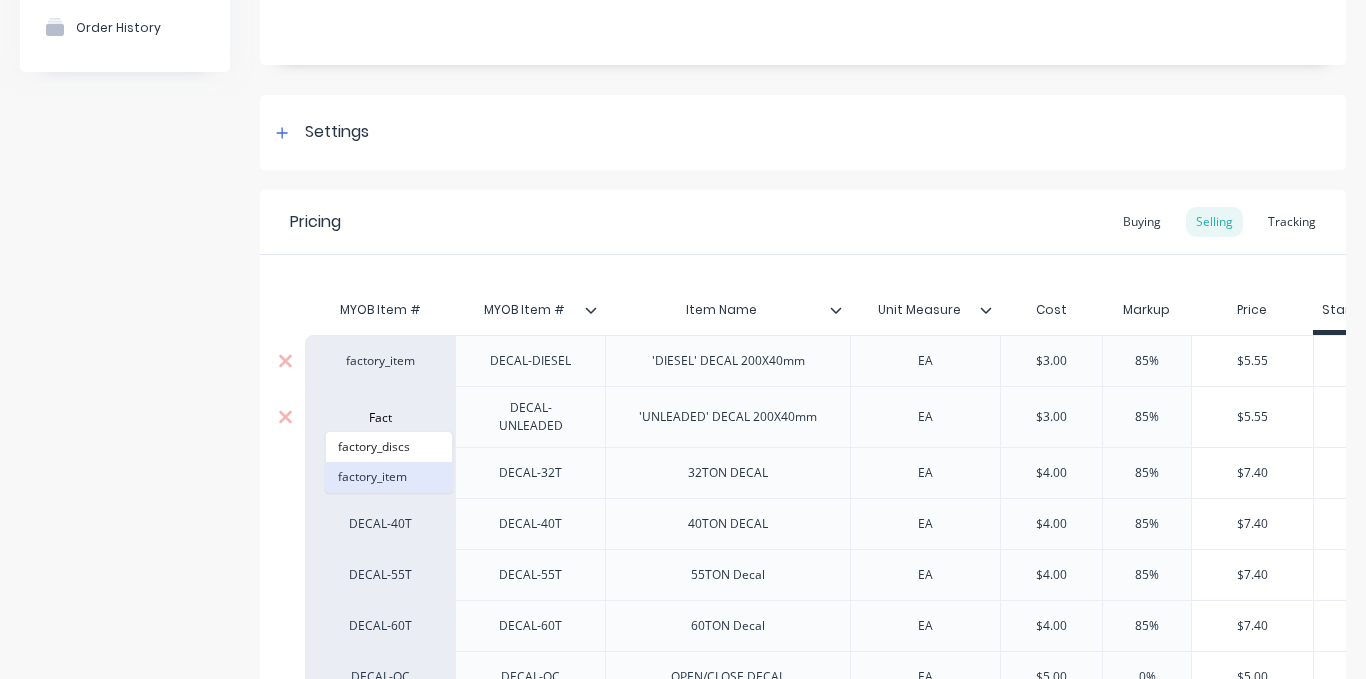 click on "factory_item" at bounding box center [389, 477] 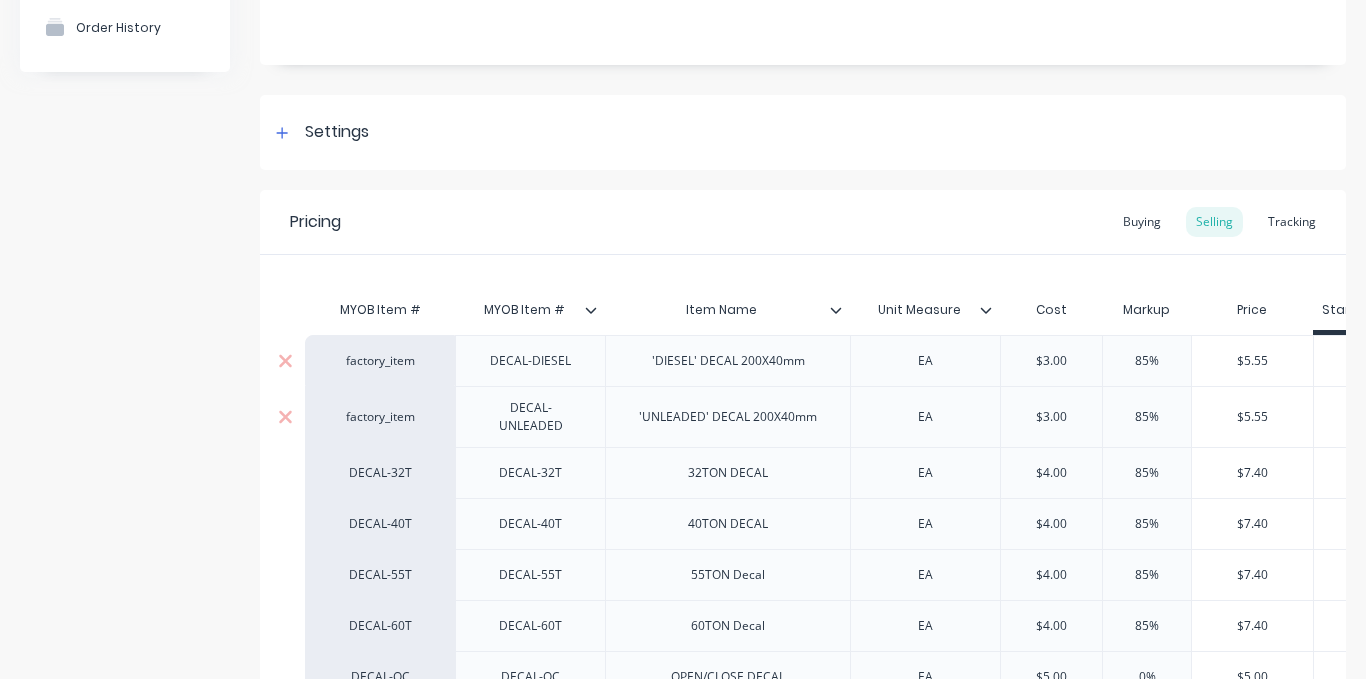 scroll, scrollTop: 400, scrollLeft: 0, axis: vertical 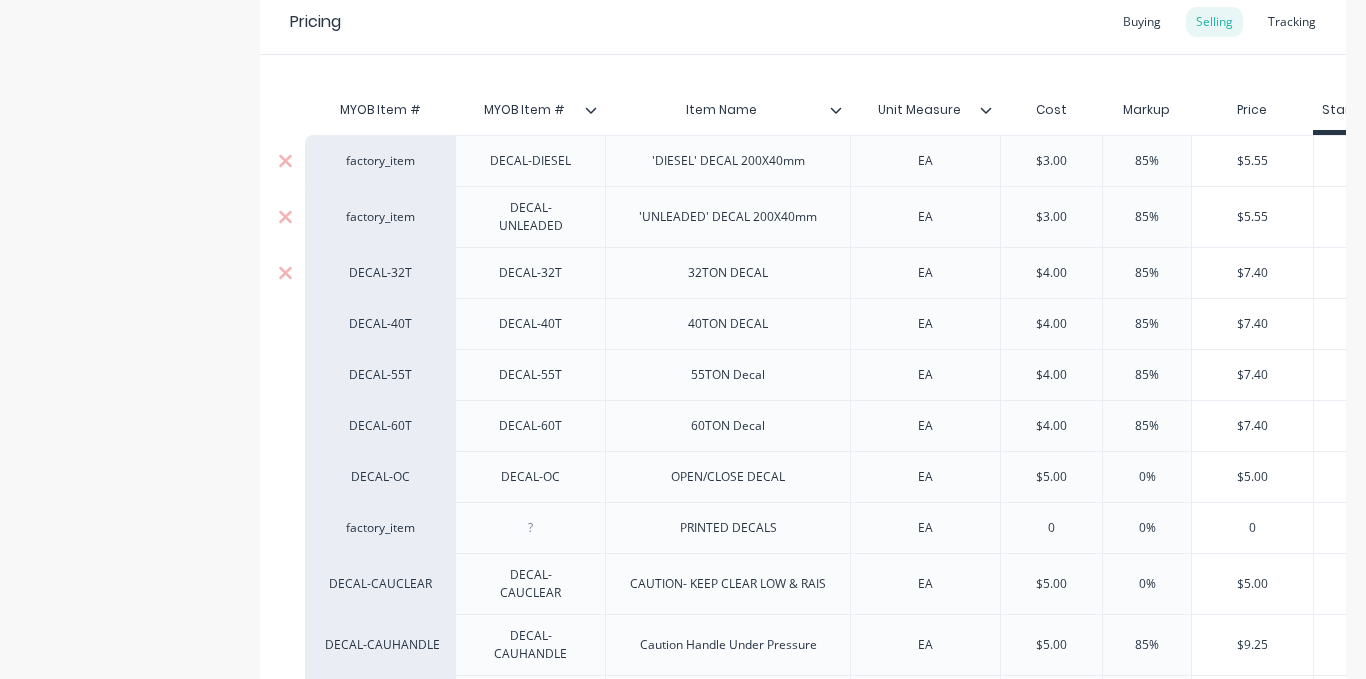 click on "DECAL-32T" at bounding box center [380, 273] 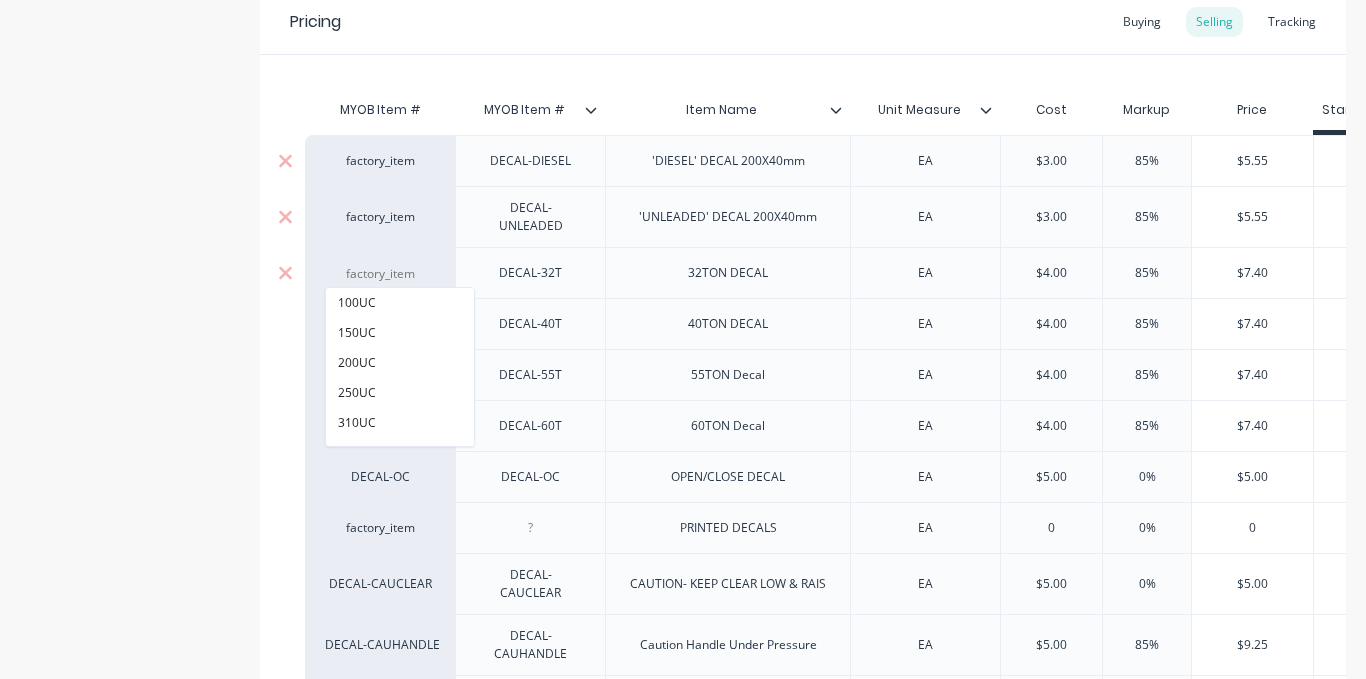 paste on "Fact" 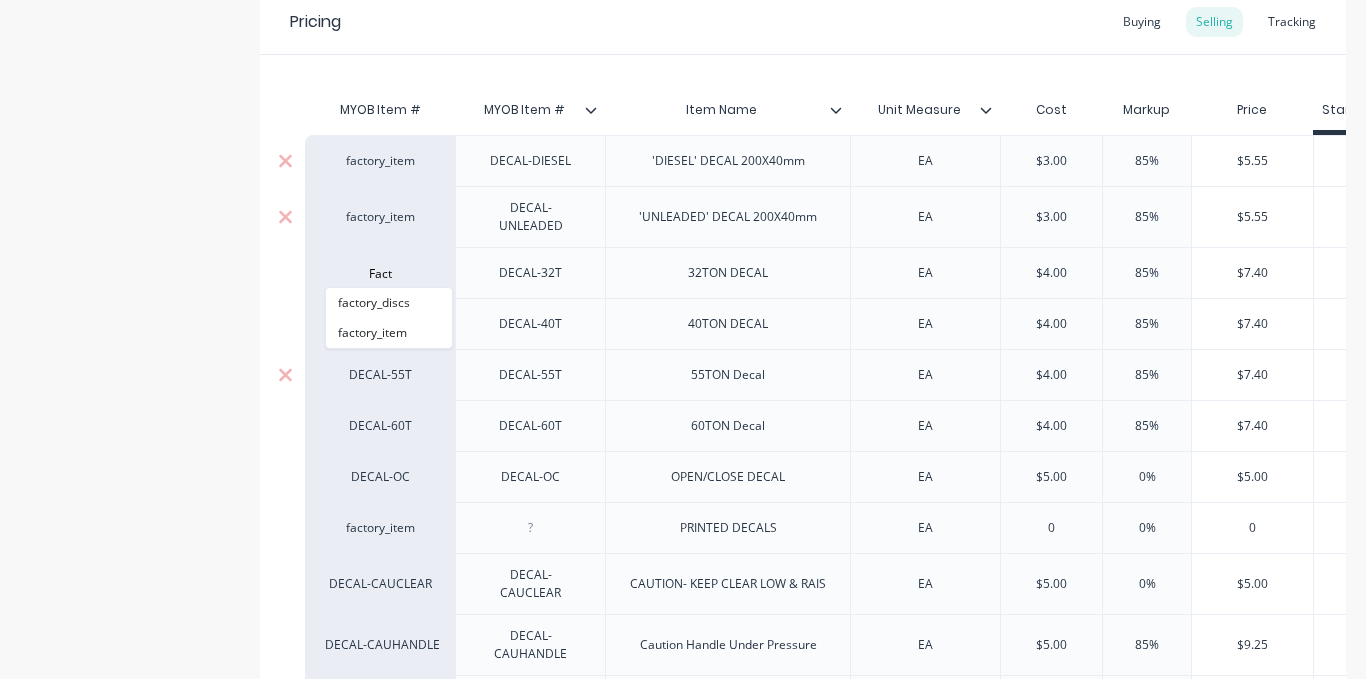 click on "DECAL-55T" at bounding box center [380, 374] 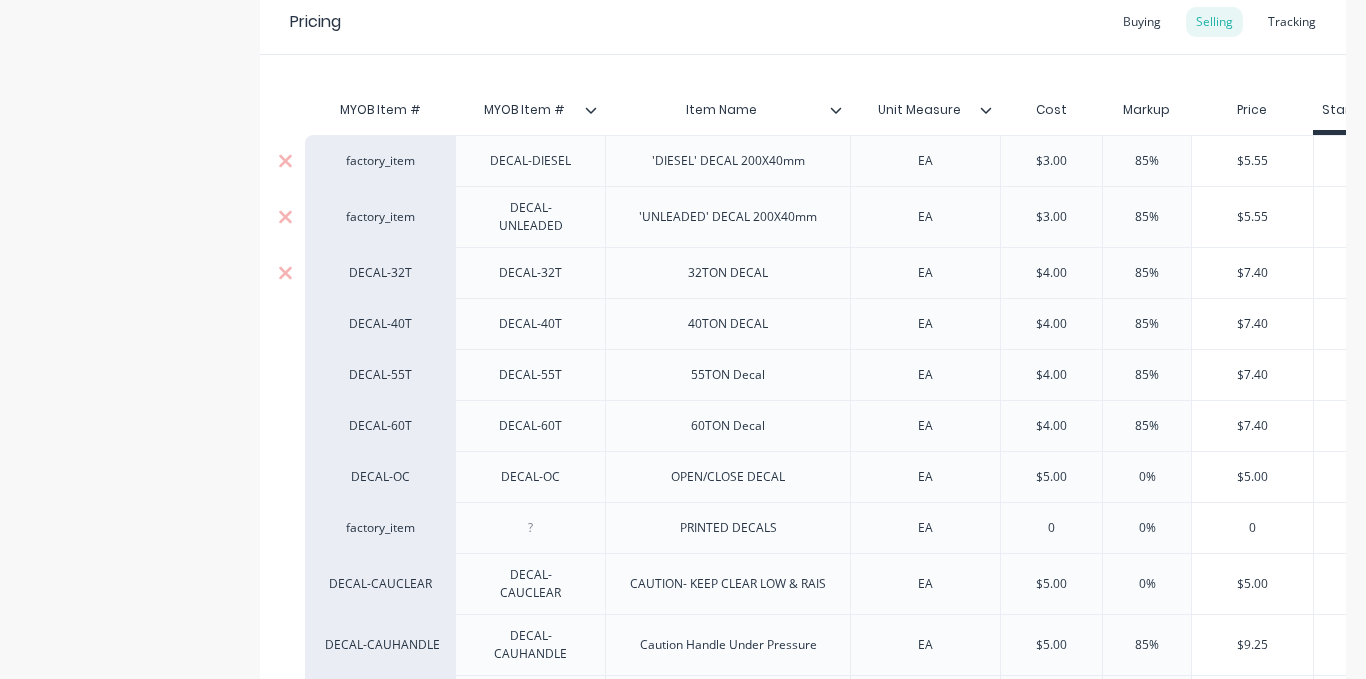 click on "DECAL-32T Fact" at bounding box center (380, 272) 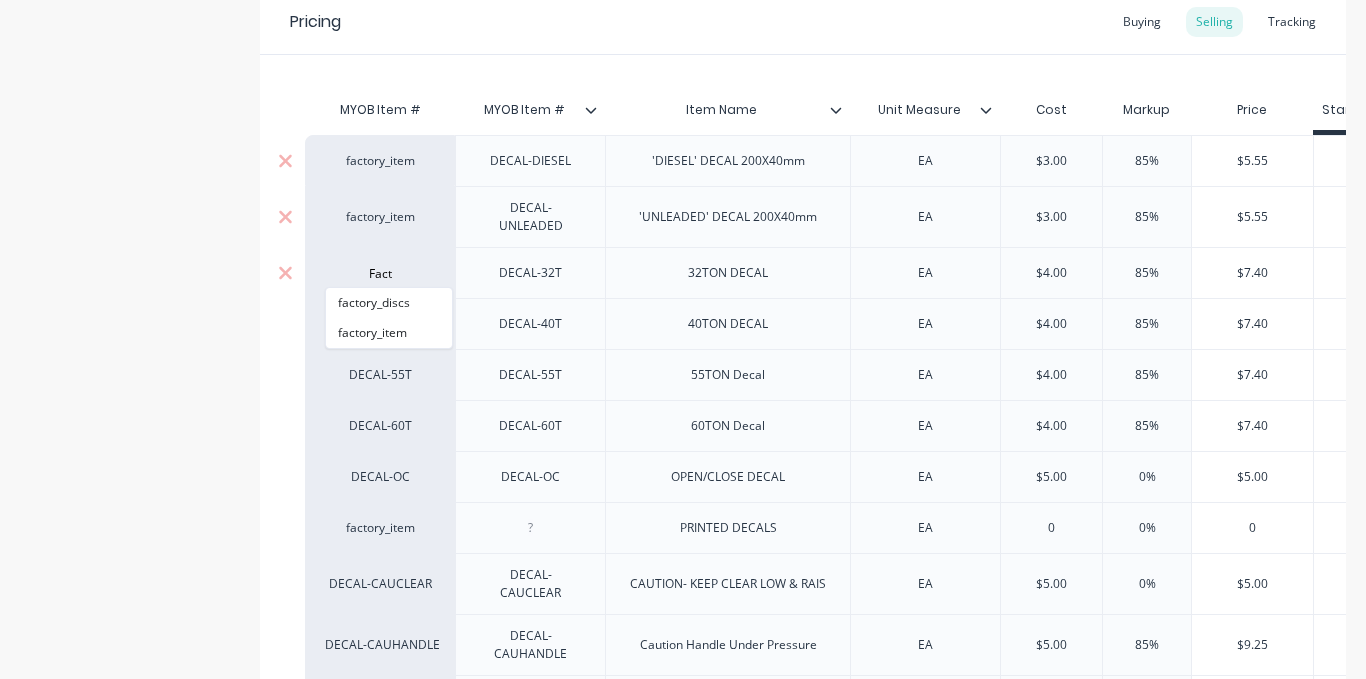 paste on "Fact" 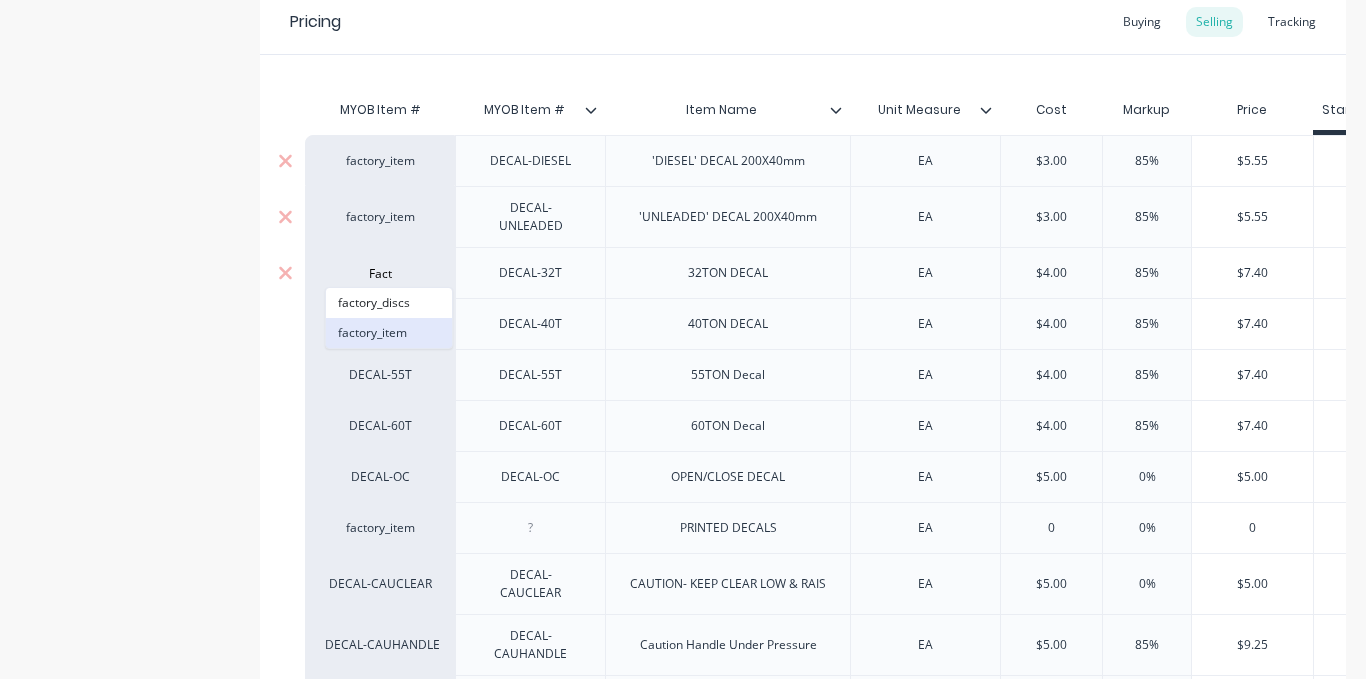 click on "factory_item" at bounding box center [389, 333] 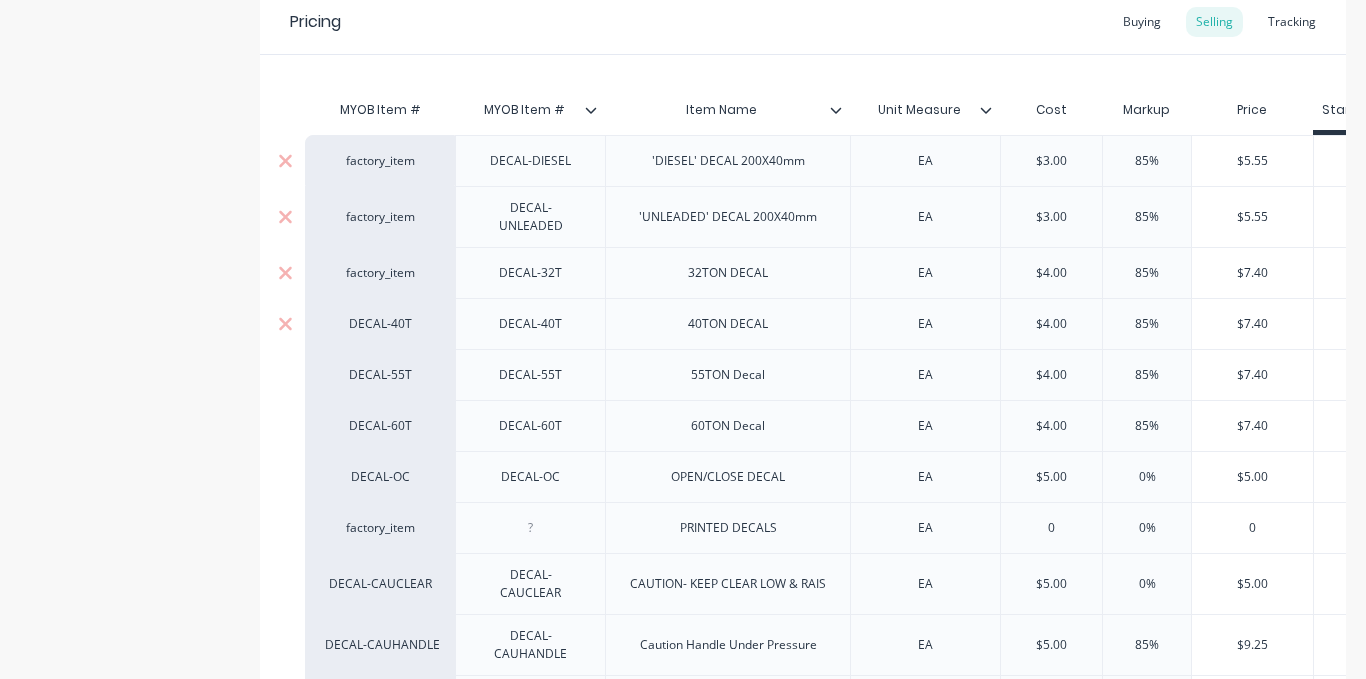 click on "DECAL-40T" at bounding box center [380, 324] 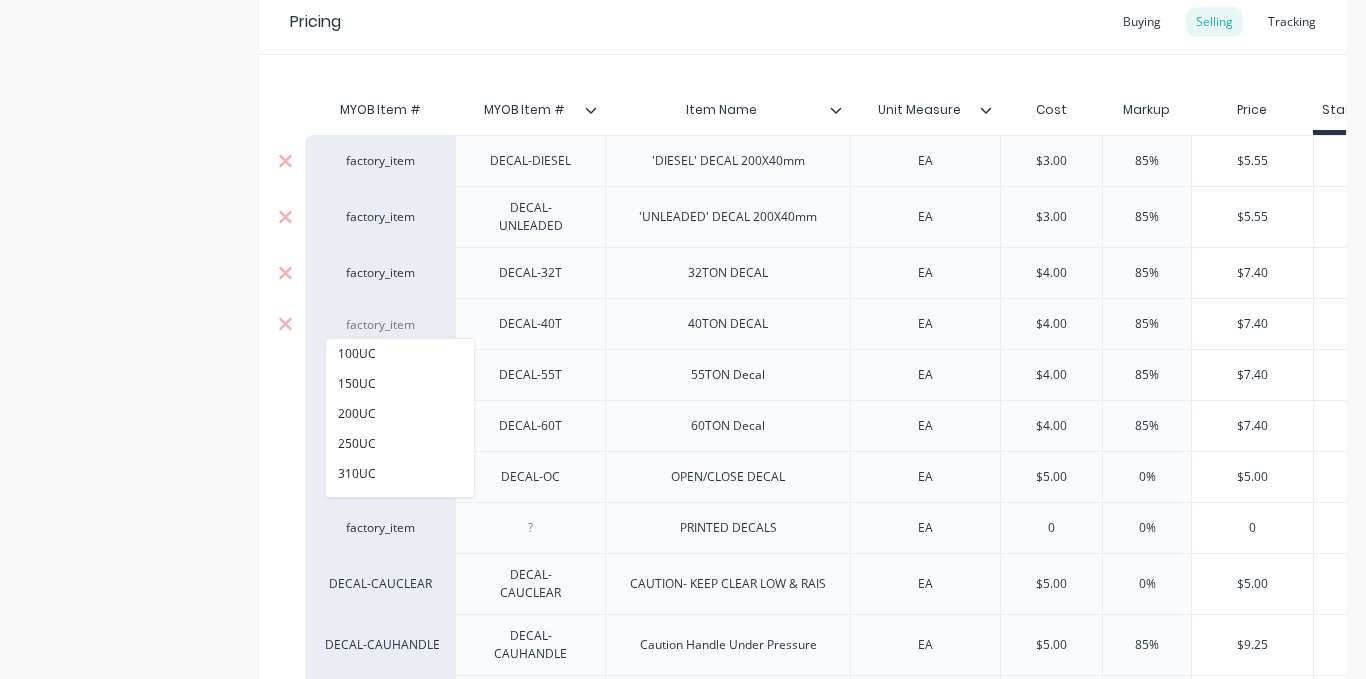 paste on "Fact" 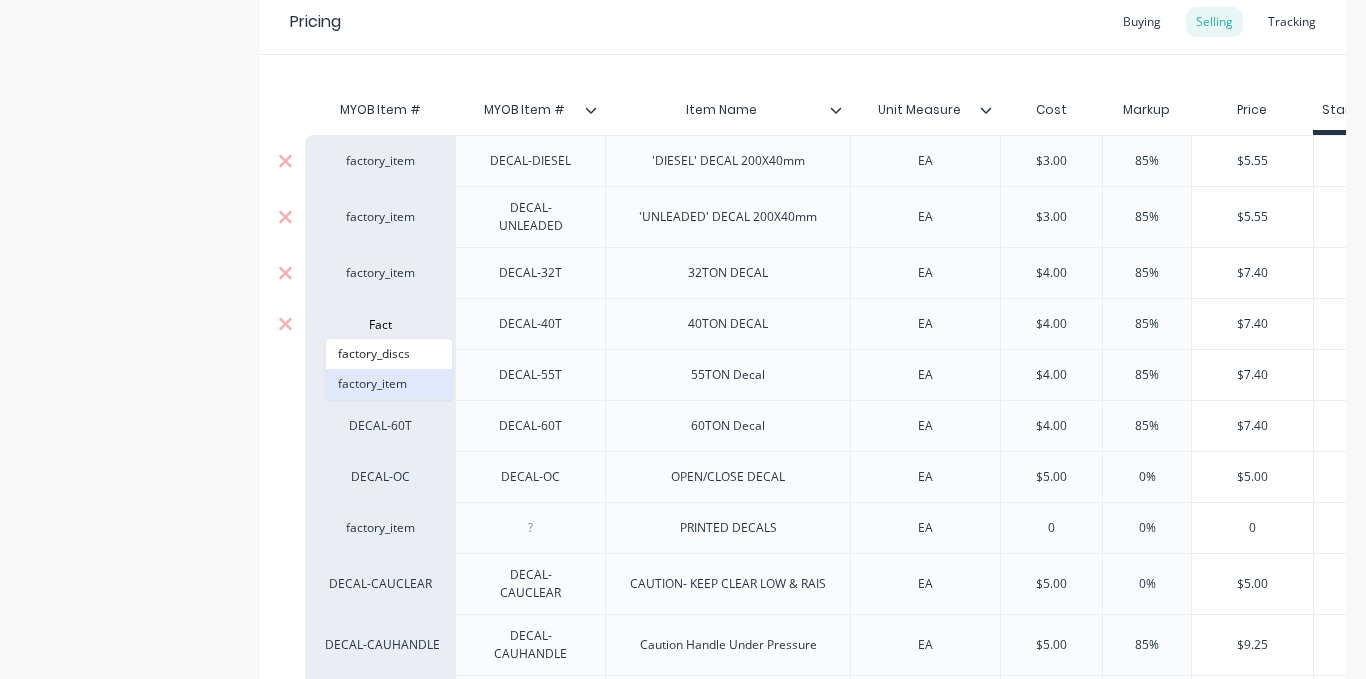 click on "factory_item" at bounding box center [389, 384] 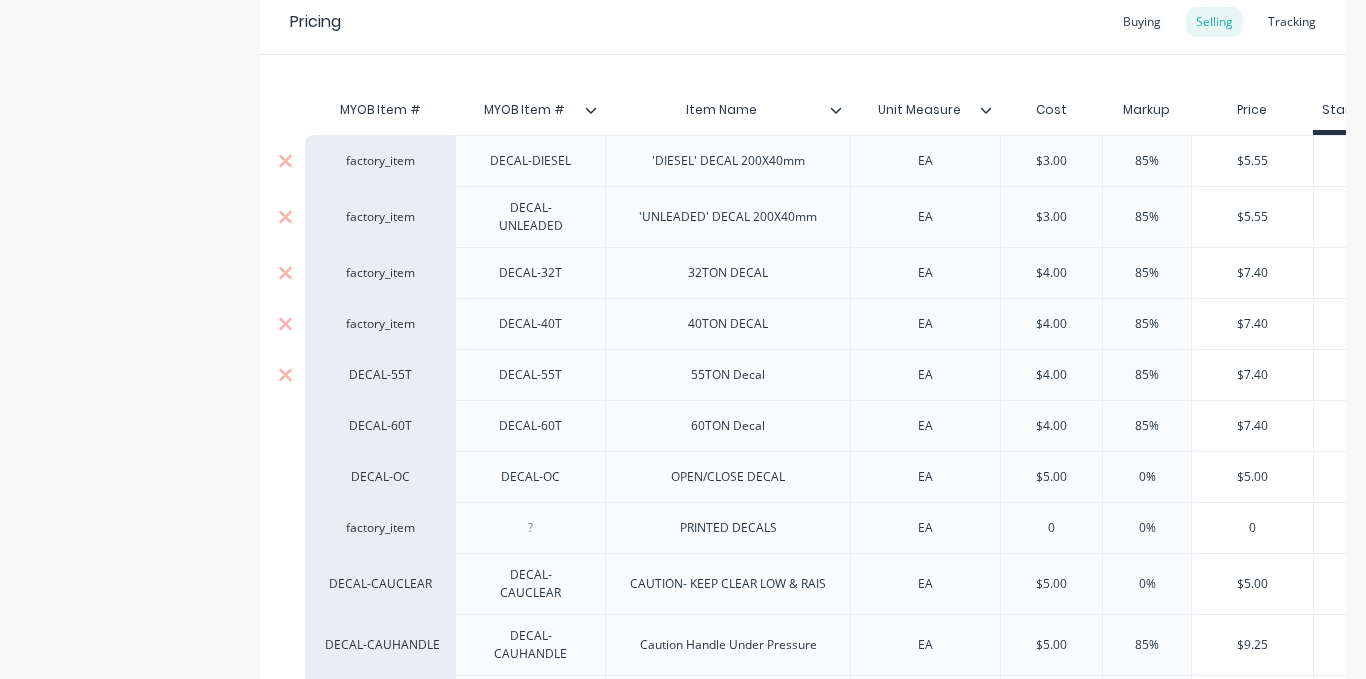 click on "DECAL-55T" at bounding box center [380, 375] 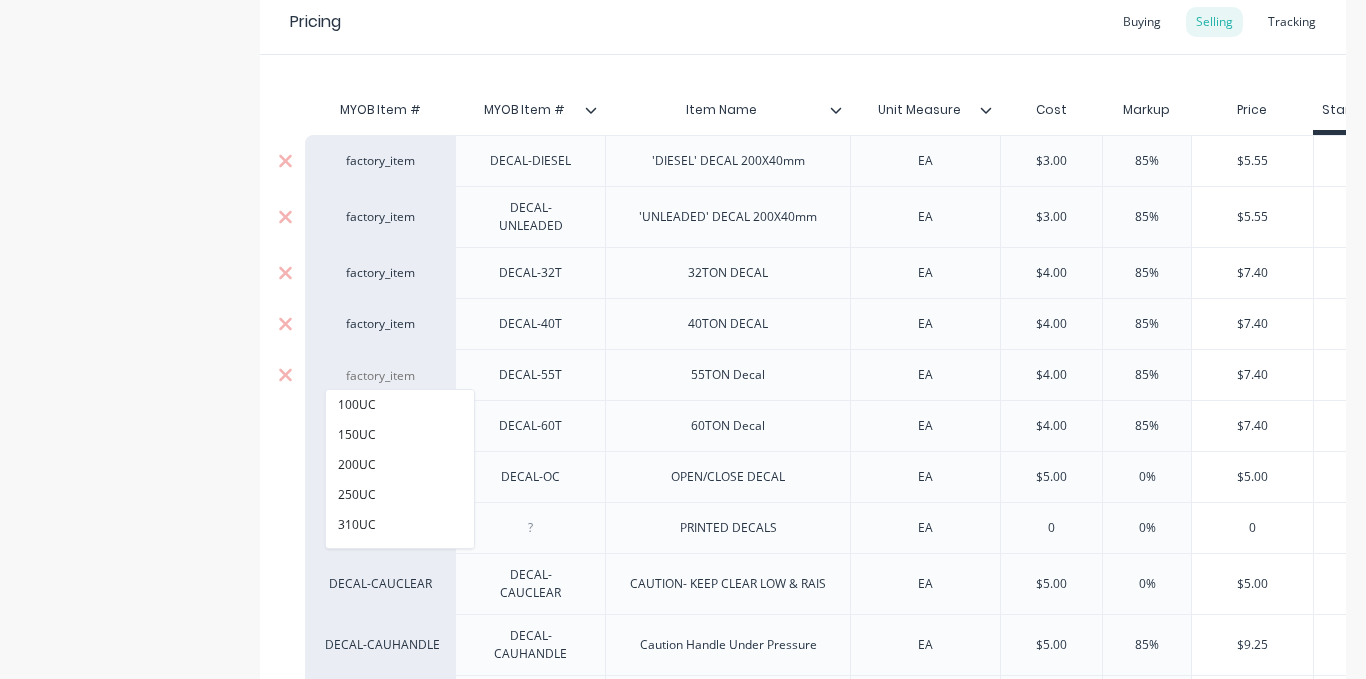 paste on "Fact" 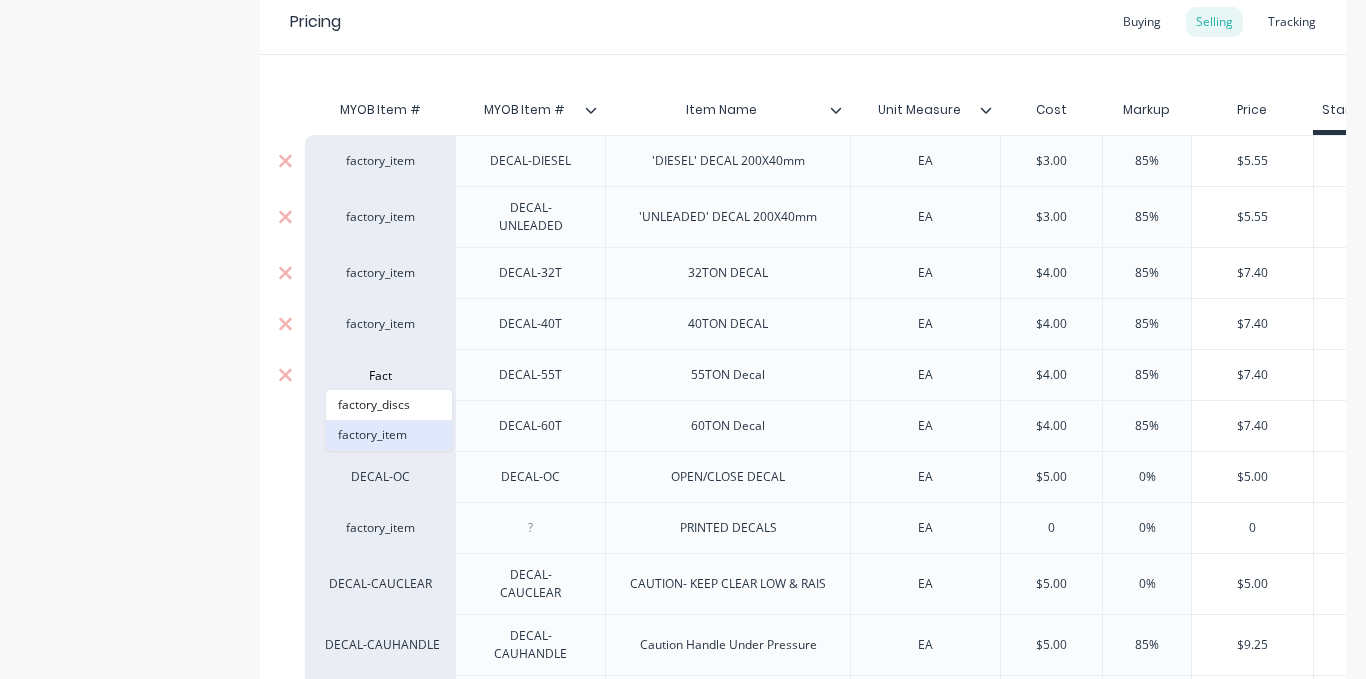 click on "factory_item" at bounding box center [389, 435] 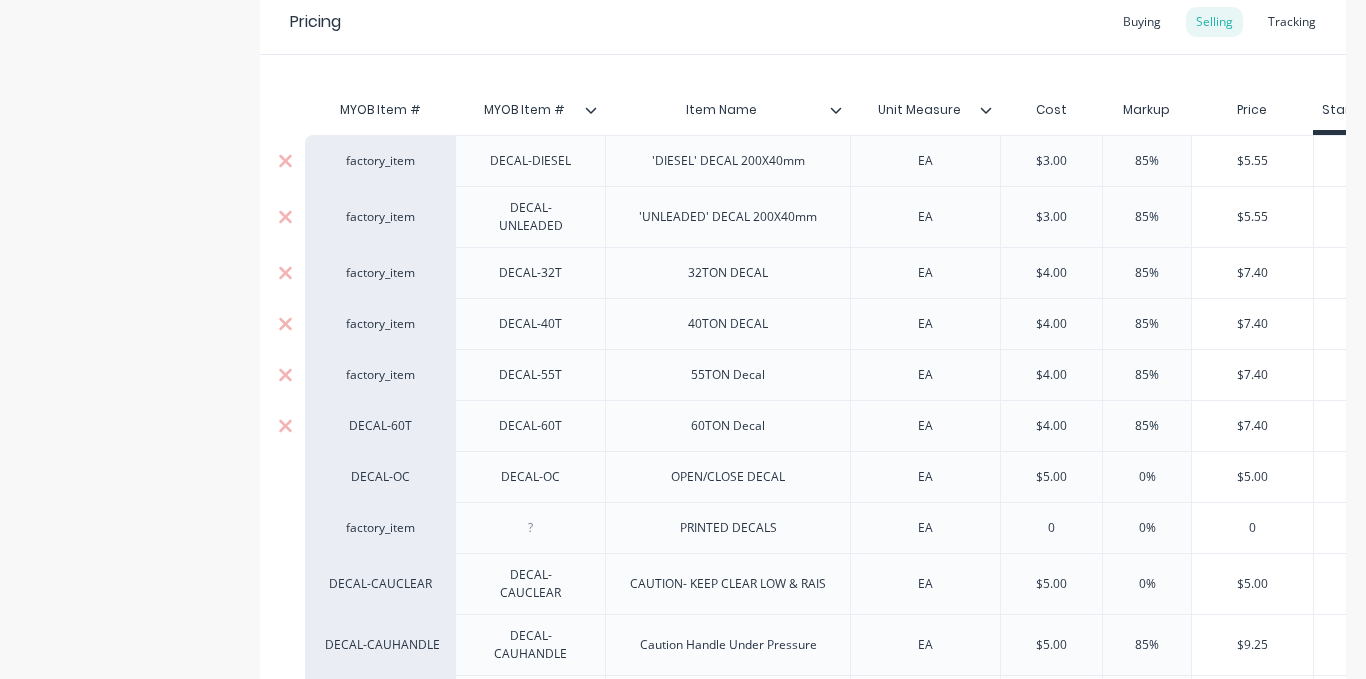 click on "DECAL-60T" at bounding box center (380, 426) 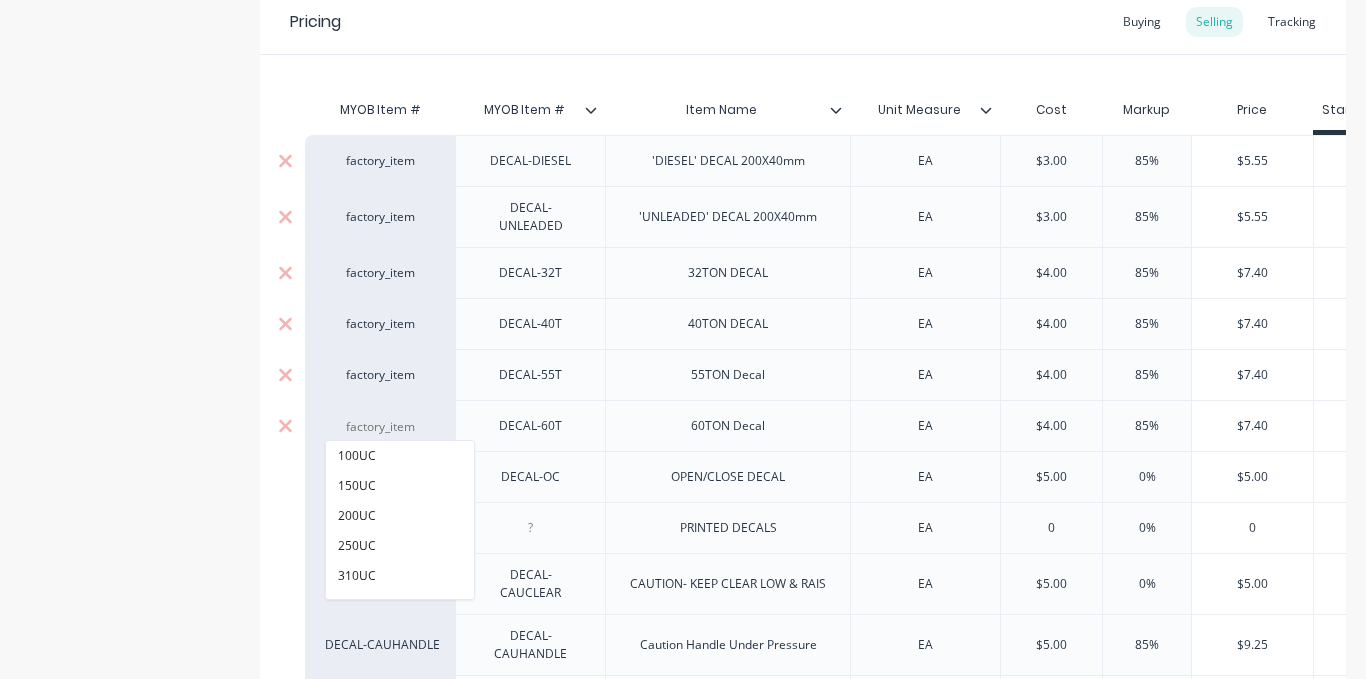 paste on "Fact" 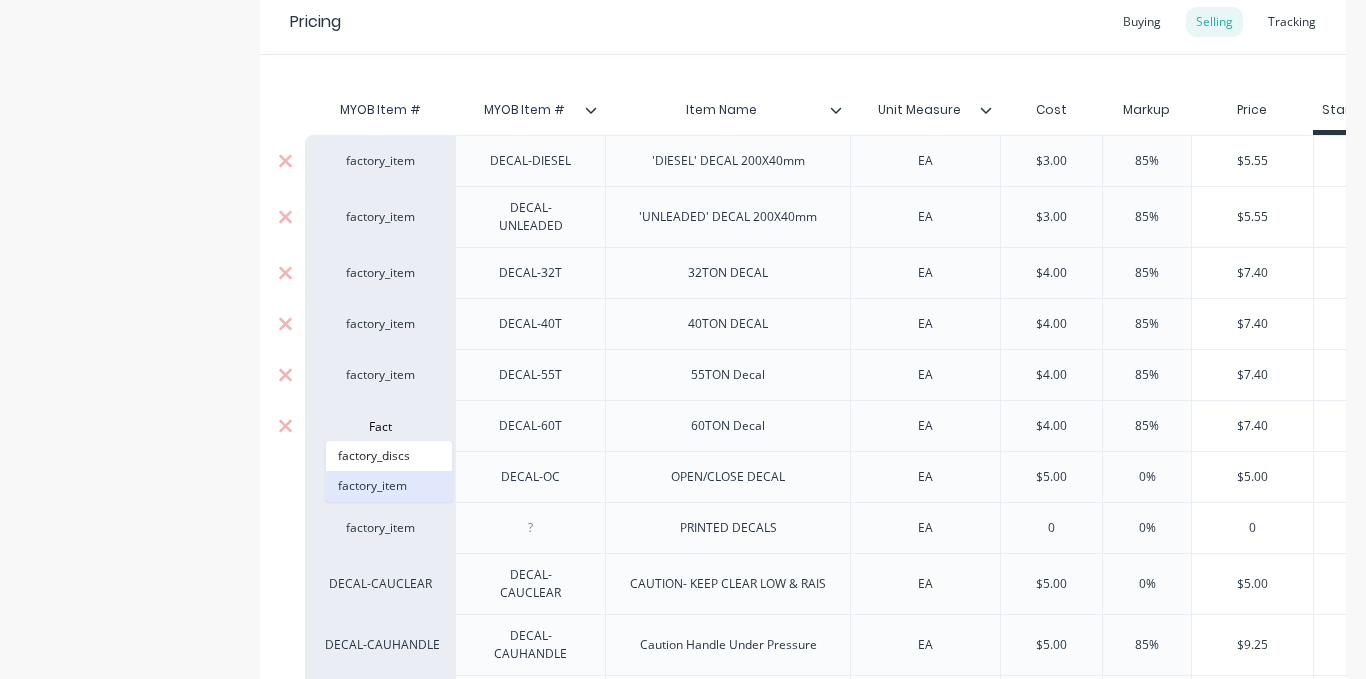 click on "factory_item" at bounding box center (389, 486) 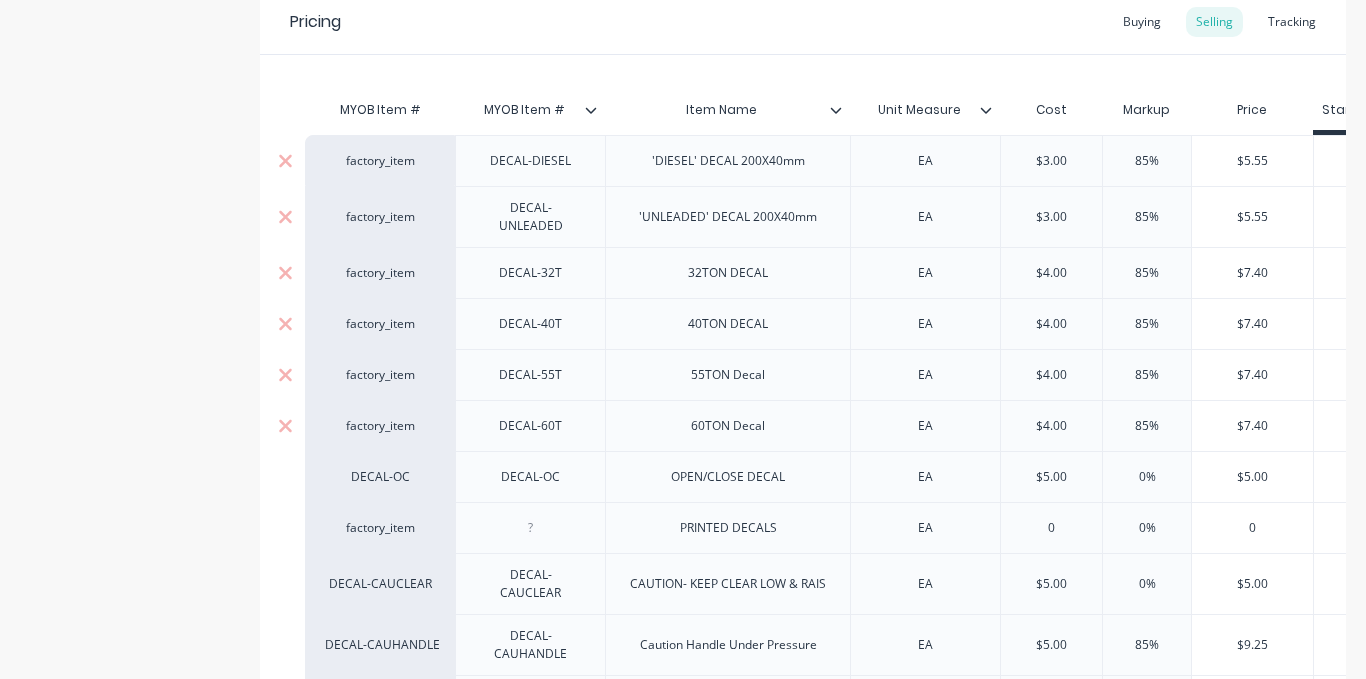 scroll, scrollTop: 600, scrollLeft: 0, axis: vertical 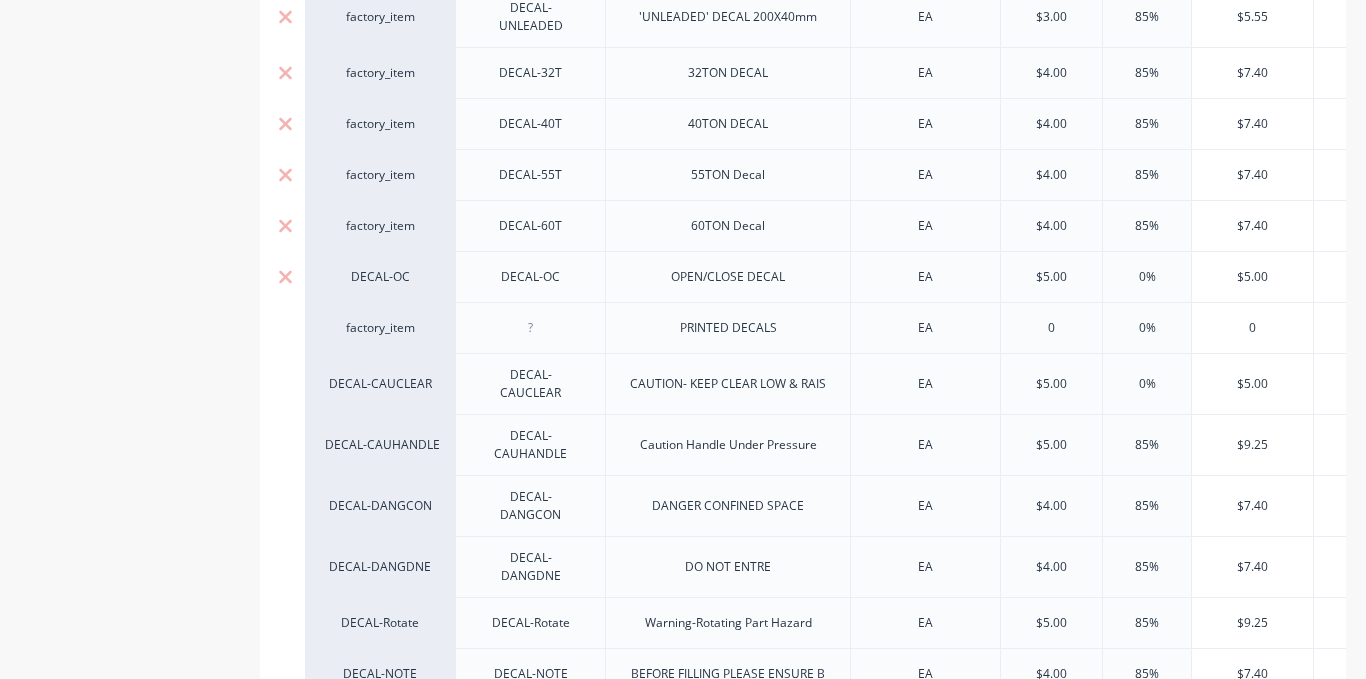 click on "DECAL-OC" at bounding box center (380, 277) 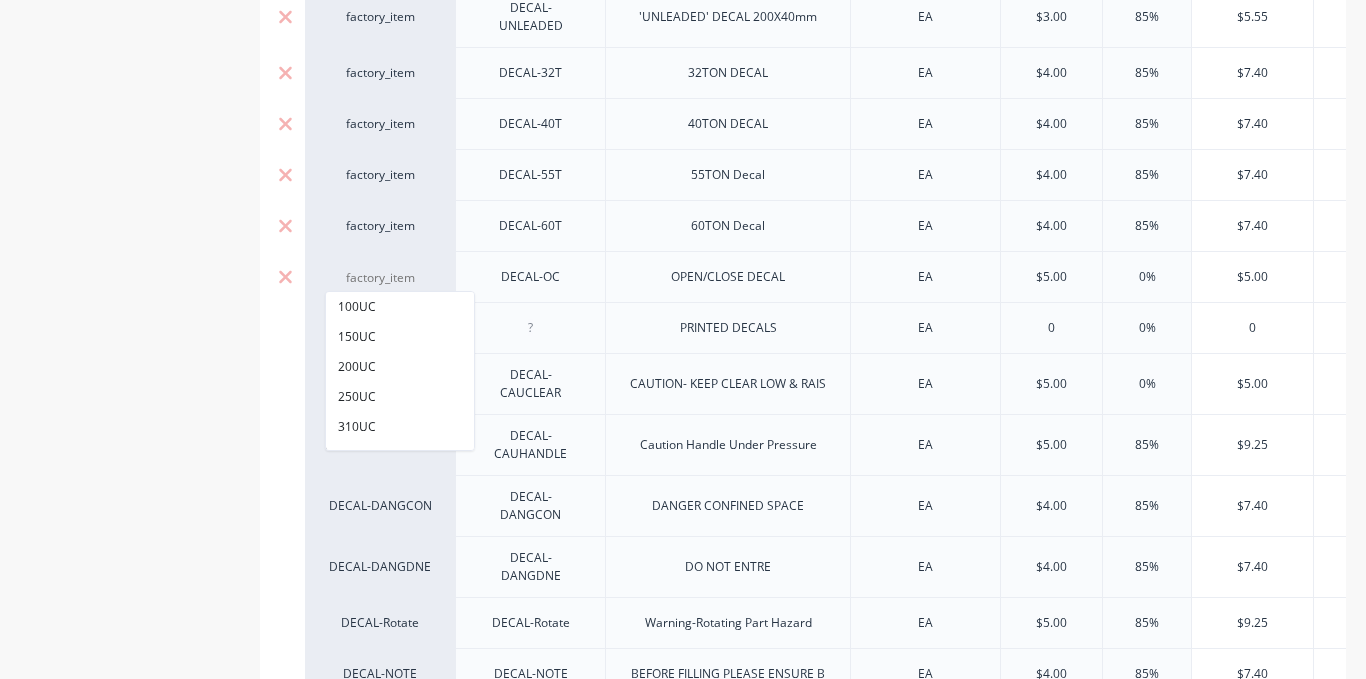 paste on "Fact" 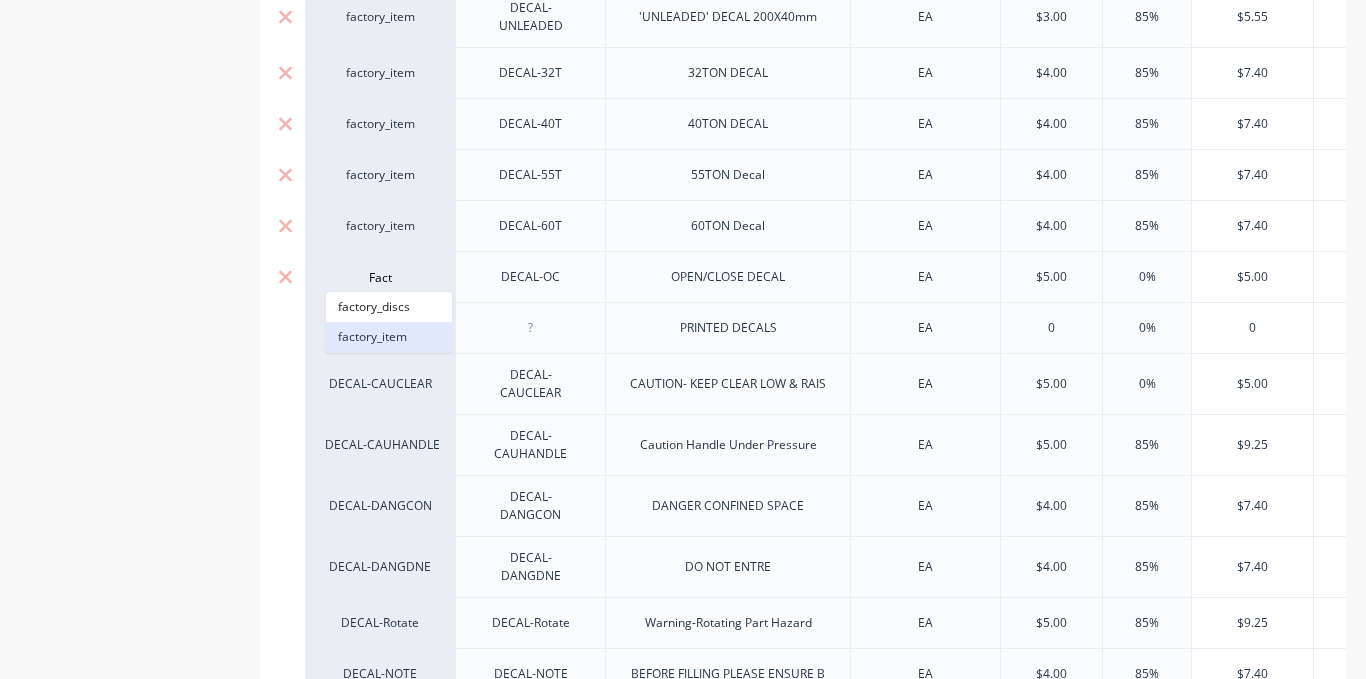 click on "factory_item" at bounding box center (389, 337) 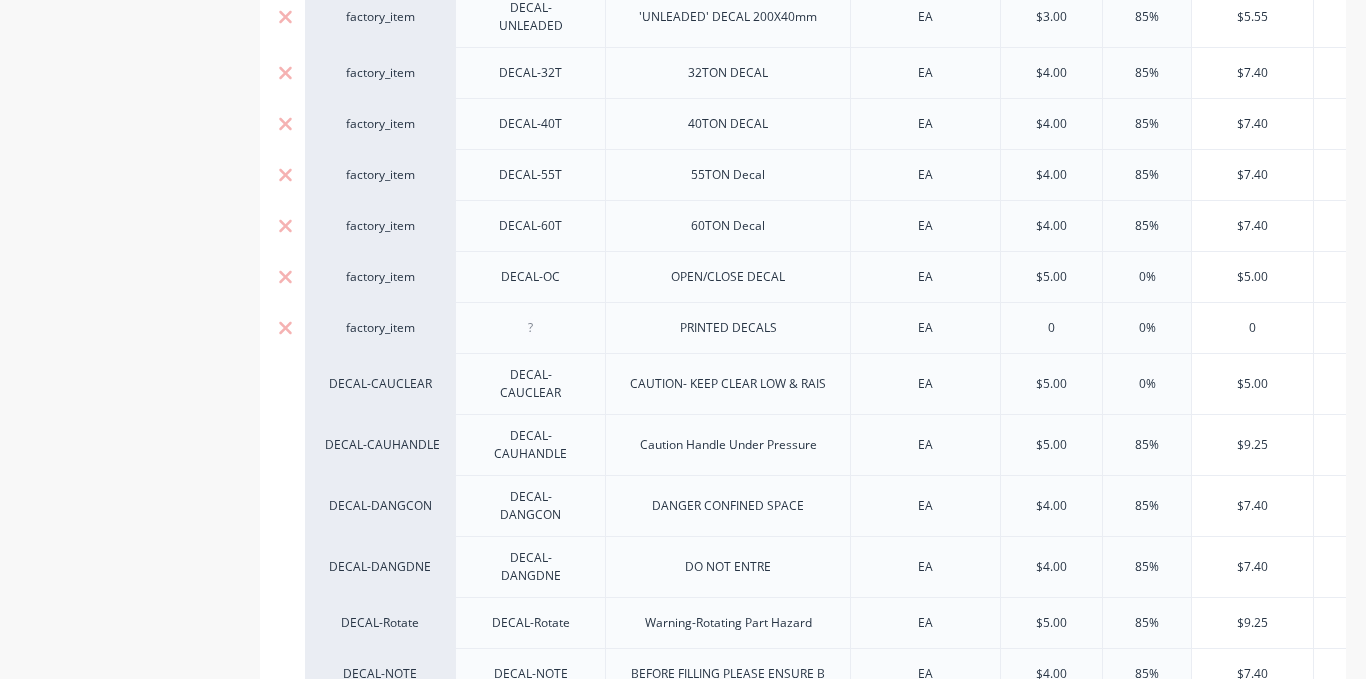 click on "factory_item" at bounding box center (380, 328) 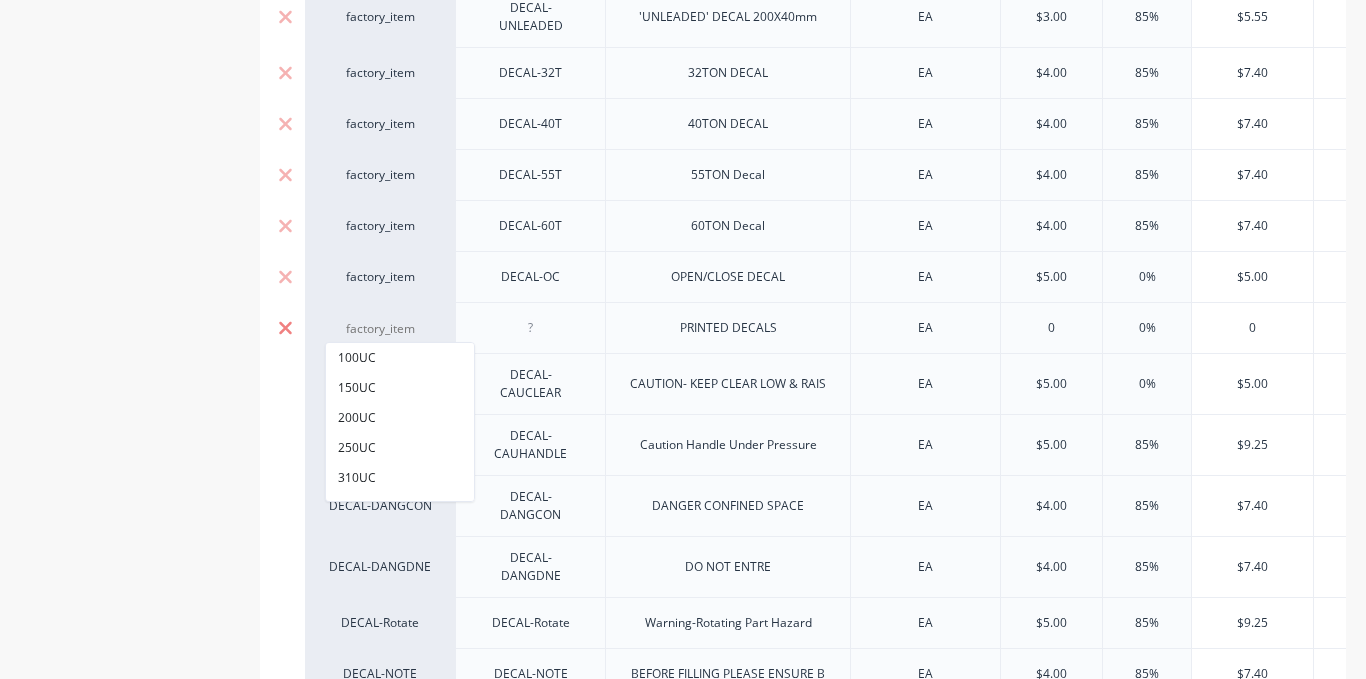 click 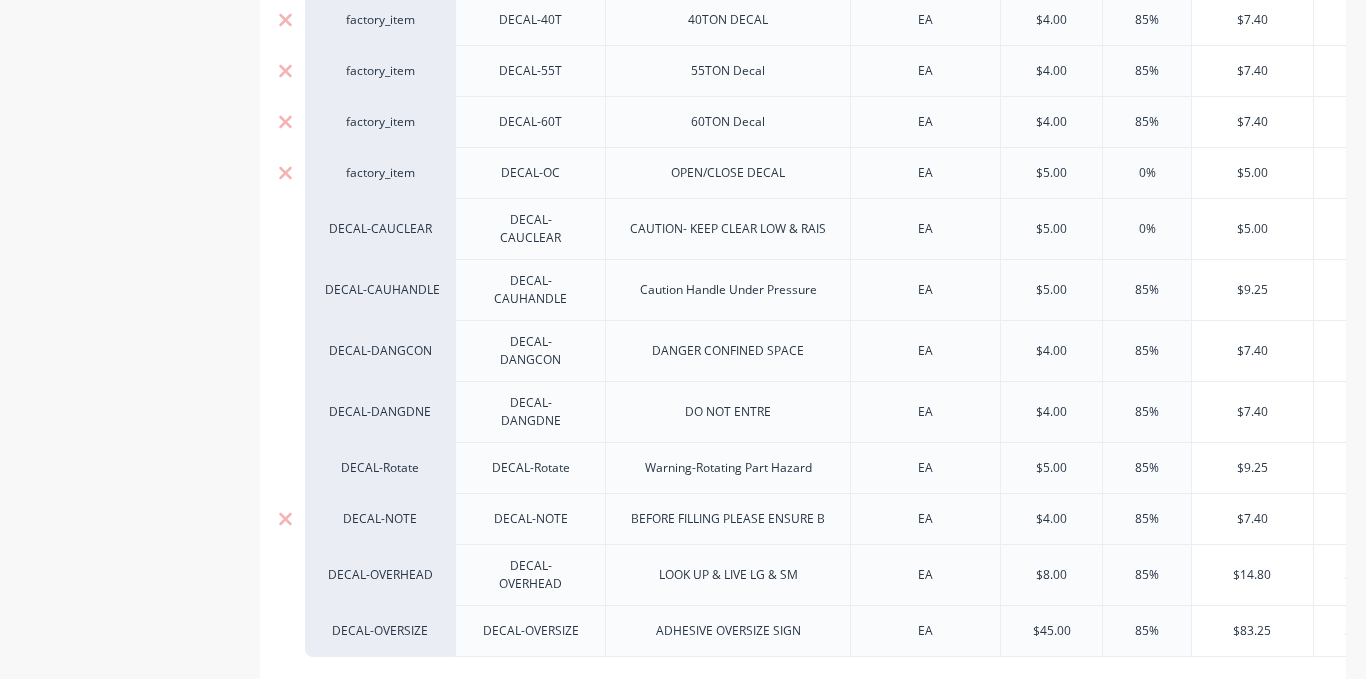 scroll, scrollTop: 865, scrollLeft: 0, axis: vertical 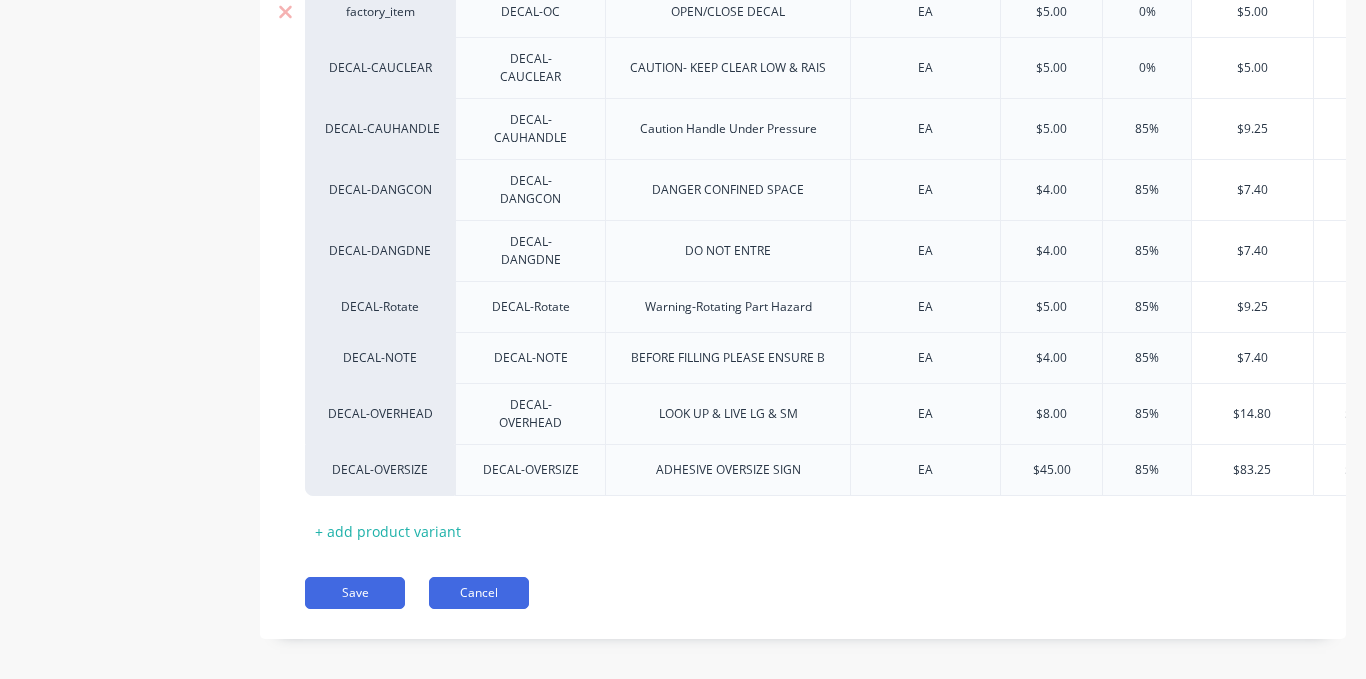 click on "Cancel" at bounding box center (479, 593) 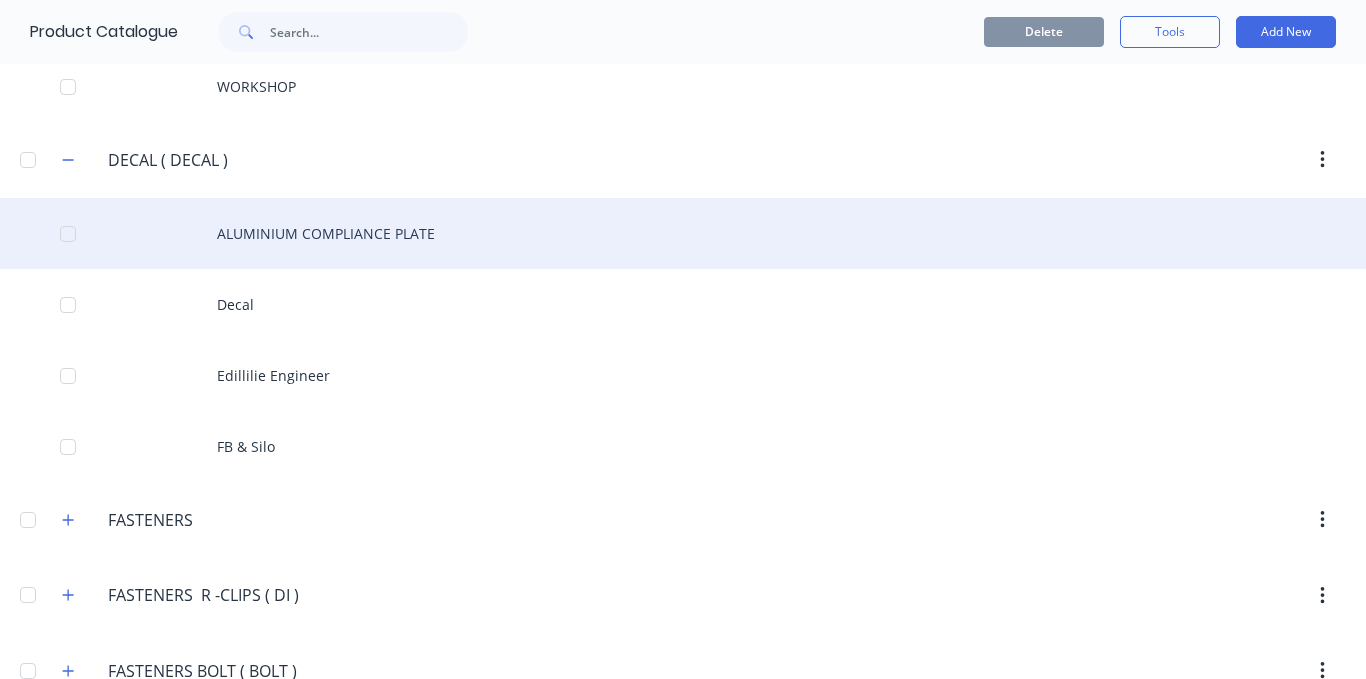 scroll, scrollTop: 3400, scrollLeft: 0, axis: vertical 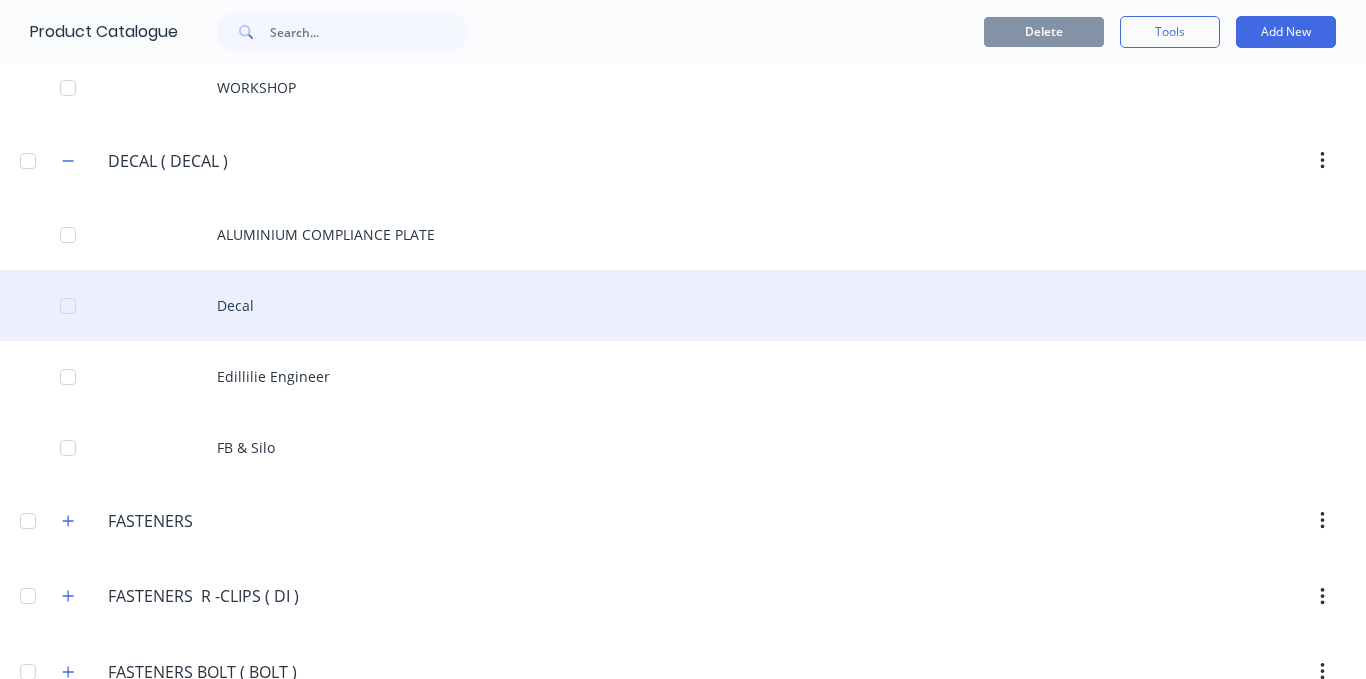 click on "Decal" at bounding box center [683, 305] 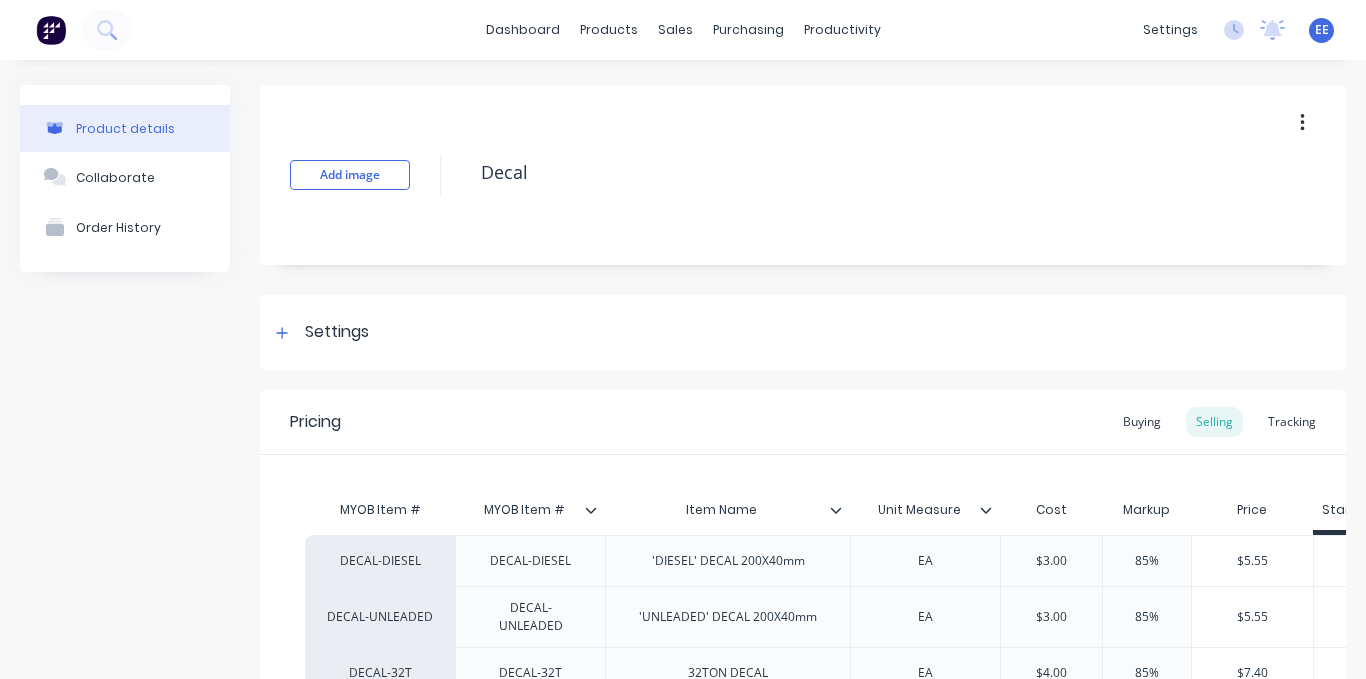 scroll, scrollTop: 300, scrollLeft: 0, axis: vertical 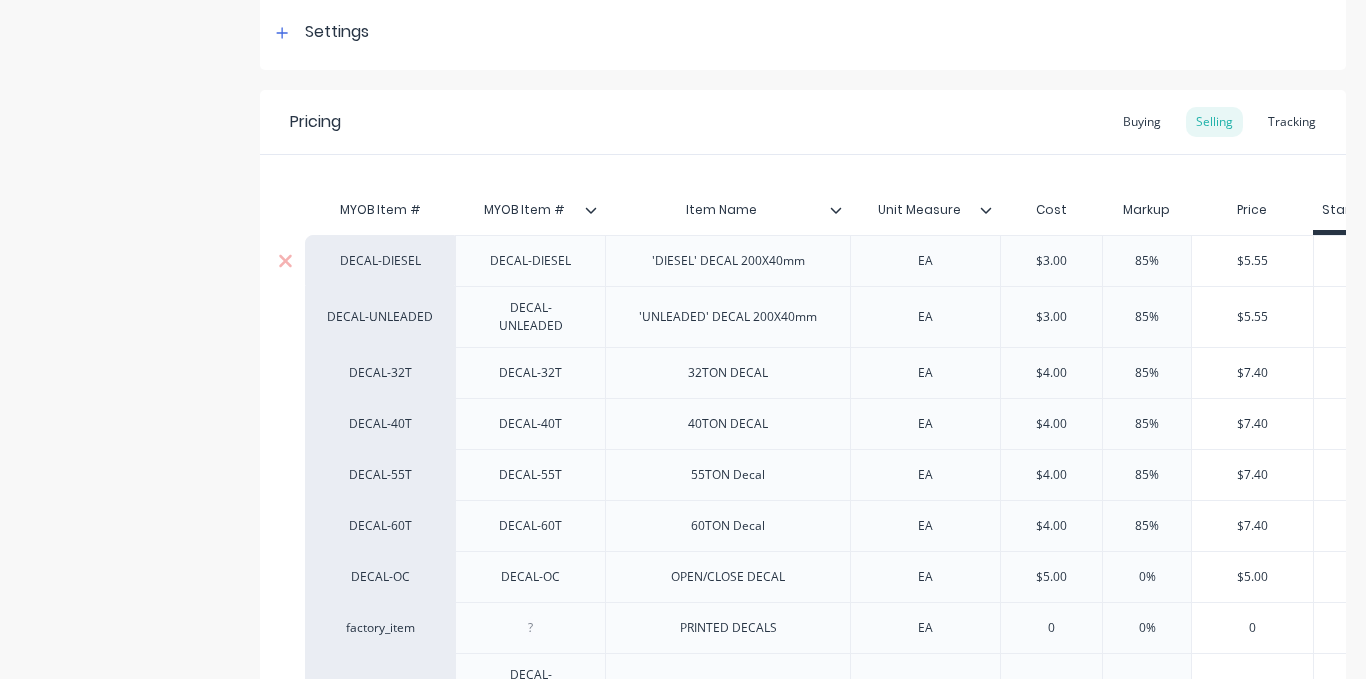 click on "DECAL-DIESEL" at bounding box center [380, 261] 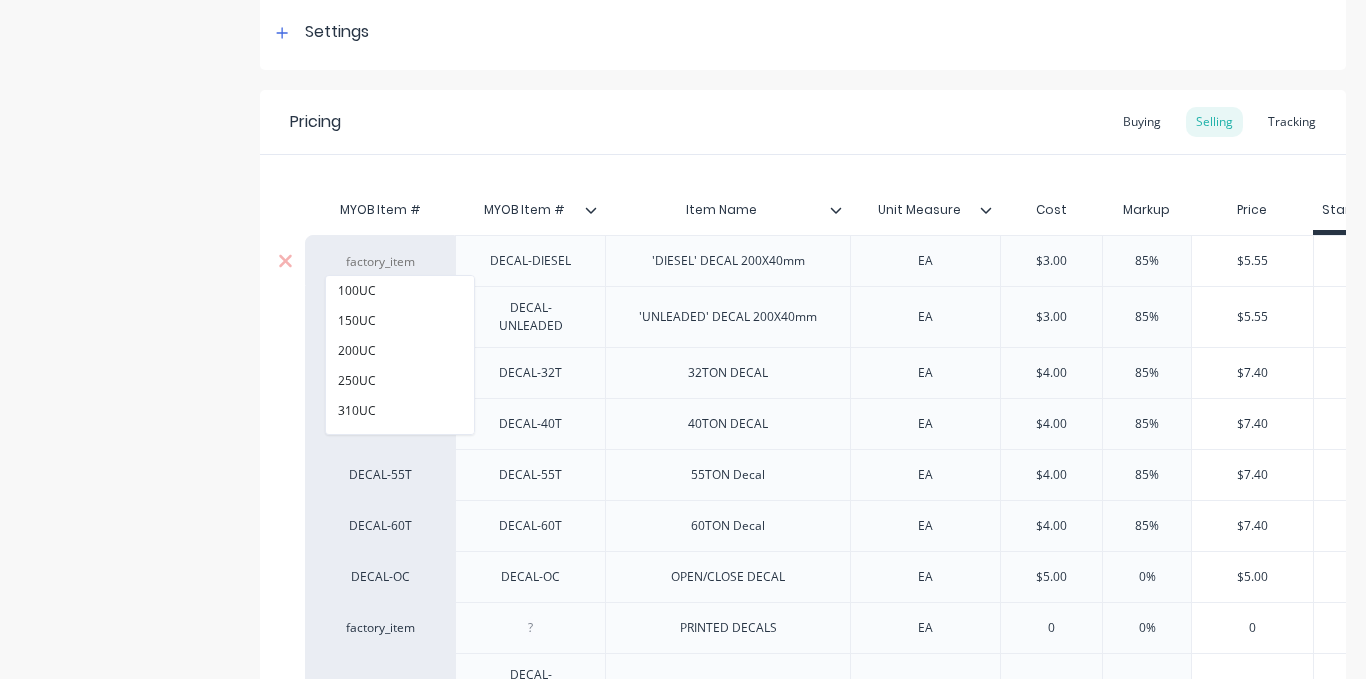 paste on "Fact" 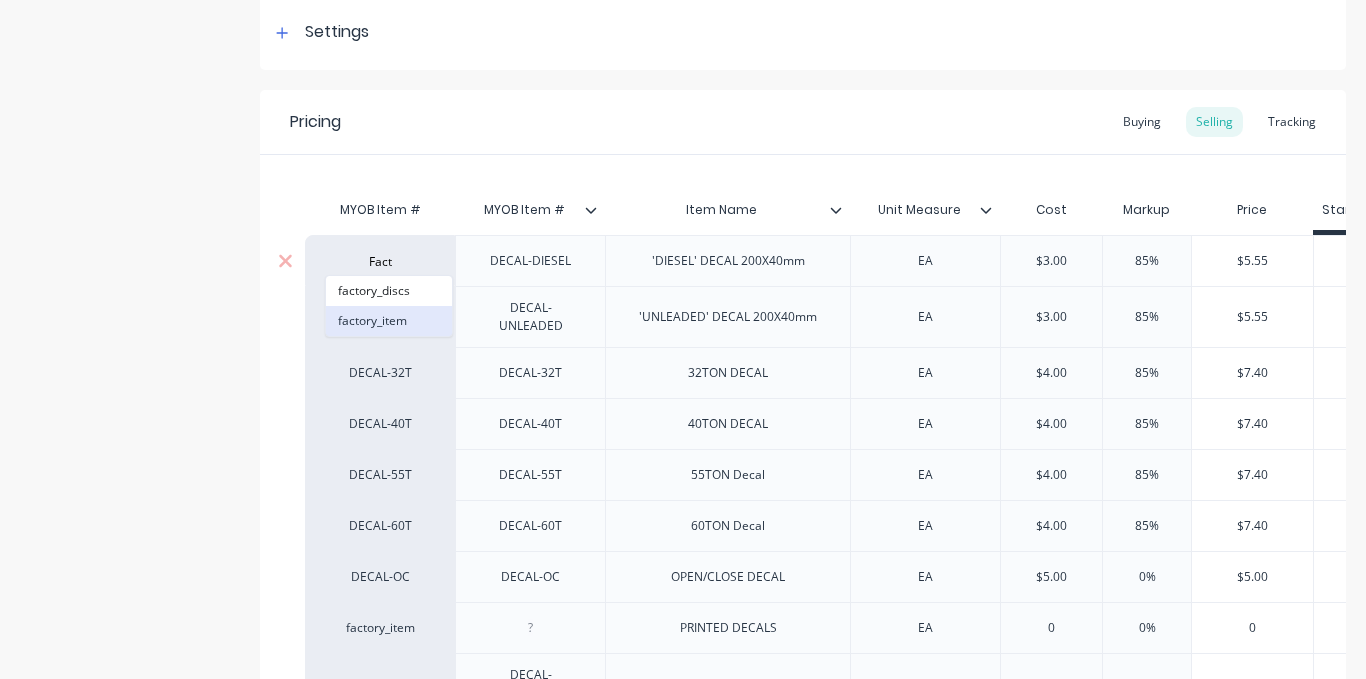 click on "factory_item" at bounding box center [389, 321] 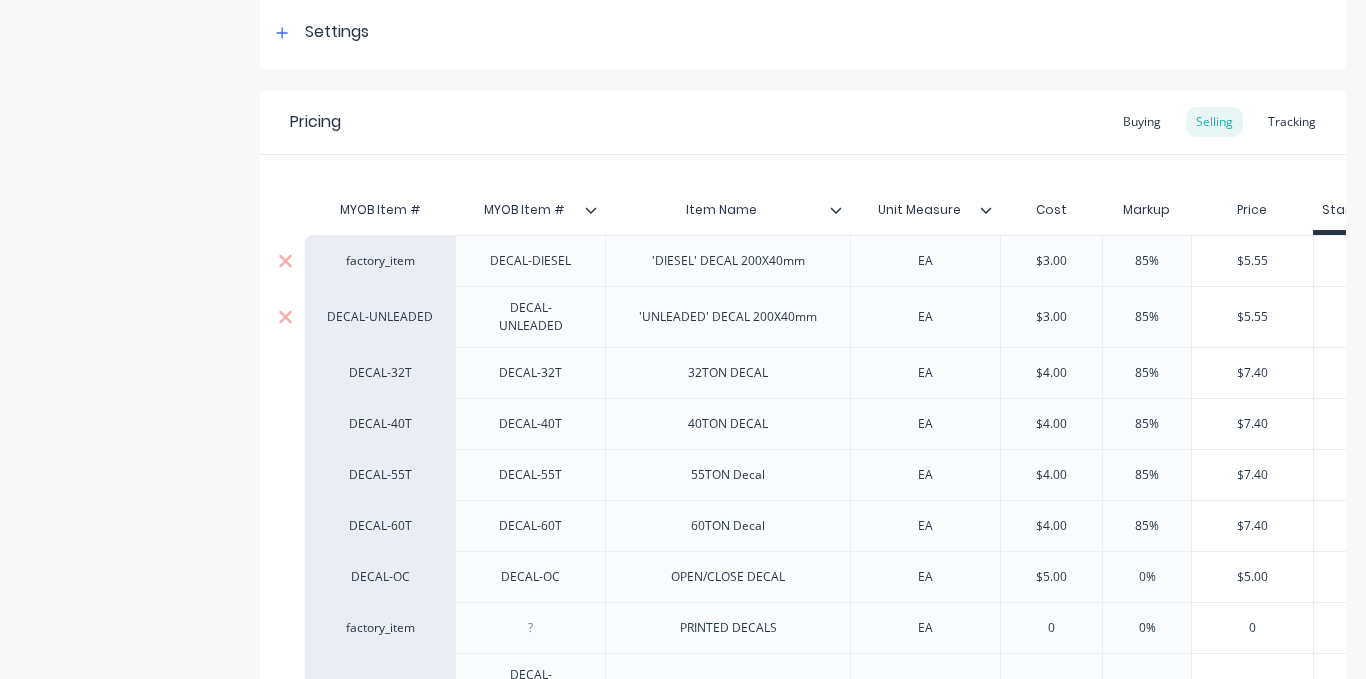 click on "DECAL-UNLEADED" at bounding box center (380, 317) 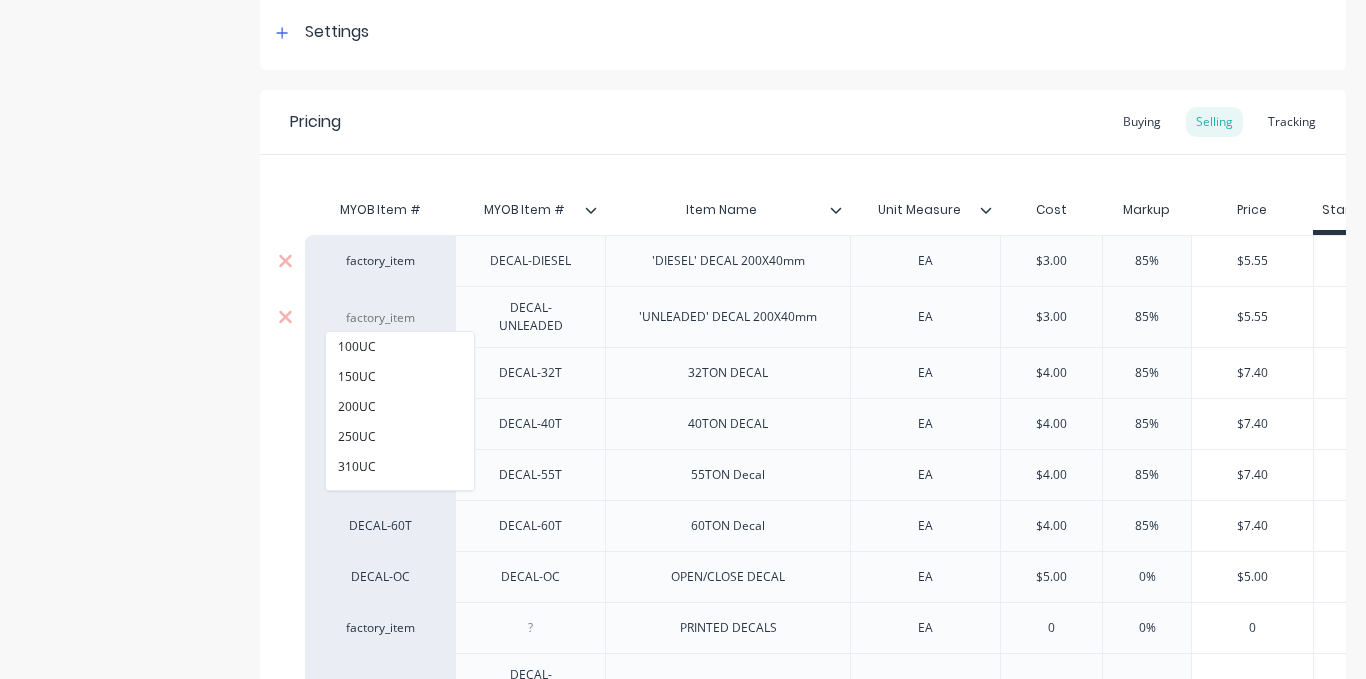 paste on "factory_item" 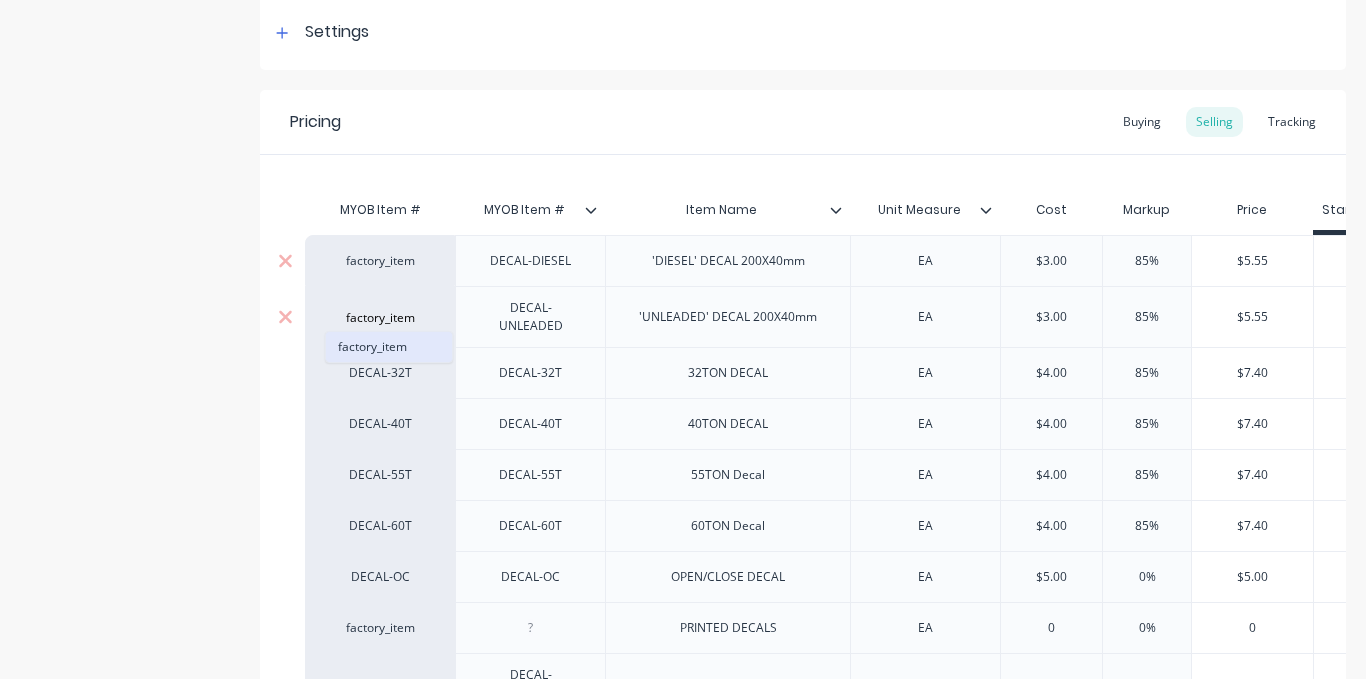 click on "factory_item" at bounding box center [389, 347] 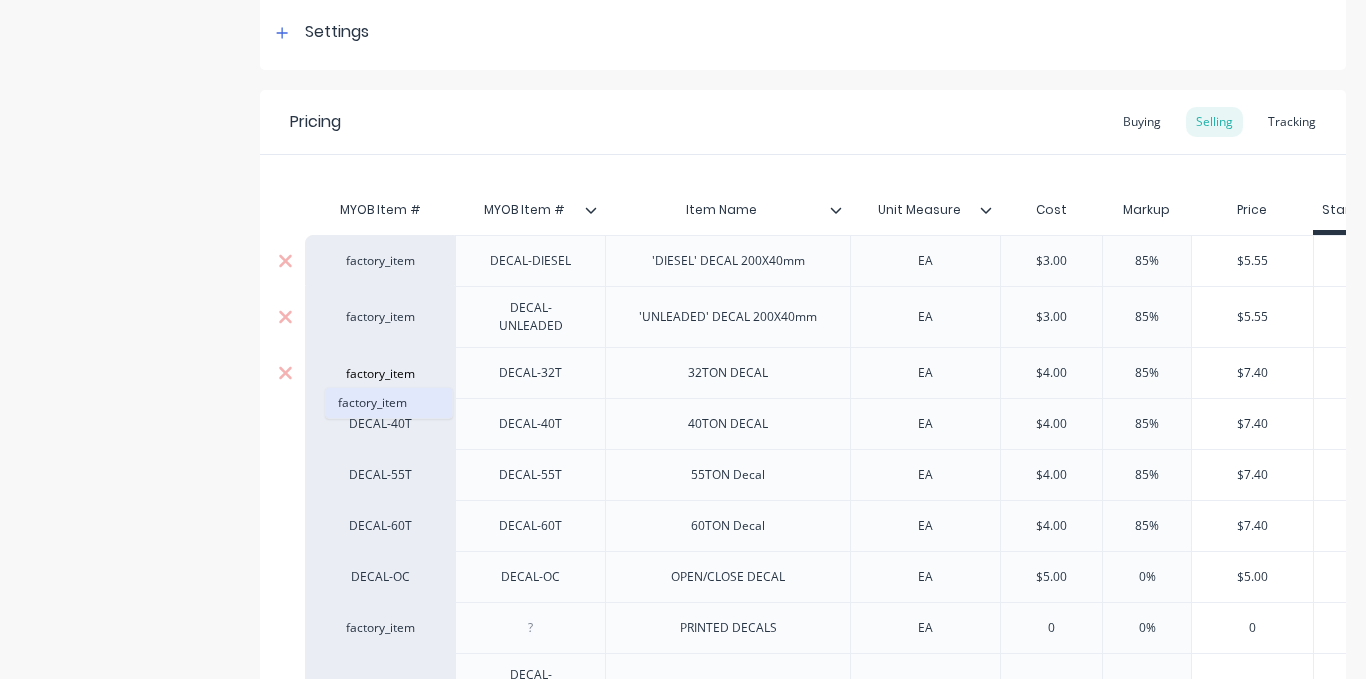 click on "factory_item" at bounding box center (389, 403) 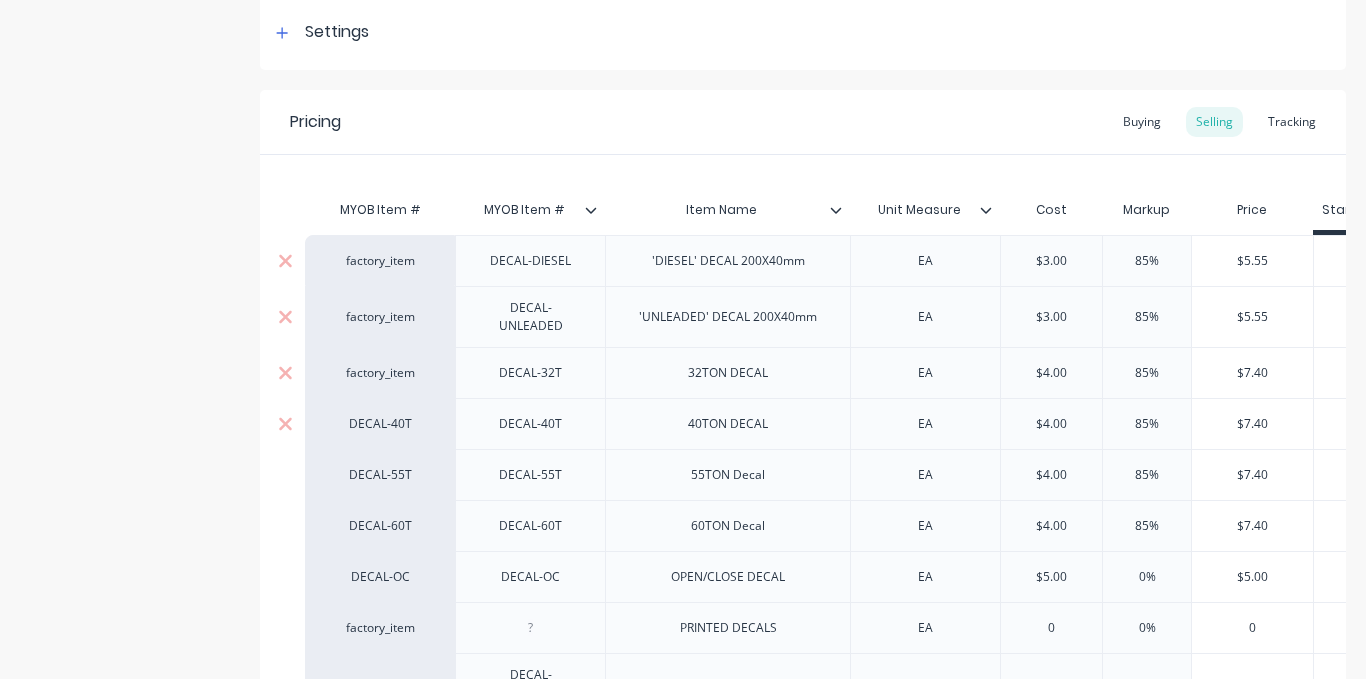 click on "DECAL-40T" at bounding box center [380, 423] 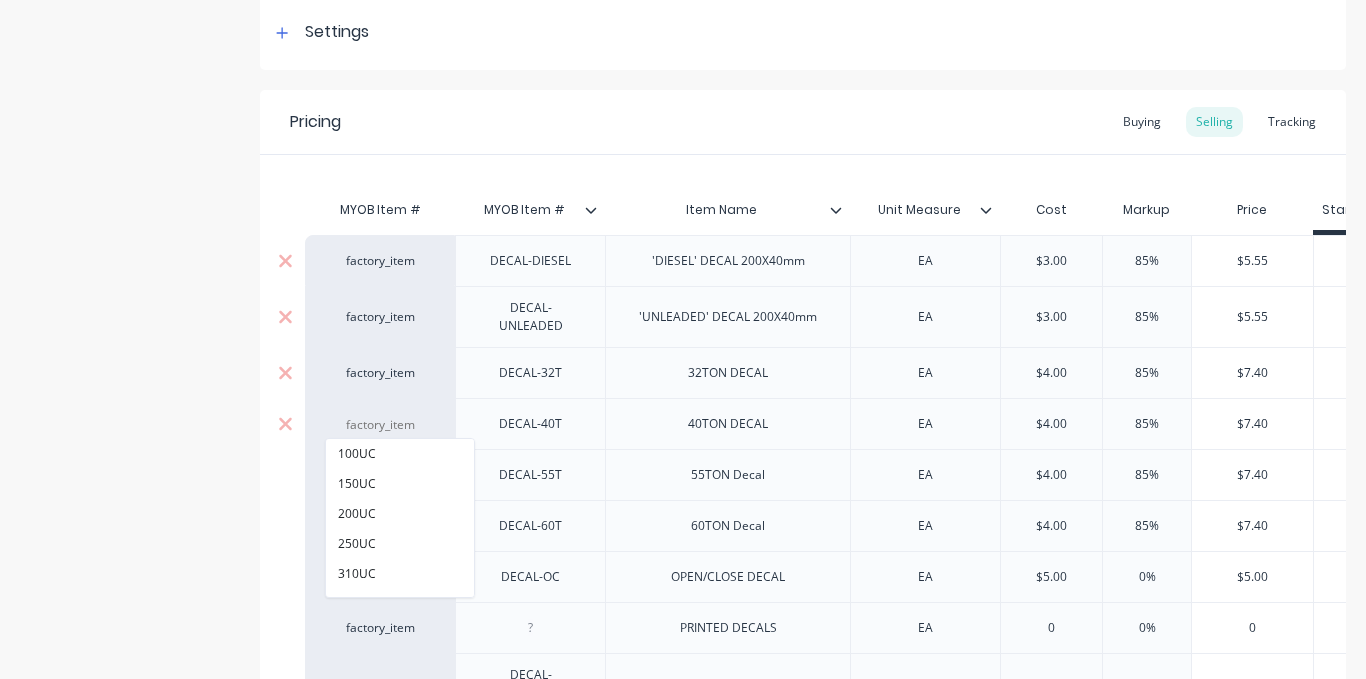 paste on "factory_item" 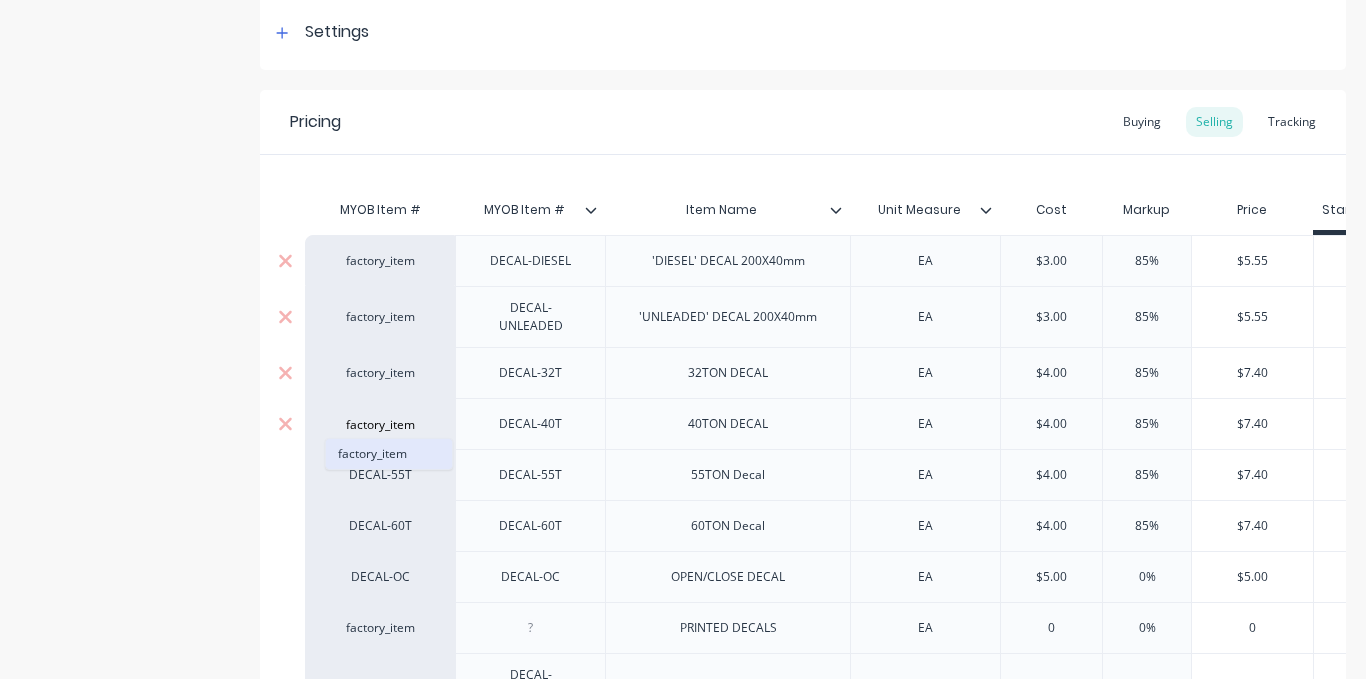click on "factory_item" at bounding box center [389, 454] 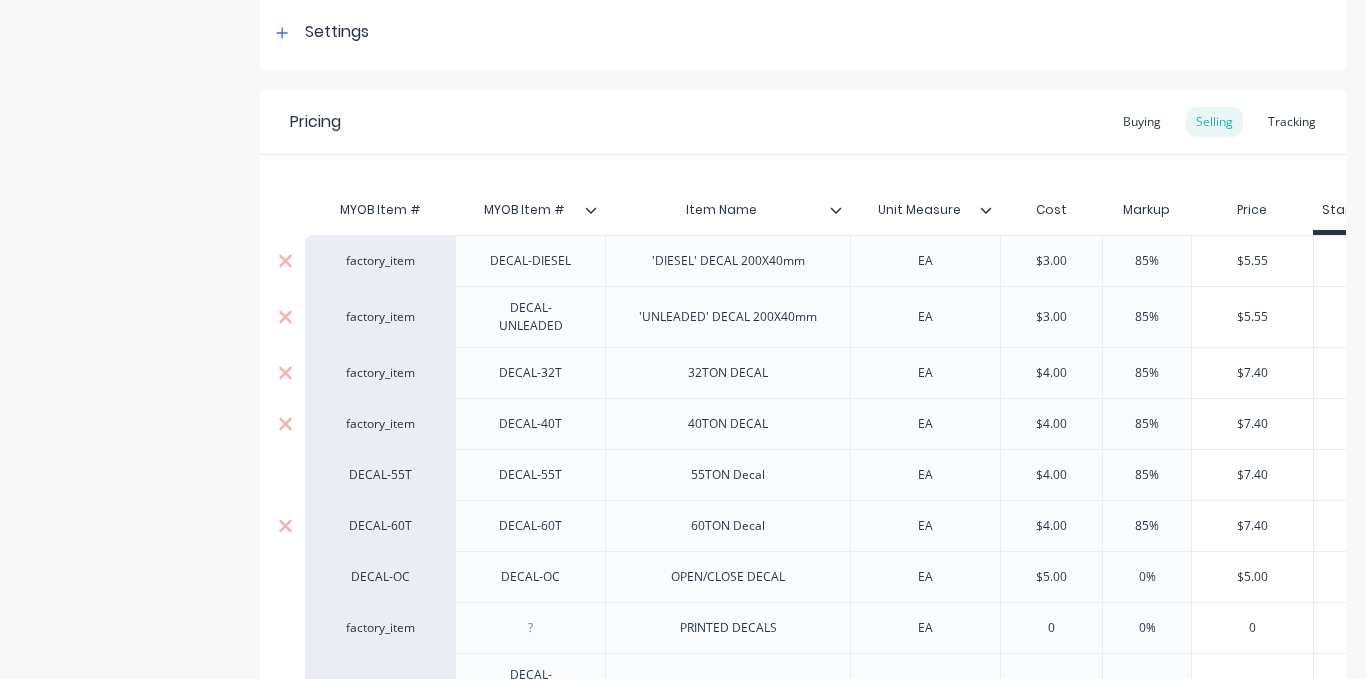 scroll, scrollTop: 600, scrollLeft: 0, axis: vertical 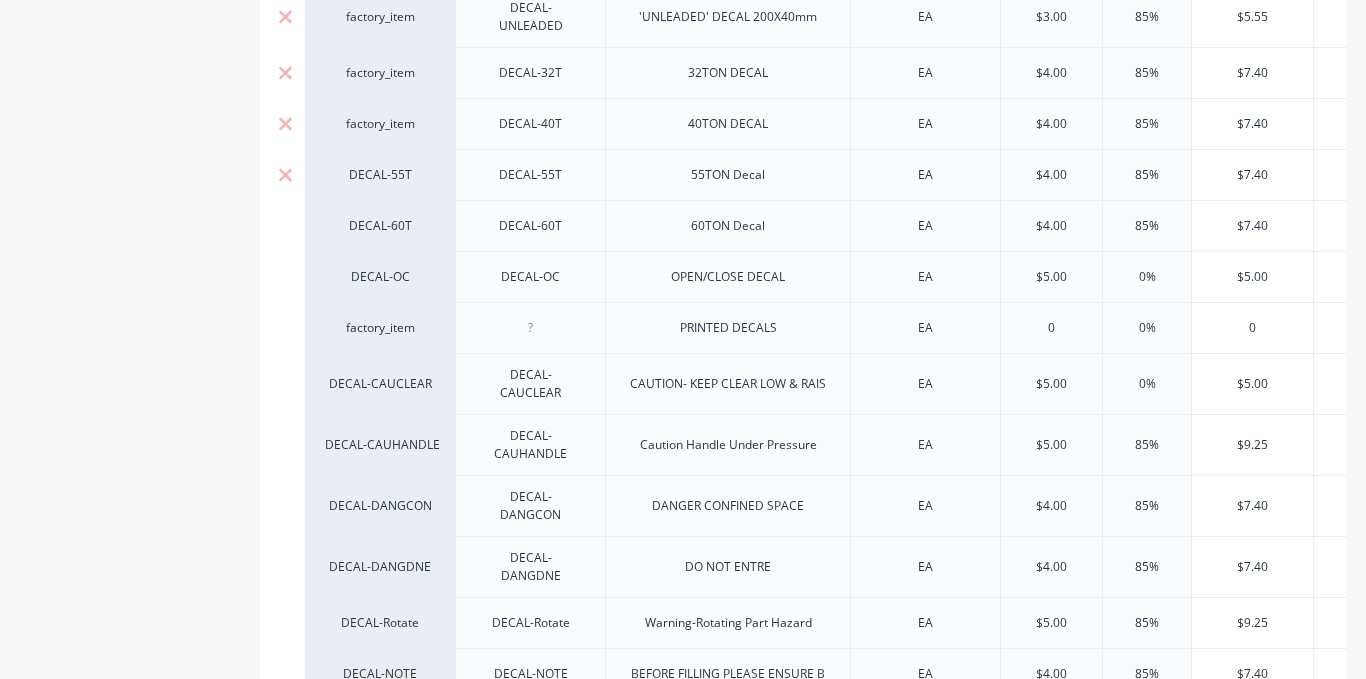 click on "DECAL-55T" at bounding box center (380, 175) 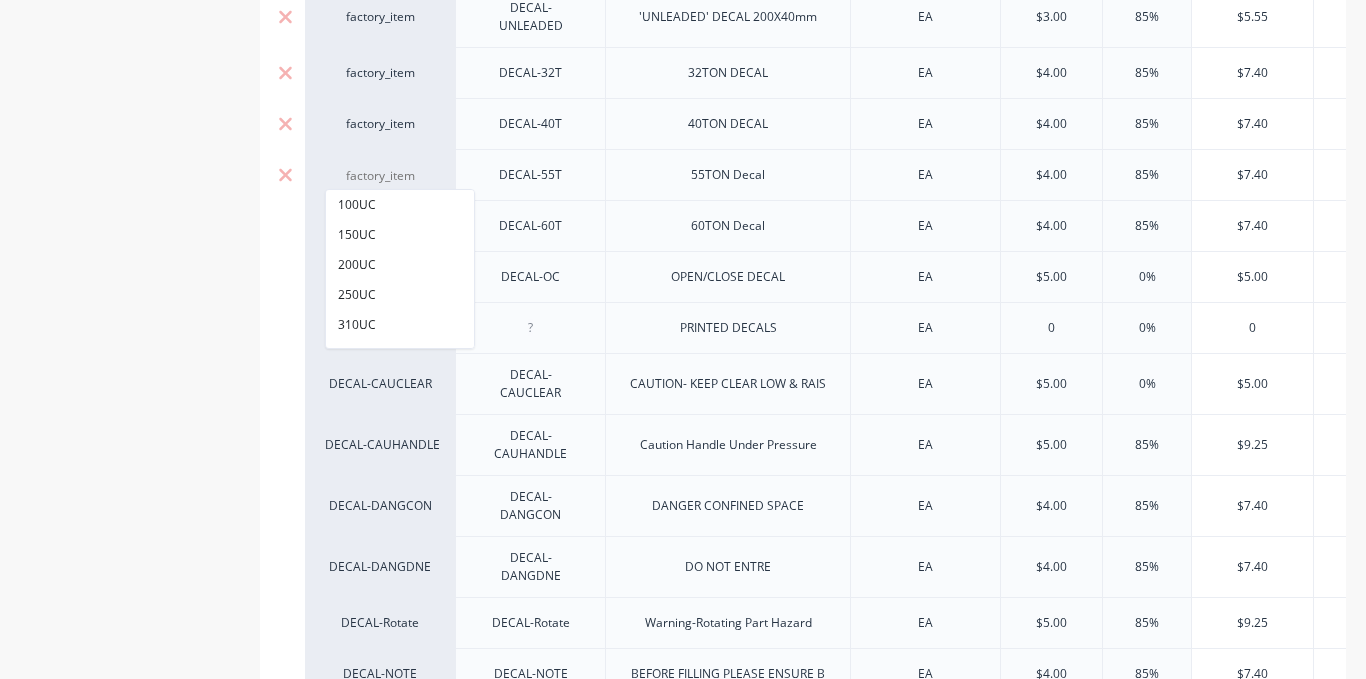 paste on "factory_item" 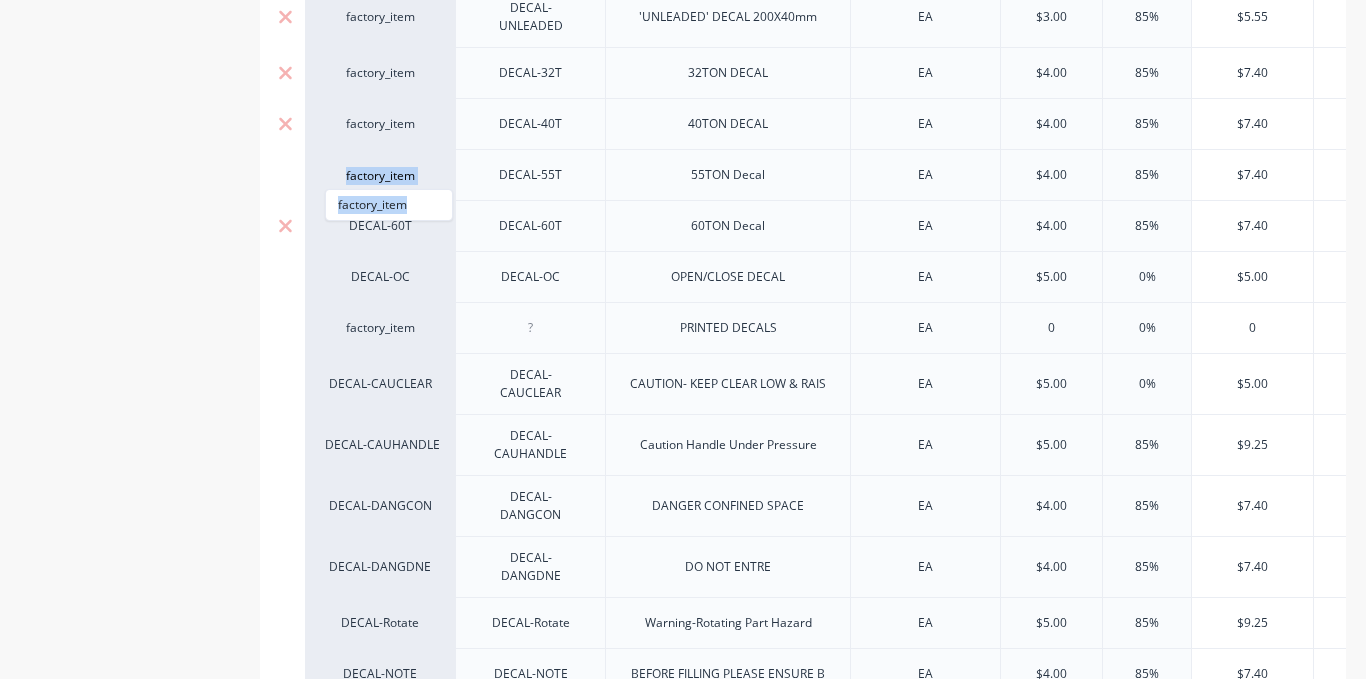 drag, startPoint x: 405, startPoint y: 207, endPoint x: 408, endPoint y: 219, distance: 12.369317 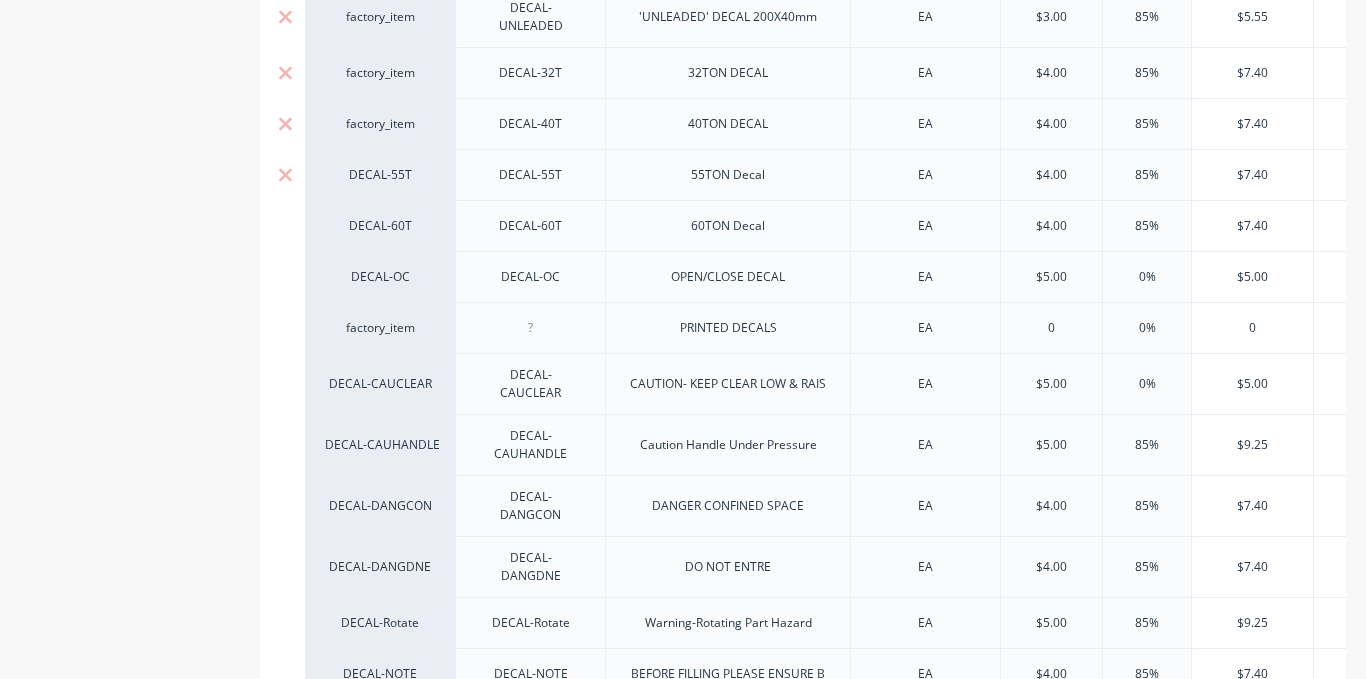 click on "DECAL-55T factory_item" at bounding box center [380, 174] 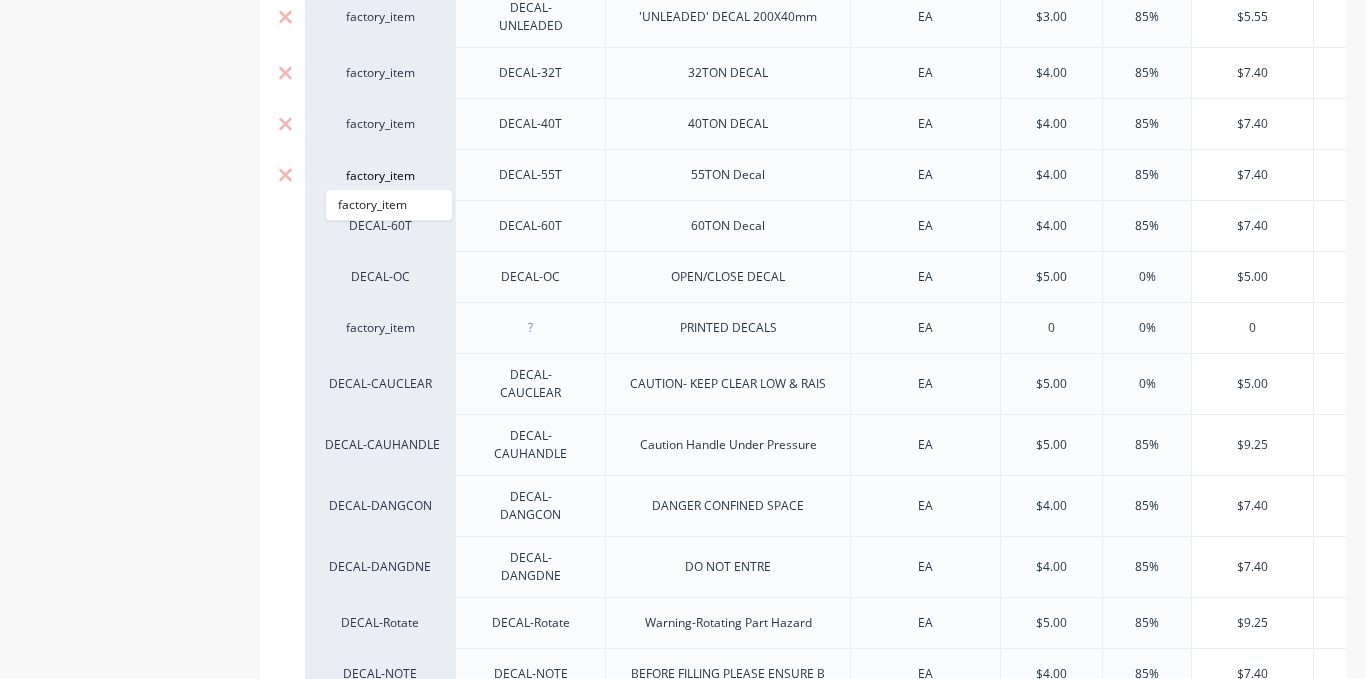 paste on "factory_item" 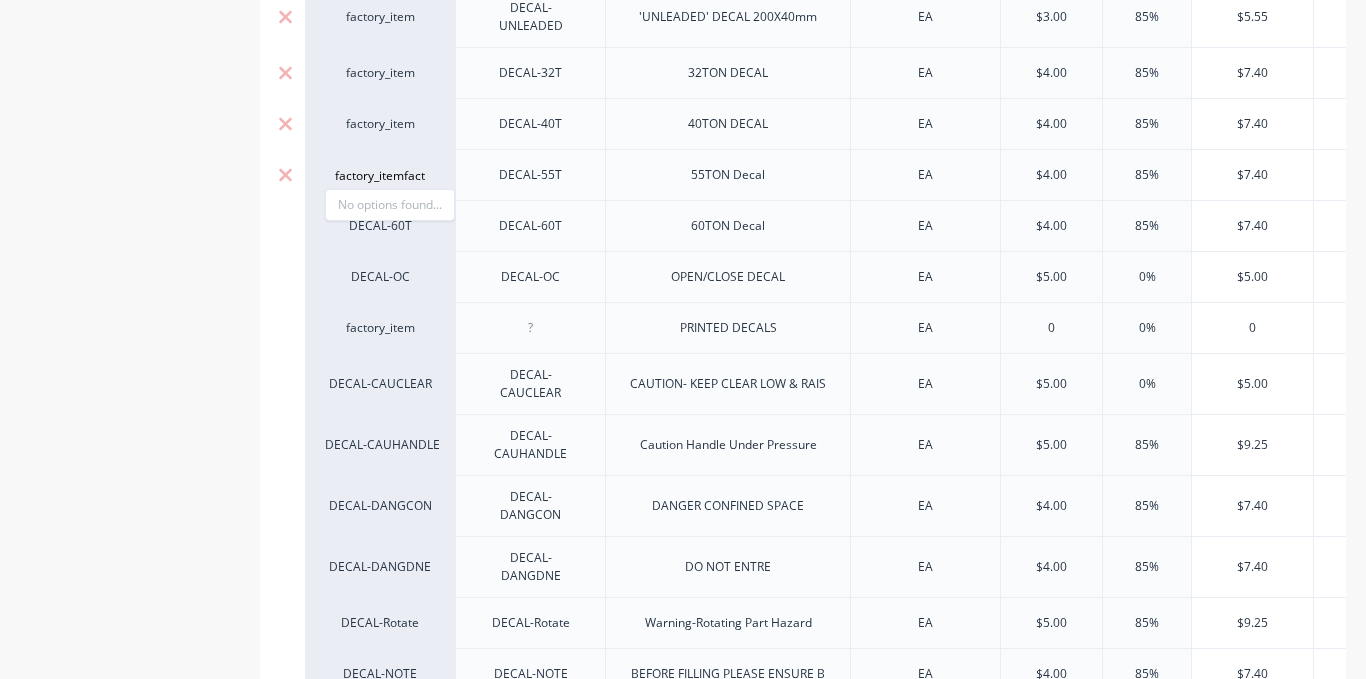 scroll, scrollTop: 0, scrollLeft: 0, axis: both 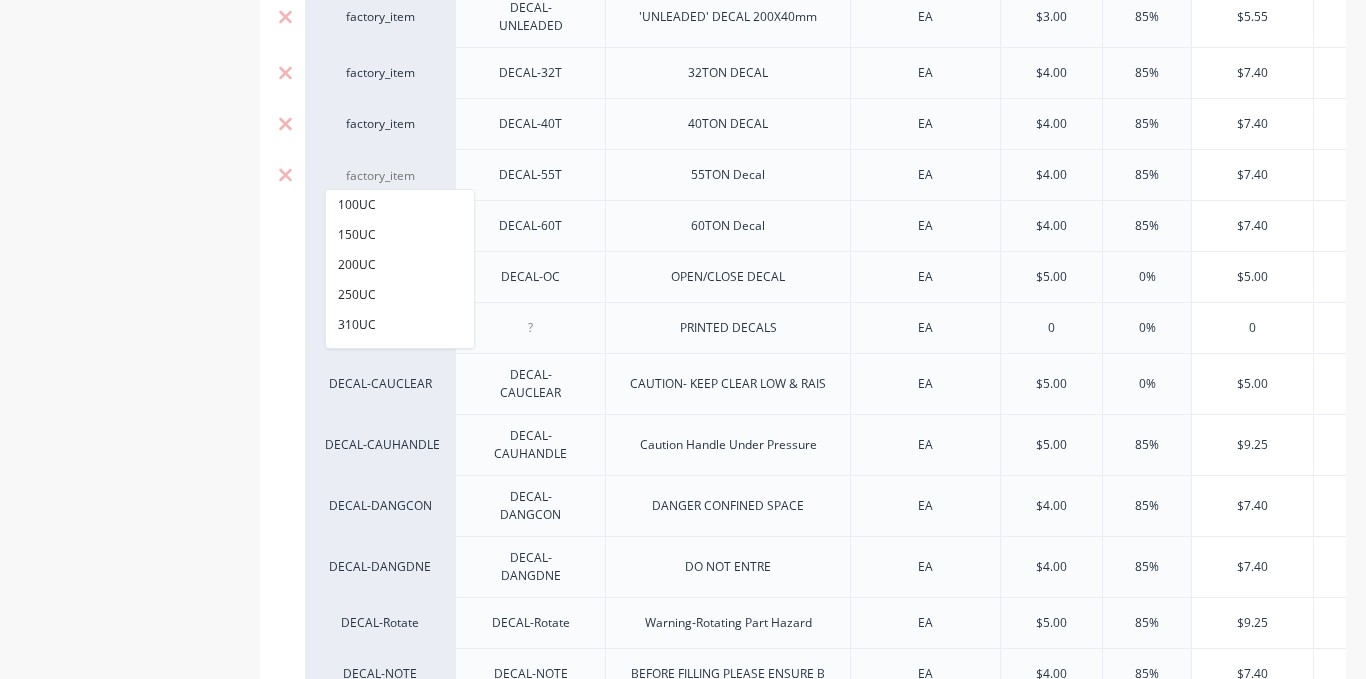 paste on "factory_item" 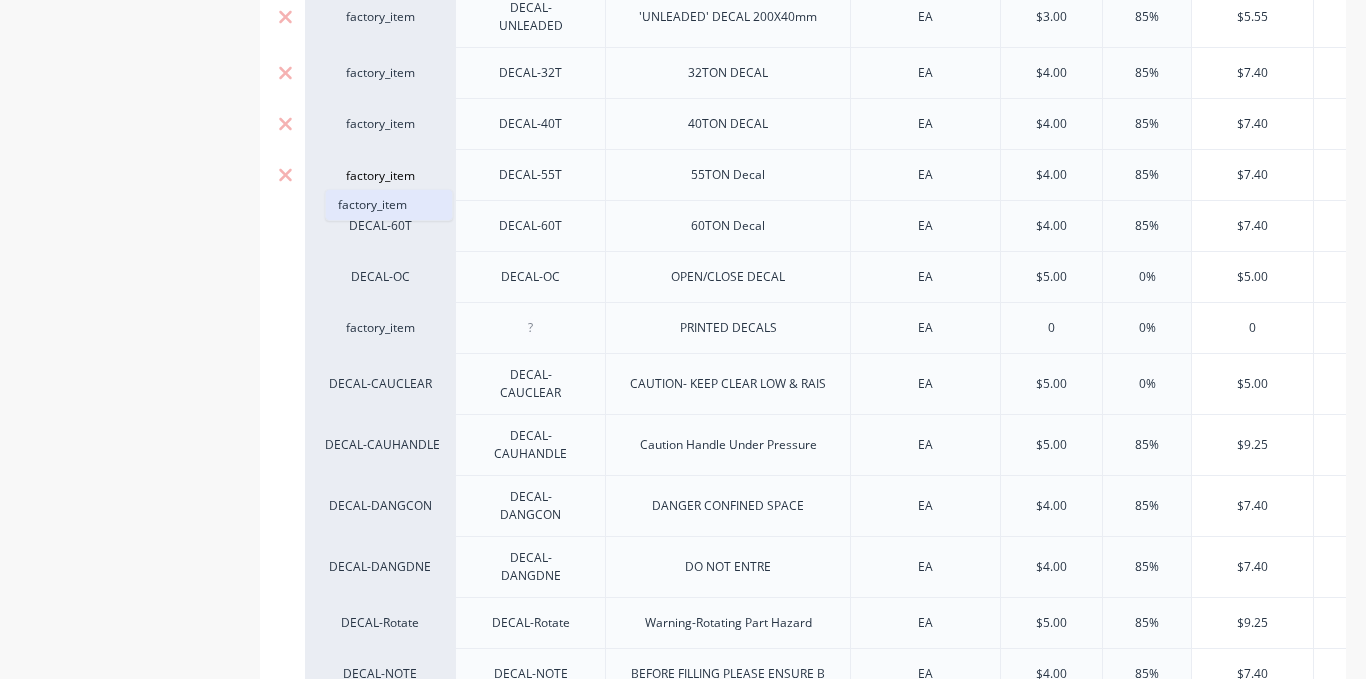click on "factory_item" at bounding box center (389, 205) 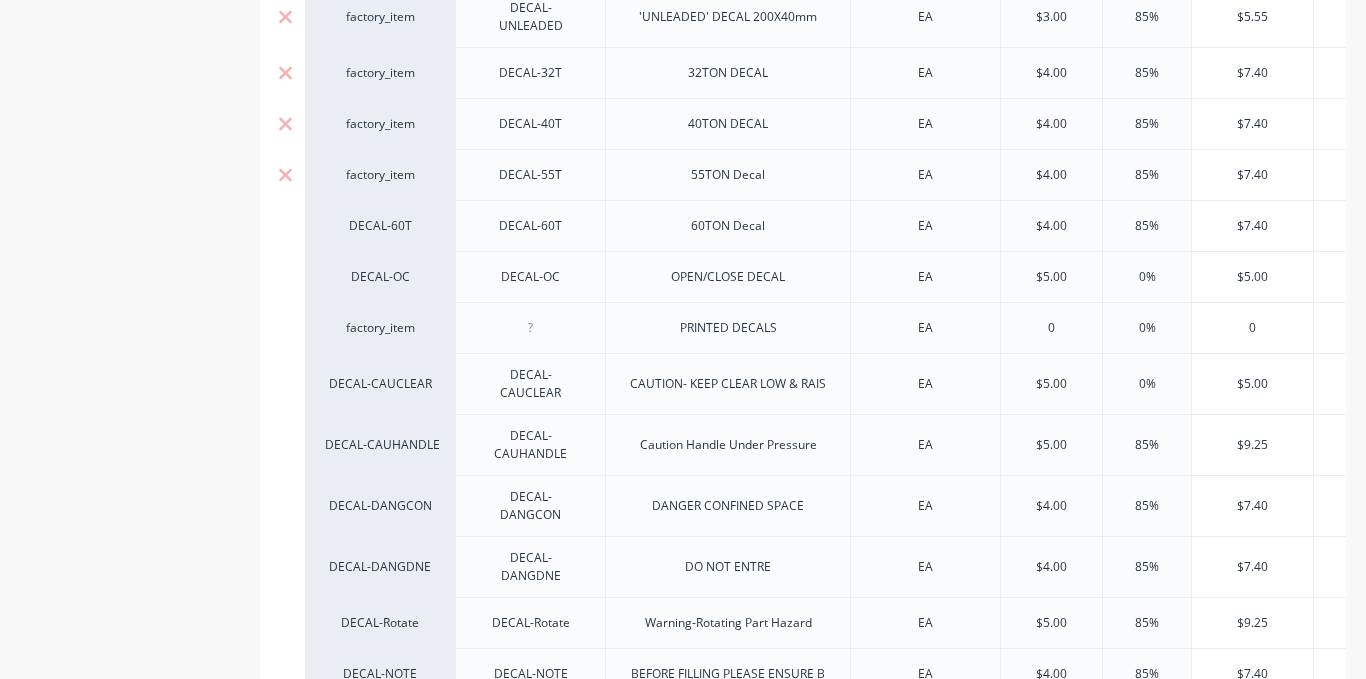 click on "DECAL-60T" at bounding box center (380, 226) 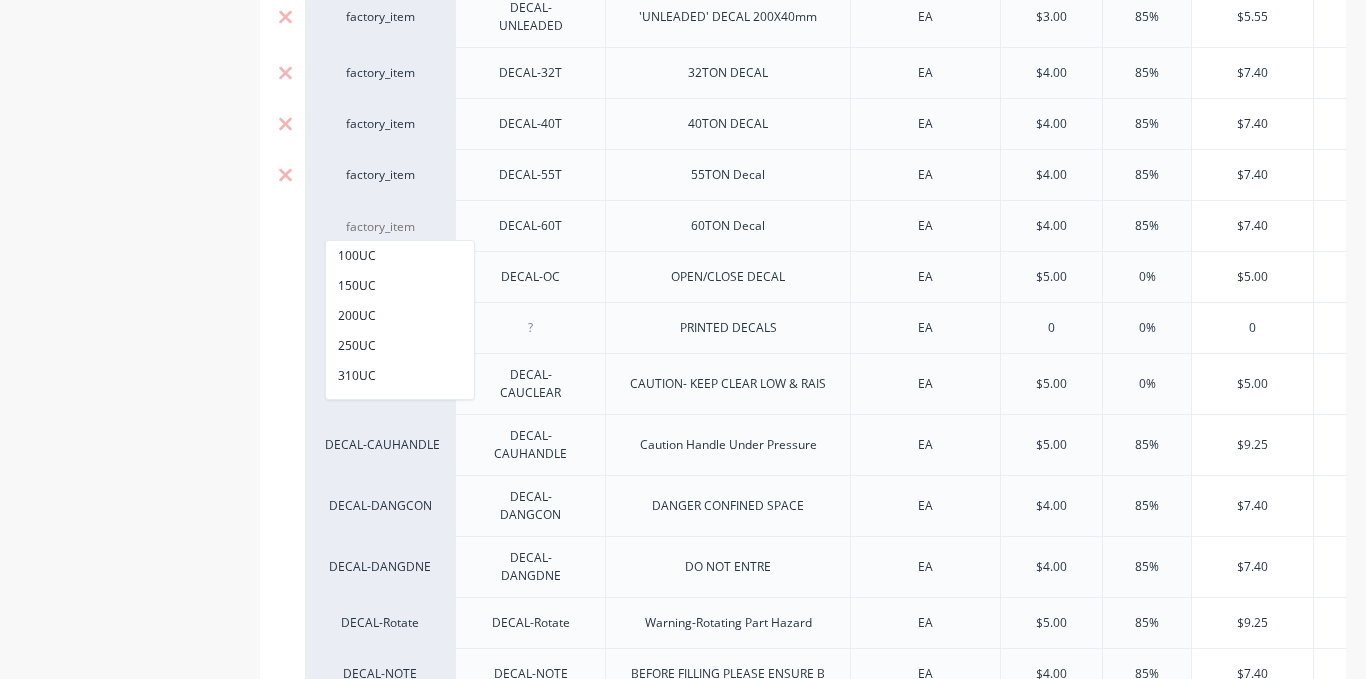 paste on "factory_item" 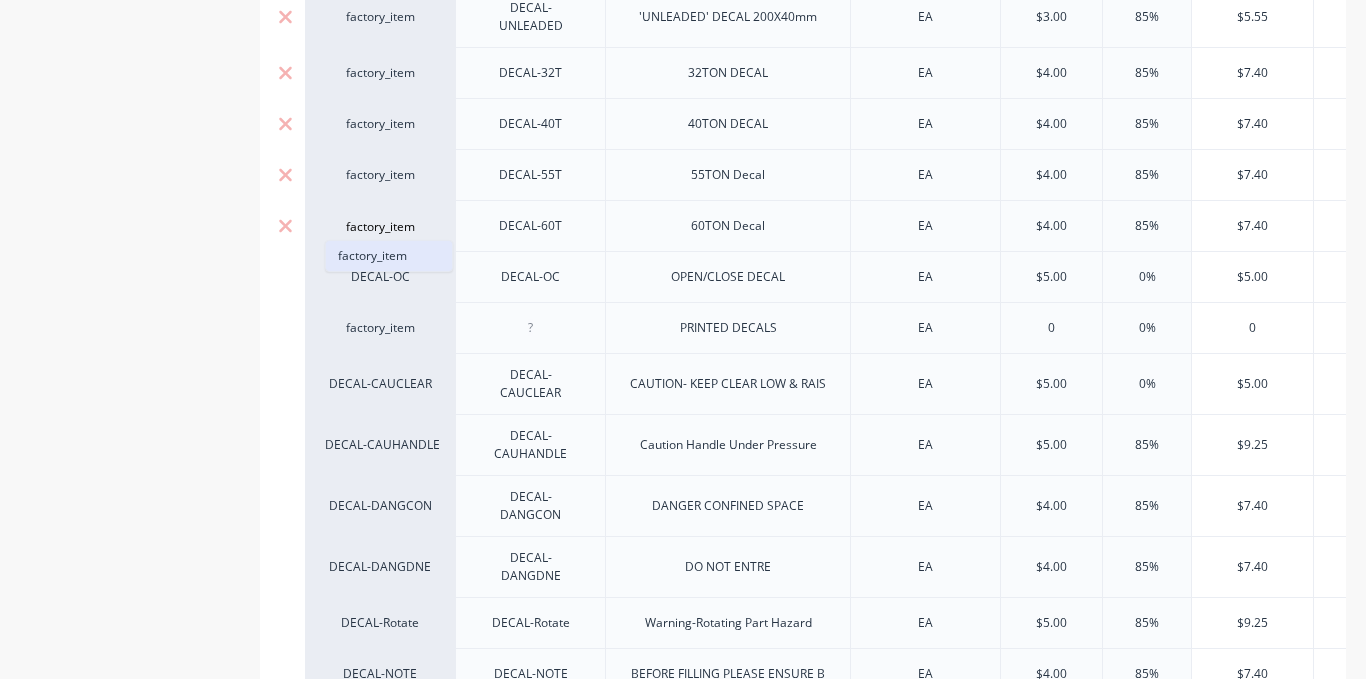 click on "factory_item" at bounding box center [389, 256] 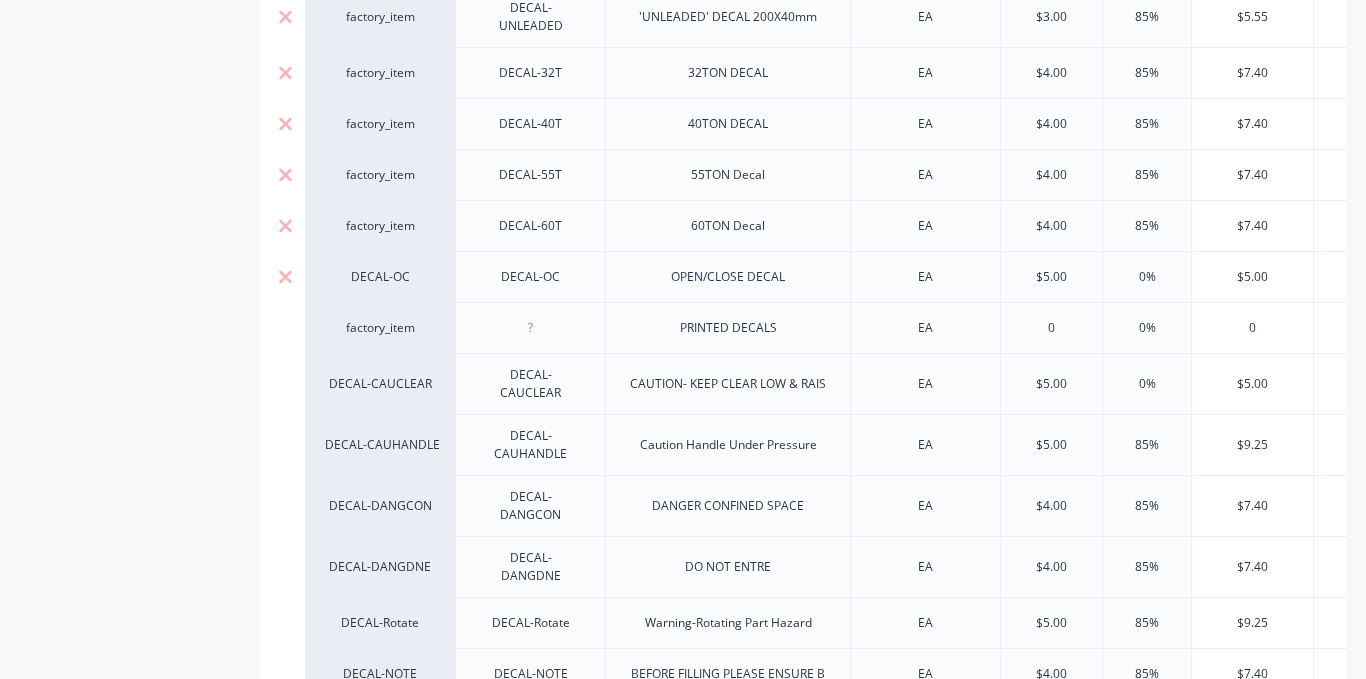 click on "DECAL-OC" at bounding box center [380, 277] 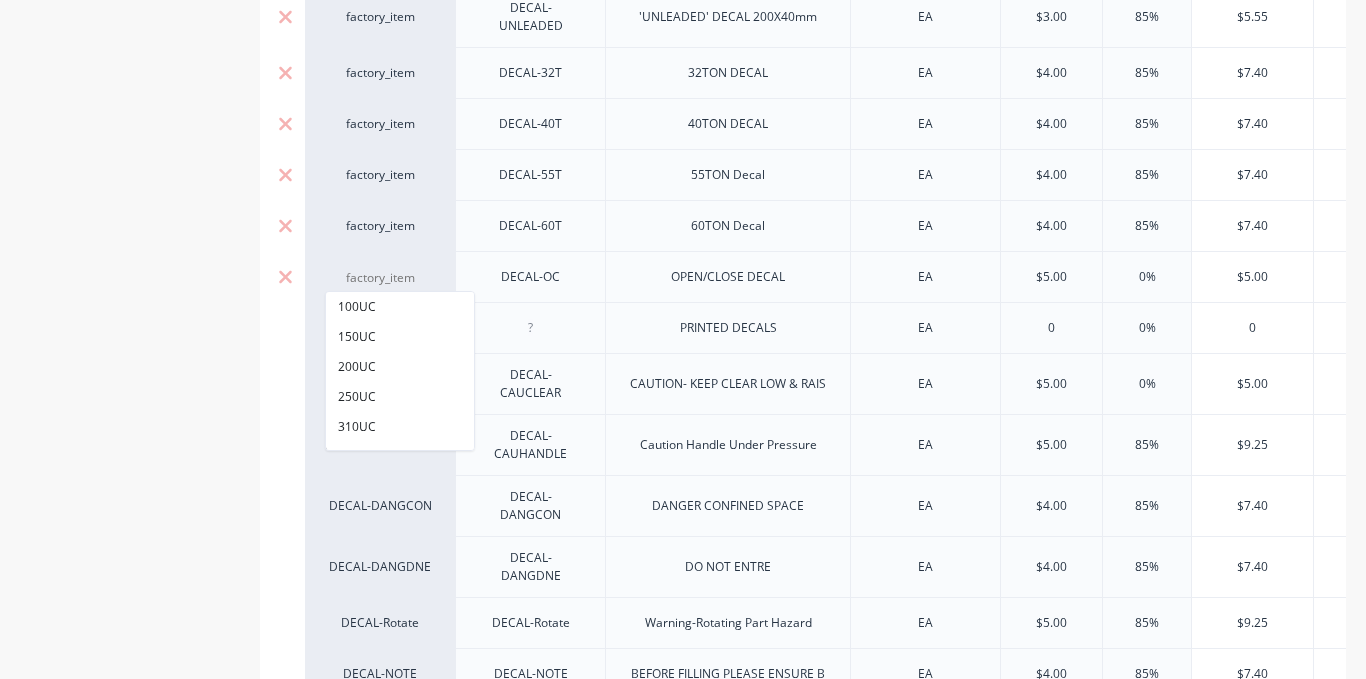 paste on "factory_item" 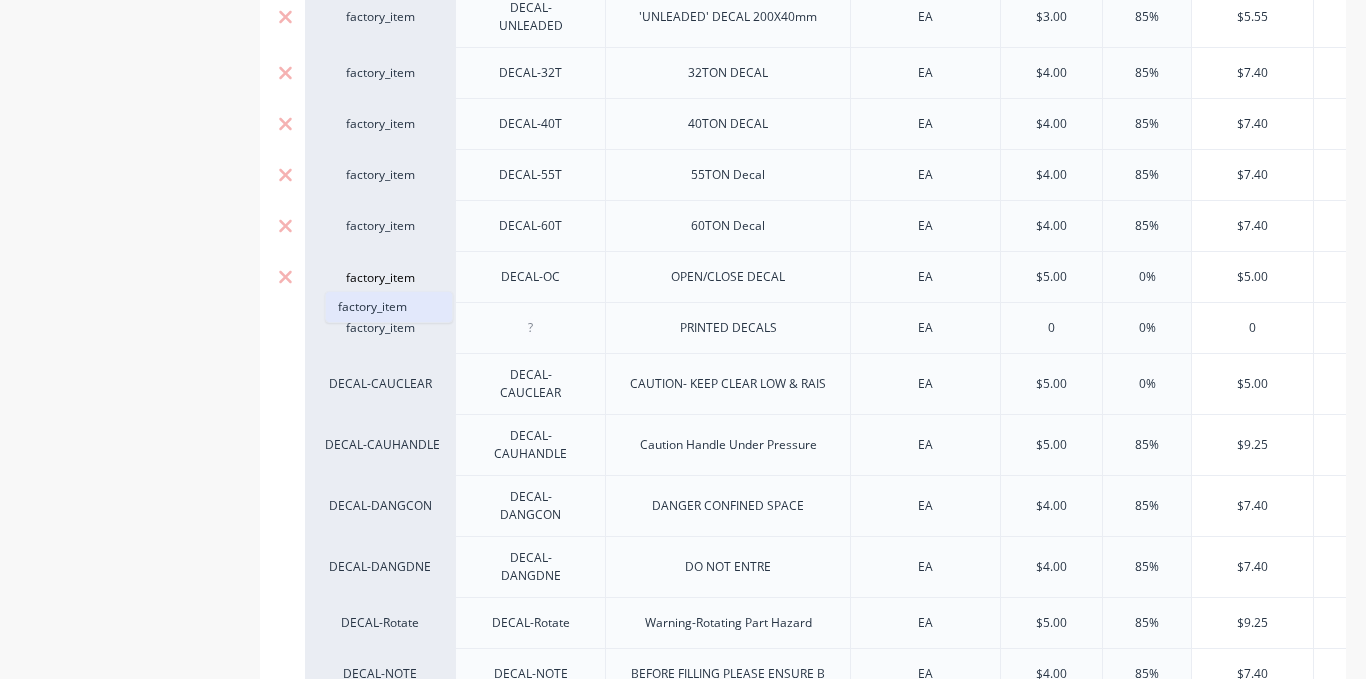 click on "factory_item" at bounding box center [389, 307] 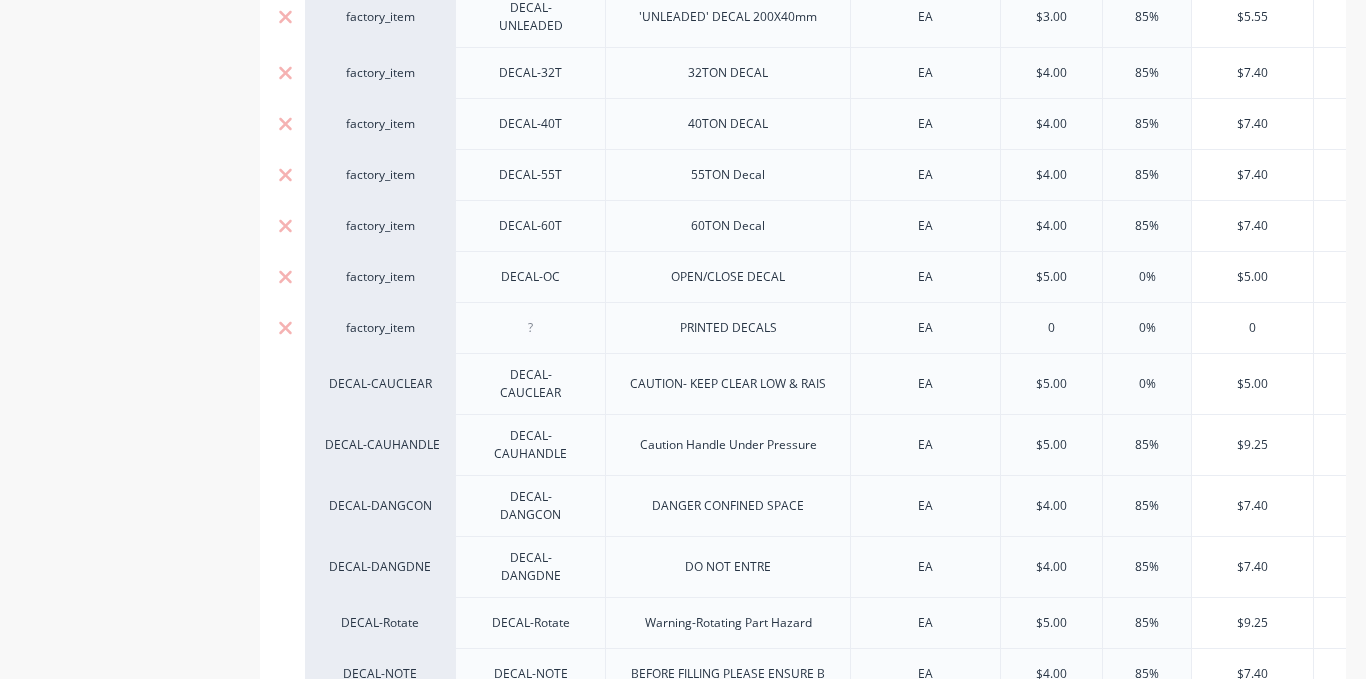 click on "factory_item" at bounding box center [380, 327] 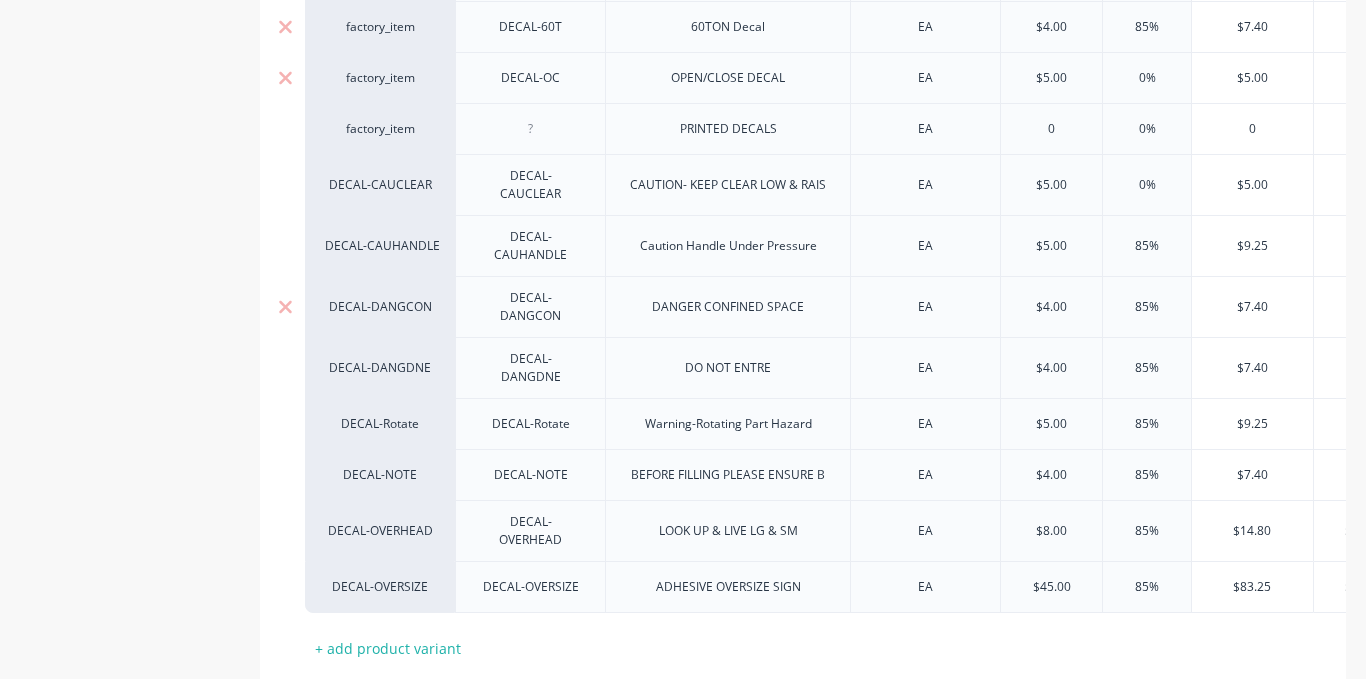 scroll, scrollTop: 800, scrollLeft: 0, axis: vertical 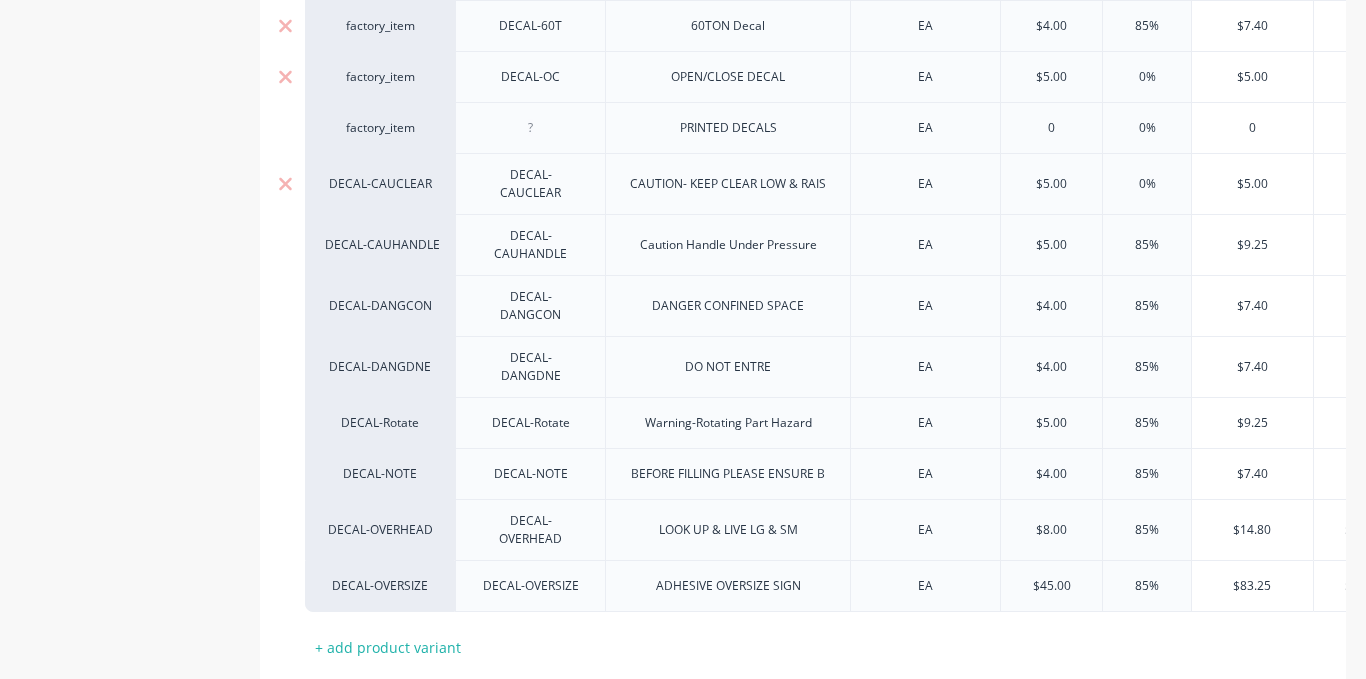 click on "DECAL-CAUCLEAR" at bounding box center [380, 184] 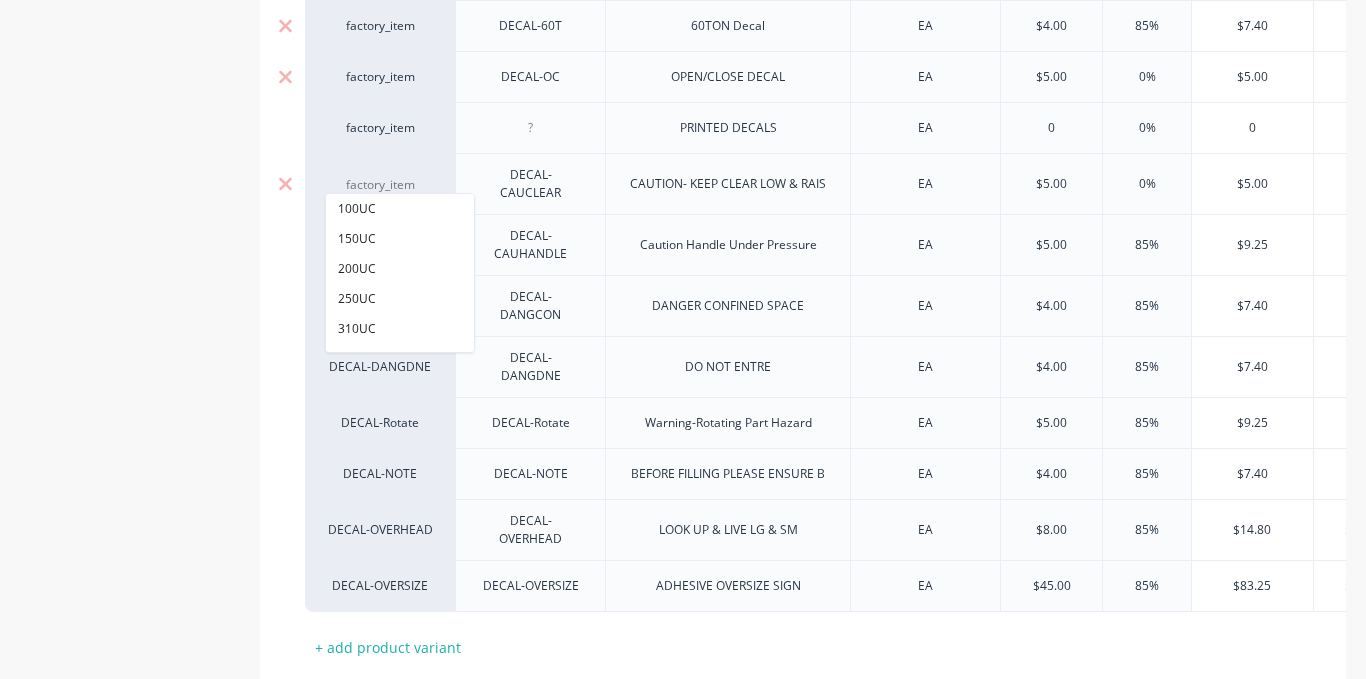 paste on "factory_item" 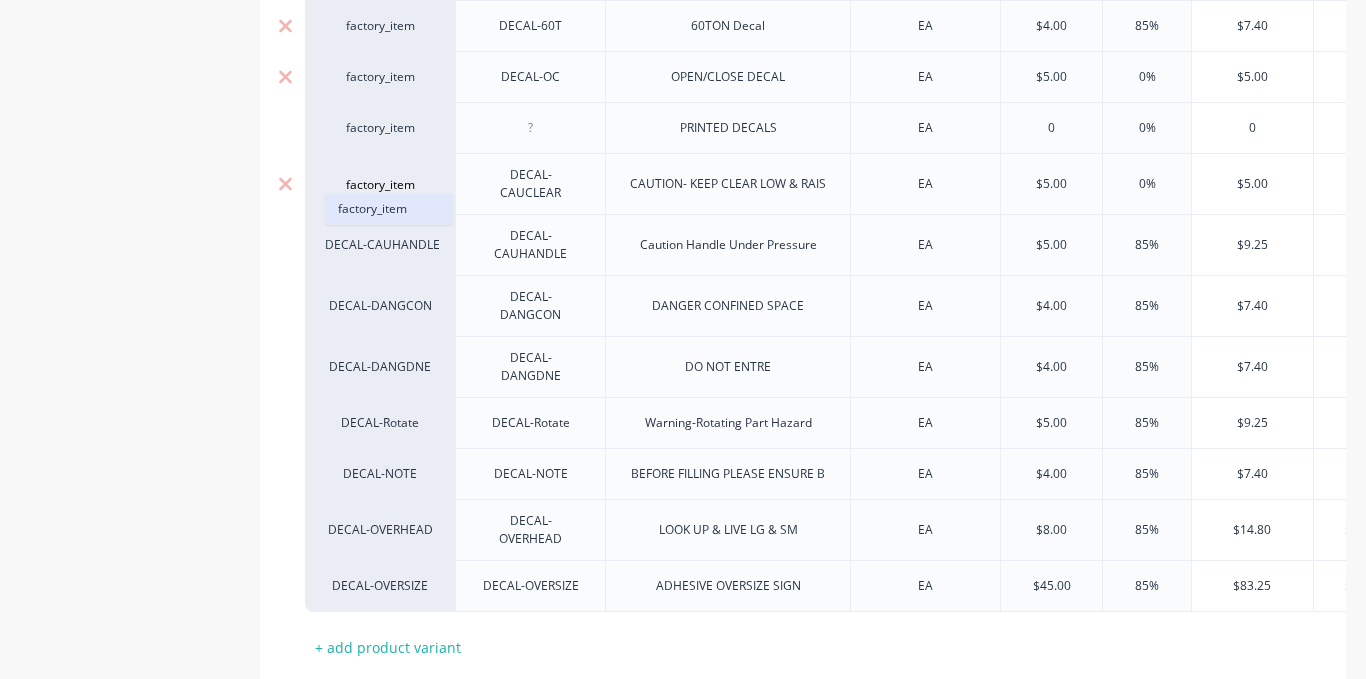 click on "factory_item" at bounding box center [389, 209] 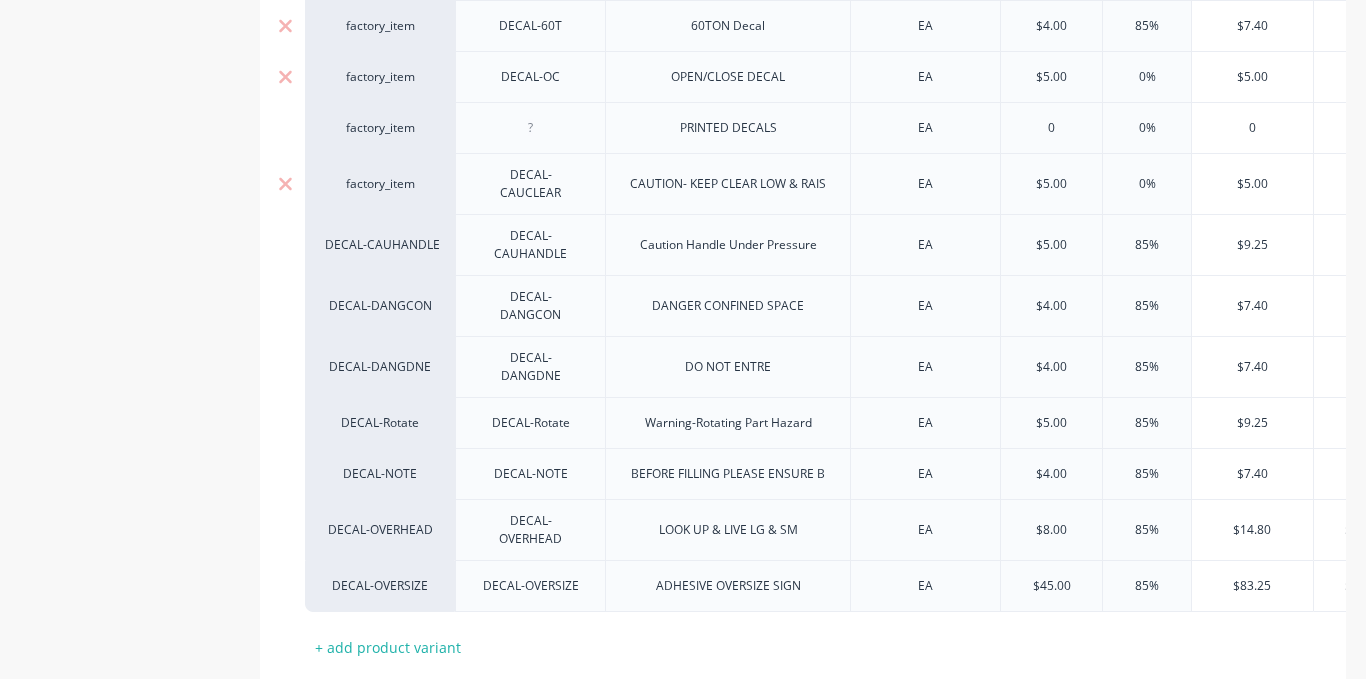 click on "DECAL-CAUHANDLE" at bounding box center (380, 245) 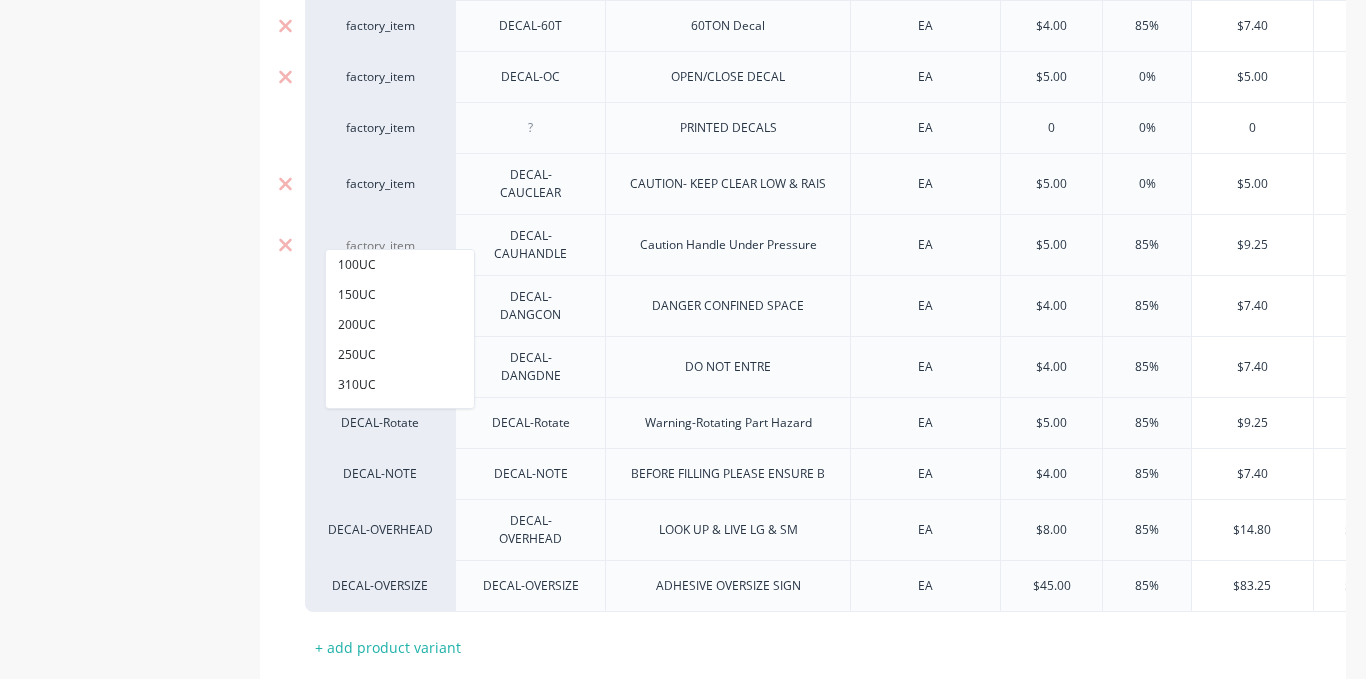 paste on "factory_item" 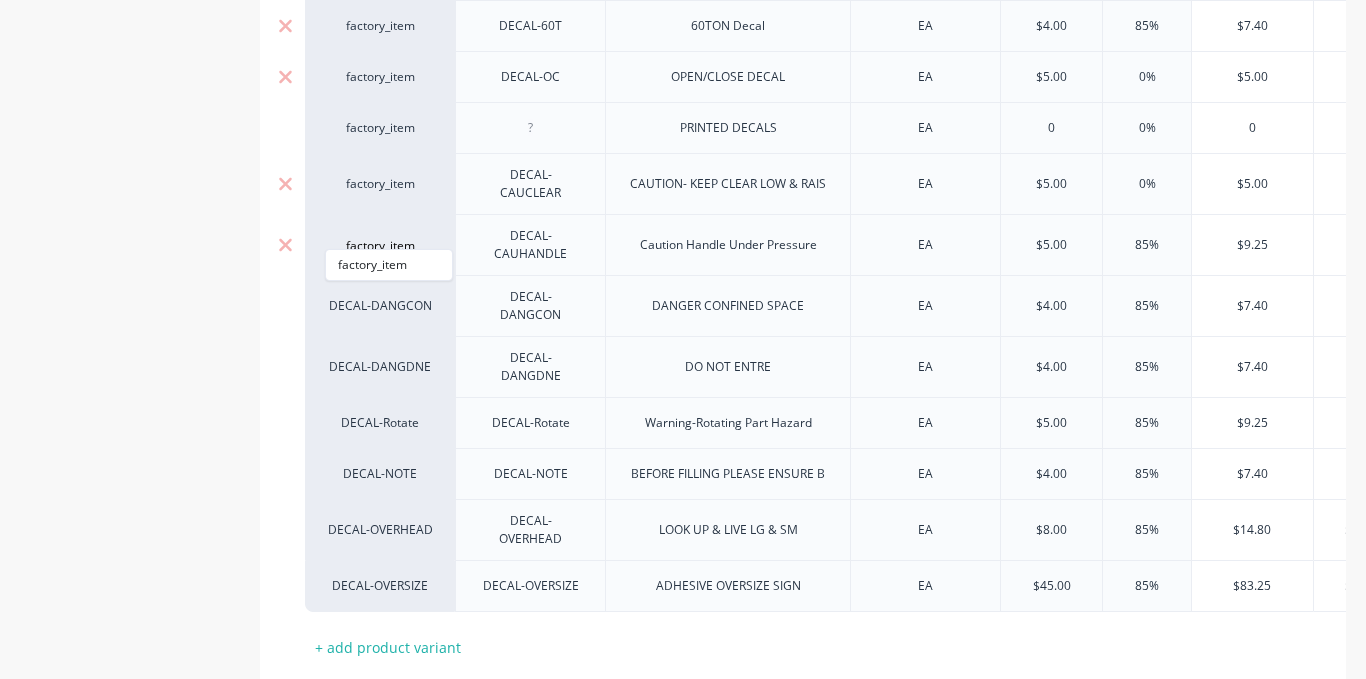 drag, startPoint x: 402, startPoint y: 237, endPoint x: 399, endPoint y: 258, distance: 21.213203 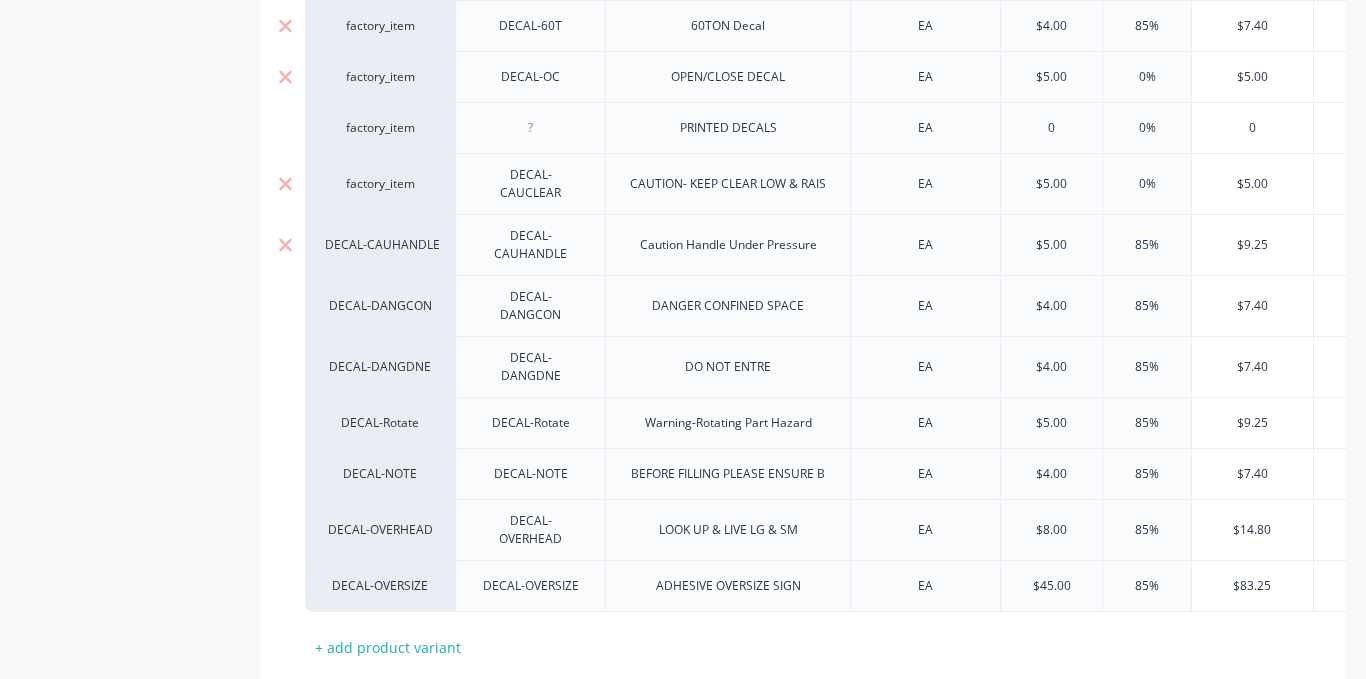 click on "DECAL-CAUHANDLE factory_item" at bounding box center [380, 244] 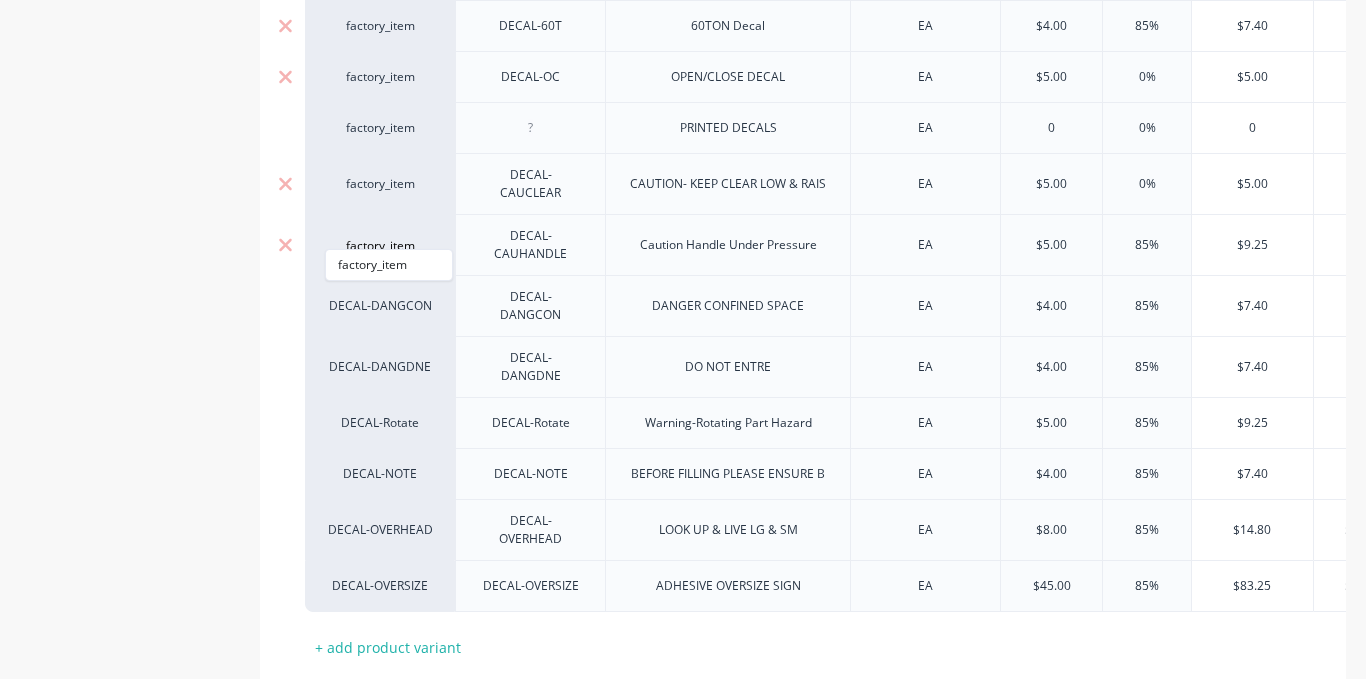 paste on "m" 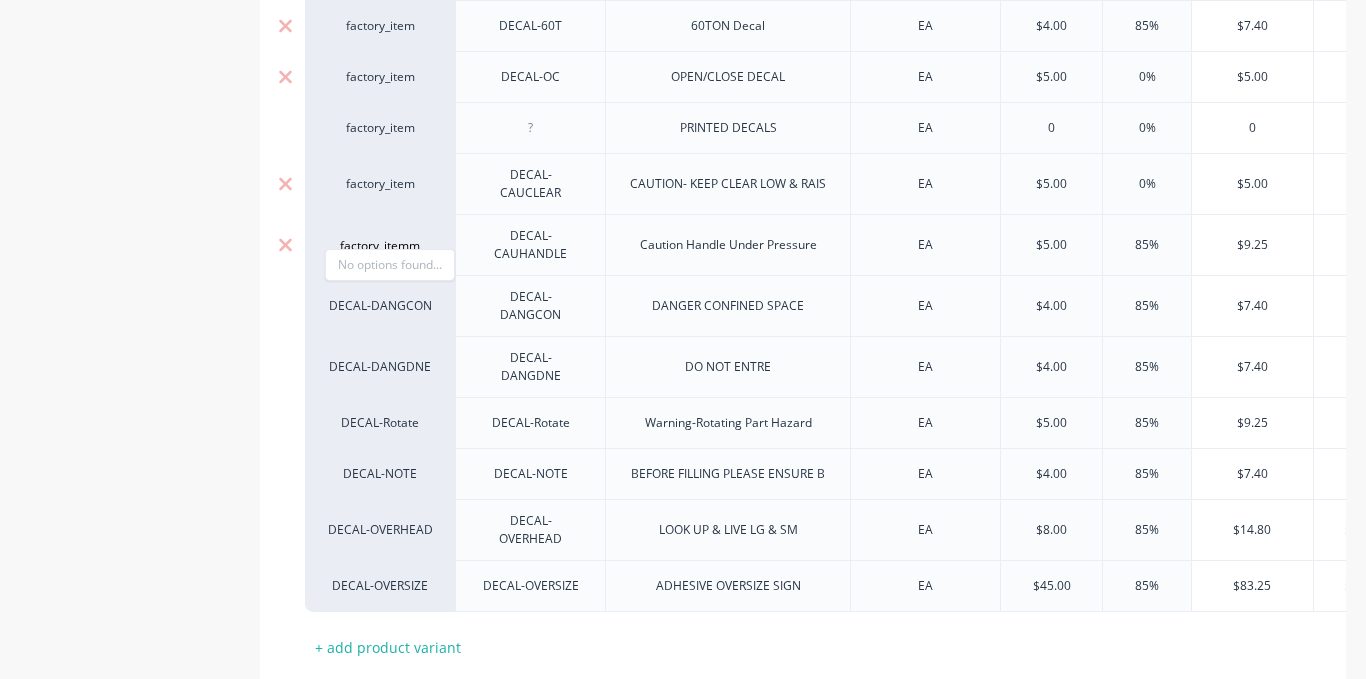 click on "No options found..." at bounding box center [390, 265] 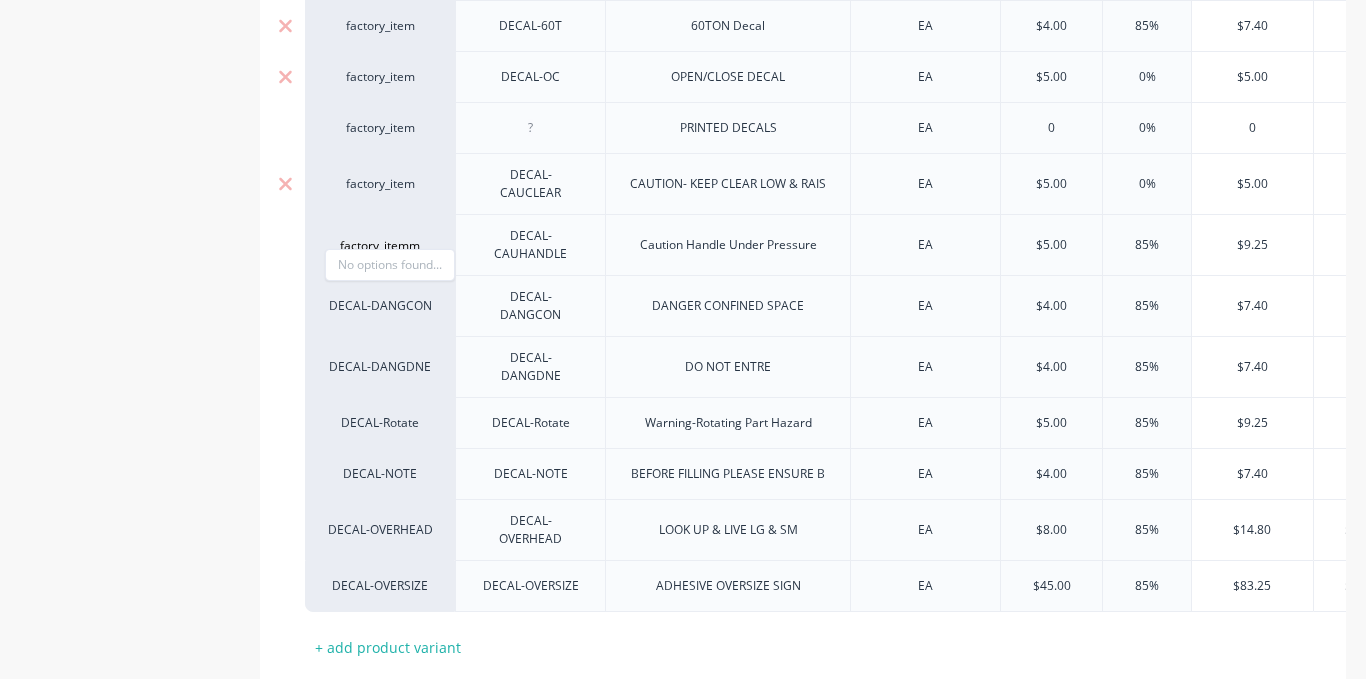 drag, startPoint x: 423, startPoint y: 240, endPoint x: 196, endPoint y: 248, distance: 227.14093 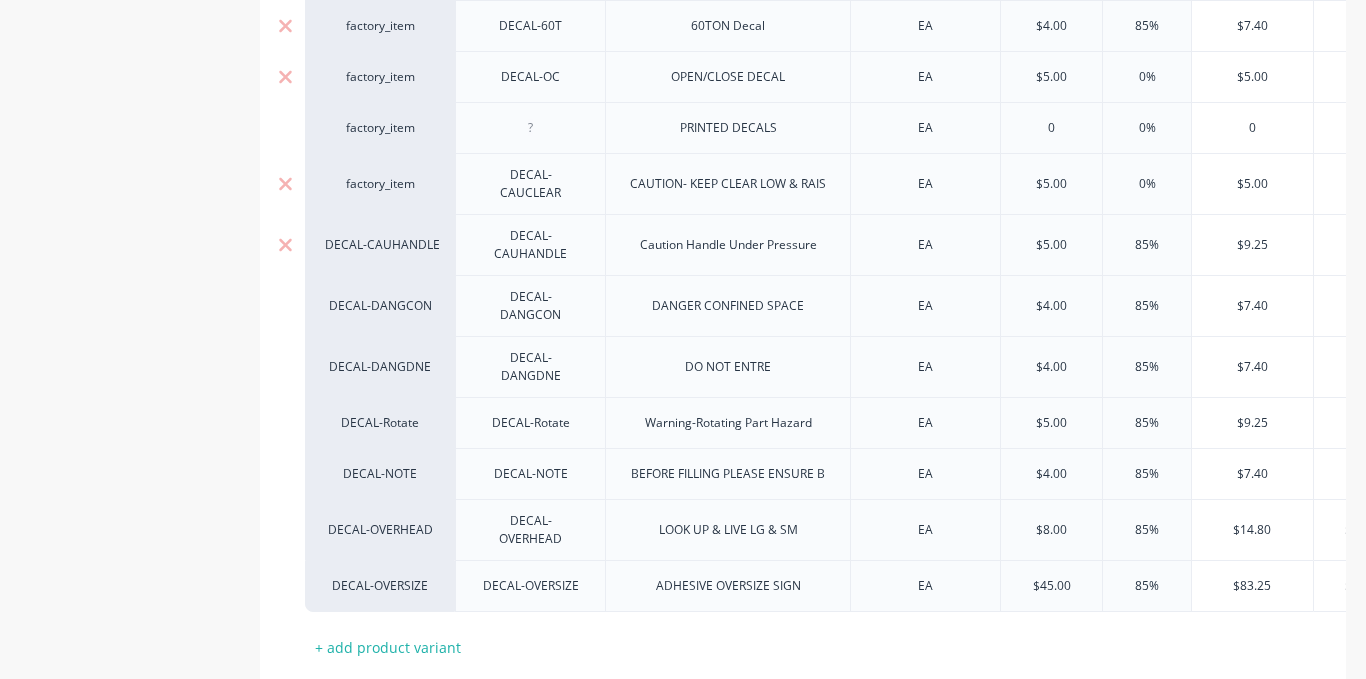 click on "DECAL-CAUHANDLE" at bounding box center (380, 244) 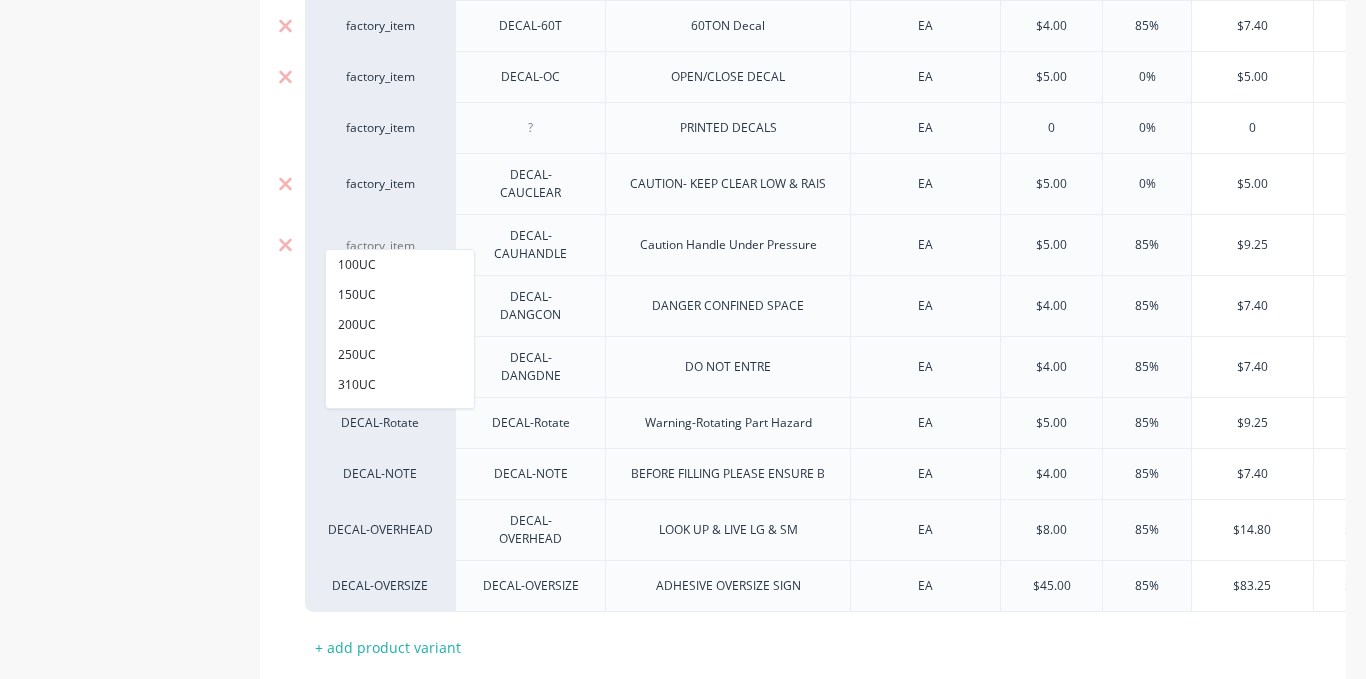 paste on "factory_item" 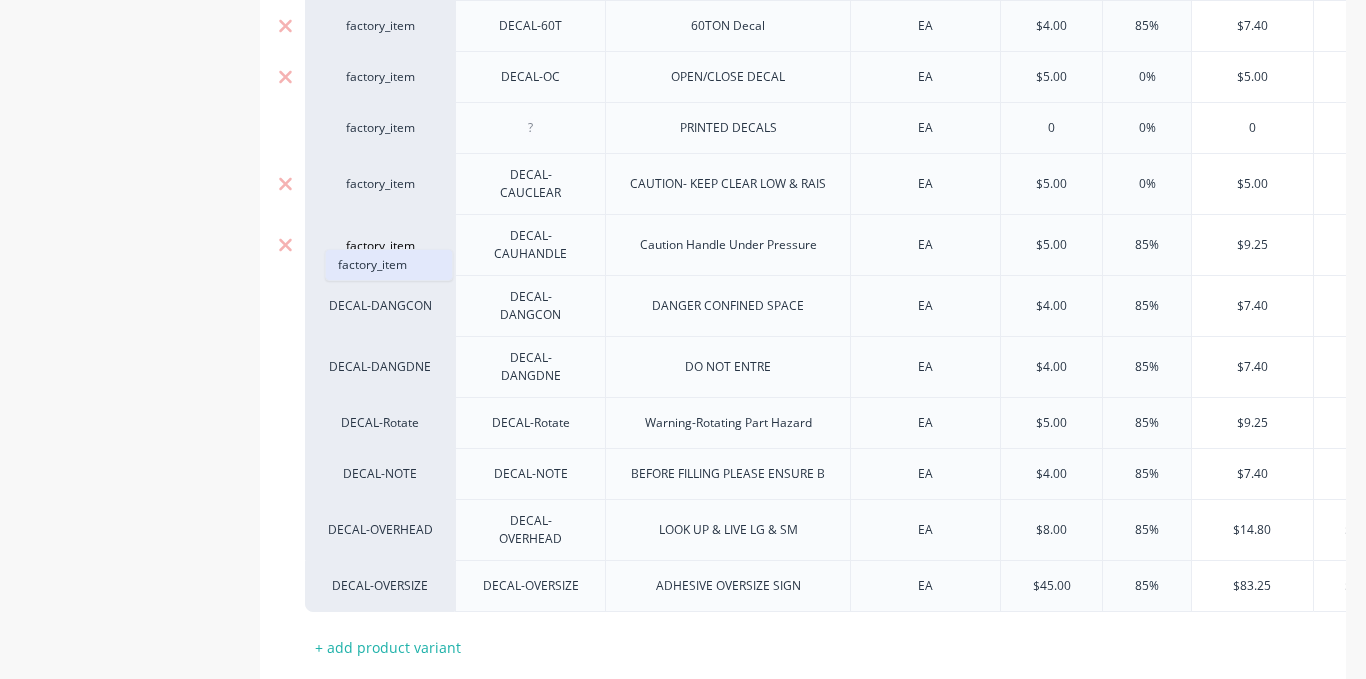 click on "factory_item" at bounding box center (389, 265) 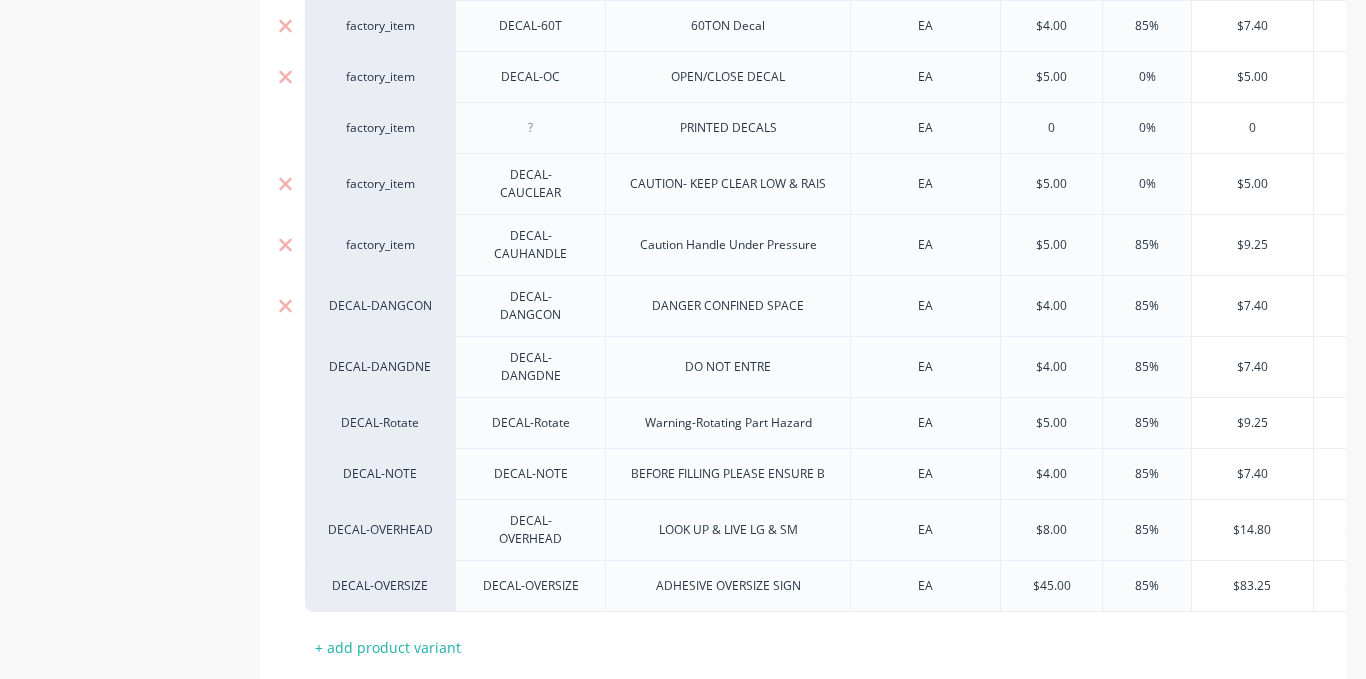 click on "DECAL-DANGCON" at bounding box center [380, 306] 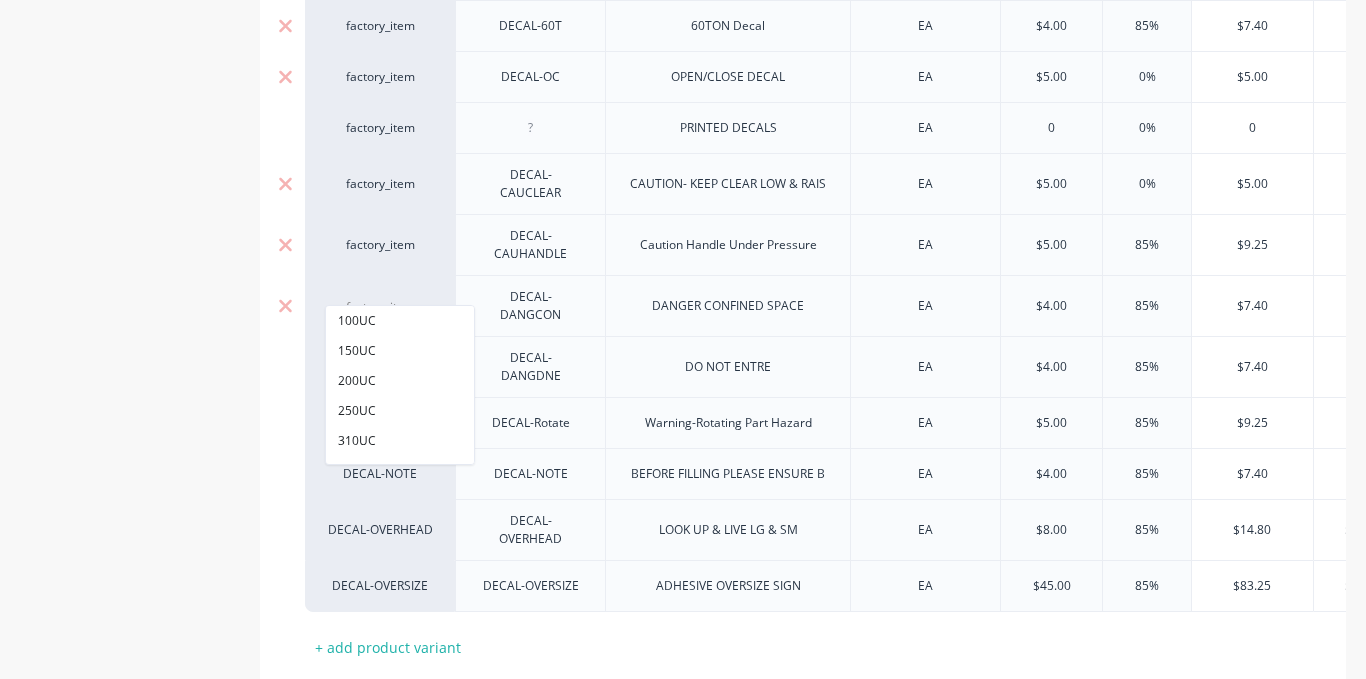 paste on "factory_item" 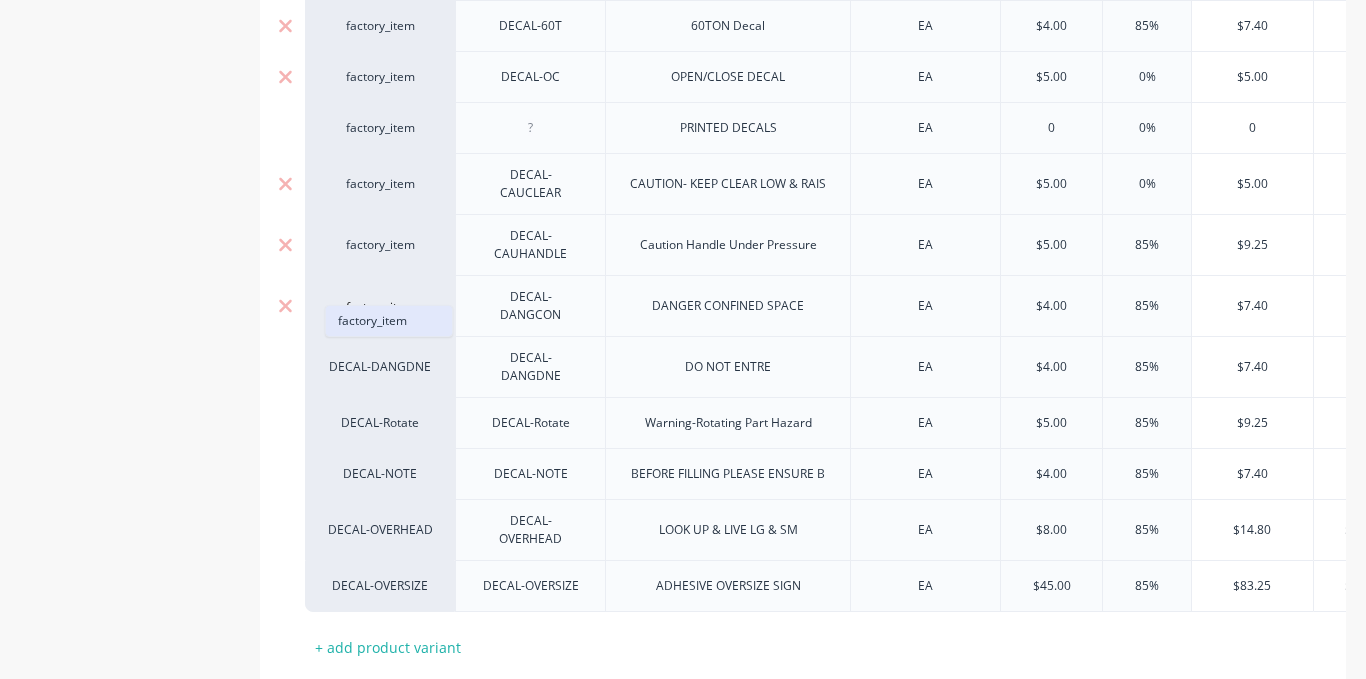 click on "factory_item" at bounding box center (389, 321) 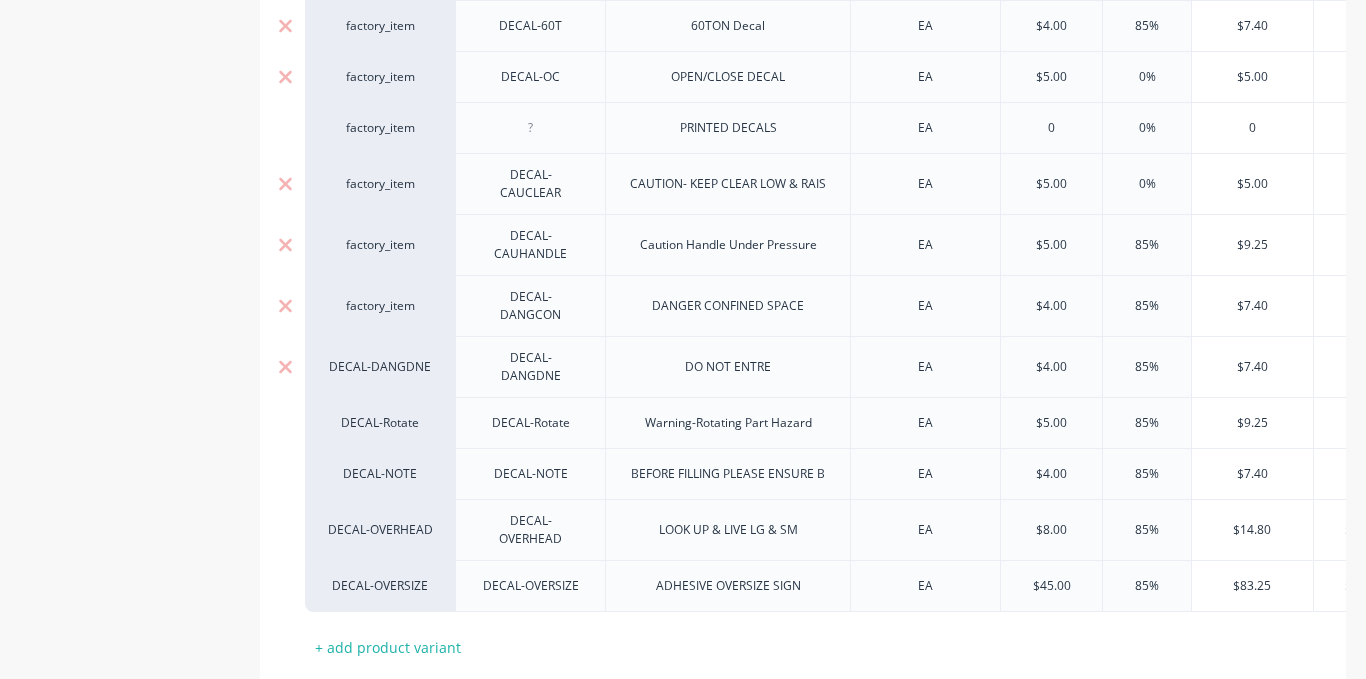 click on "DECAL-DANGDNE" at bounding box center (380, 367) 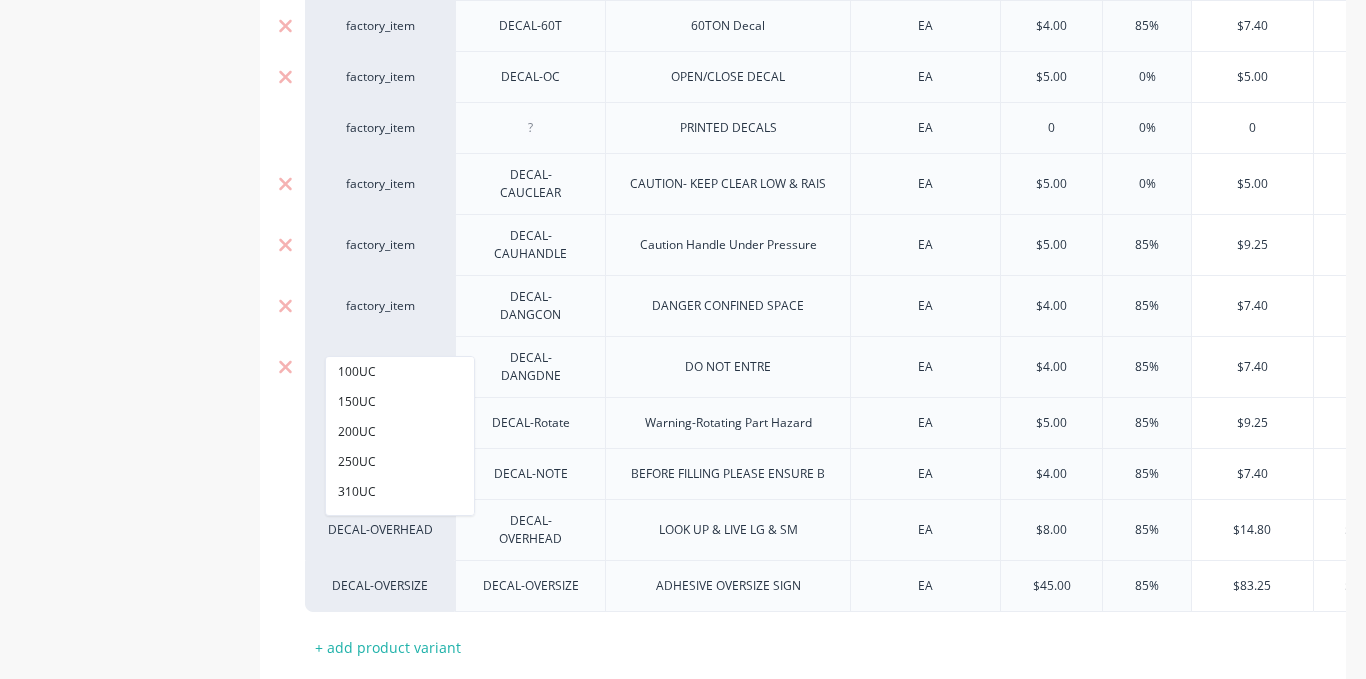 paste on "factory_item" 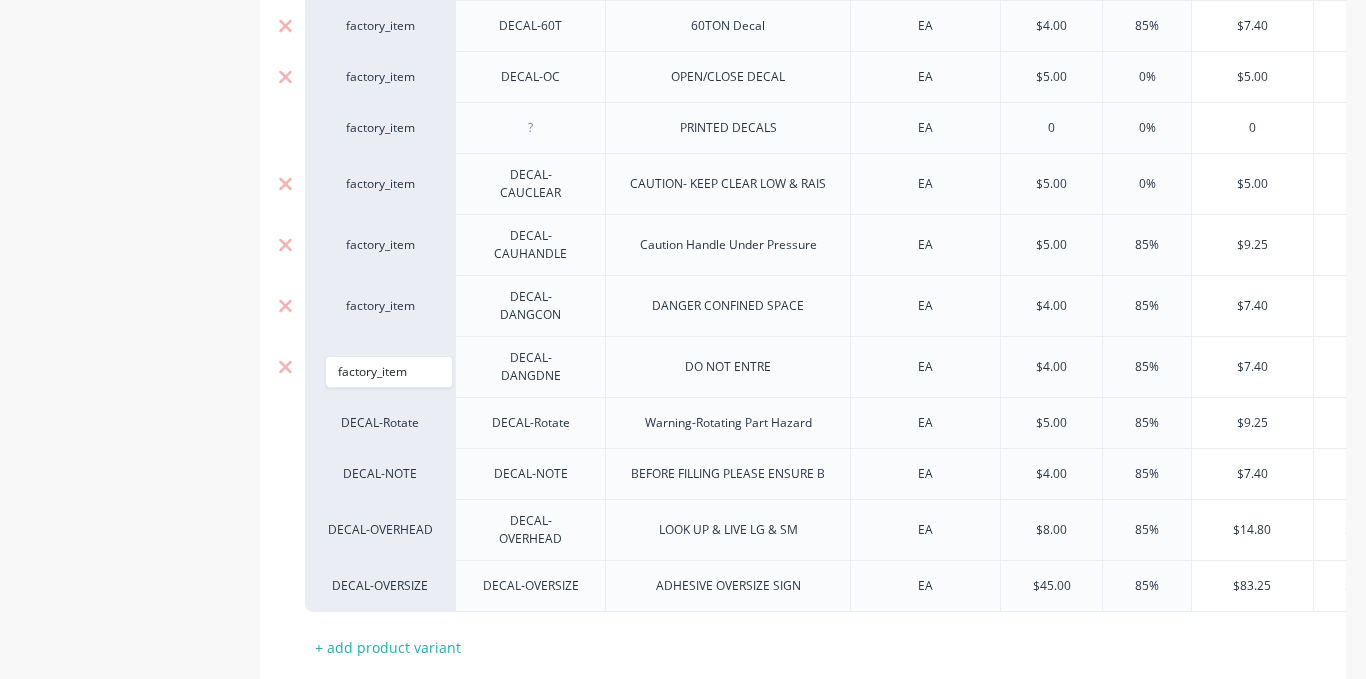 drag, startPoint x: 389, startPoint y: 338, endPoint x: 389, endPoint y: 361, distance: 23 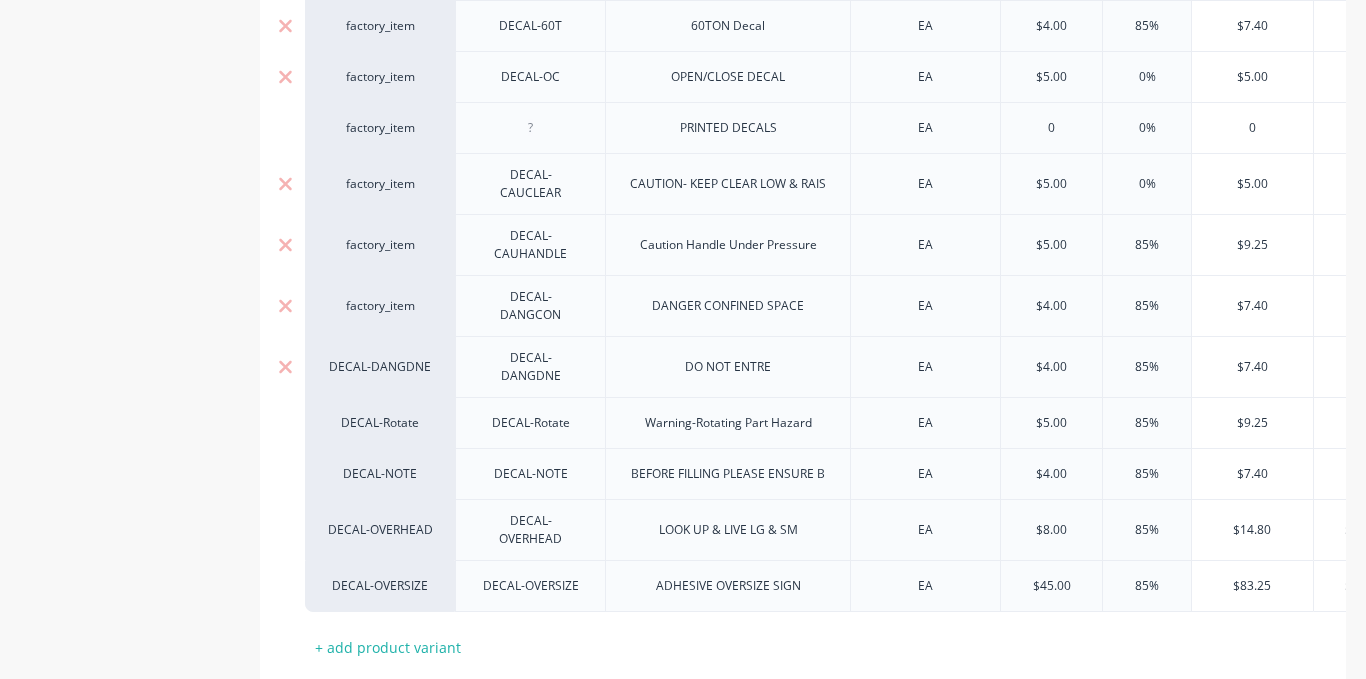 click on "DECAL-DANGDNE" at bounding box center [380, 367] 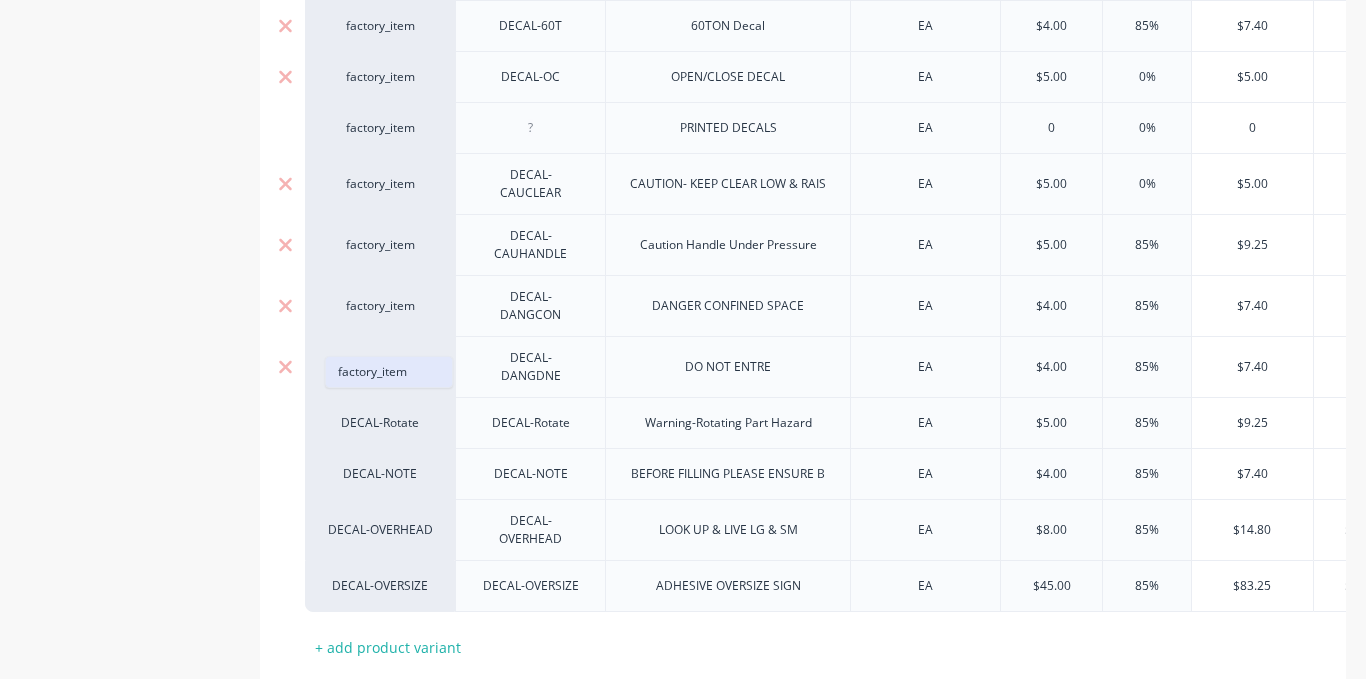 click on "factory_item" at bounding box center (389, 372) 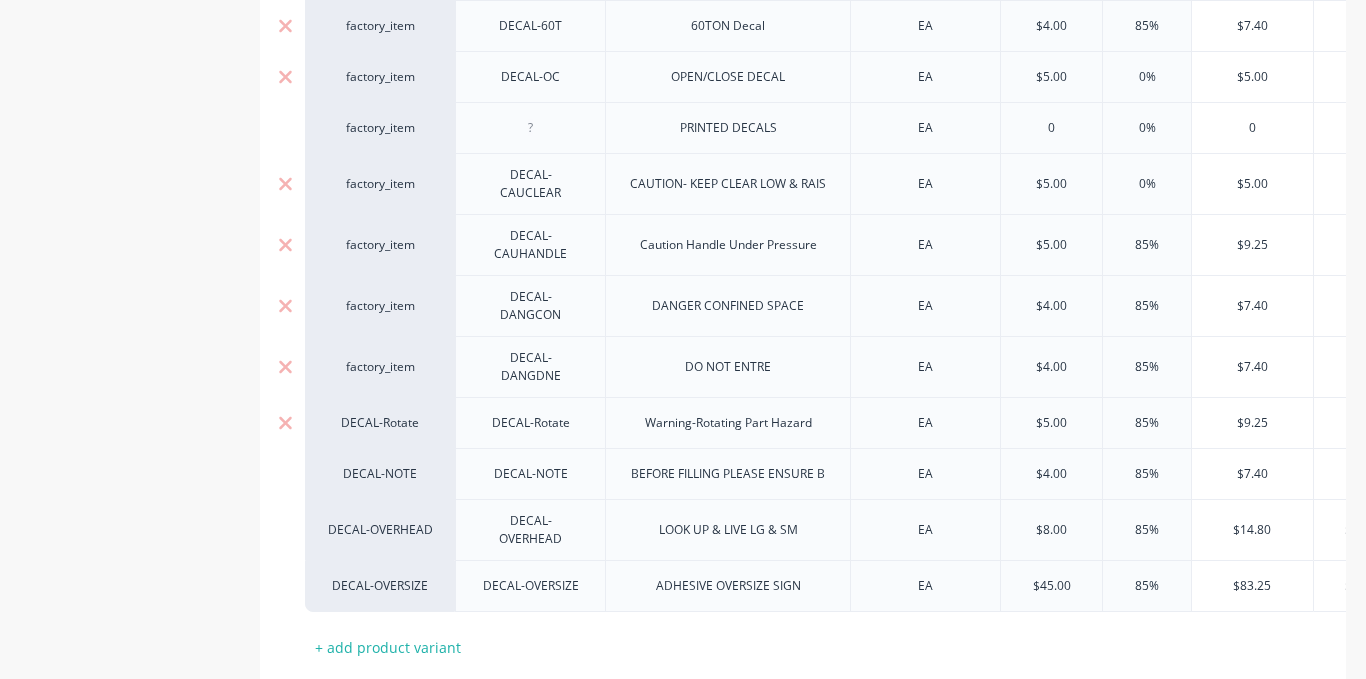 click on "DECAL-Rotate" at bounding box center [380, 423] 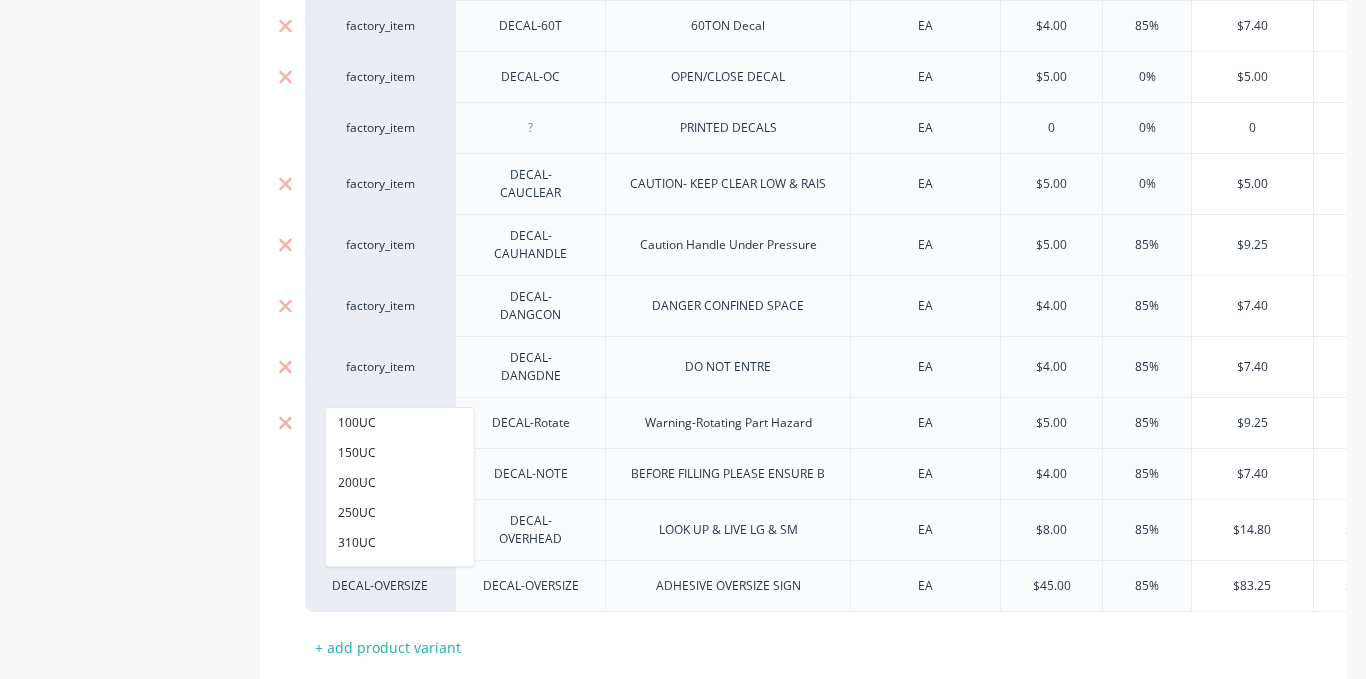 paste on "factory_item" 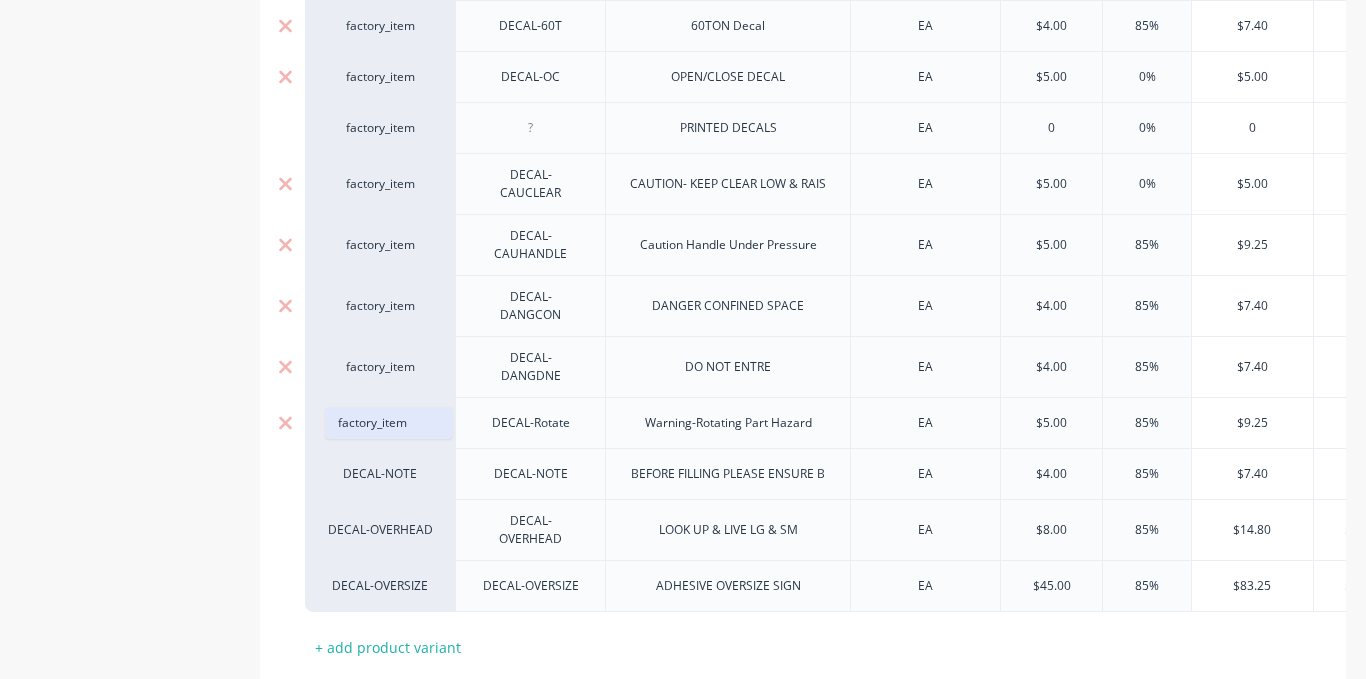 click on "factory_item" at bounding box center (389, 423) 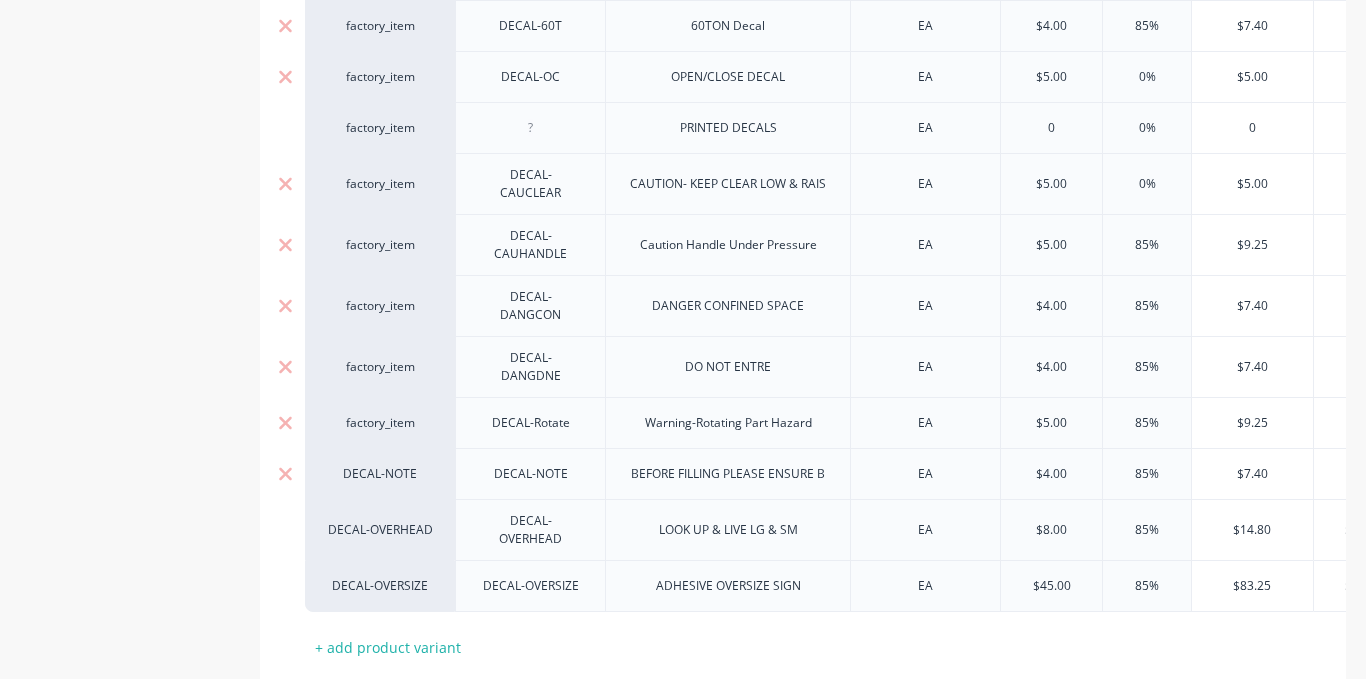 click on "DECAL-NOTE" at bounding box center (380, 474) 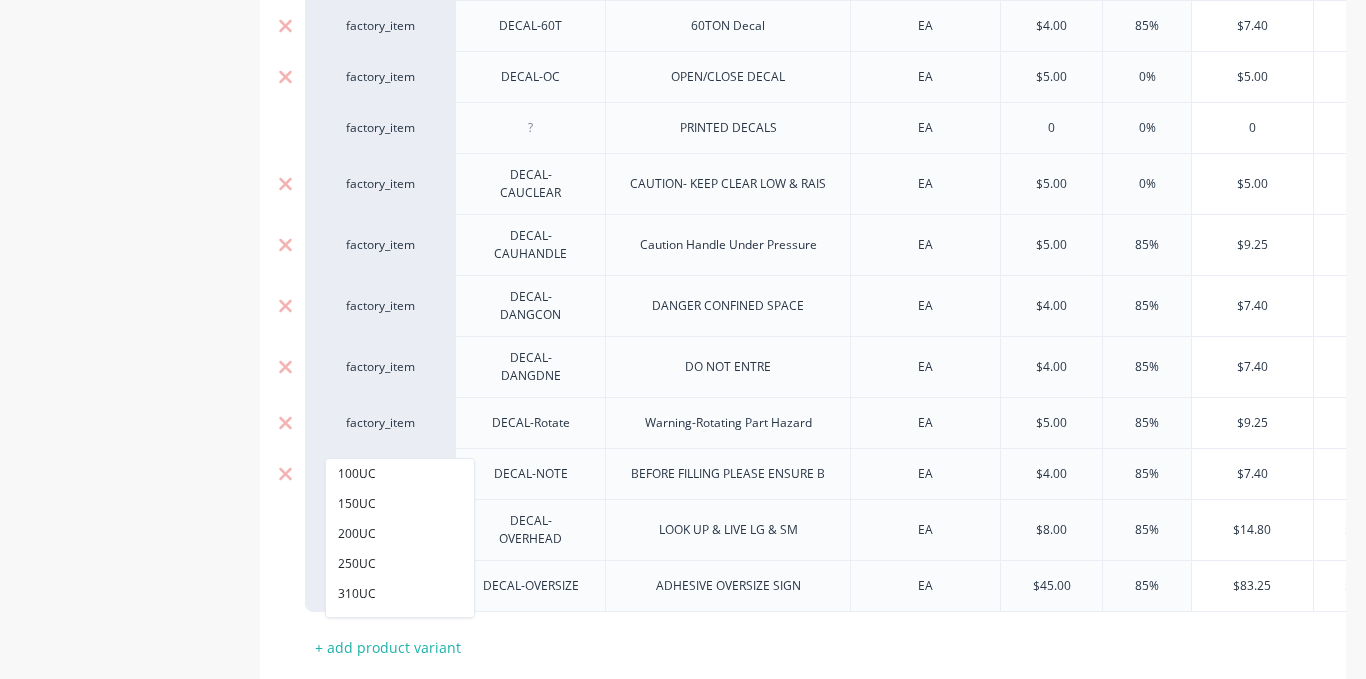 paste on "factory_item" 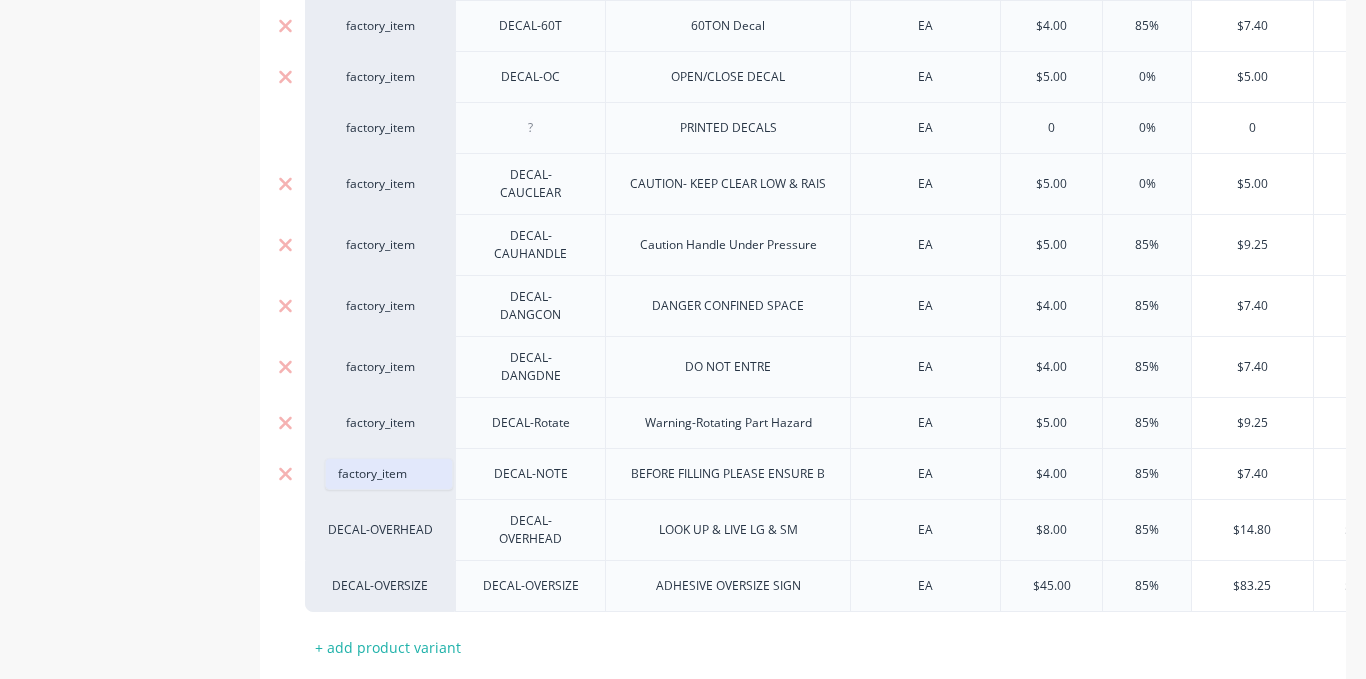 click on "factory_item" at bounding box center [389, 474] 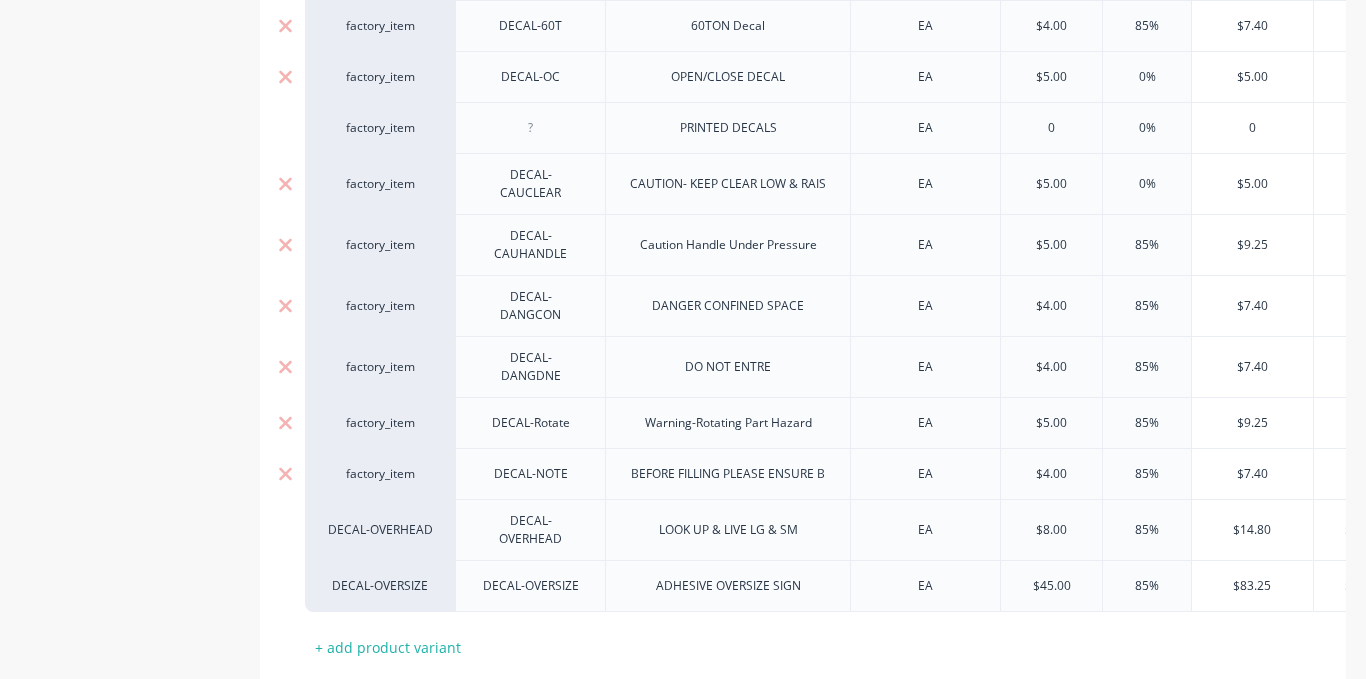 click on "DECAL-OVERHEAD" at bounding box center (380, 530) 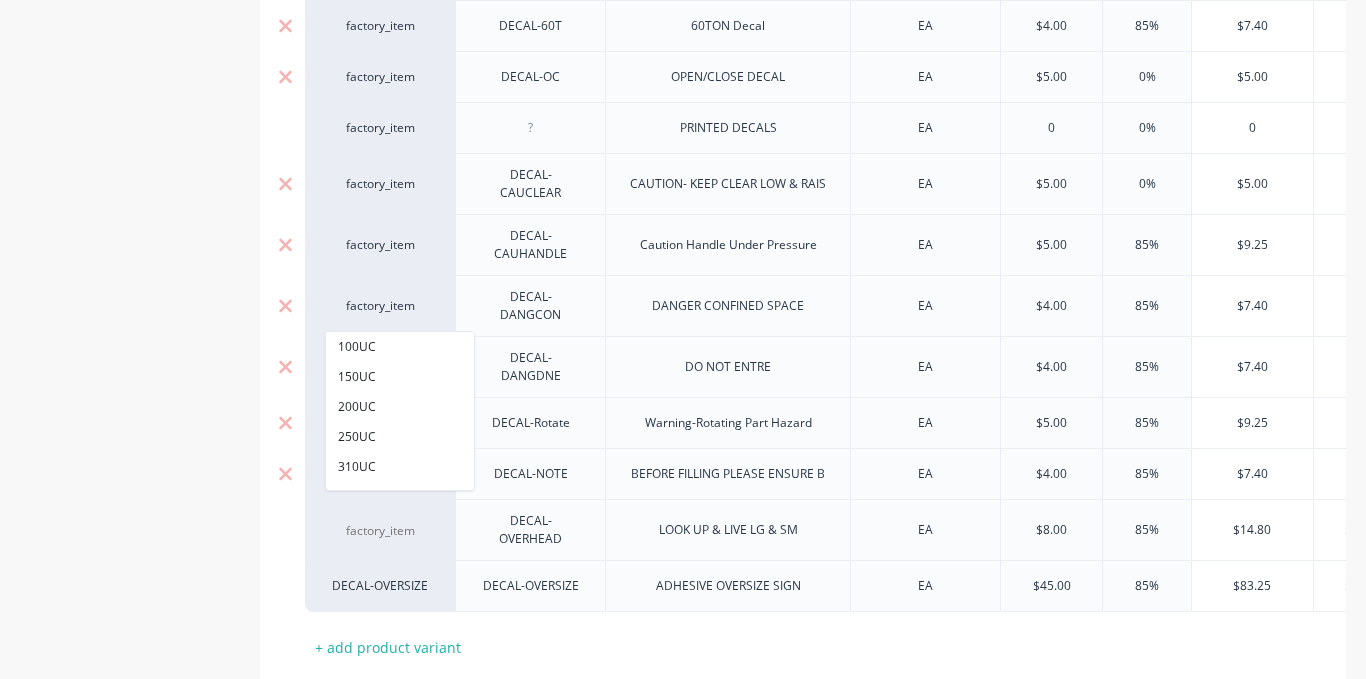 paste on "factory_item" 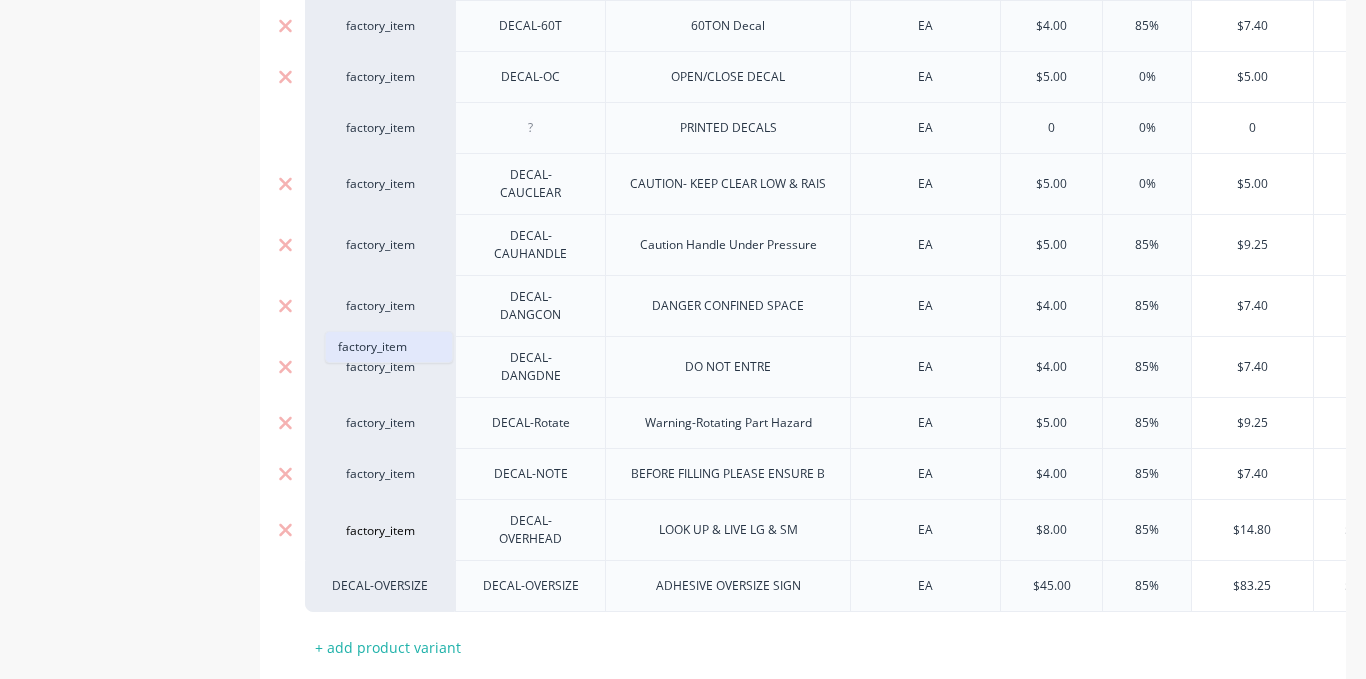 click on "factory_item" at bounding box center [389, 347] 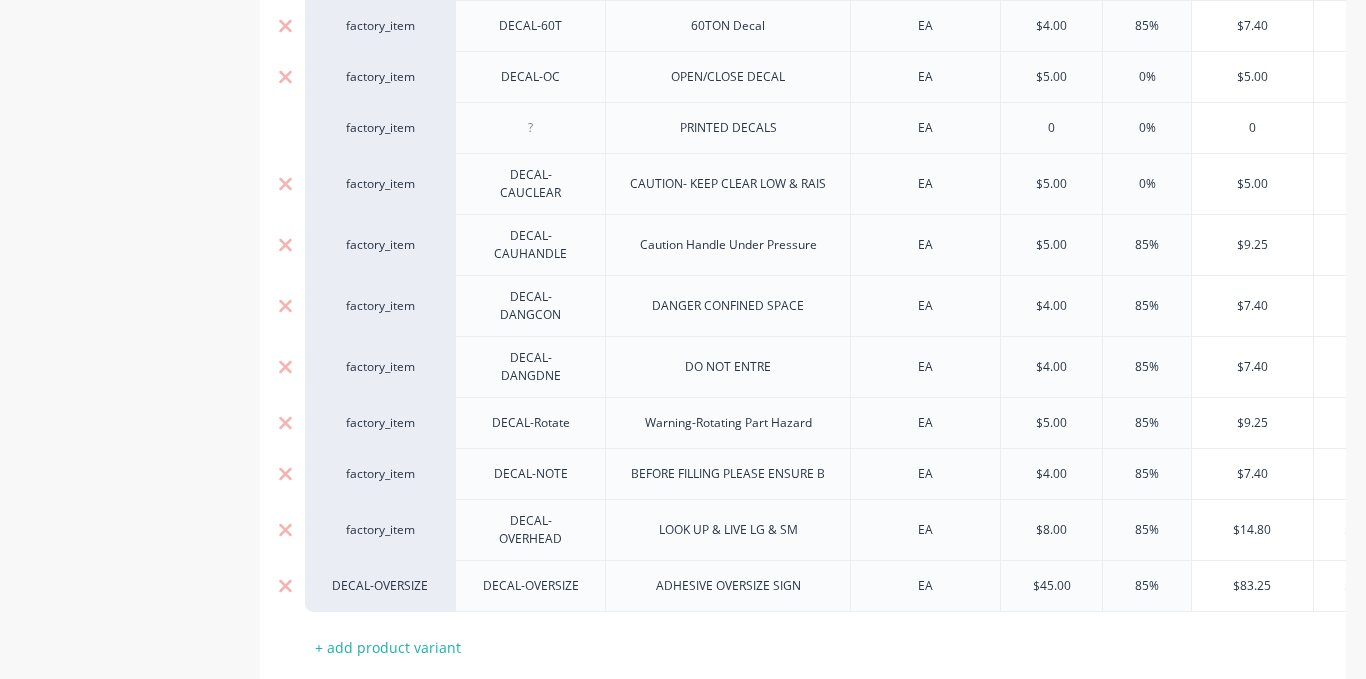 click on "DECAL-OVERSIZE" at bounding box center [380, 586] 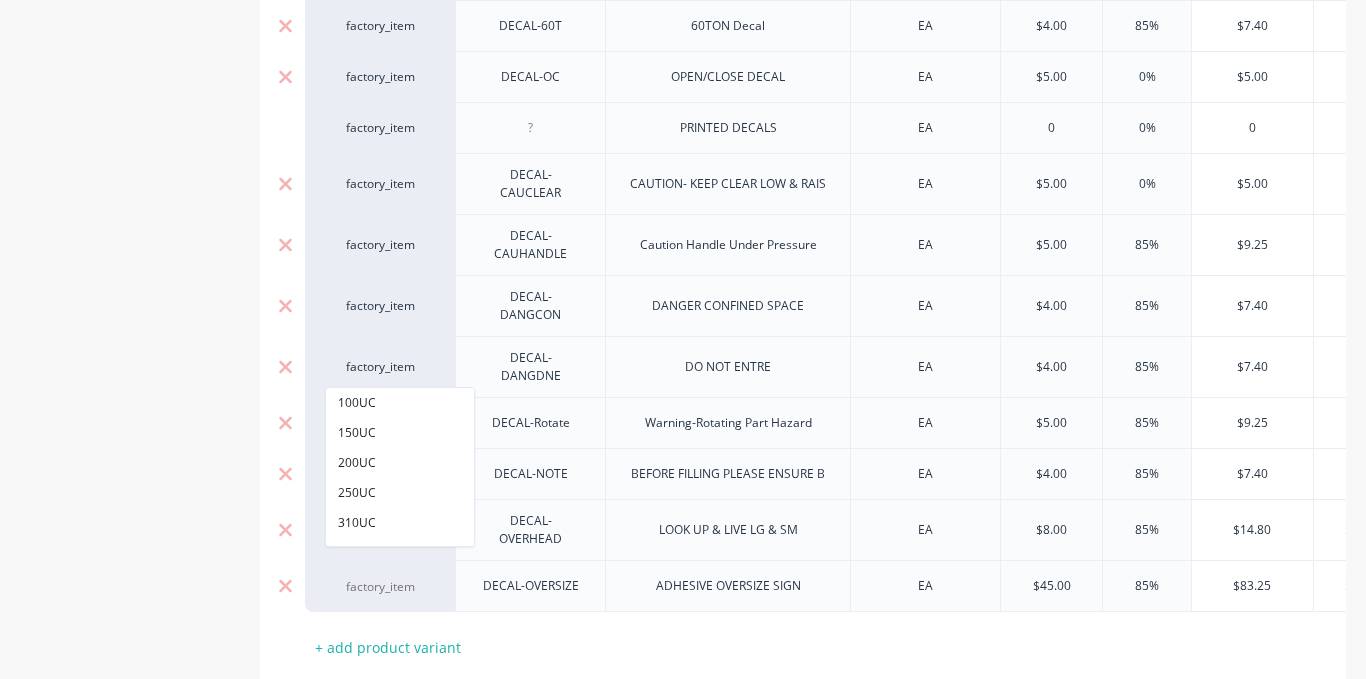 paste on "factory_item" 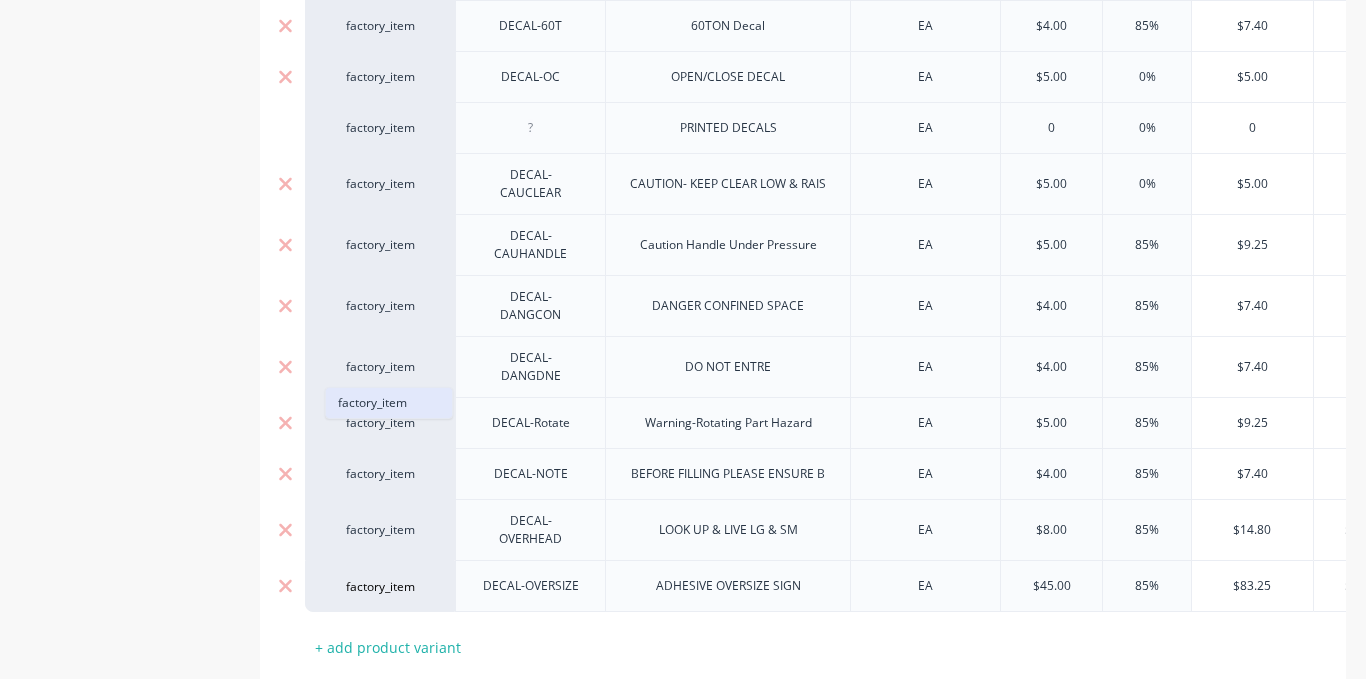 click on "factory_item" at bounding box center [389, 403] 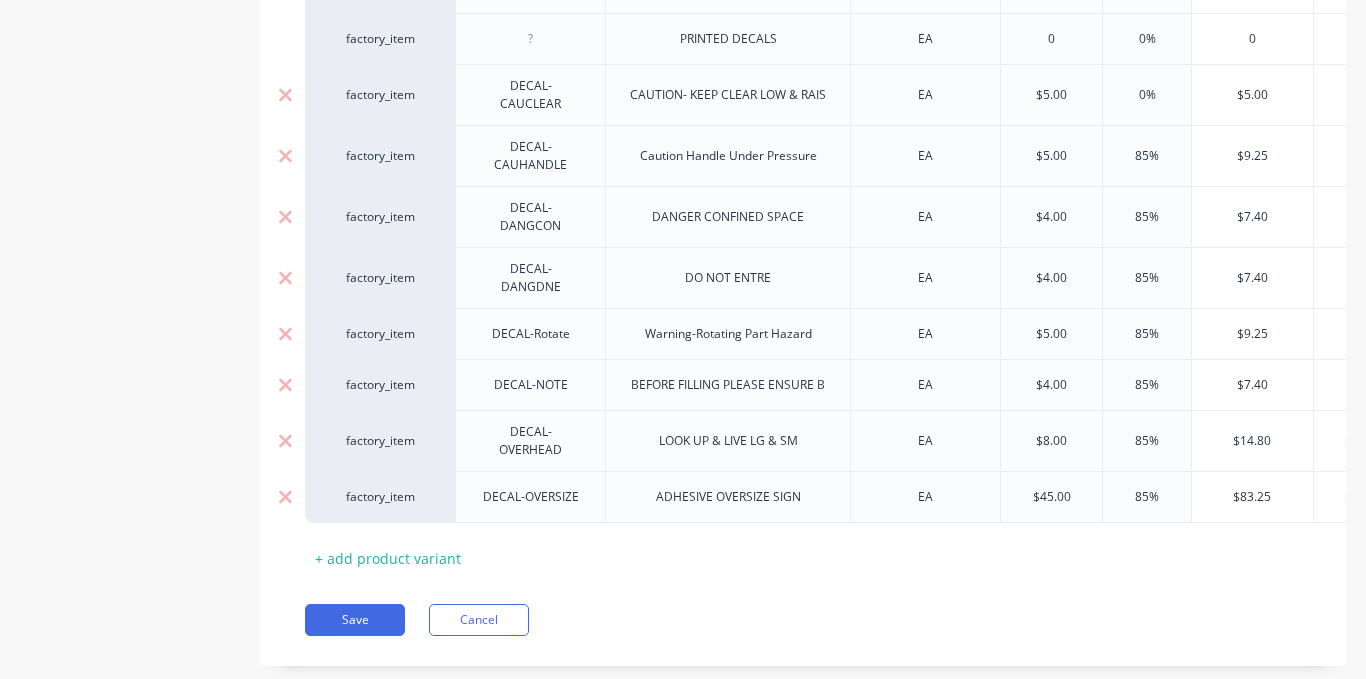 scroll, scrollTop: 916, scrollLeft: 0, axis: vertical 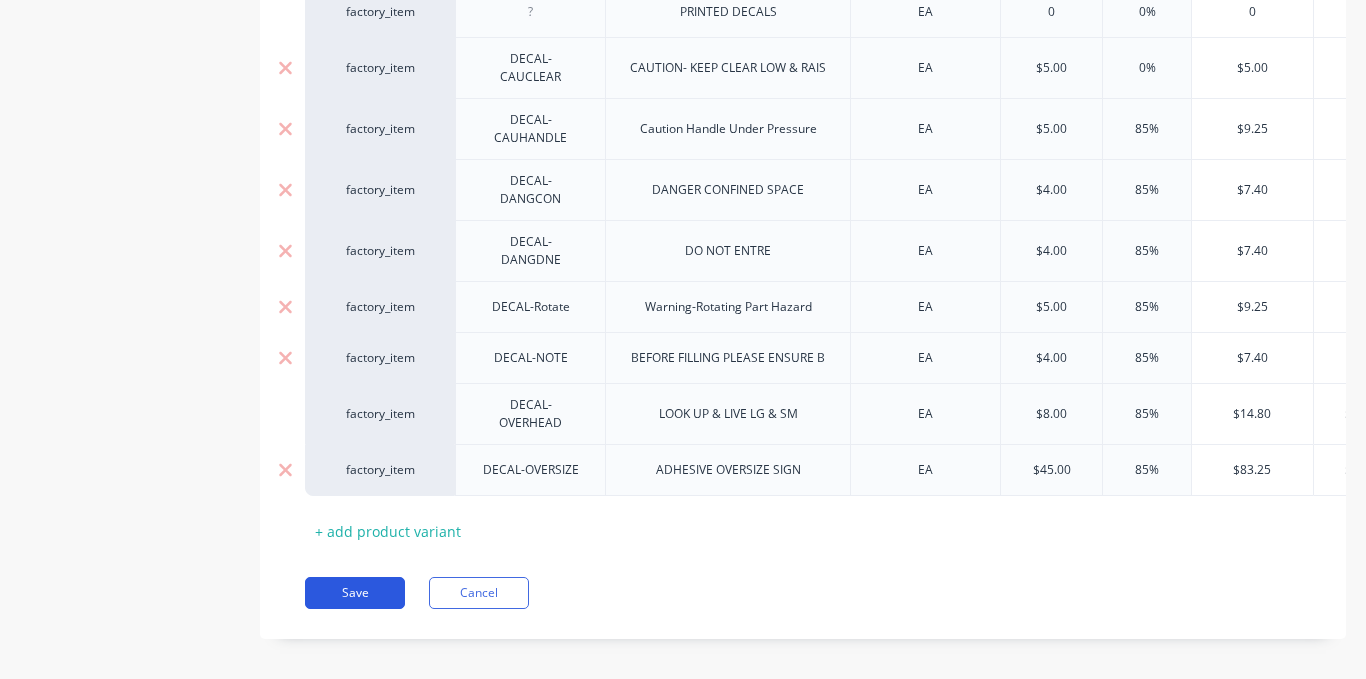 click on "Save" at bounding box center [355, 593] 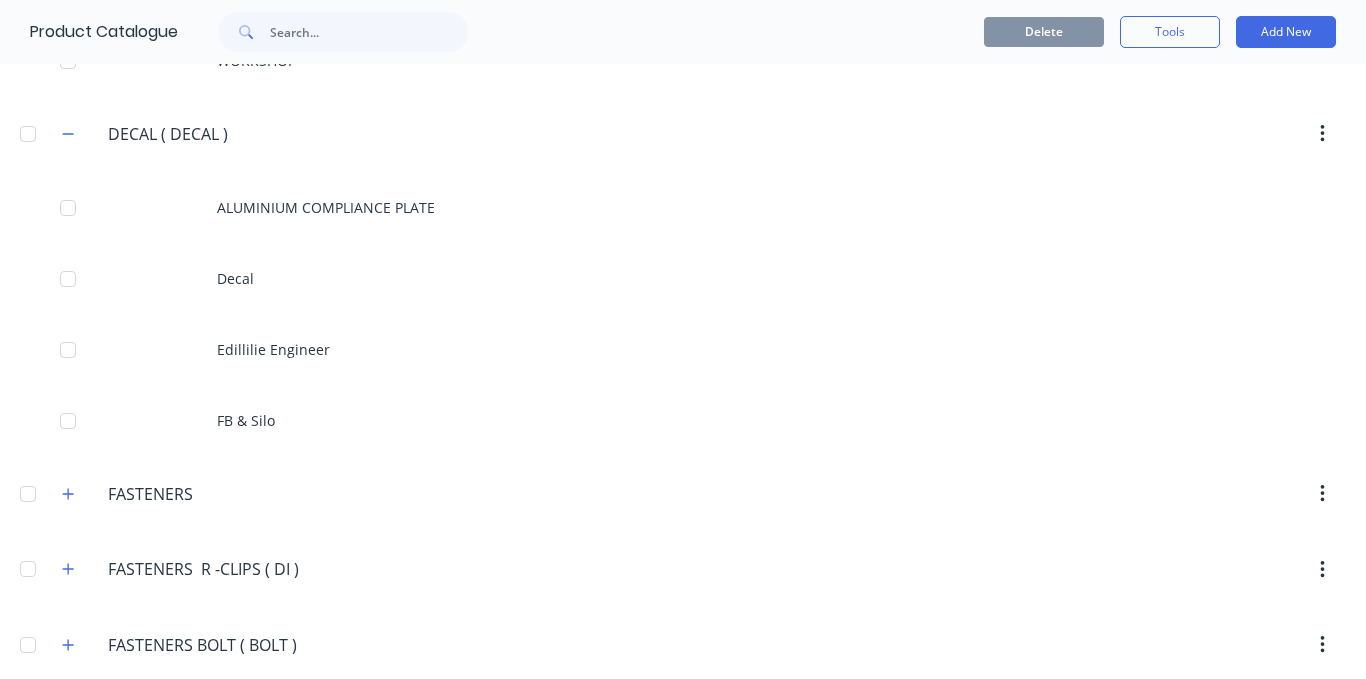 scroll, scrollTop: 3500, scrollLeft: 0, axis: vertical 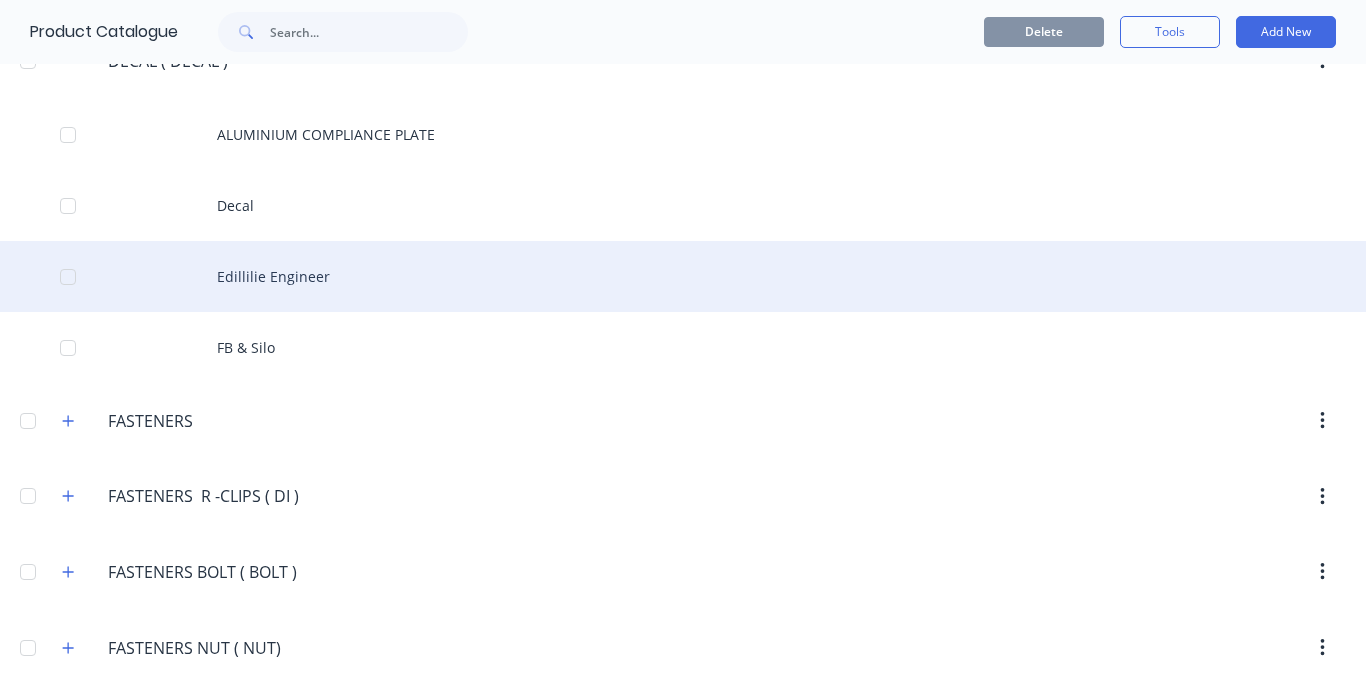click on "Edillilie Engineer" at bounding box center [683, 276] 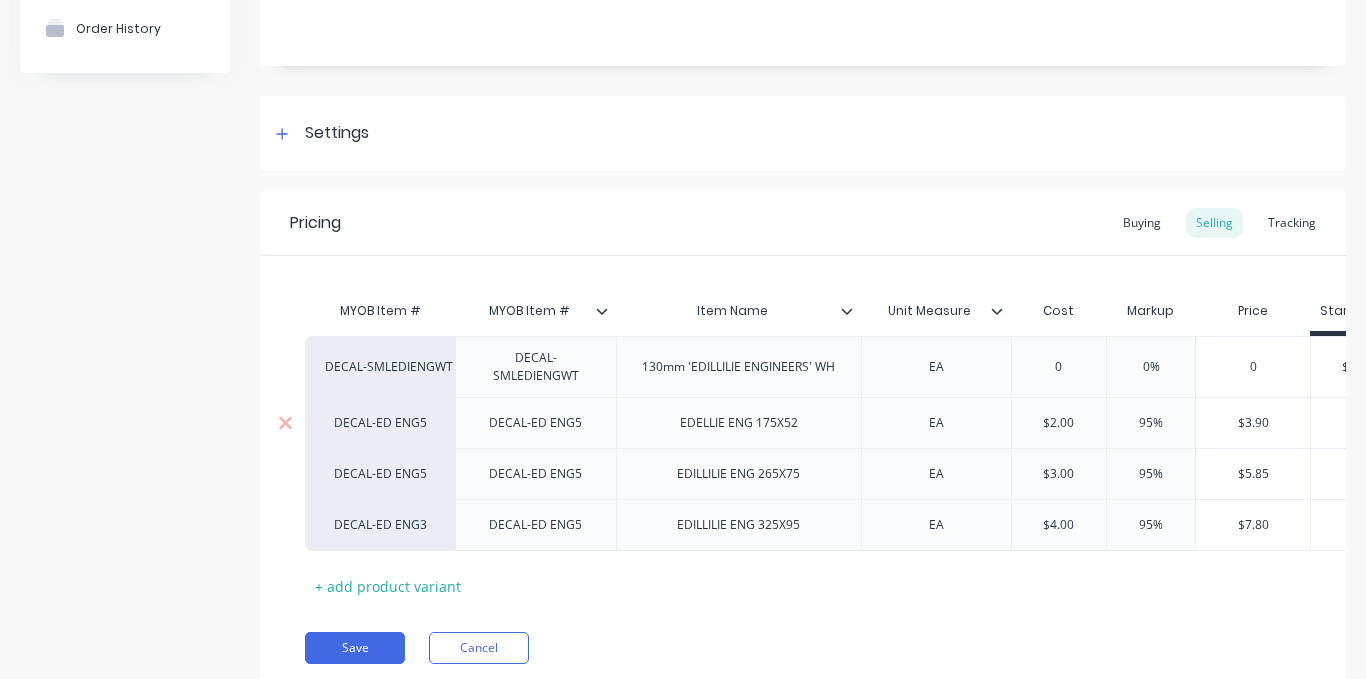 scroll, scrollTop: 200, scrollLeft: 0, axis: vertical 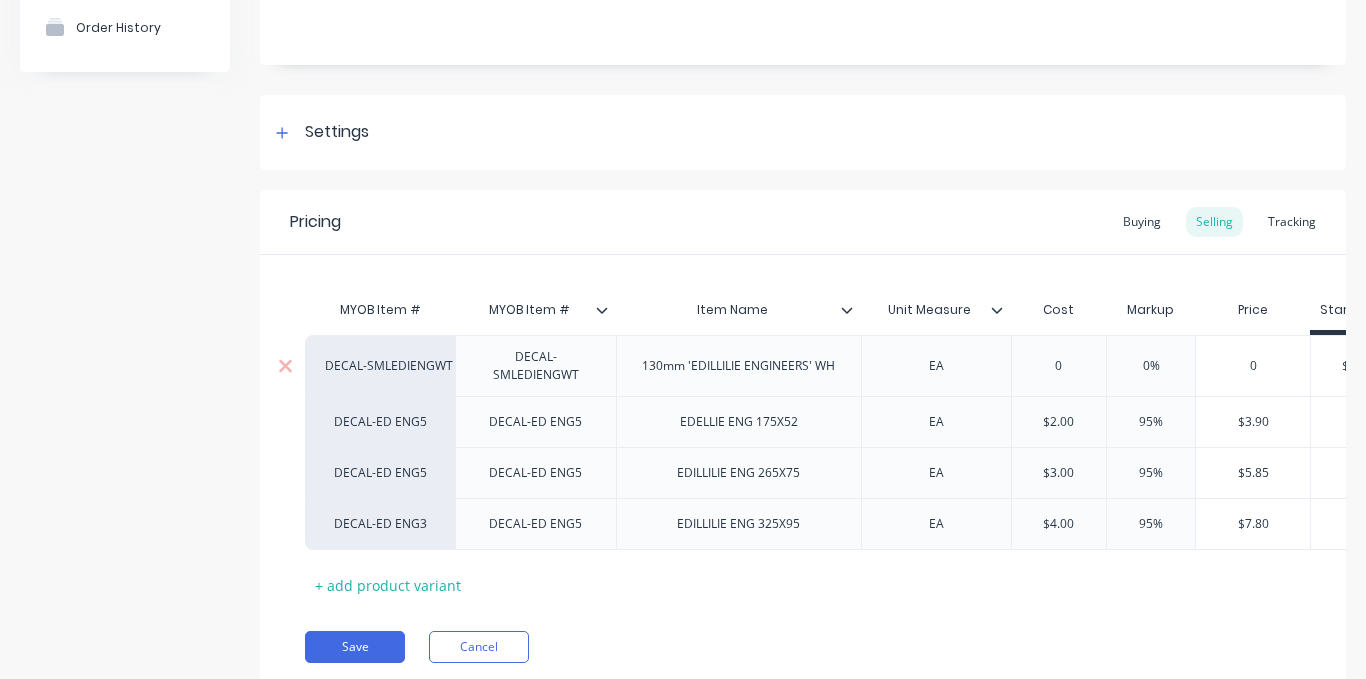 click on "DECAL-SMLEDIENGWT" at bounding box center (380, 366) 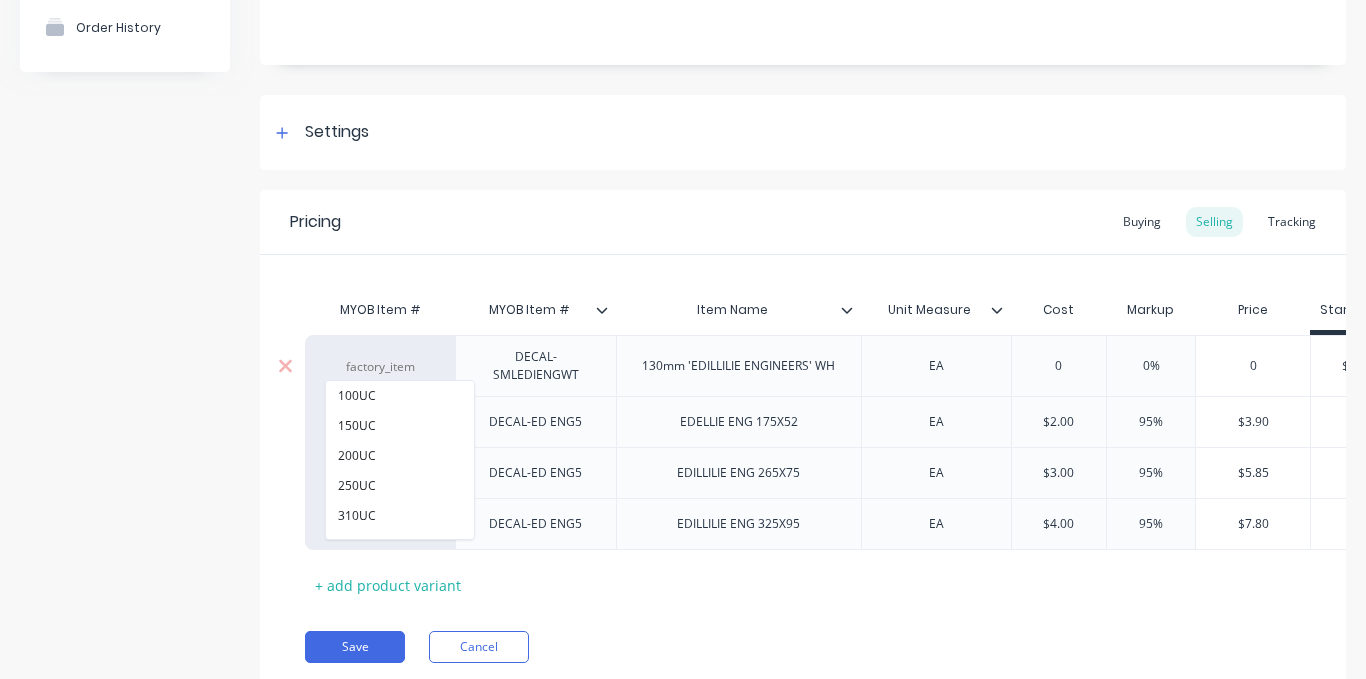 paste on "factory_item" 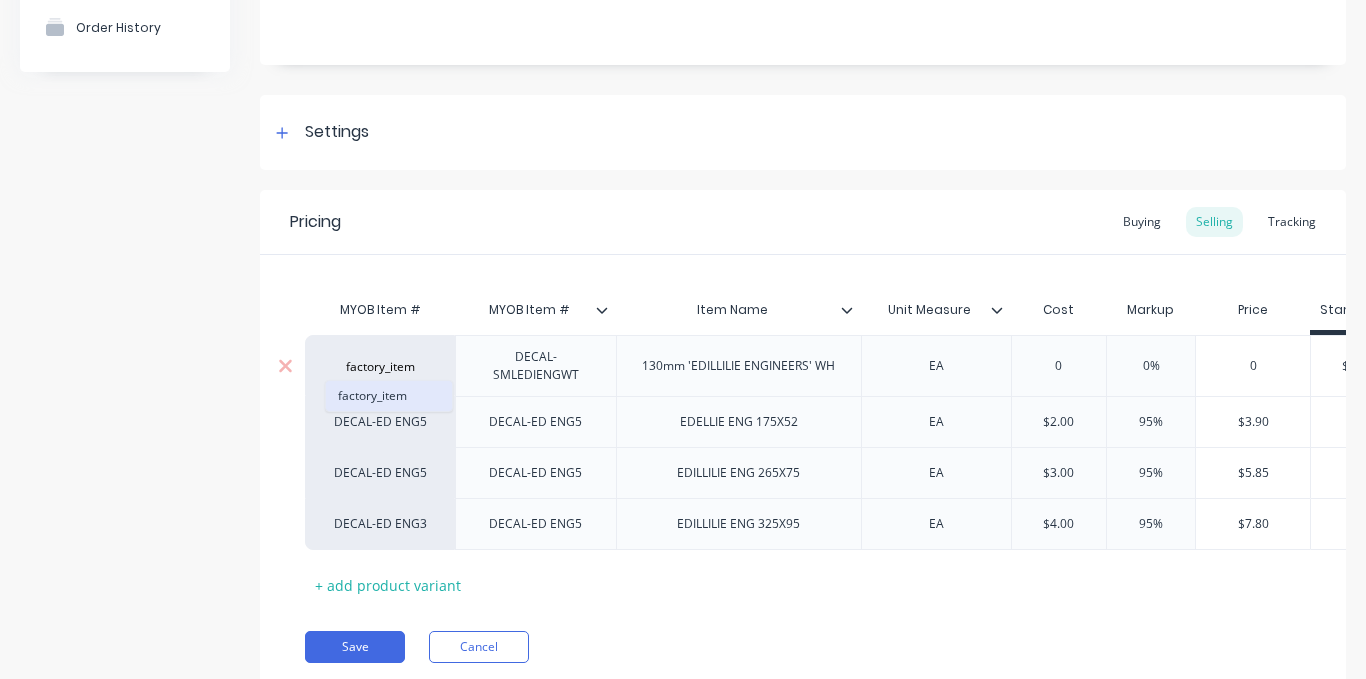 click on "factory_item" at bounding box center (389, 396) 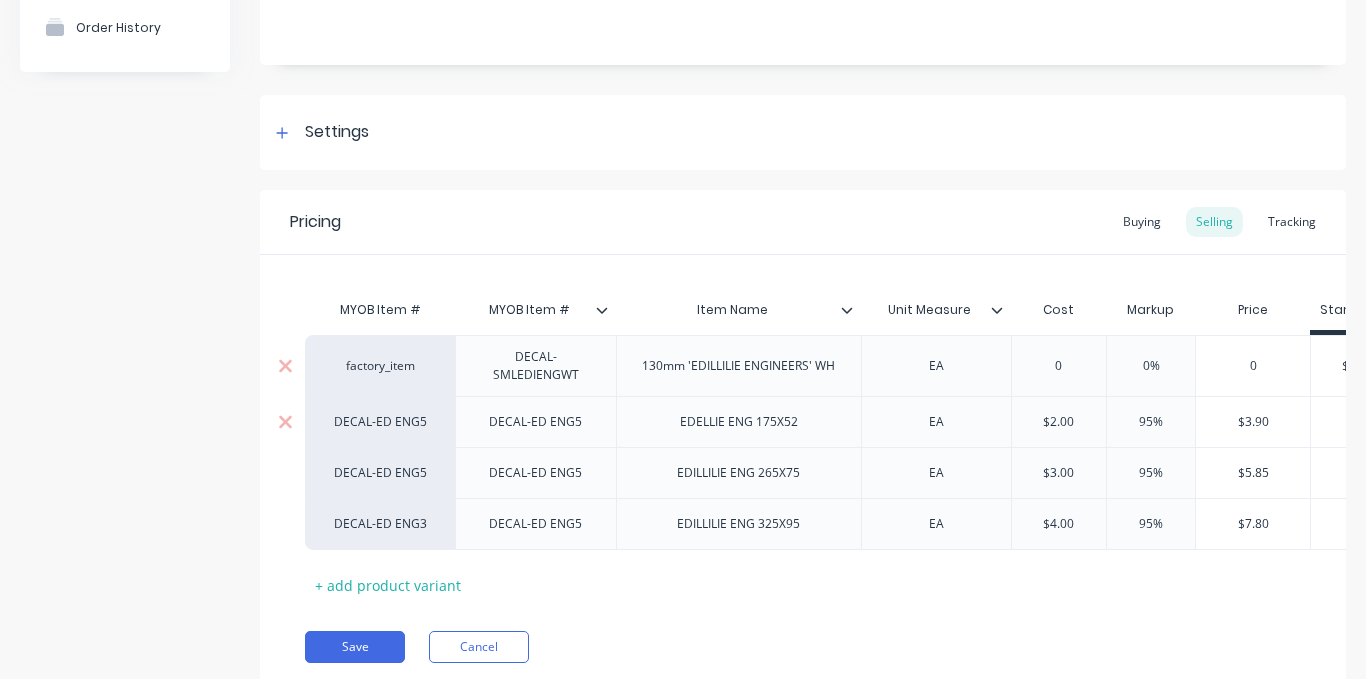 click on "DECAL-ED ENG5" at bounding box center [380, 422] 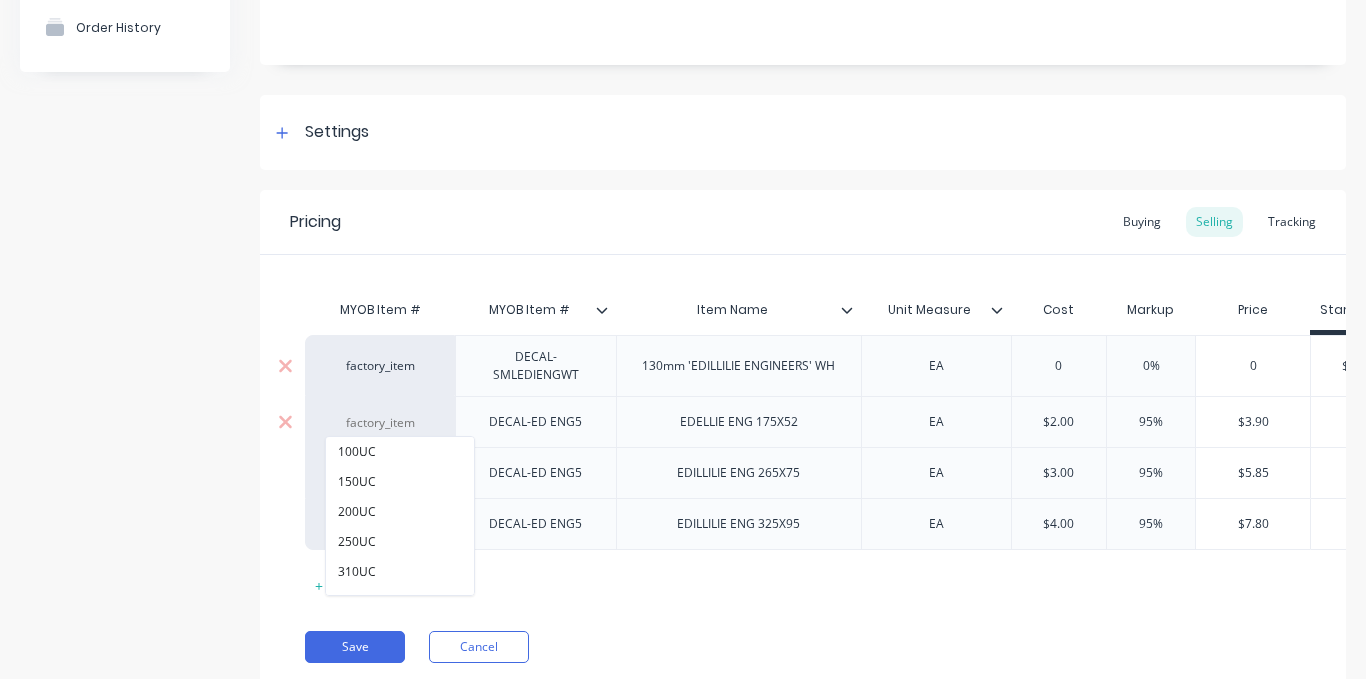 paste on "factory_item" 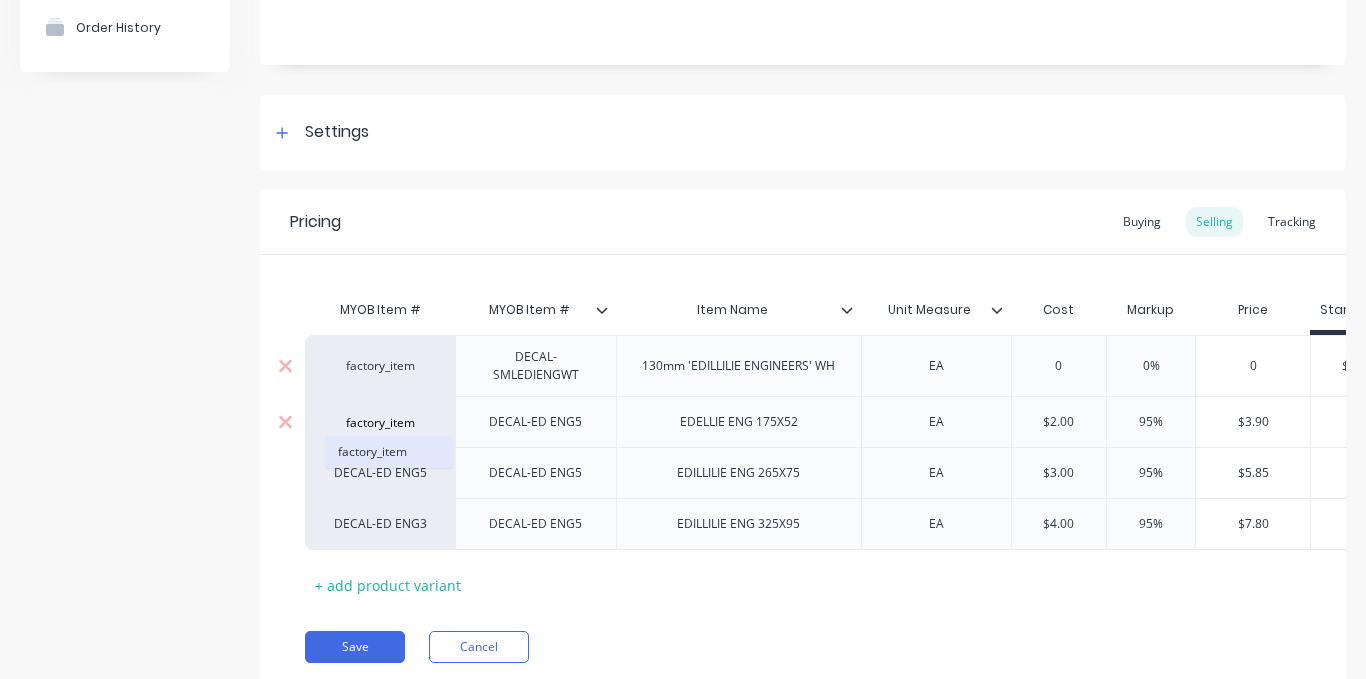 click on "factory_item" at bounding box center (389, 452) 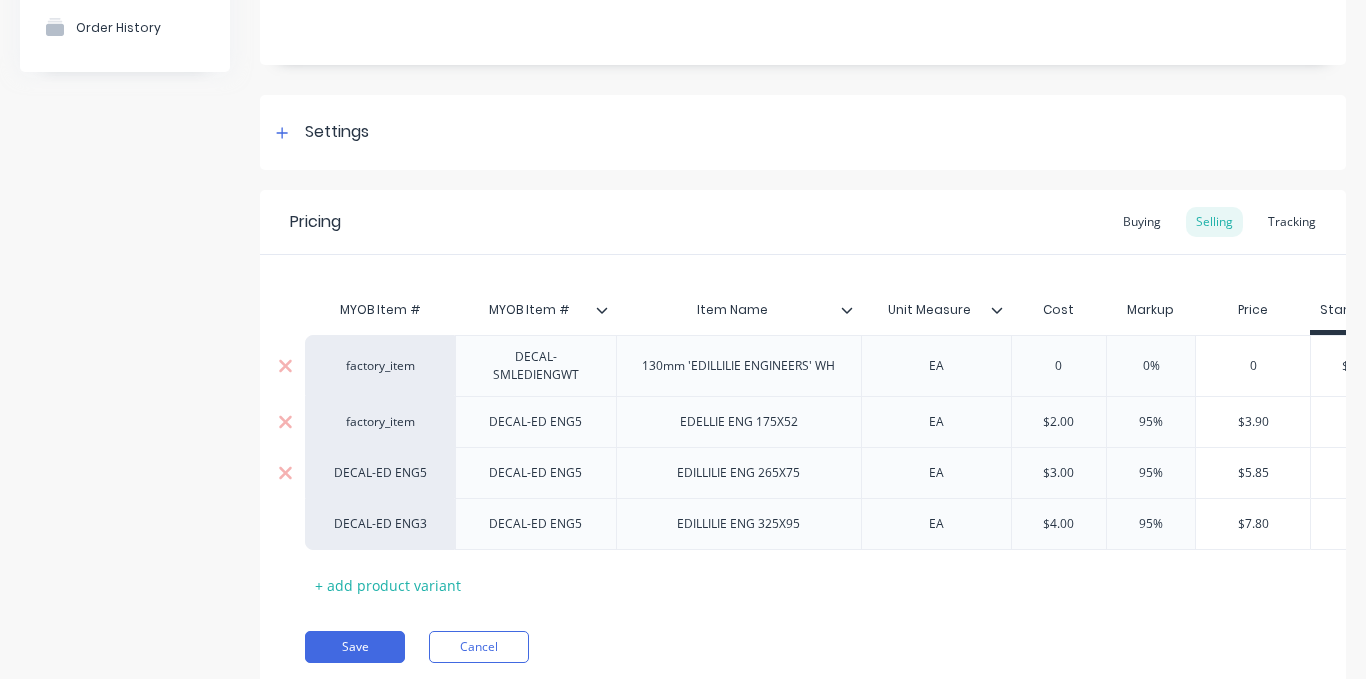 click on "DECAL-ED ENG5" at bounding box center [380, 473] 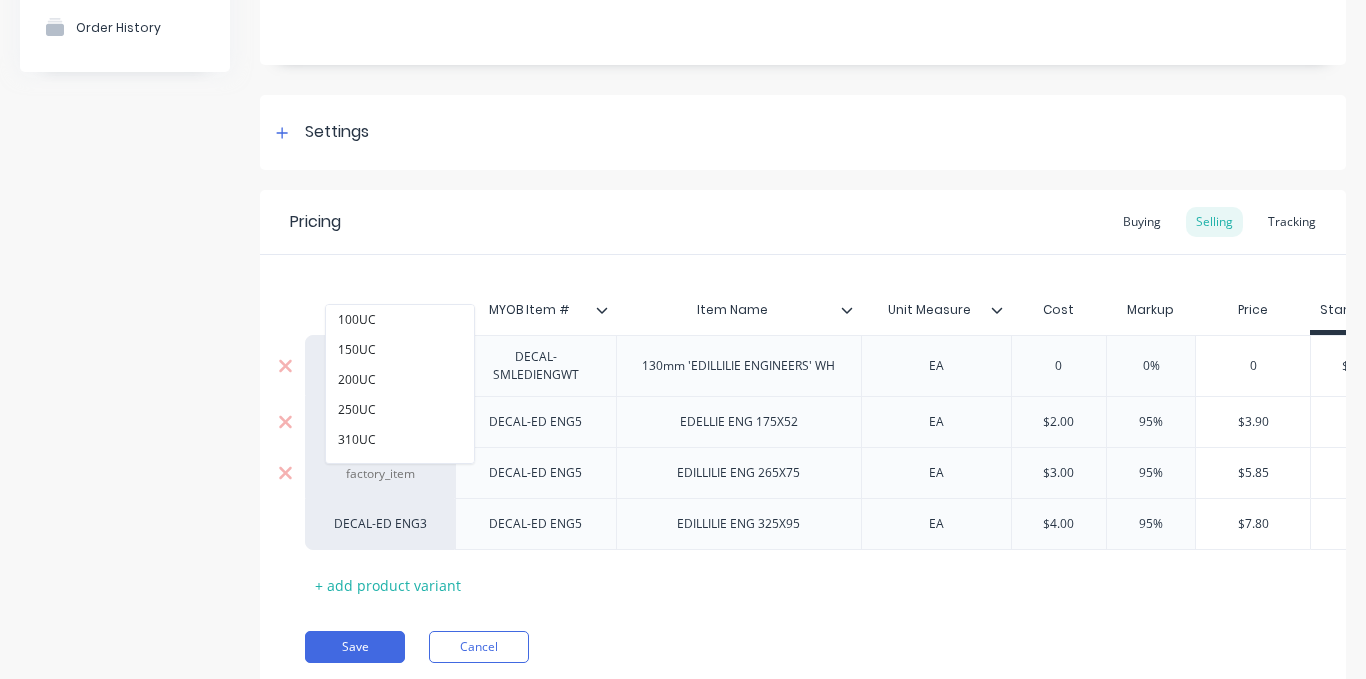 paste on "factory_item" 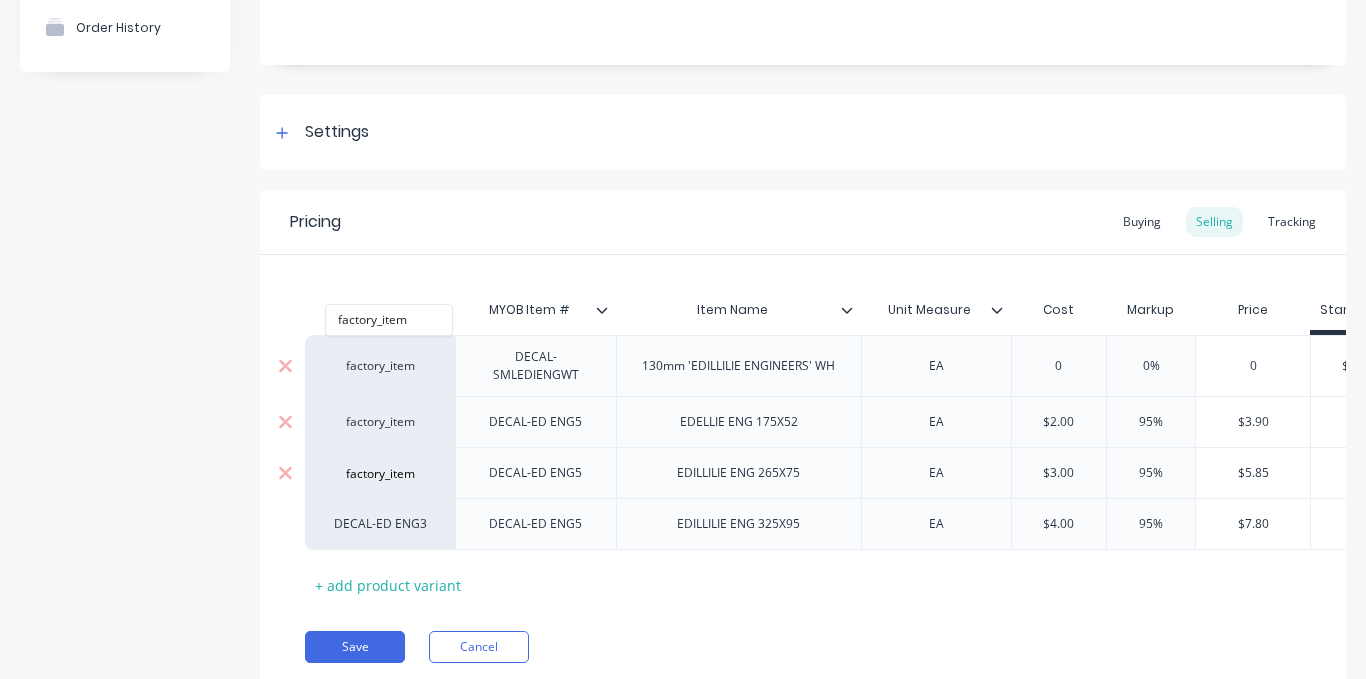 click on "factory_item" at bounding box center [380, 474] 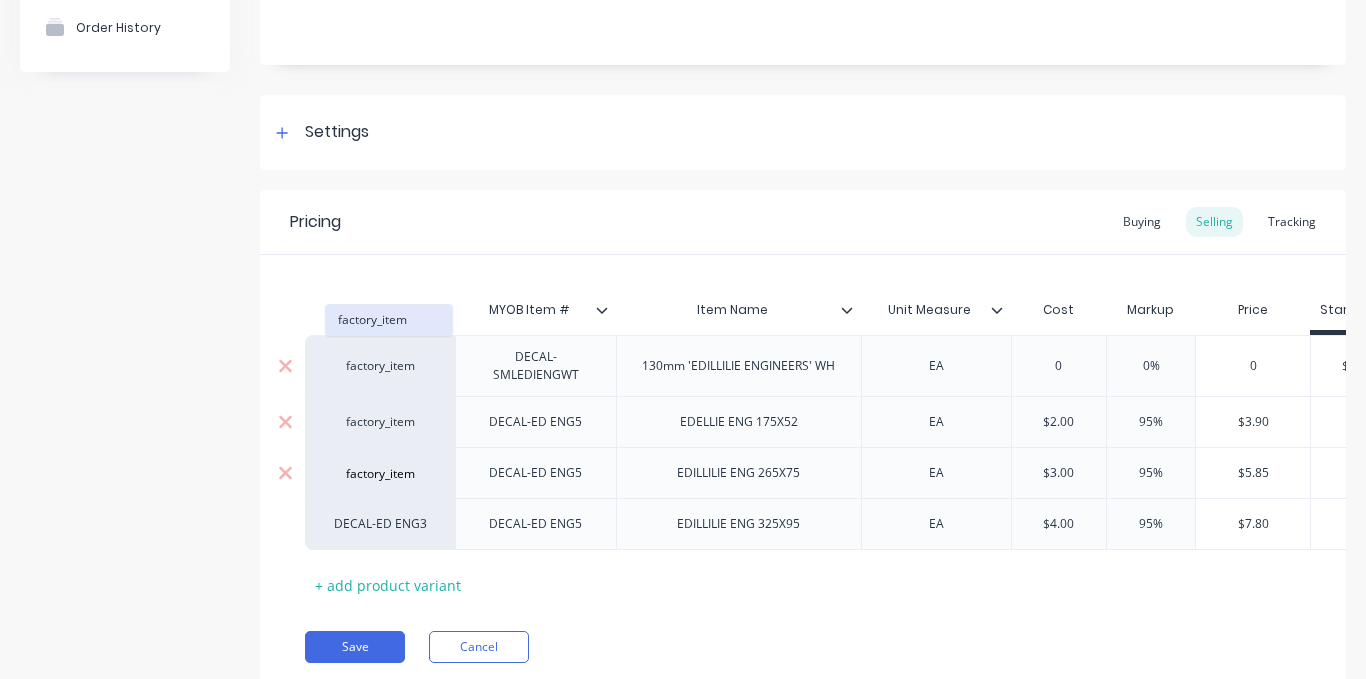 click on "factory_item" at bounding box center (389, 320) 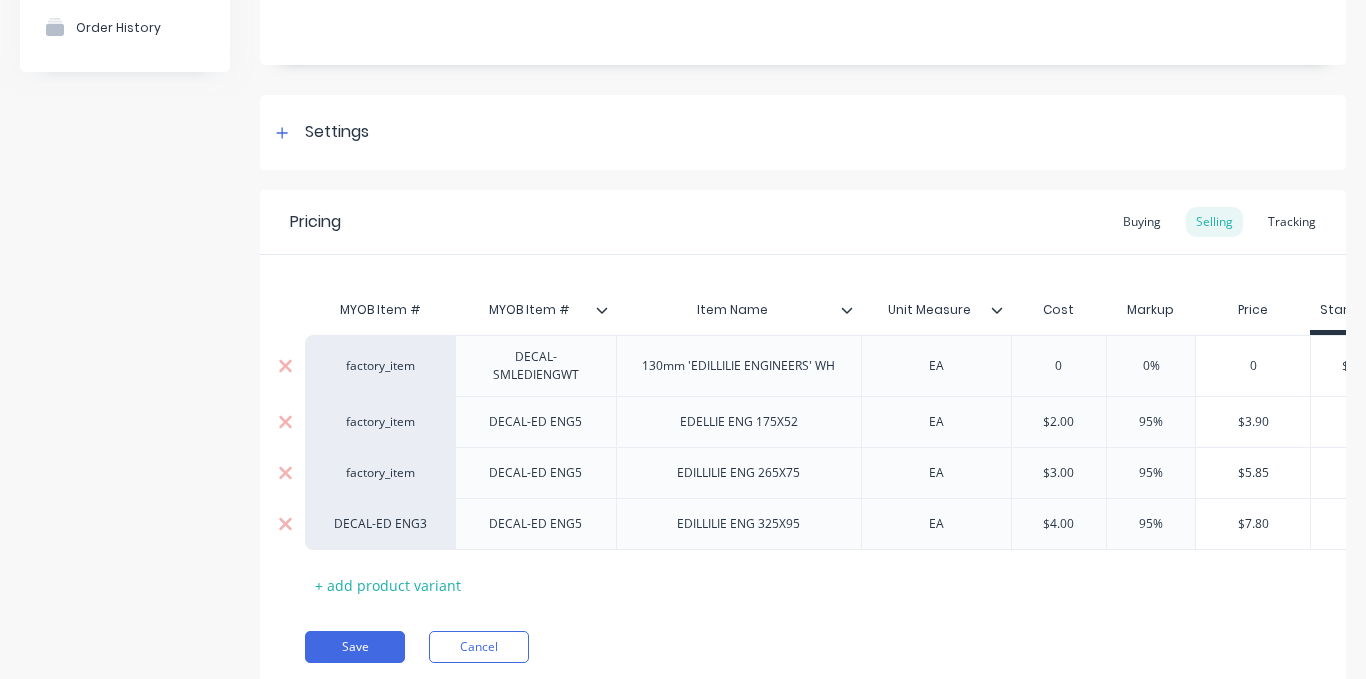 click on "DECAL-ED ENG3" at bounding box center (380, 524) 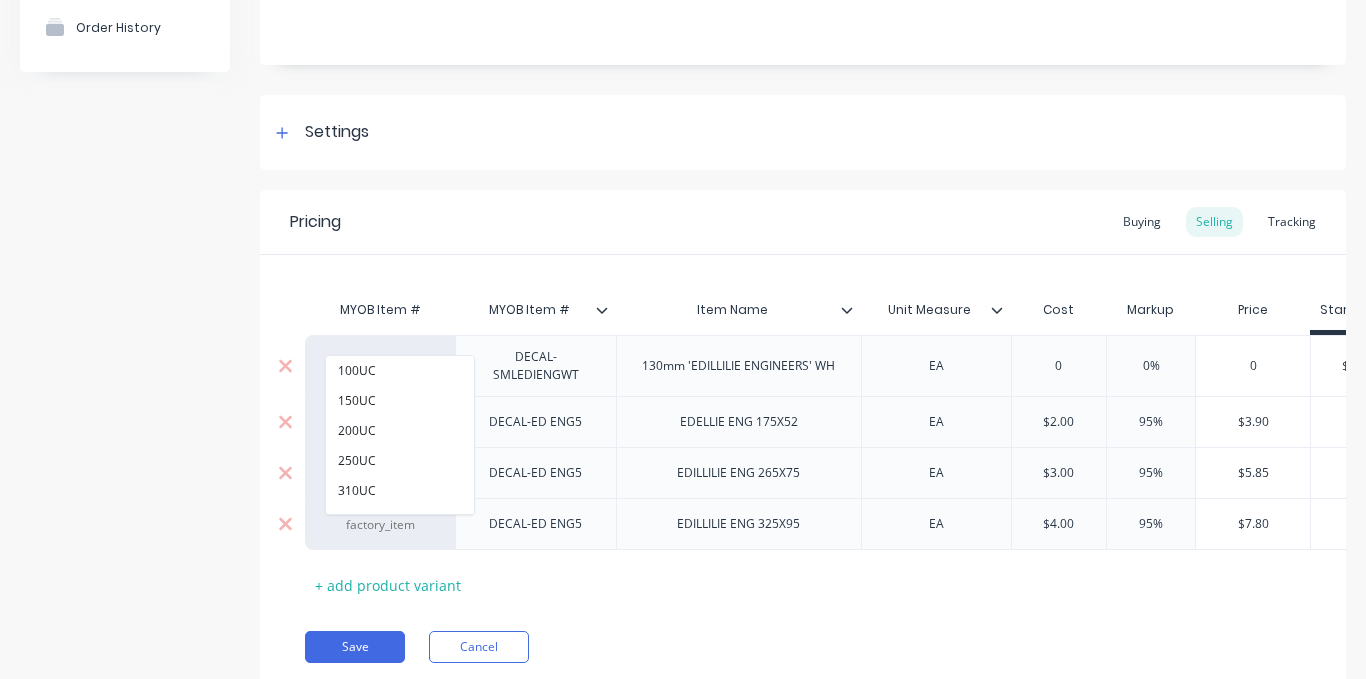 paste on "factory_item" 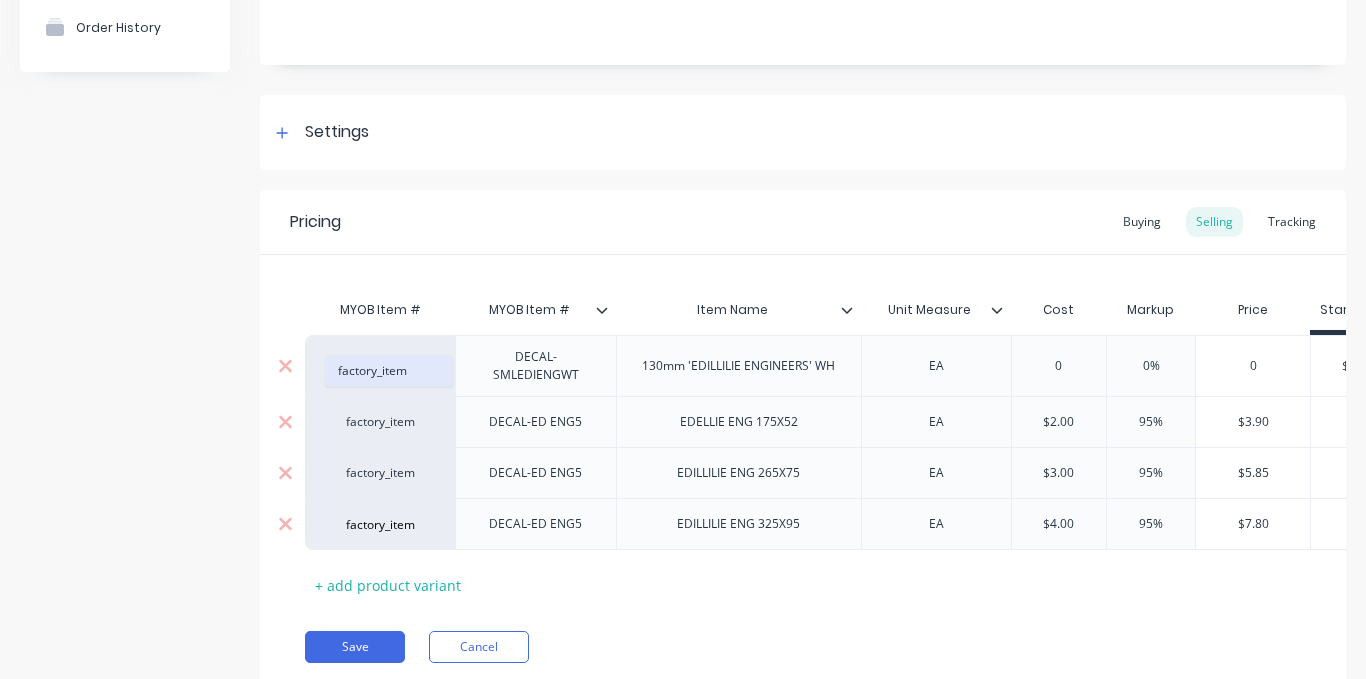 click on "factory_item" at bounding box center (389, 371) 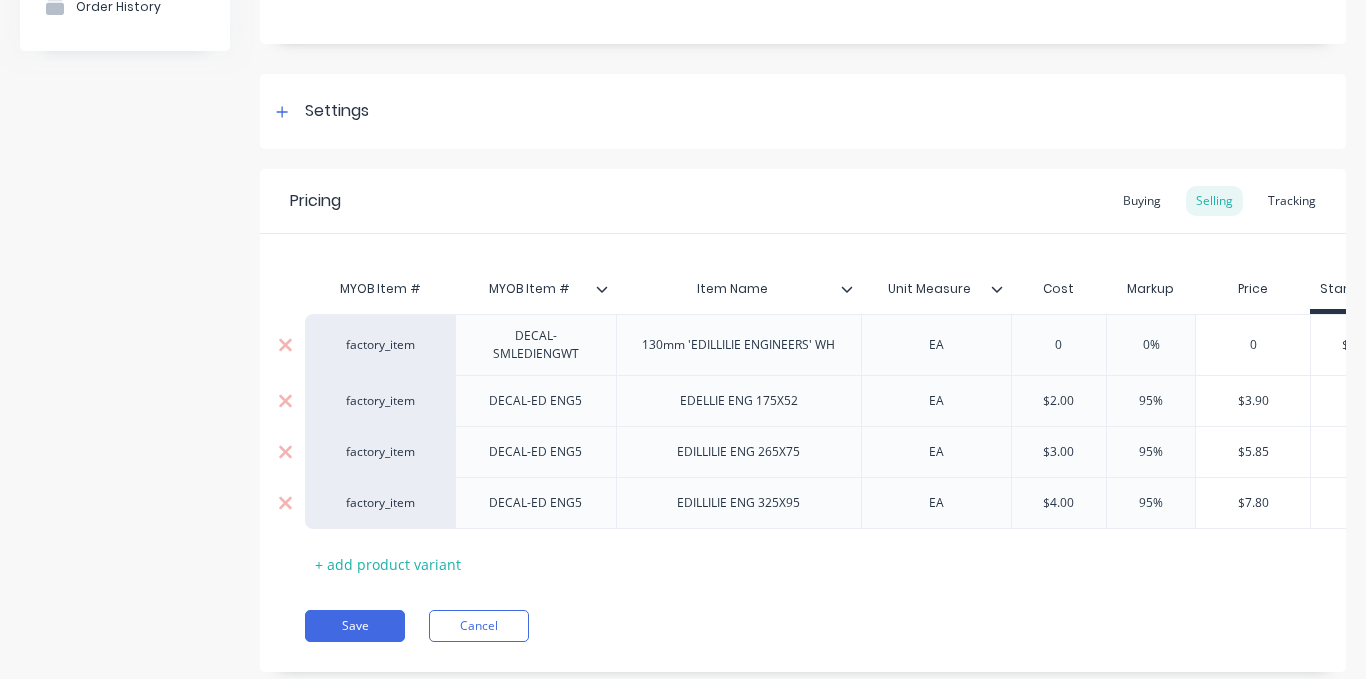 scroll, scrollTop: 284, scrollLeft: 0, axis: vertical 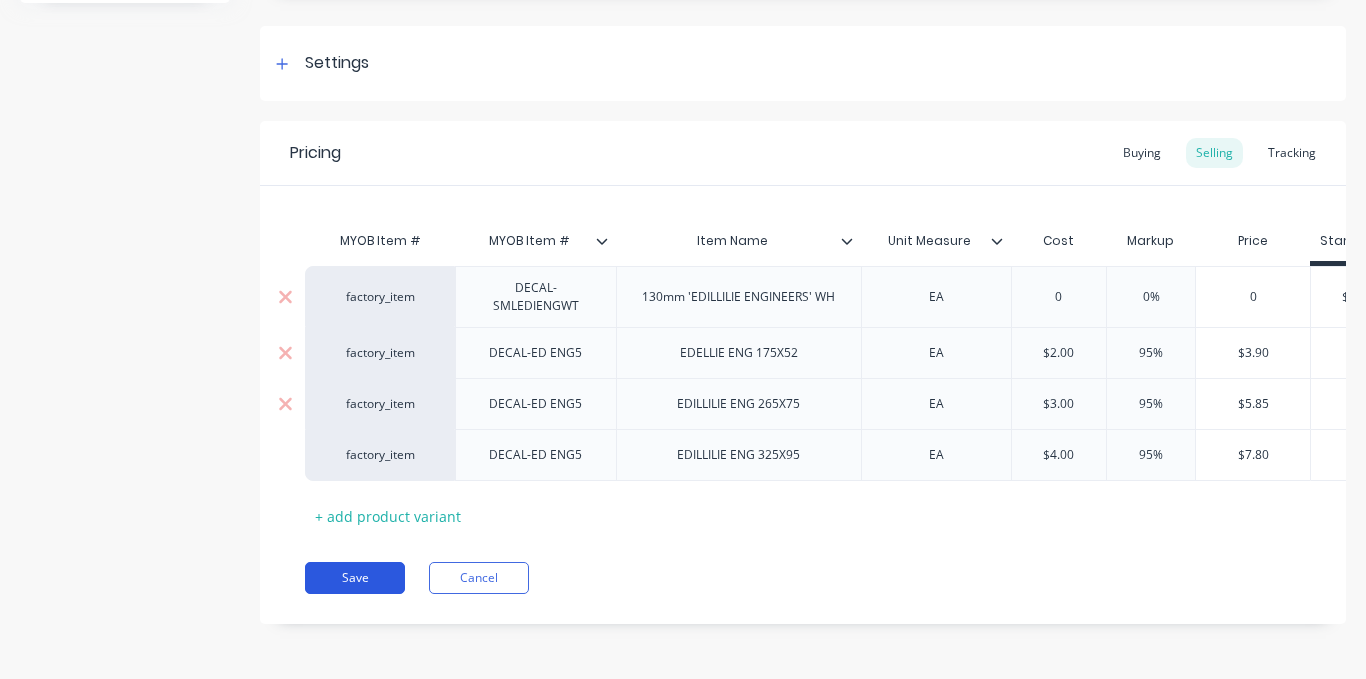 click on "Save" at bounding box center (355, 578) 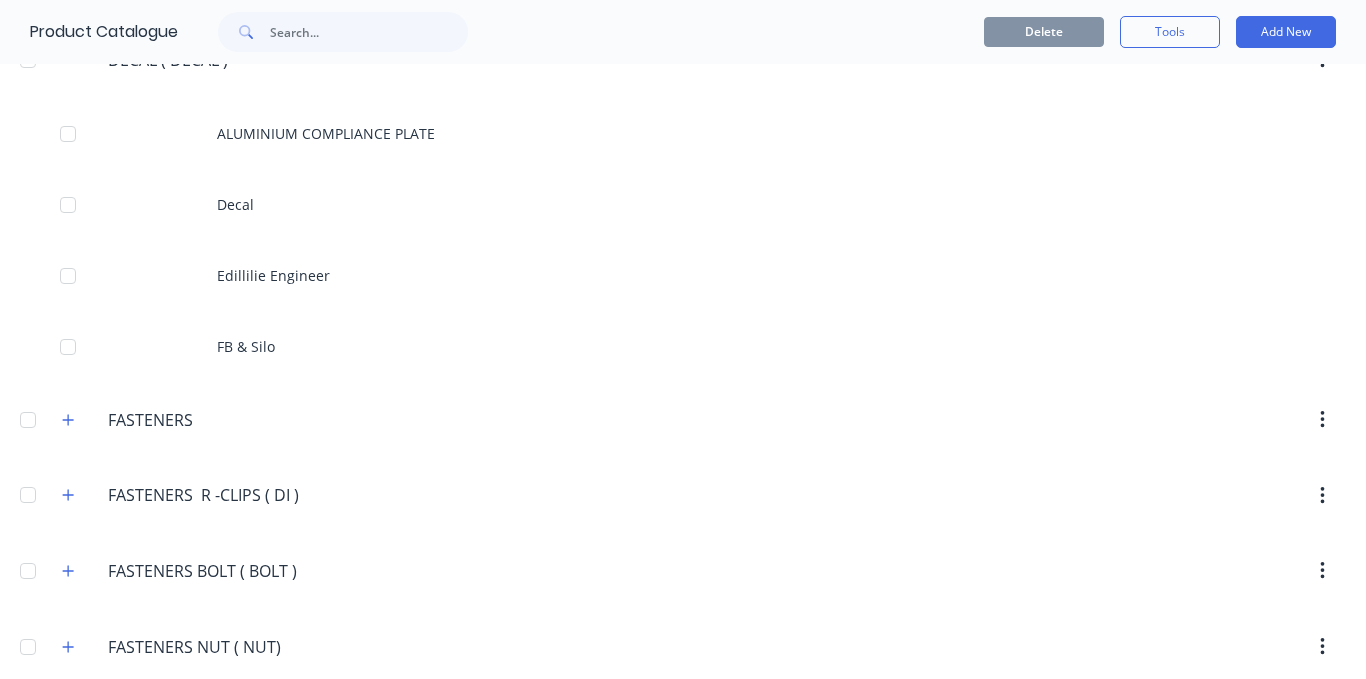 scroll, scrollTop: 3500, scrollLeft: 0, axis: vertical 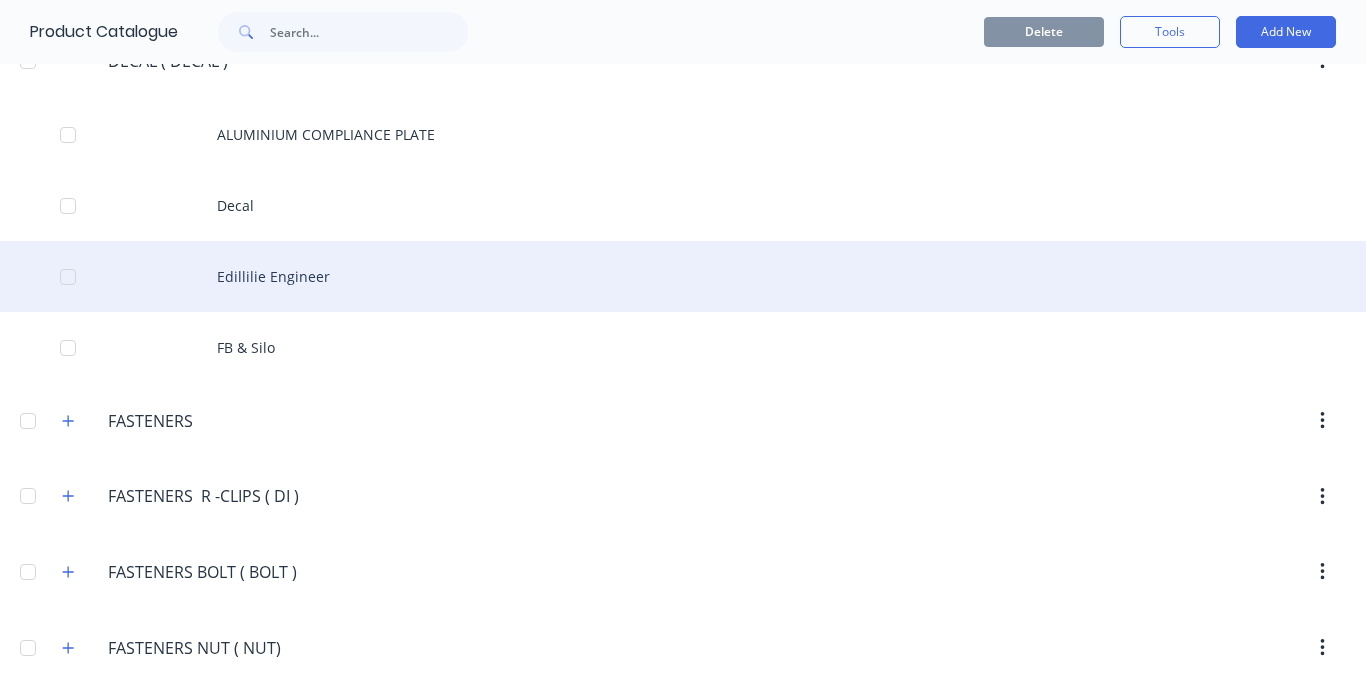 click on "Edillilie Engineer" at bounding box center [683, 276] 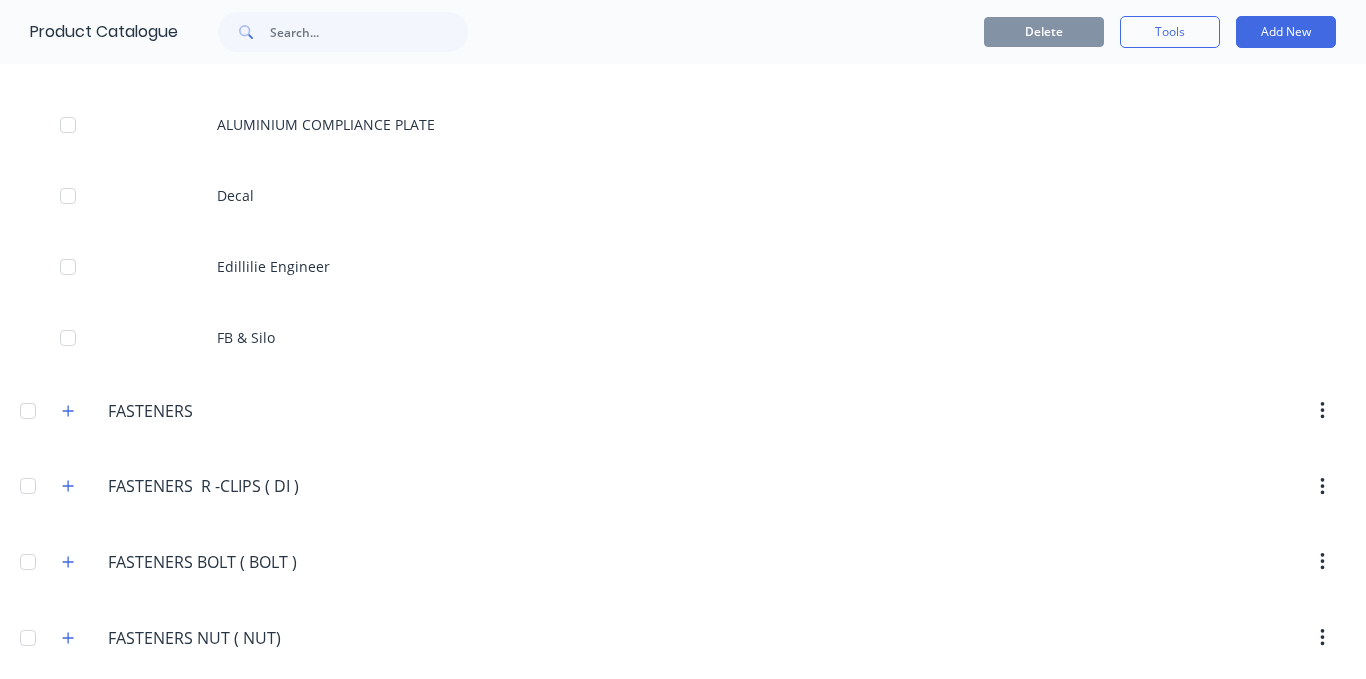 scroll, scrollTop: 3600, scrollLeft: 0, axis: vertical 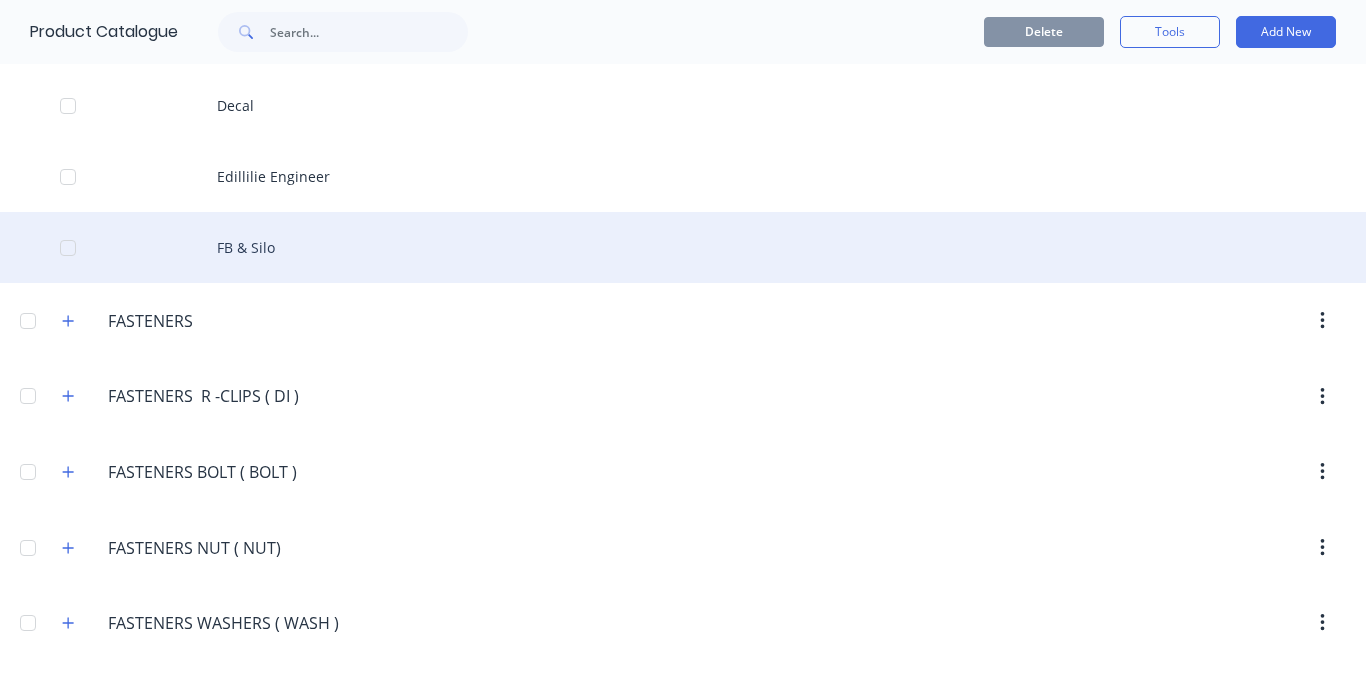 click on "FB & Silo" at bounding box center [683, 247] 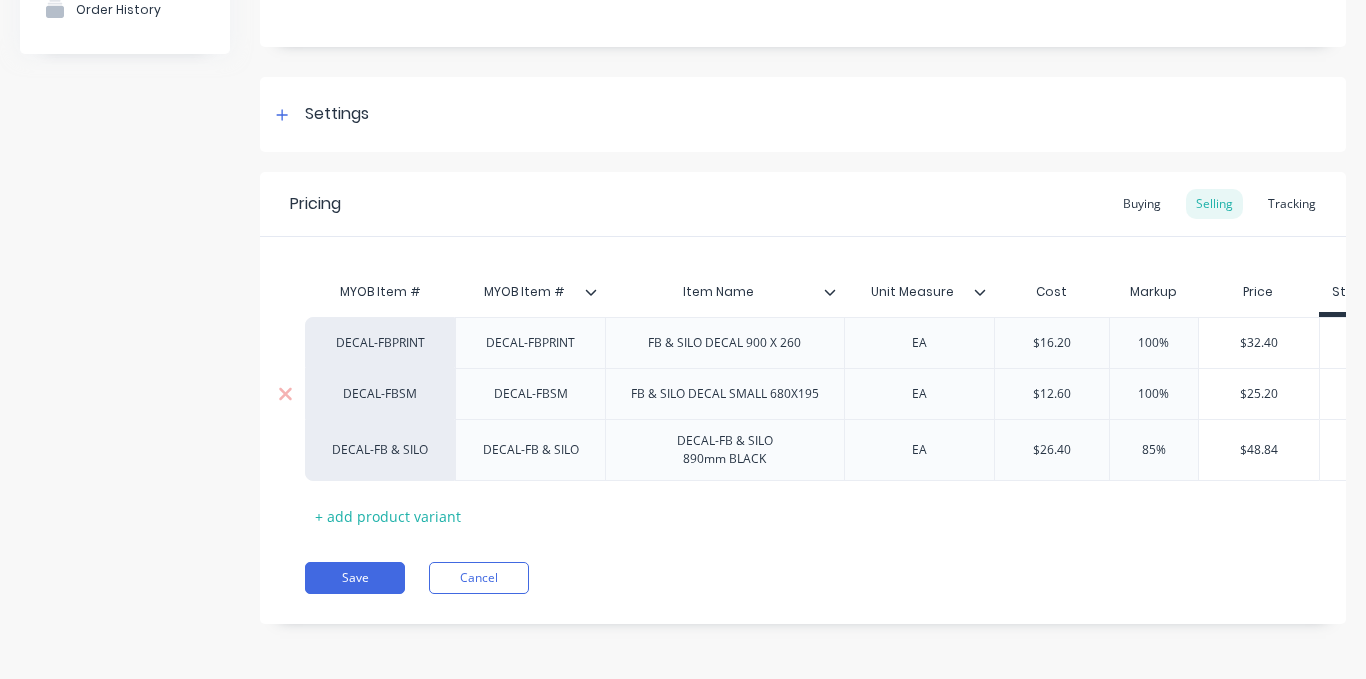 scroll, scrollTop: 233, scrollLeft: 0, axis: vertical 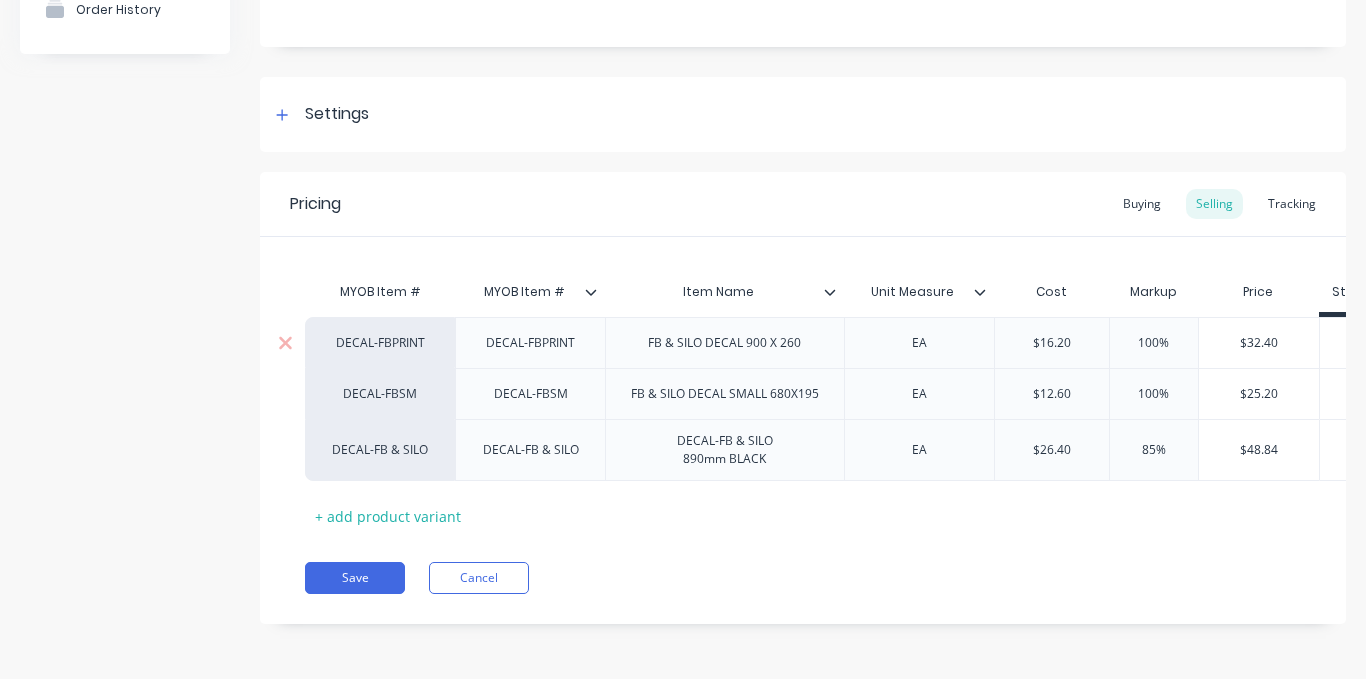 click on "DECAL-FBPRINT" at bounding box center [380, 343] 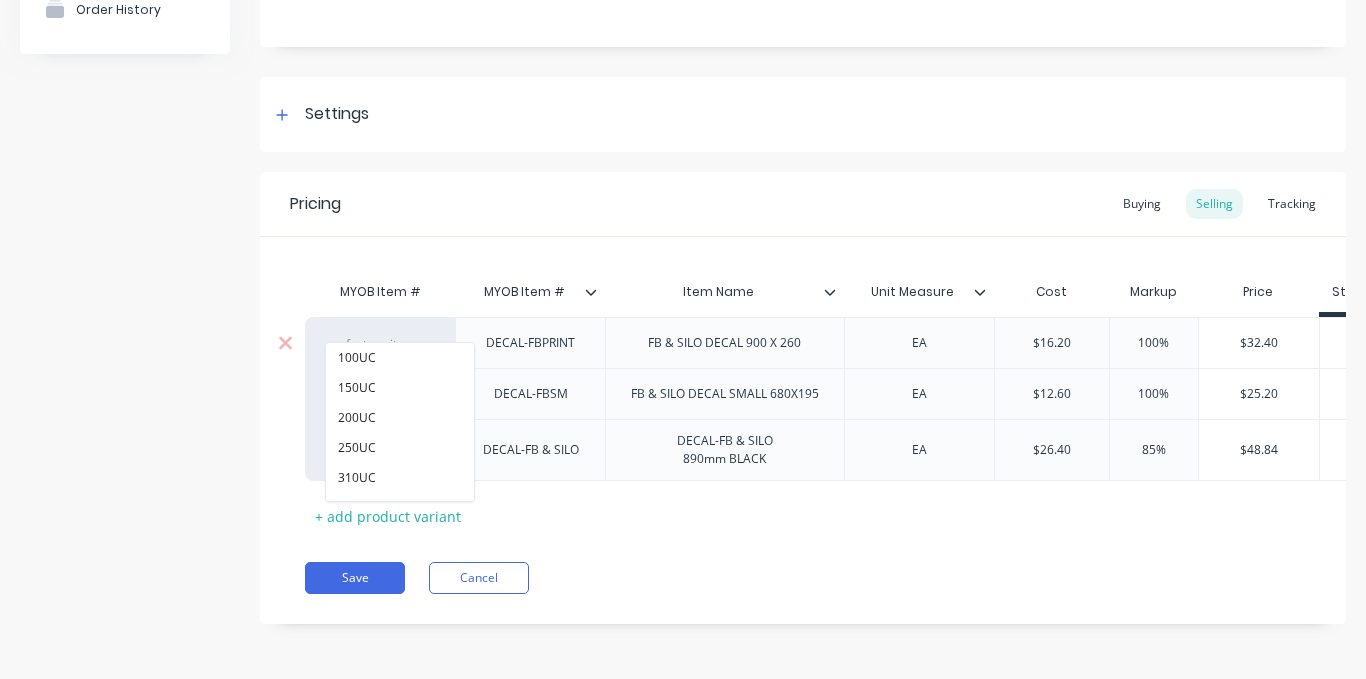 paste on "factory_item" 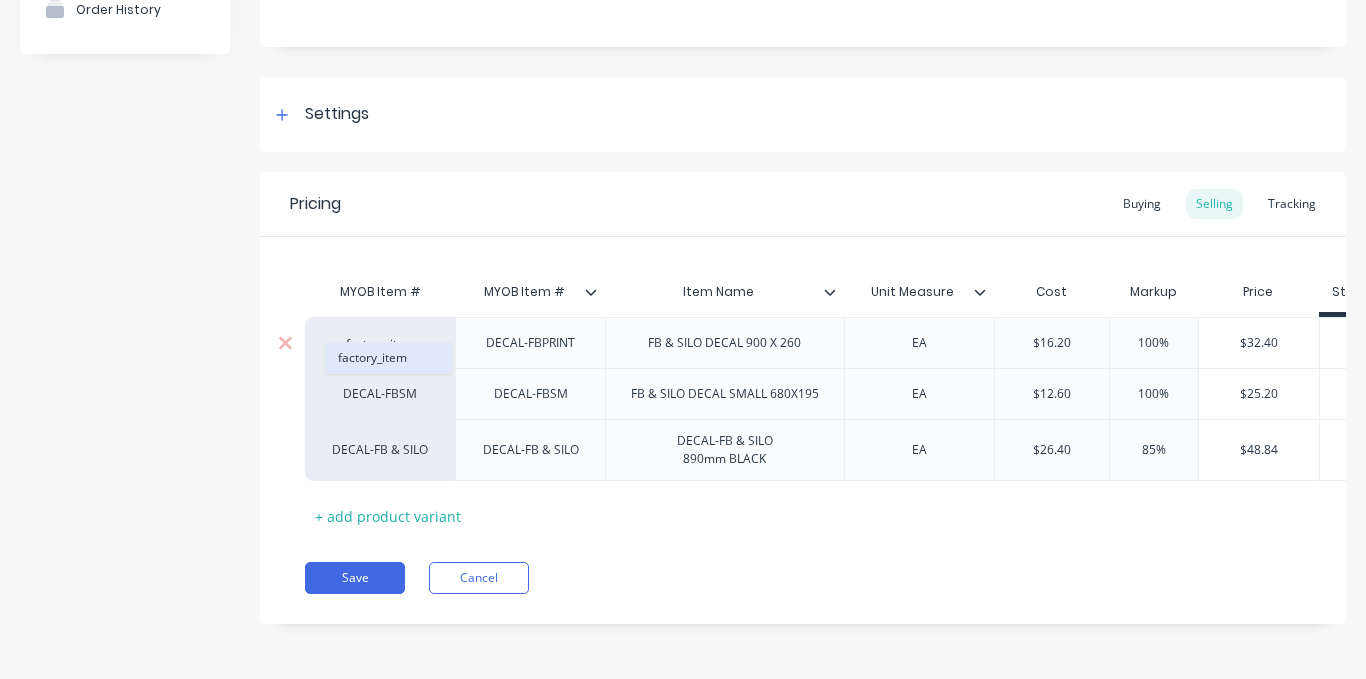 click on "factory_item" at bounding box center [389, 358] 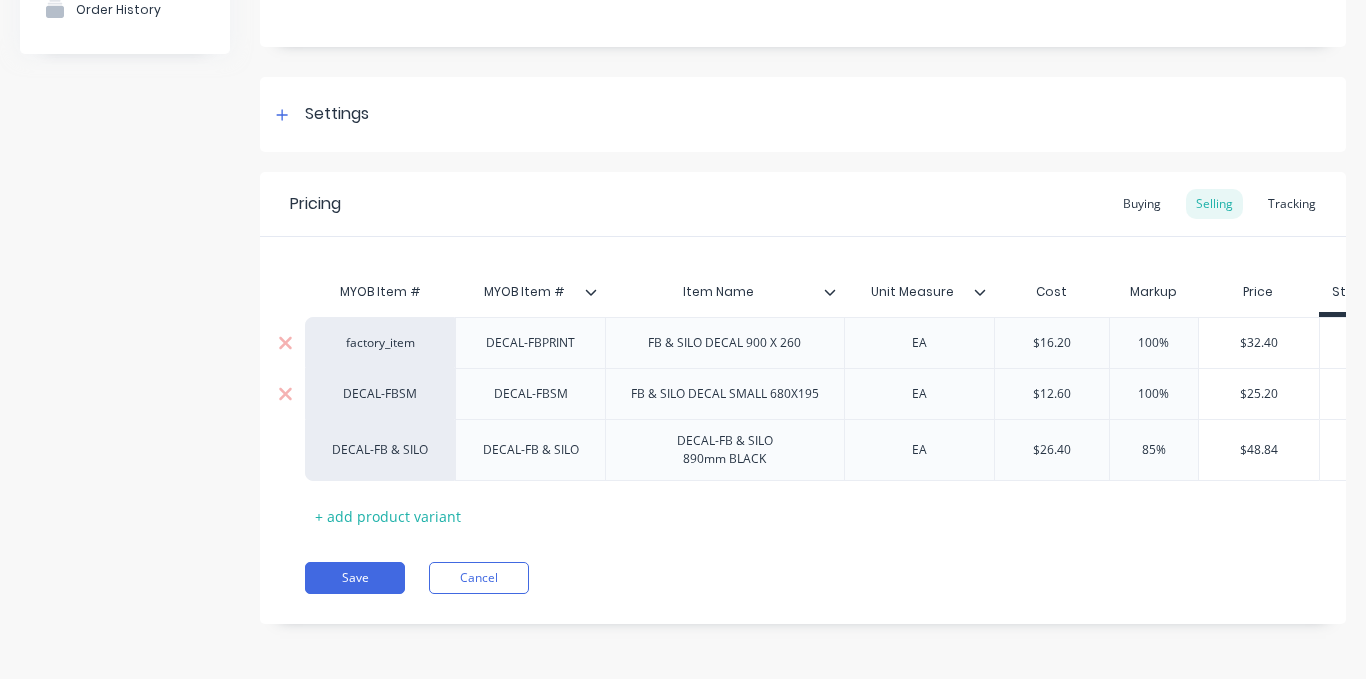 click on "DECAL-FBSM" at bounding box center (380, 393) 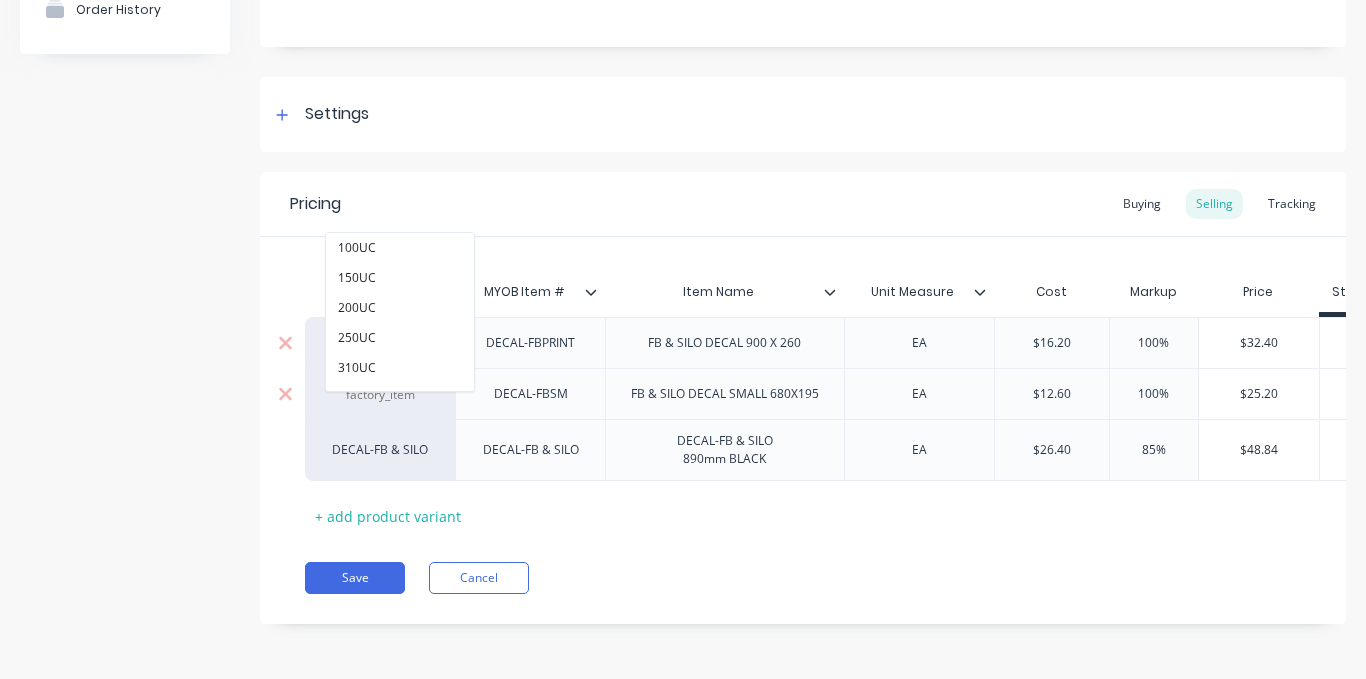 paste on "factory_item" 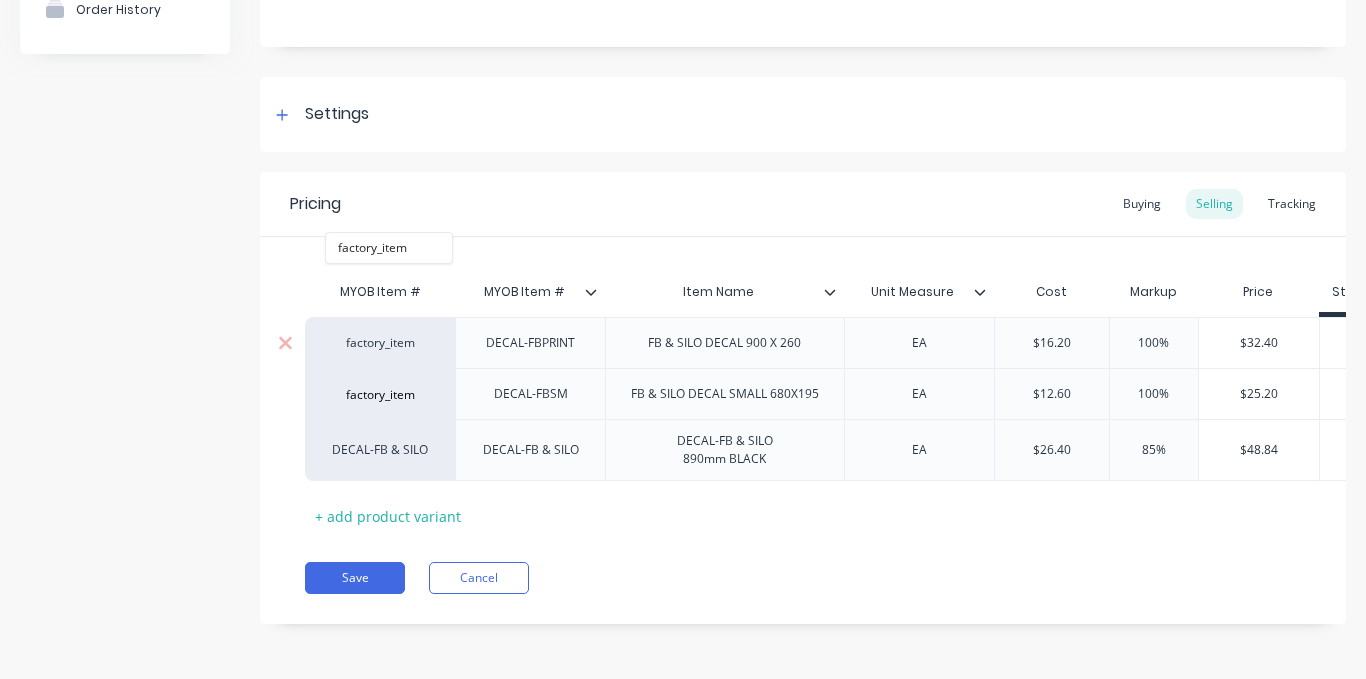 drag, startPoint x: 381, startPoint y: 384, endPoint x: 375, endPoint y: 350, distance: 34.525352 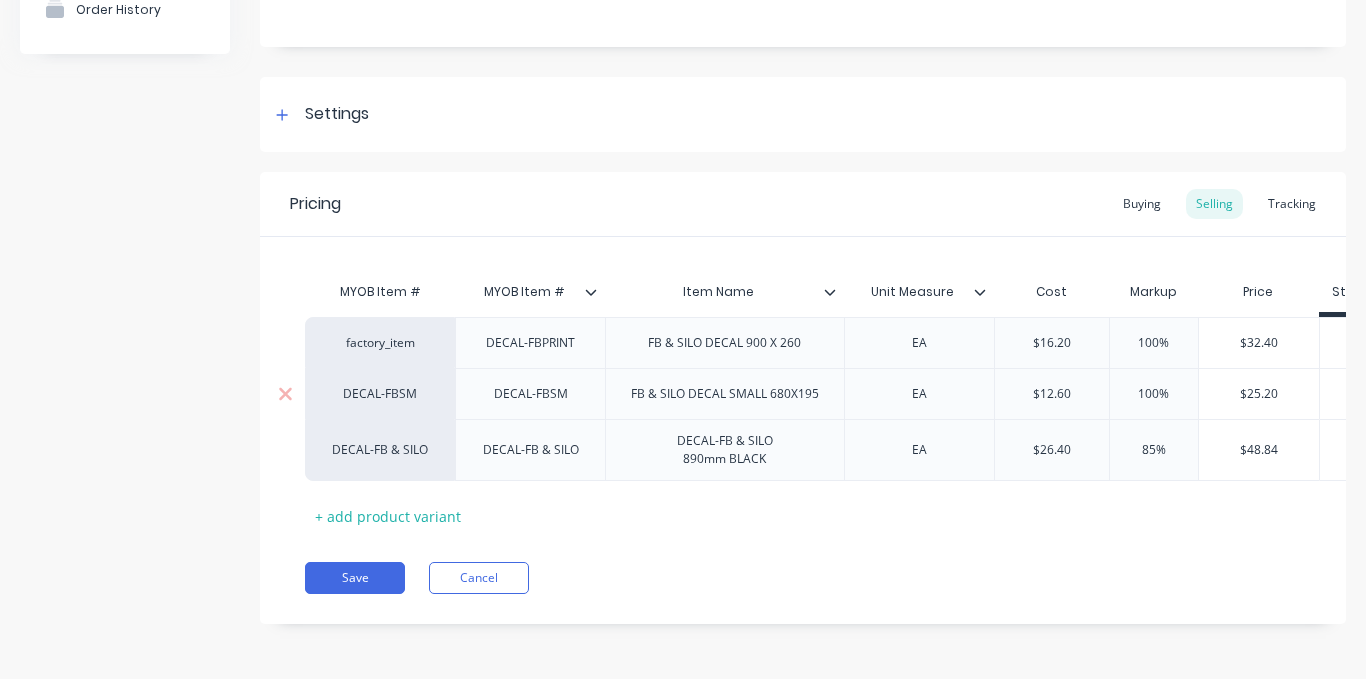 click on "DECAL-FBSM" at bounding box center (380, 394) 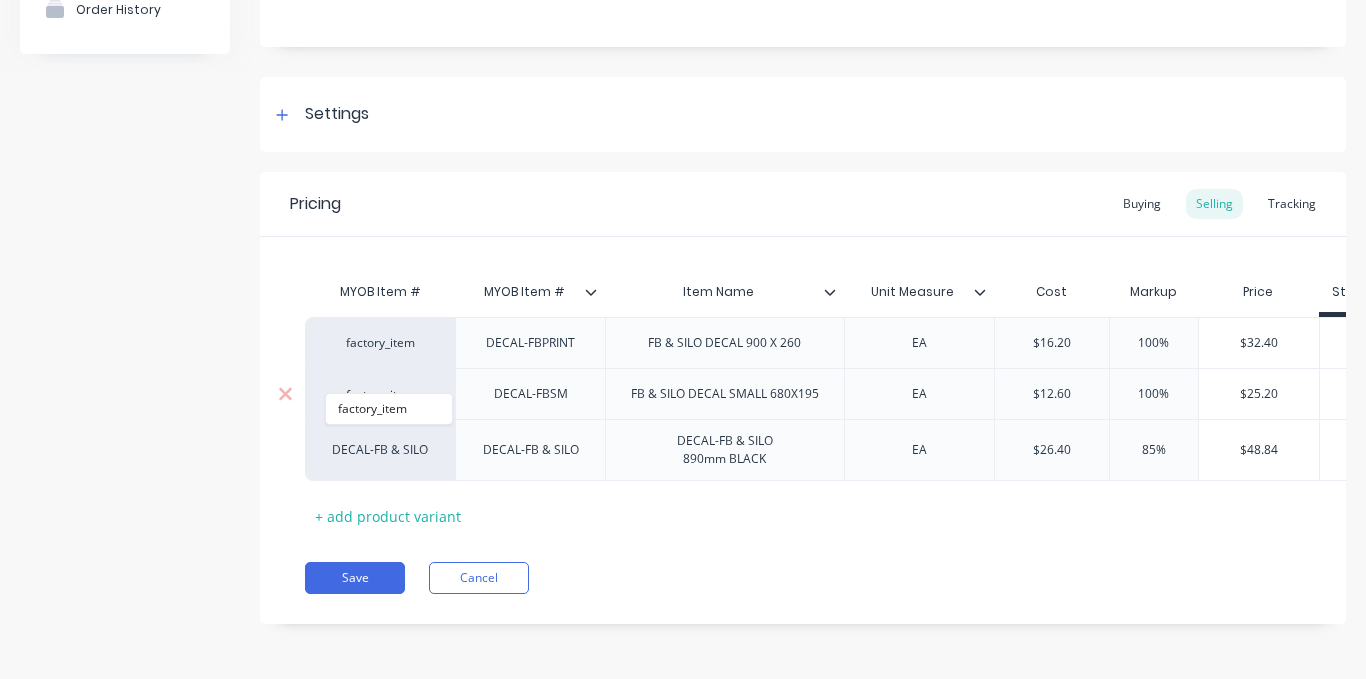 paste on "factory_item" 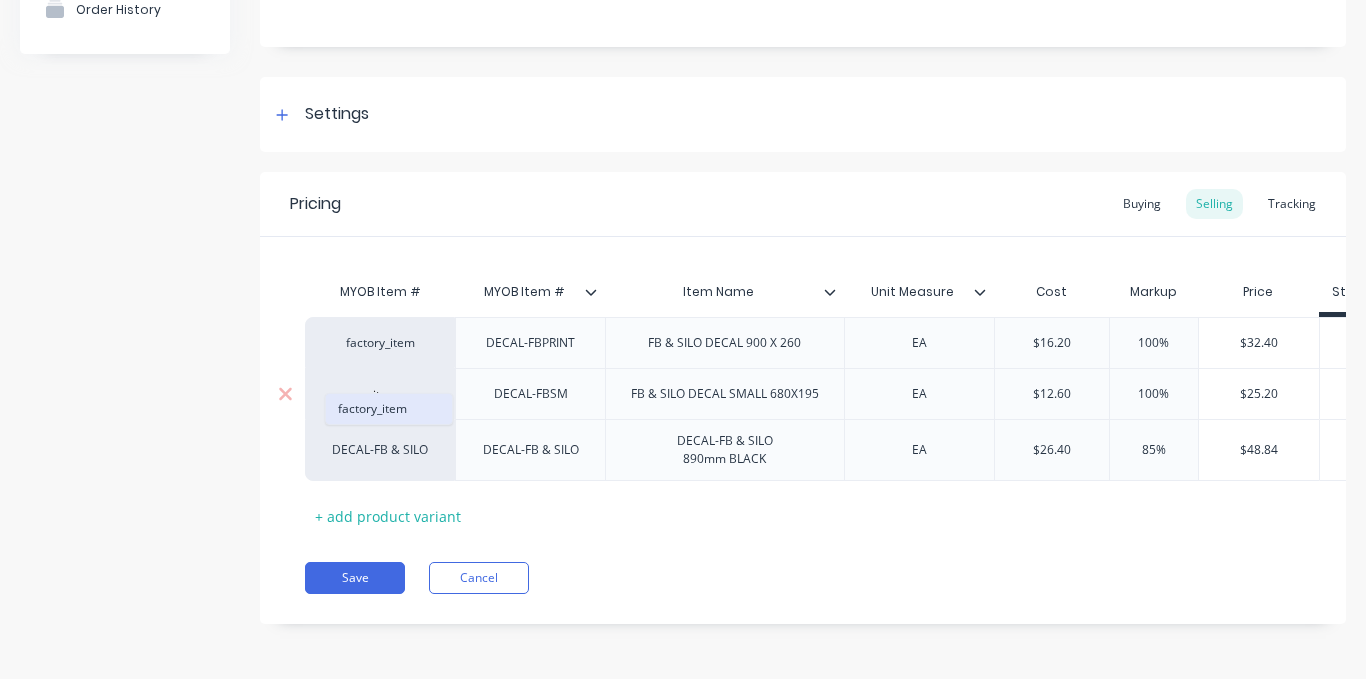 click on "factory_item" at bounding box center [389, 409] 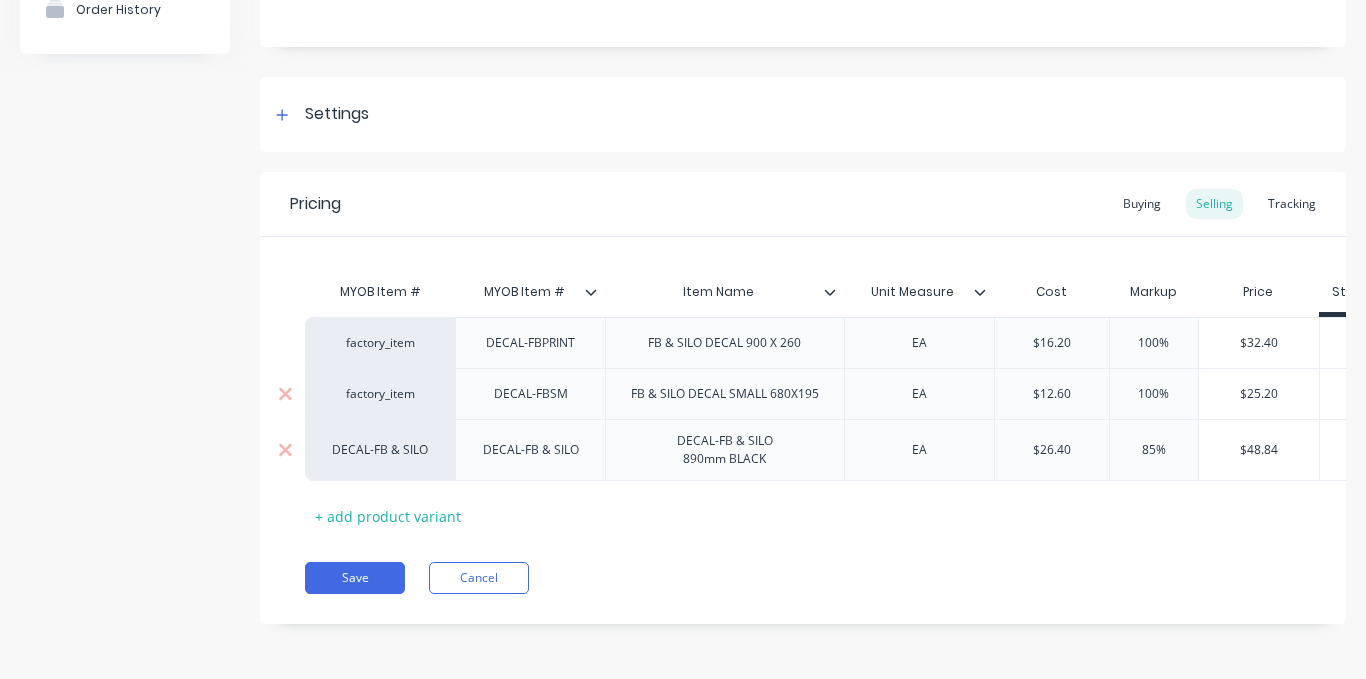 click on "DECAL-FB & SILO" at bounding box center (380, 450) 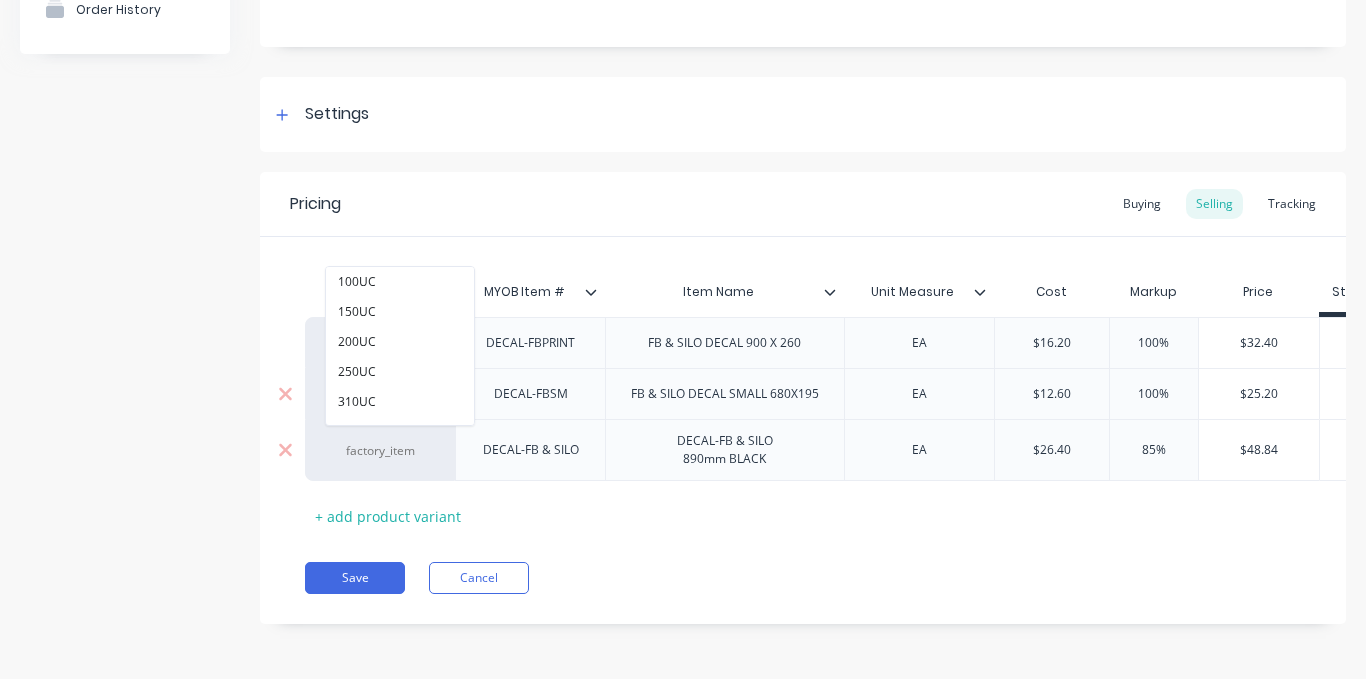 paste on "factory_item" 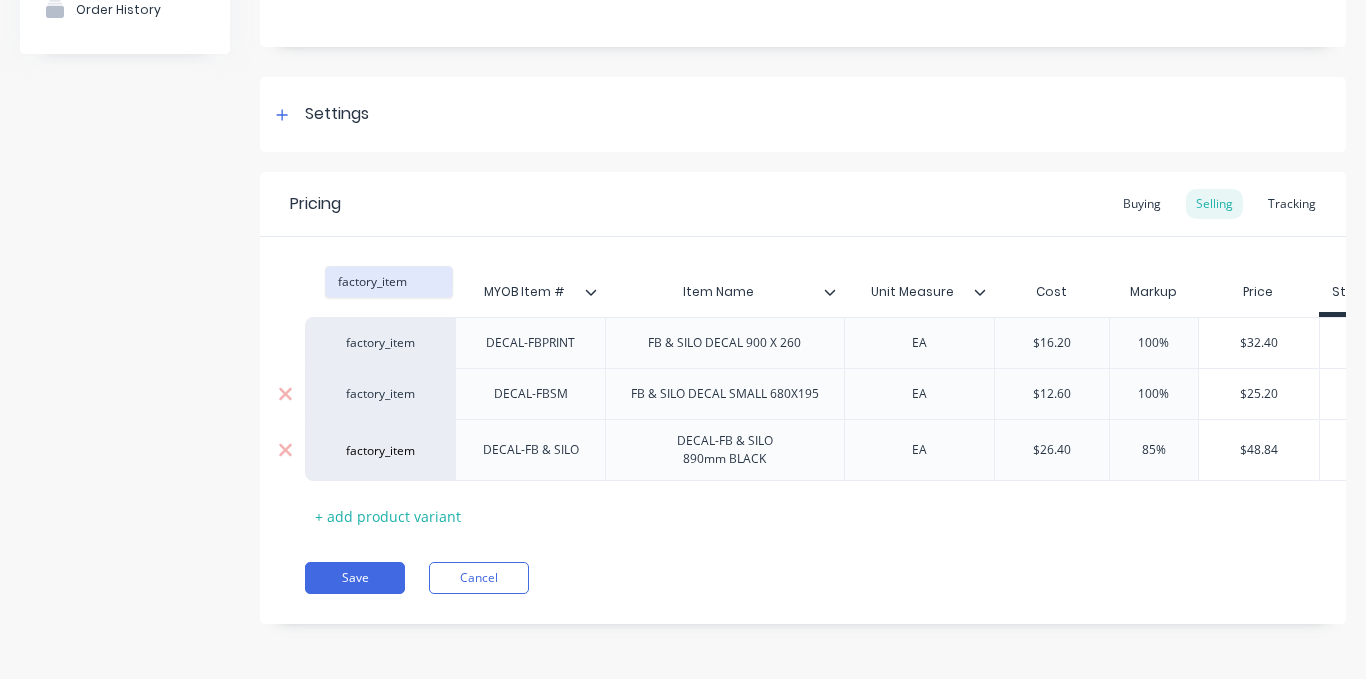 click on "factory_item" at bounding box center [389, 282] 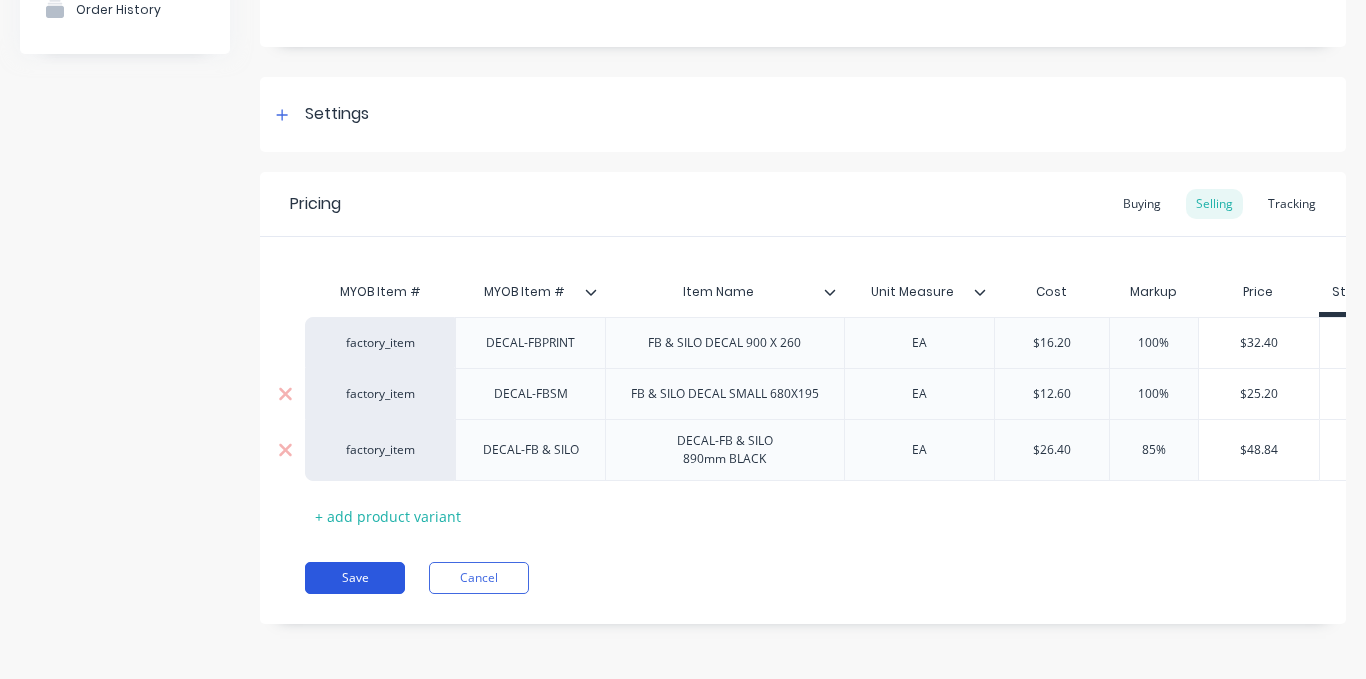 click on "Save" at bounding box center [355, 578] 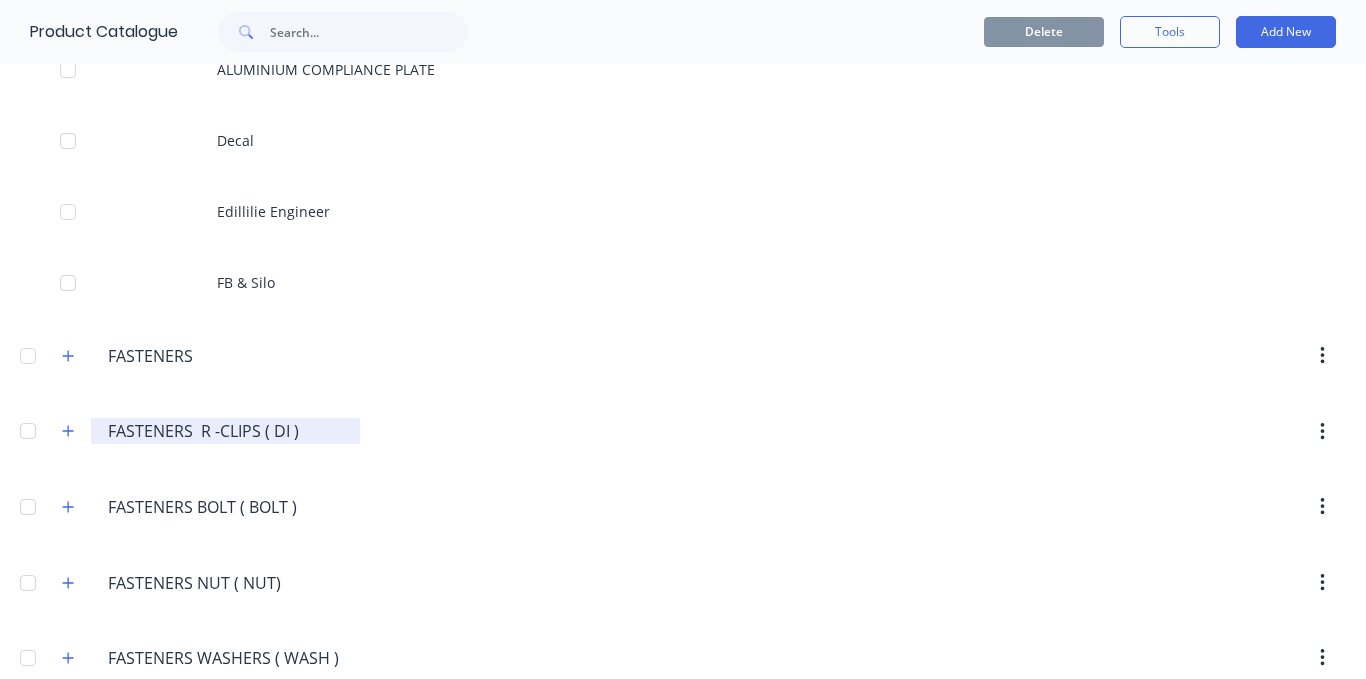scroll, scrollTop: 3600, scrollLeft: 0, axis: vertical 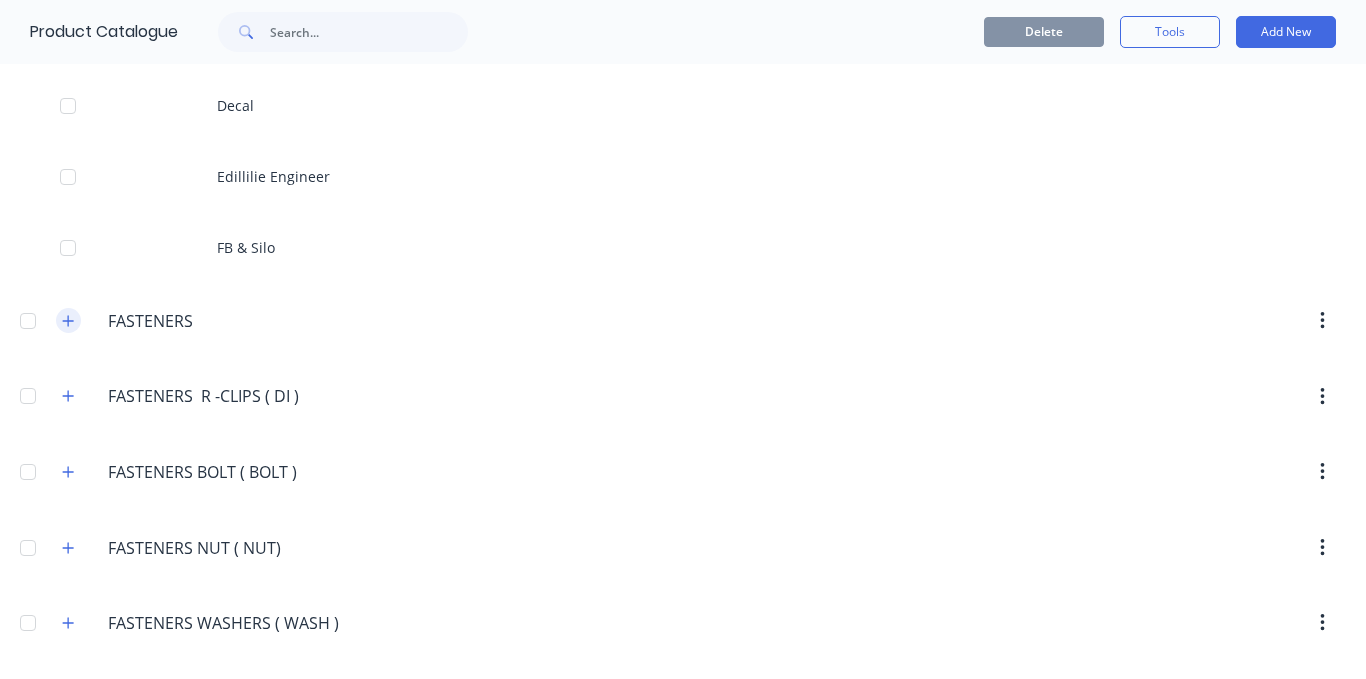 click 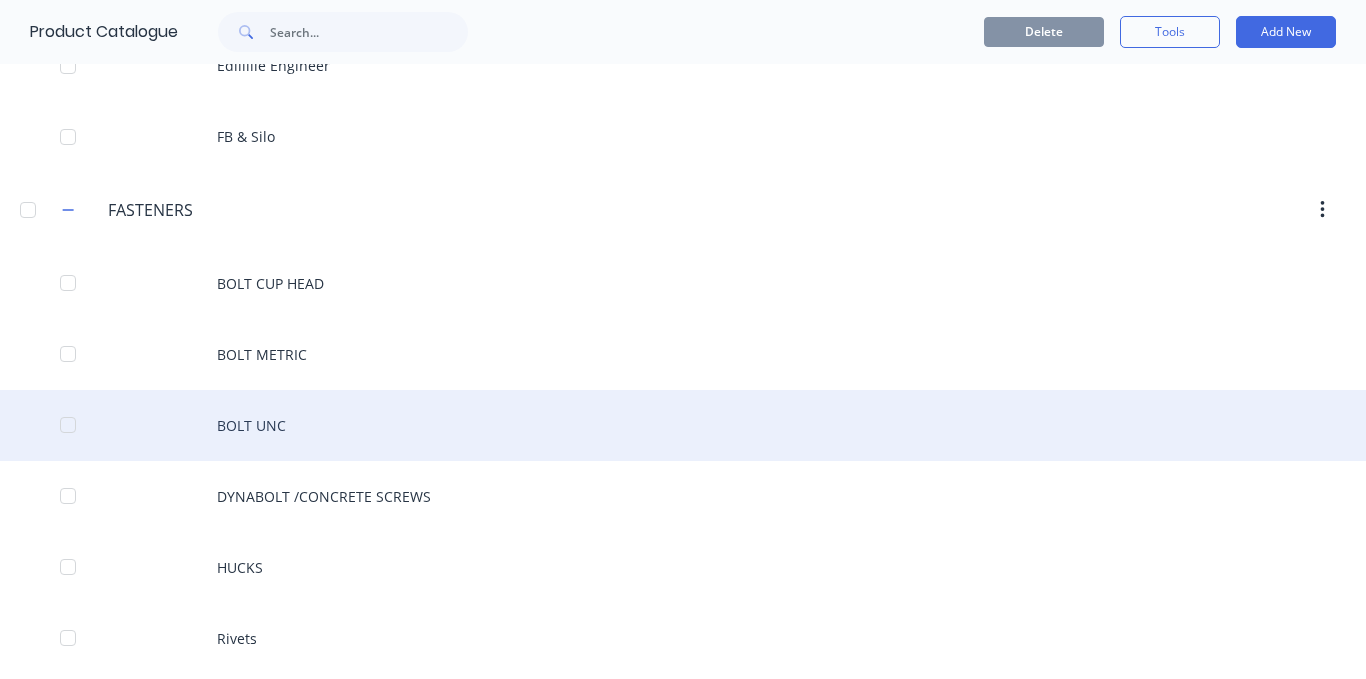 scroll, scrollTop: 3700, scrollLeft: 0, axis: vertical 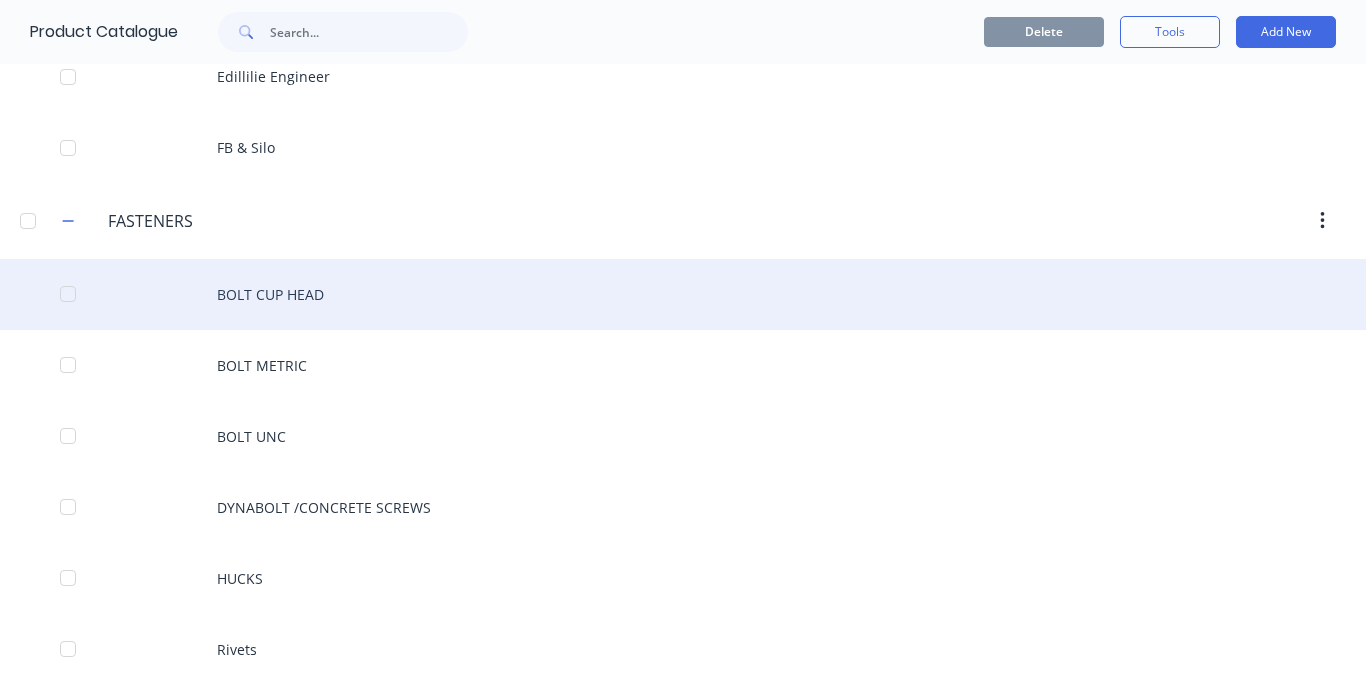 click on "BOLT CUP HEAD" at bounding box center [683, 294] 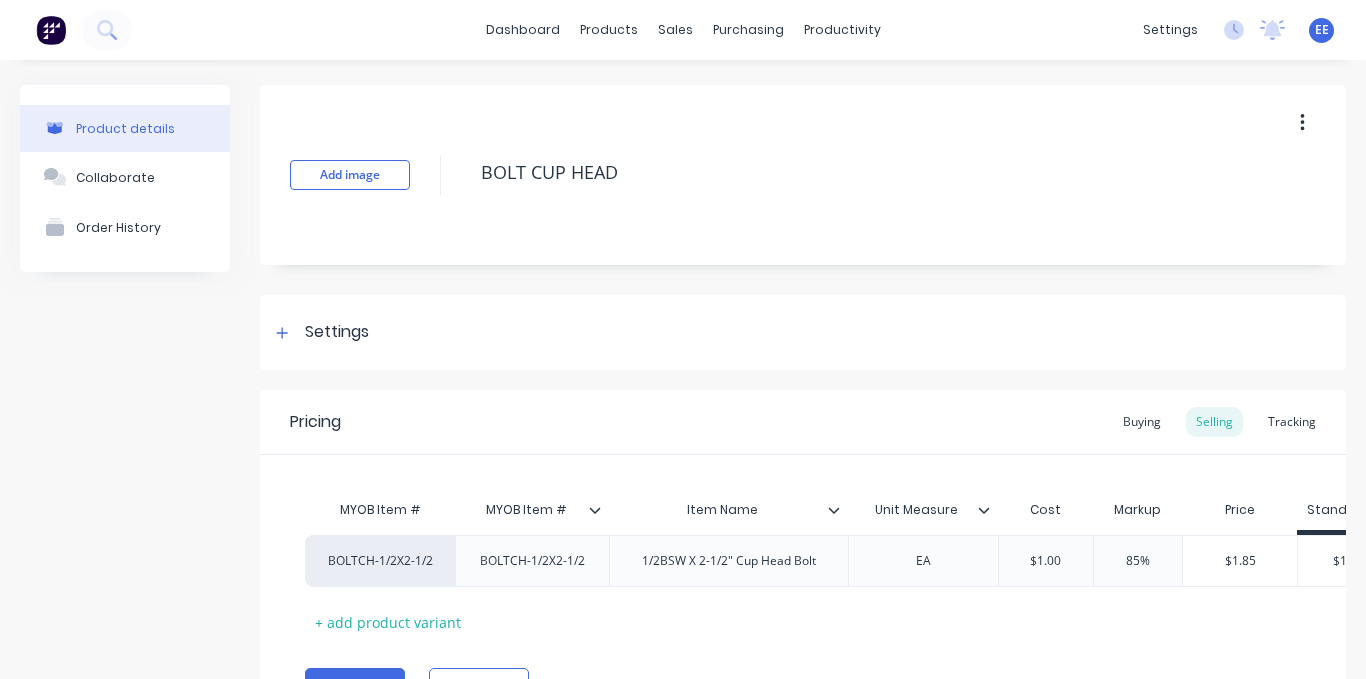 scroll, scrollTop: 121, scrollLeft: 0, axis: vertical 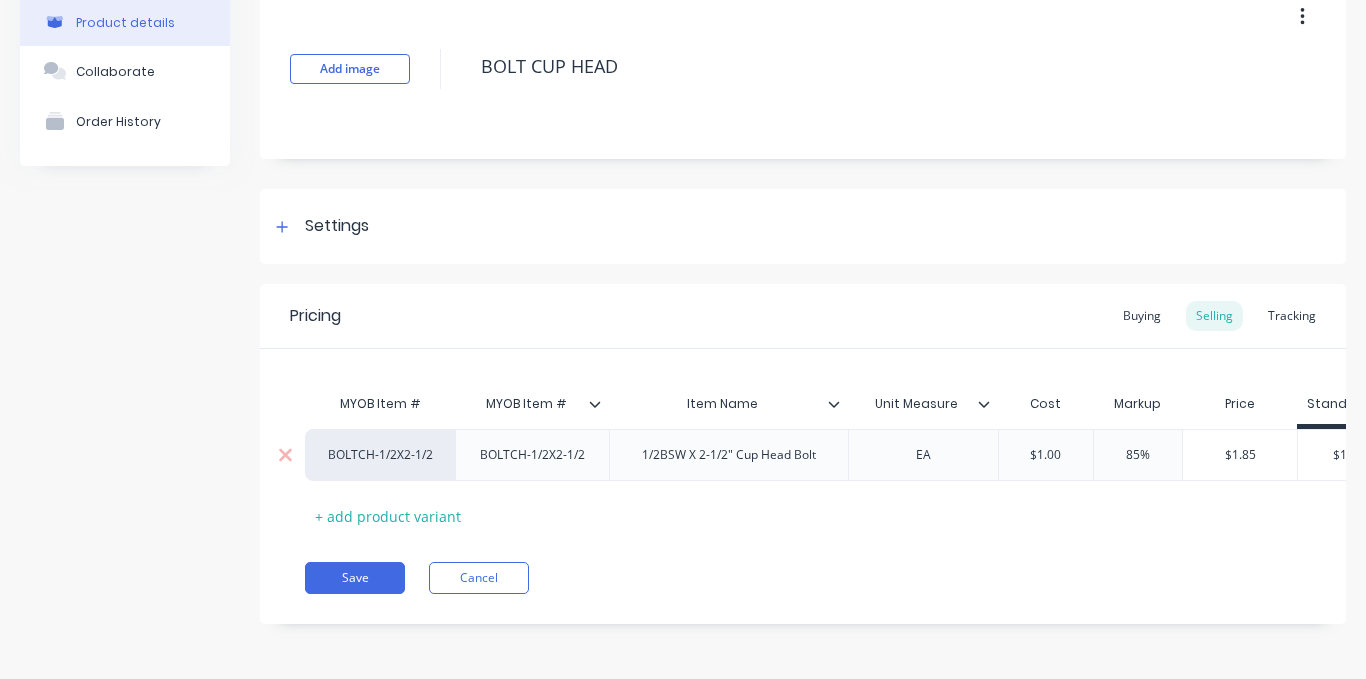 click on "BOLTCH-1/2X2-1/2" at bounding box center (380, 455) 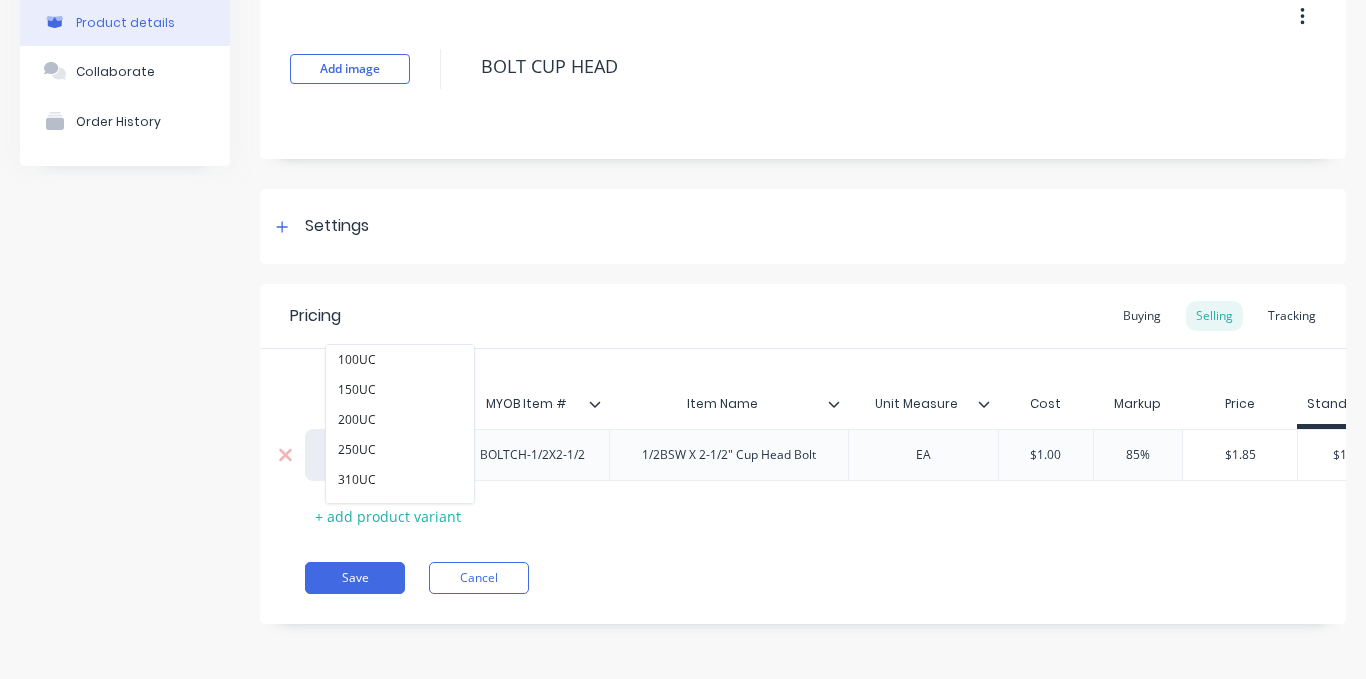 paste on "factory_item" 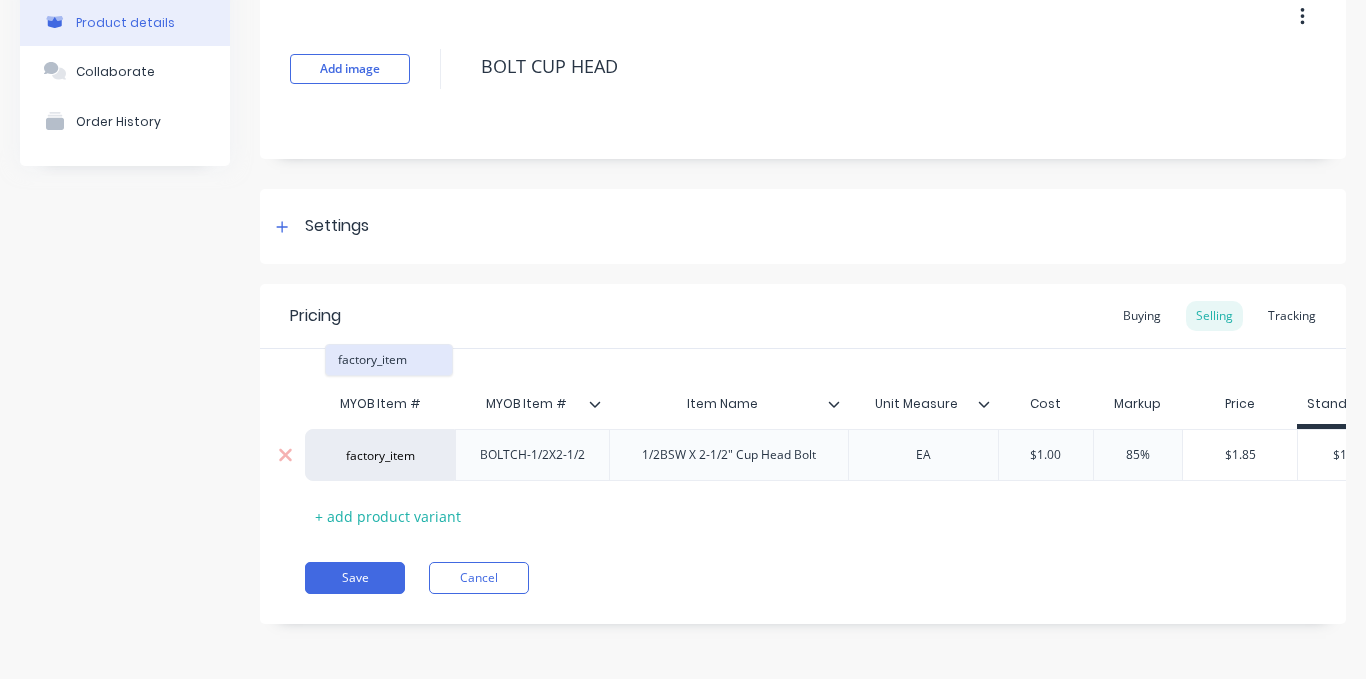 click on "factory_item" at bounding box center [389, 360] 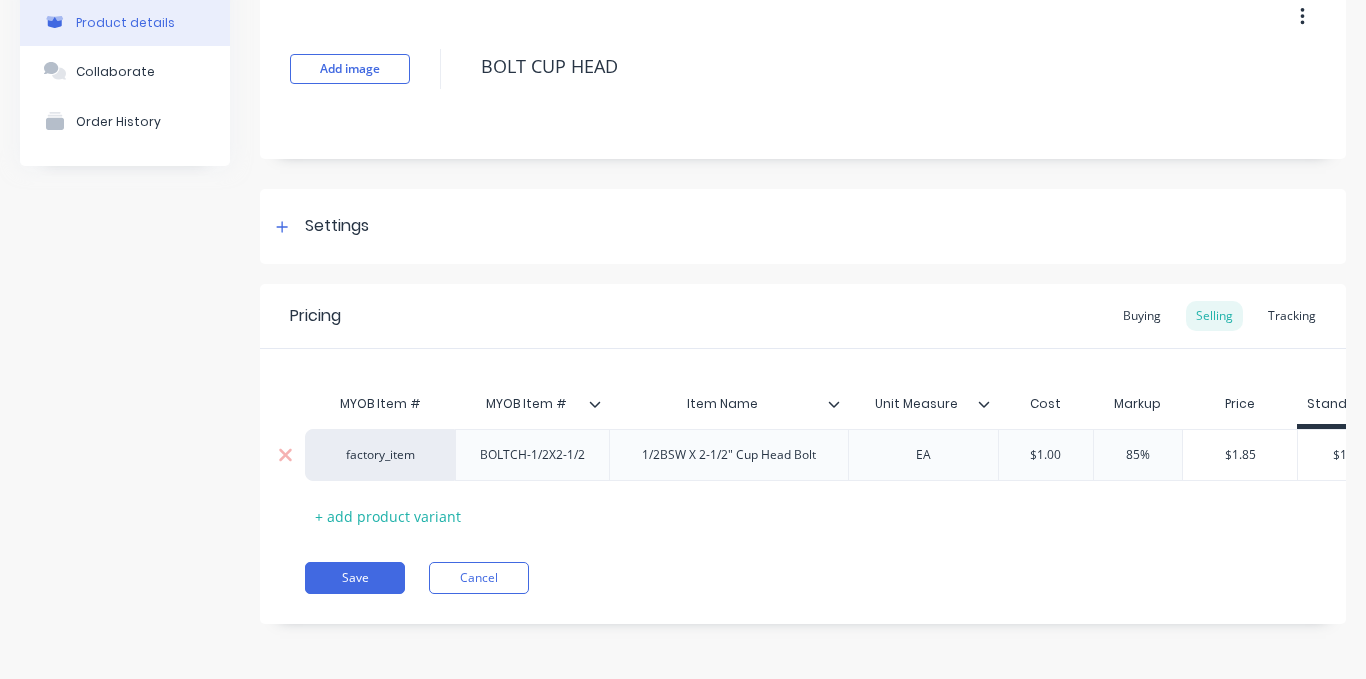 click on "Pricing Buying Selling Tracking MYOB Item # MYOB Item # Item Name  Unit Measure Cost Markup Price Standard Special Down grade factory_item BOLTCH-1/2X2-1/2 1/2BSW X 2-1/2" Cup Head Bolt EA $[PRICE] [PERCENT]% $[PRICE] $[PRICE] $[PRICE] $[PRICE] + add product variant Save   Cancel" at bounding box center [803, 454] 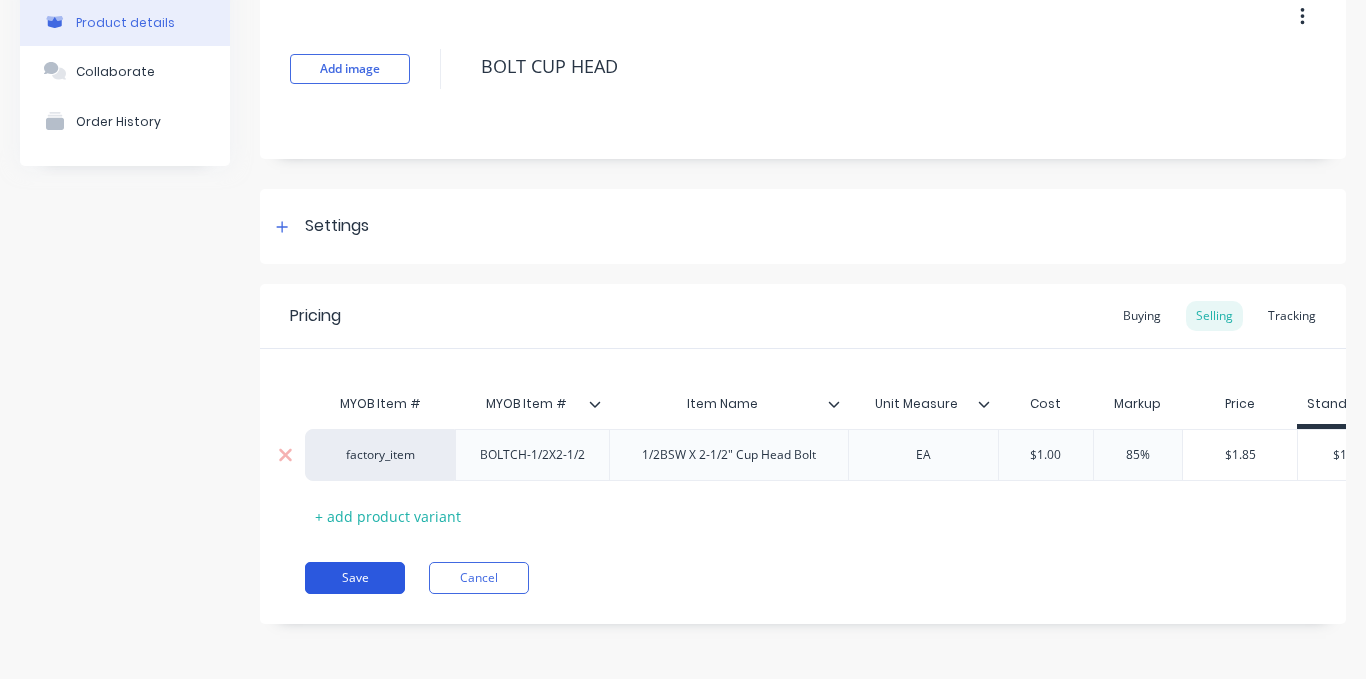 click on "Save" at bounding box center [355, 578] 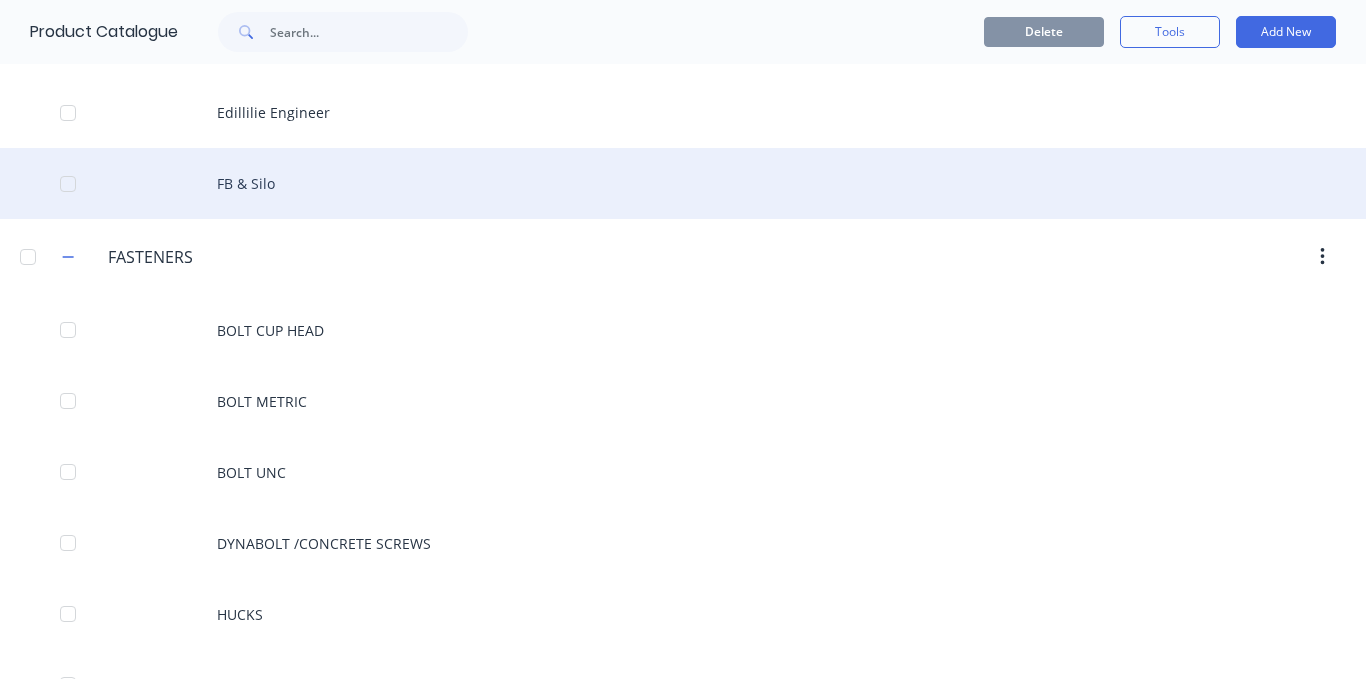 scroll, scrollTop: 3800, scrollLeft: 0, axis: vertical 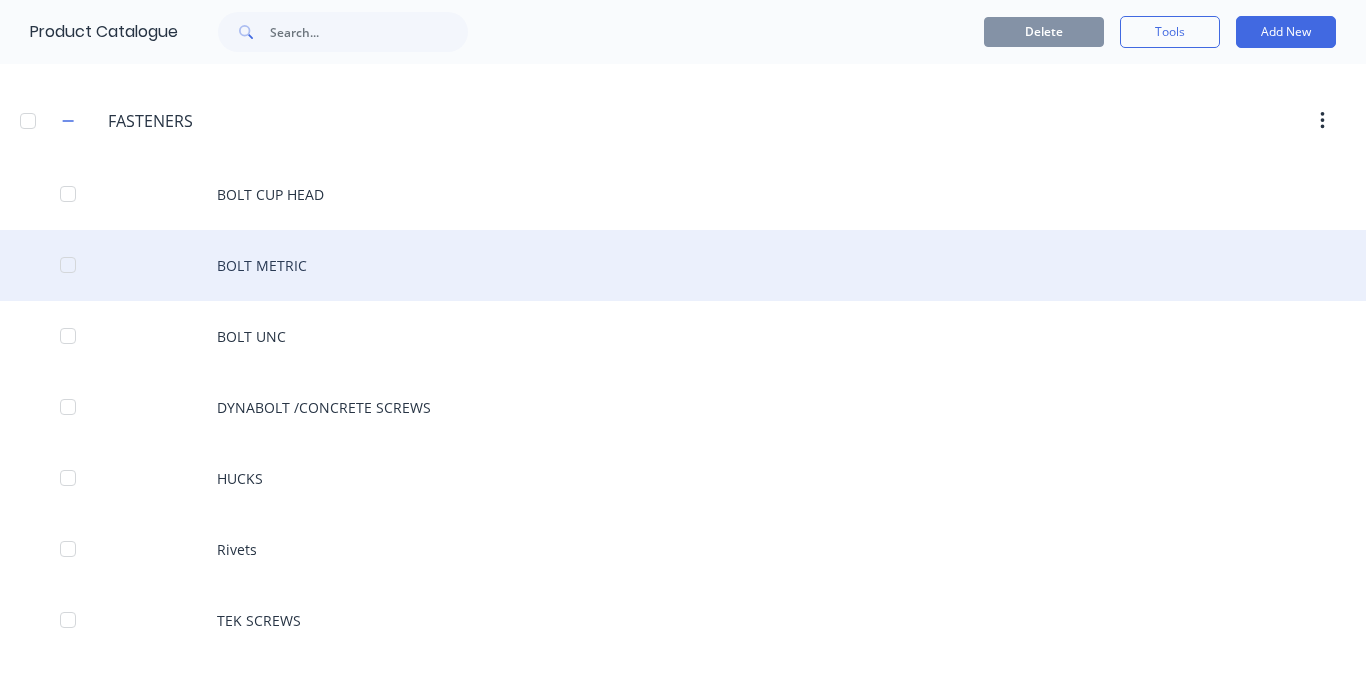 click on "BOLT METRIC" at bounding box center (683, 265) 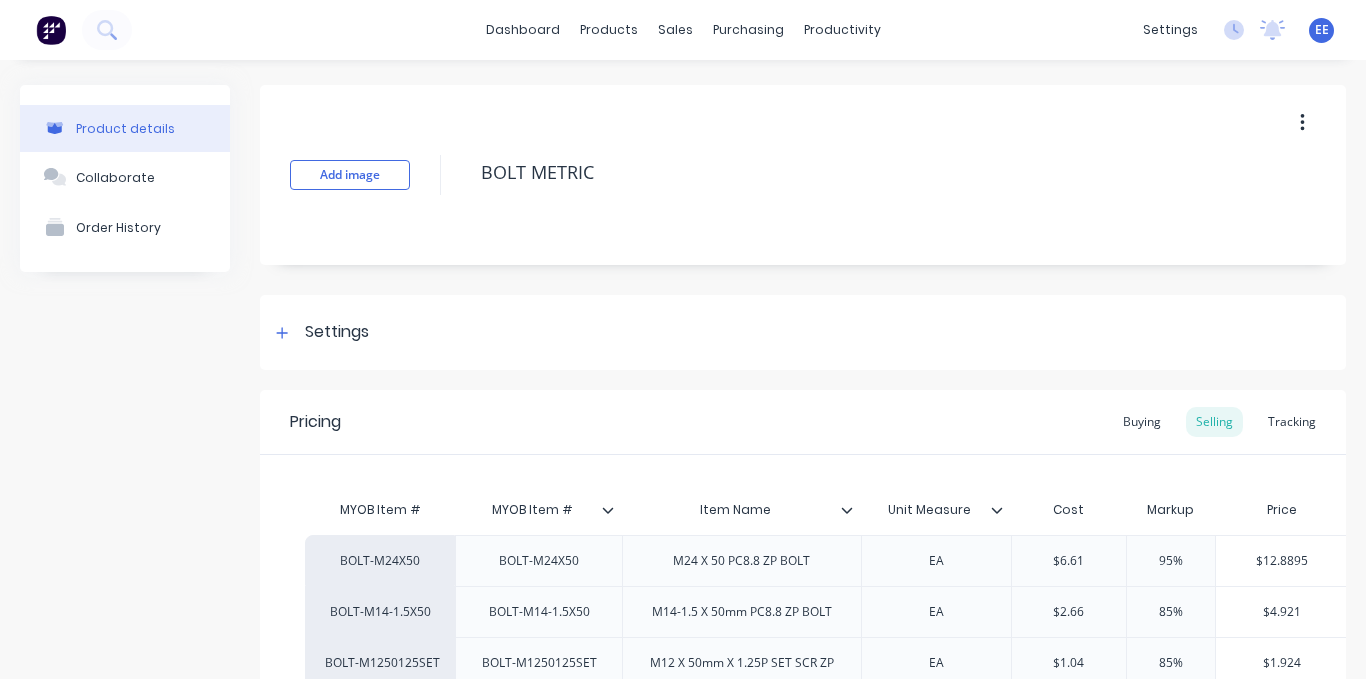 scroll, scrollTop: 386, scrollLeft: 0, axis: vertical 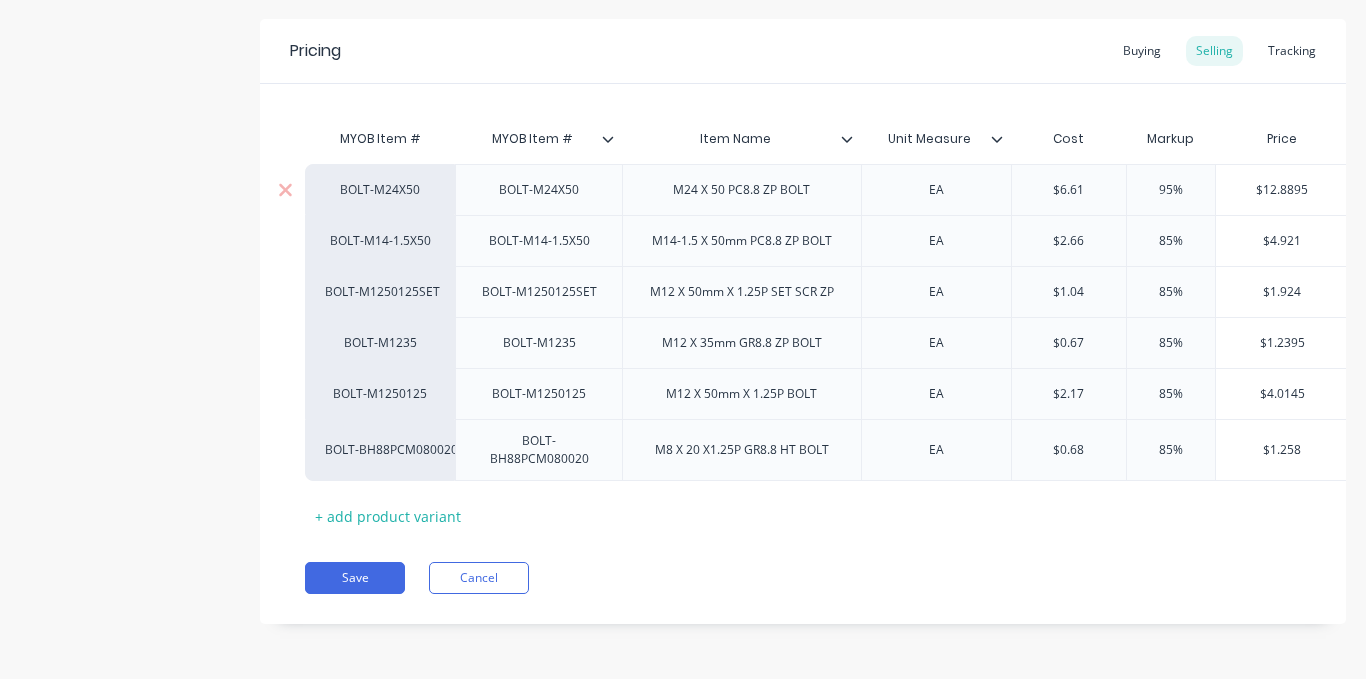 click on "BOLT-M24X50" at bounding box center [380, 189] 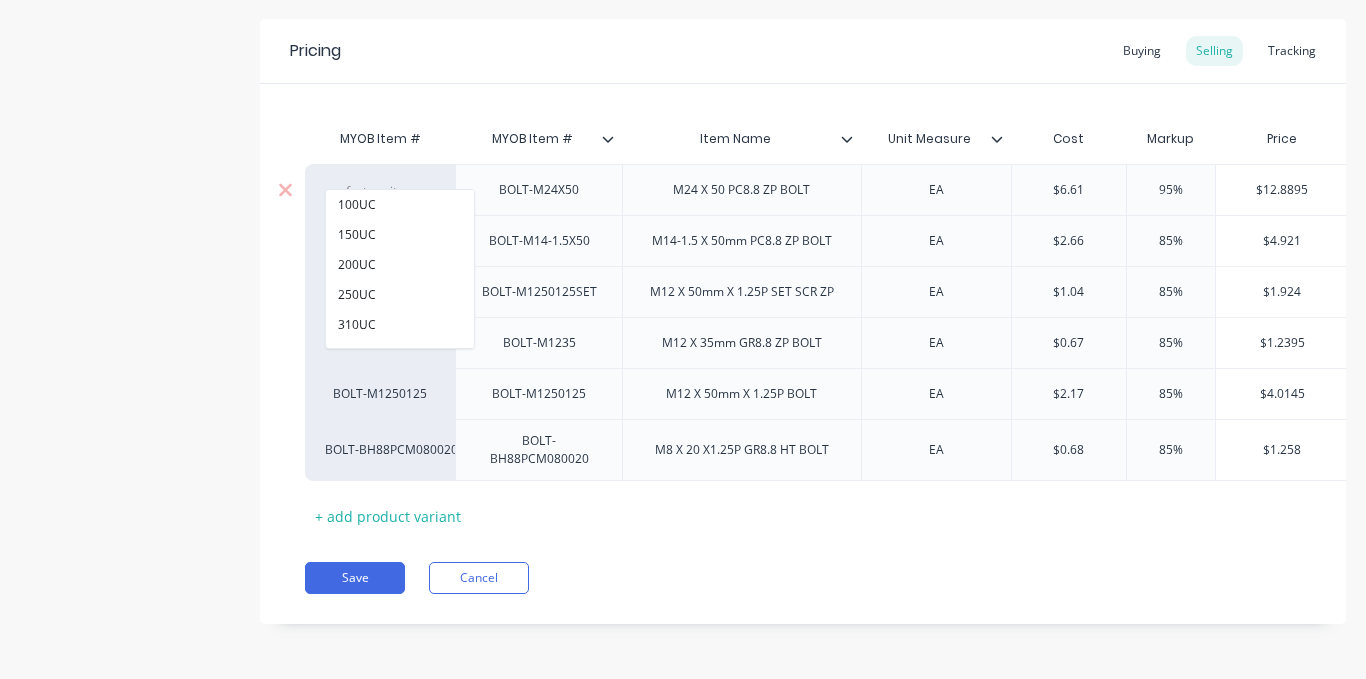 paste on "factory_item" 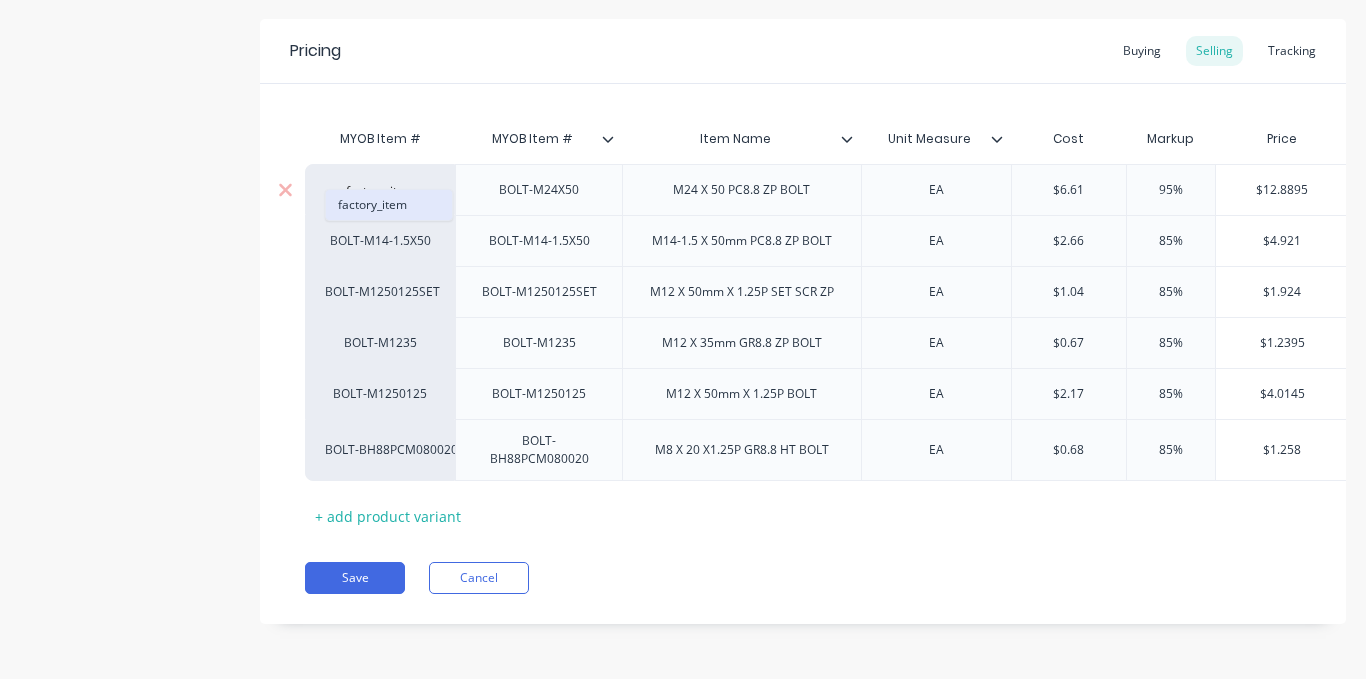 click on "factory_item" at bounding box center (389, 205) 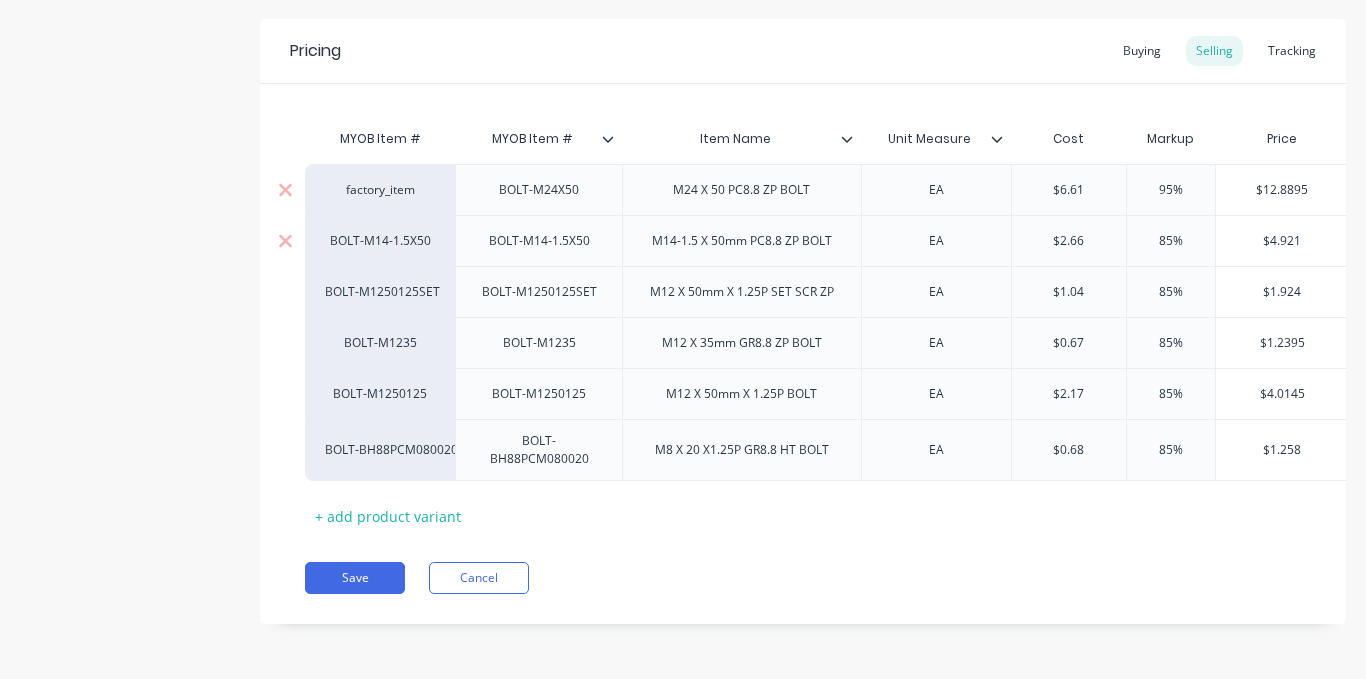 click on "BOLT-M14-1.5X50" at bounding box center [380, 241] 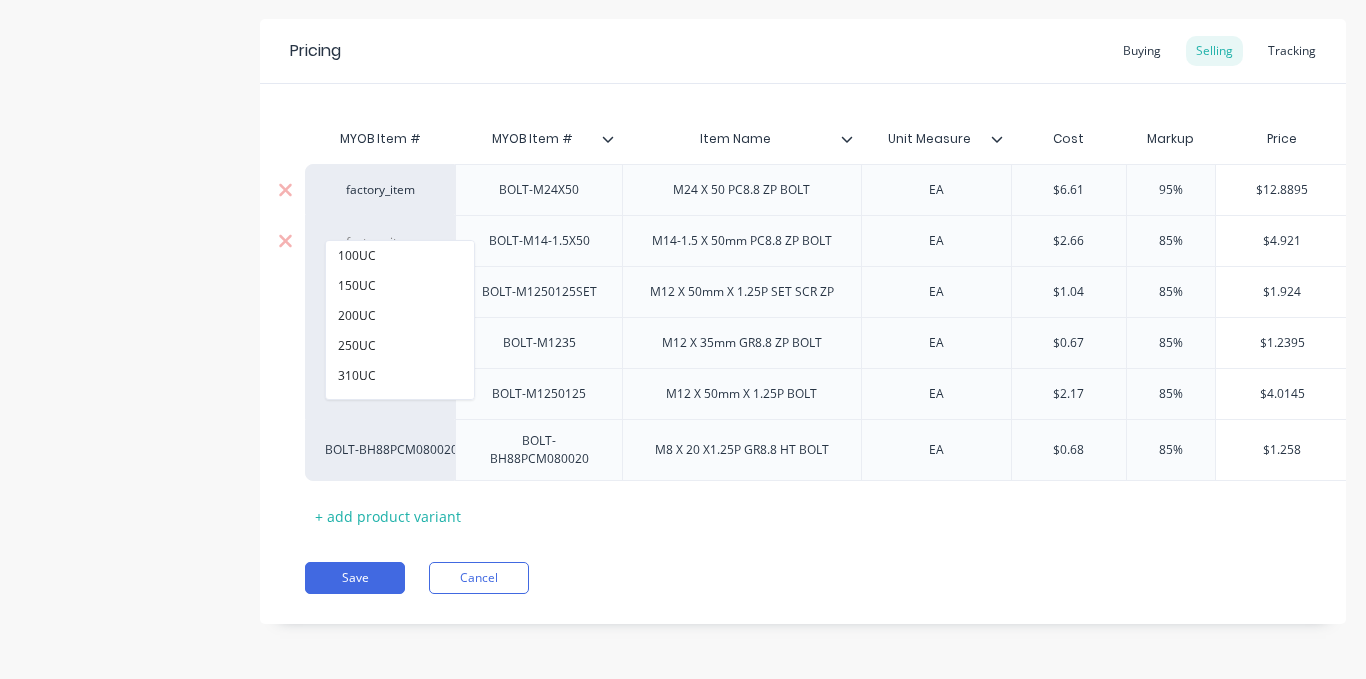 paste on "factory_item" 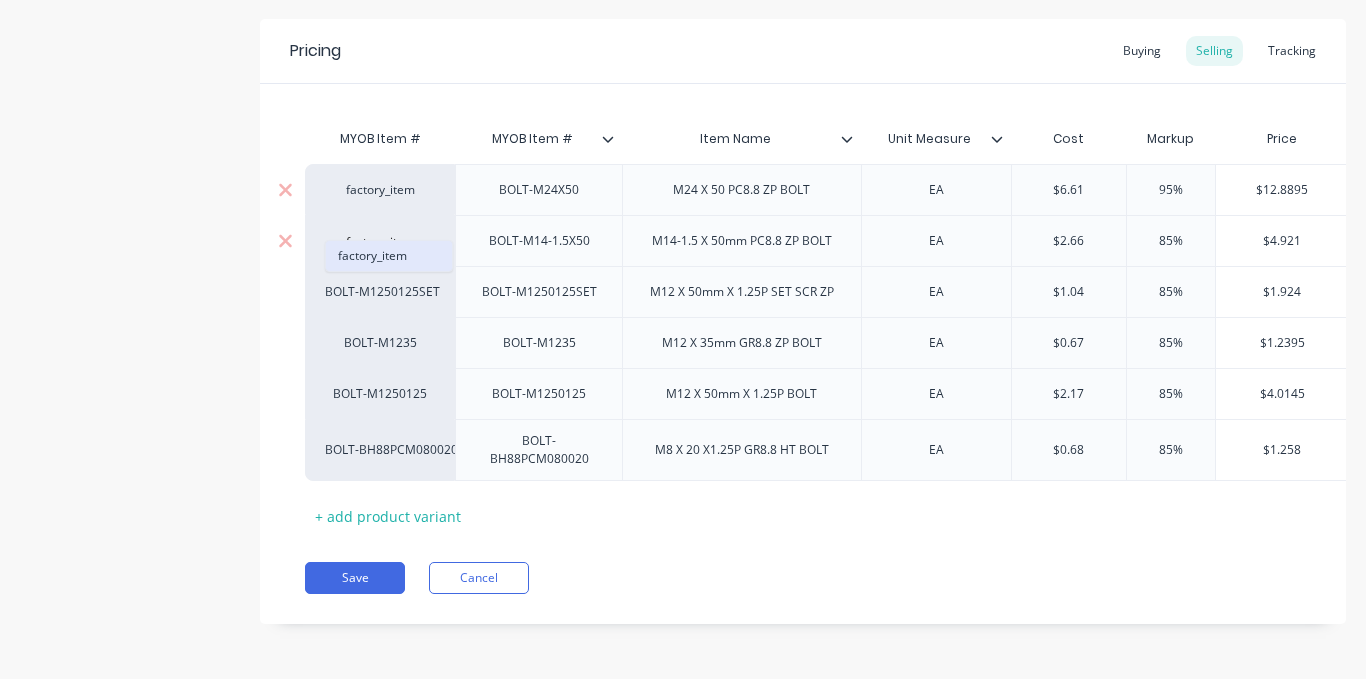 click on "factory_item" at bounding box center (389, 256) 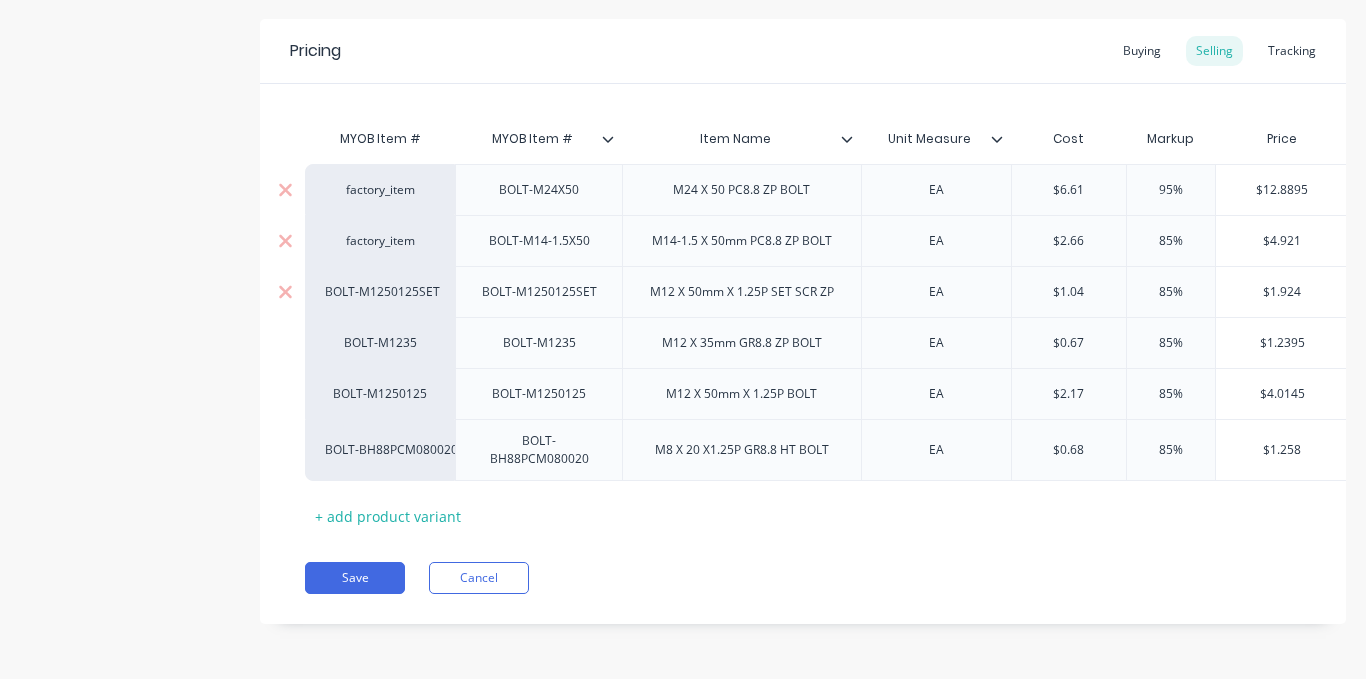 click on "BOLT-M1250125SET" at bounding box center (380, 292) 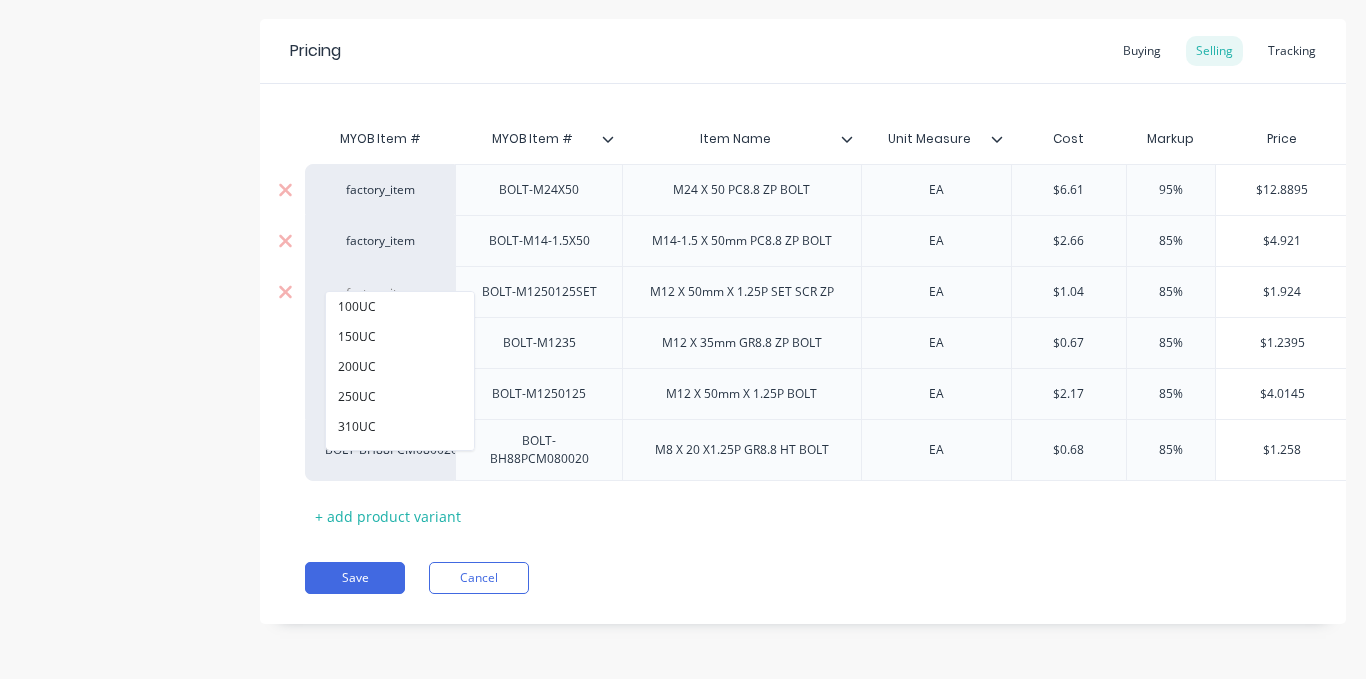 paste on "factory_item" 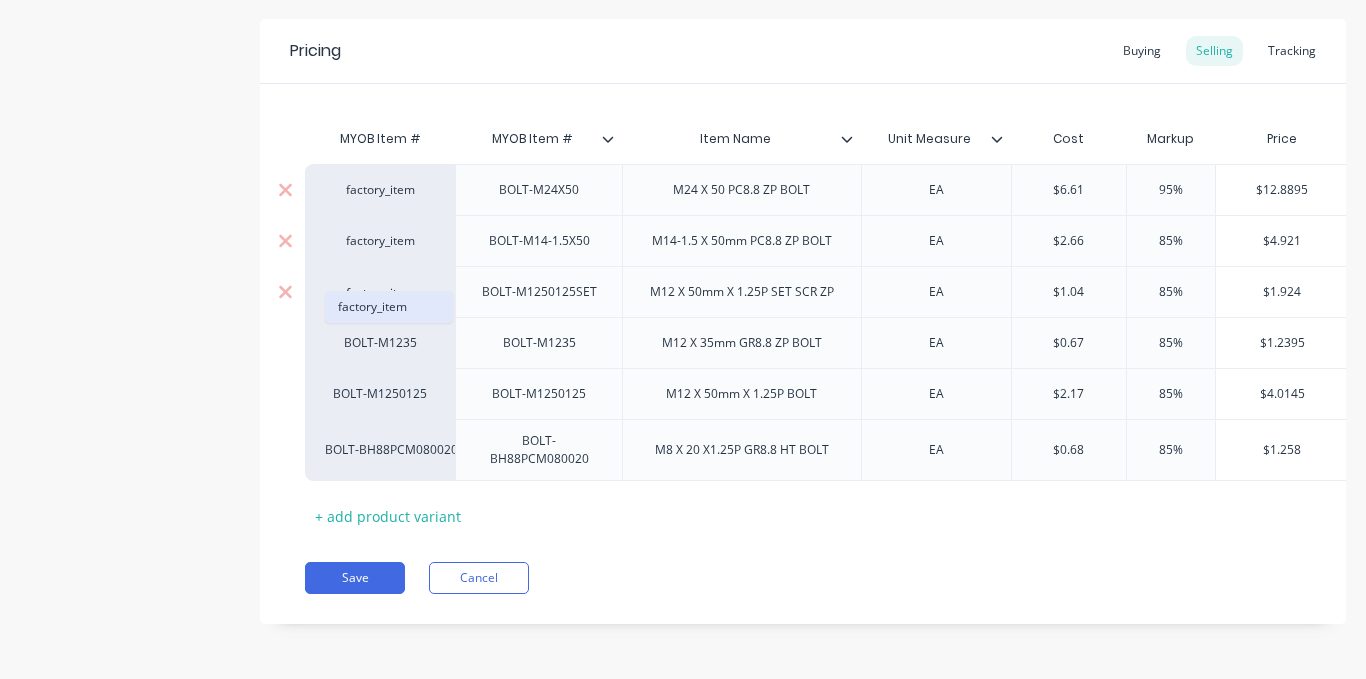 click on "factory_item" at bounding box center (389, 307) 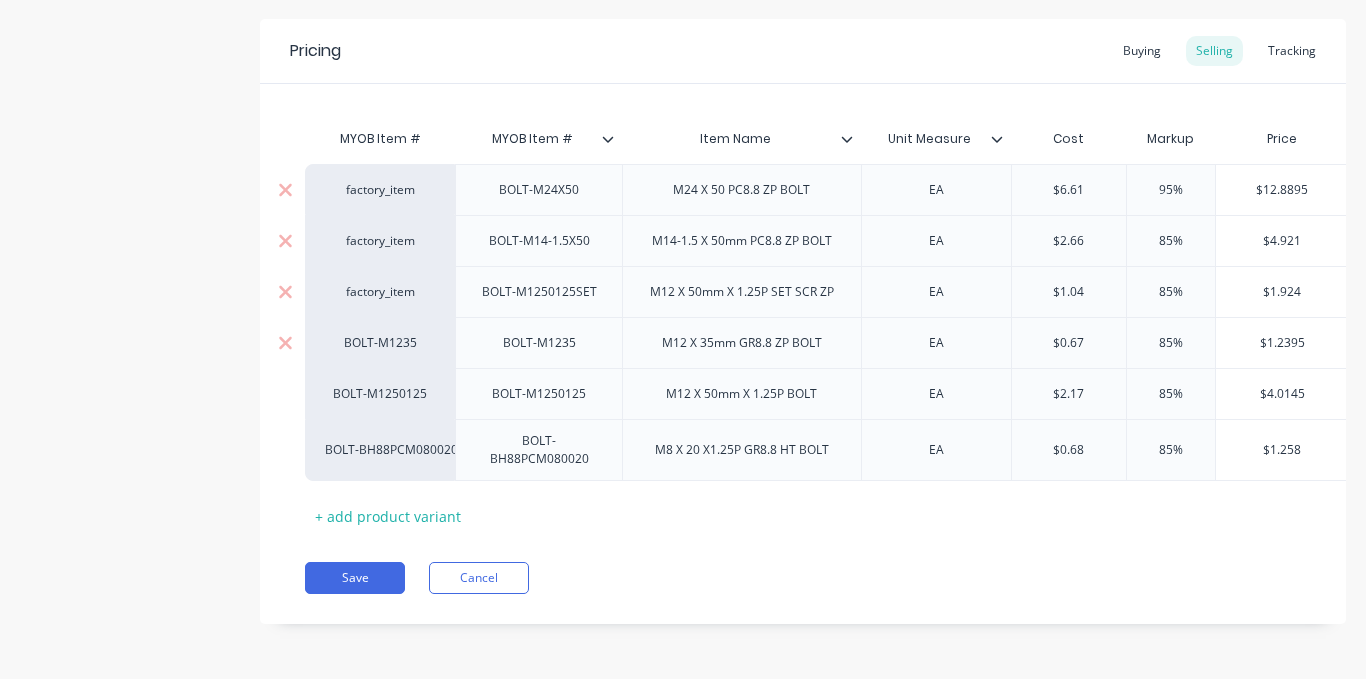 click on "BOLT-M1235" at bounding box center [380, 343] 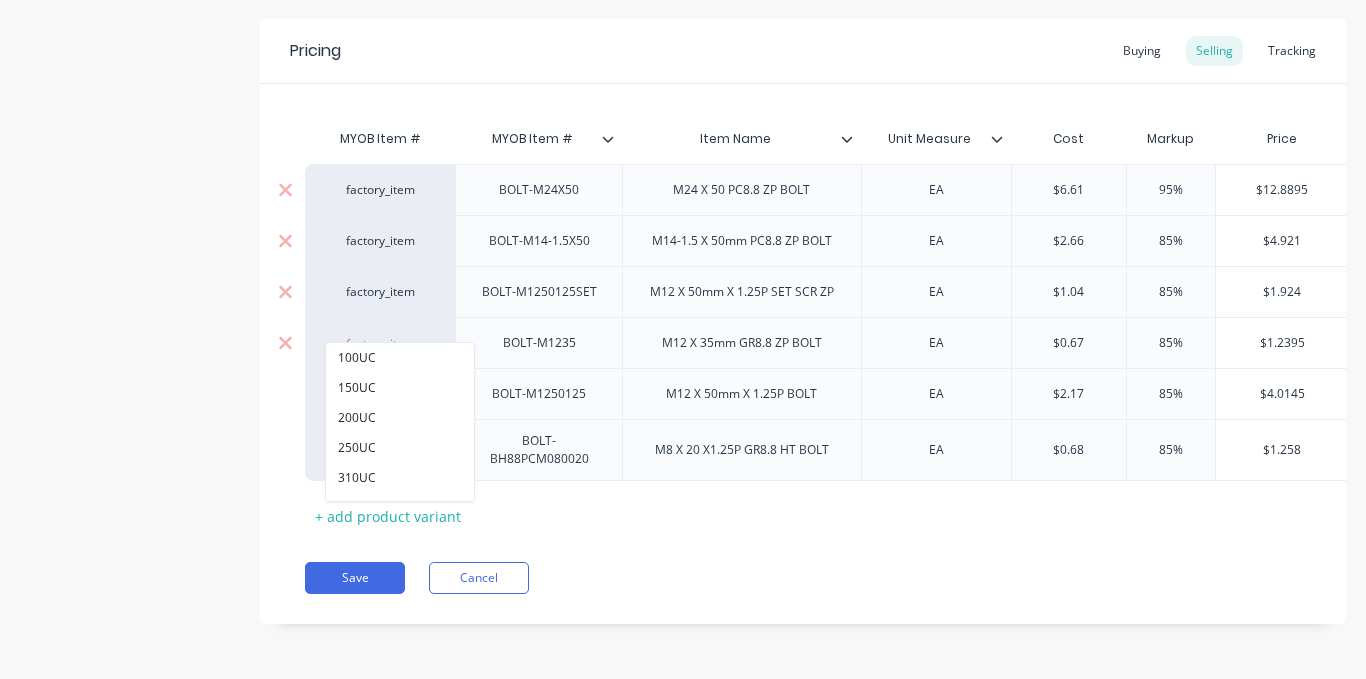 paste on "factory_item" 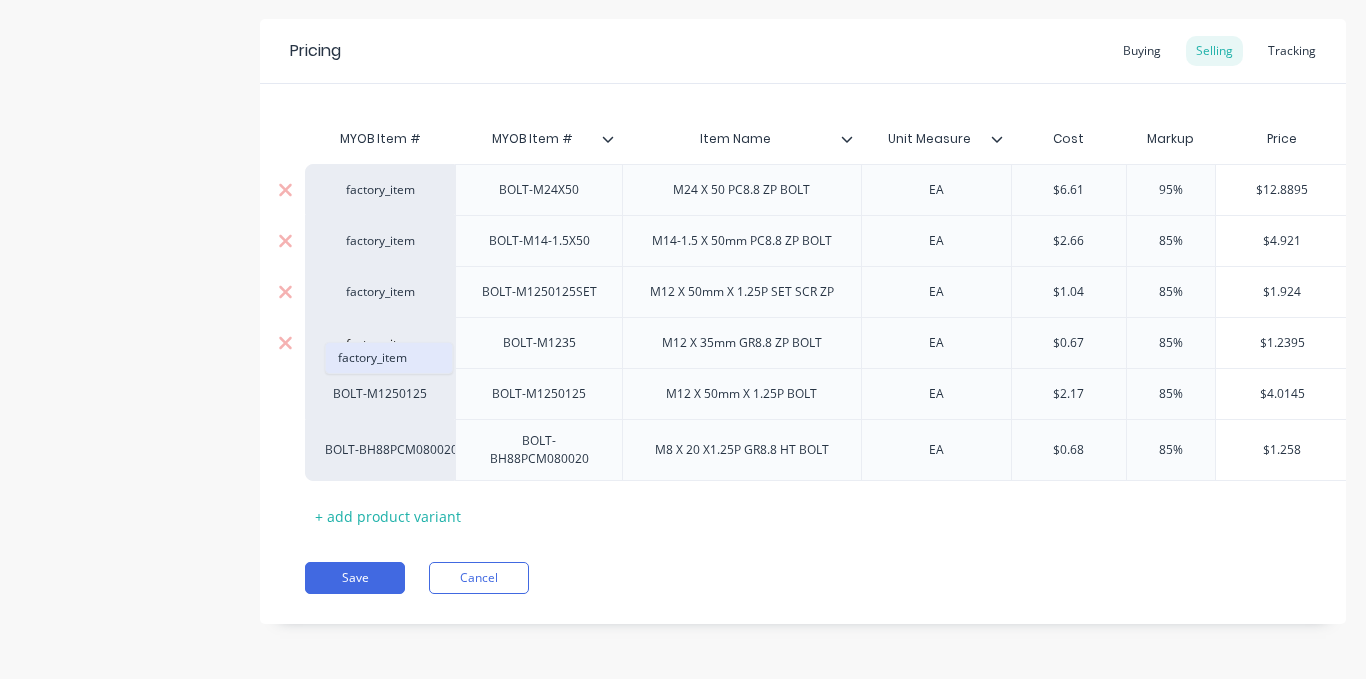 click on "factory_item" at bounding box center [389, 358] 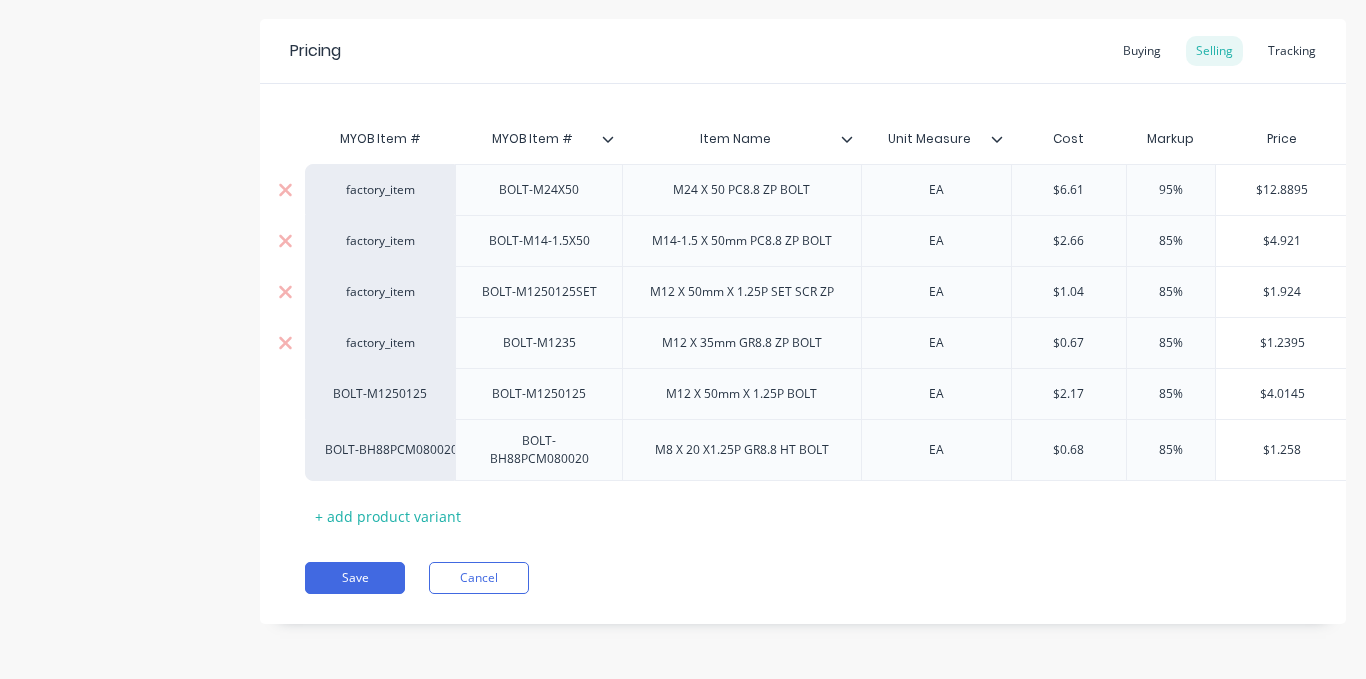 click on "BOLT-M1250125" at bounding box center (380, 394) 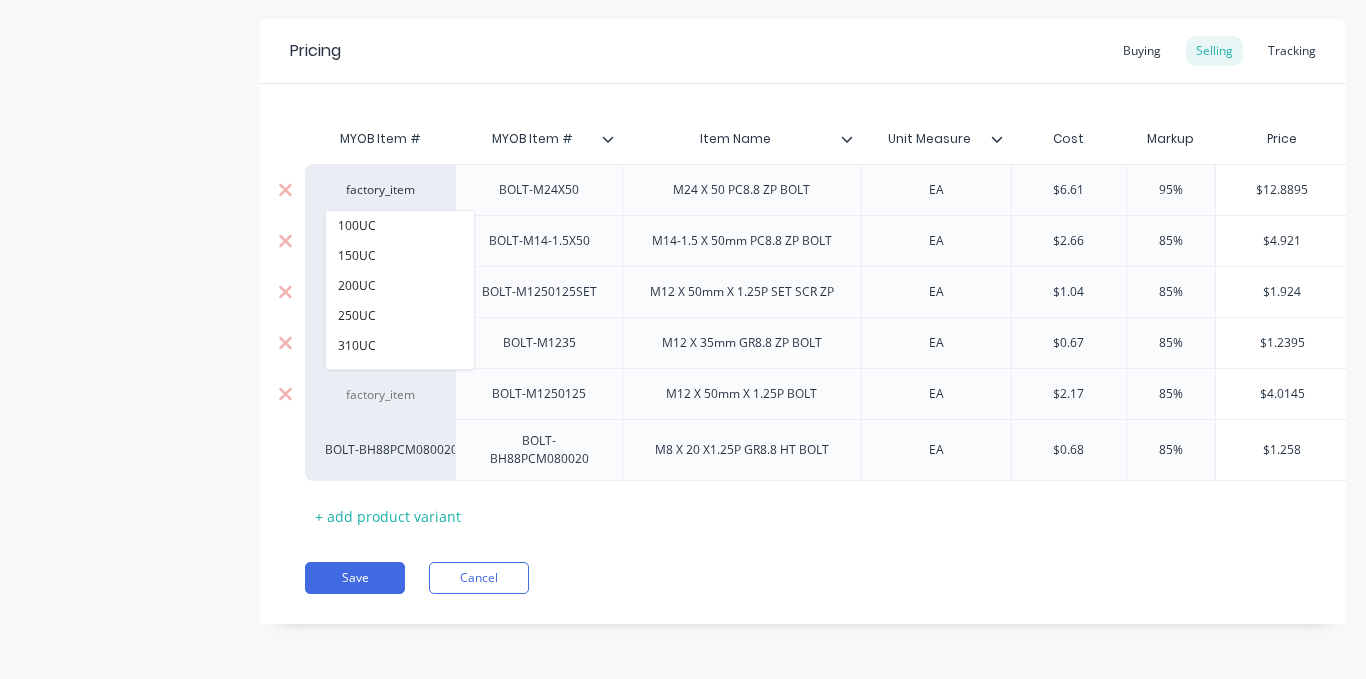 paste on "factory_item" 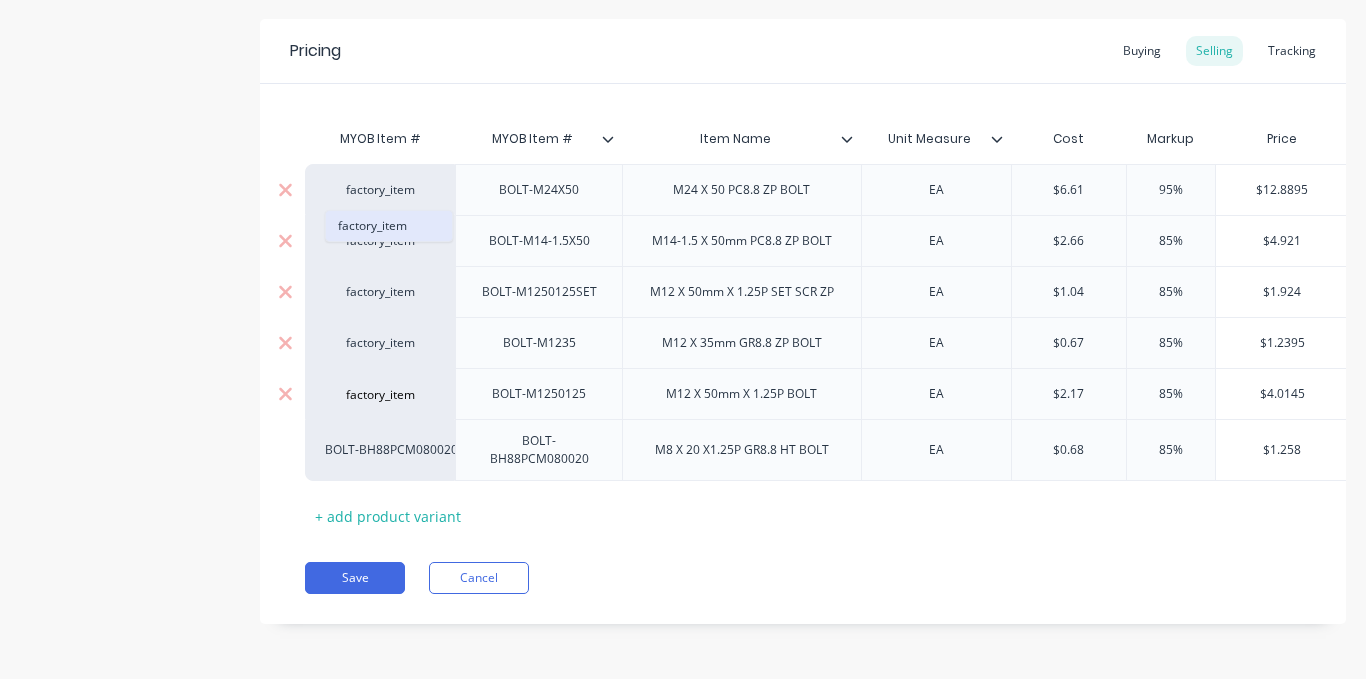 click on "factory_item" at bounding box center (389, 226) 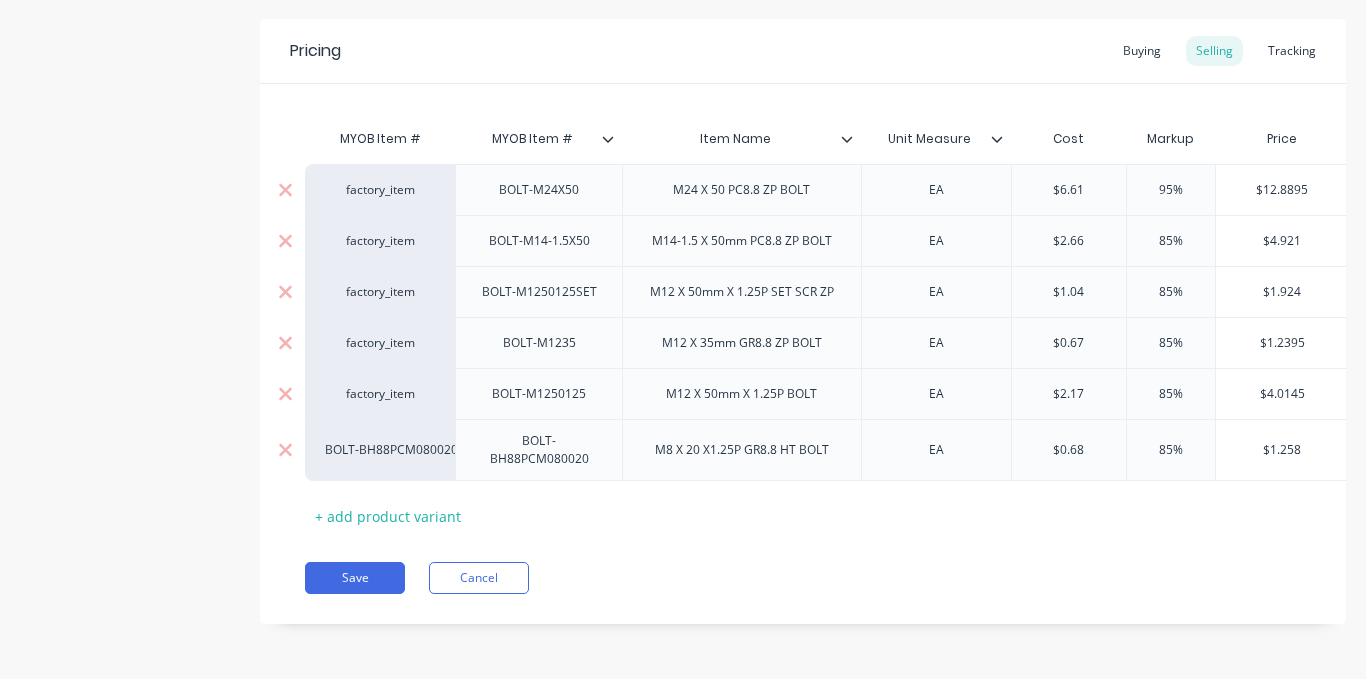 click on "BOLT-BH88PCM080020" at bounding box center [380, 450] 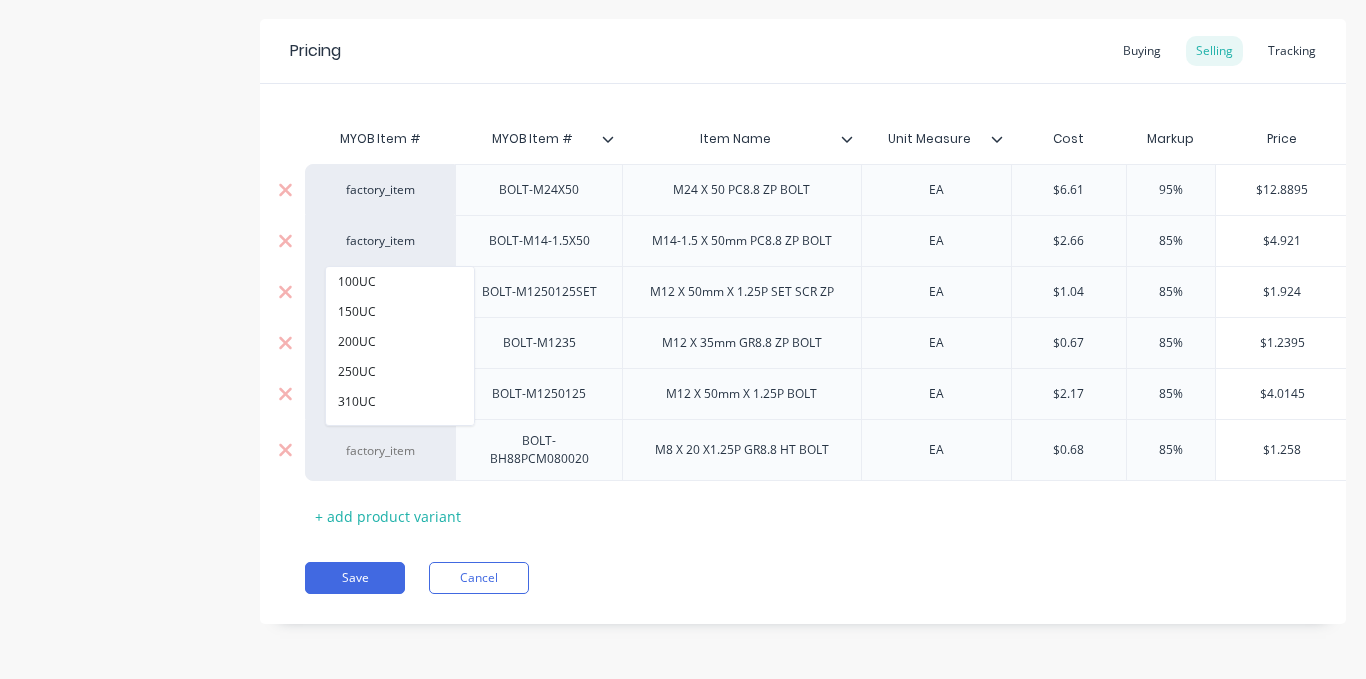 paste on "factory_item" 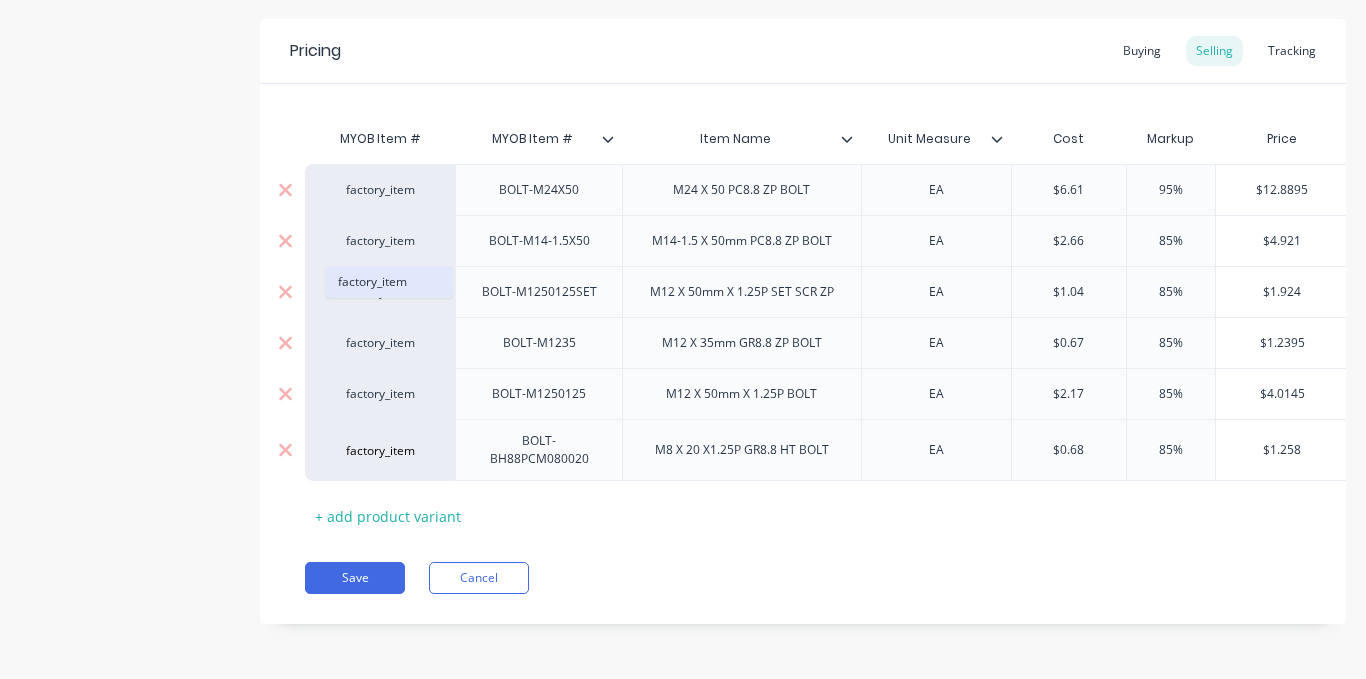 click on "factory_item" at bounding box center [389, 282] 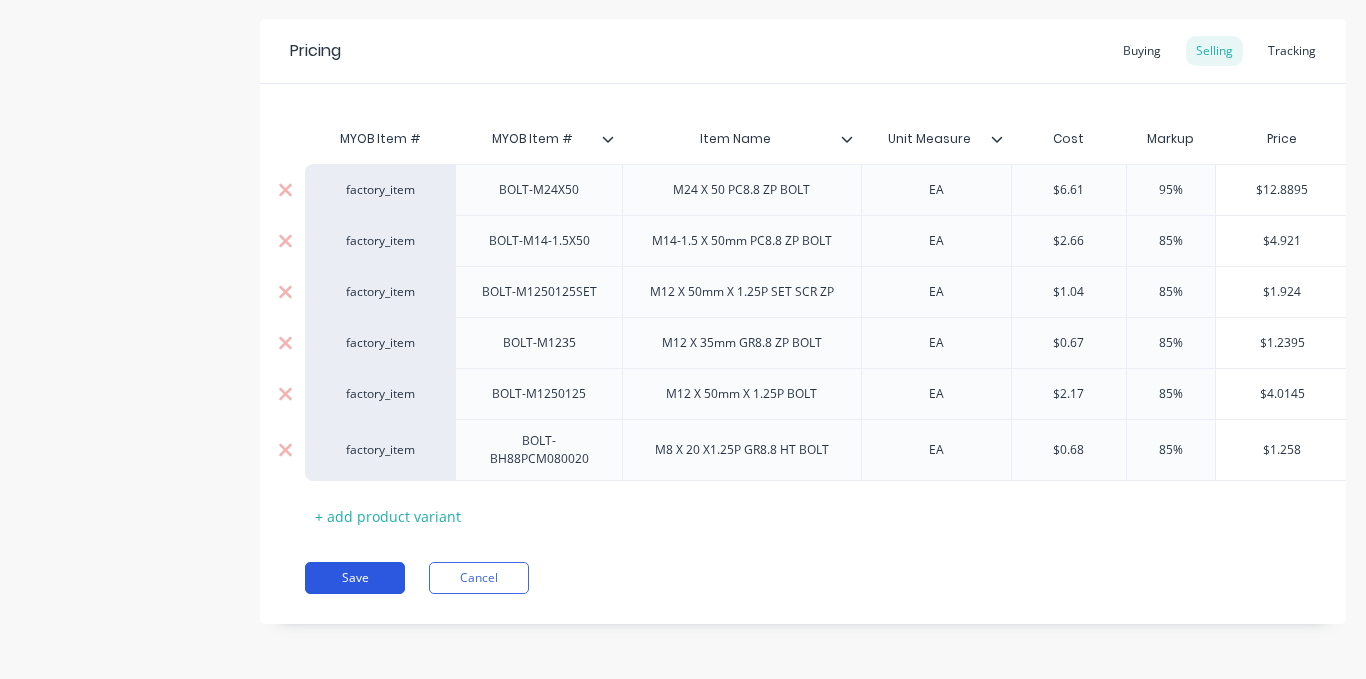 click on "Save" at bounding box center [355, 578] 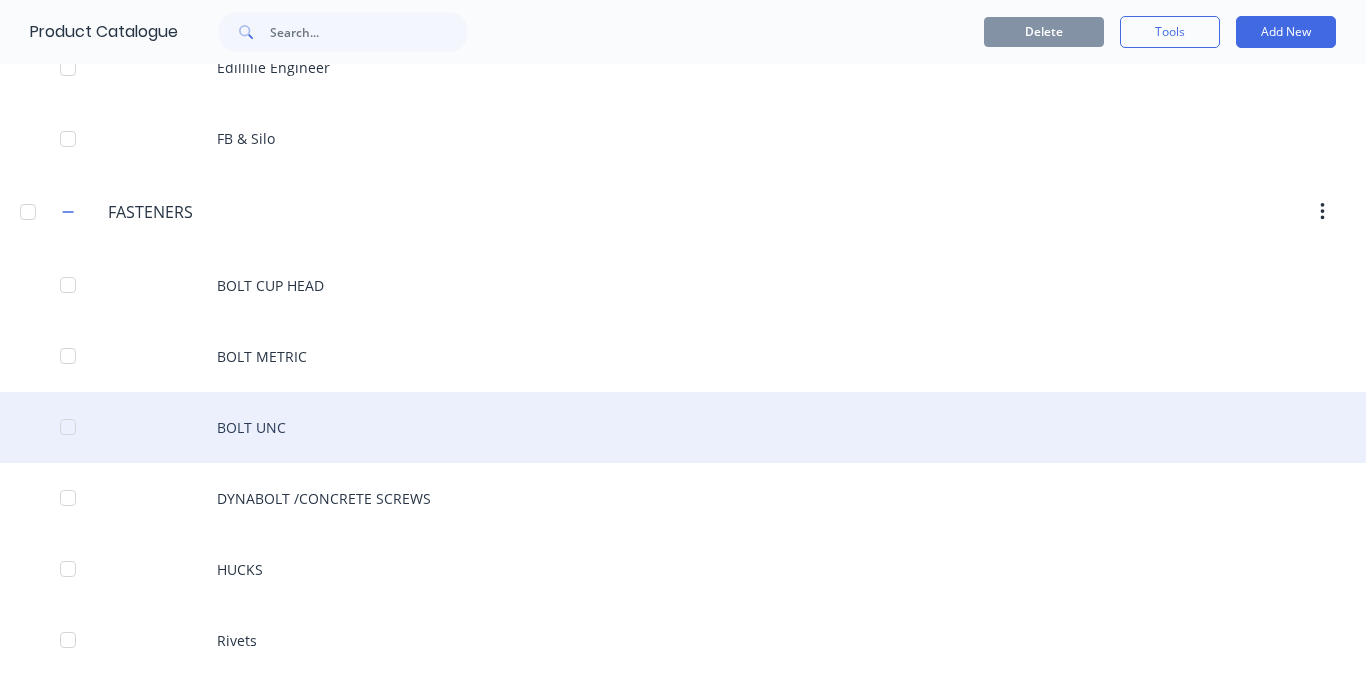 scroll, scrollTop: 3800, scrollLeft: 0, axis: vertical 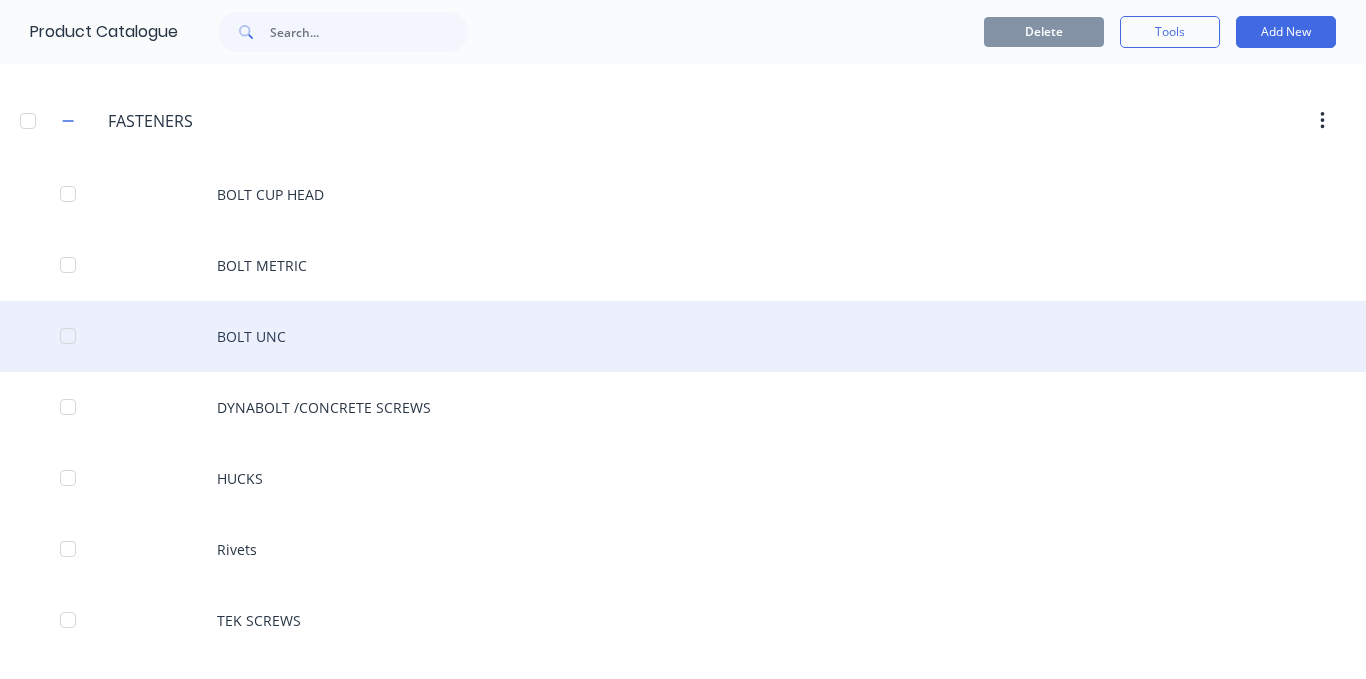 click on "BOLT UNC" at bounding box center [683, 336] 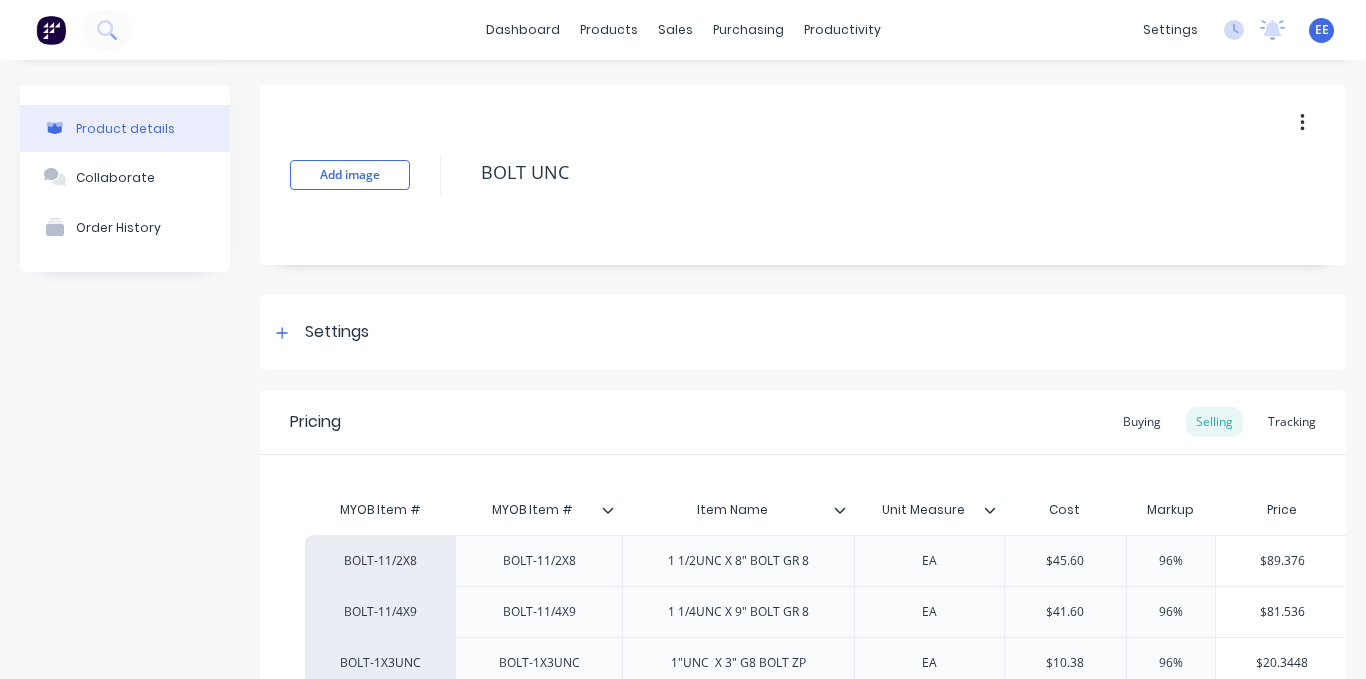 scroll, scrollTop: 300, scrollLeft: 0, axis: vertical 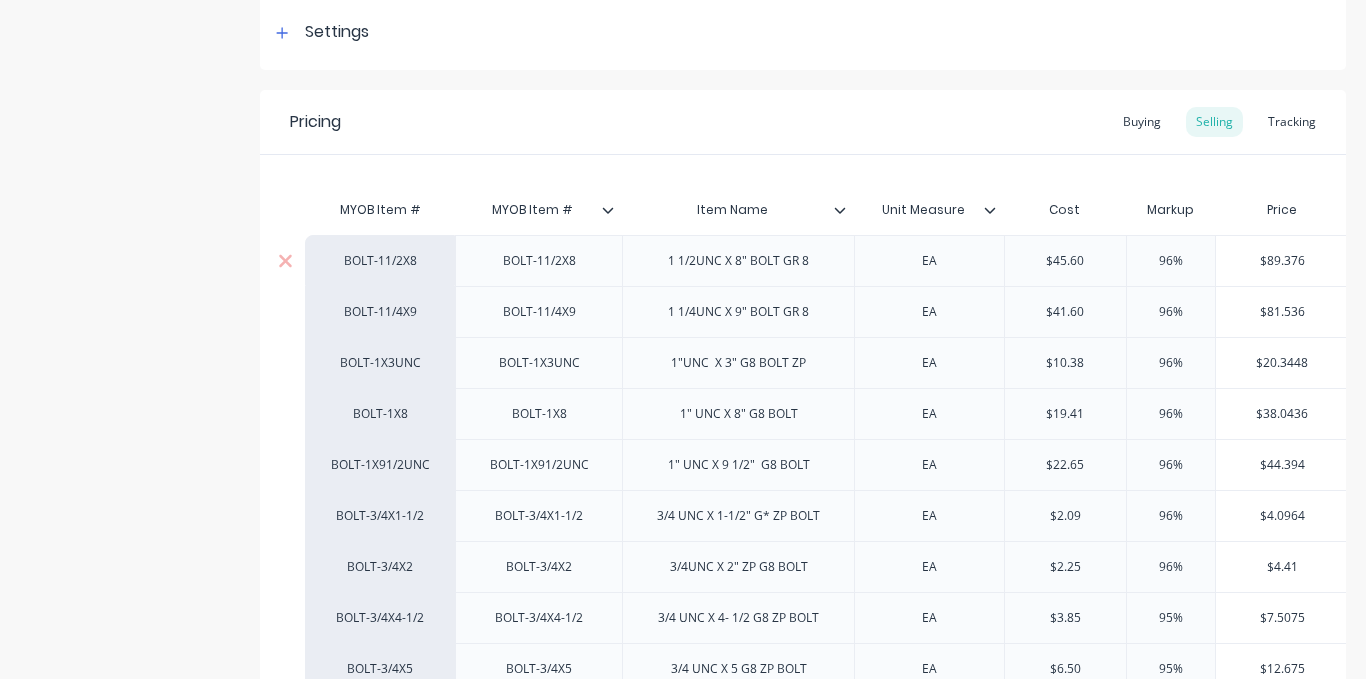 click on "BOLT-11/2X8" at bounding box center (380, 261) 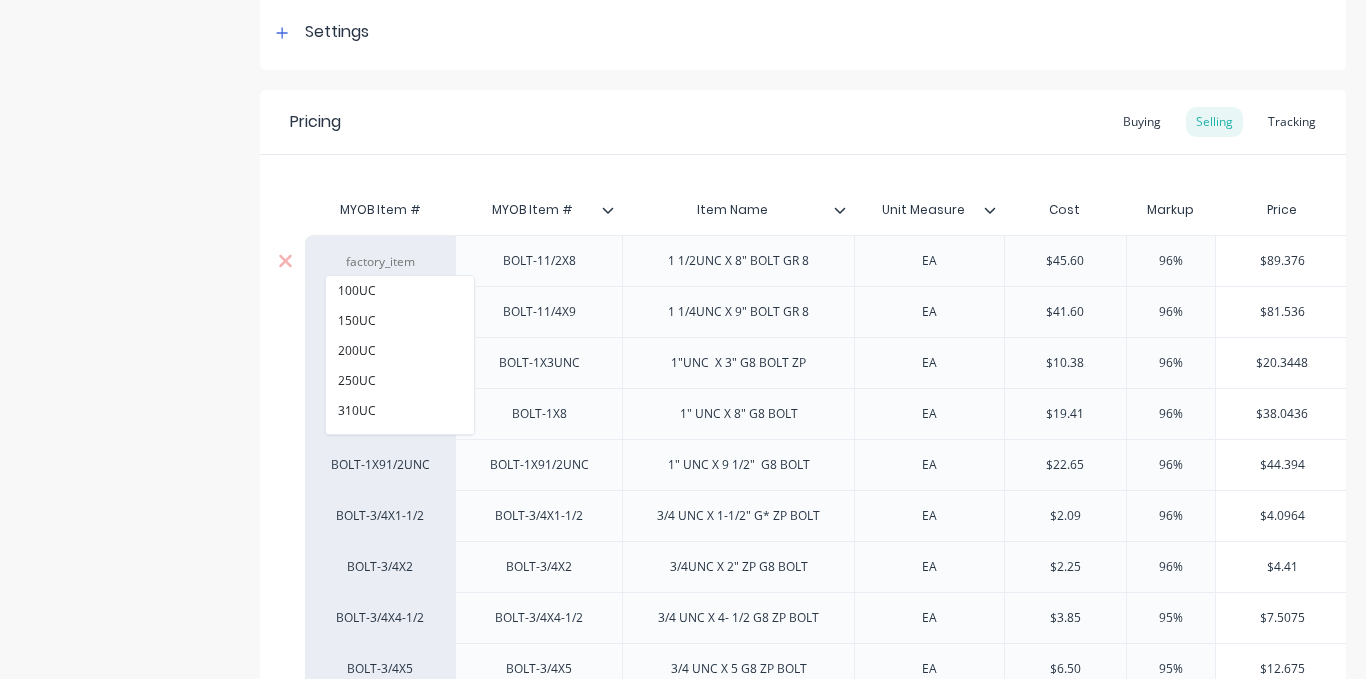 paste on "factory_item" 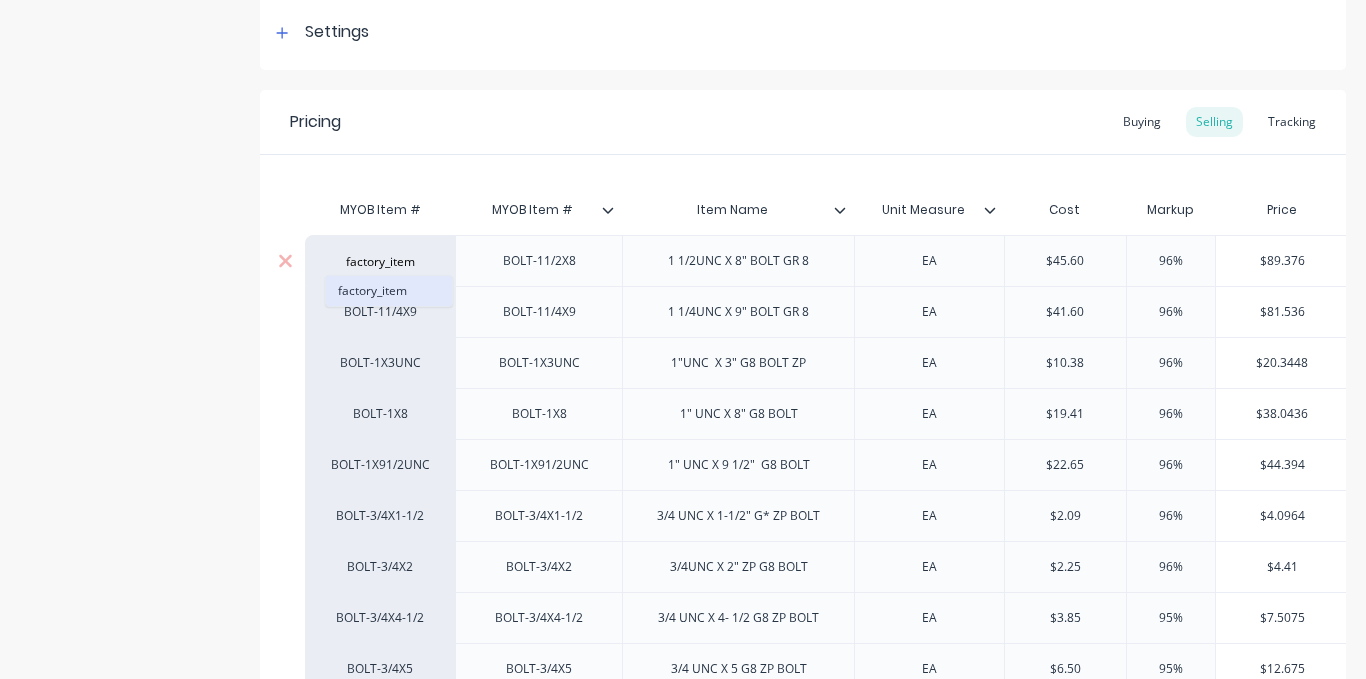 click on "factory_item" at bounding box center [389, 291] 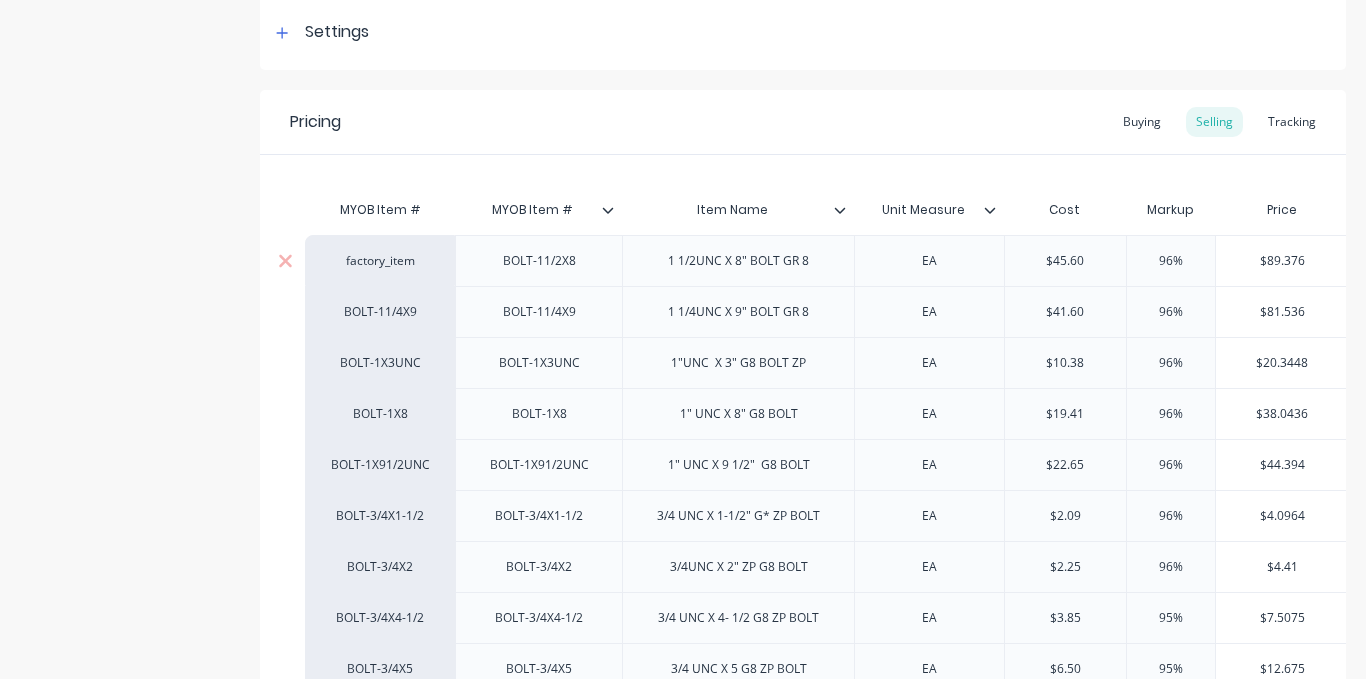 click on "BOLT-11/4X9" at bounding box center [380, 312] 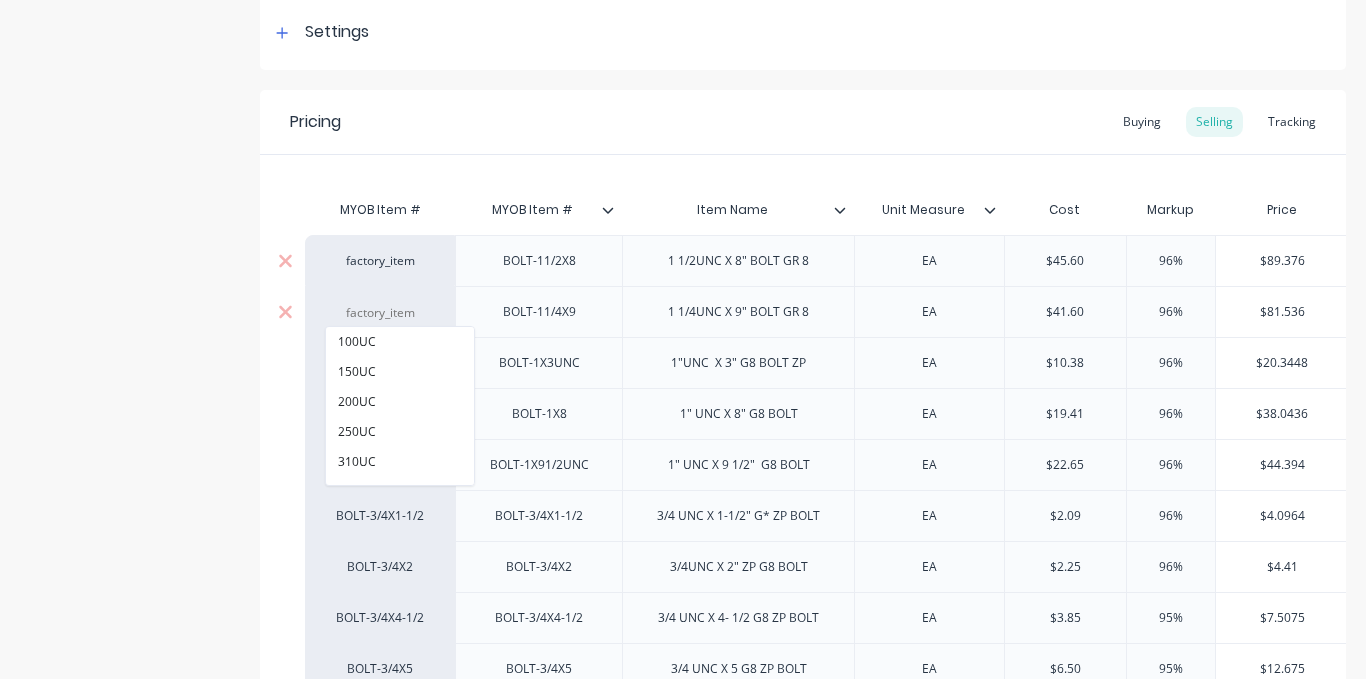 paste on "factory_item" 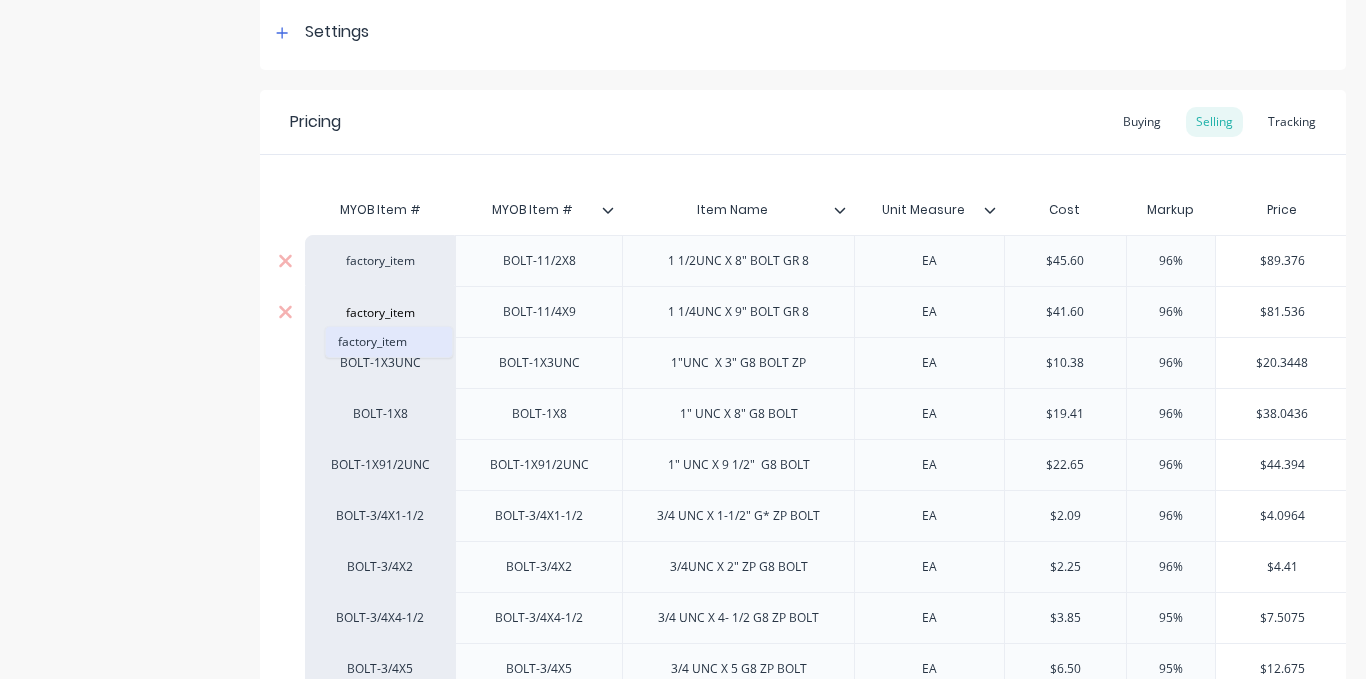 click on "factory_item" at bounding box center (389, 342) 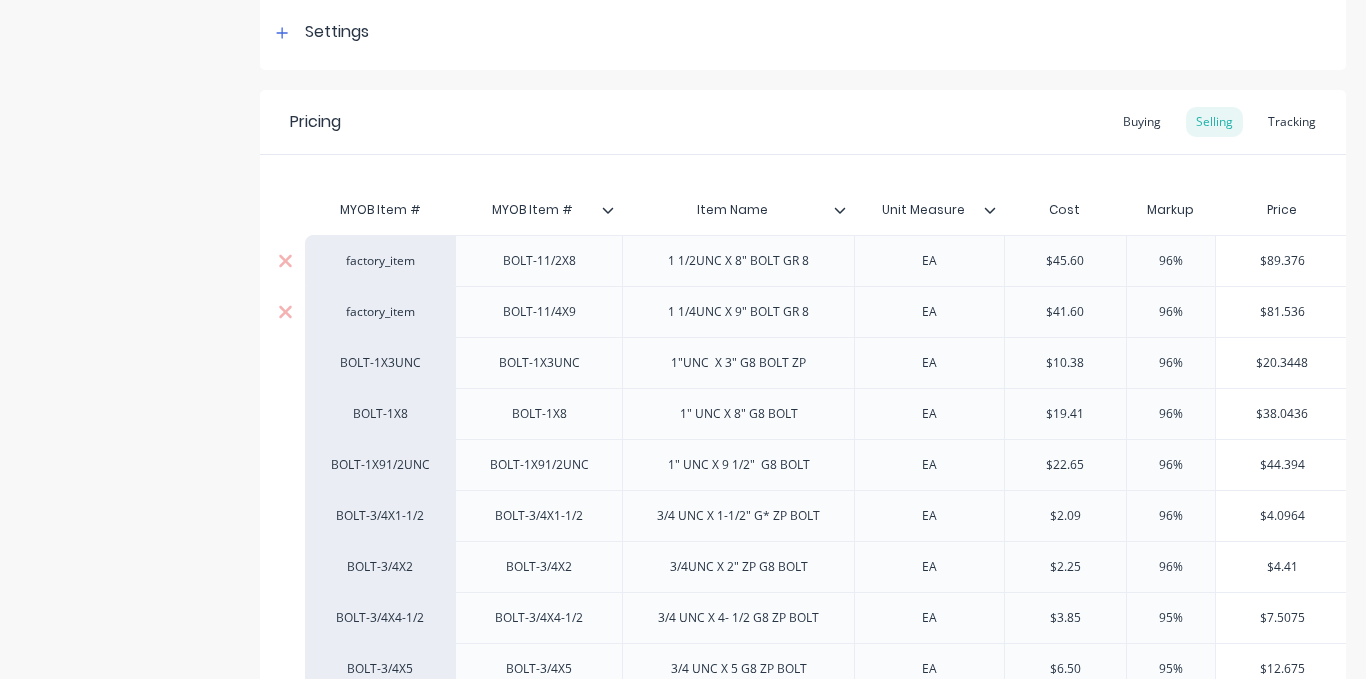 scroll, scrollTop: 500, scrollLeft: 0, axis: vertical 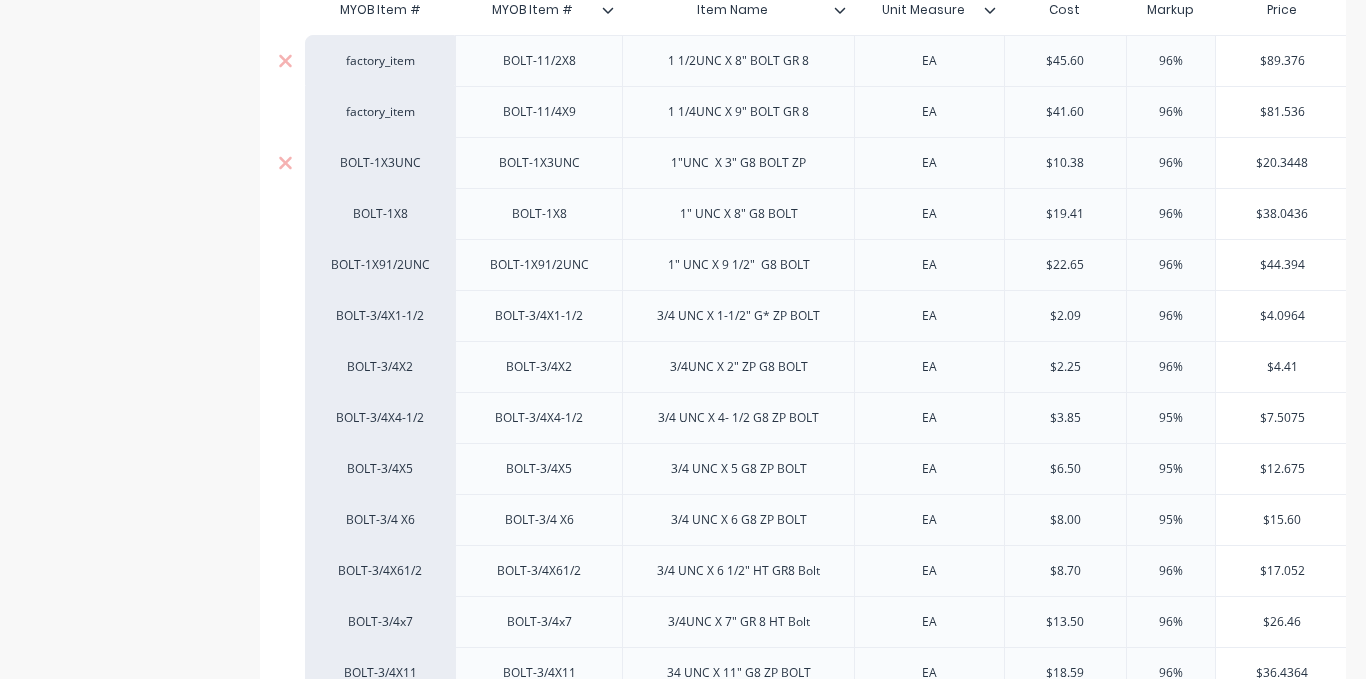 click on "BOLT-1X3UNC" at bounding box center [380, 163] 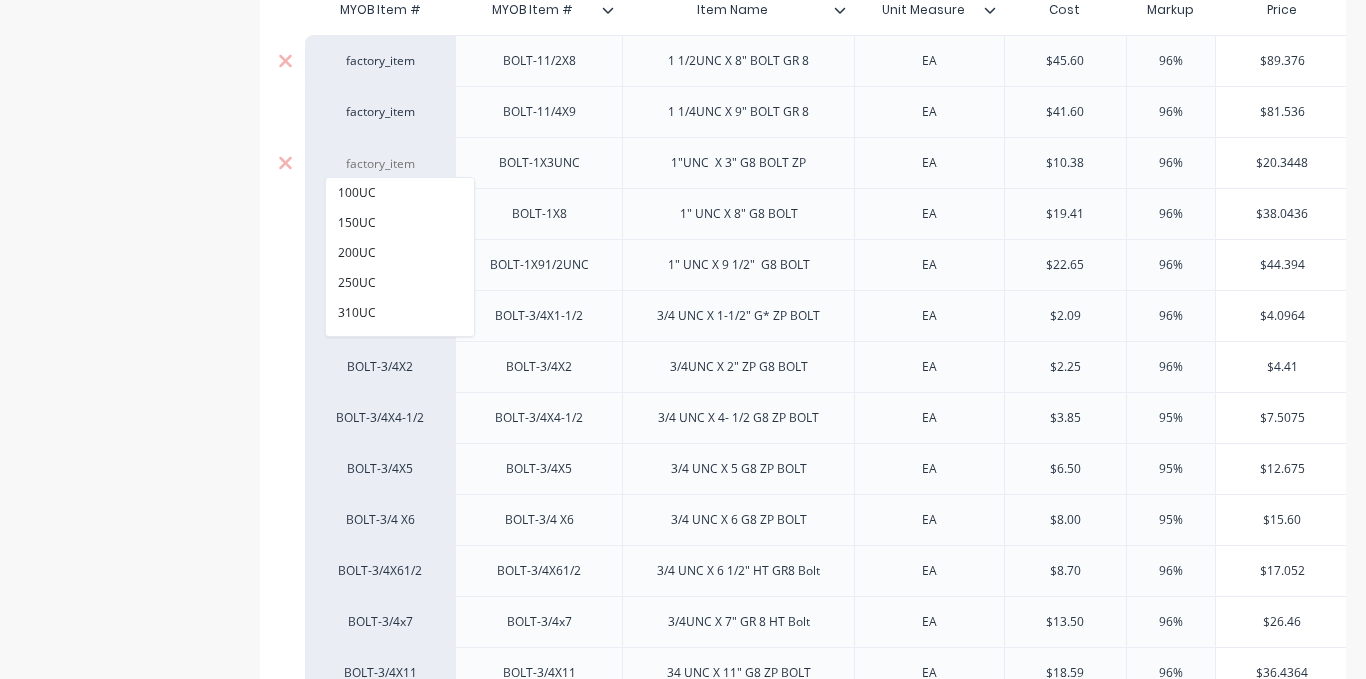 paste on "factory_item" 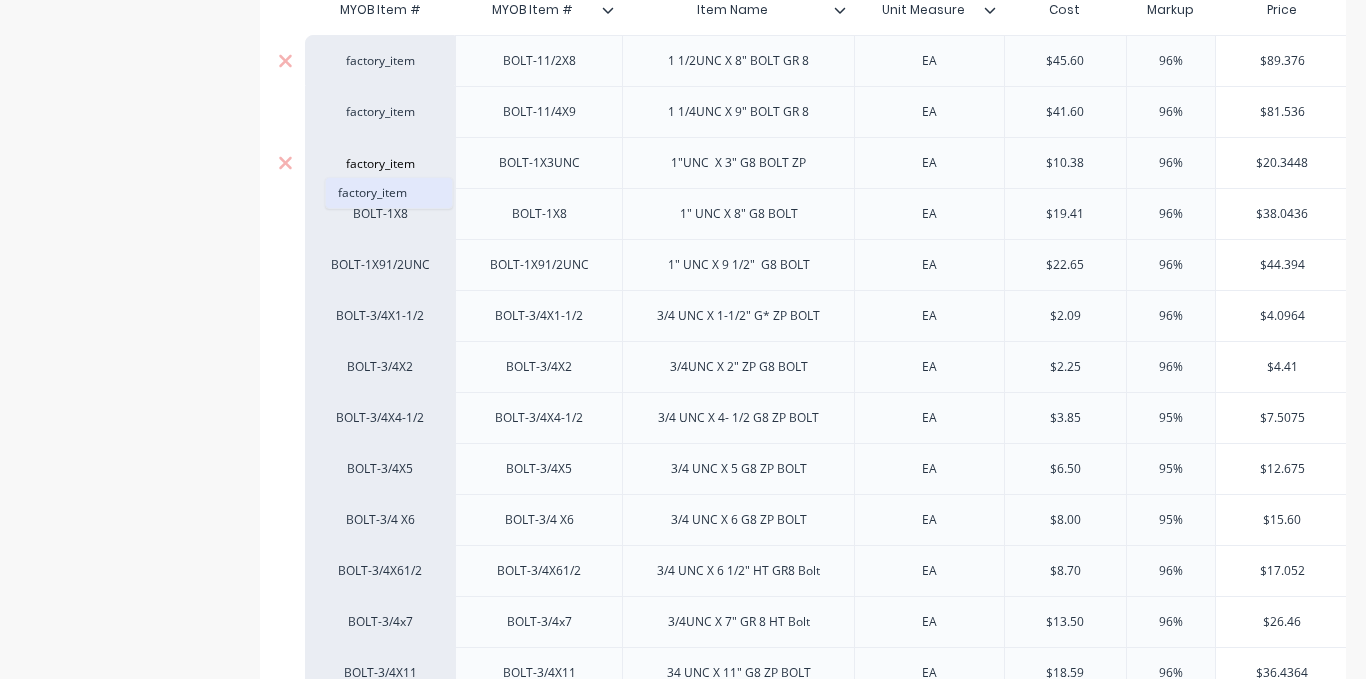 click on "factory_item" at bounding box center [389, 193] 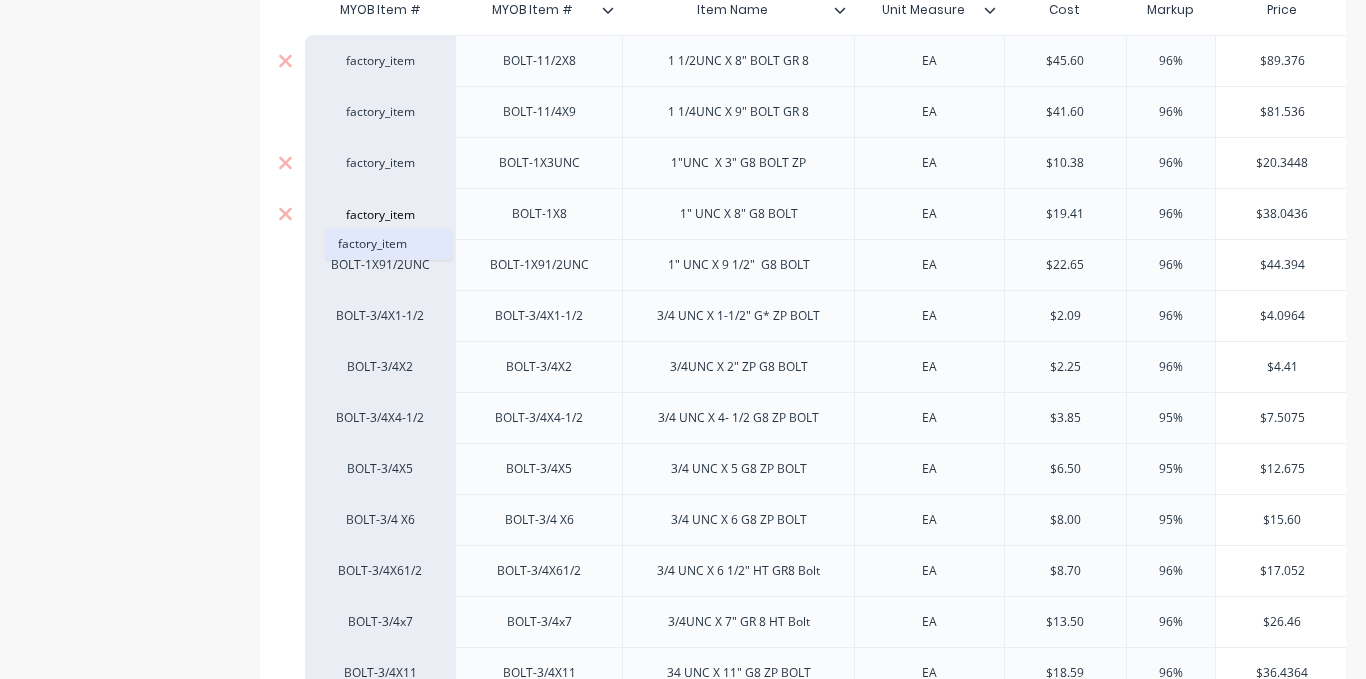 click on "factory_item" at bounding box center [389, 244] 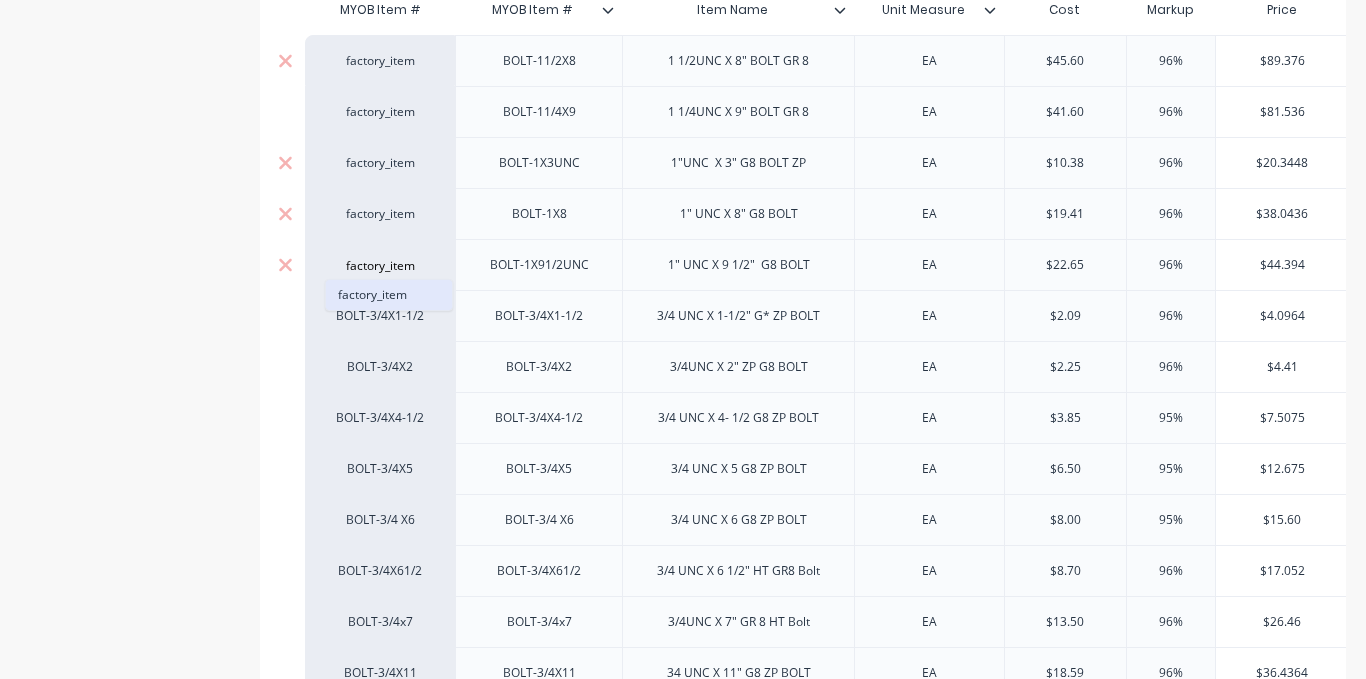 click on "factory_item" at bounding box center [389, 295] 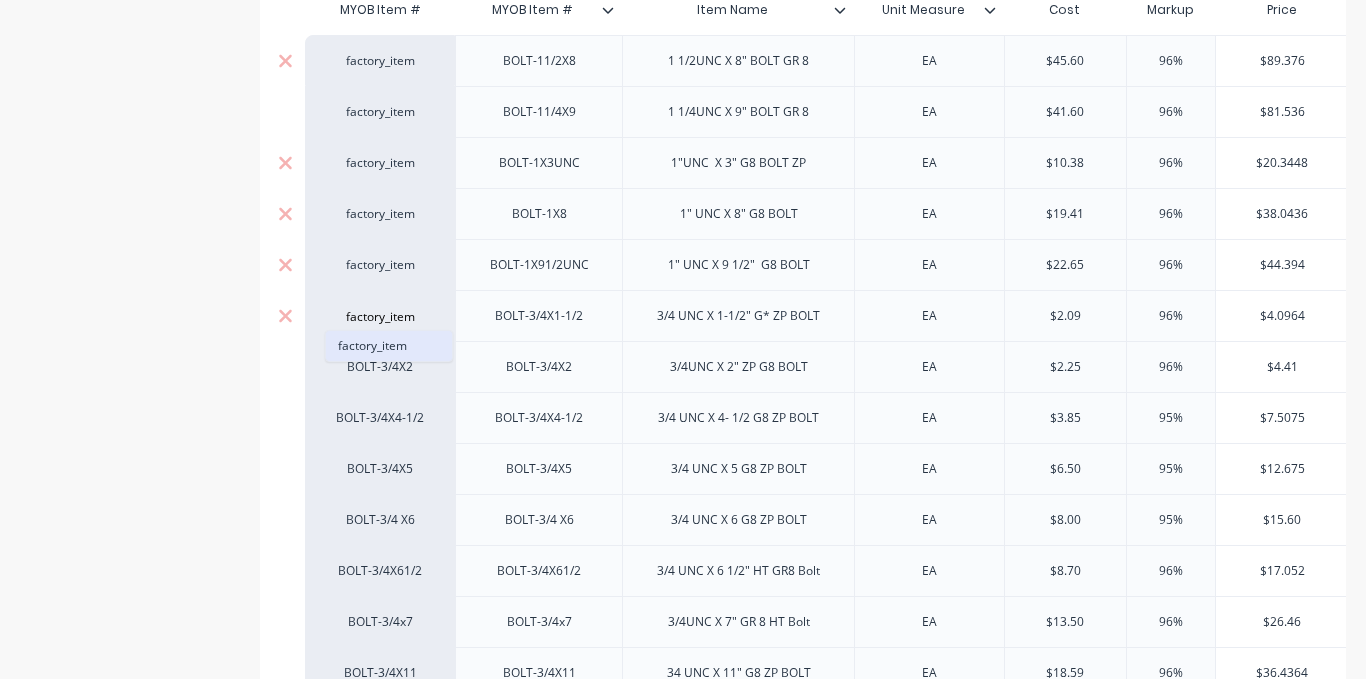 click on "factory_item" at bounding box center (389, 346) 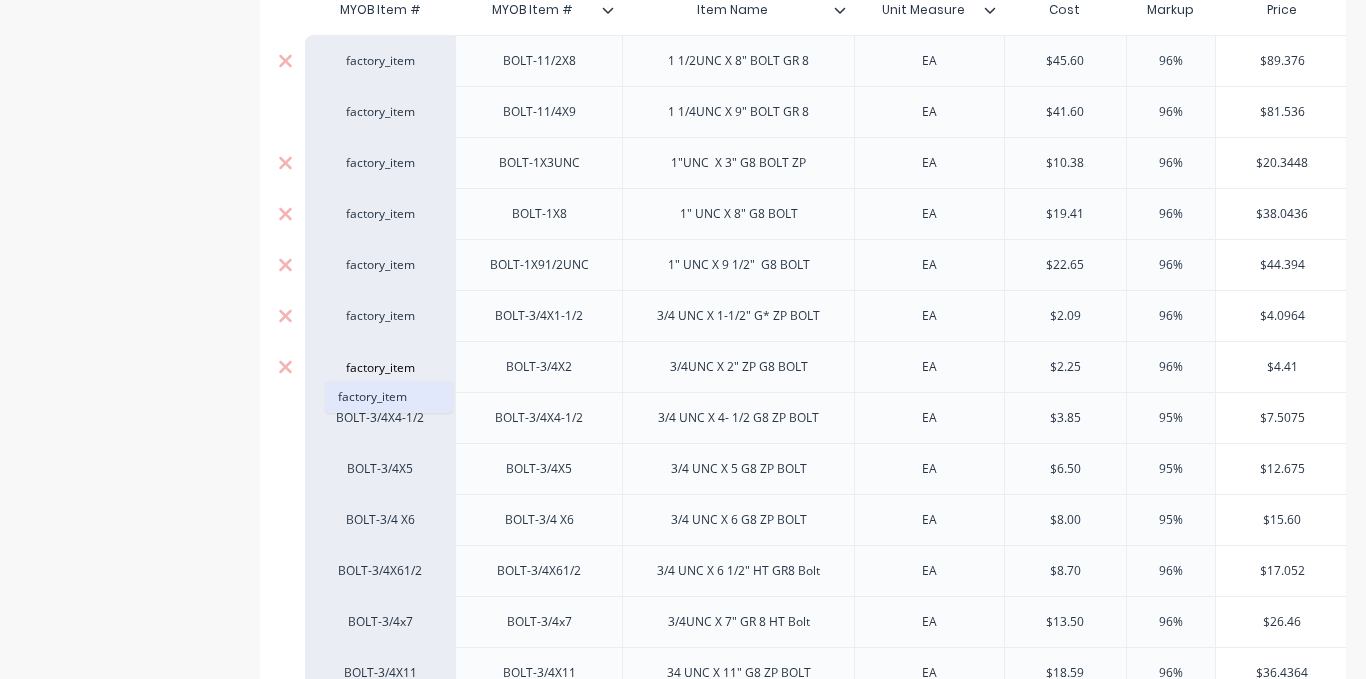 click on "factory_item" at bounding box center [389, 397] 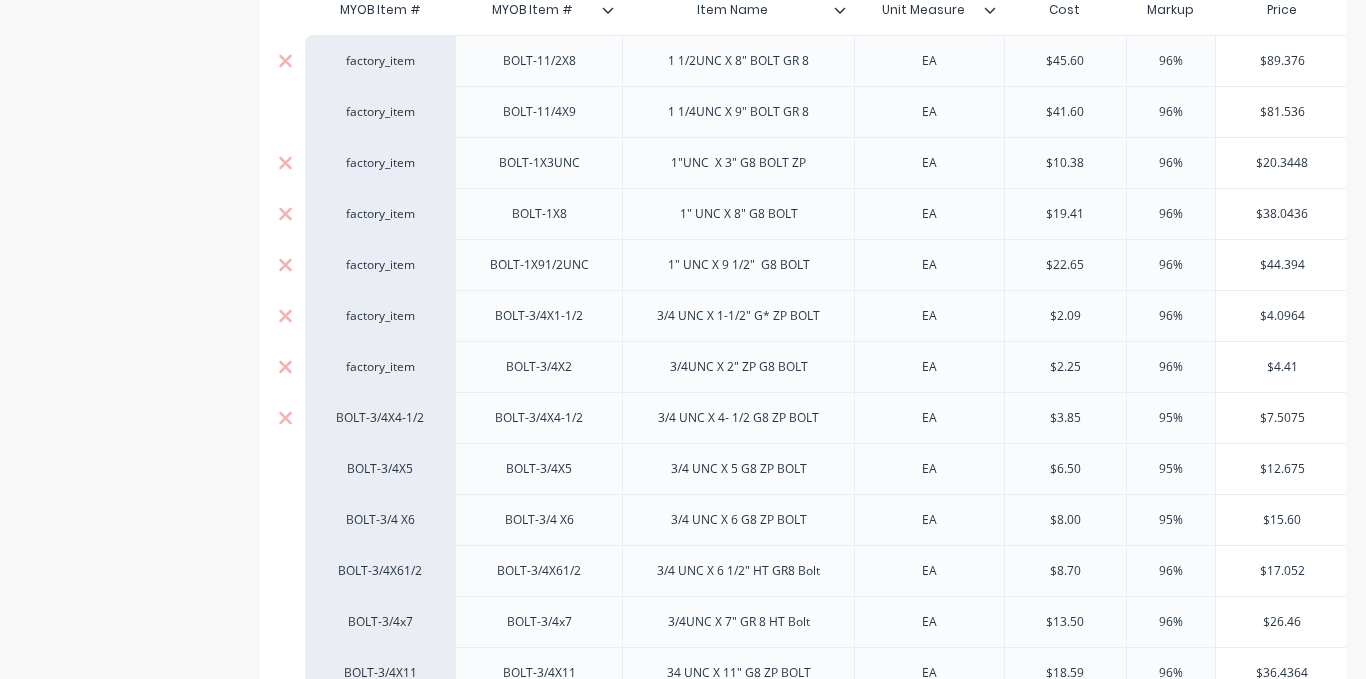 scroll, scrollTop: 600, scrollLeft: 0, axis: vertical 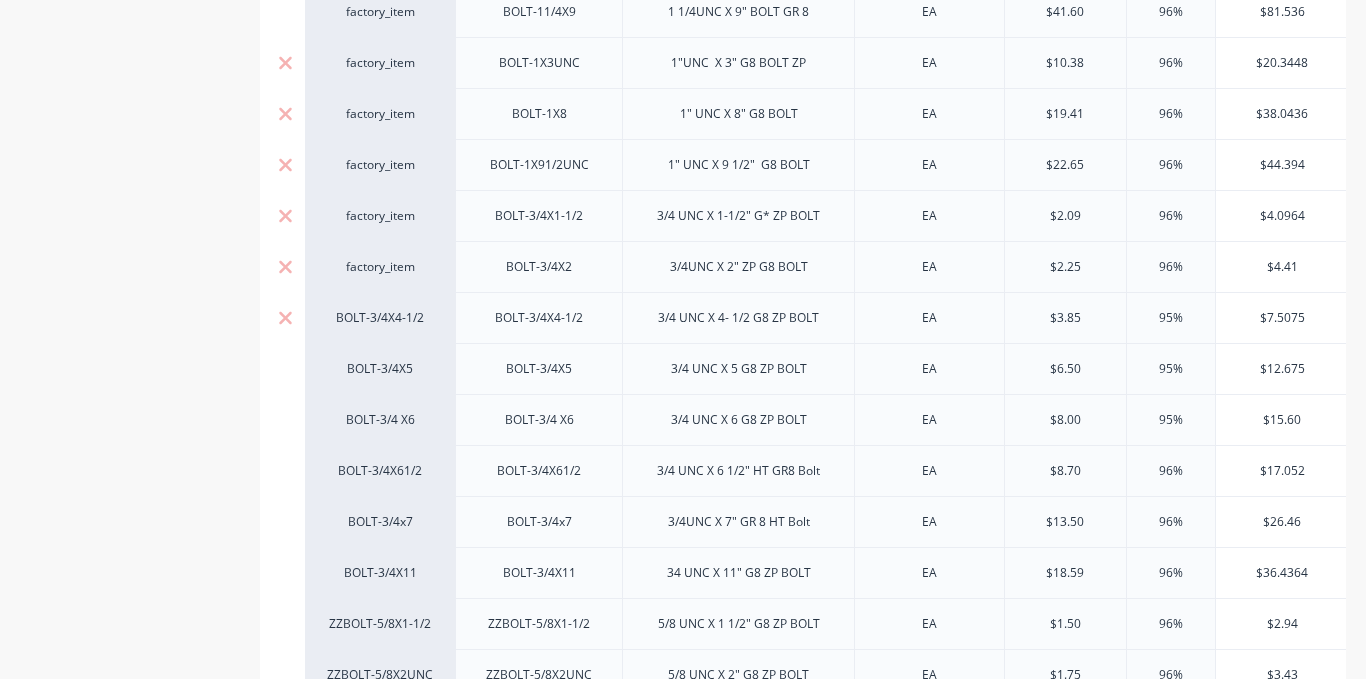 click on "BOLT-3/4X4-1/2" at bounding box center (380, 318) 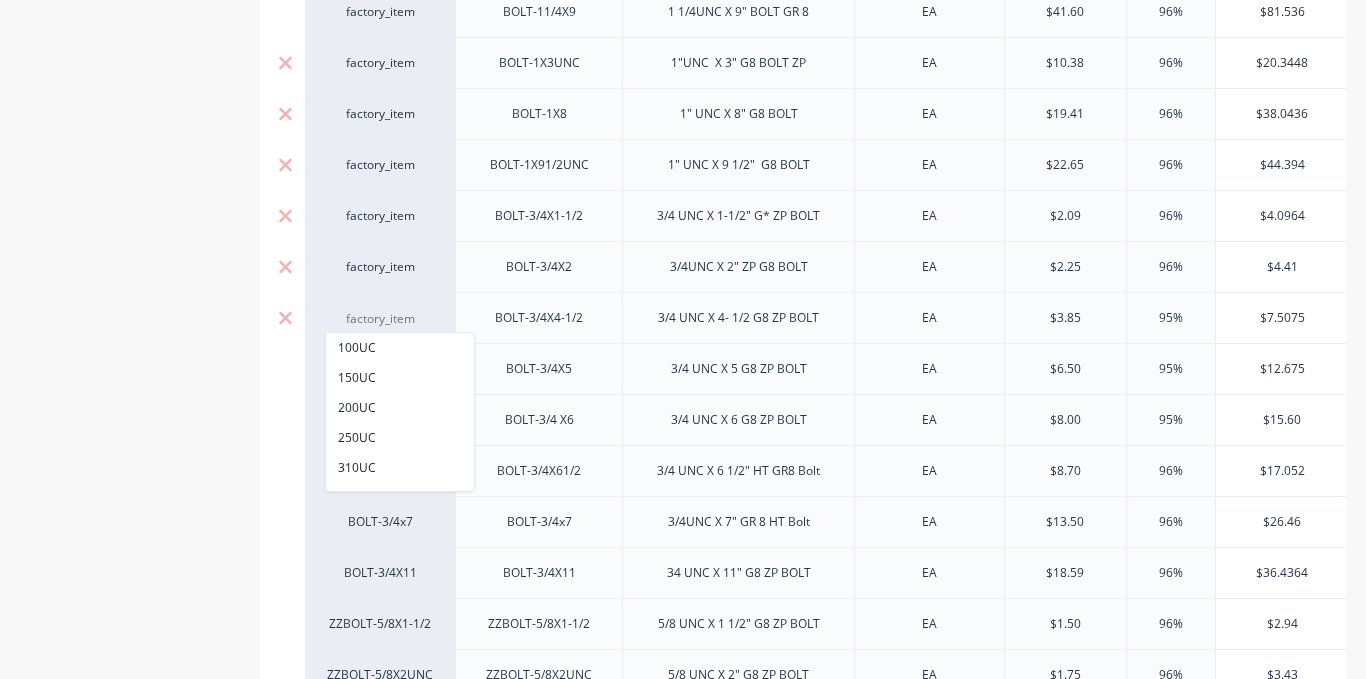 paste on "factory_item" 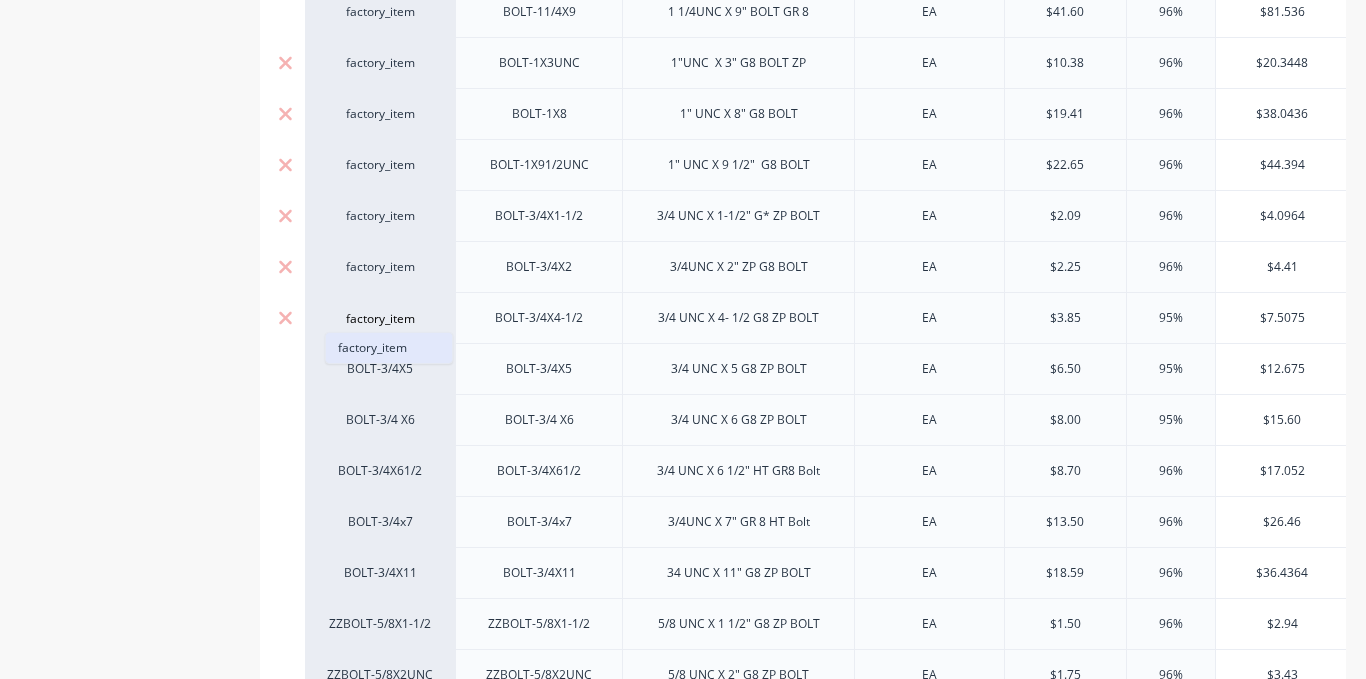 click on "factory_item" at bounding box center [389, 348] 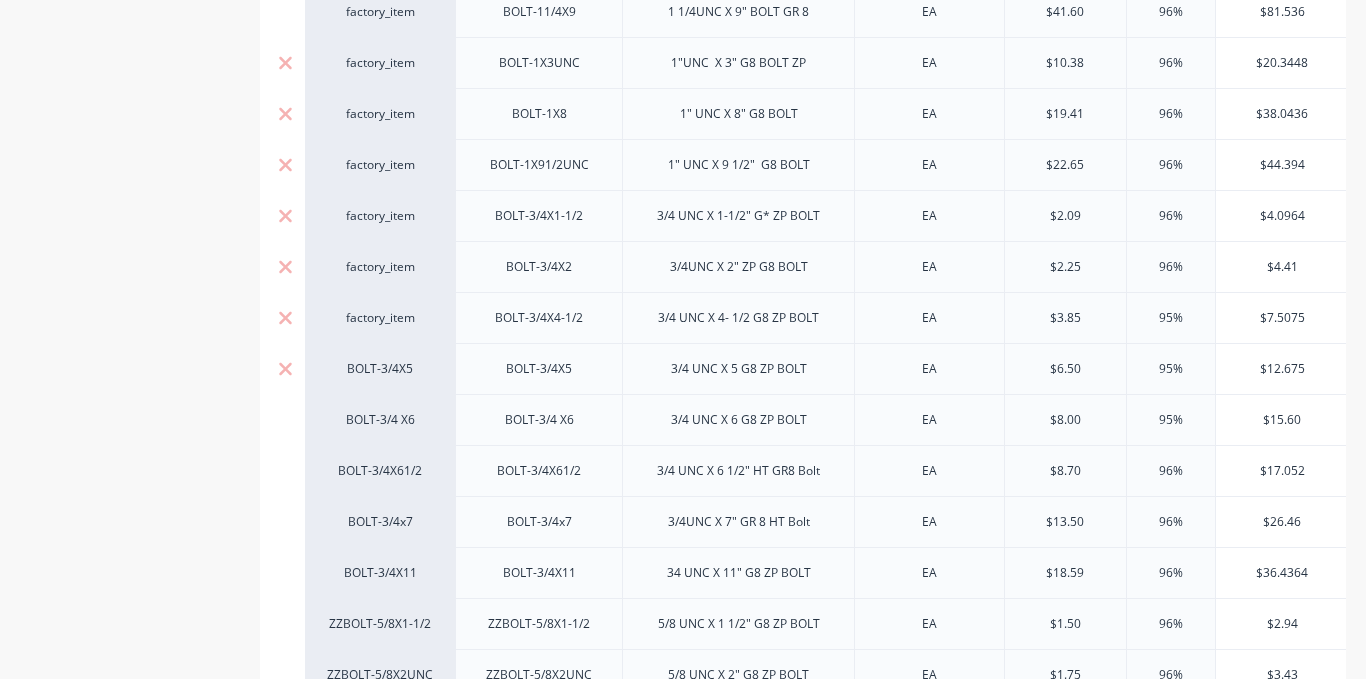 scroll, scrollTop: 700, scrollLeft: 0, axis: vertical 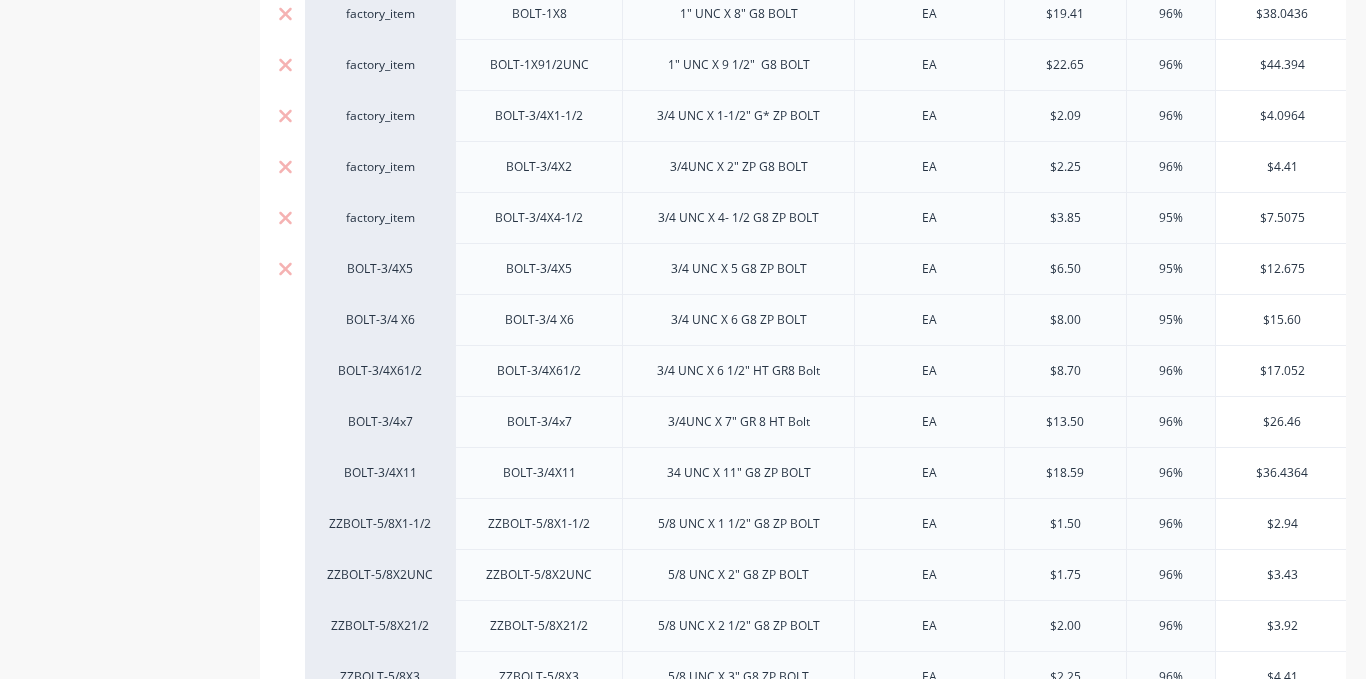 click on "BOLT-3/4X5" at bounding box center [380, 269] 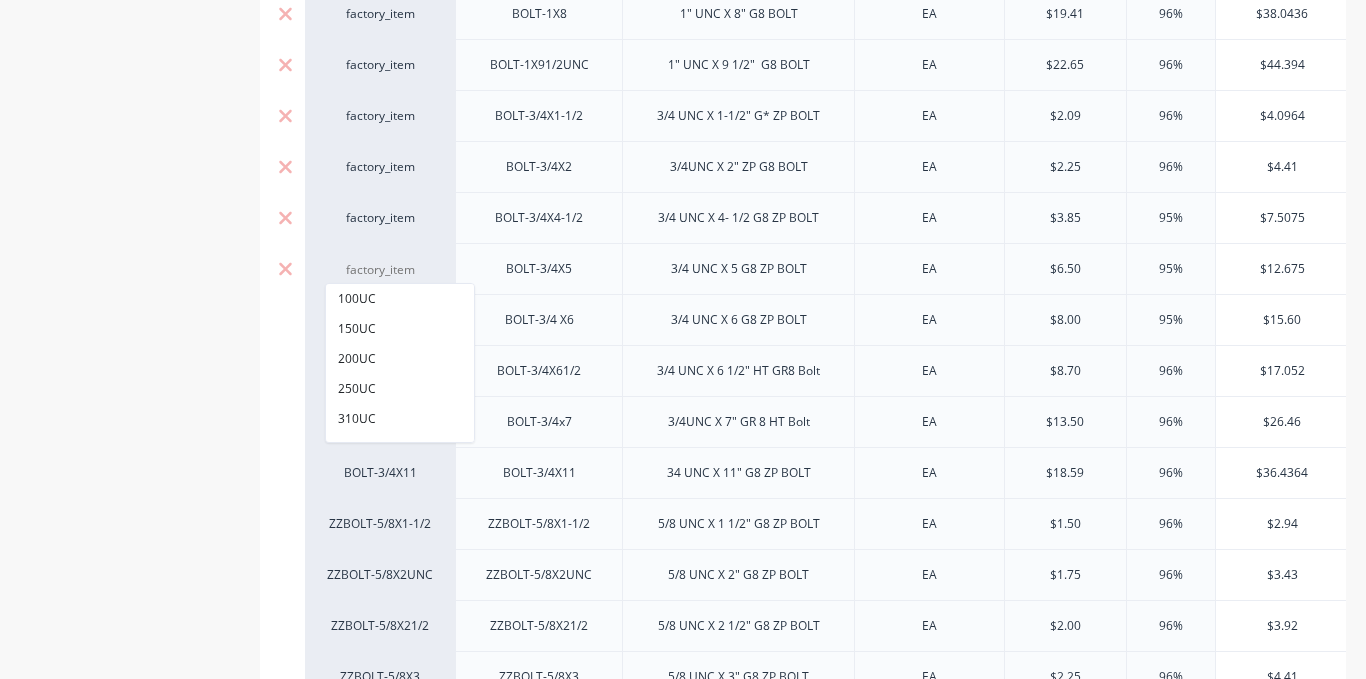 paste on "factory_item" 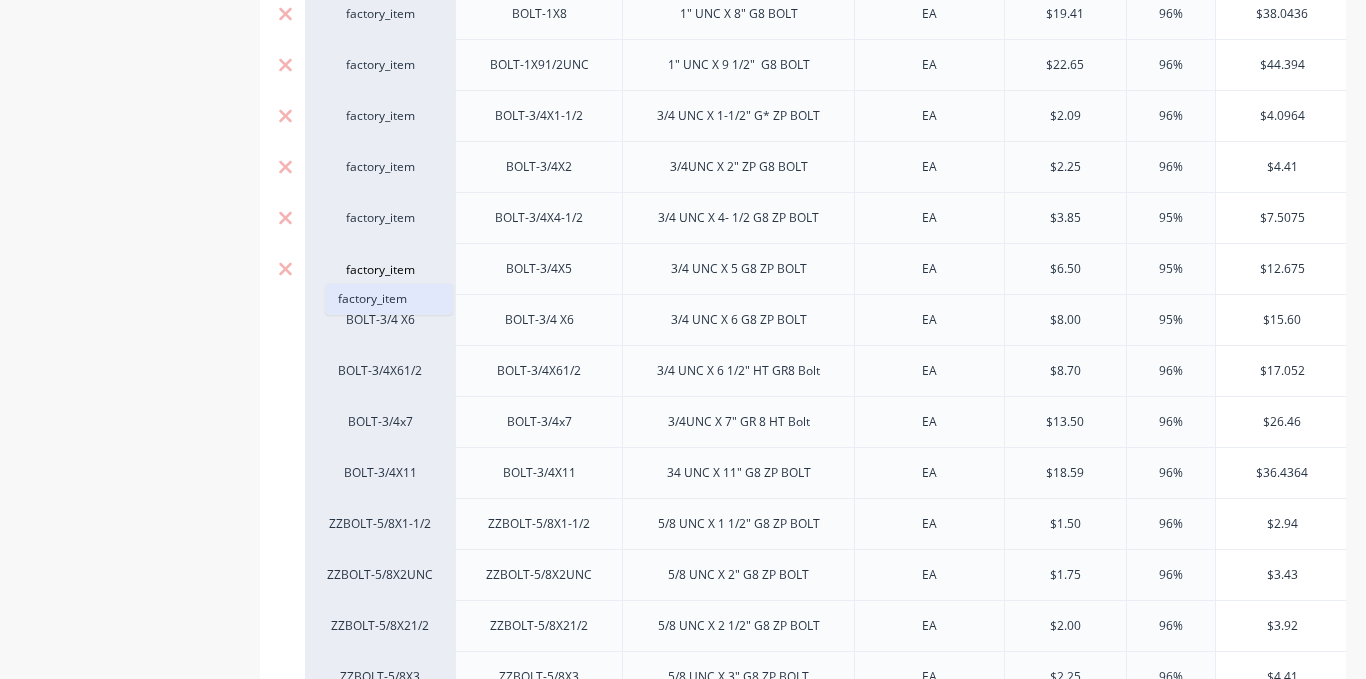 click on "factory_item" at bounding box center [389, 299] 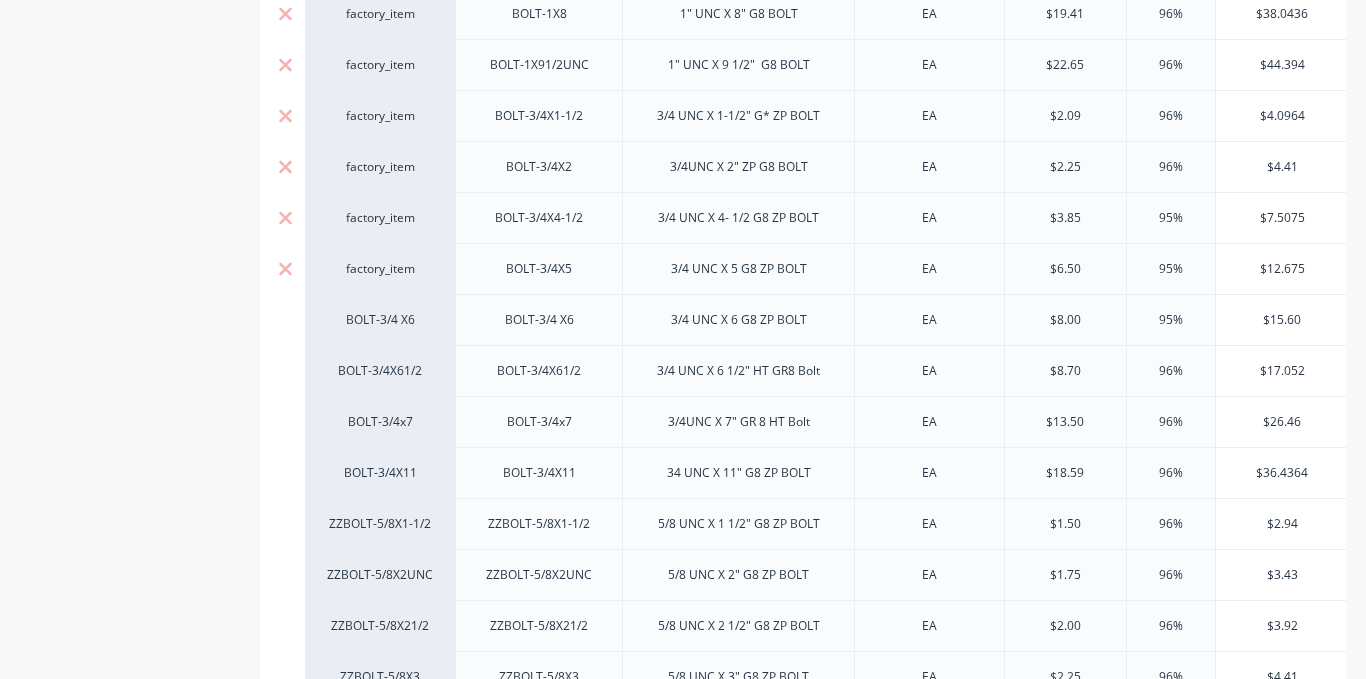 scroll, scrollTop: 900, scrollLeft: 0, axis: vertical 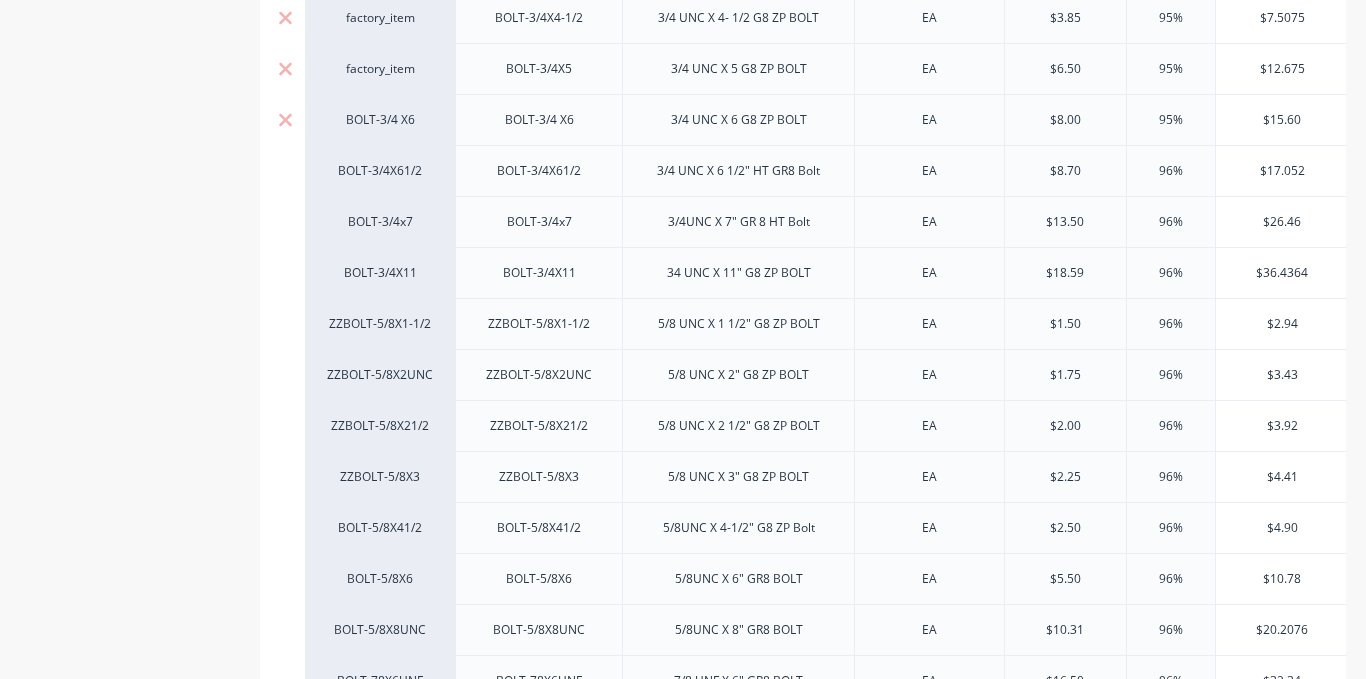 click on "BOLT-3/4 X6" at bounding box center [380, 120] 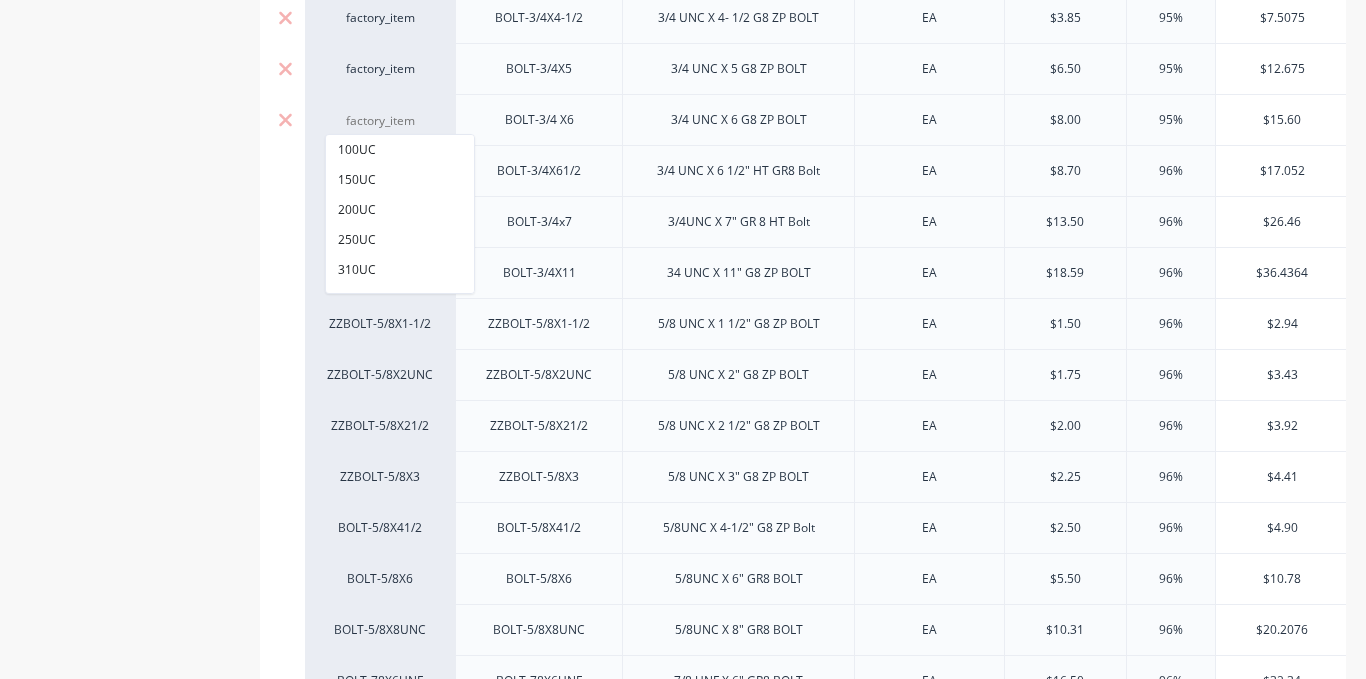 paste on "factory_item" 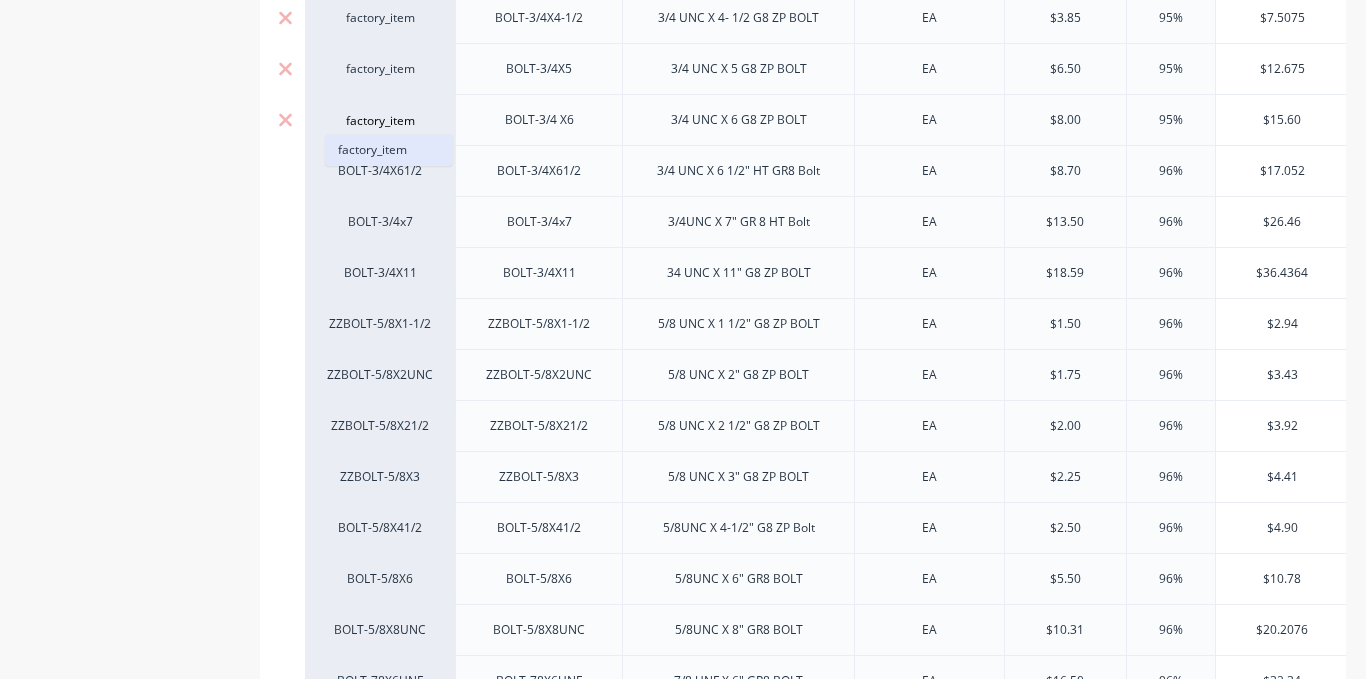 click on "factory_item" at bounding box center (389, 150) 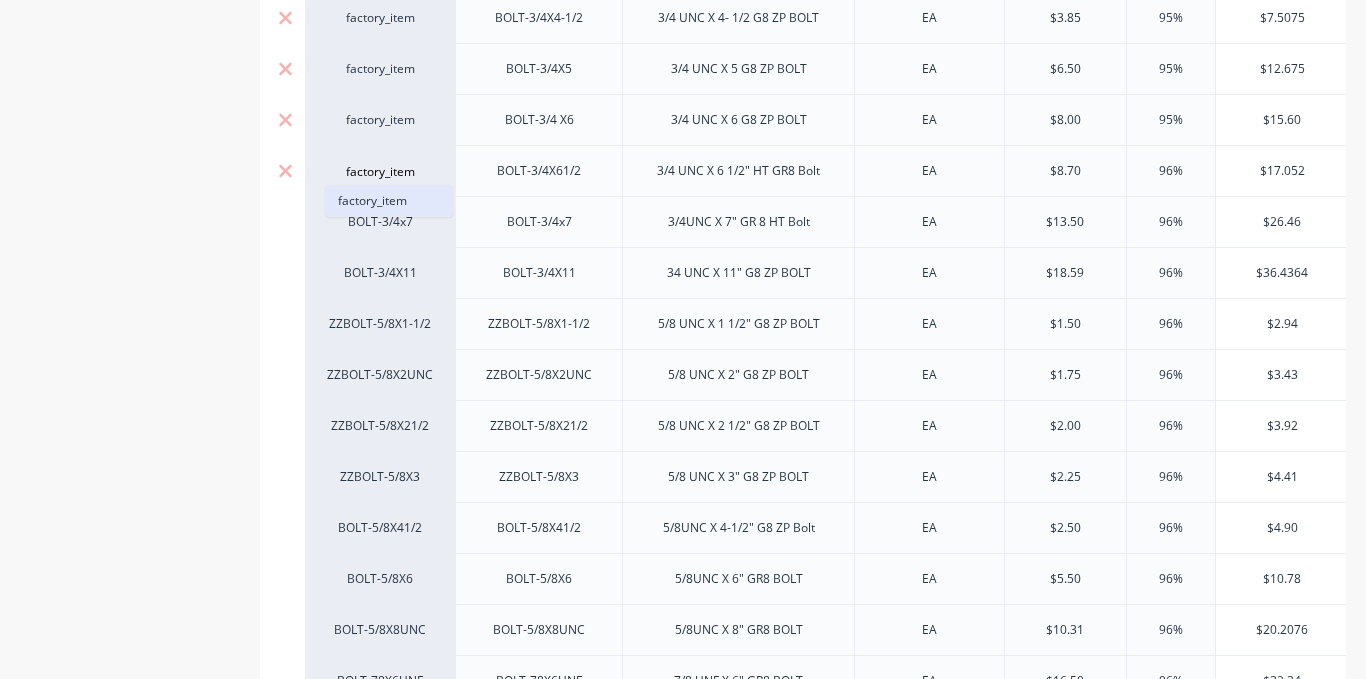 click on "factory_item" at bounding box center (389, 201) 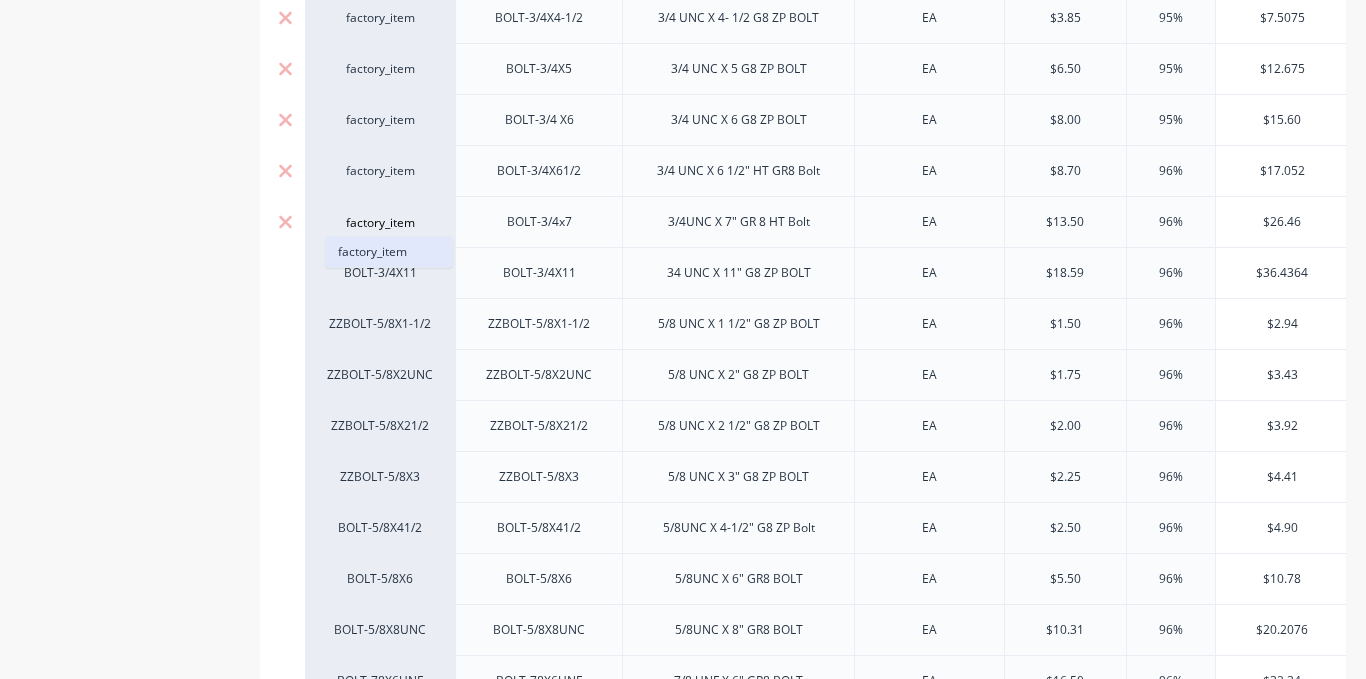 click on "factory_item" at bounding box center [389, 252] 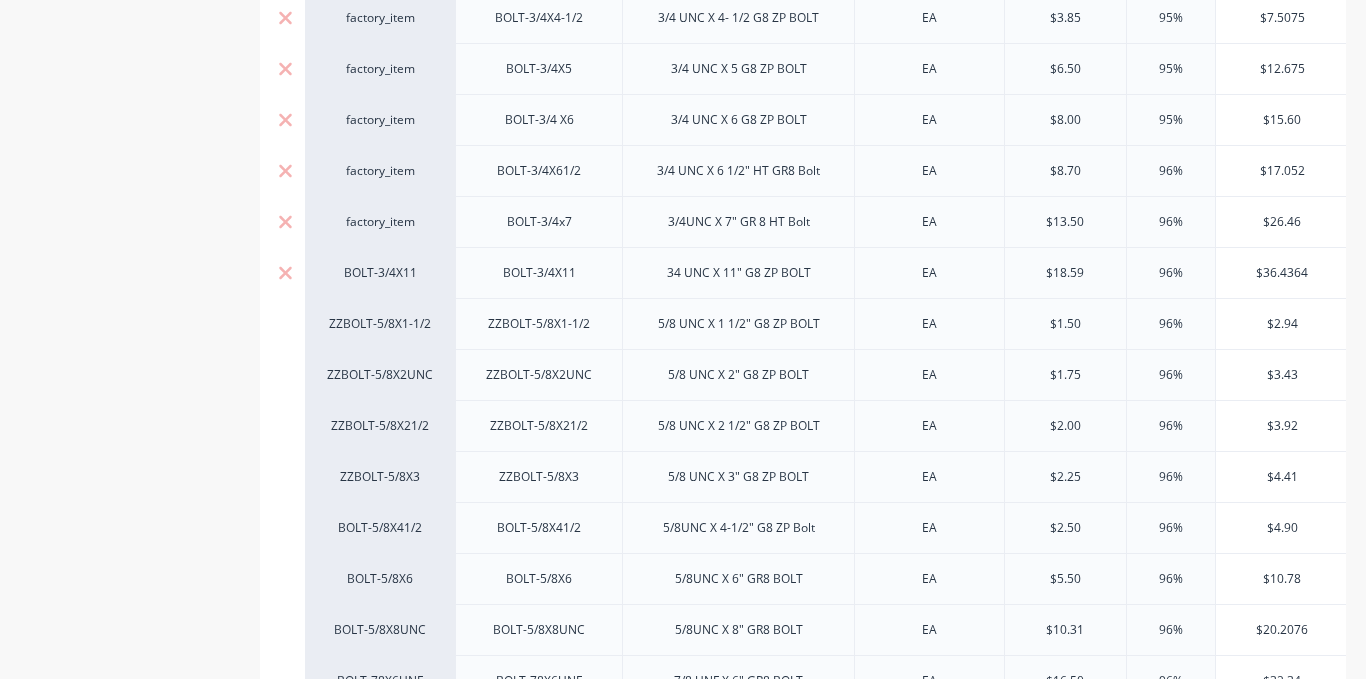 click on "BOLT-3/4X11" at bounding box center [380, 273] 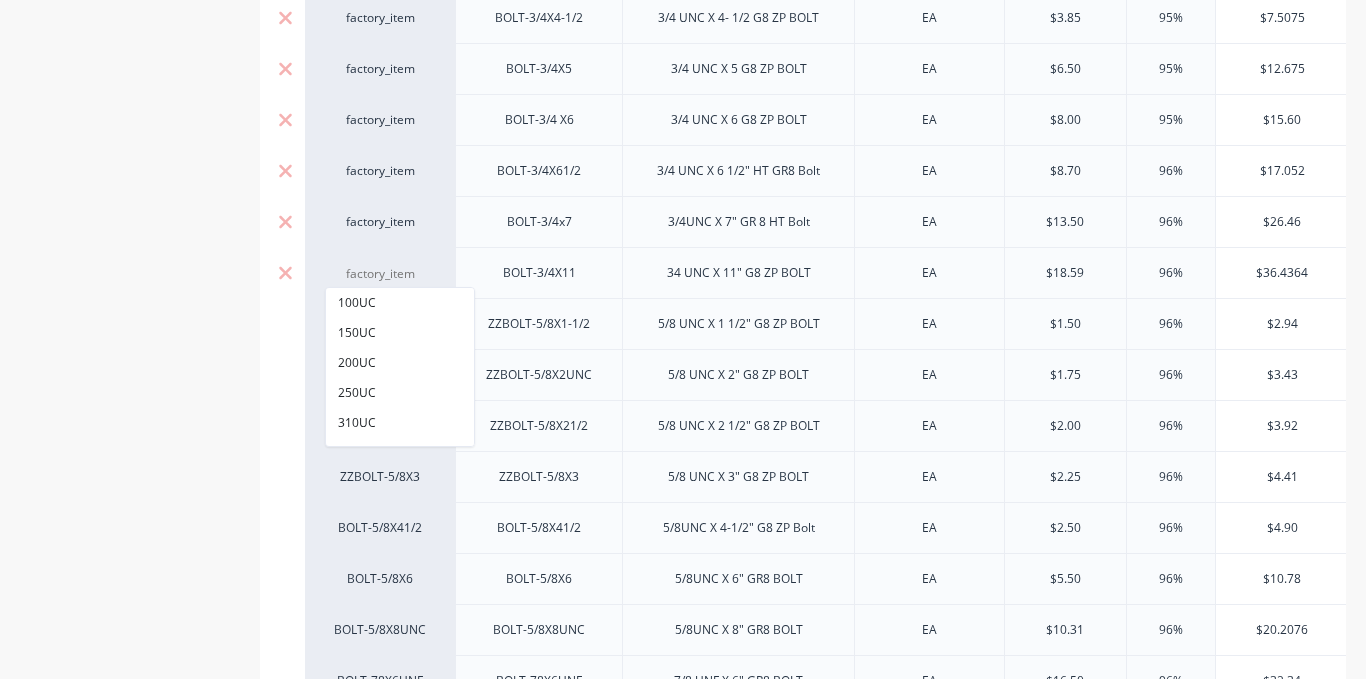 paste on "factory_item" 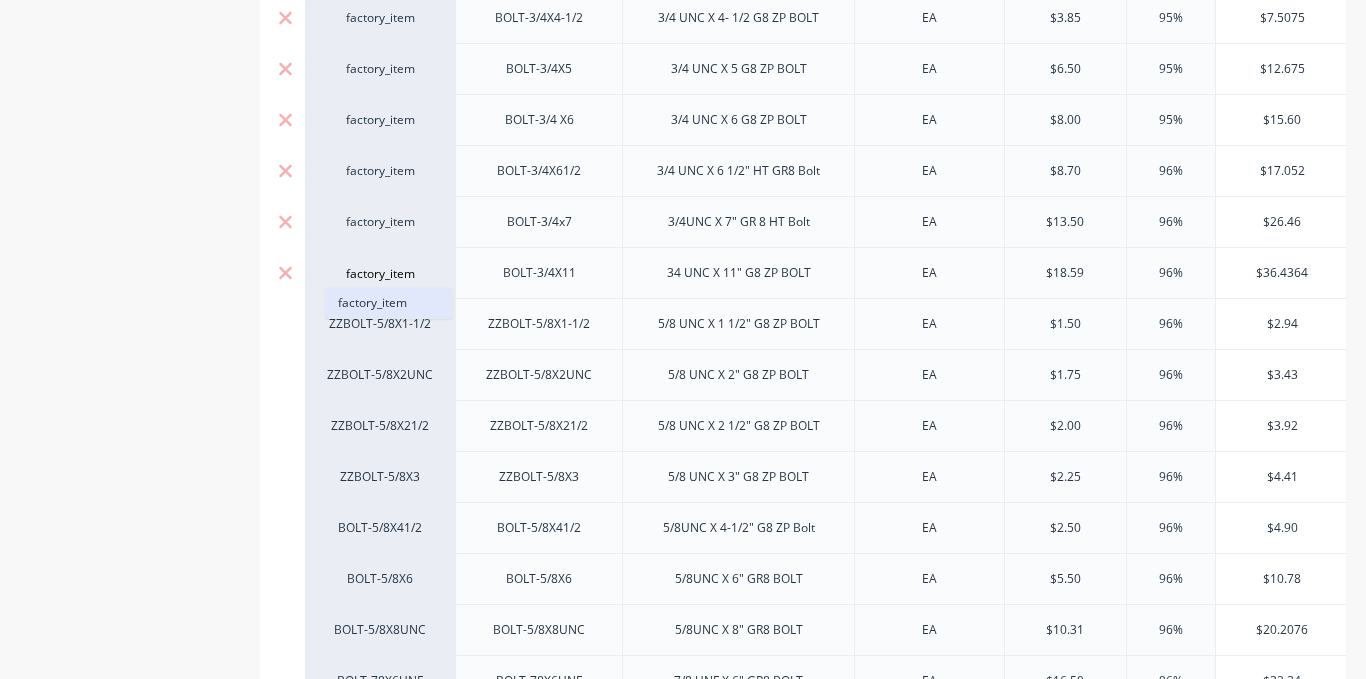 click on "factory_item" at bounding box center (389, 303) 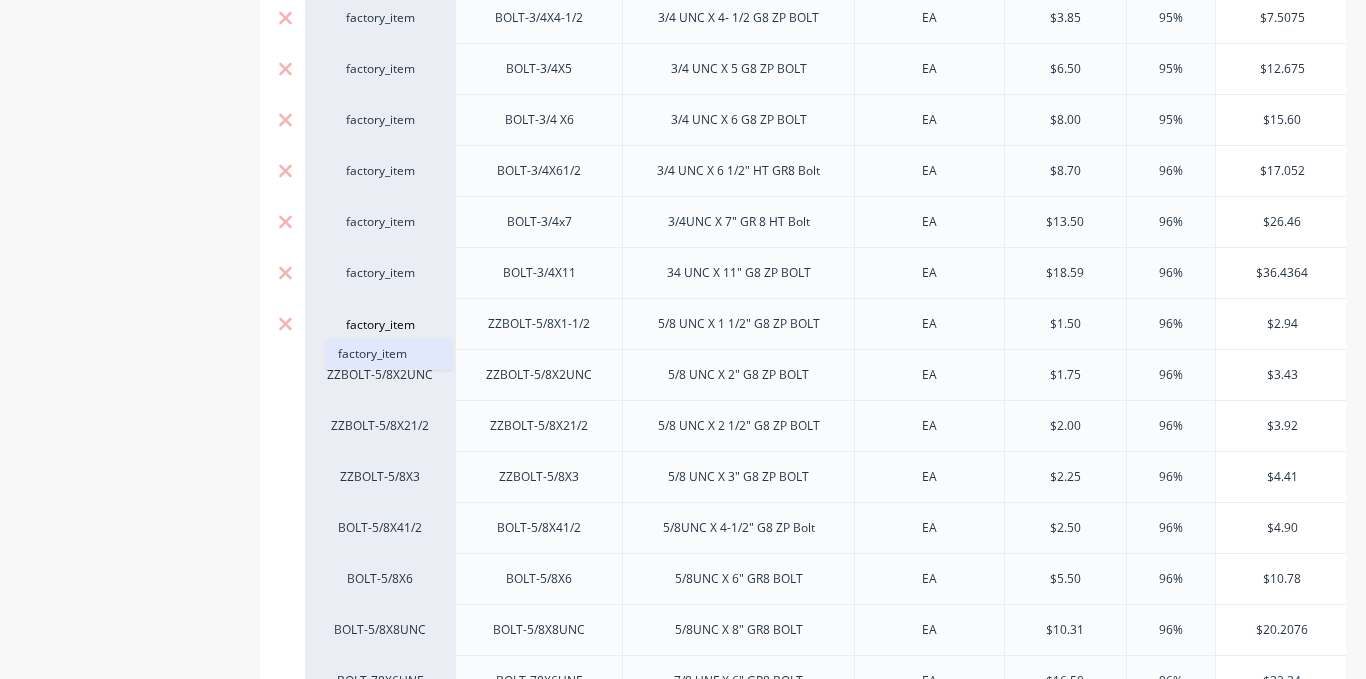 click on "factory_item" at bounding box center (389, 354) 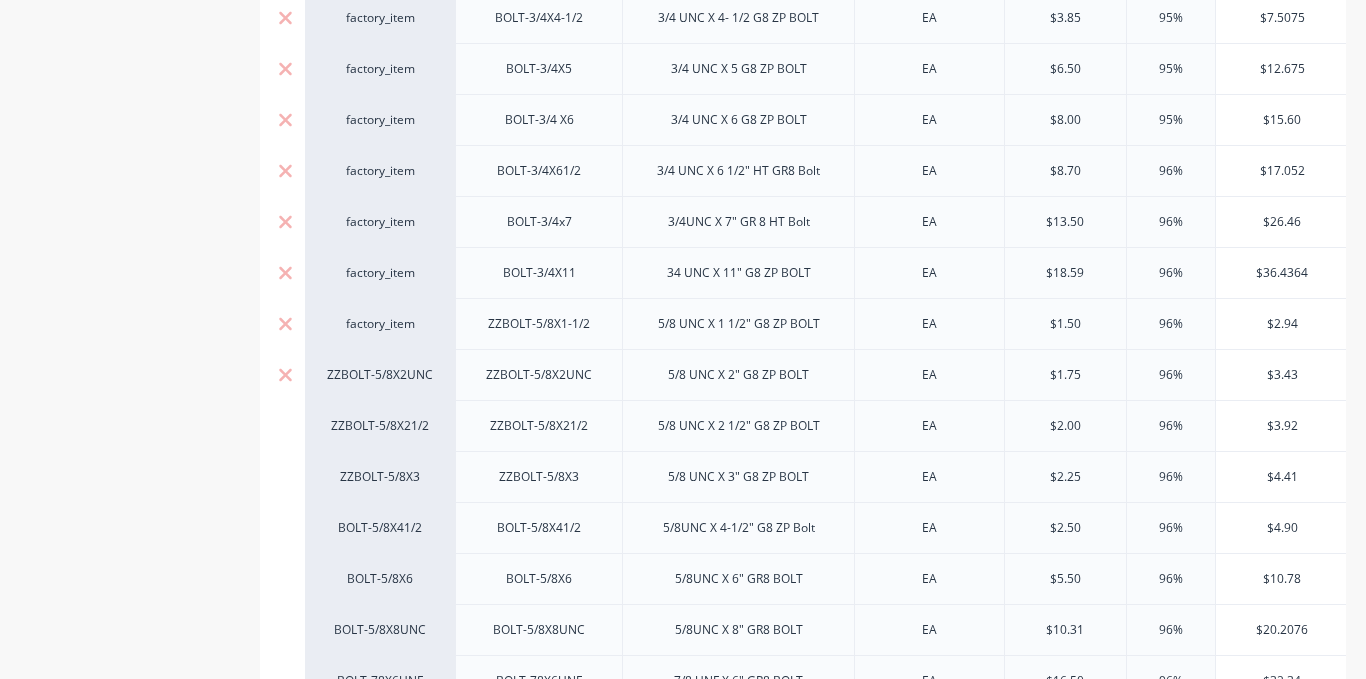 scroll, scrollTop: 1100, scrollLeft: 0, axis: vertical 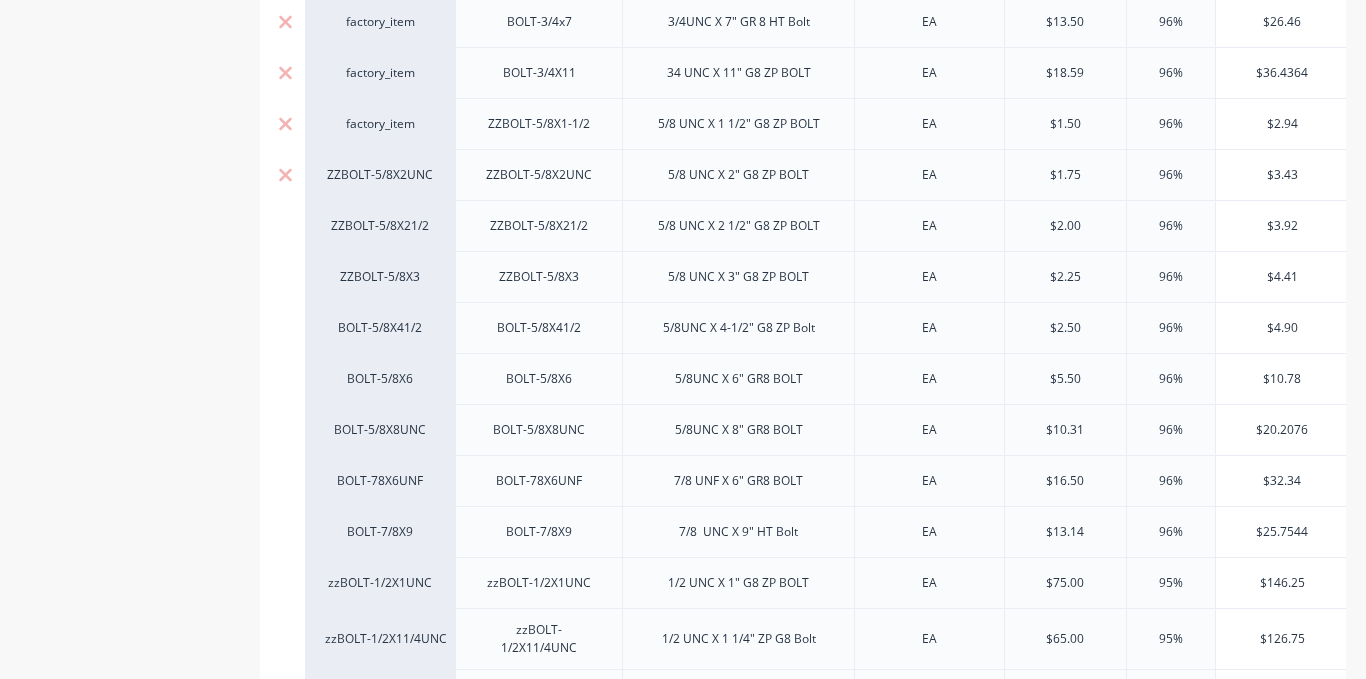 click on "ZZBOLT-5/8X2UNC" at bounding box center (380, 175) 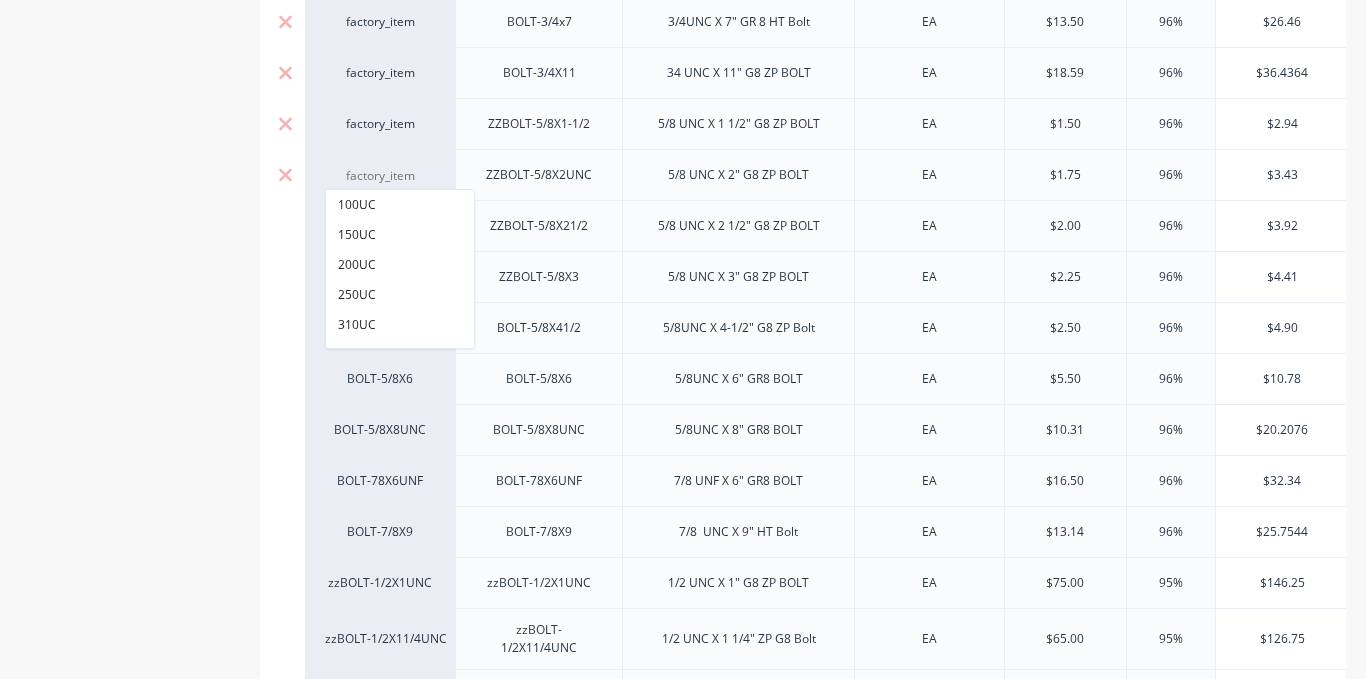 paste on "factory_item" 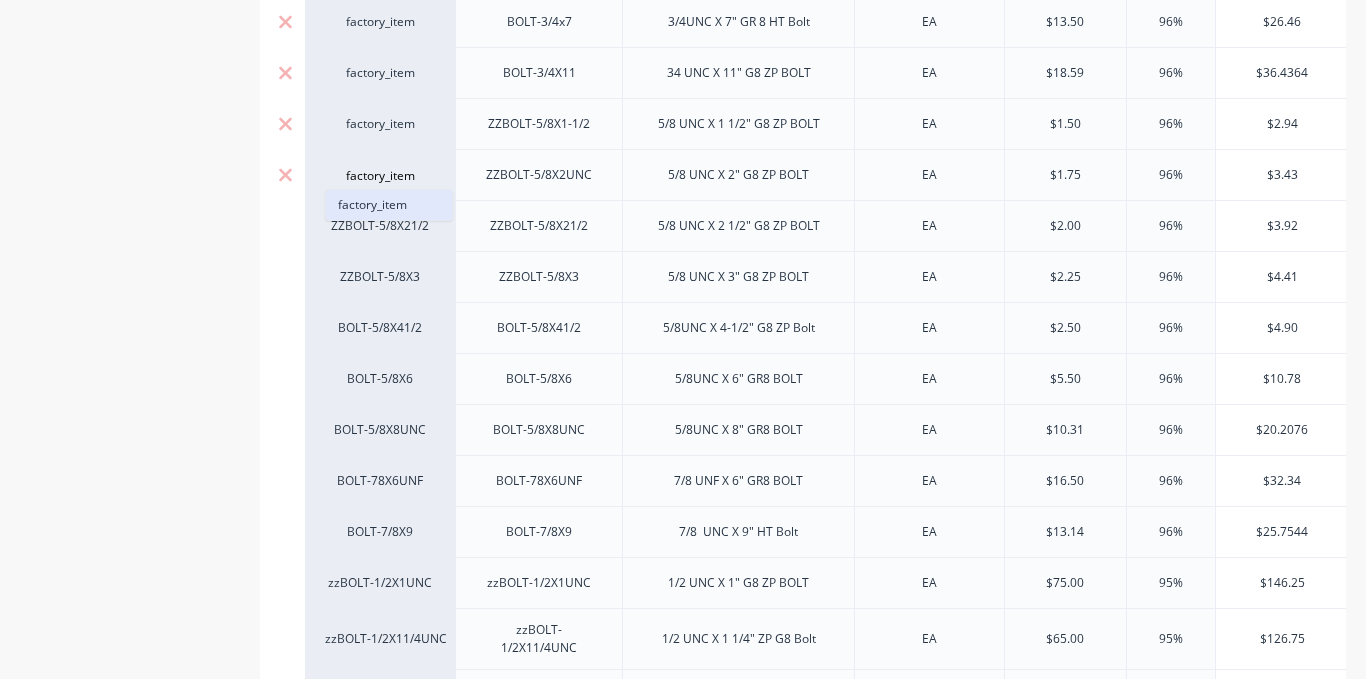 click on "factory_item" at bounding box center (389, 205) 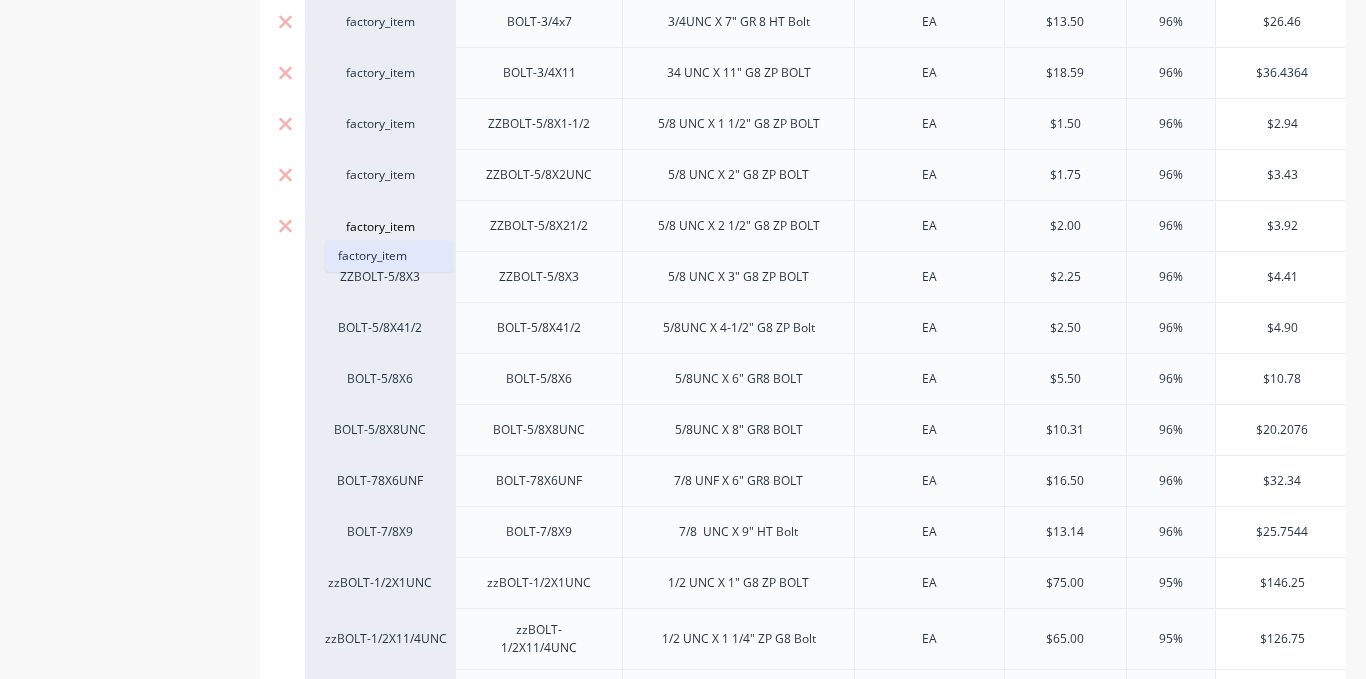 click on "factory_item" at bounding box center [389, 256] 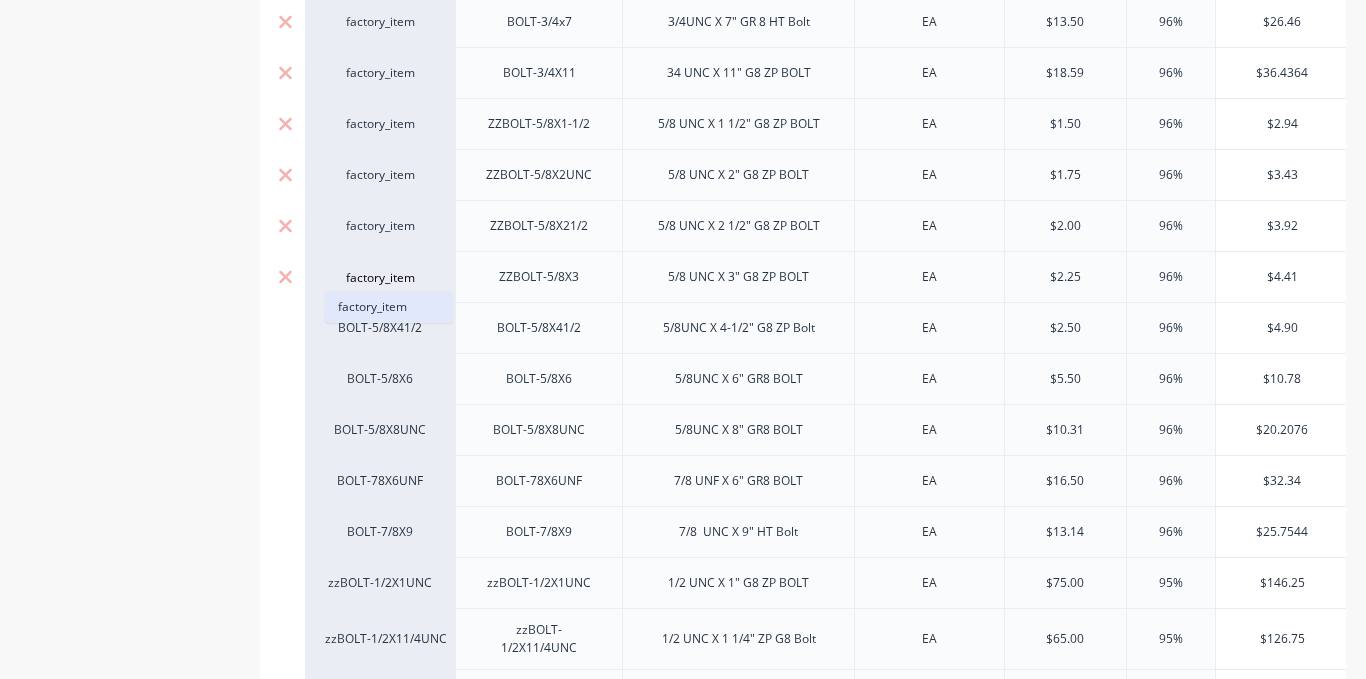 click on "factory_item" at bounding box center [389, 307] 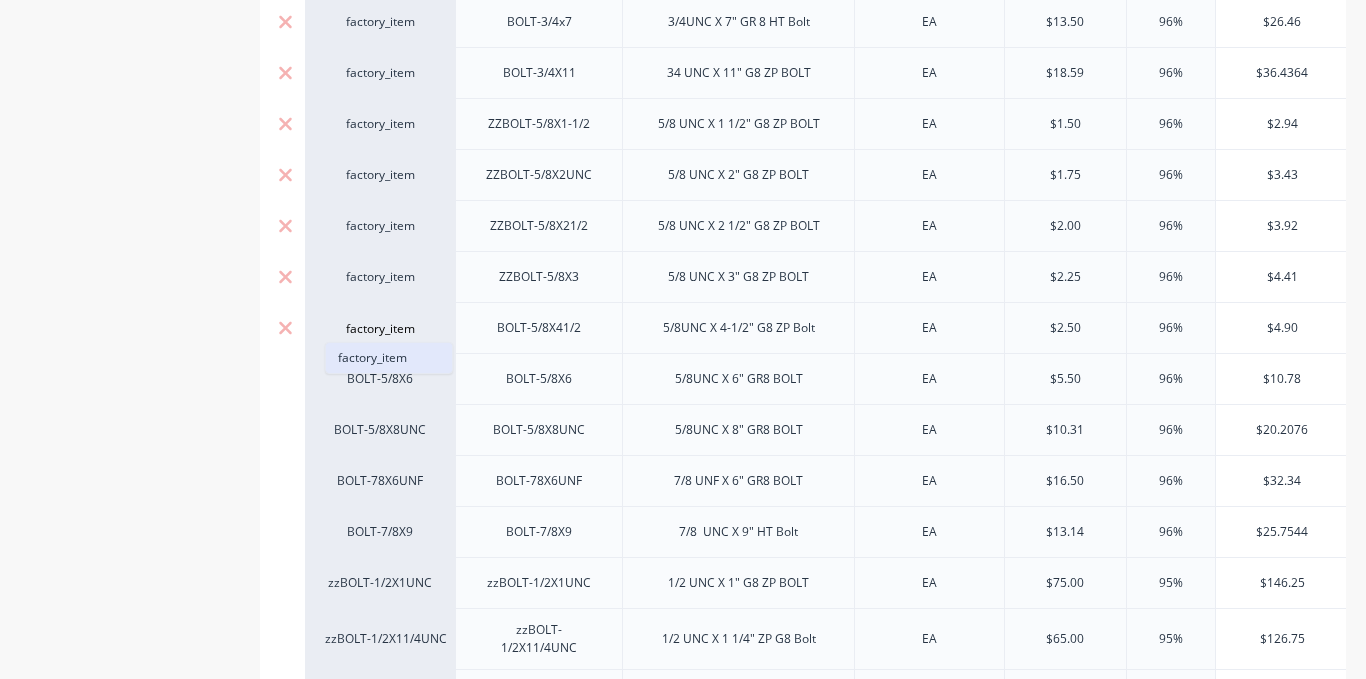 click on "factory_item" at bounding box center (389, 358) 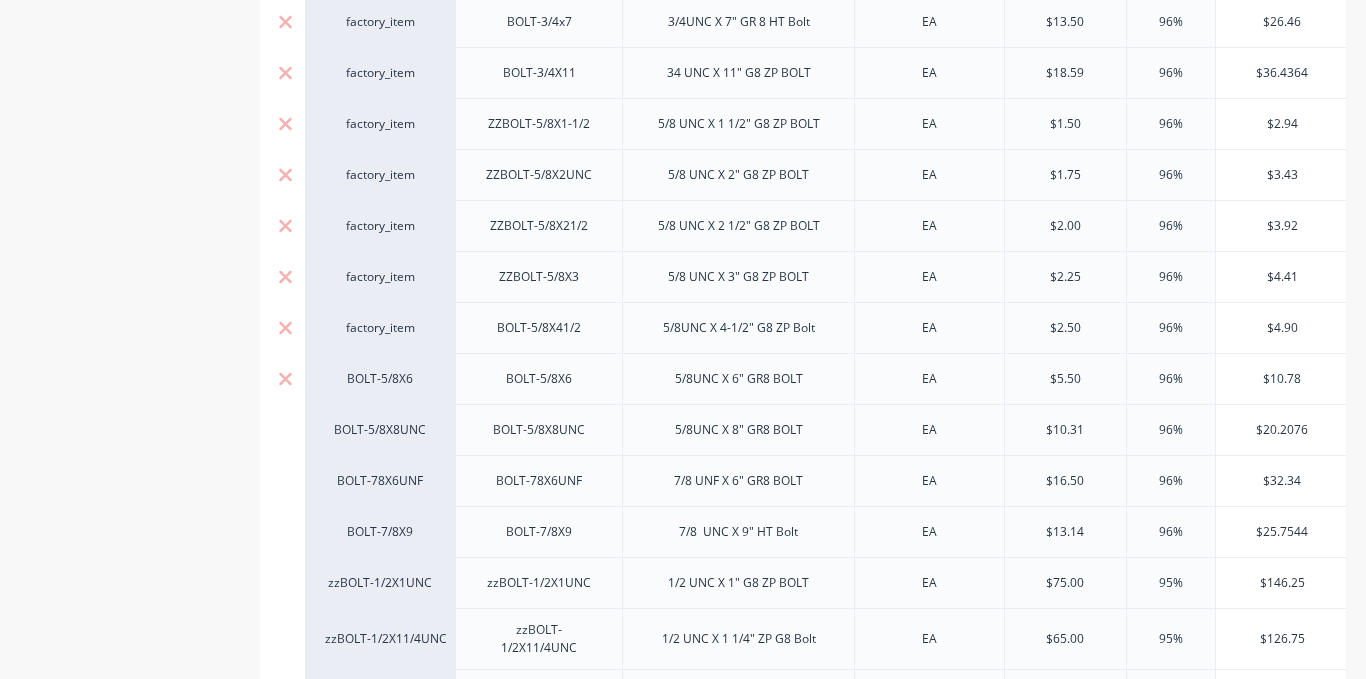 drag, startPoint x: 399, startPoint y: 348, endPoint x: 380, endPoint y: 382, distance: 38.948685 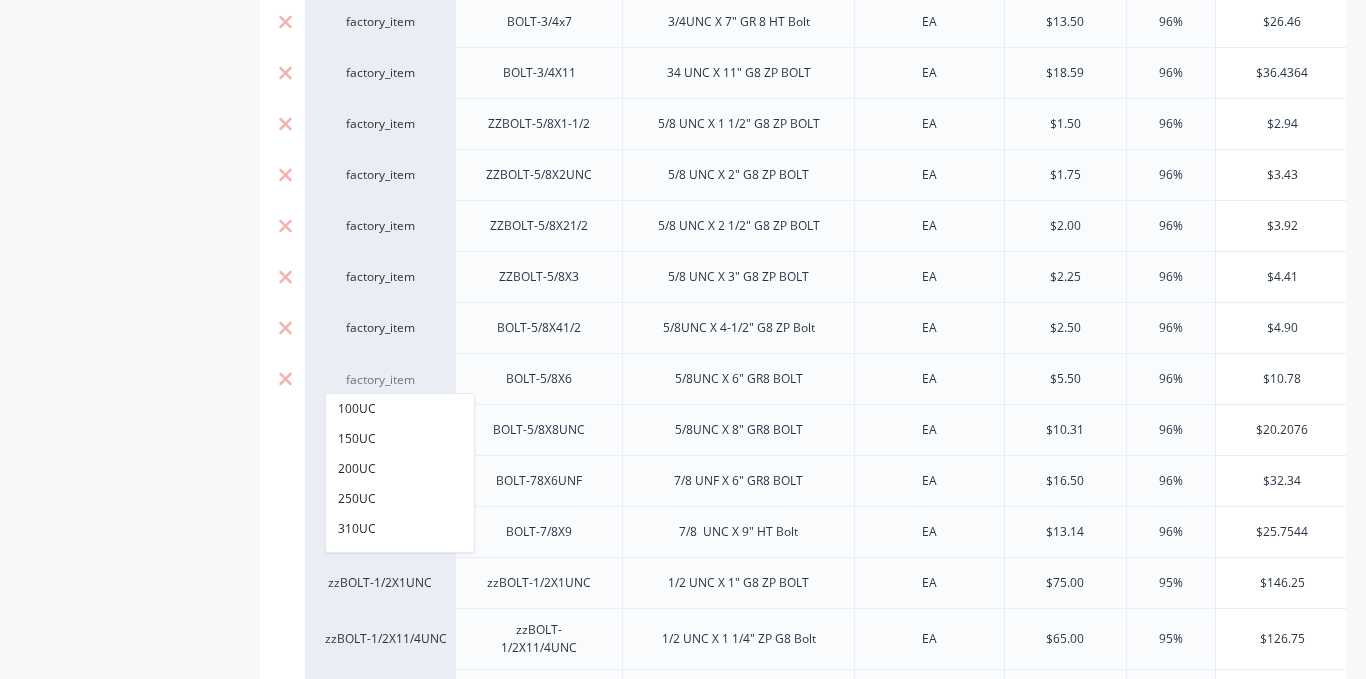 paste on "factory_item" 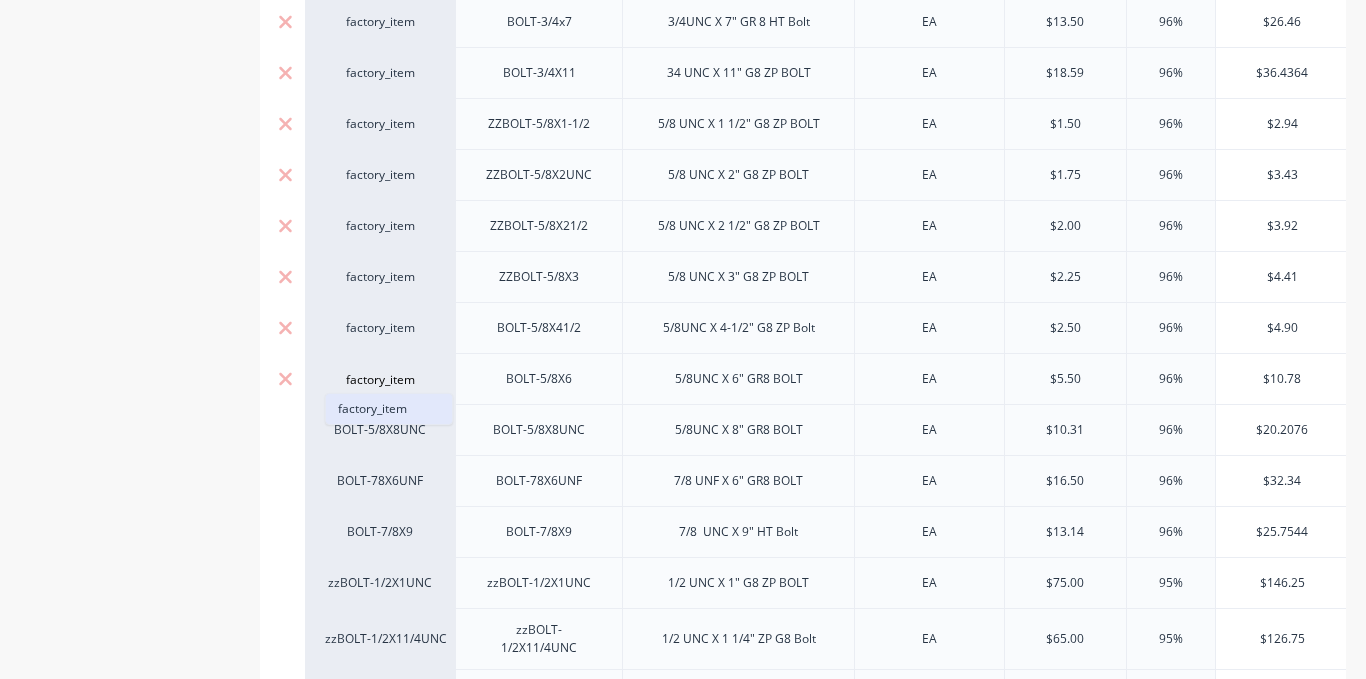 click on "factory_item" at bounding box center [389, 409] 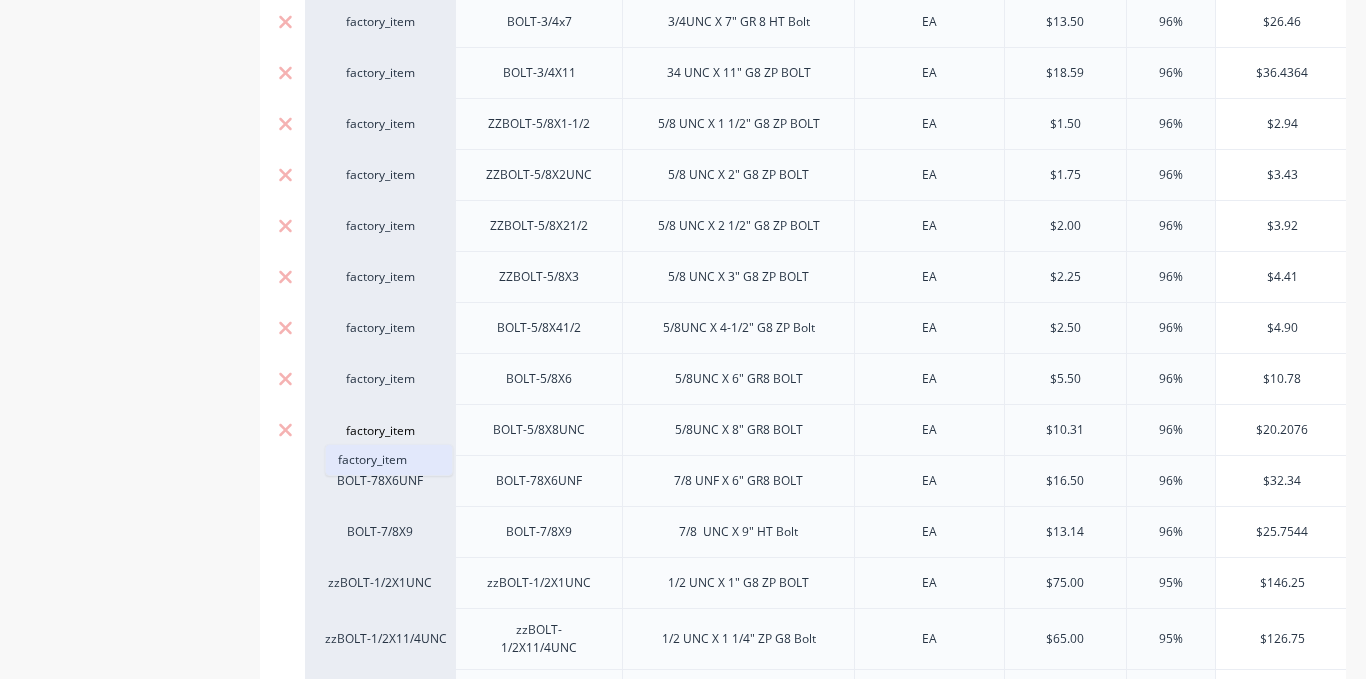 click on "factory_item" at bounding box center (389, 460) 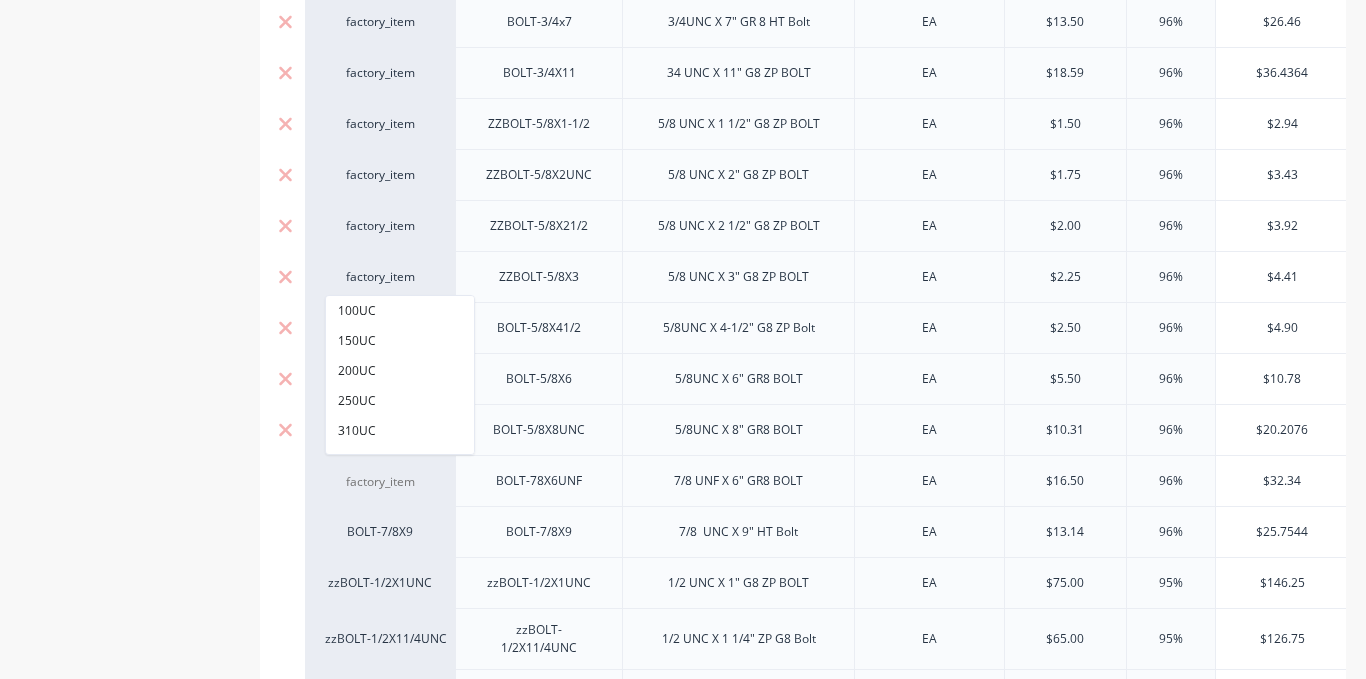 scroll, scrollTop: 1300, scrollLeft: 0, axis: vertical 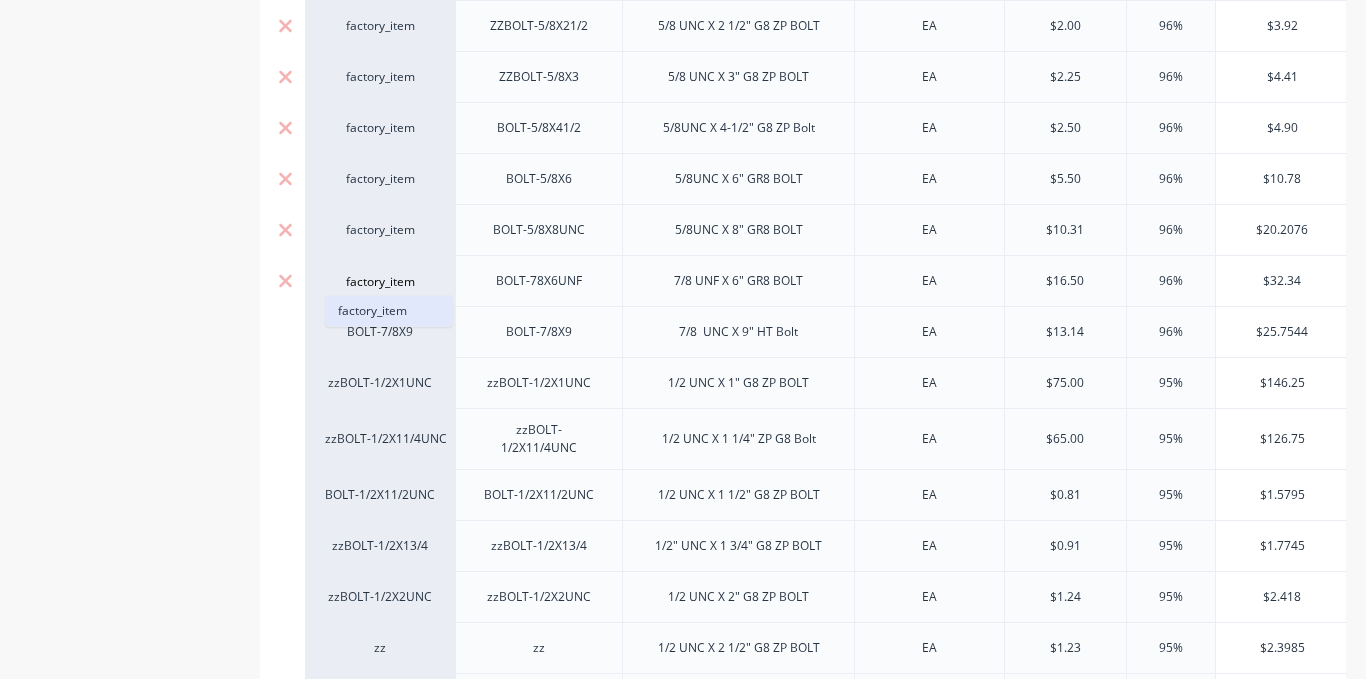 click on "factory_item" at bounding box center [389, 311] 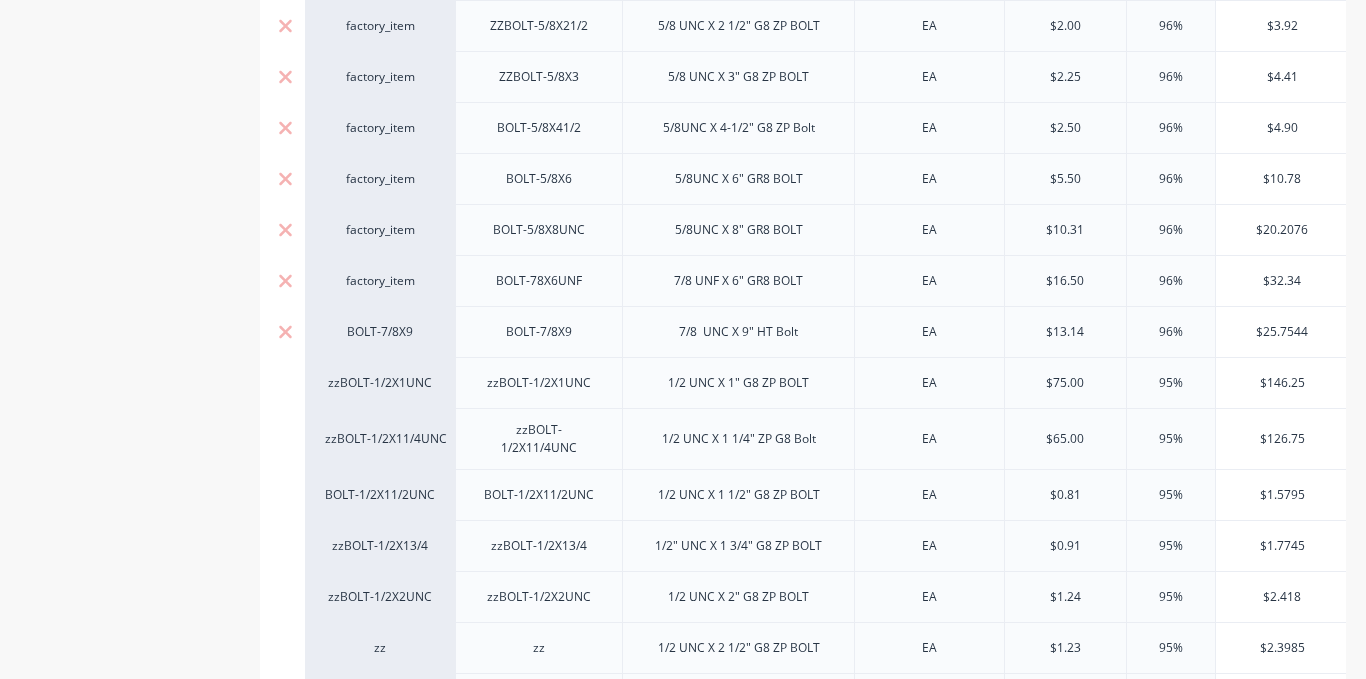 click on "BOLT-7/8X9" at bounding box center [380, 332] 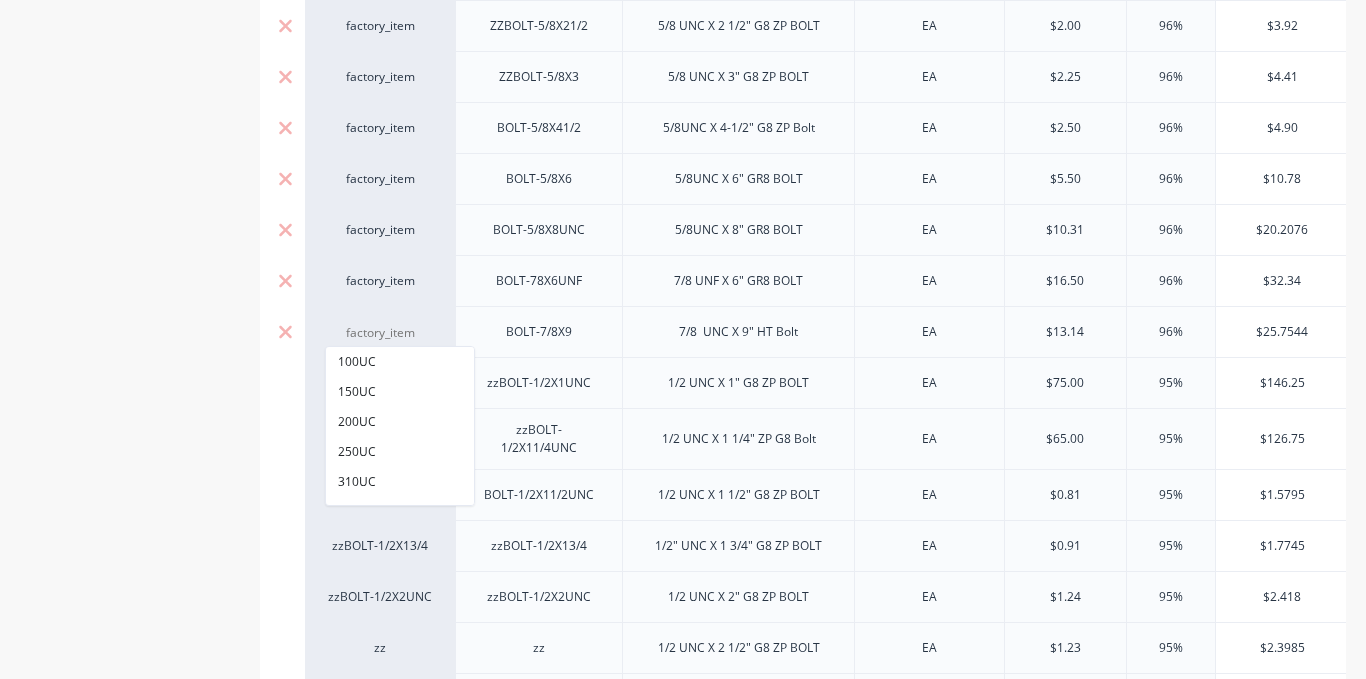 paste on "factory_item" 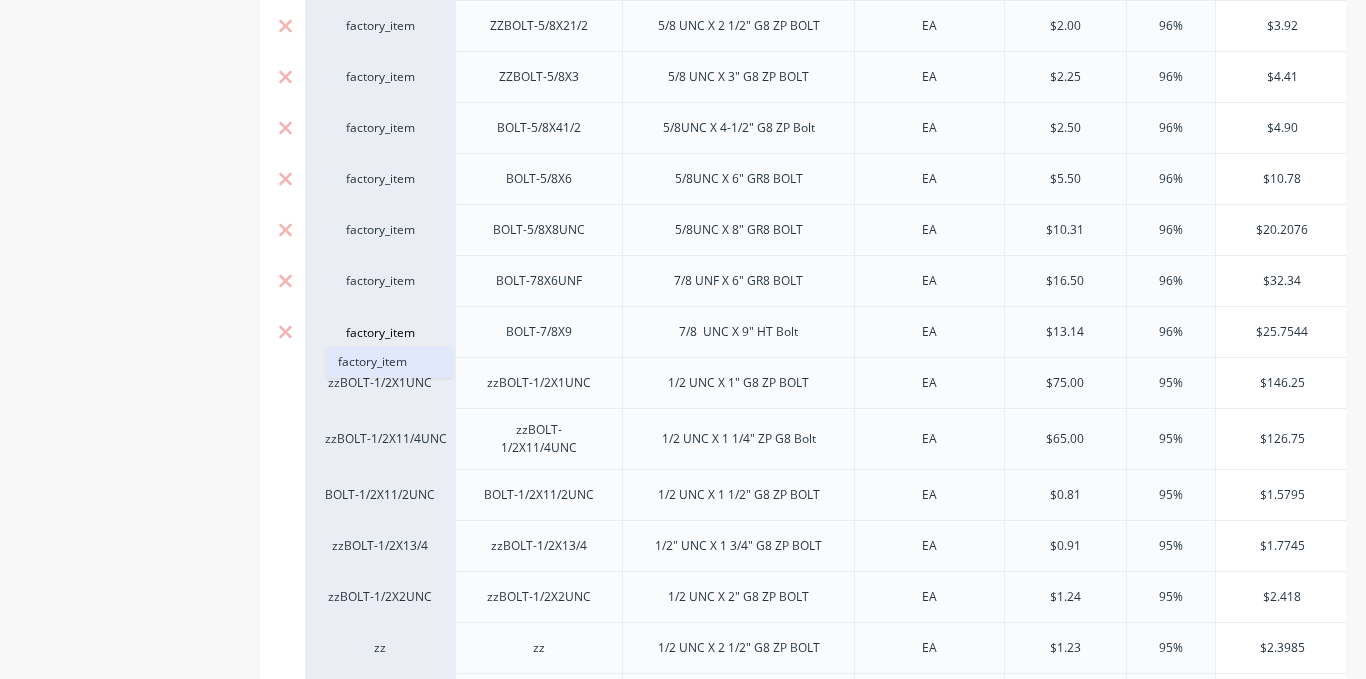 click on "factory_item" at bounding box center [389, 362] 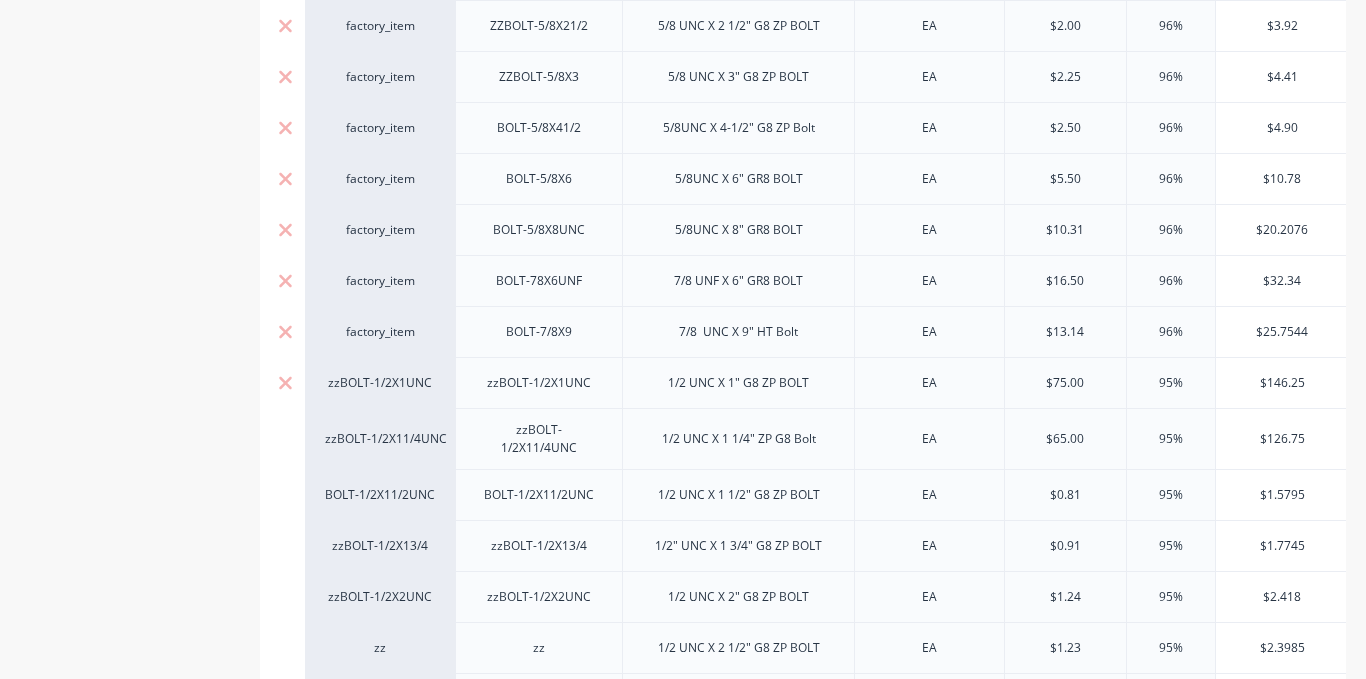 click on "zzBOLT-1/2X1UNC" at bounding box center [380, 383] 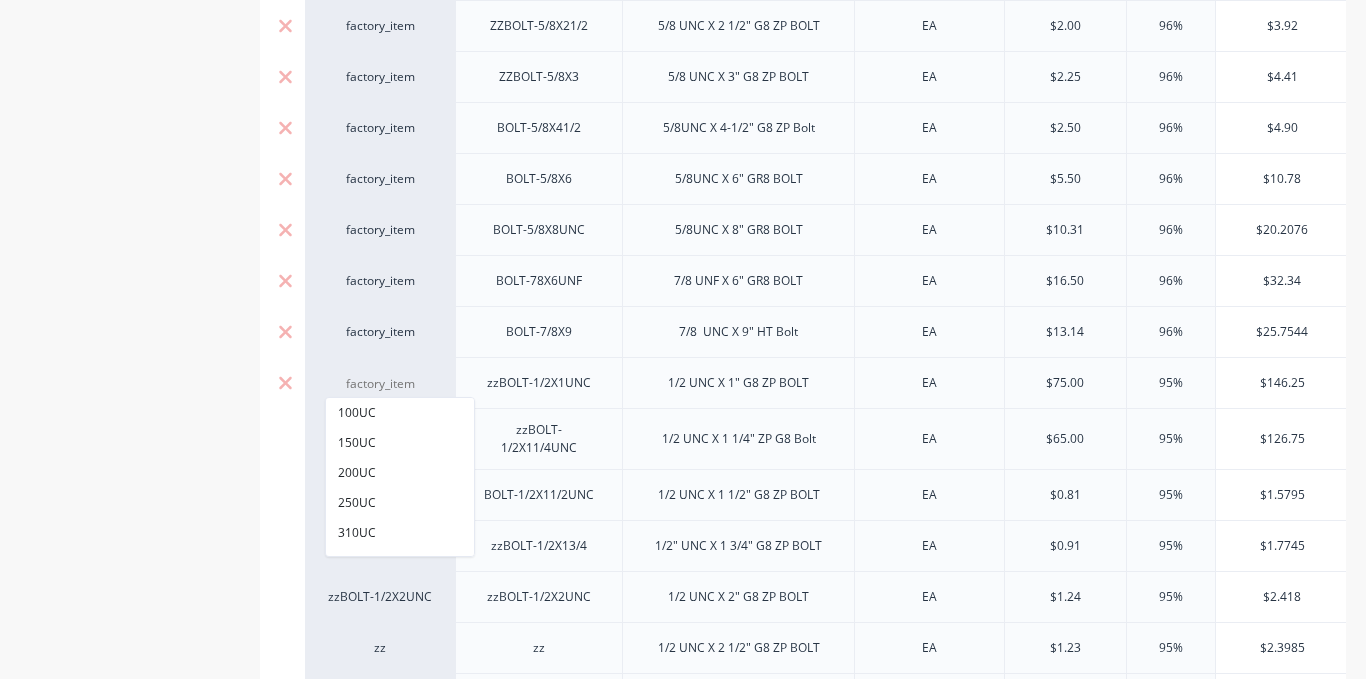 paste on "factory_item" 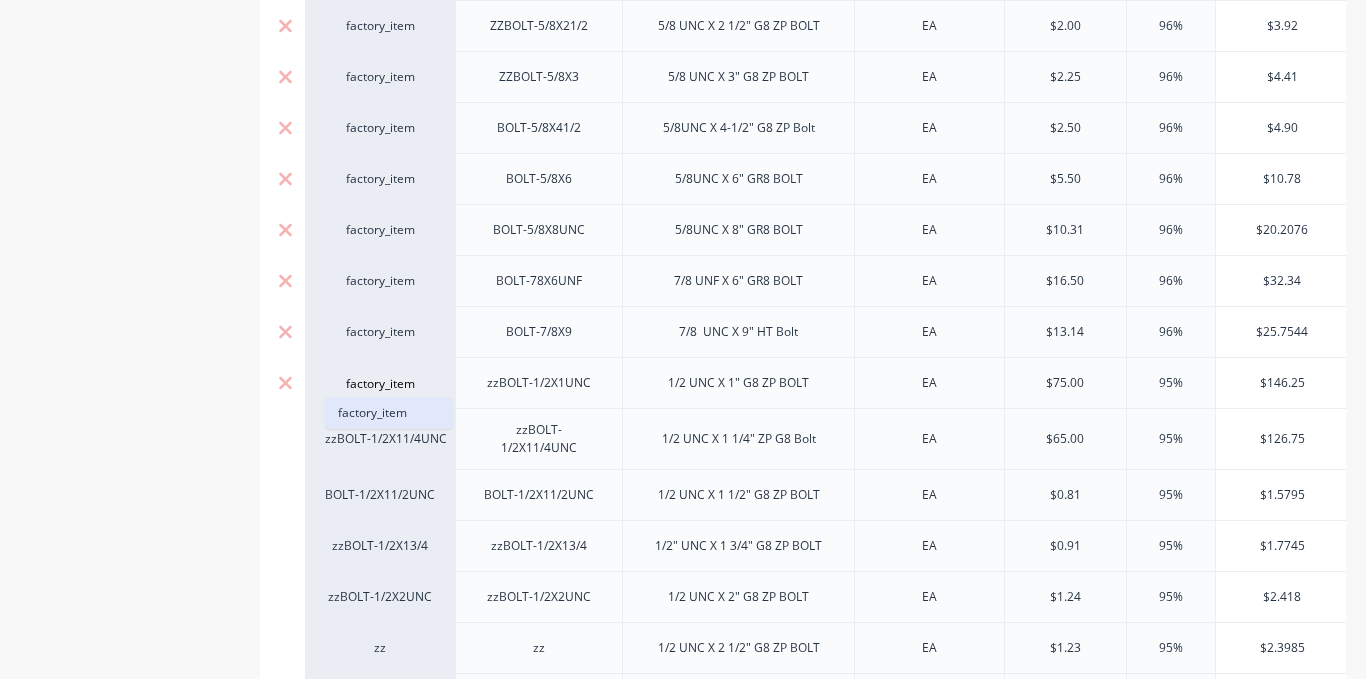 click on "factory_item" at bounding box center (389, 413) 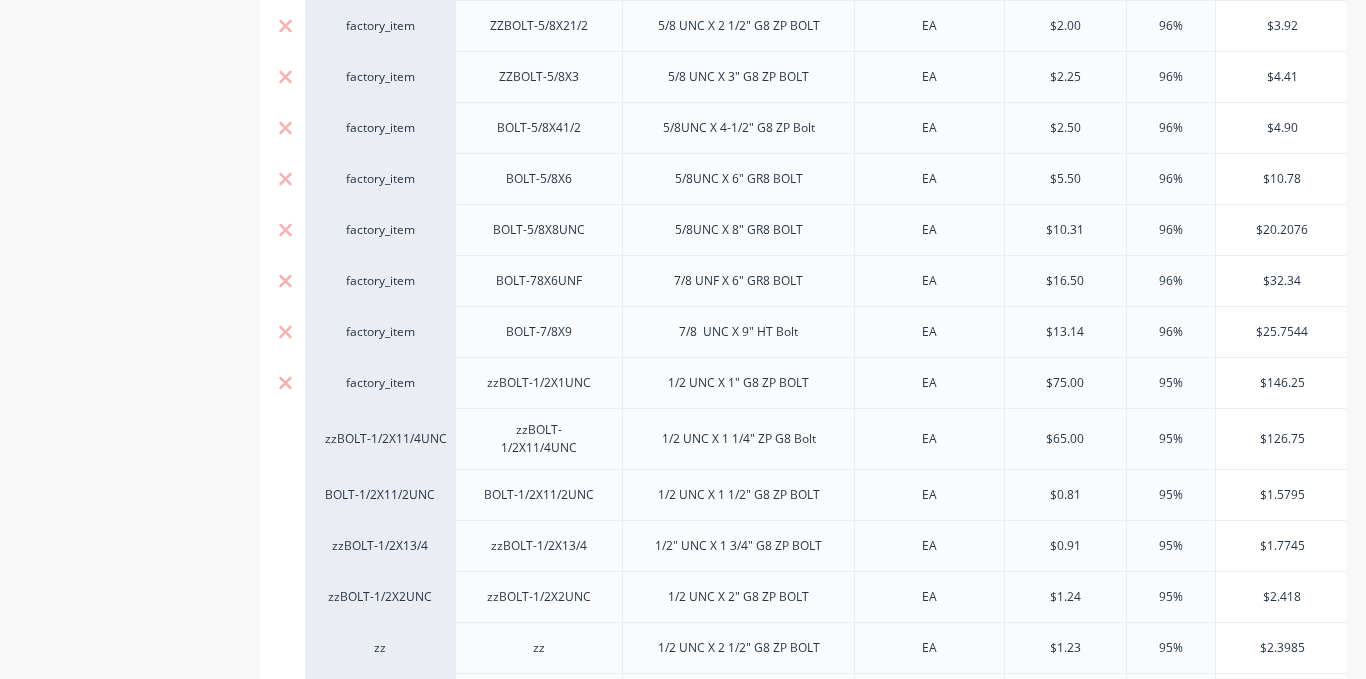 click on "zzBOLT-1/2X11/4UNC" at bounding box center (380, 439) 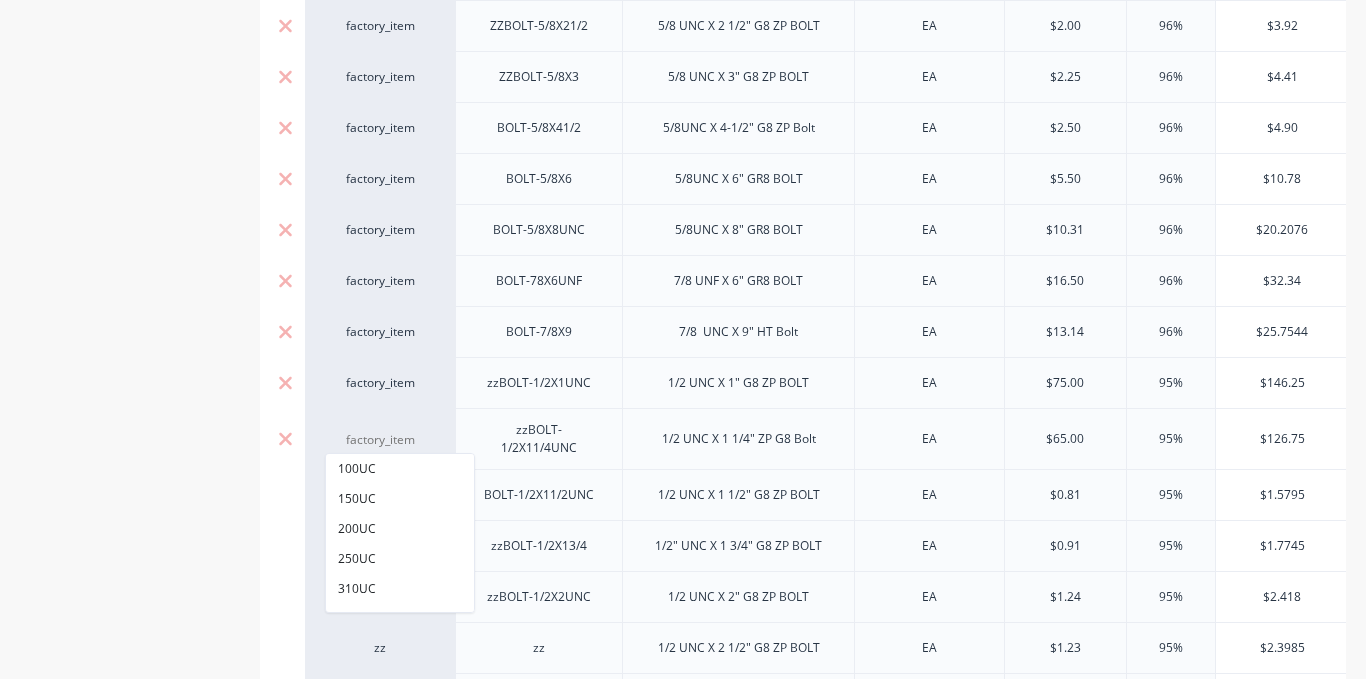 paste on "factory_item" 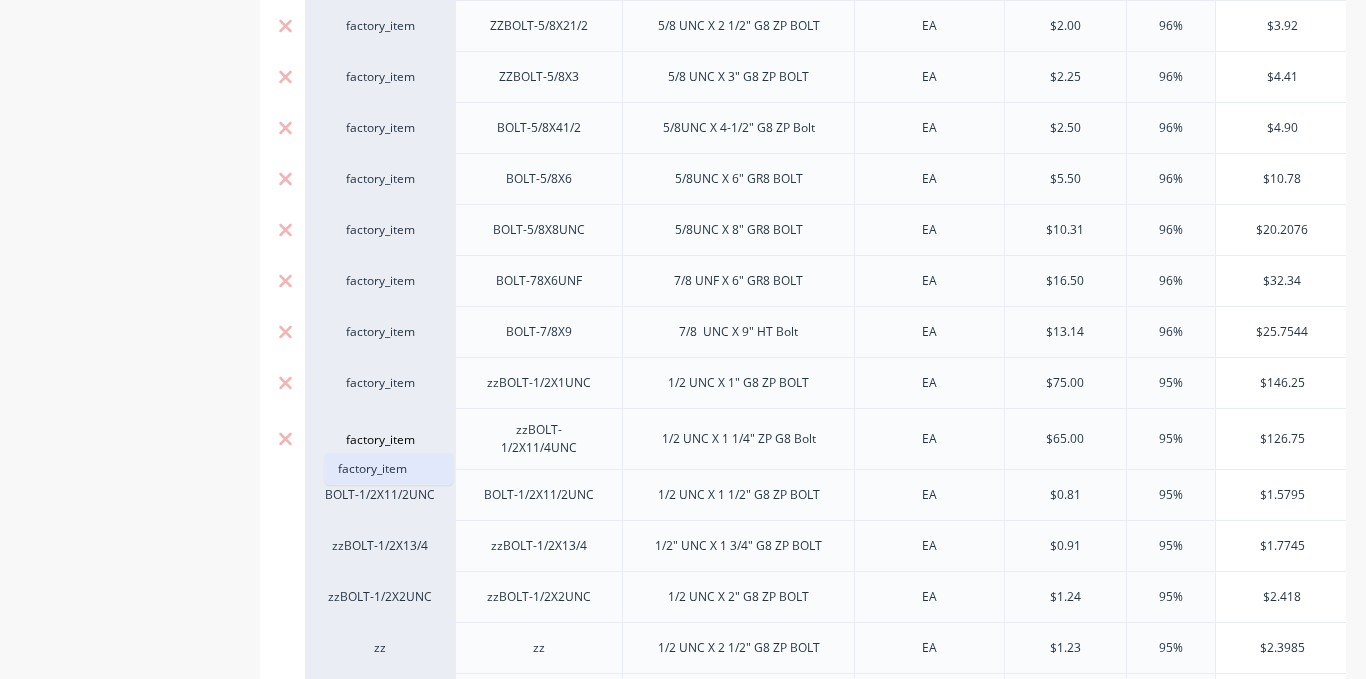 click on "factory_item" at bounding box center (389, 469) 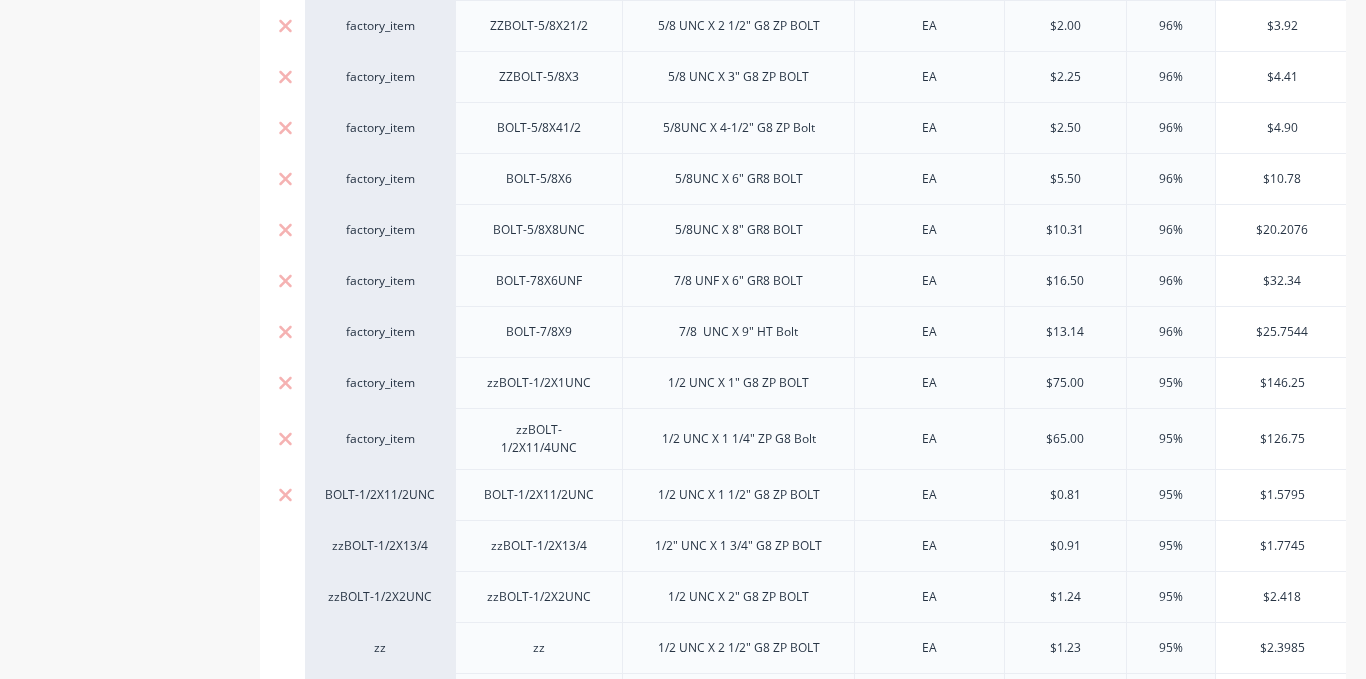 scroll, scrollTop: 1500, scrollLeft: 0, axis: vertical 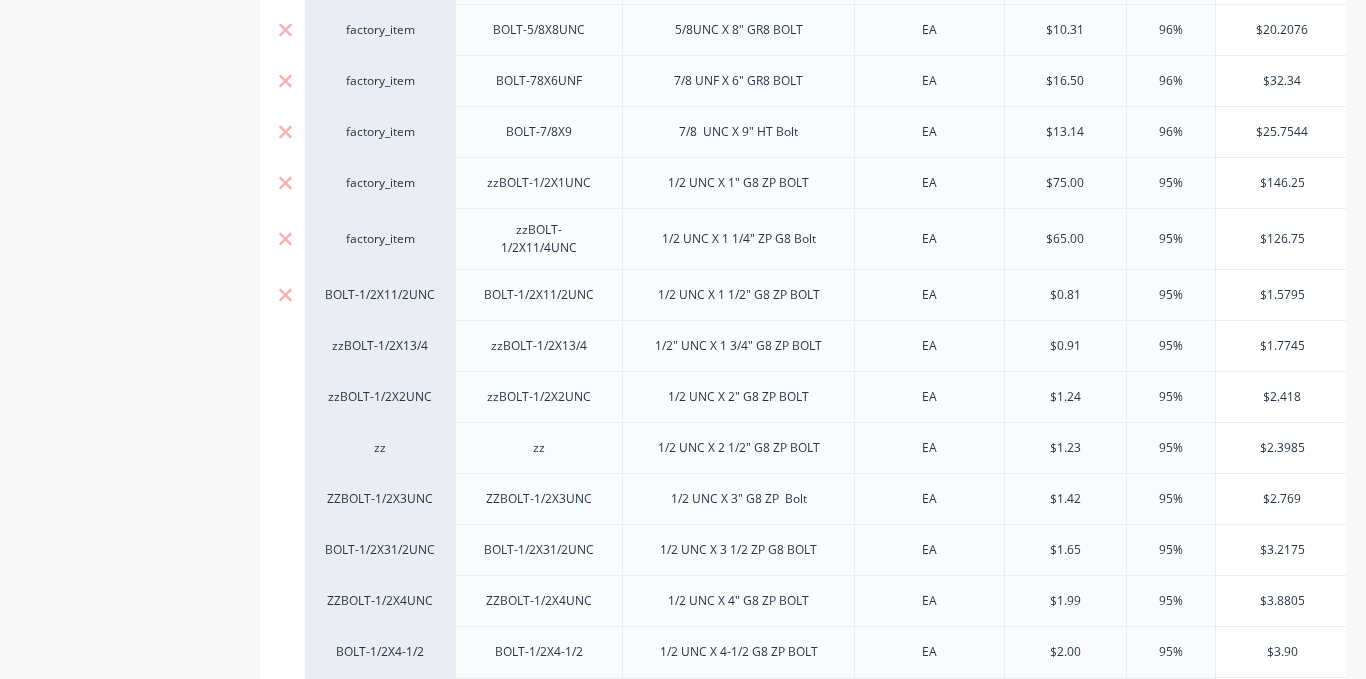 click on "BOLT-1/2X11/2UNC" at bounding box center (380, 295) 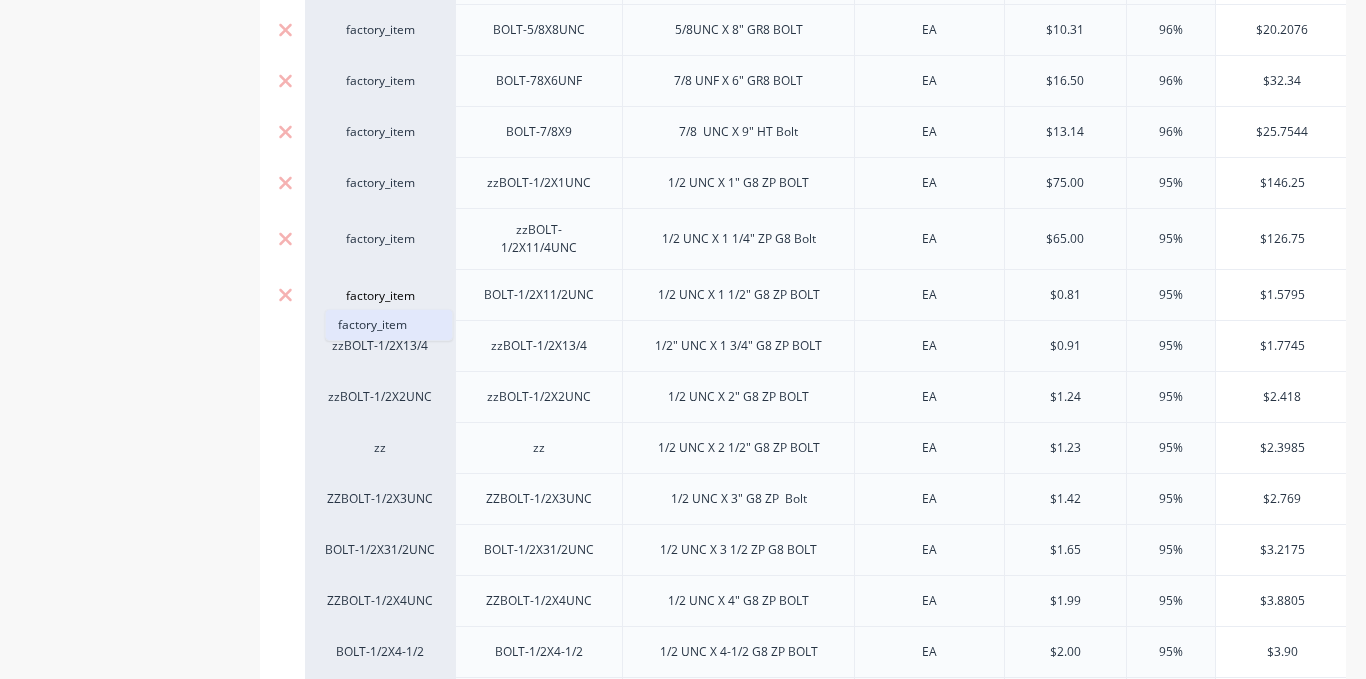 click on "factory_item" at bounding box center [389, 325] 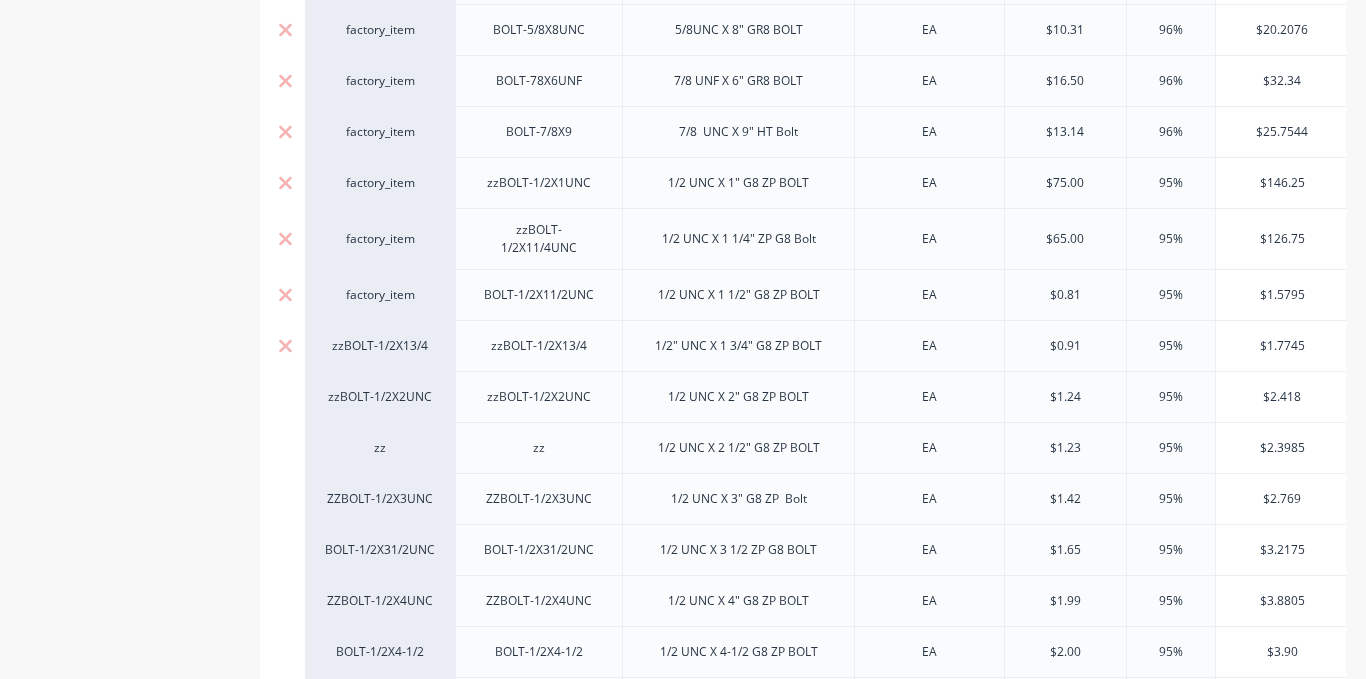 click on "zzBOLT-1/2X13/4" at bounding box center [380, 346] 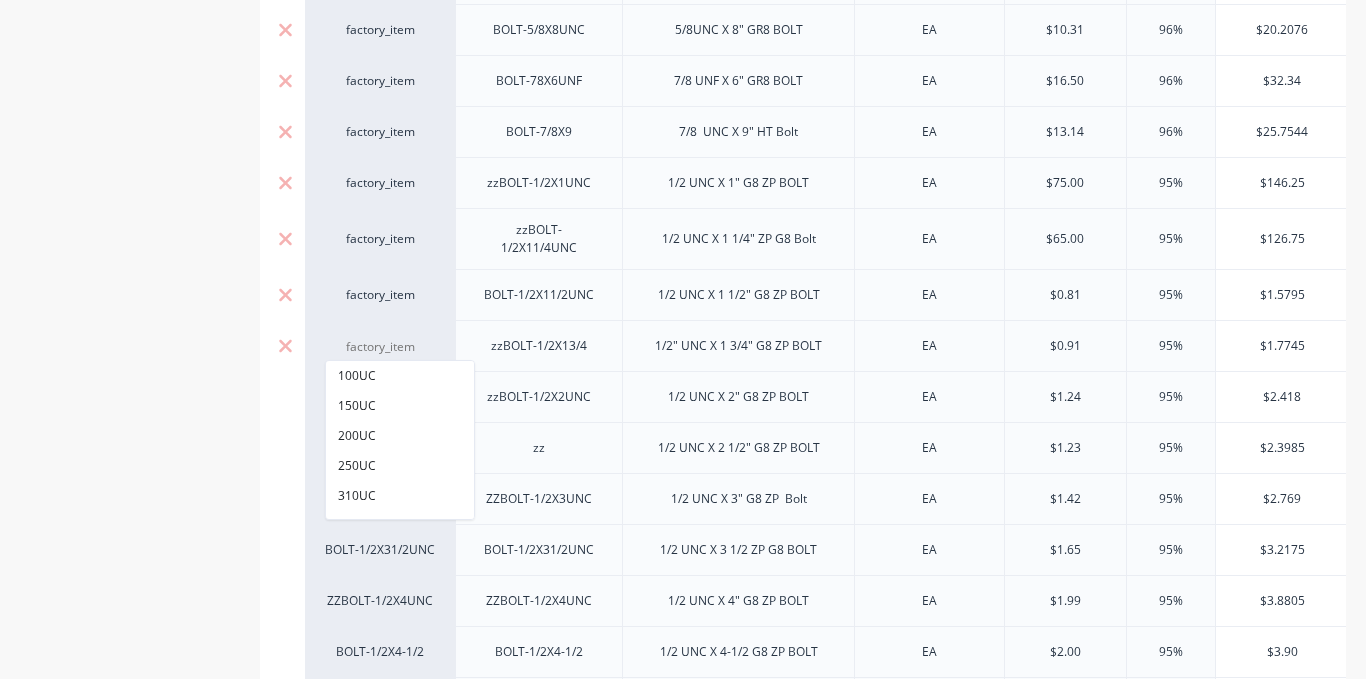 paste on "factory_item" 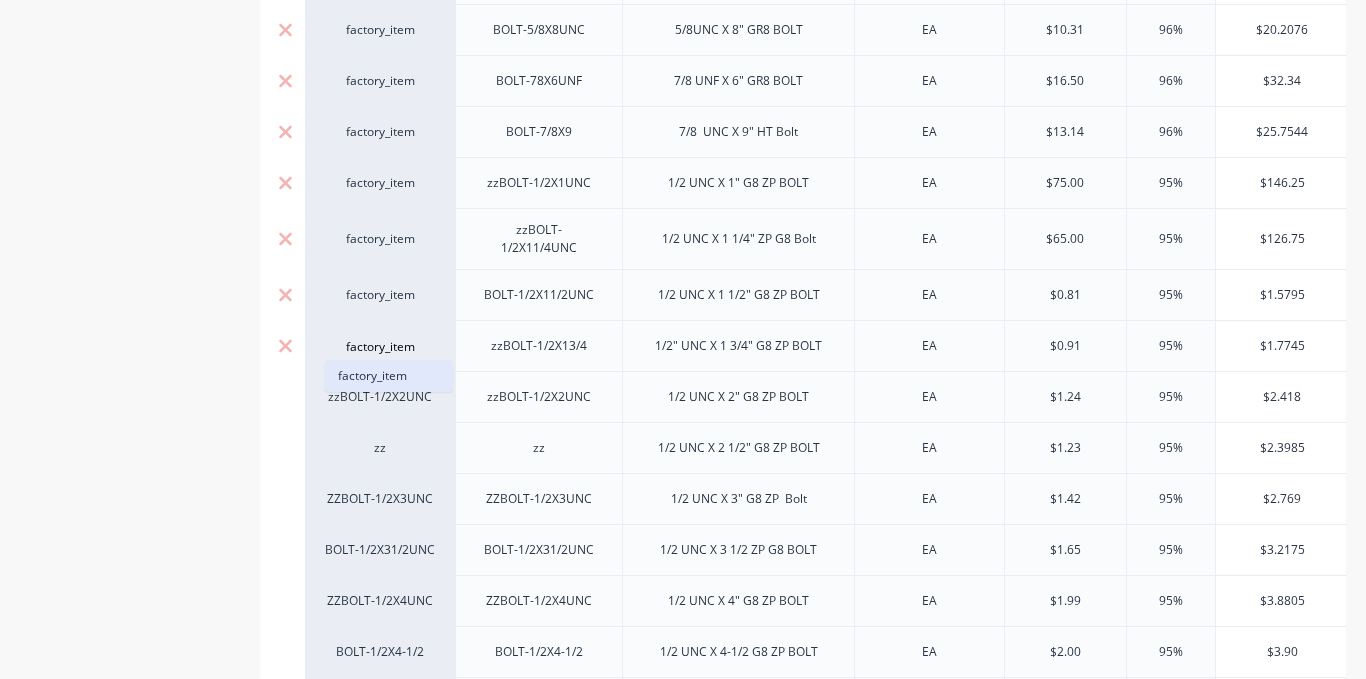 click on "factory_item" at bounding box center (389, 376) 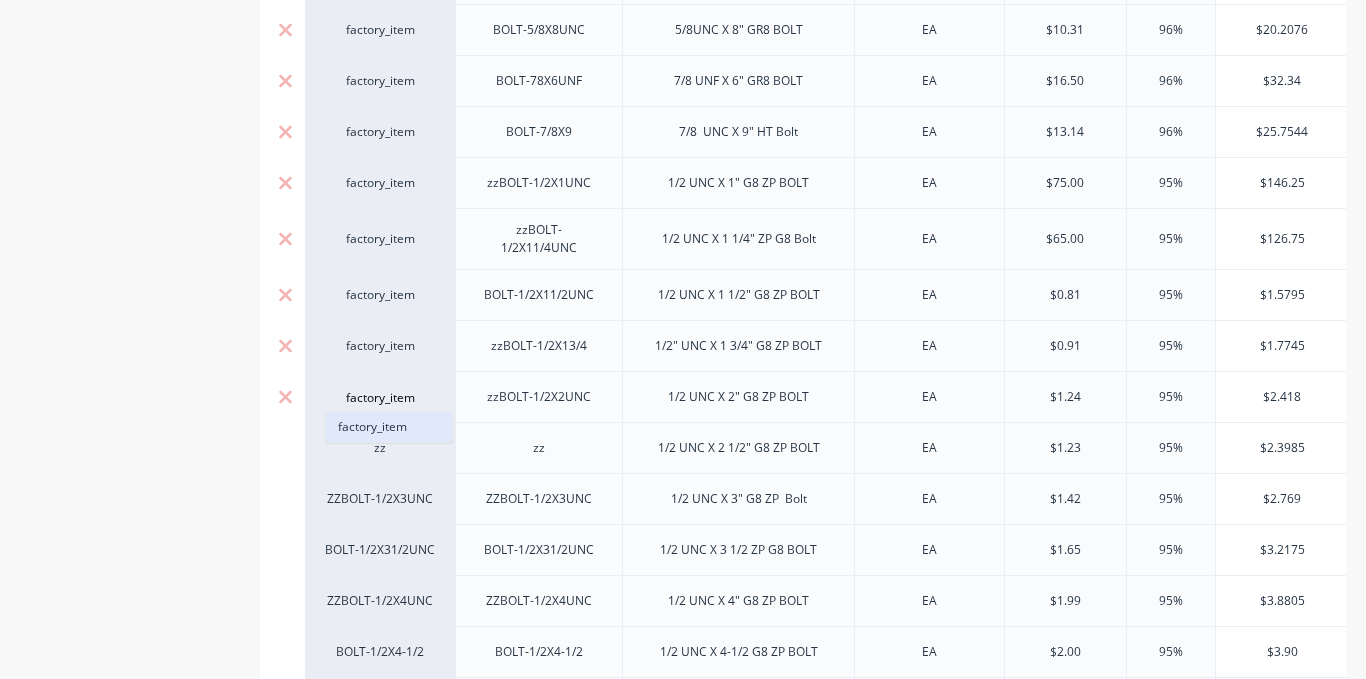 click on "factory_item" at bounding box center [389, 427] 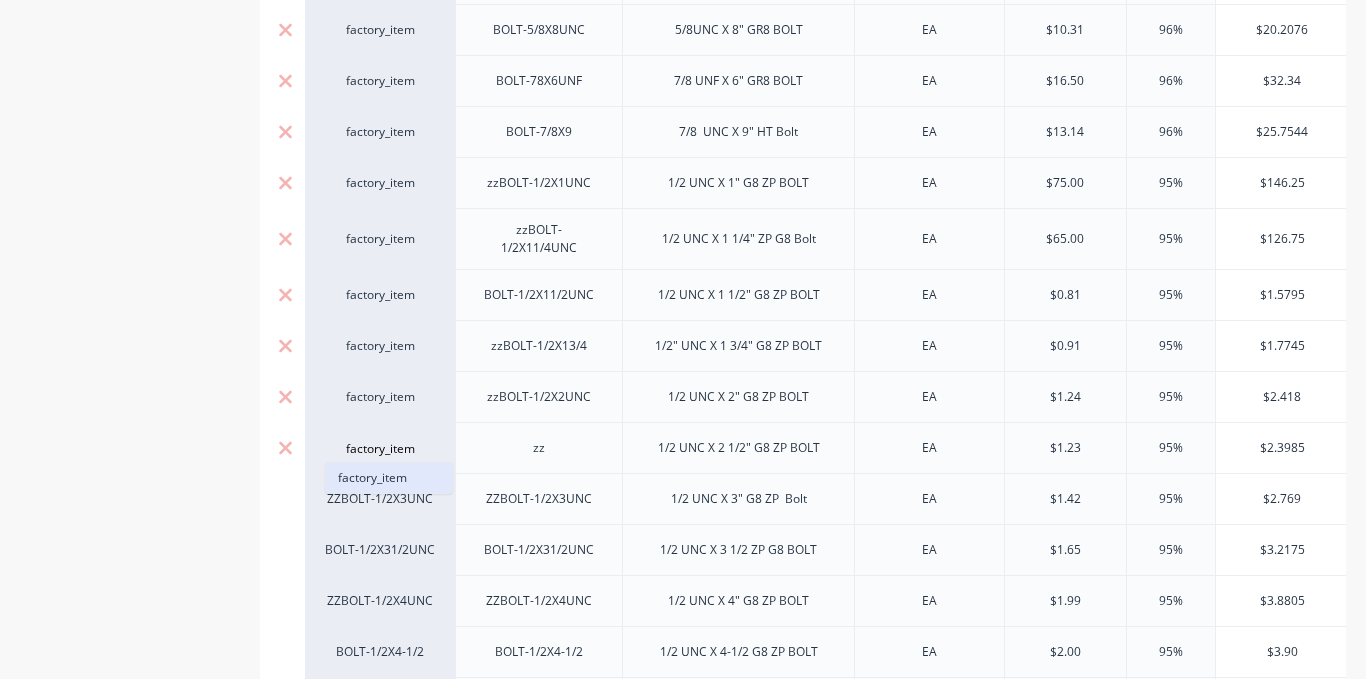 click on "factory_item" at bounding box center [389, 478] 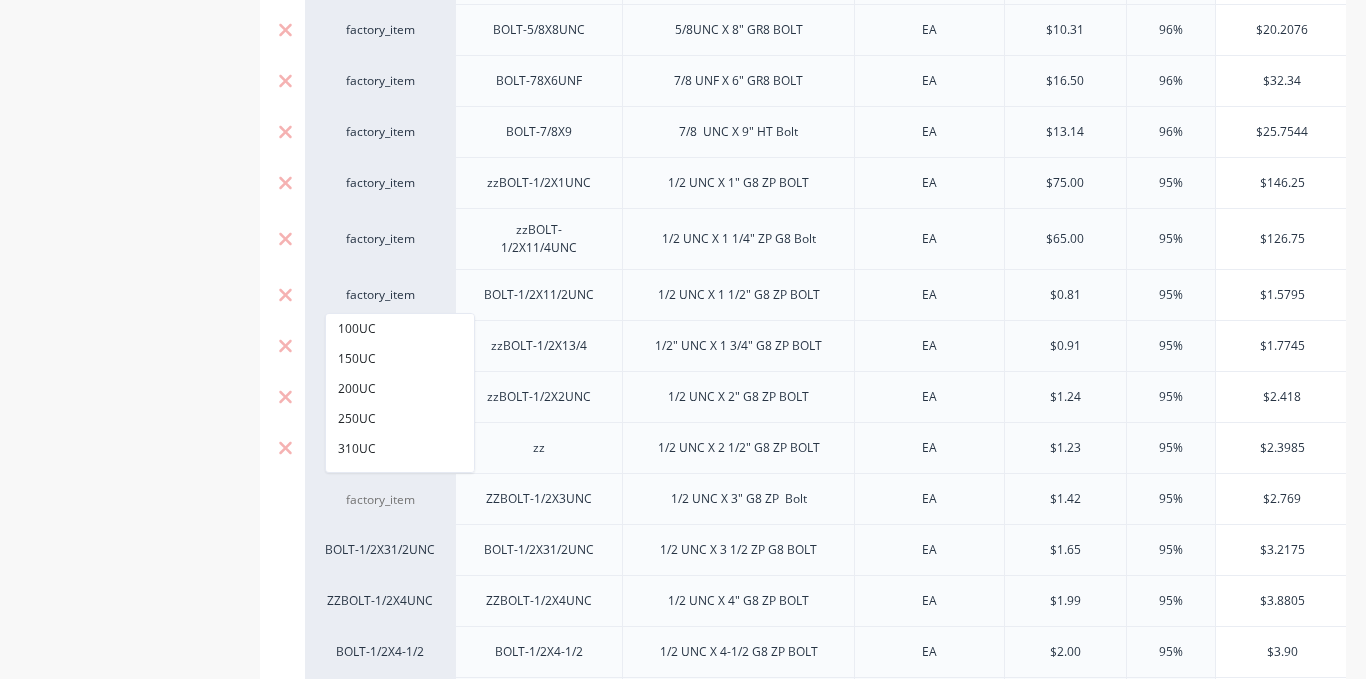 scroll, scrollTop: 1700, scrollLeft: 0, axis: vertical 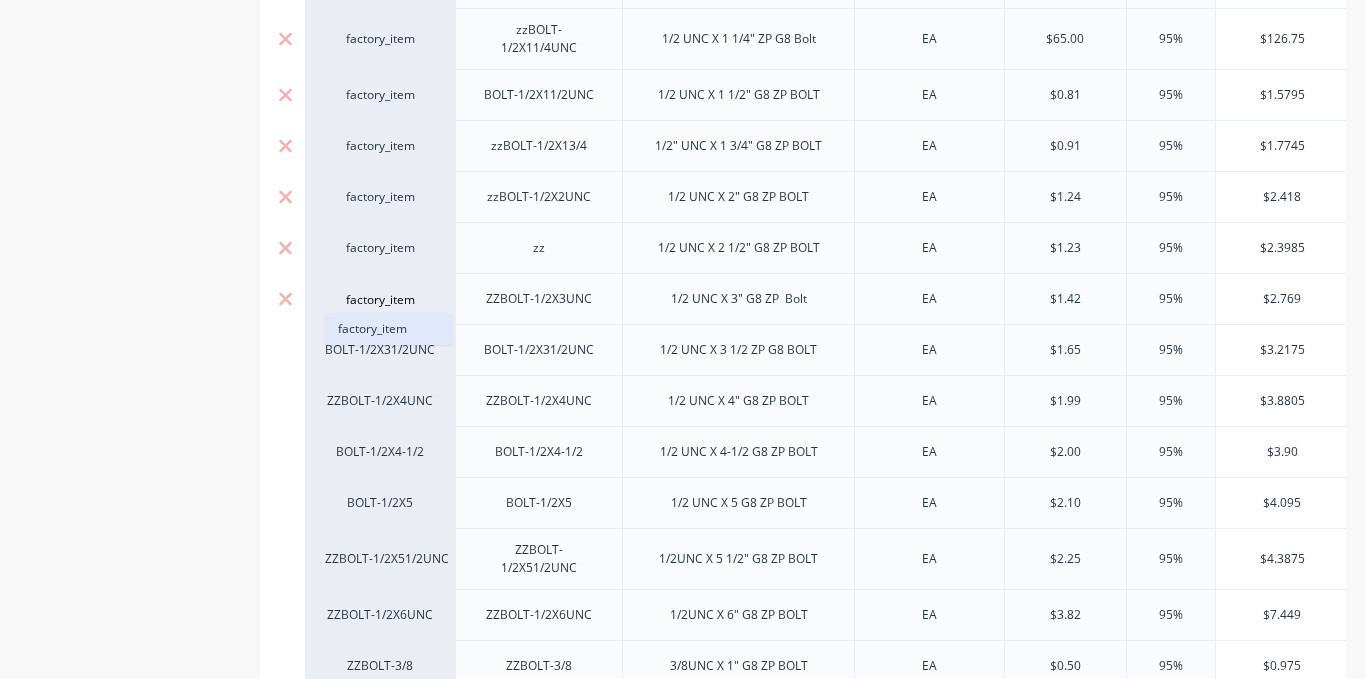 click on "factory_item" at bounding box center [389, 329] 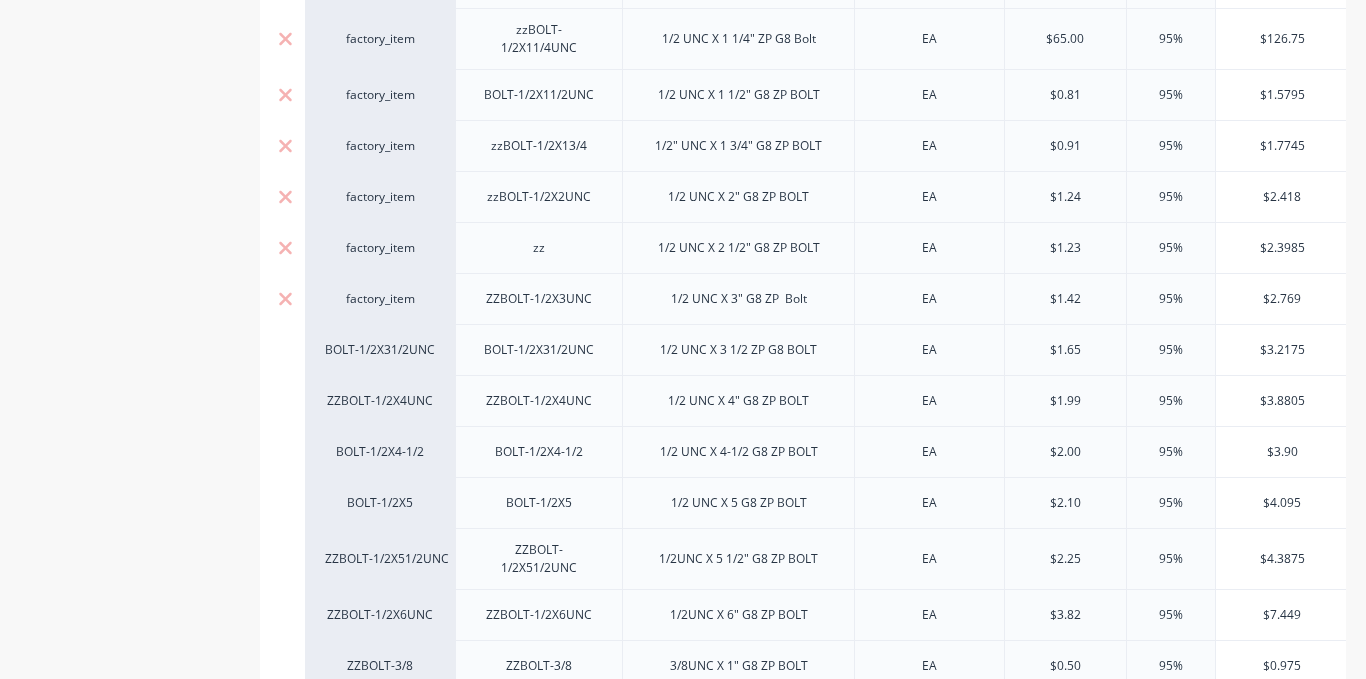 click on "BOLT-1/2X31/2UNC" at bounding box center (380, 350) 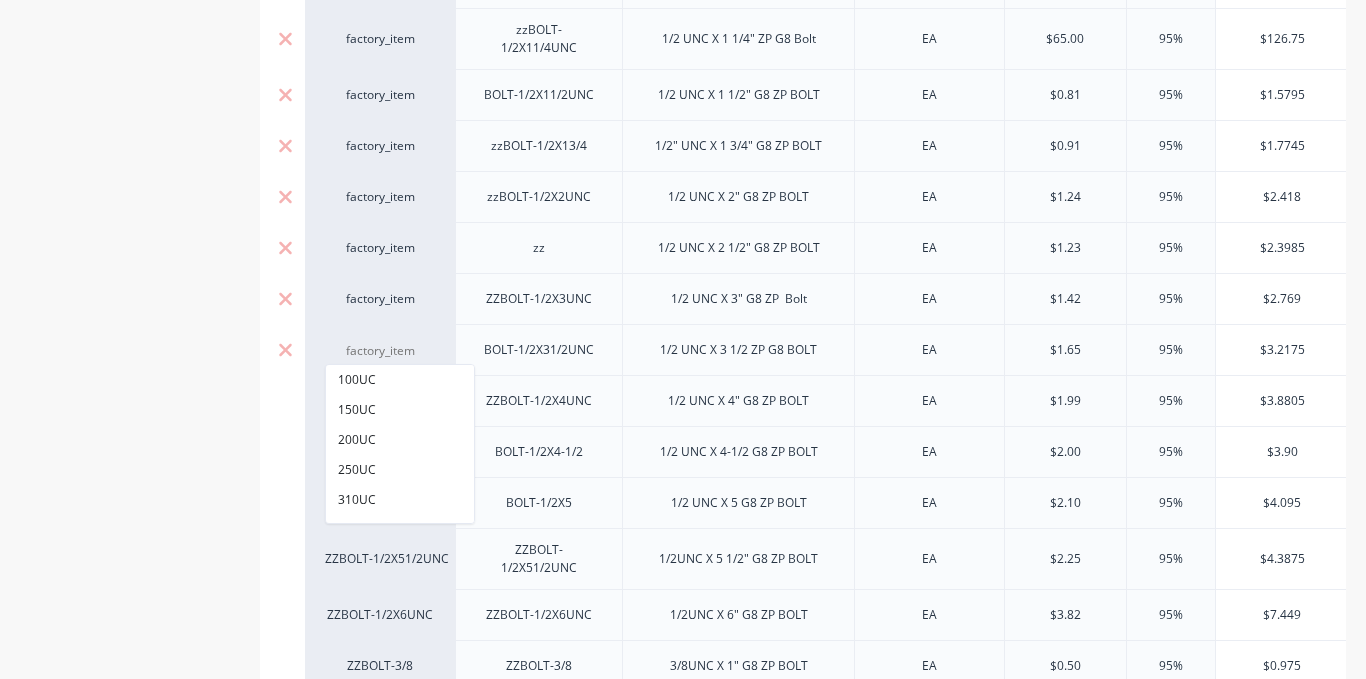 paste on "factory_item" 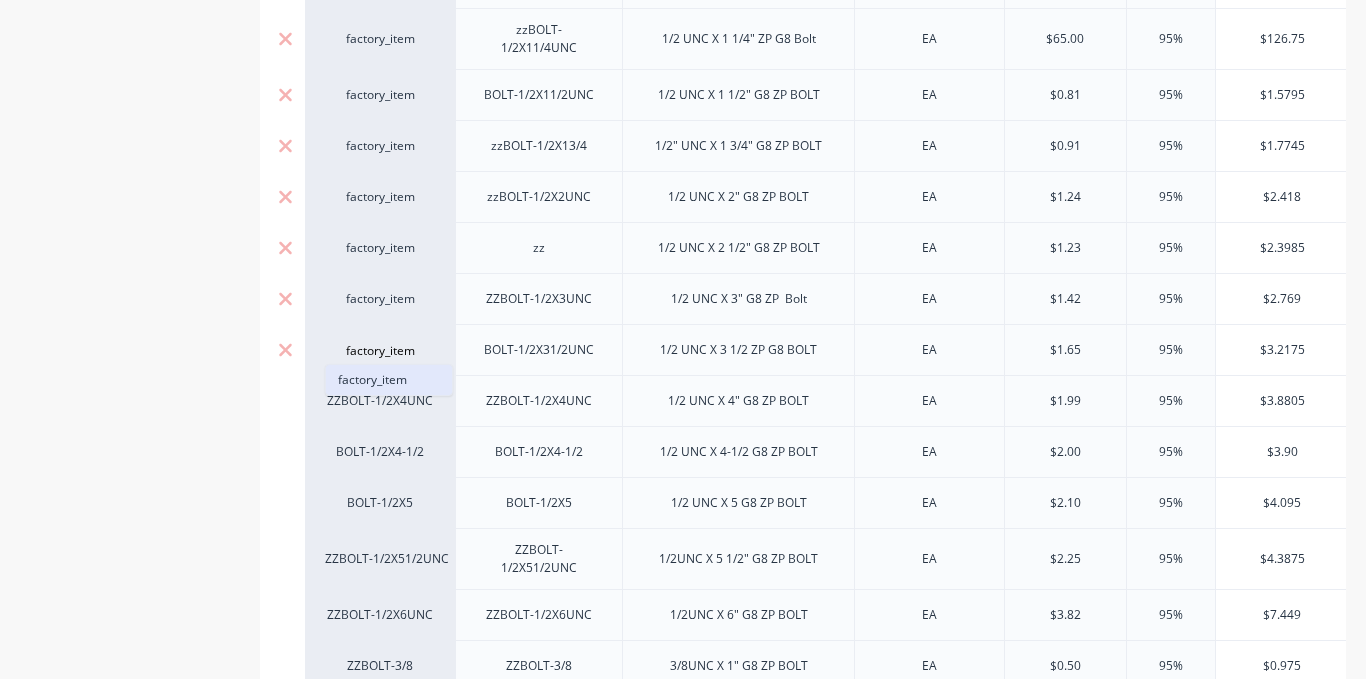 click on "factory_item" at bounding box center [389, 380] 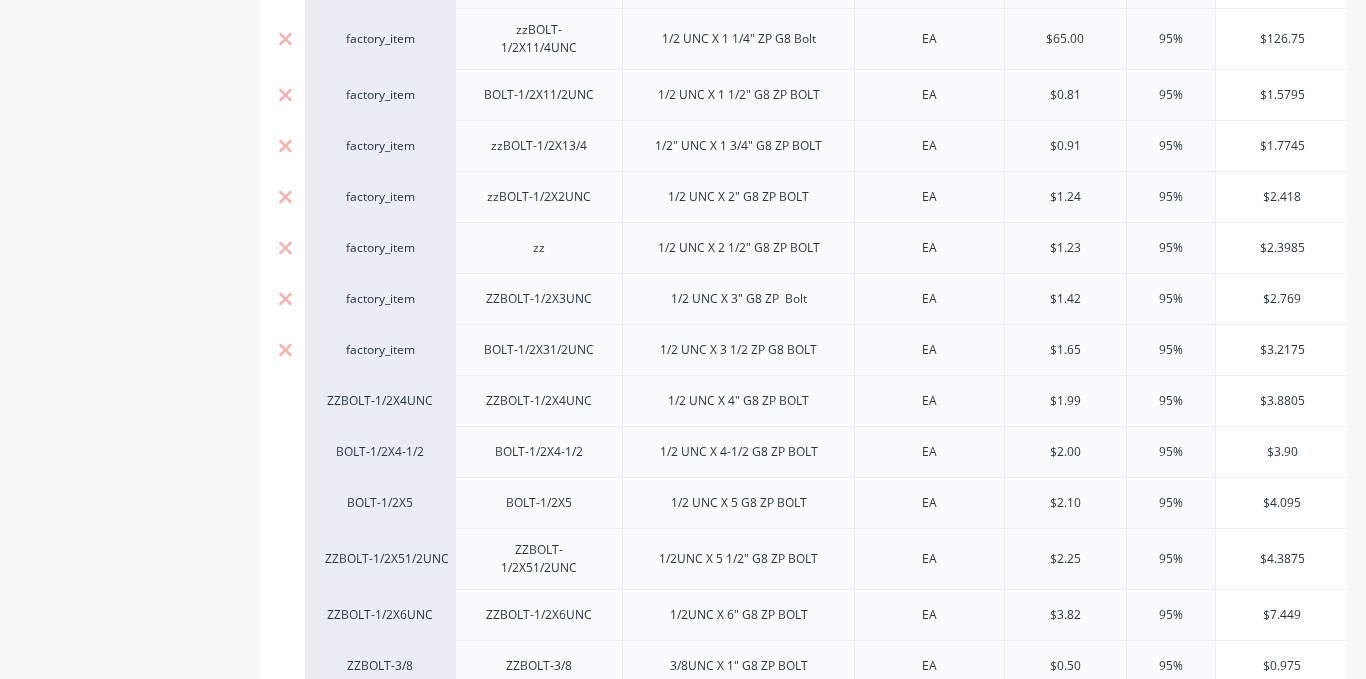 click on "ZZBOLT-1/2X4UNC" at bounding box center [380, 401] 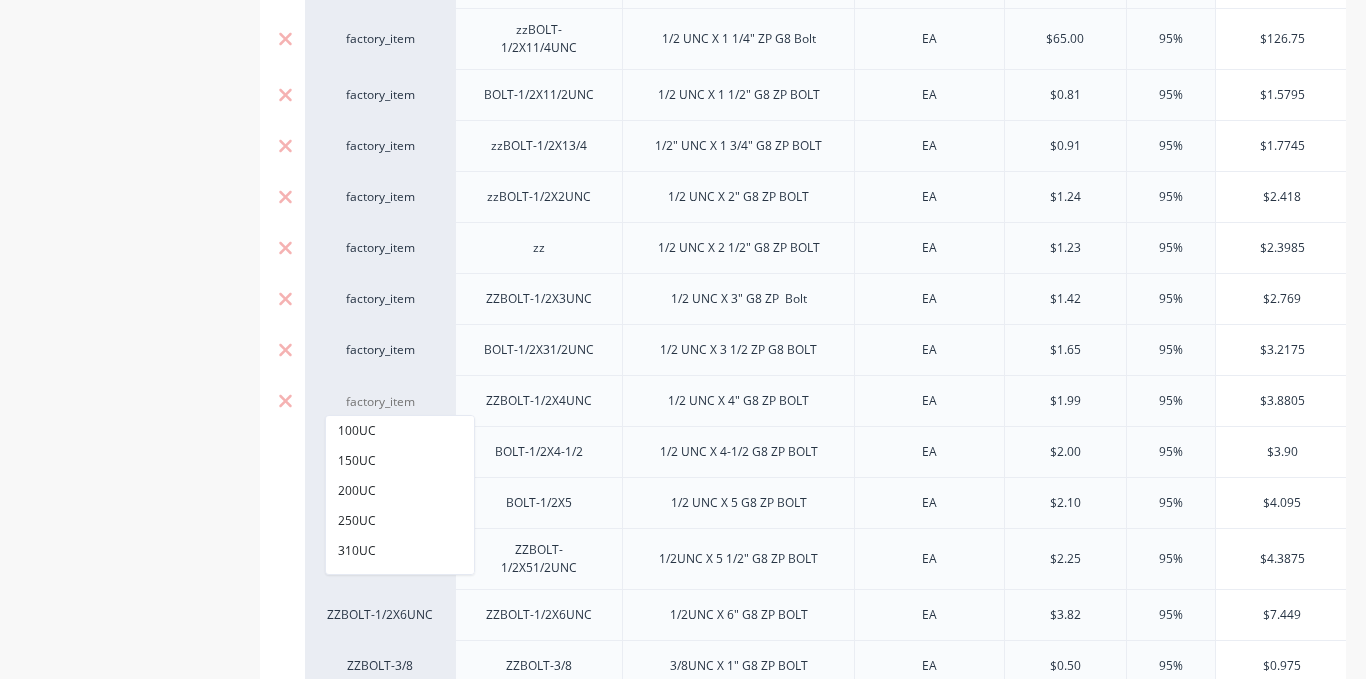 paste on "factory_item" 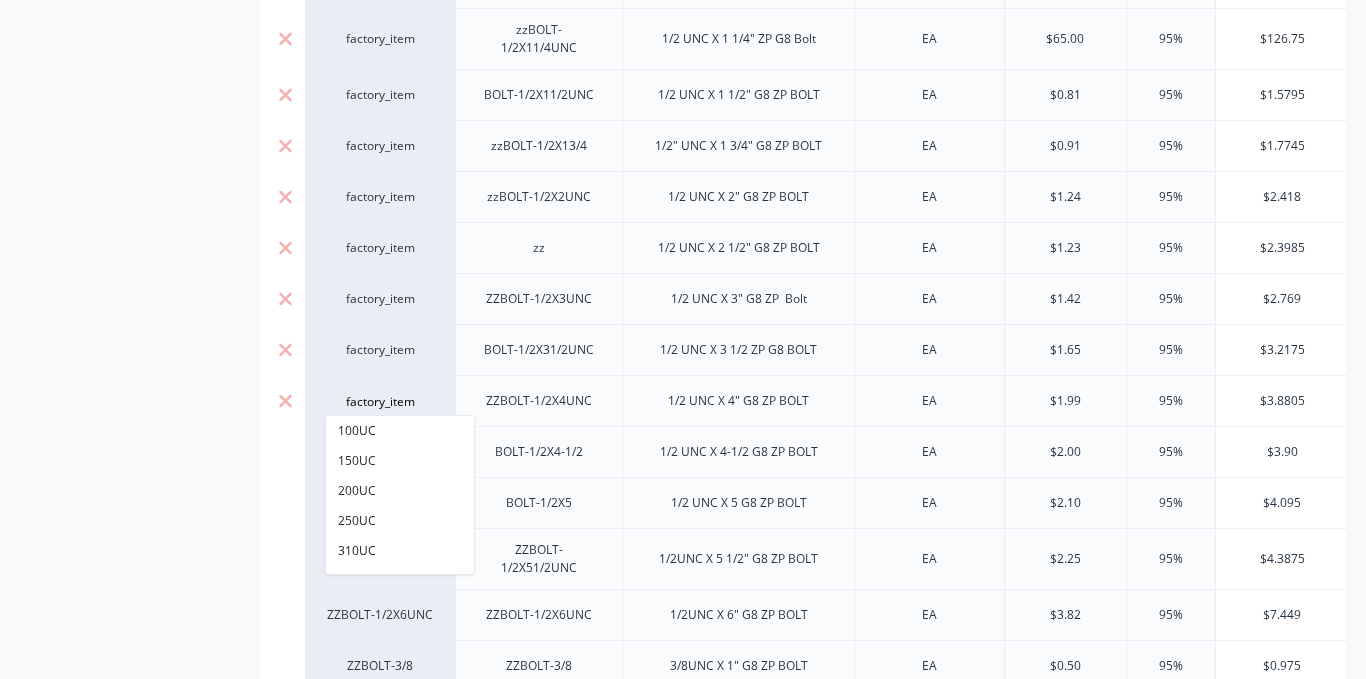 click on "factory_item" at bounding box center [380, 402] 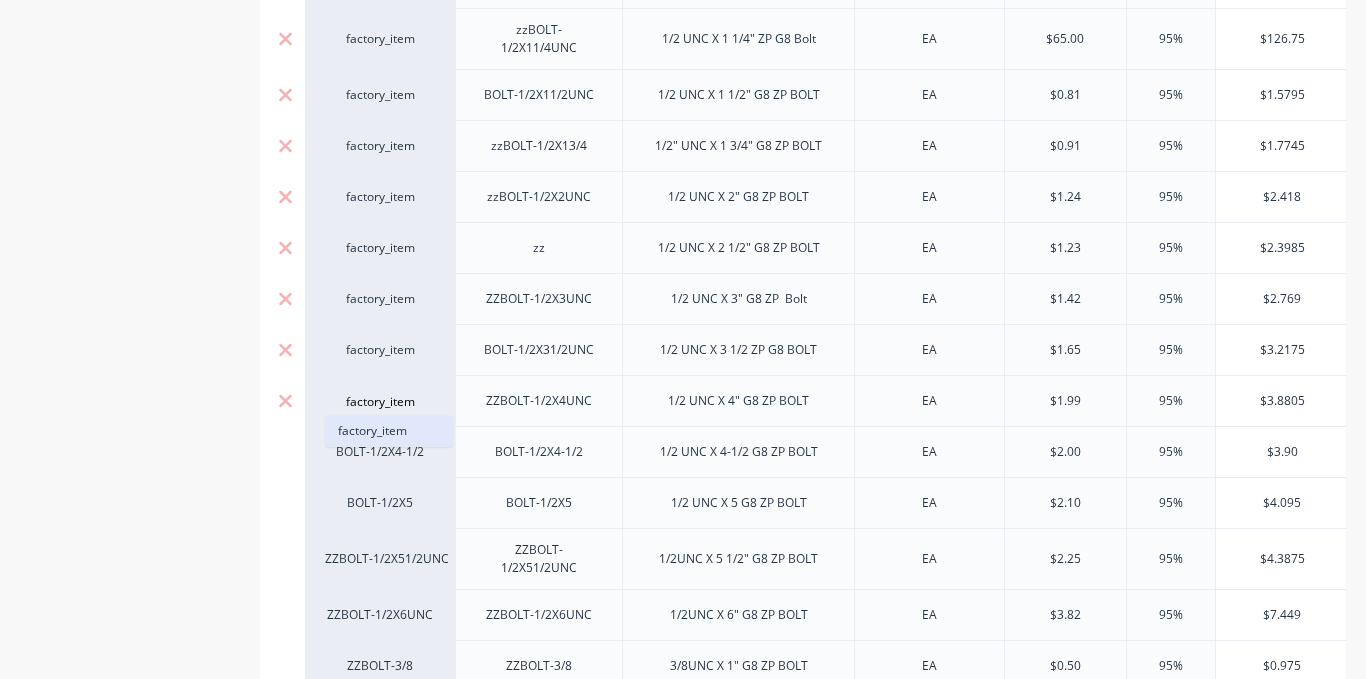 click on "factory_item" at bounding box center [389, 431] 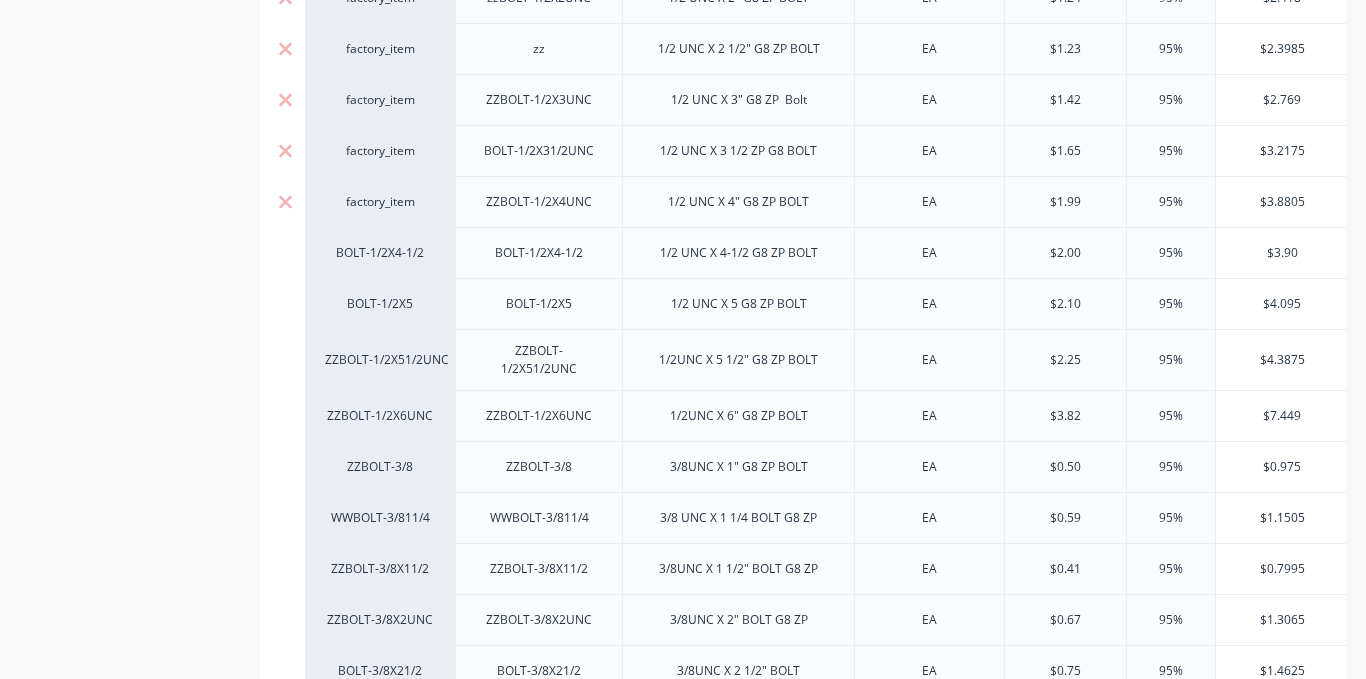 scroll, scrollTop: 1900, scrollLeft: 0, axis: vertical 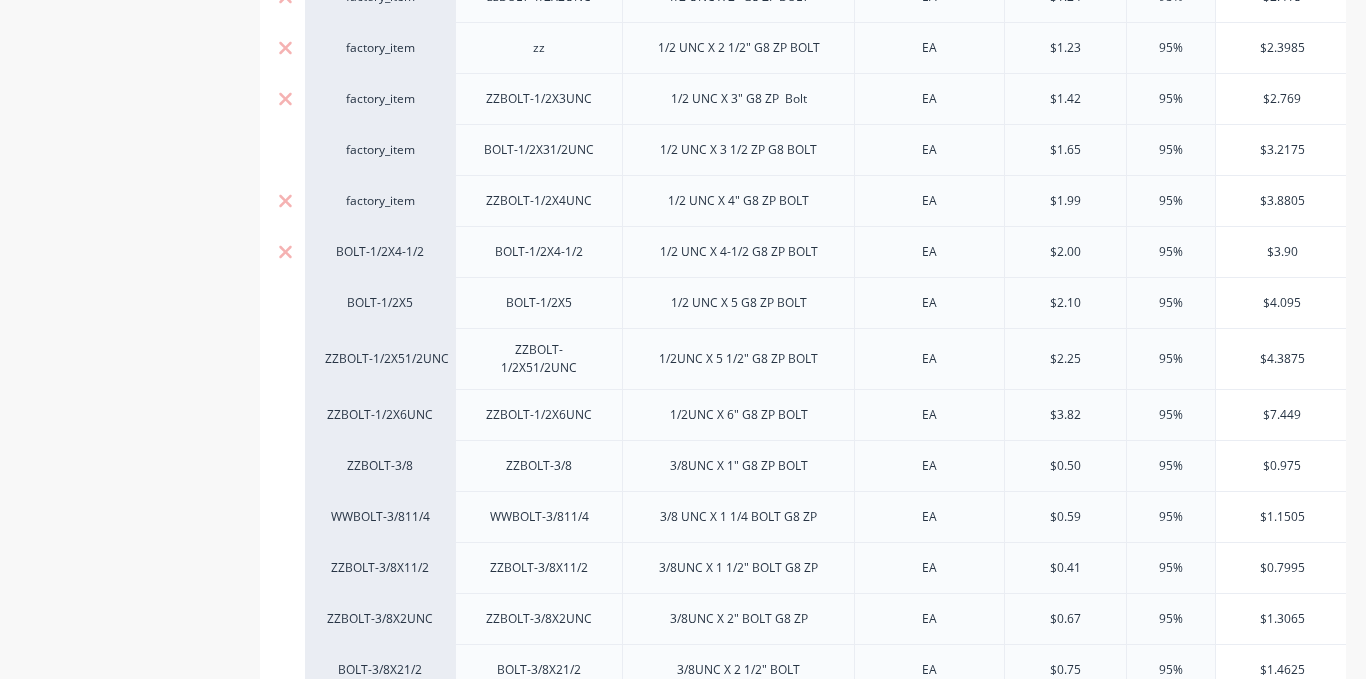 click on "BOLT-1/2X4-1/2" at bounding box center (380, 252) 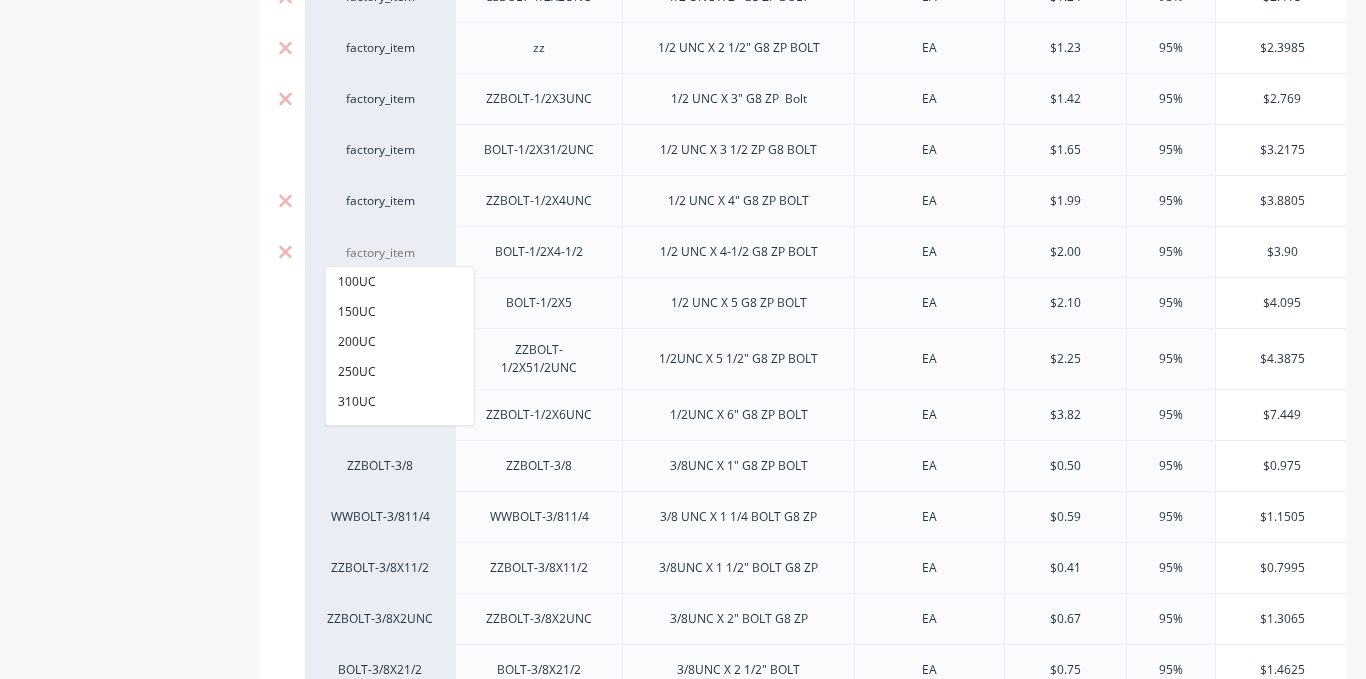 paste on "factory_item" 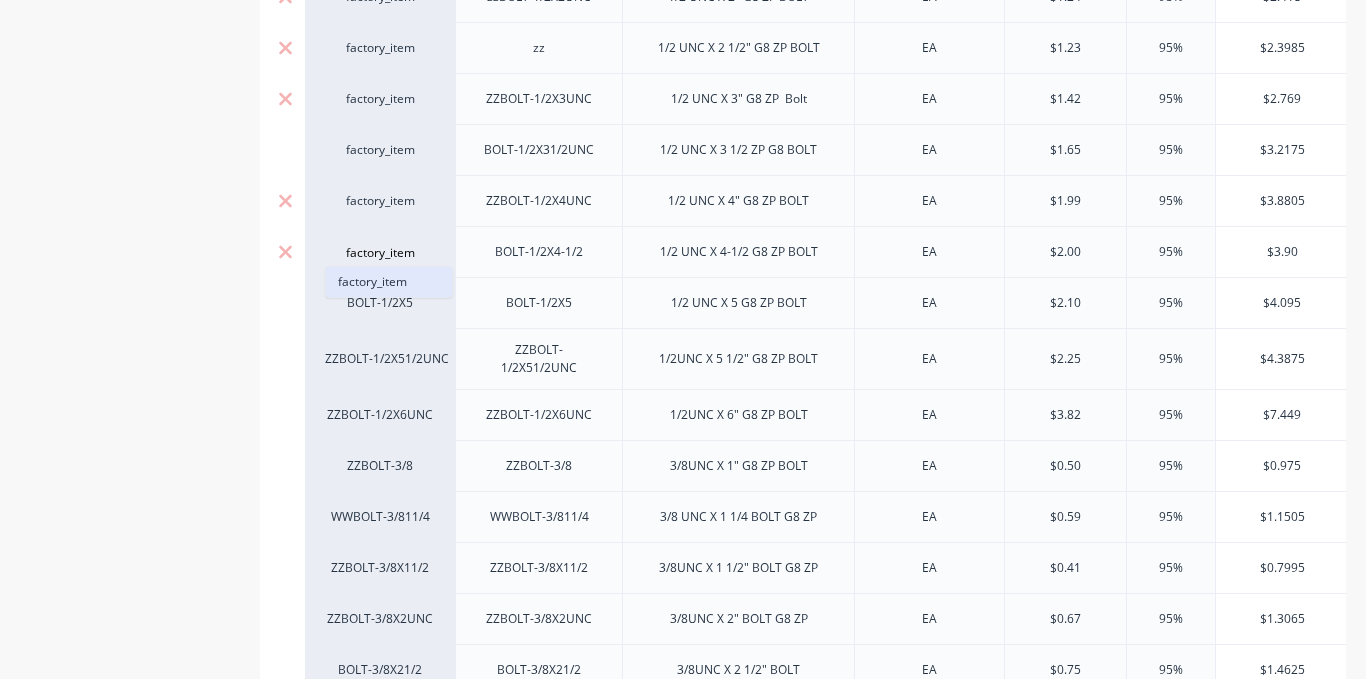 click on "factory_item" at bounding box center (389, 282) 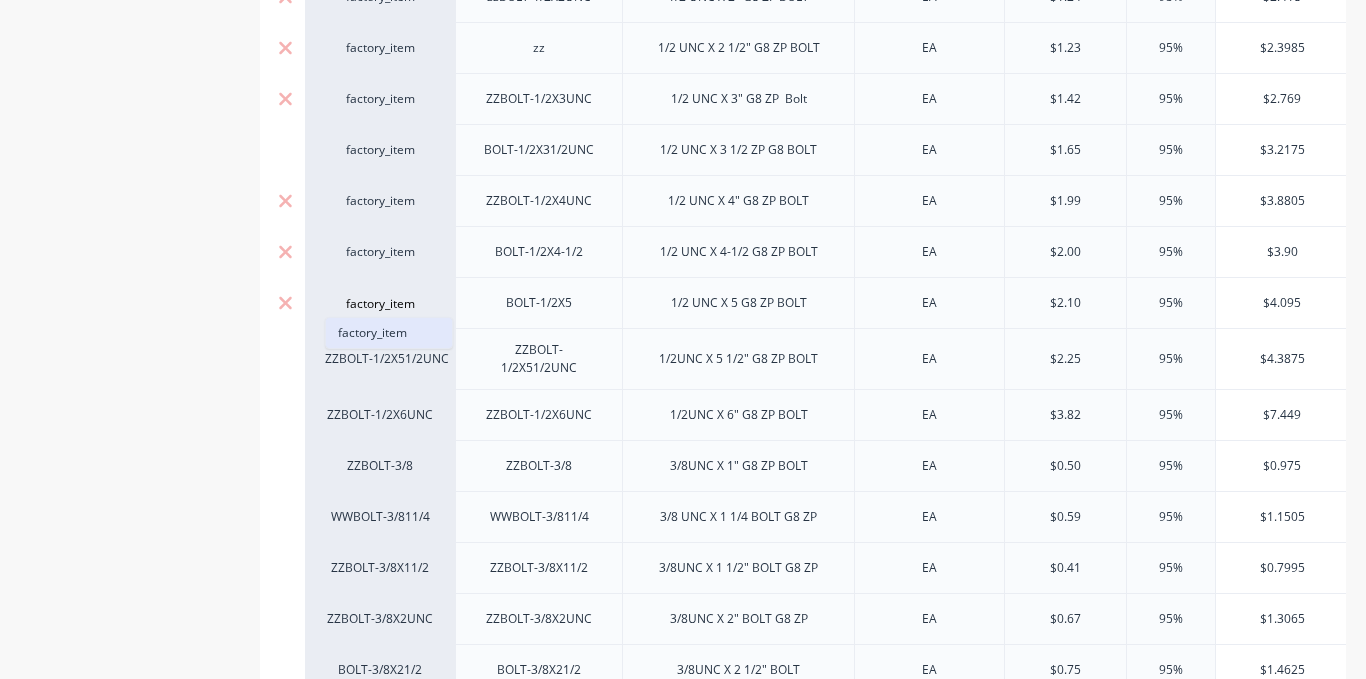 click on "factory_item" at bounding box center [389, 333] 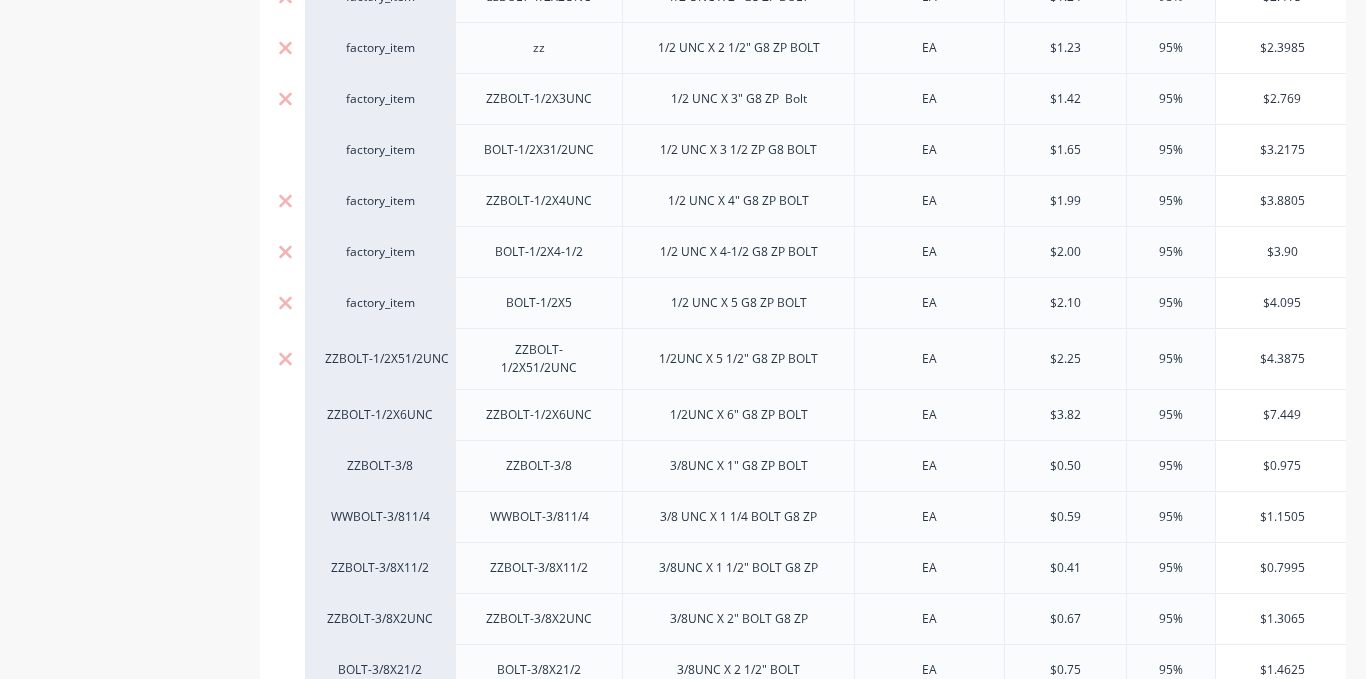 drag, startPoint x: 400, startPoint y: 331, endPoint x: 389, endPoint y: 358, distance: 29.15476 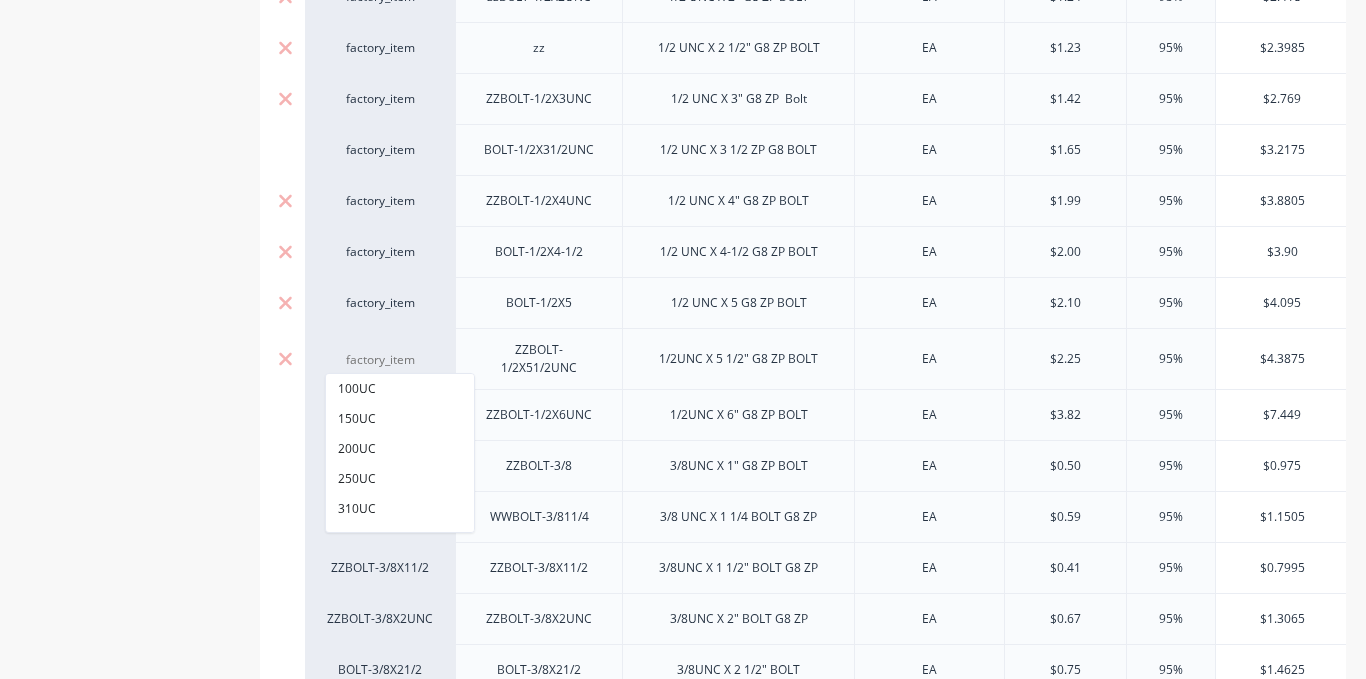paste on "factory_item" 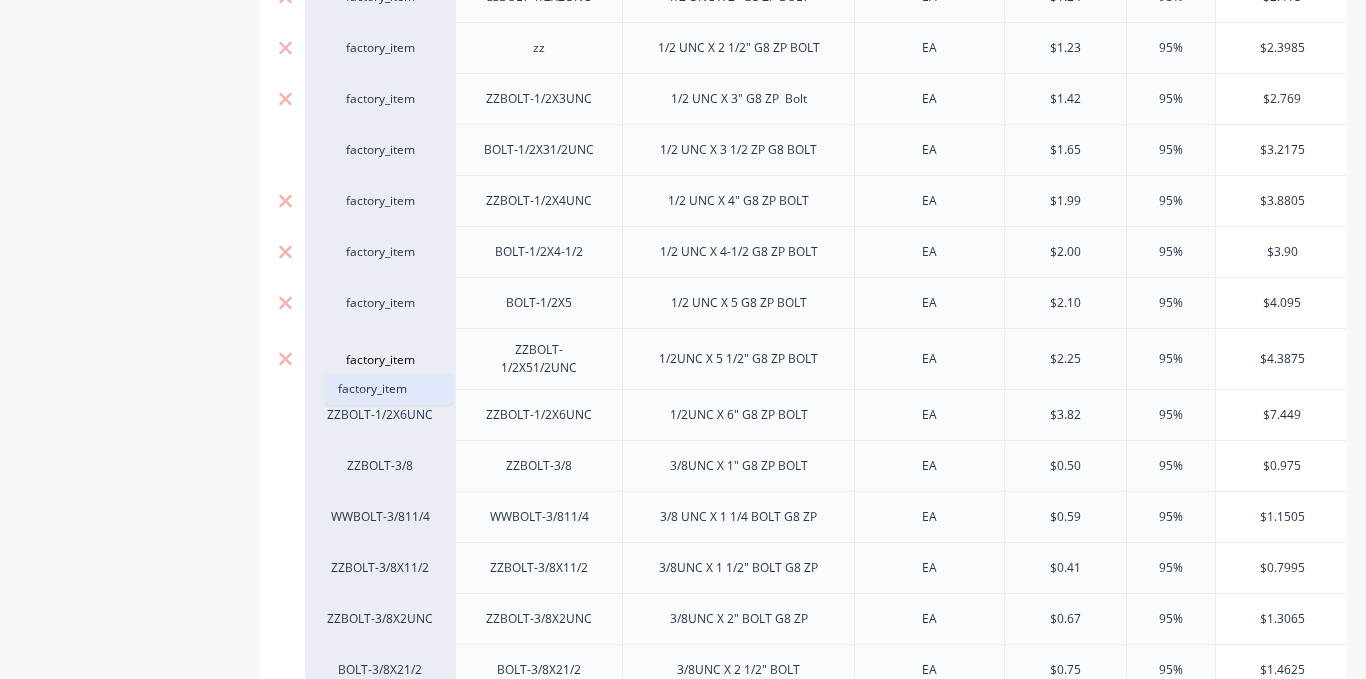 click on "factory_item" at bounding box center [389, 389] 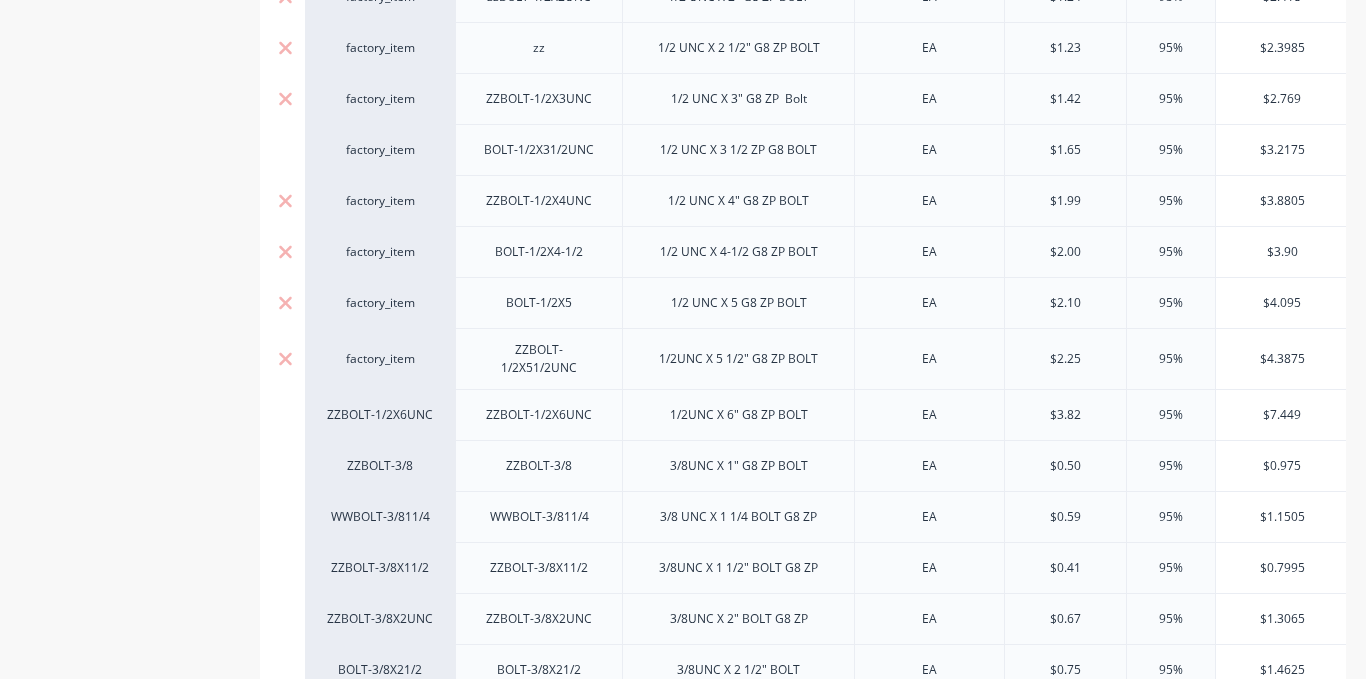 click on "ZZBOLT-1/2X6UNC" at bounding box center (380, 415) 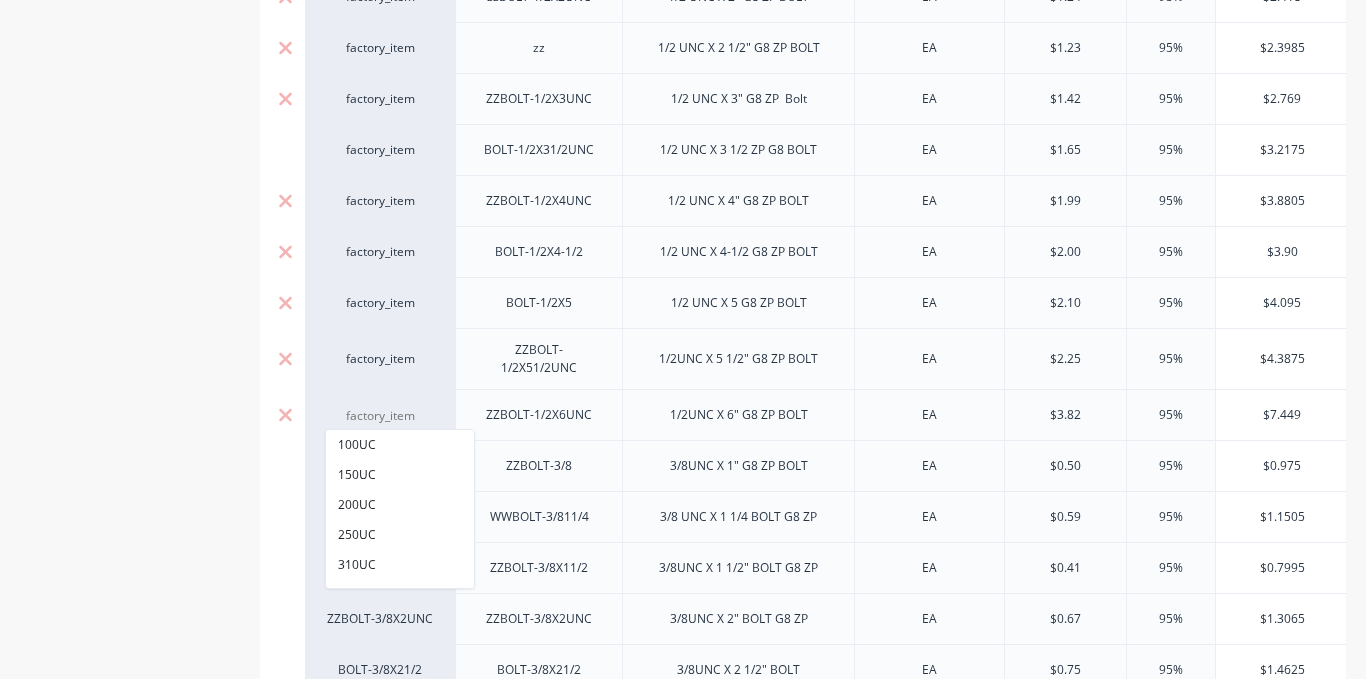 paste on "factory_item" 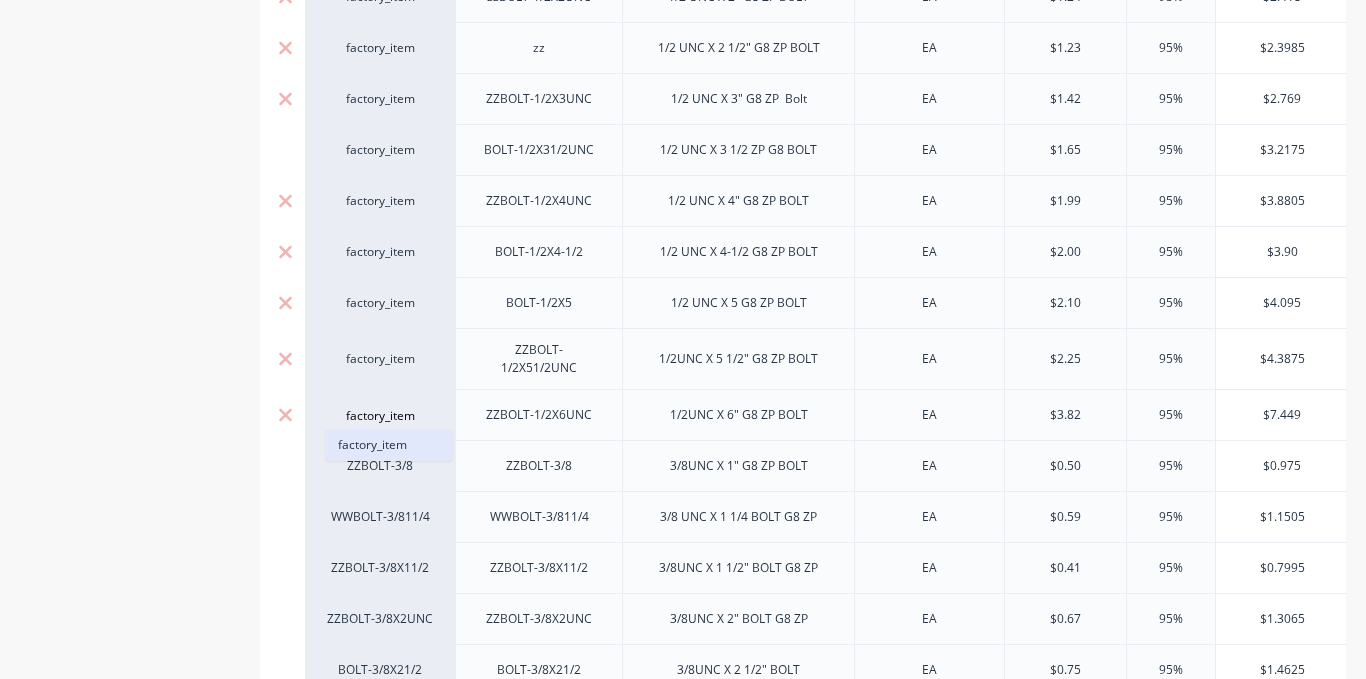 click on "factory_item" at bounding box center (389, 445) 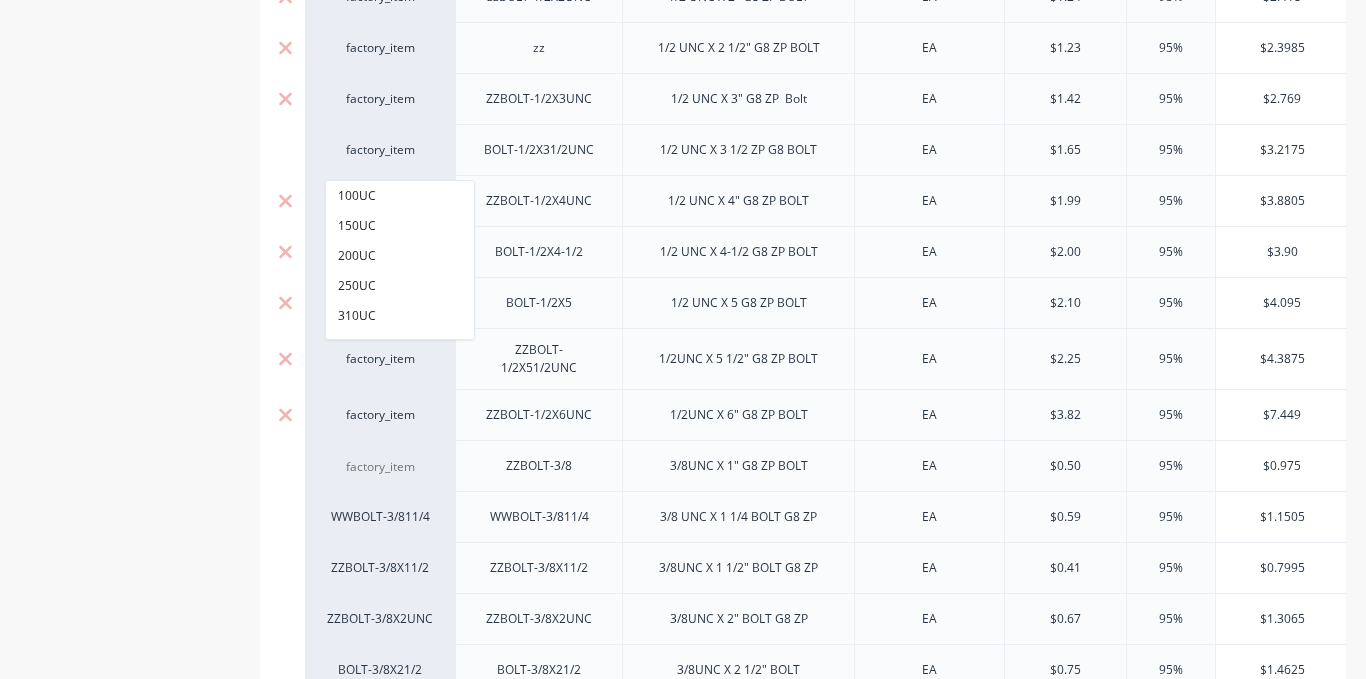 scroll, scrollTop: 2200, scrollLeft: 0, axis: vertical 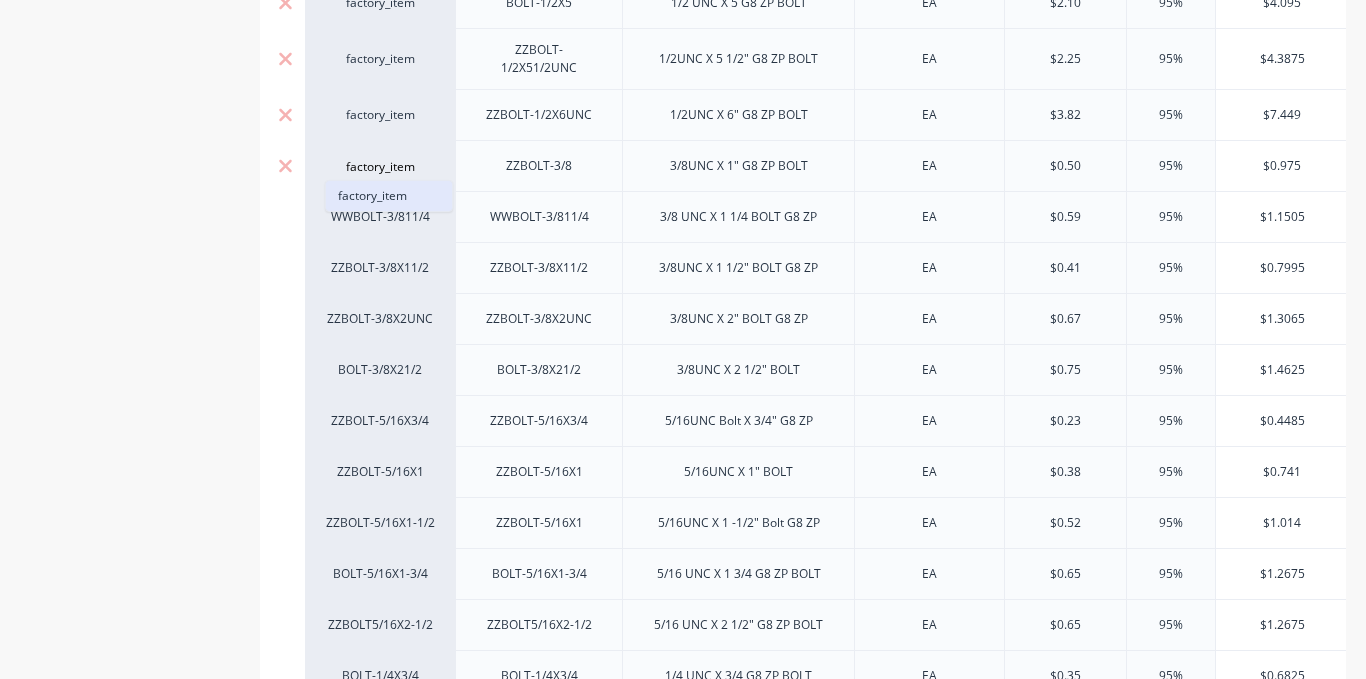 click on "factory_item" at bounding box center [389, 196] 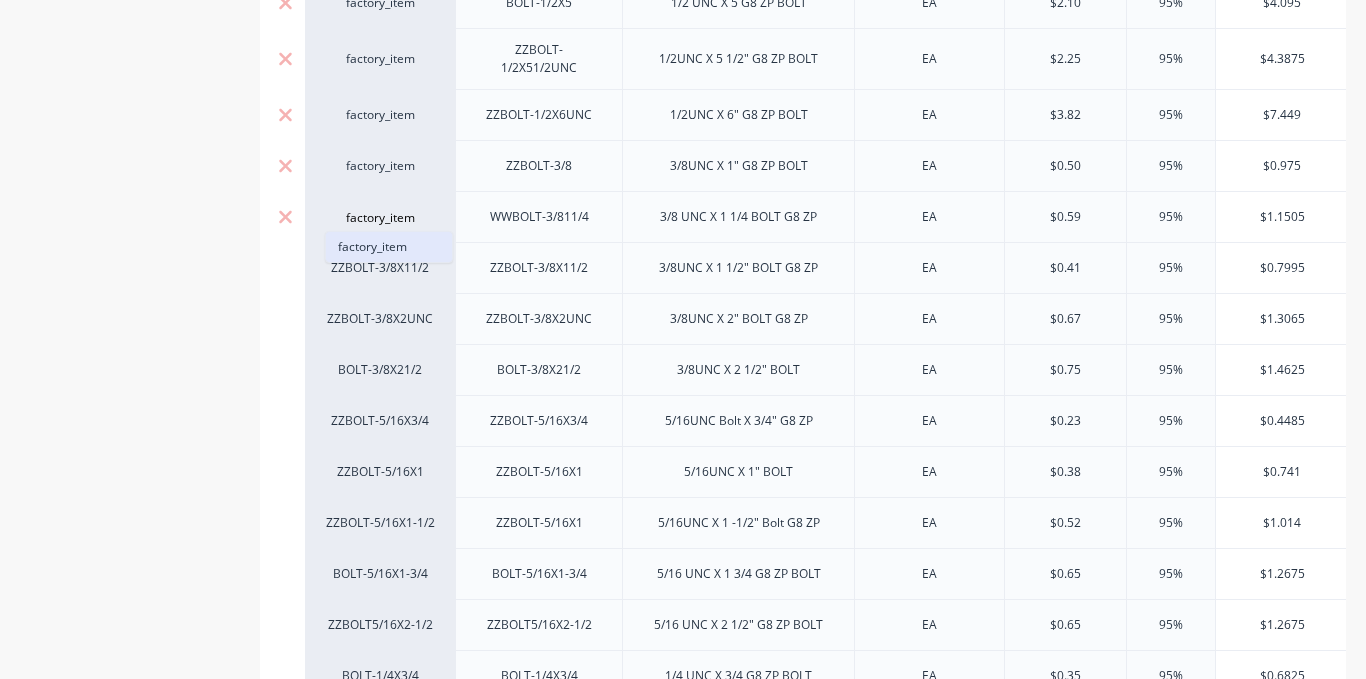 click on "factory_item" at bounding box center [389, 247] 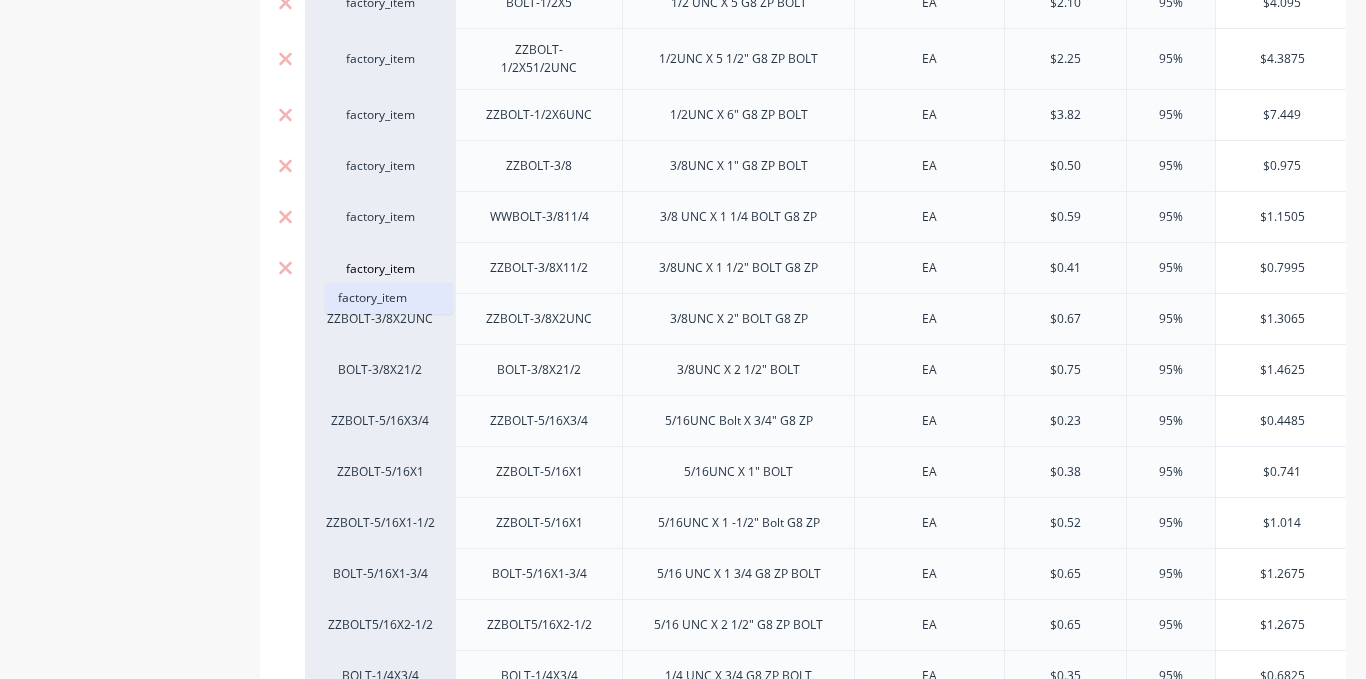 click on "factory_item" at bounding box center (389, 298) 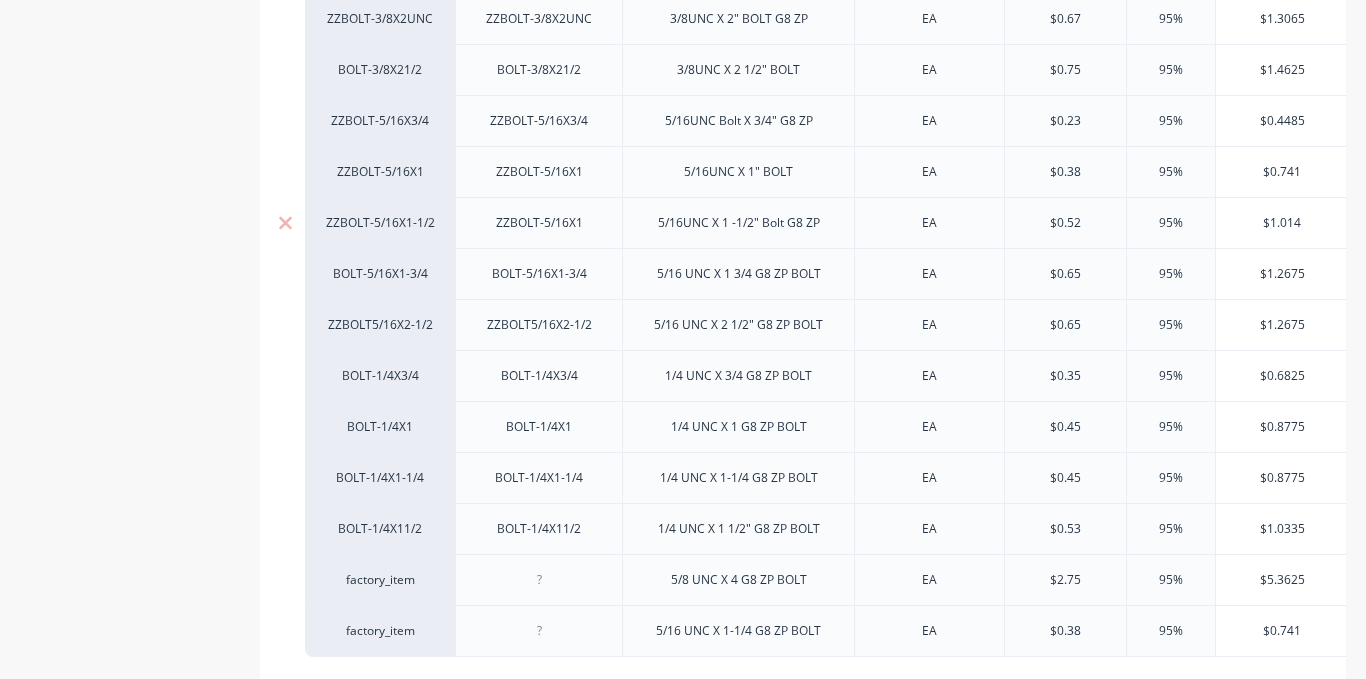 scroll, scrollTop: 2400, scrollLeft: 0, axis: vertical 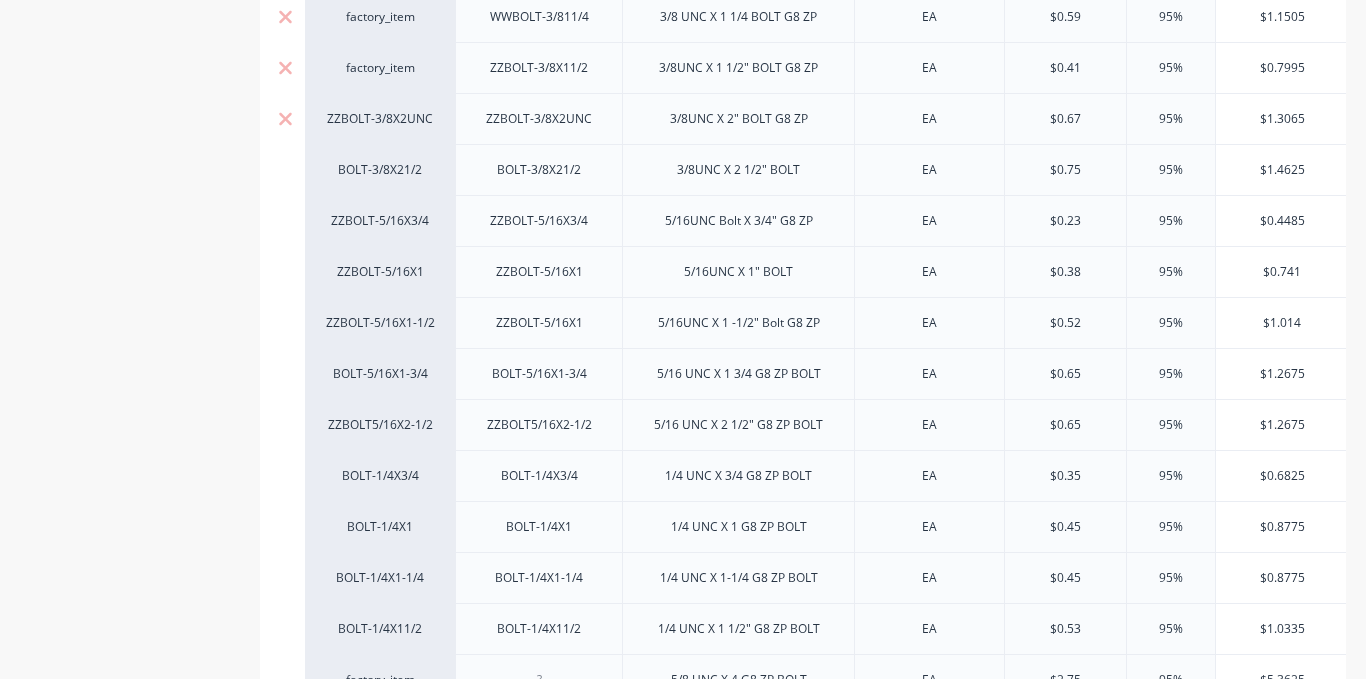 click on "ZZBOLT-3/8X2UNC" at bounding box center [380, 119] 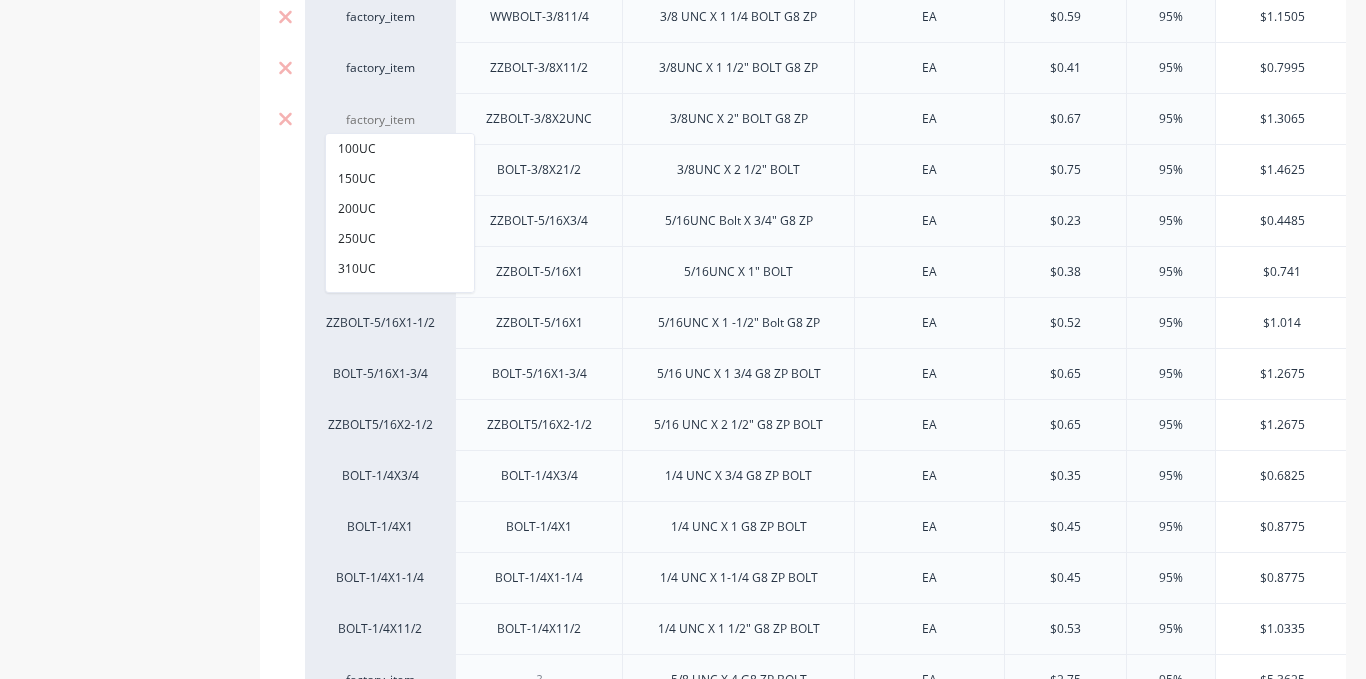 paste on "factory_item" 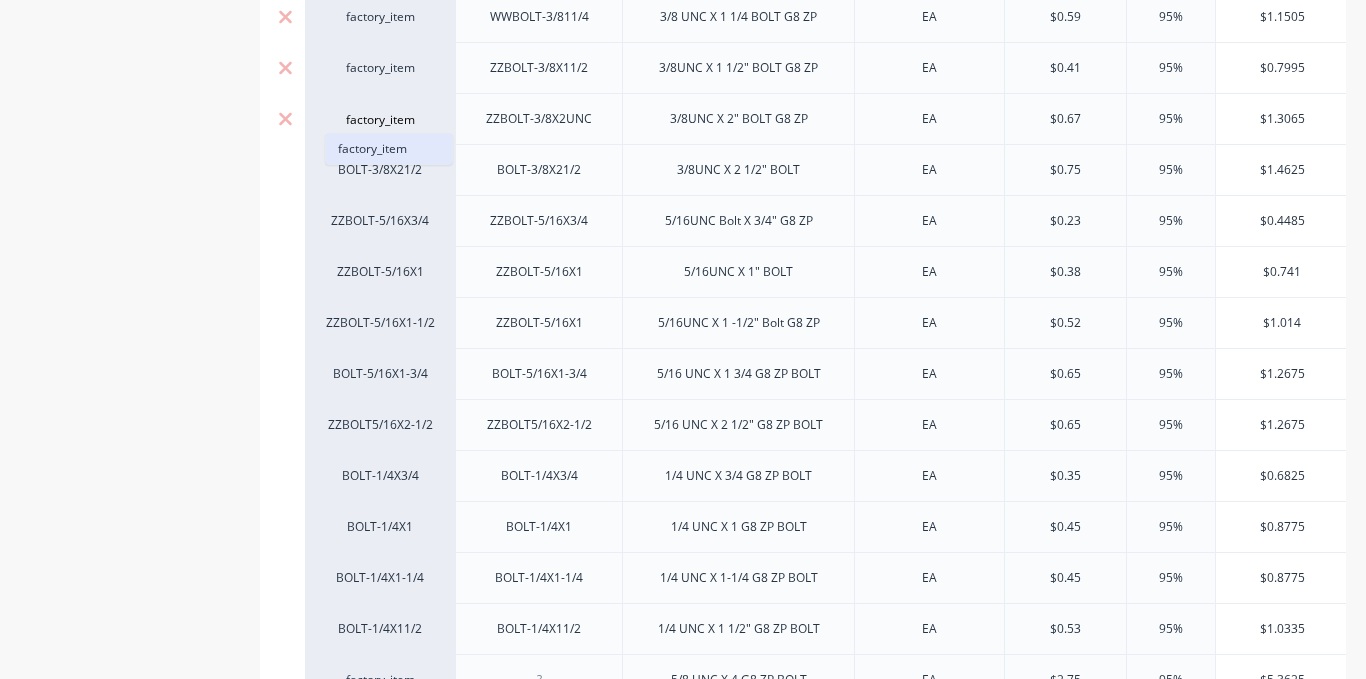 click on "factory_item" at bounding box center [389, 149] 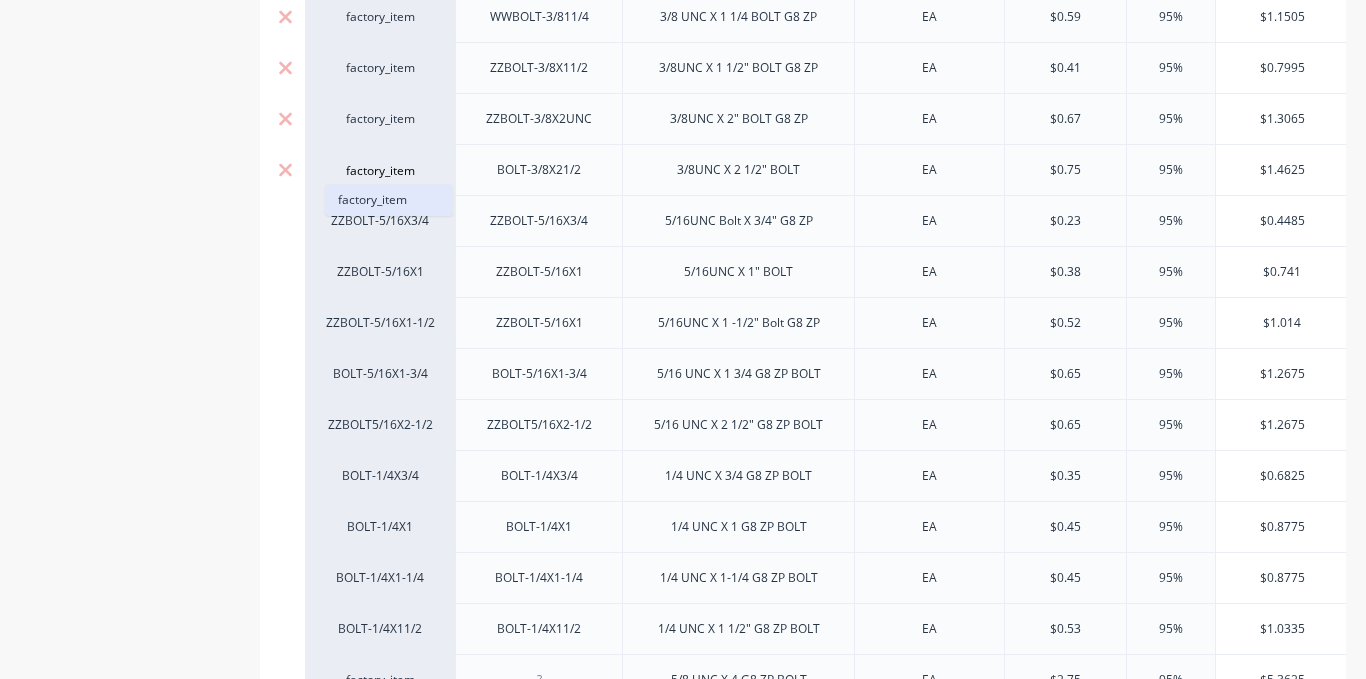 click on "factory_item" at bounding box center [389, 200] 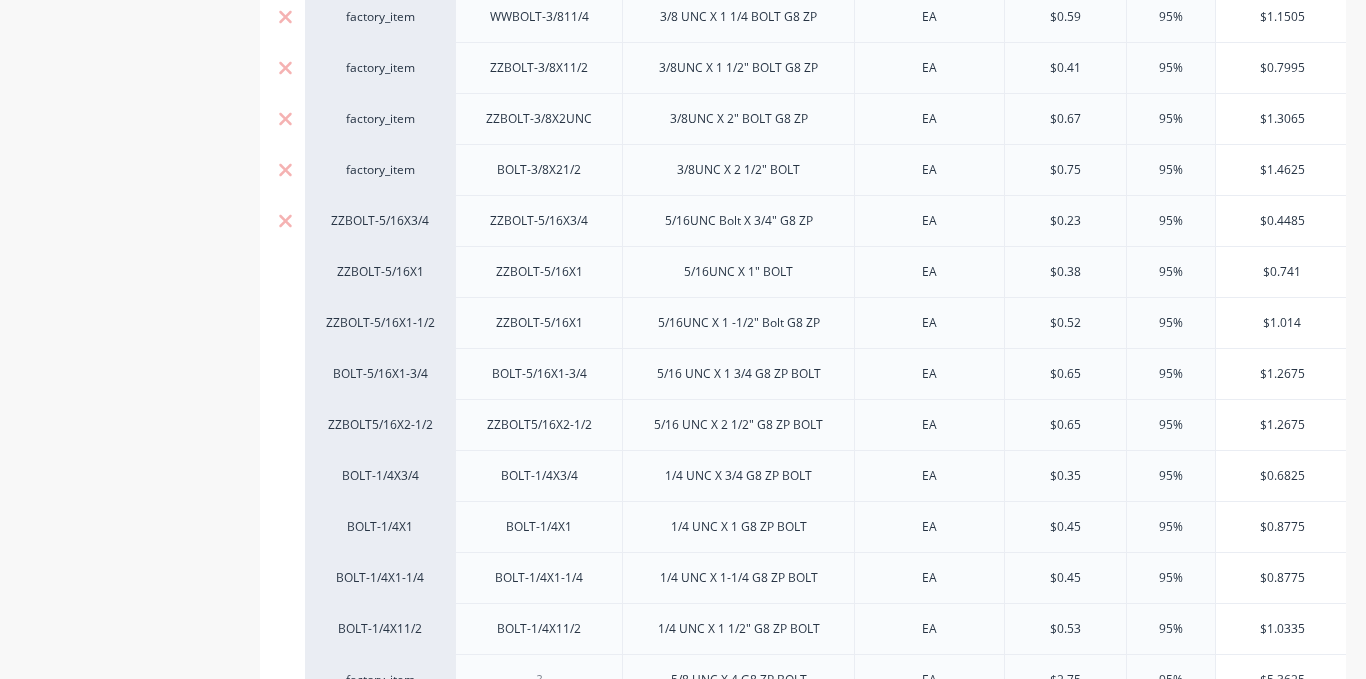 click on "ZZBOLT-5/16X3/4" at bounding box center [380, 221] 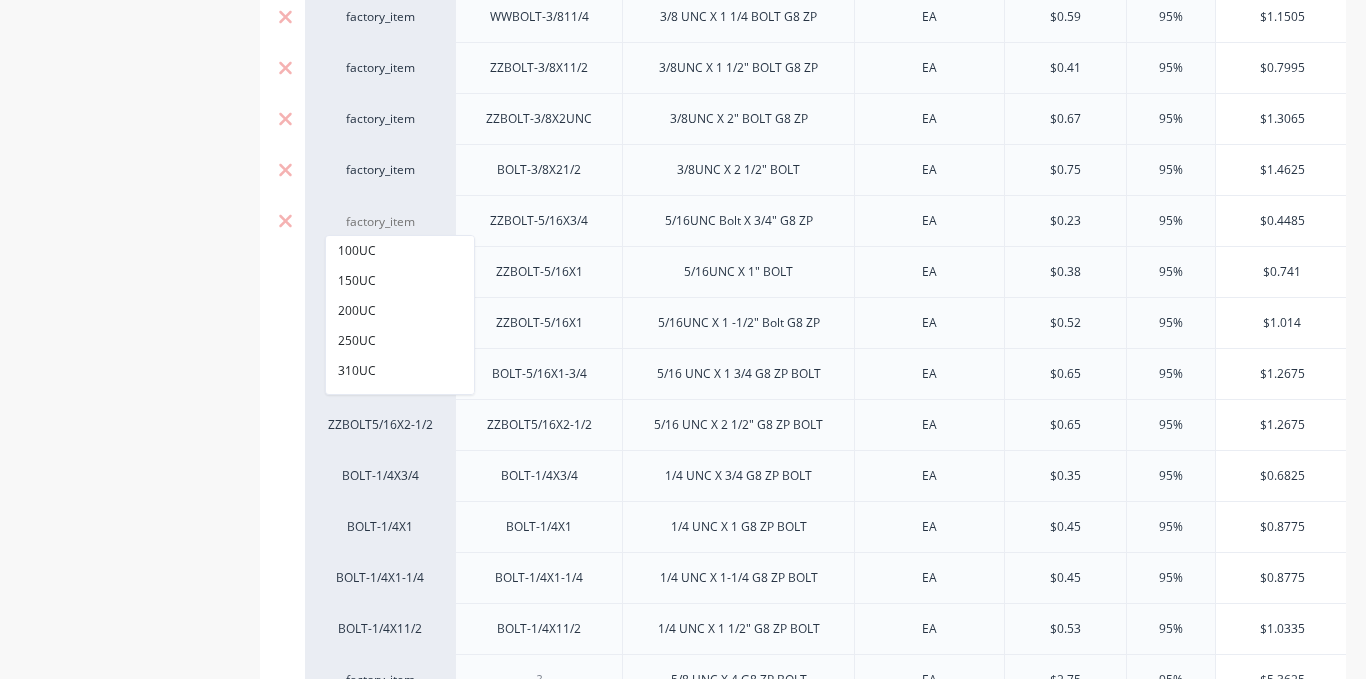 paste on "factory_item" 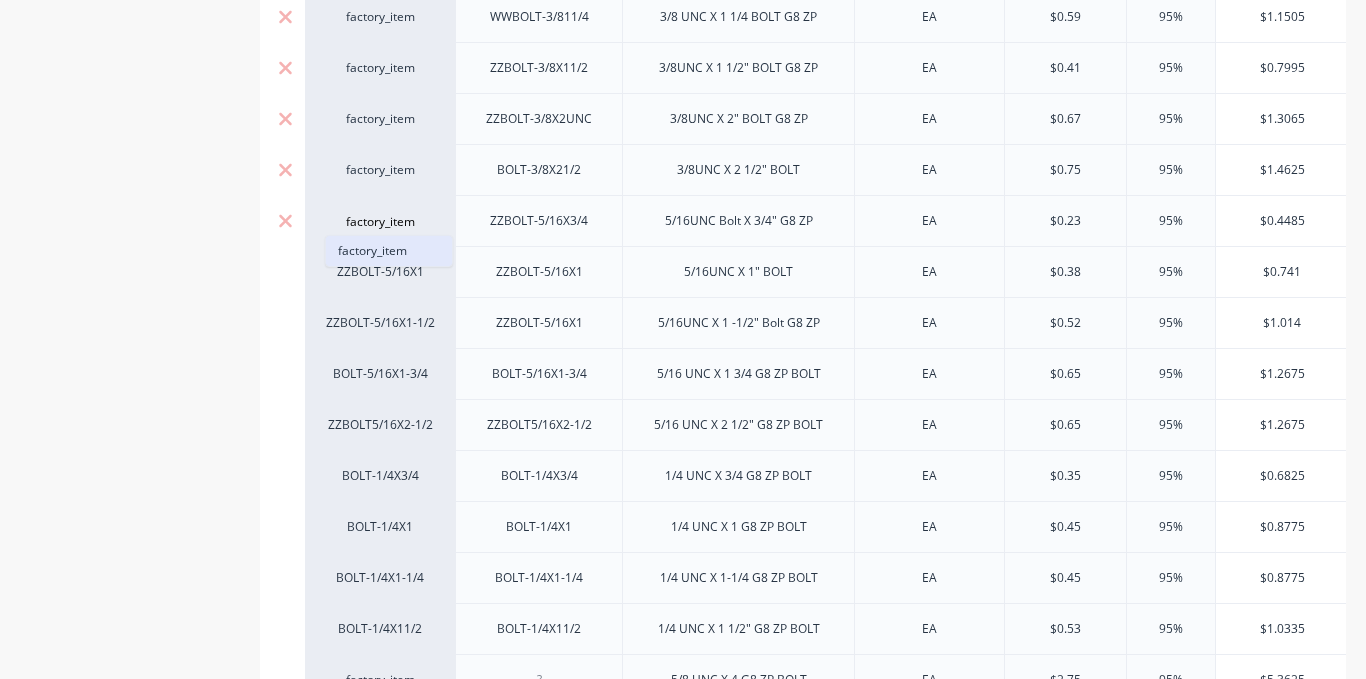 click on "factory_item" at bounding box center (389, 251) 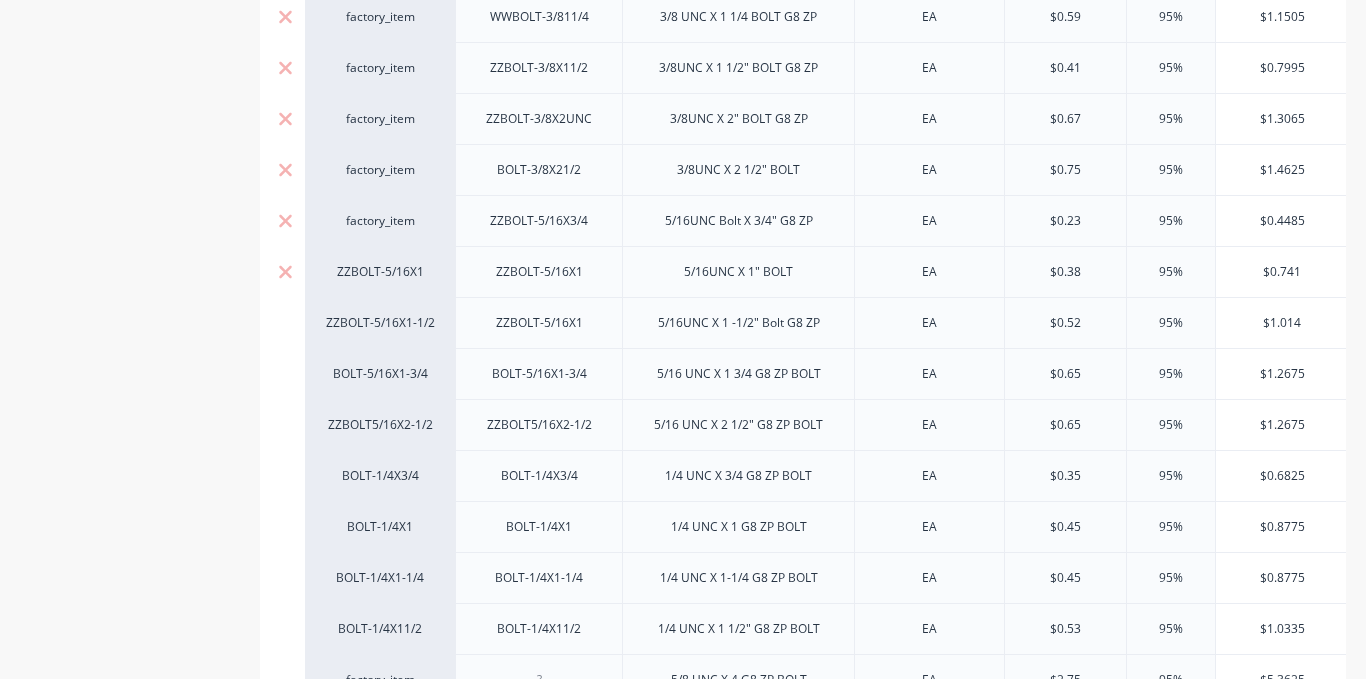 click on "ZZBOLT-5/16X1" at bounding box center [380, 272] 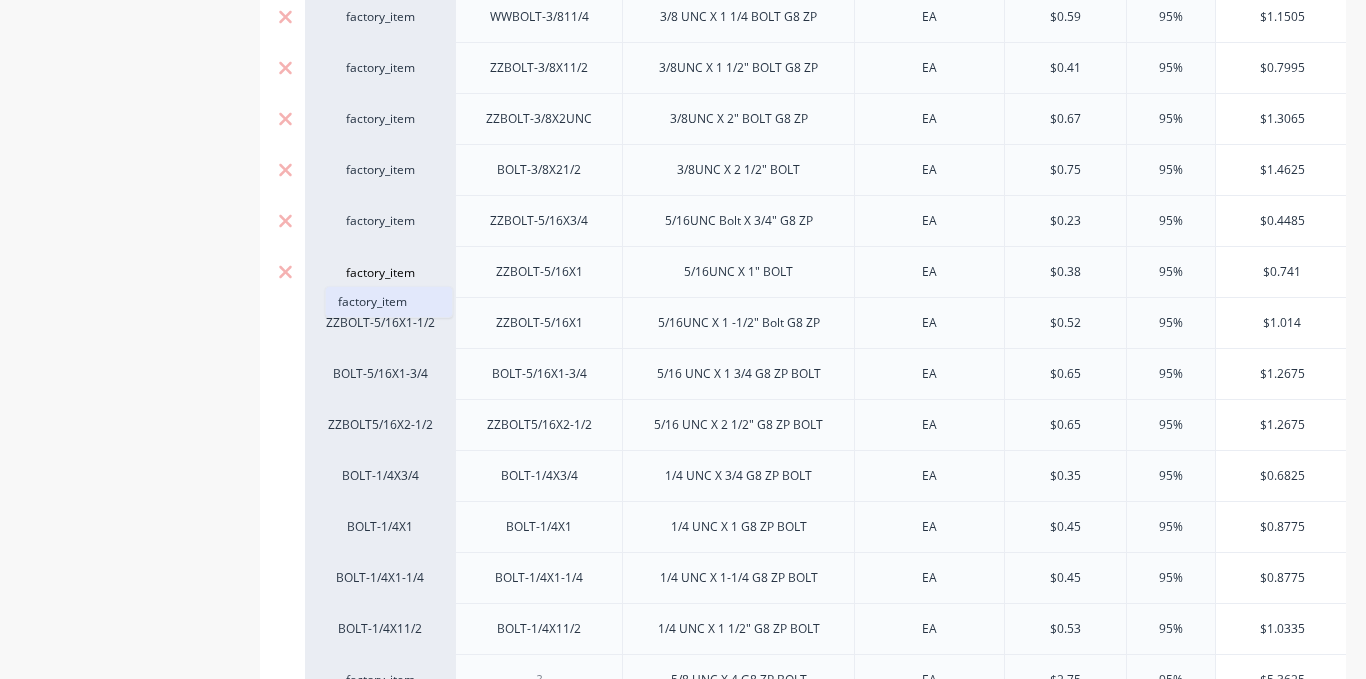 click on "factory_item" at bounding box center [389, 302] 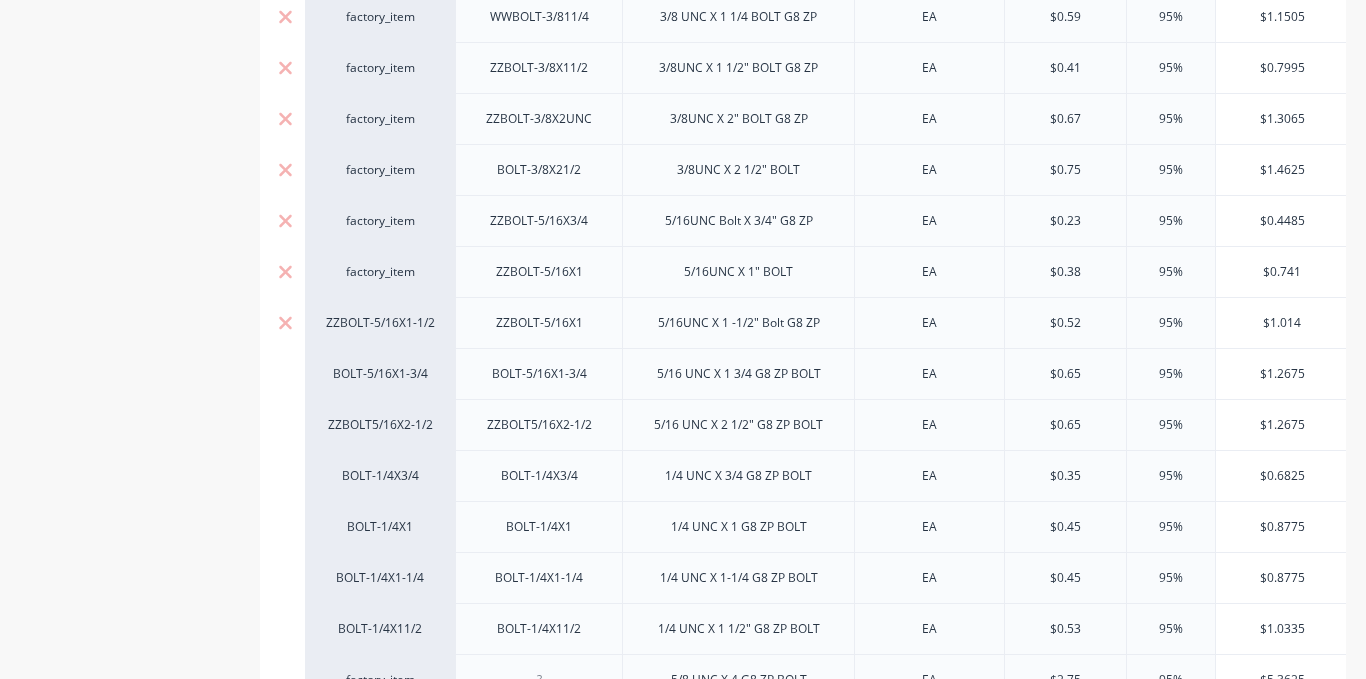 click on "ZZBOLT-5/16X1-1/2" at bounding box center [380, 323] 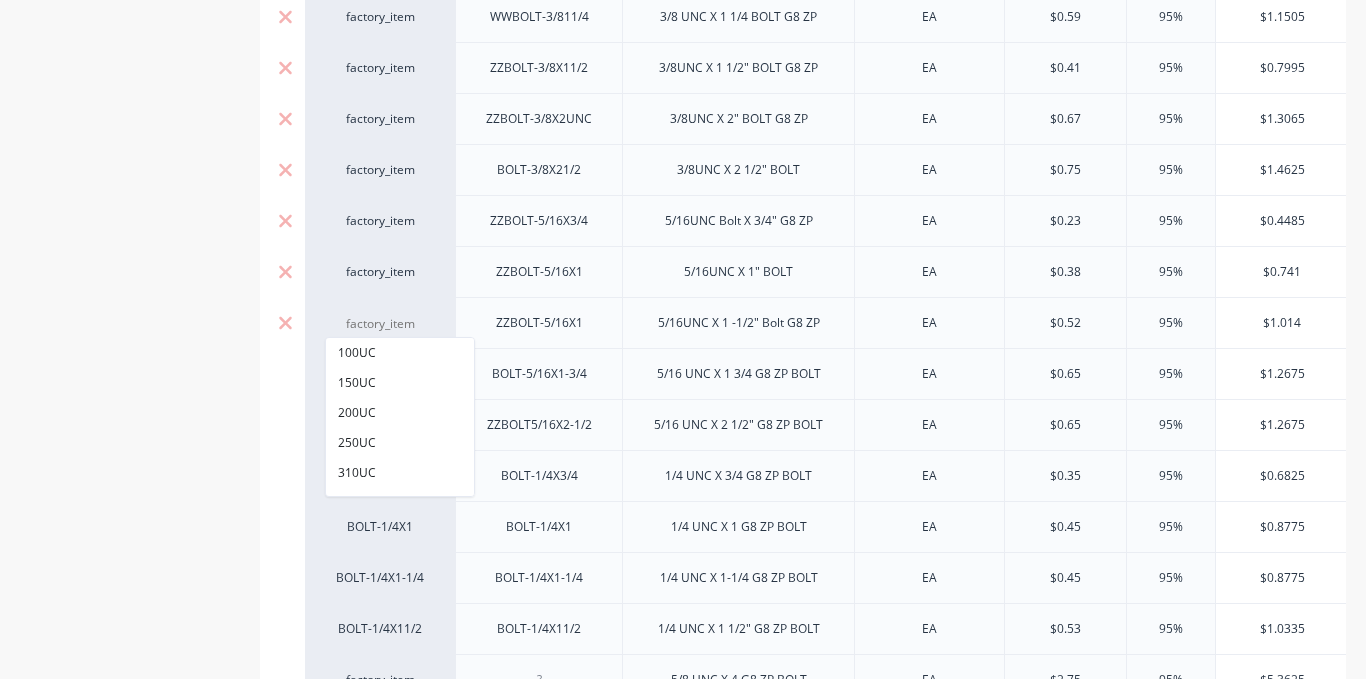 paste on "factory_item" 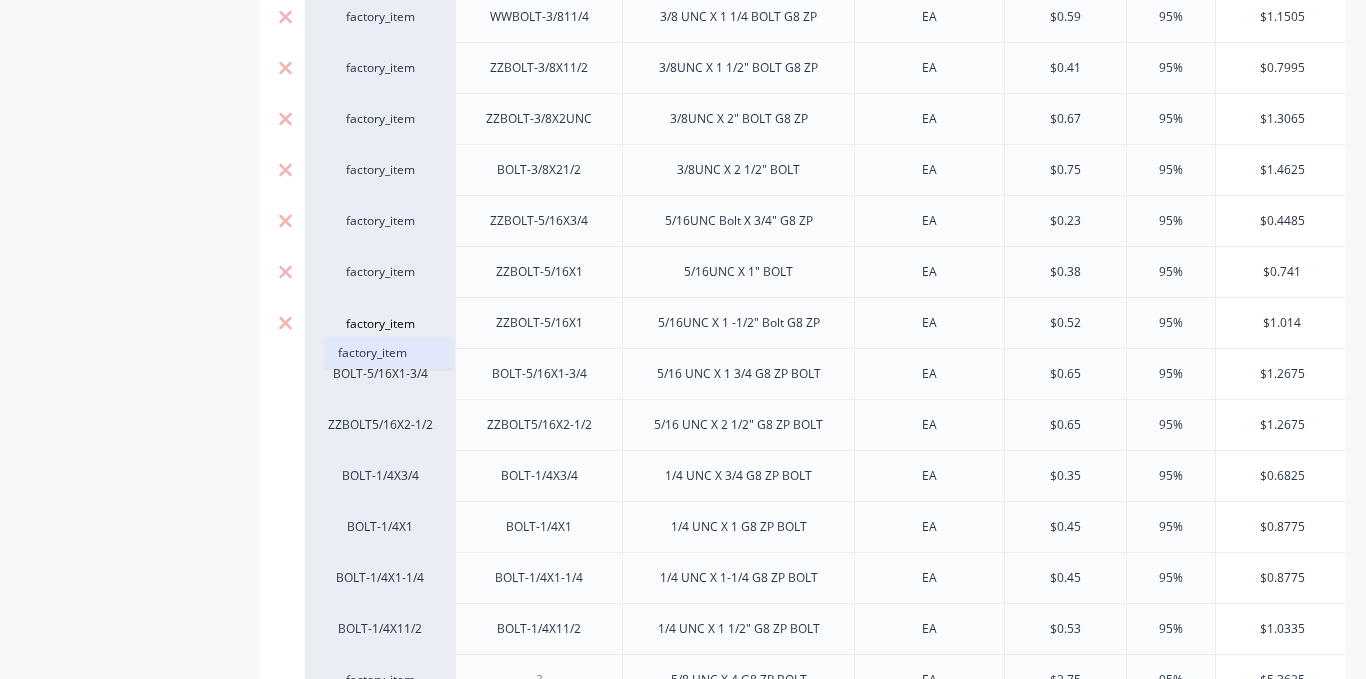 click on "factory_item" at bounding box center (389, 353) 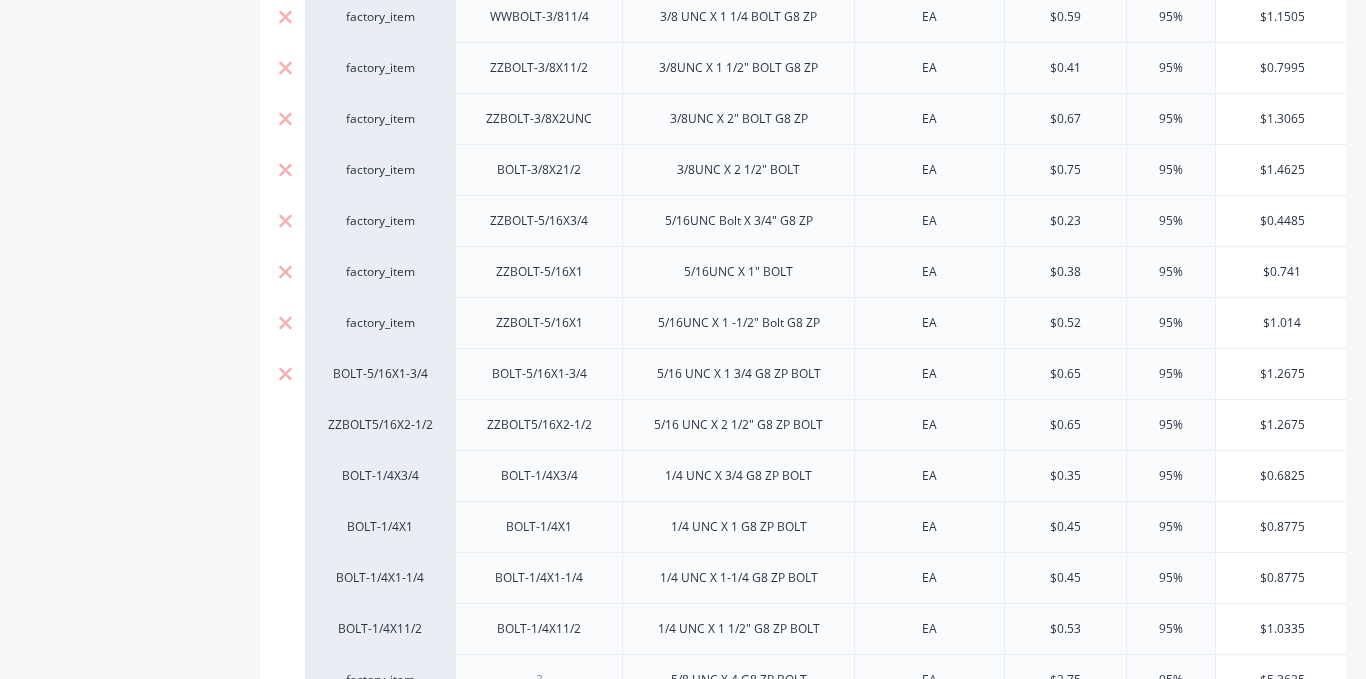 click on "BOLT-5/16X1-3/4" at bounding box center (380, 374) 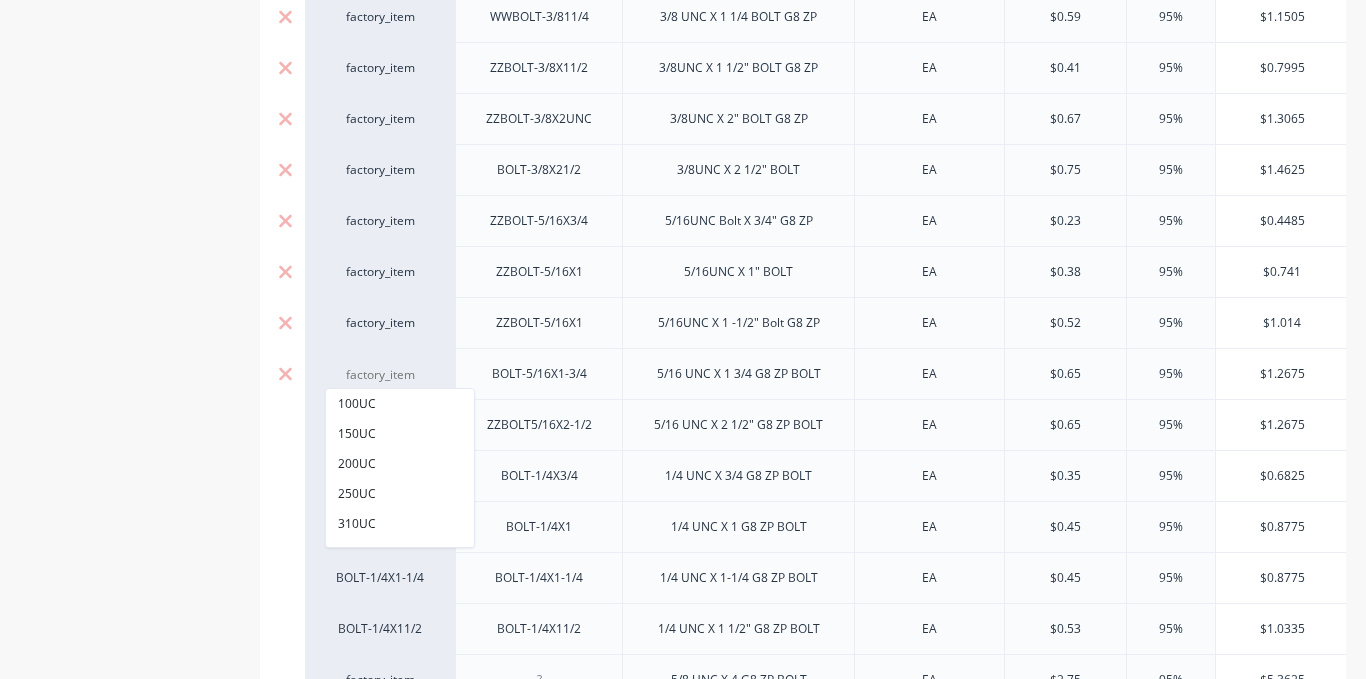 paste on "factory_item" 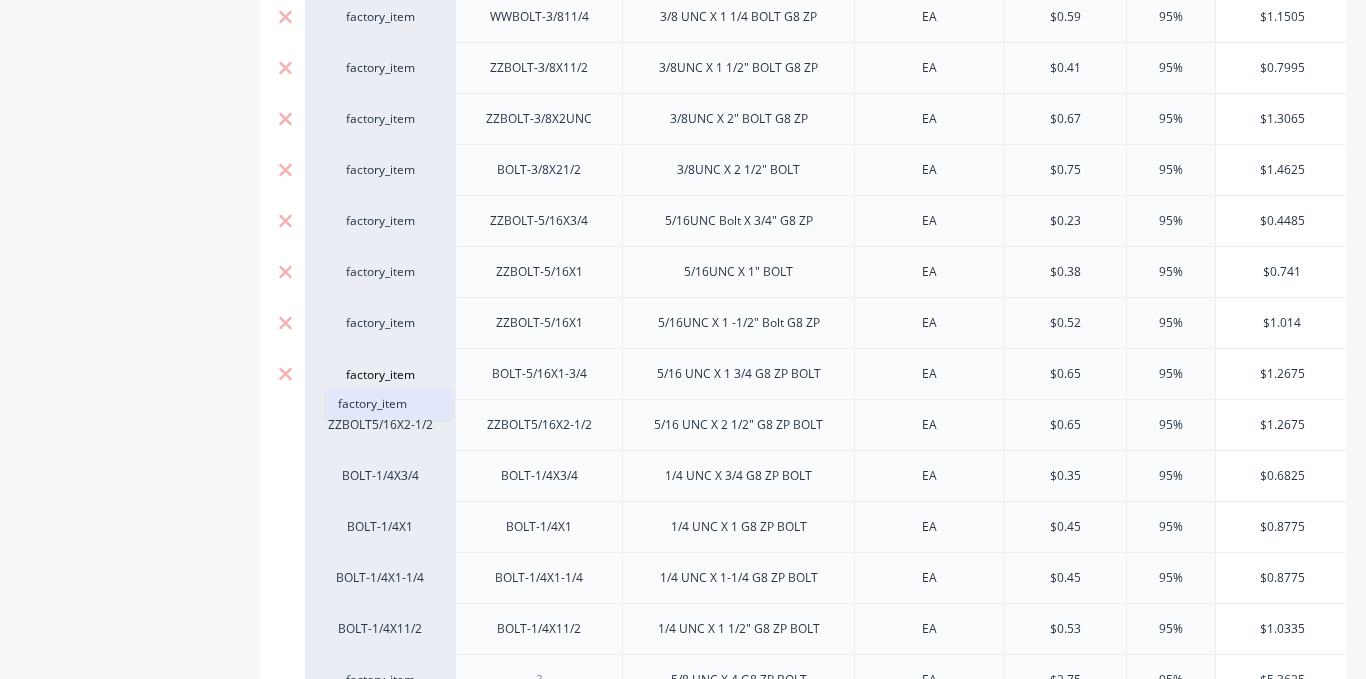 click on "factory_item" at bounding box center [389, 404] 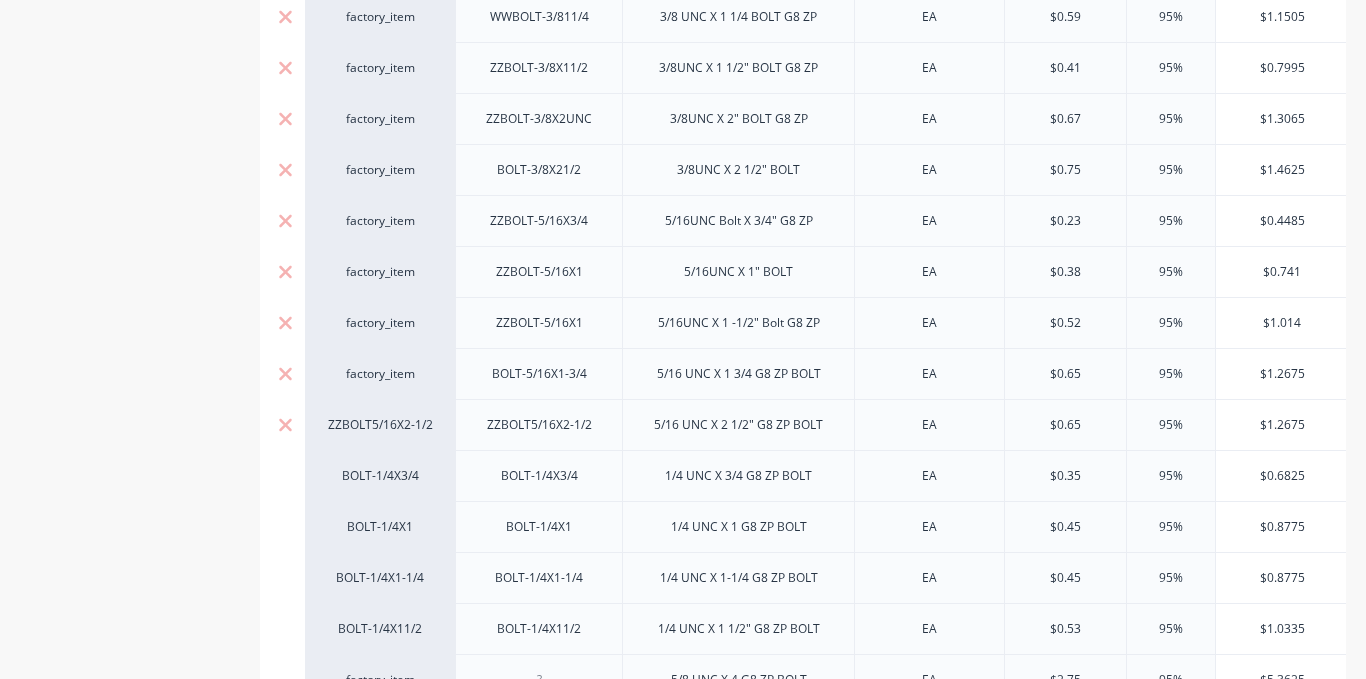 click on "ZZBOLT5/16X2-1/2" at bounding box center (380, 425) 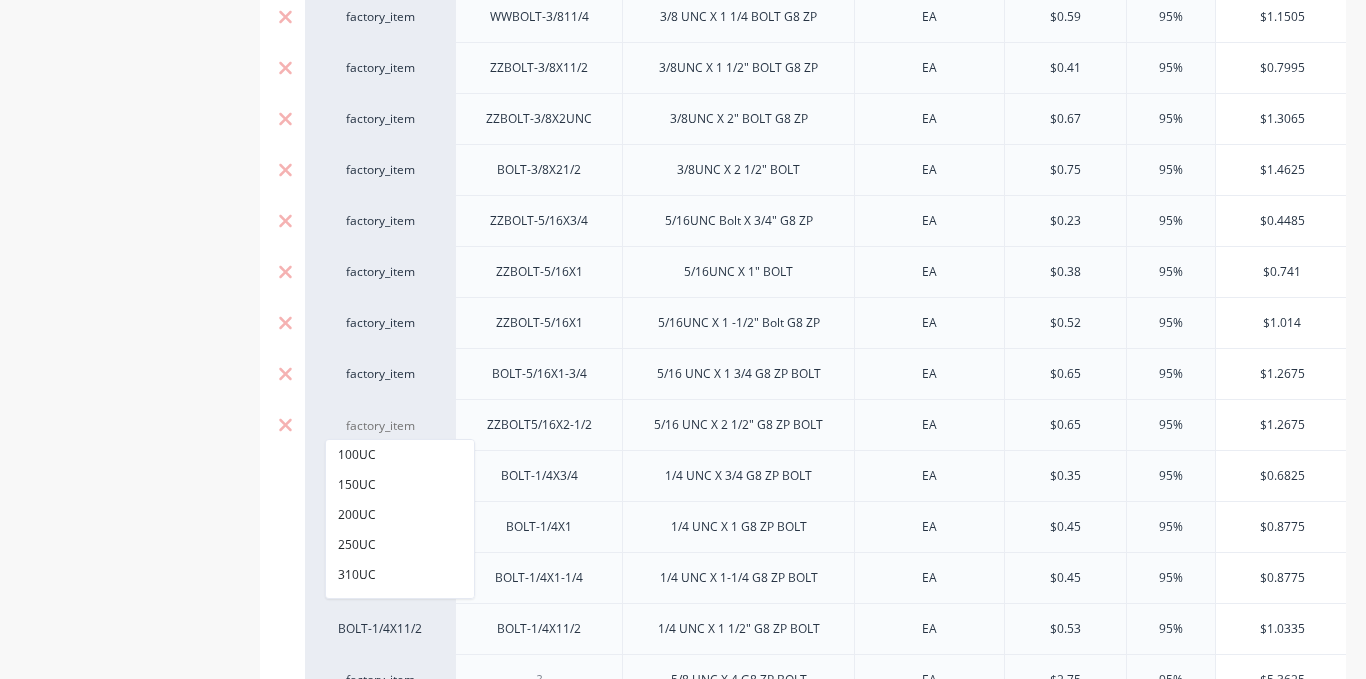 paste on "factory_item" 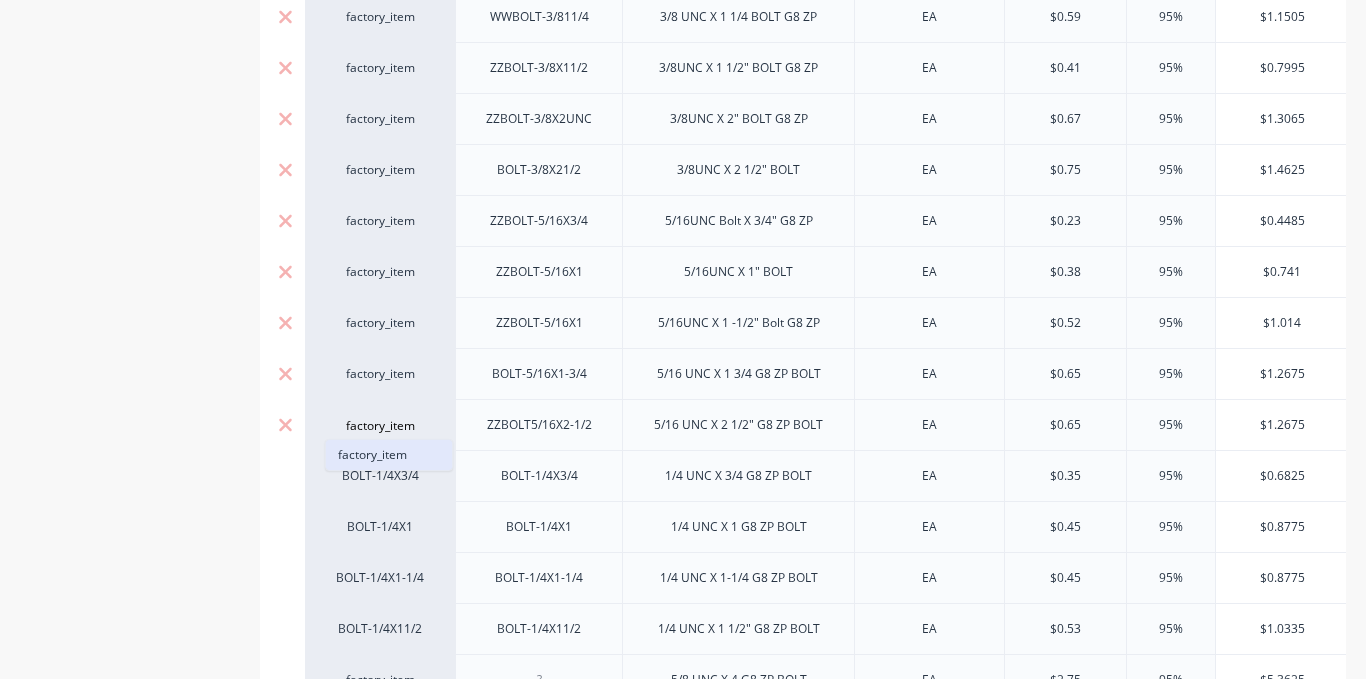 click on "factory_item" at bounding box center [389, 455] 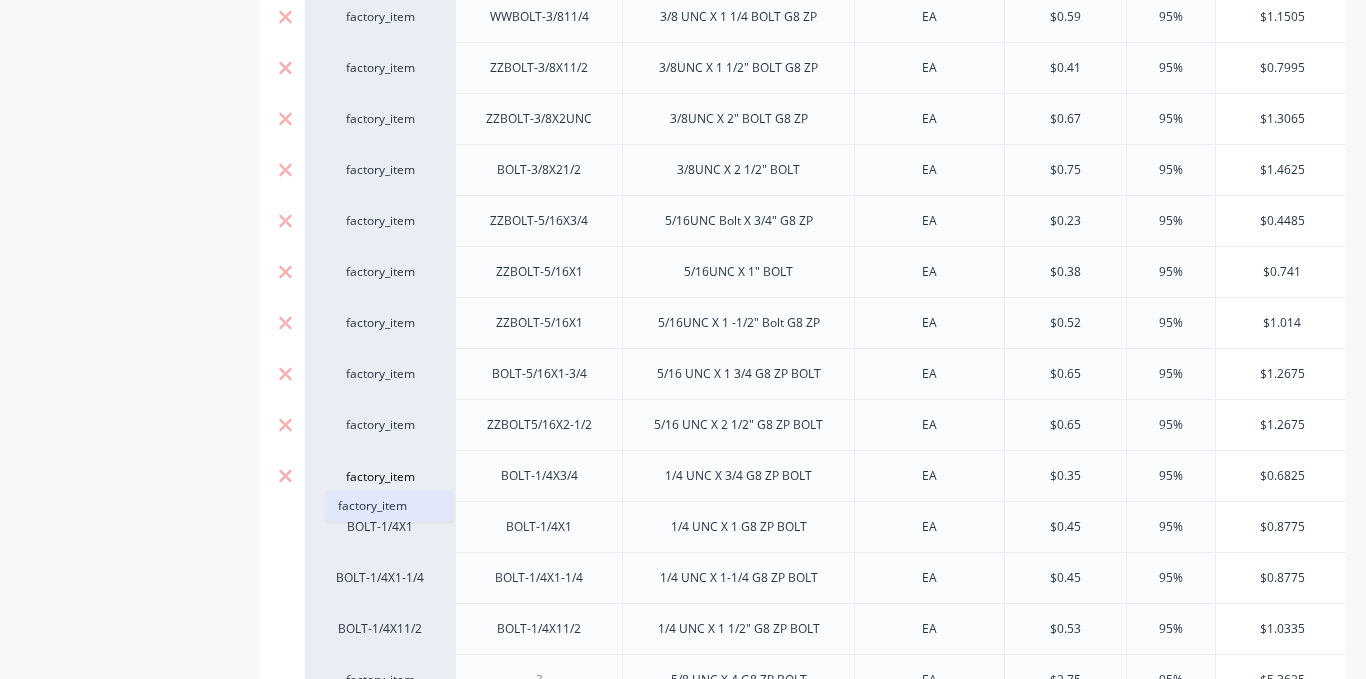 click on "factory_item" at bounding box center (389, 506) 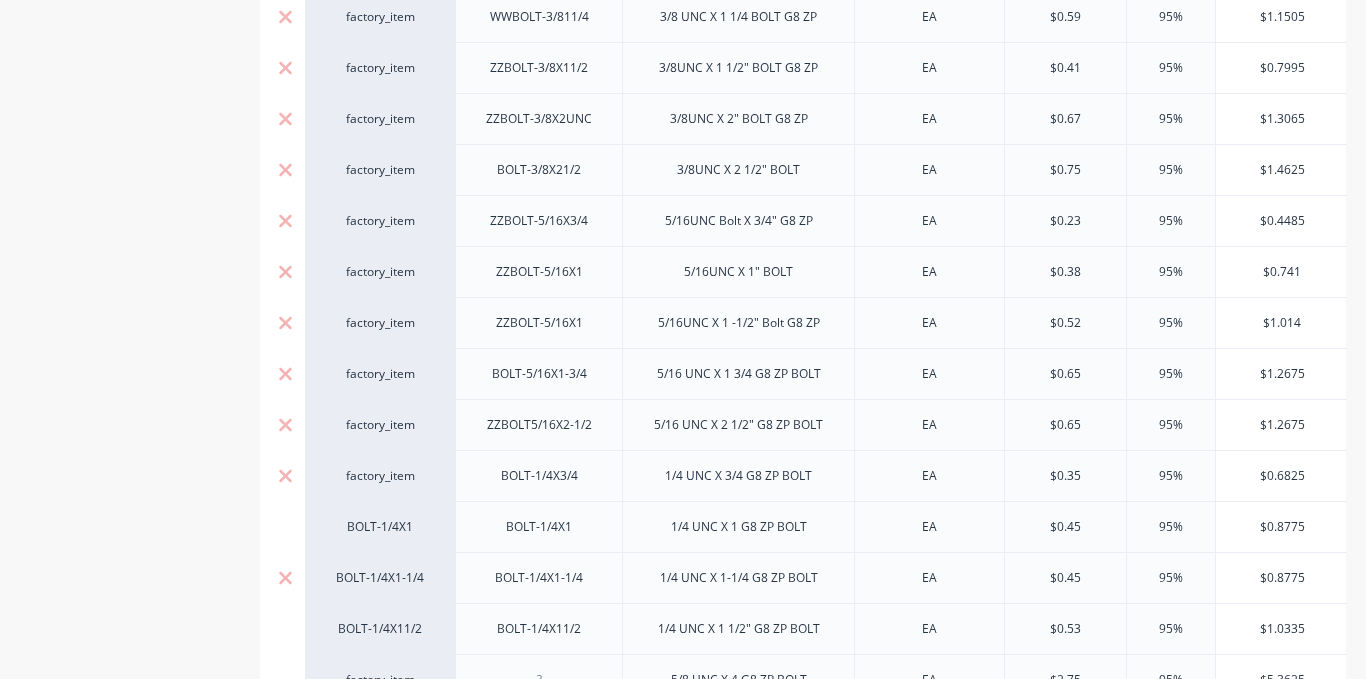 scroll, scrollTop: 2600, scrollLeft: 0, axis: vertical 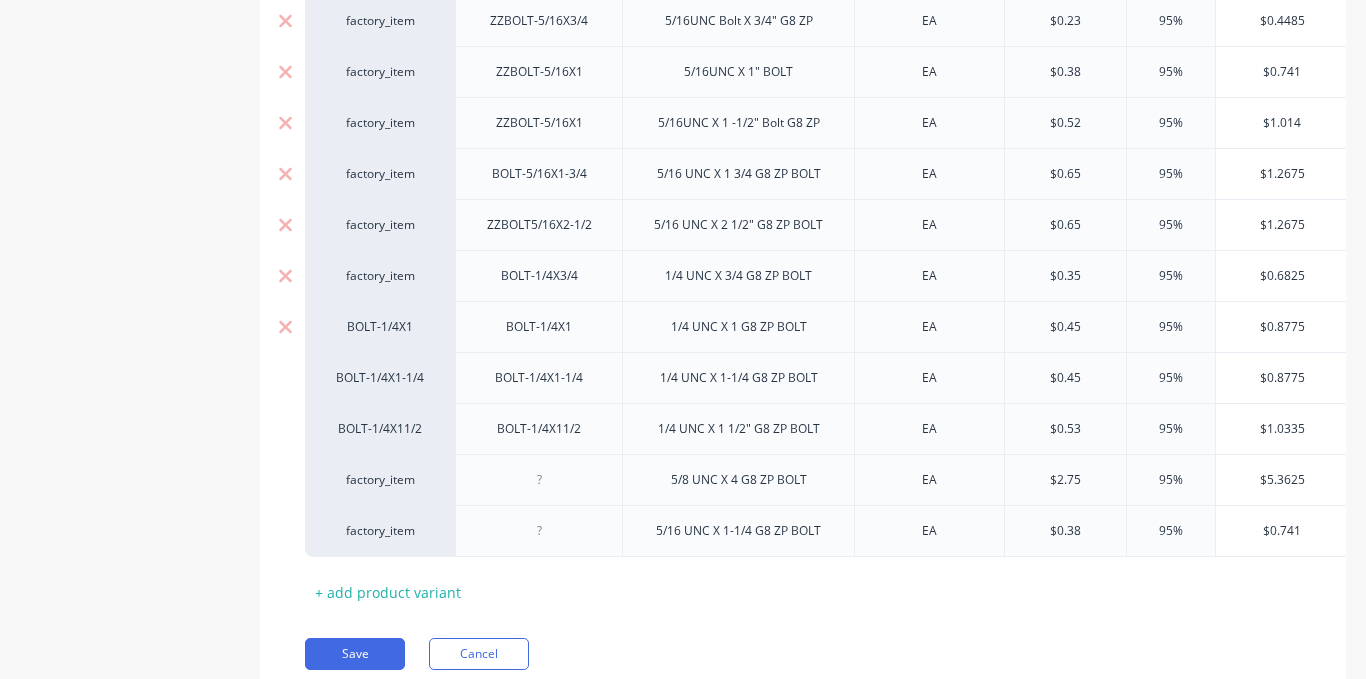 click on "BOLT-1/4X1" at bounding box center (380, 327) 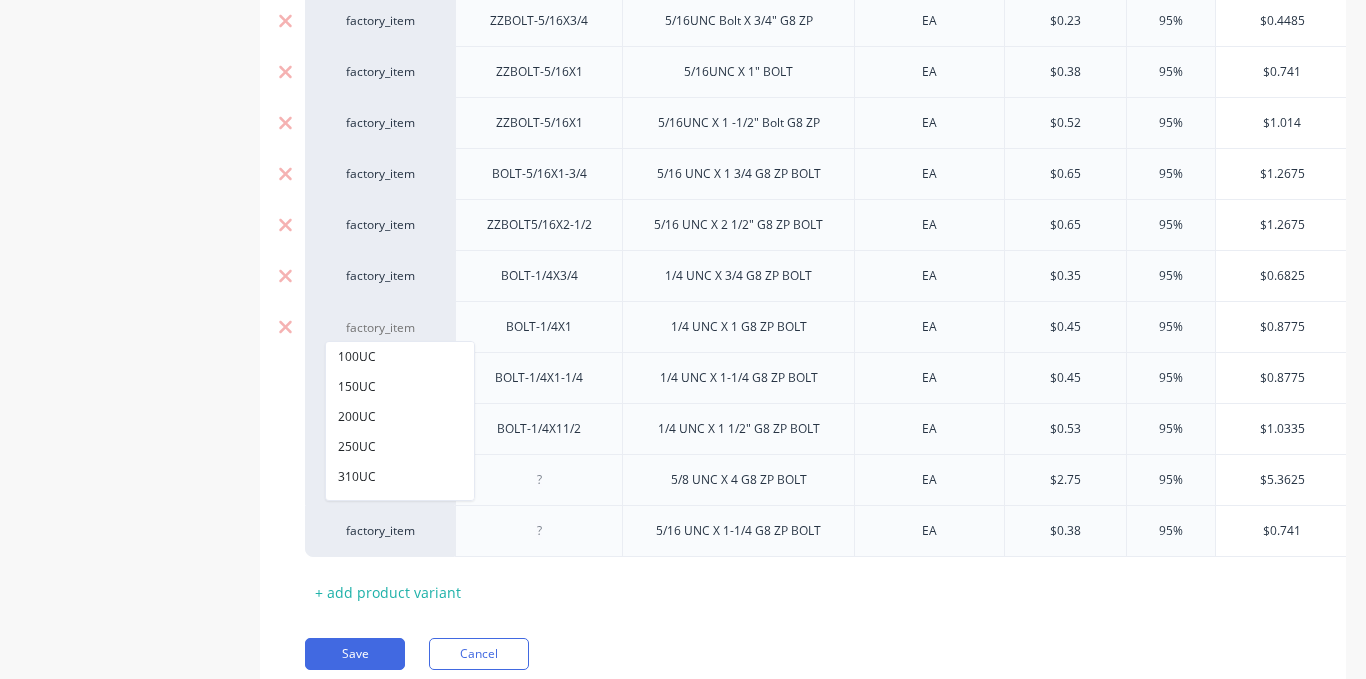 paste on "factory_item" 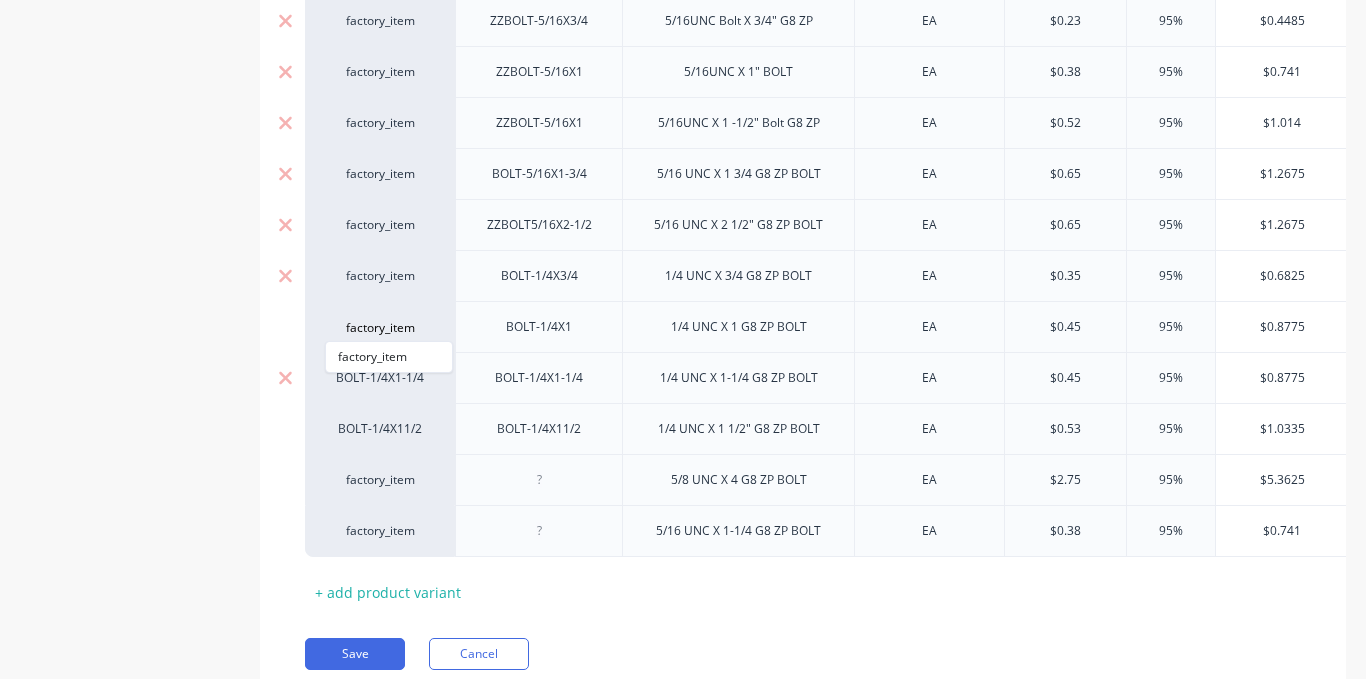 click on "BOLT-1/4X1-1/4" at bounding box center [380, 378] 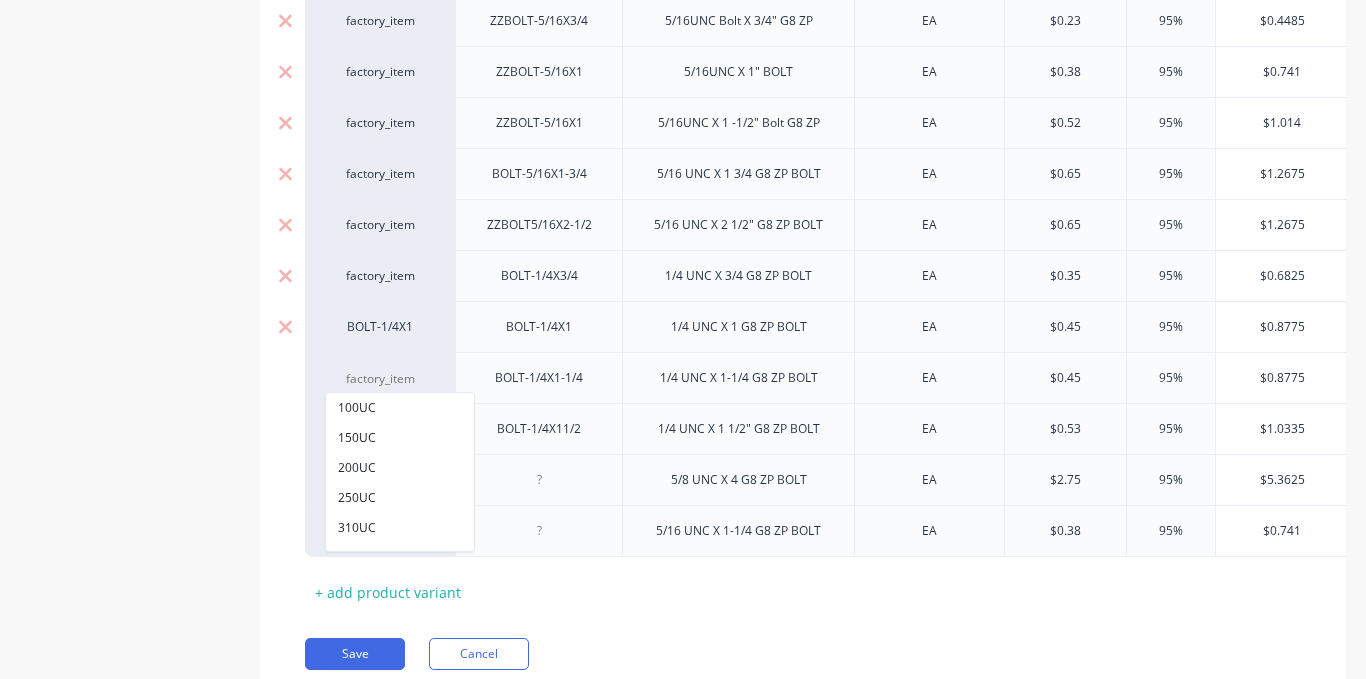click on "BOLT-1/4X1" at bounding box center [380, 327] 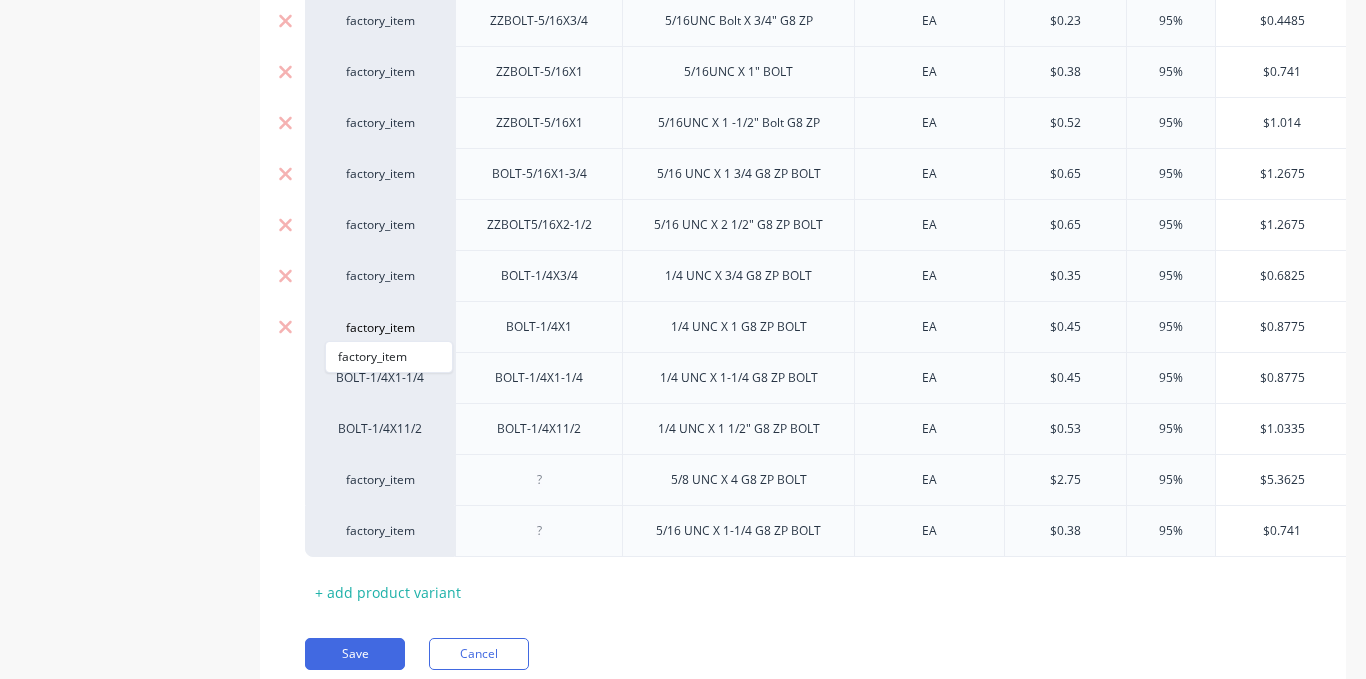 paste on "factory_item" 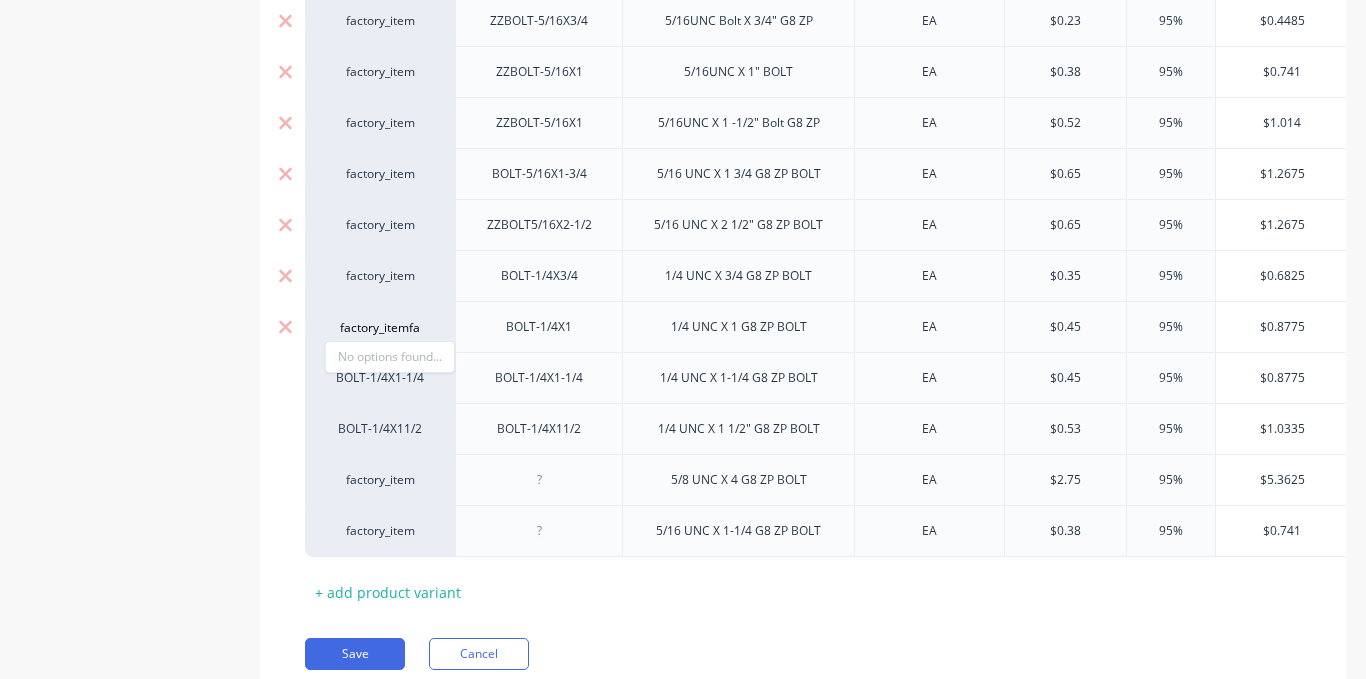 scroll, scrollTop: 0, scrollLeft: 0, axis: both 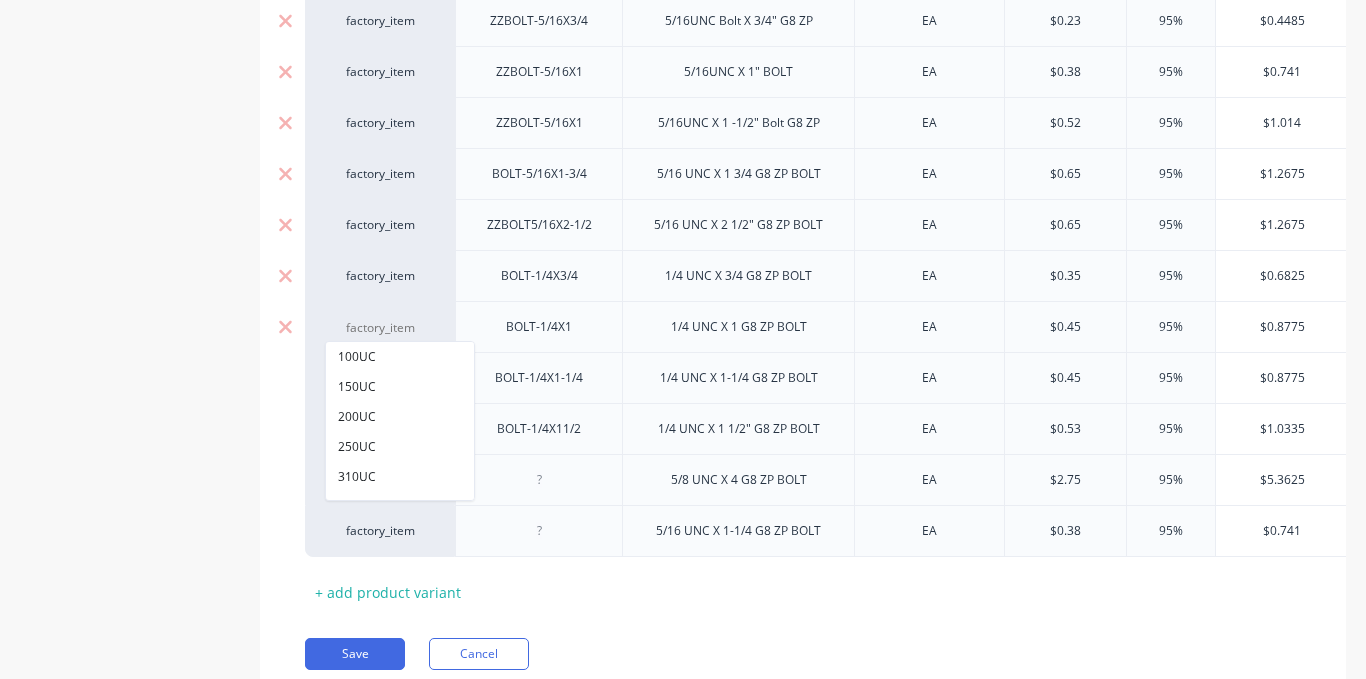 paste on "factory_item" 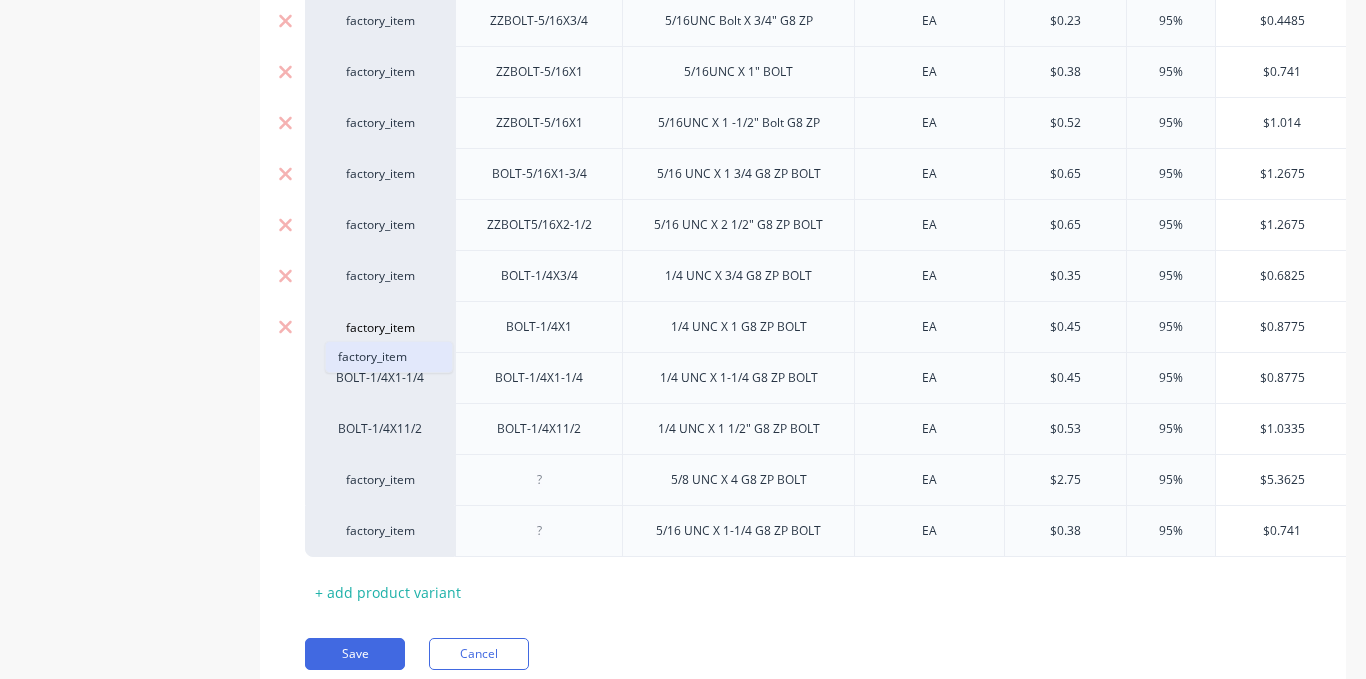 click on "factory_item" at bounding box center [389, 357] 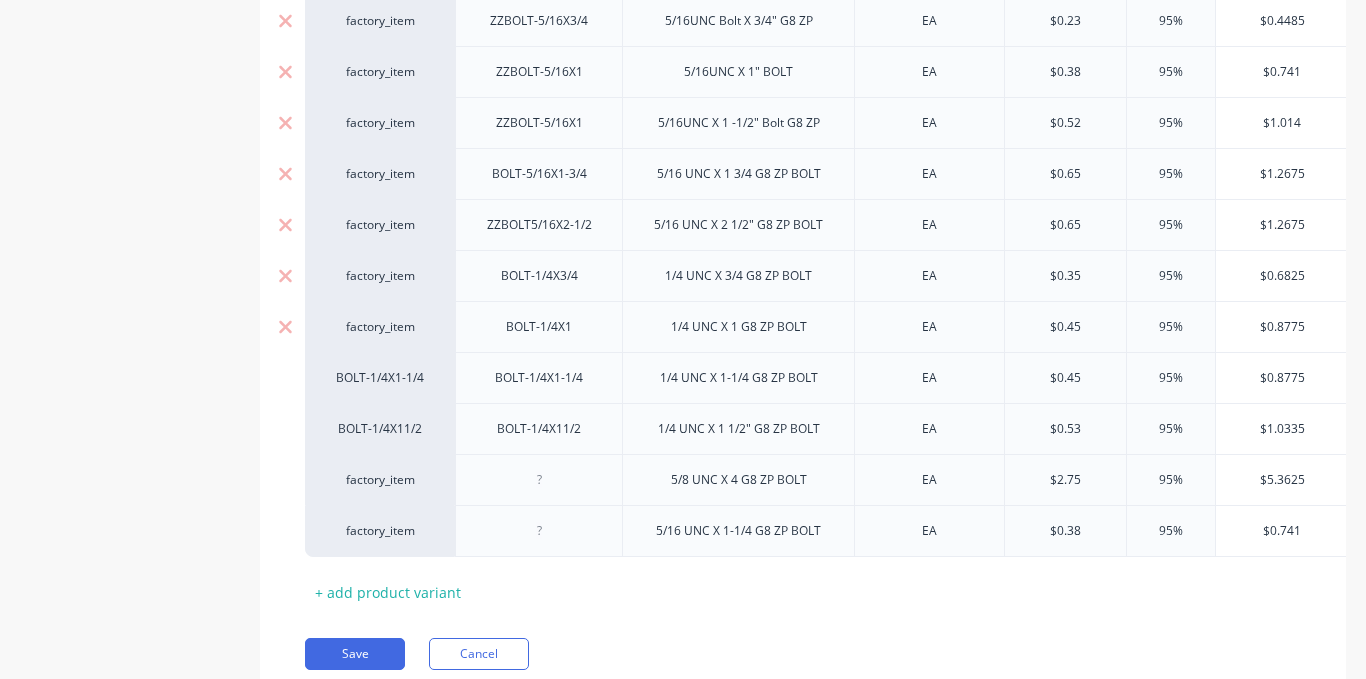 click on "BOLT-1/4X1-1/4" at bounding box center (380, 378) 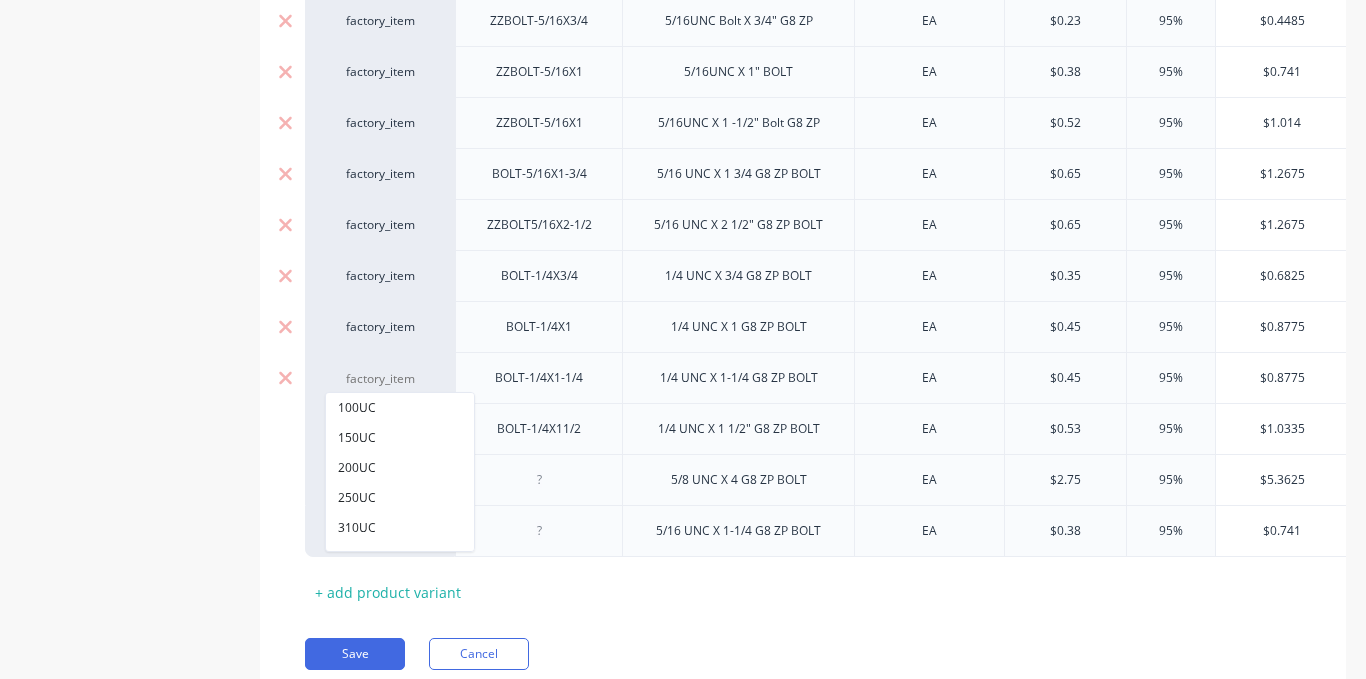 paste on "factory_item" 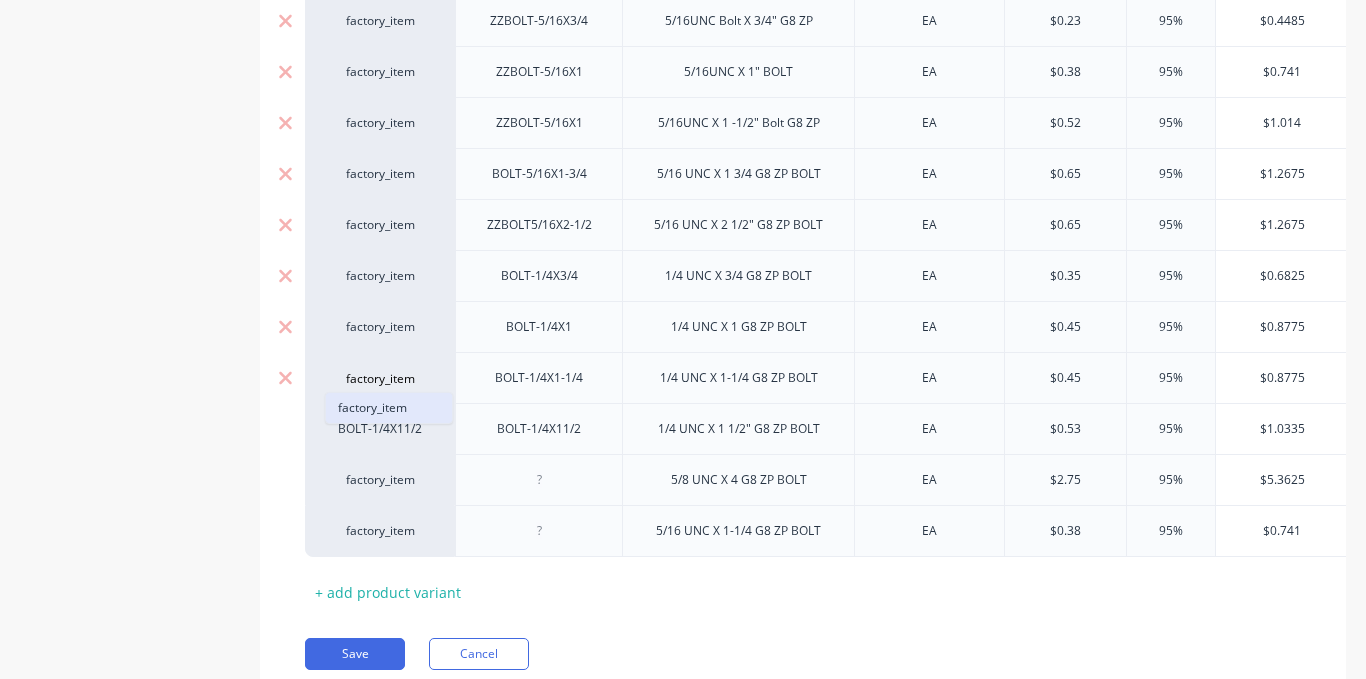 click on "factory_item" at bounding box center (389, 408) 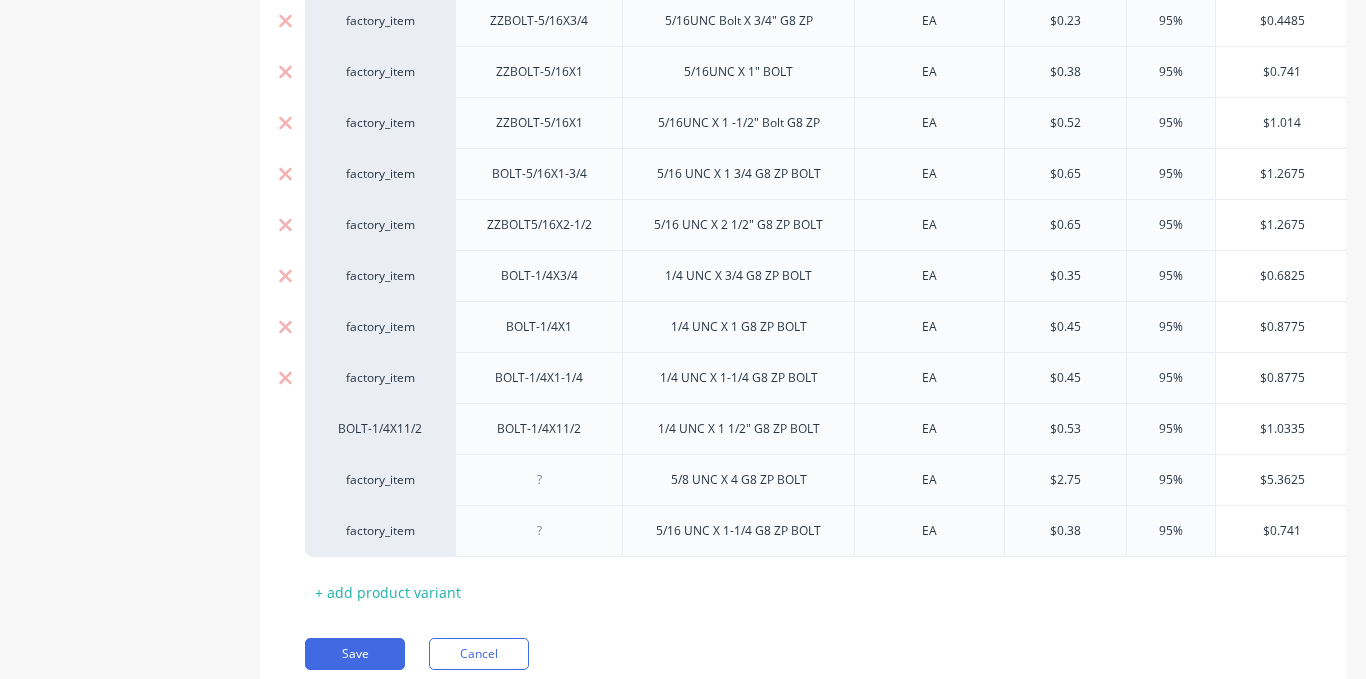 click on "BOLT-1/4X11/2" at bounding box center (380, 429) 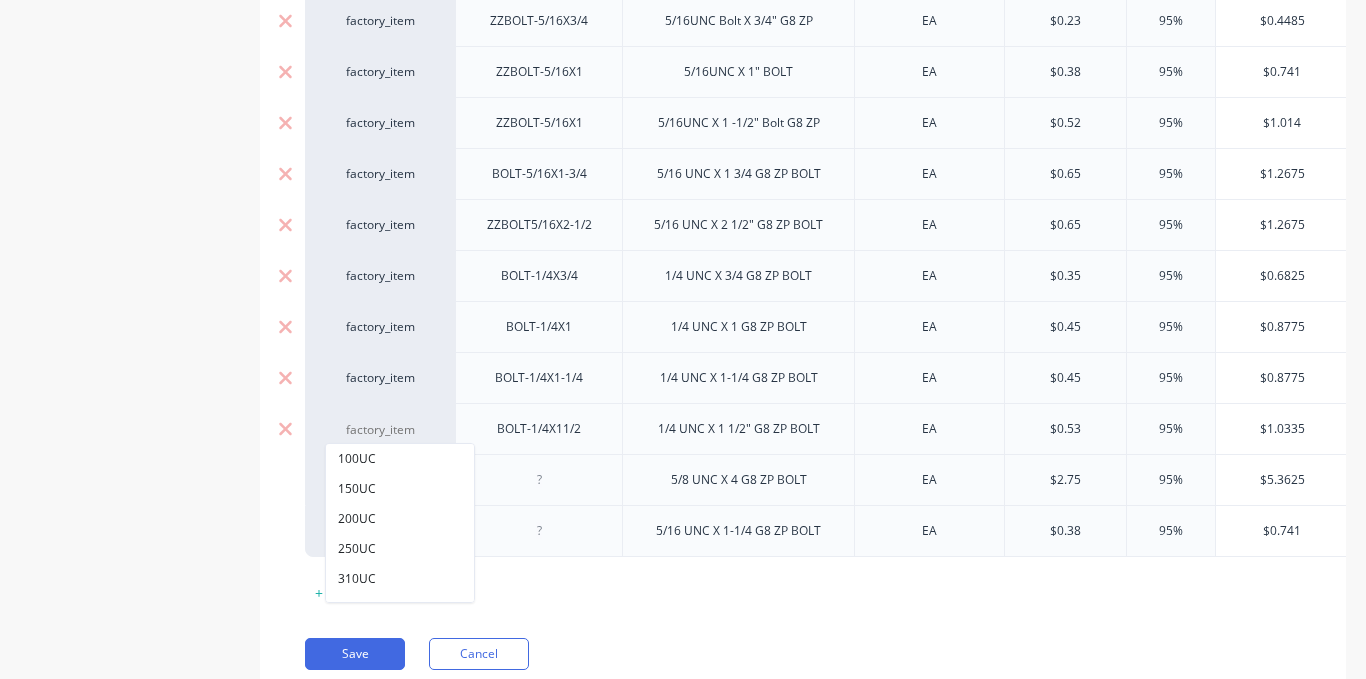 paste on "factory_item" 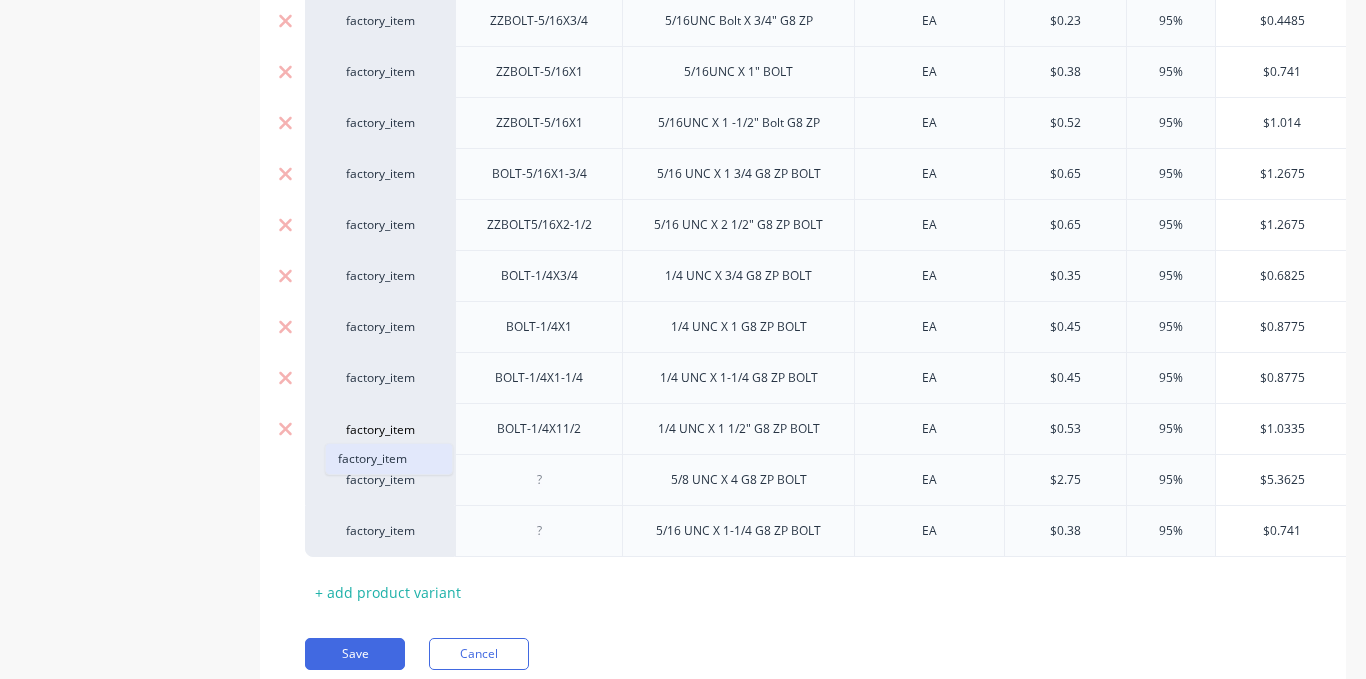 drag, startPoint x: 394, startPoint y: 454, endPoint x: 465, endPoint y: 430, distance: 74.94665 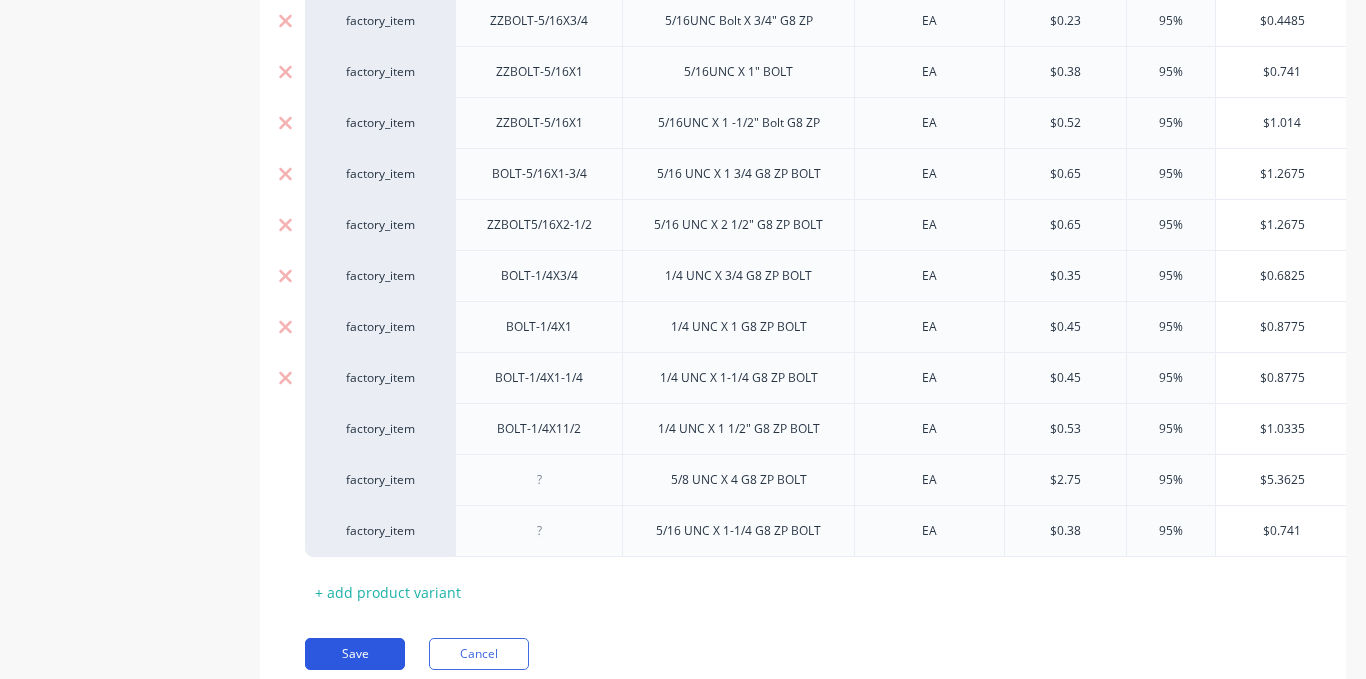scroll, scrollTop: 2691, scrollLeft: 0, axis: vertical 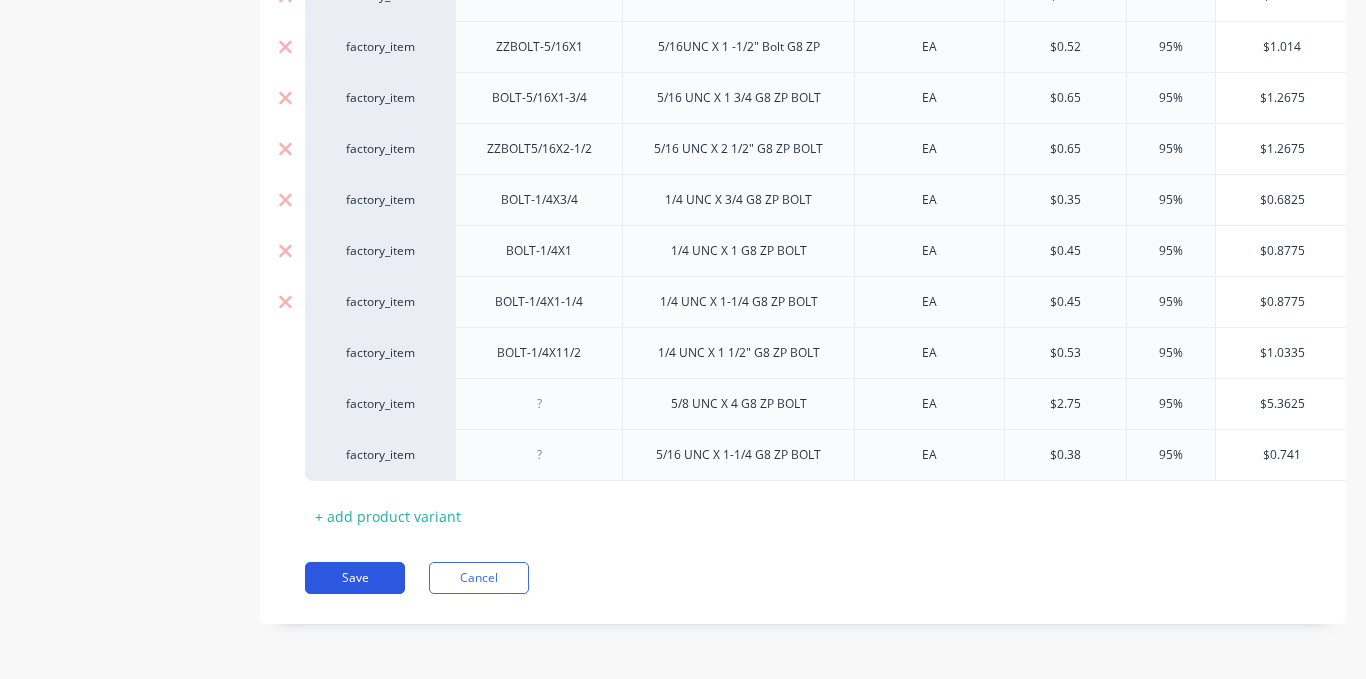 click on "Save" at bounding box center [355, 578] 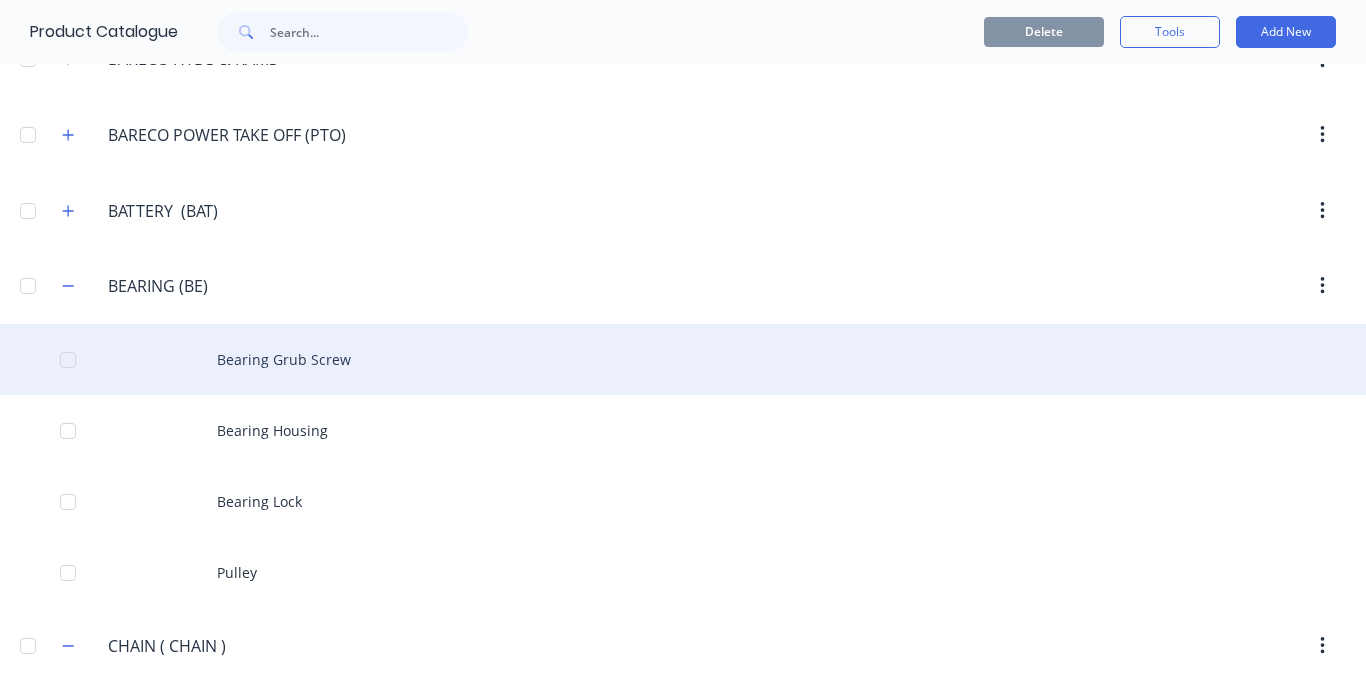 scroll, scrollTop: 1600, scrollLeft: 0, axis: vertical 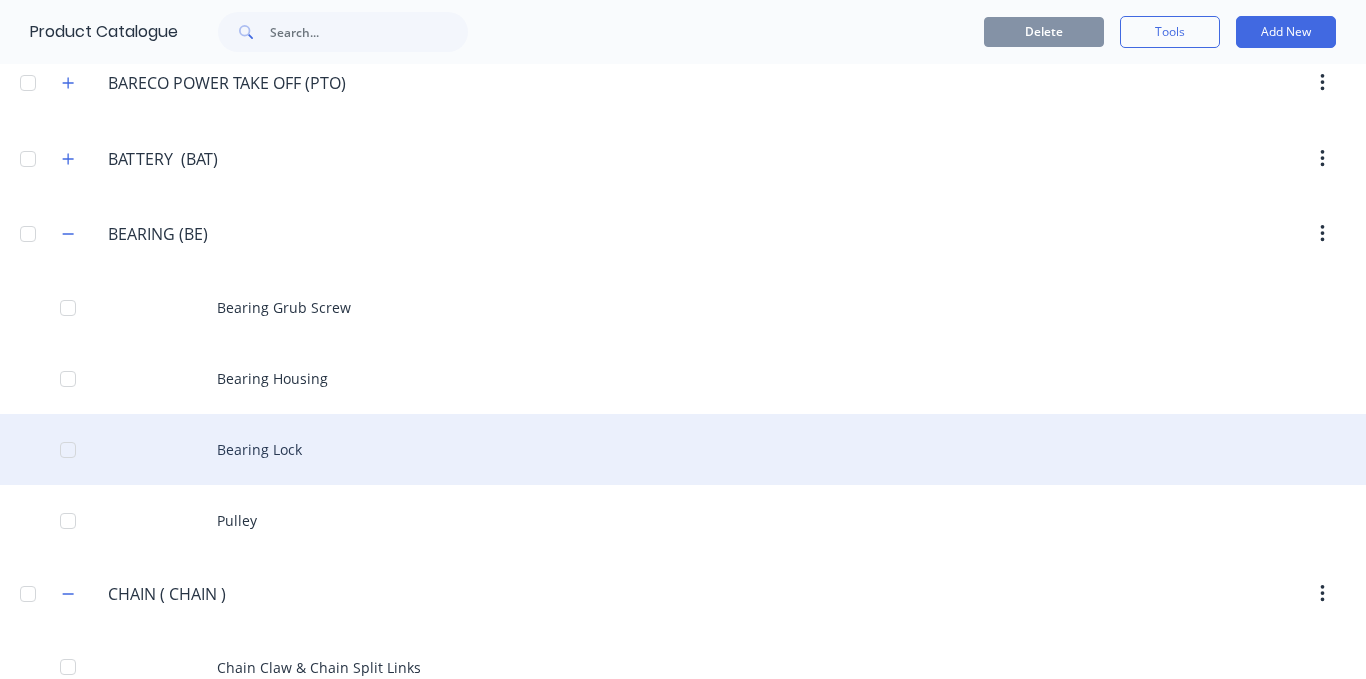click on "Bearing Lock" at bounding box center [683, 449] 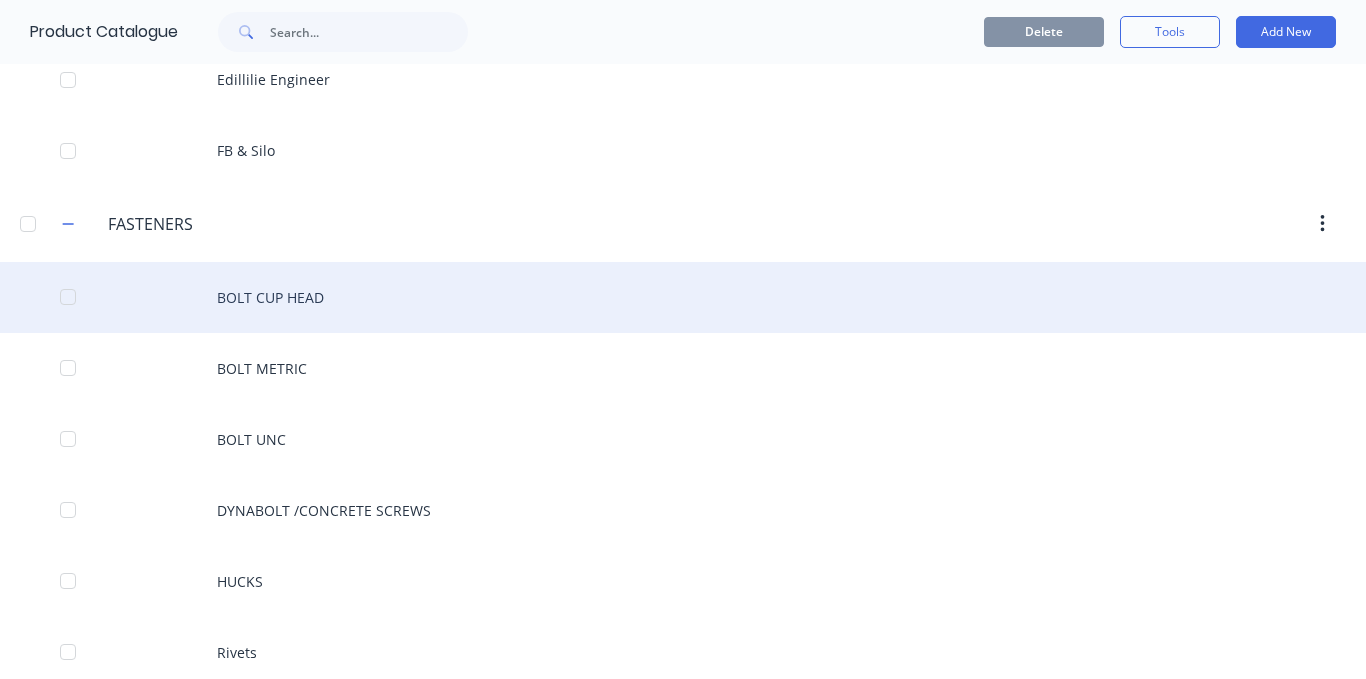 scroll, scrollTop: 3814, scrollLeft: 0, axis: vertical 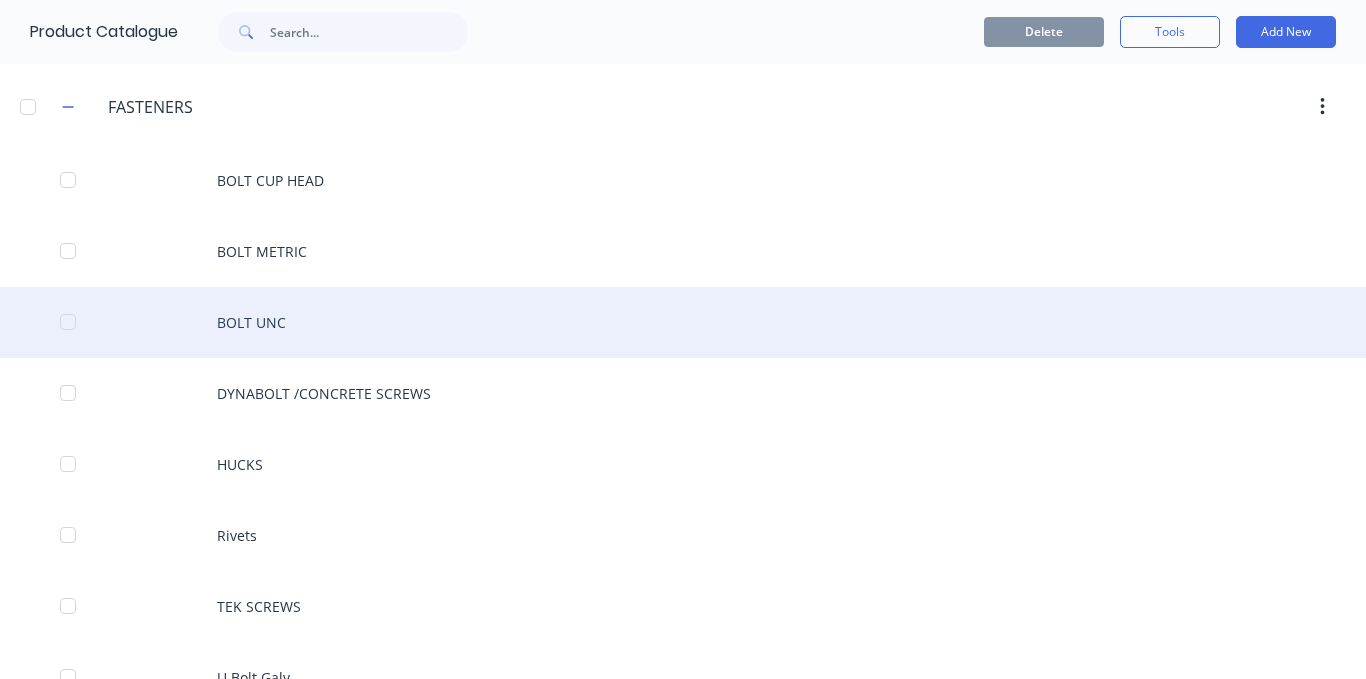 click on "BOLT UNC" at bounding box center [683, 322] 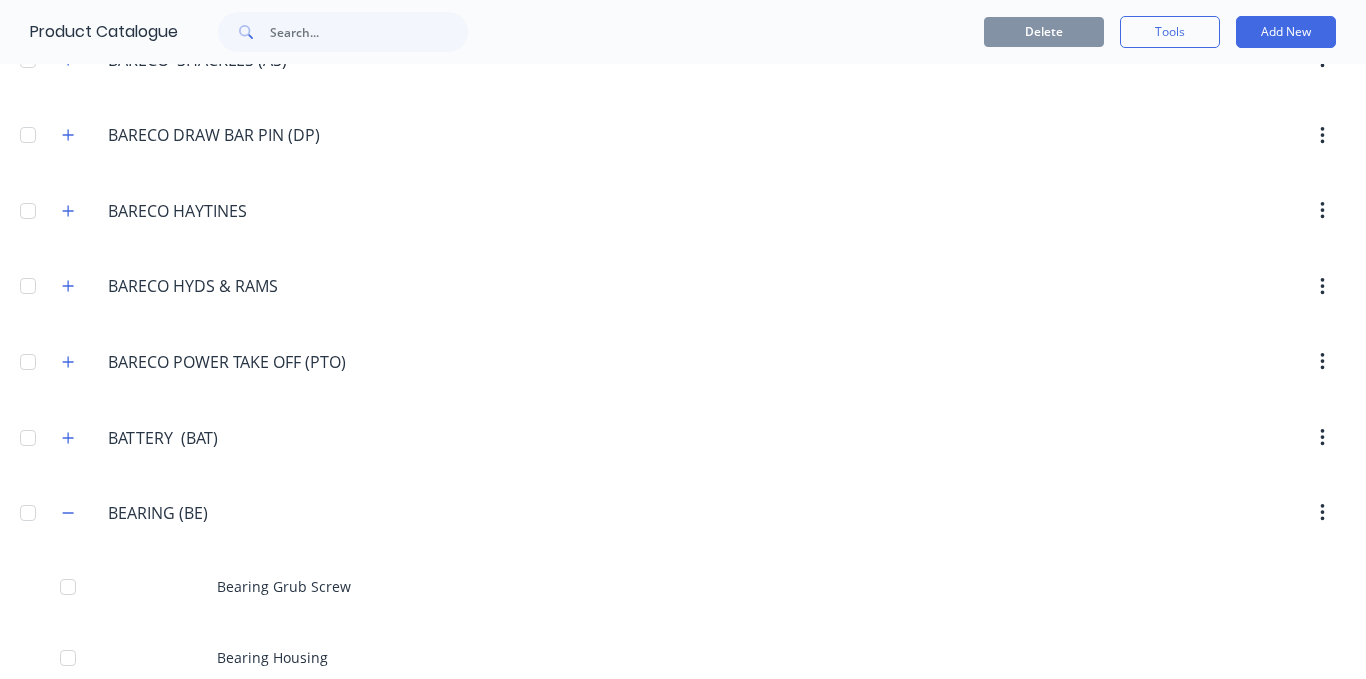 scroll, scrollTop: 1300, scrollLeft: 0, axis: vertical 